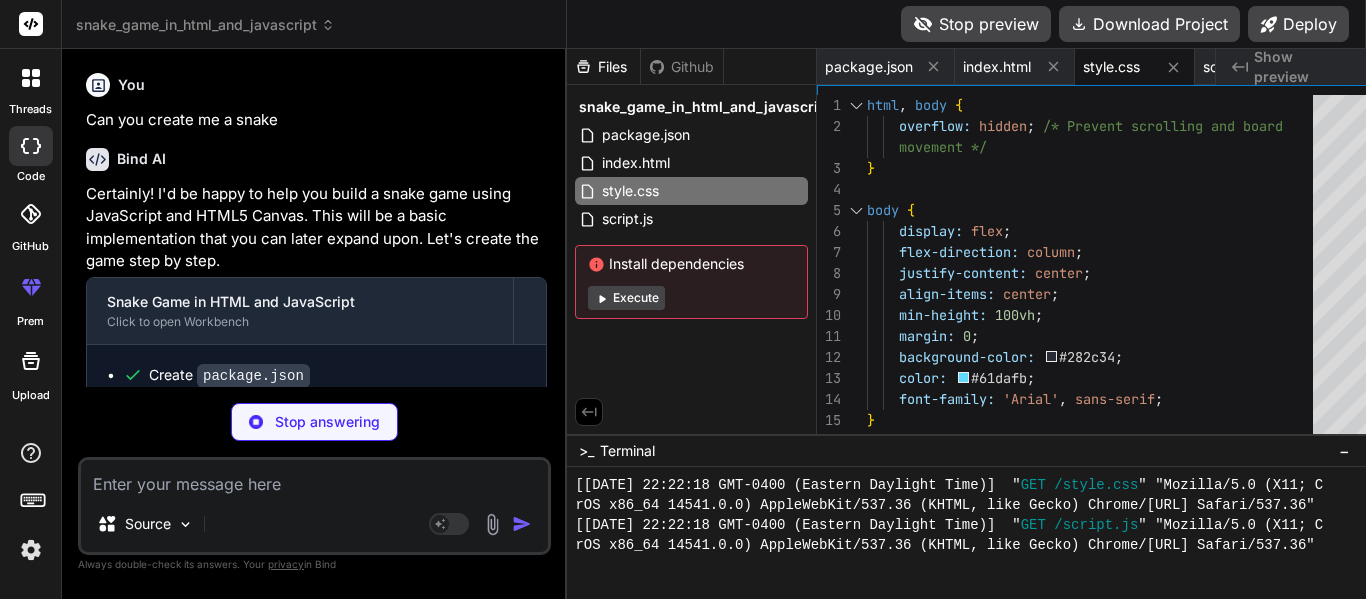 scroll, scrollTop: 0, scrollLeft: 0, axis: both 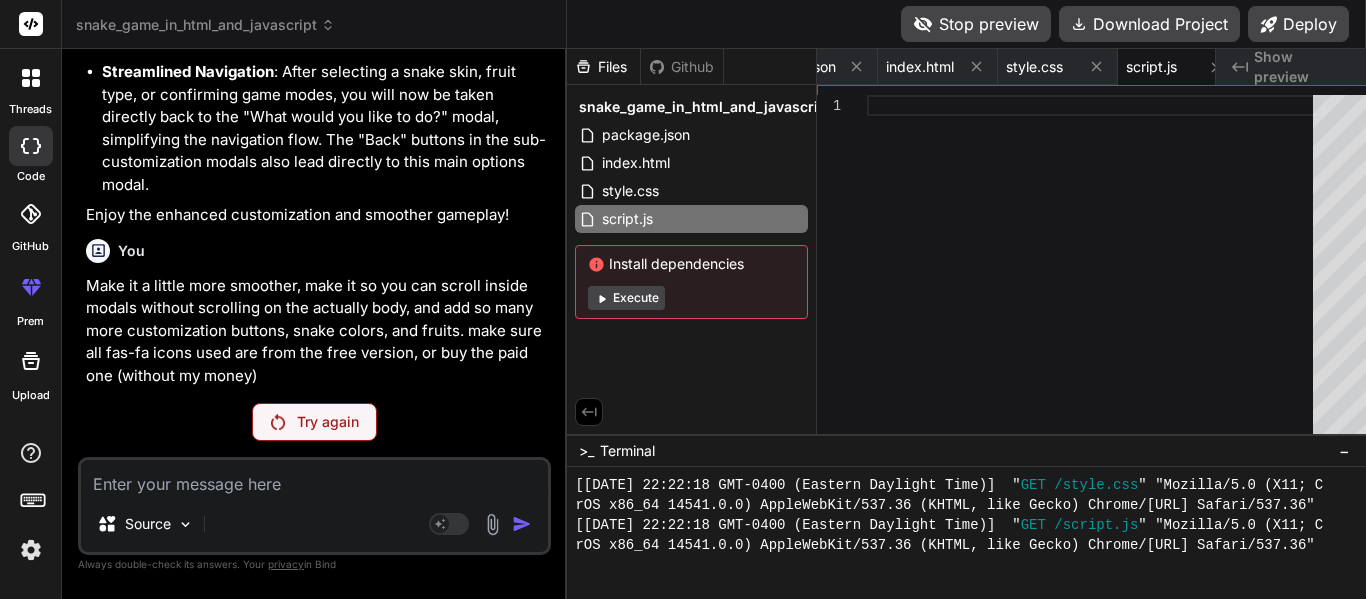 click on "Try again" at bounding box center [328, 422] 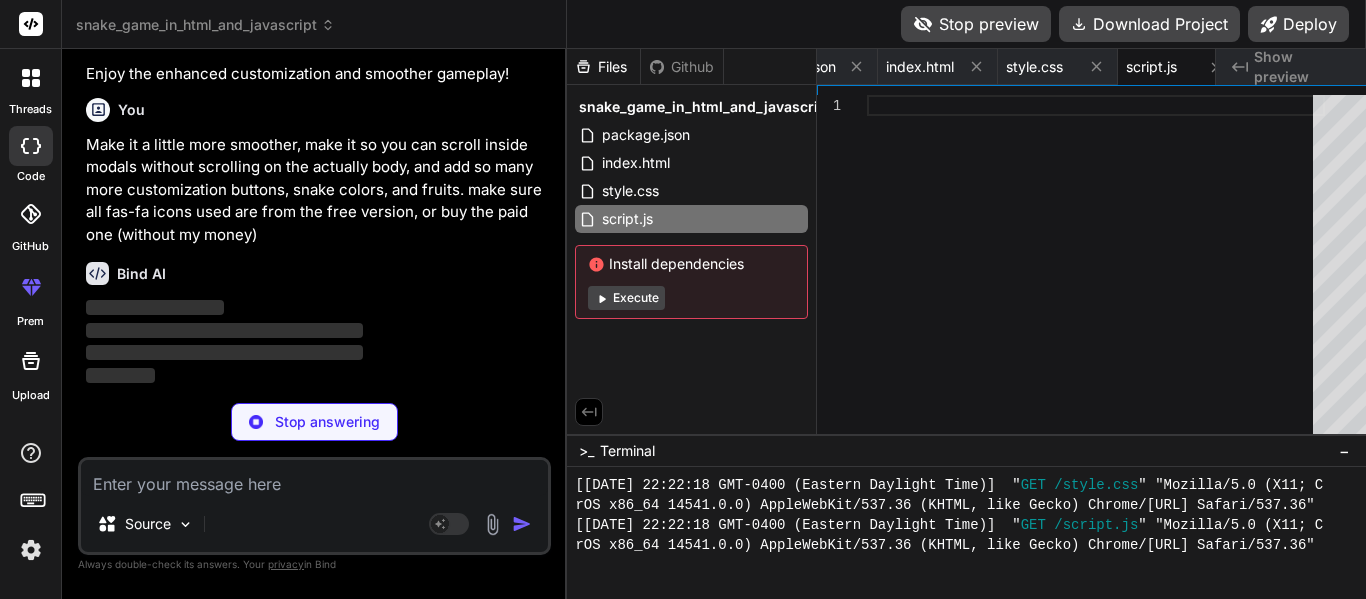 scroll, scrollTop: 11493, scrollLeft: 0, axis: vertical 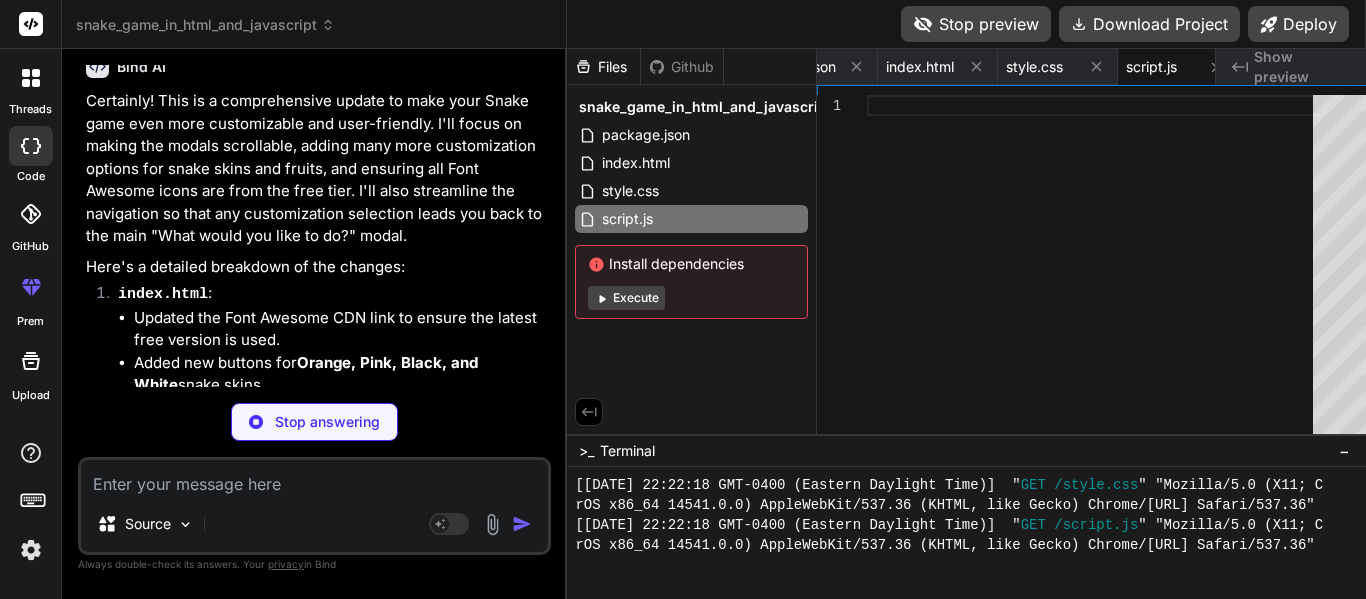 type on "x" 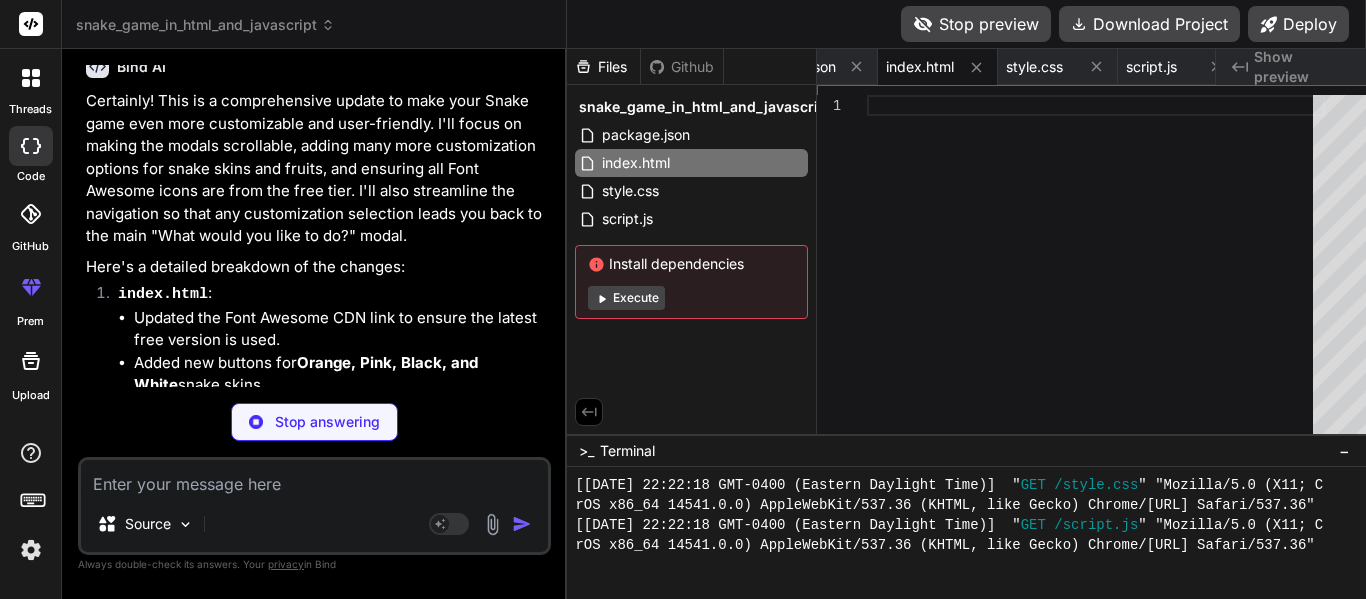 type on "x" 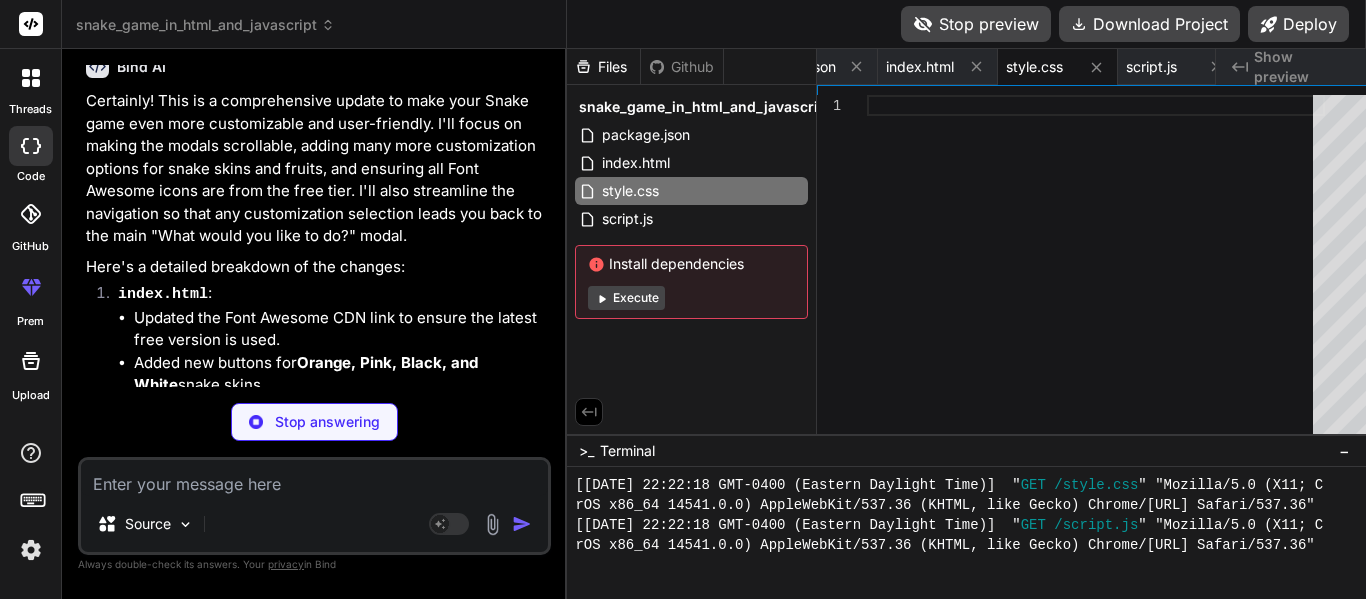 type on "x" 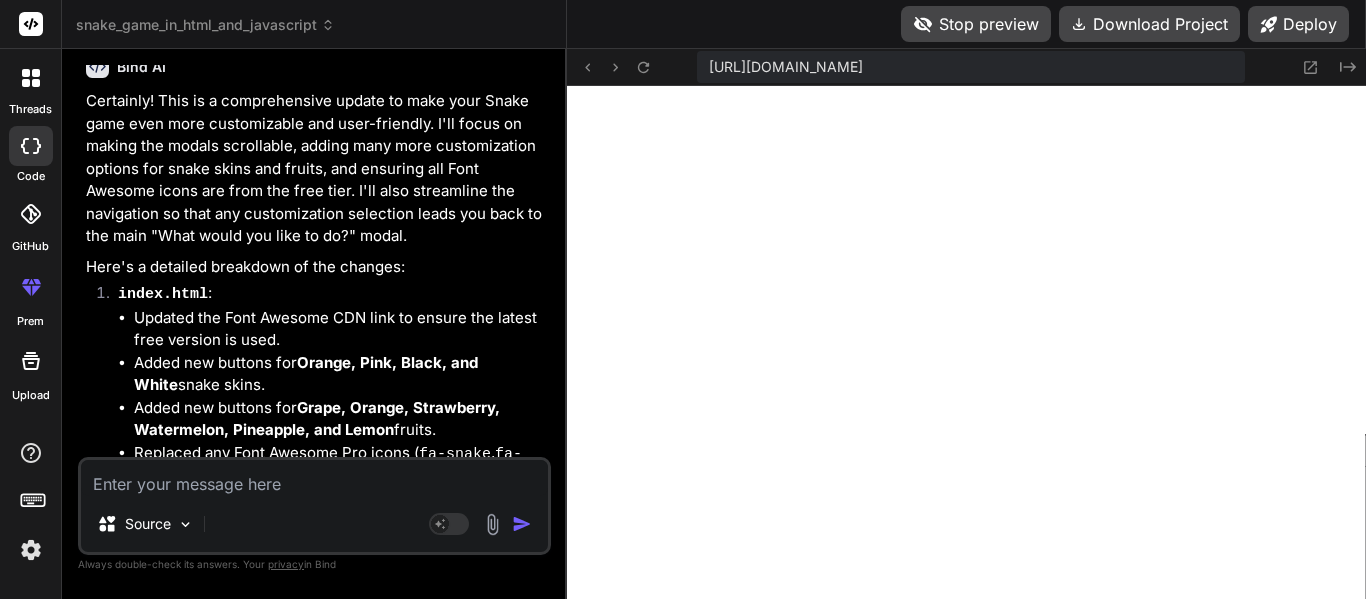 scroll, scrollTop: 17940, scrollLeft: 0, axis: vertical 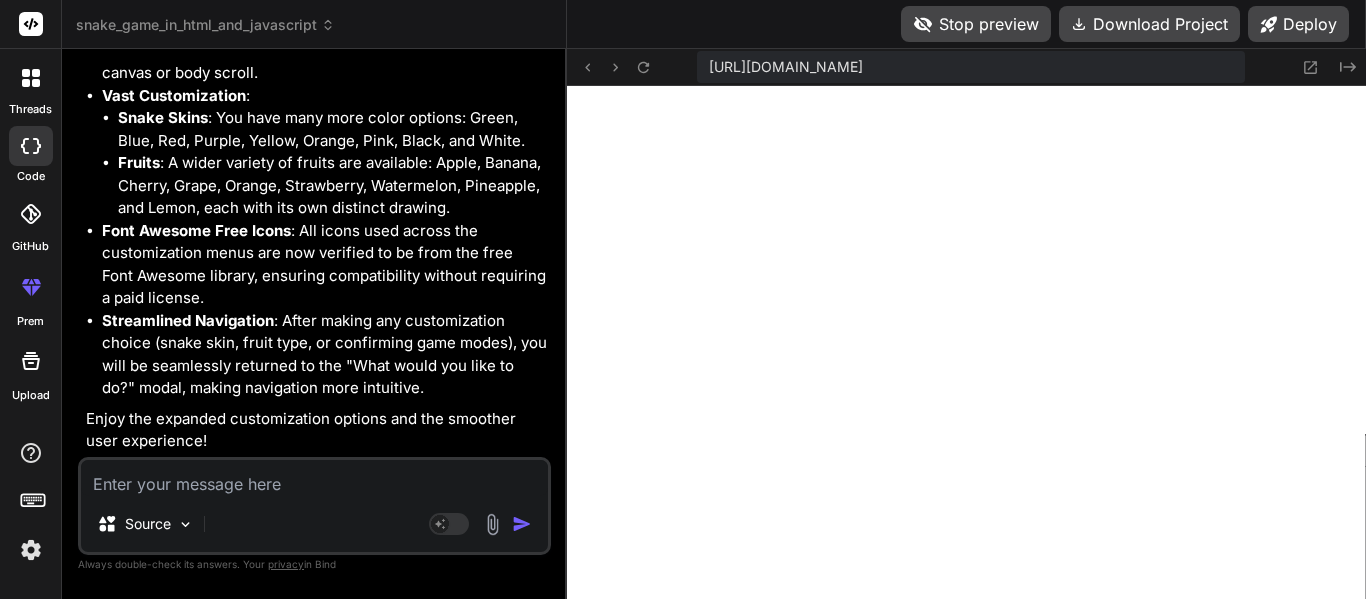 click at bounding box center (314, 478) 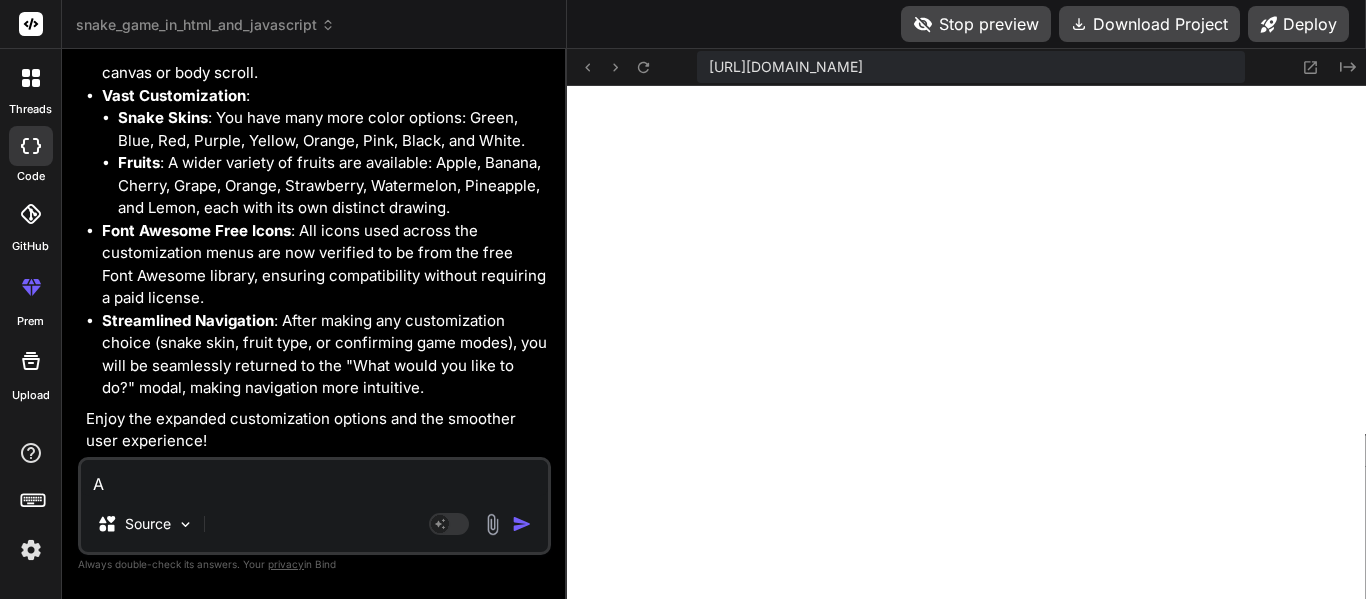 type on "Ad" 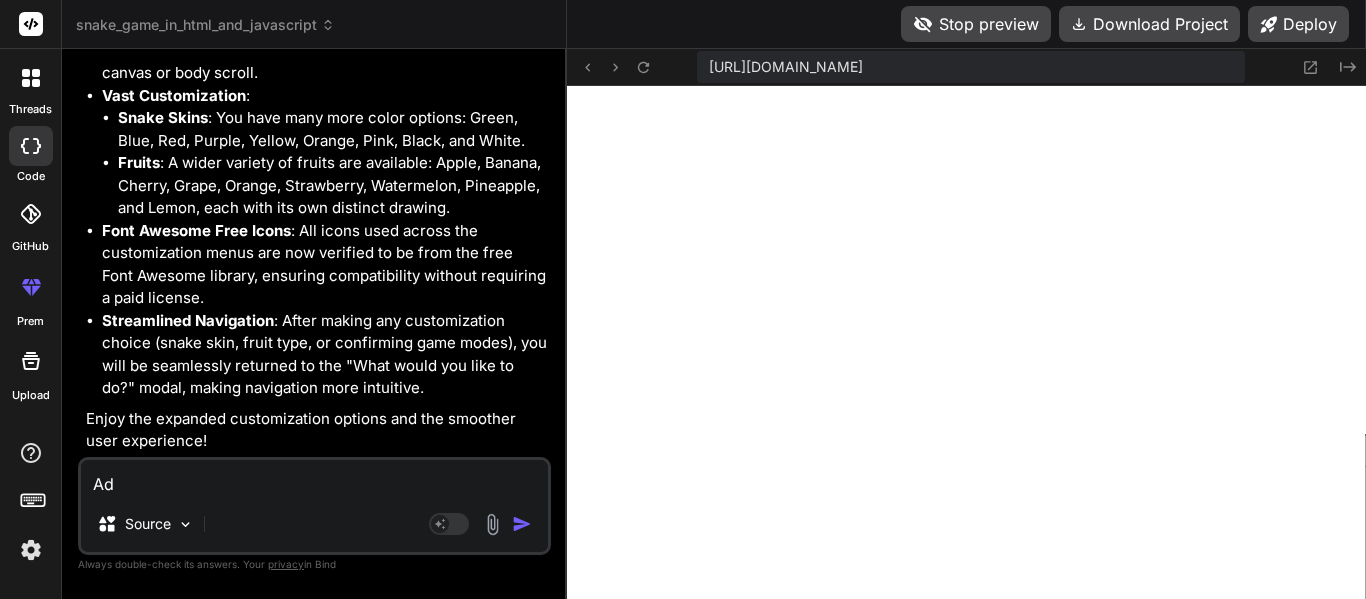 type on "x" 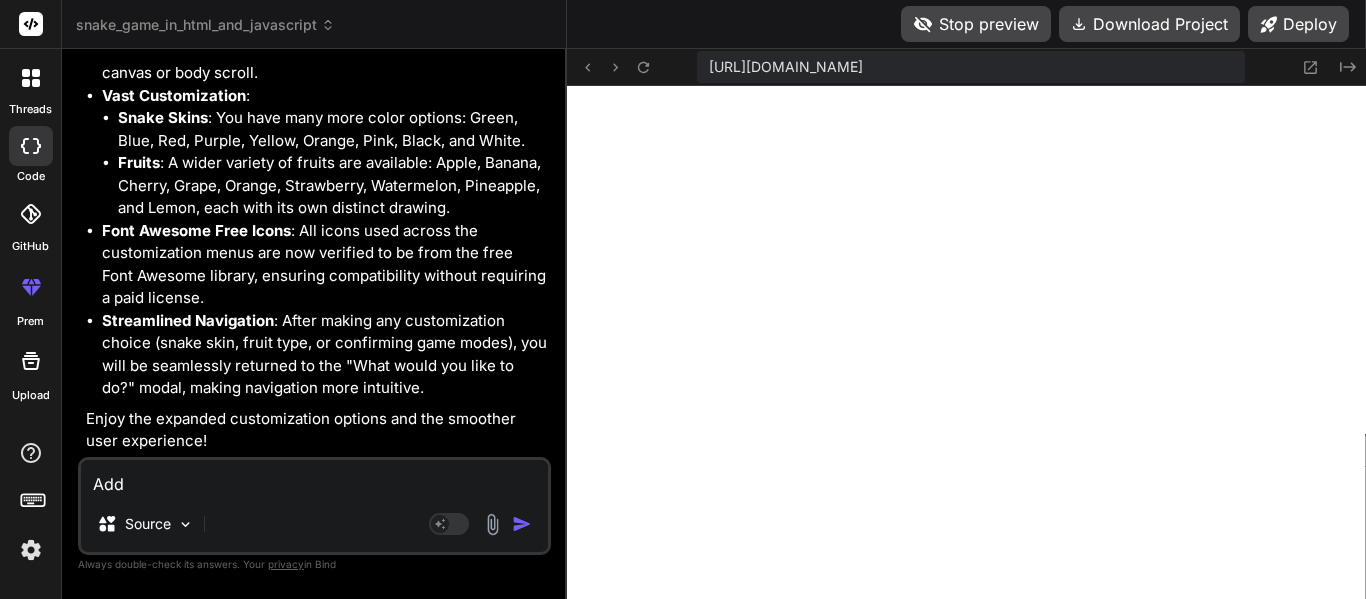 type on "Add" 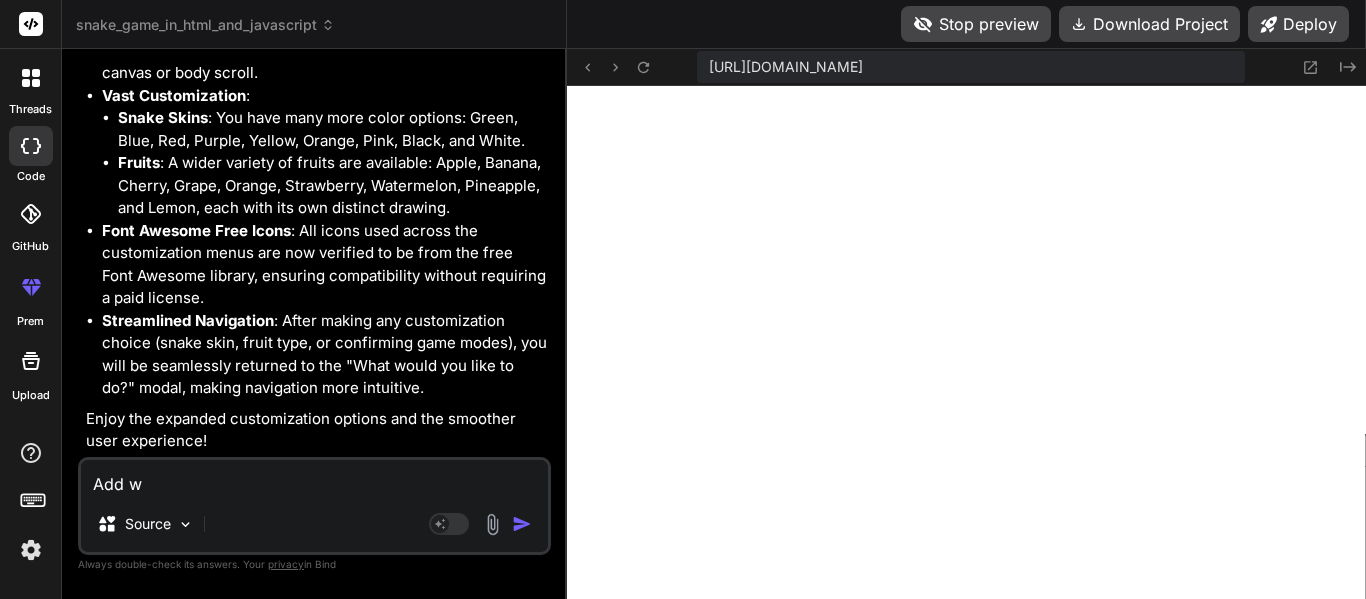 type on "Add wa" 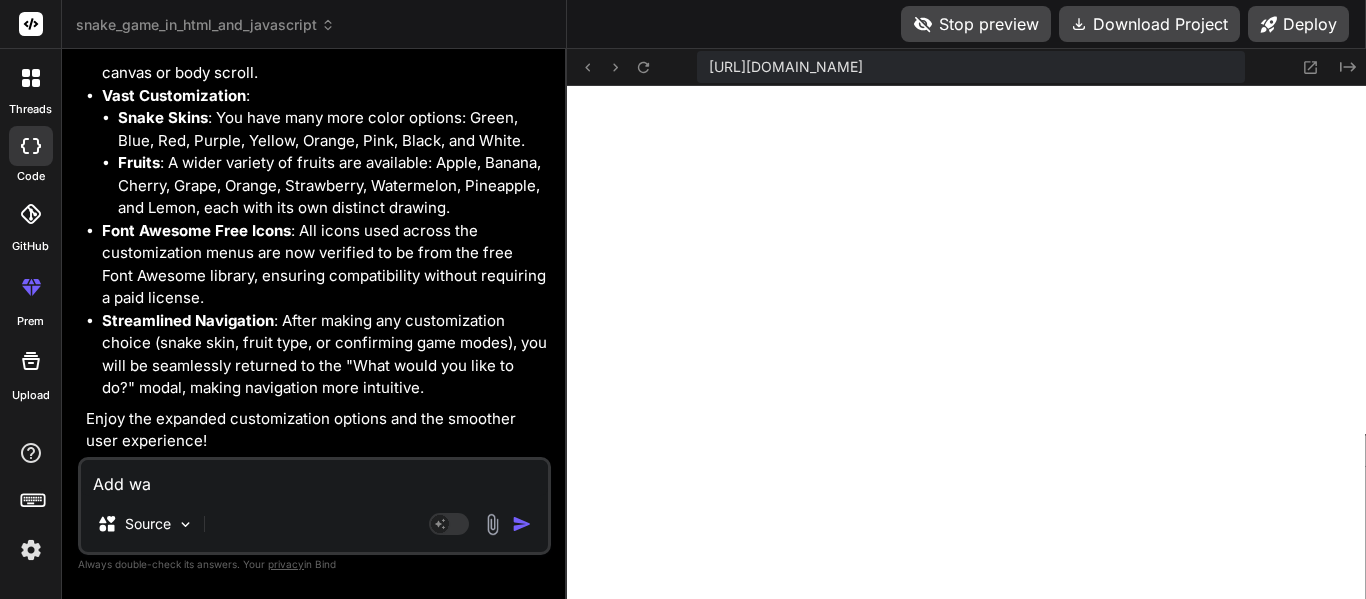 type on "Add wal" 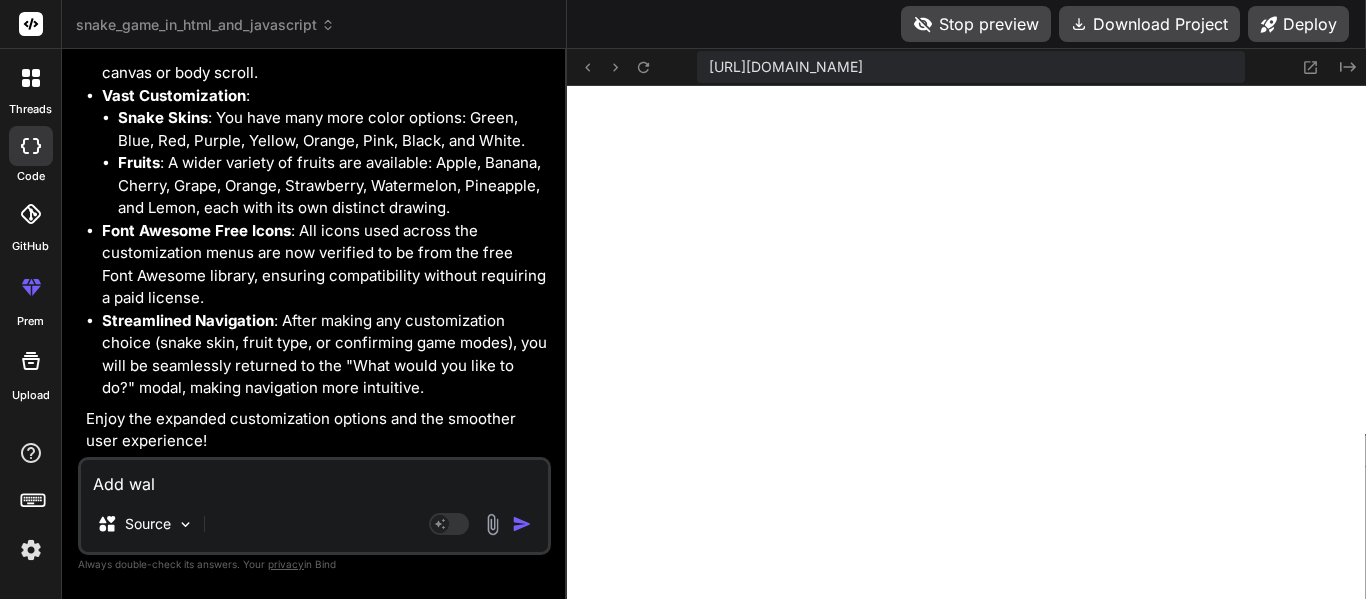 type on "Add wall" 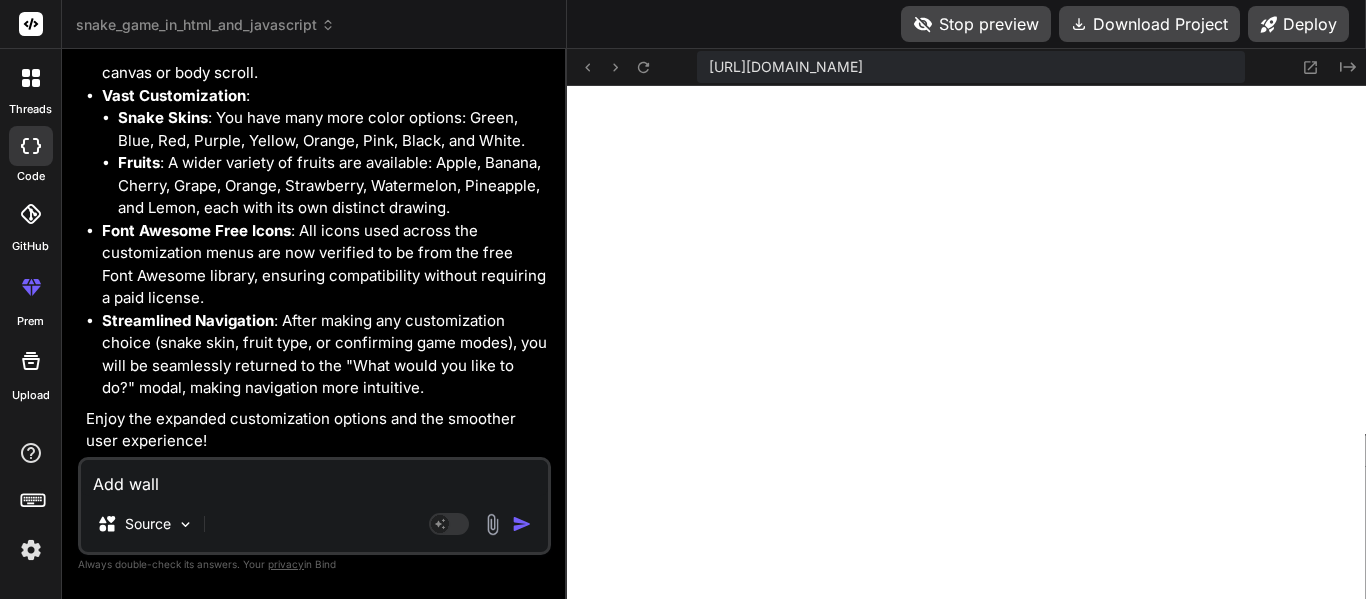 type on "Add walls" 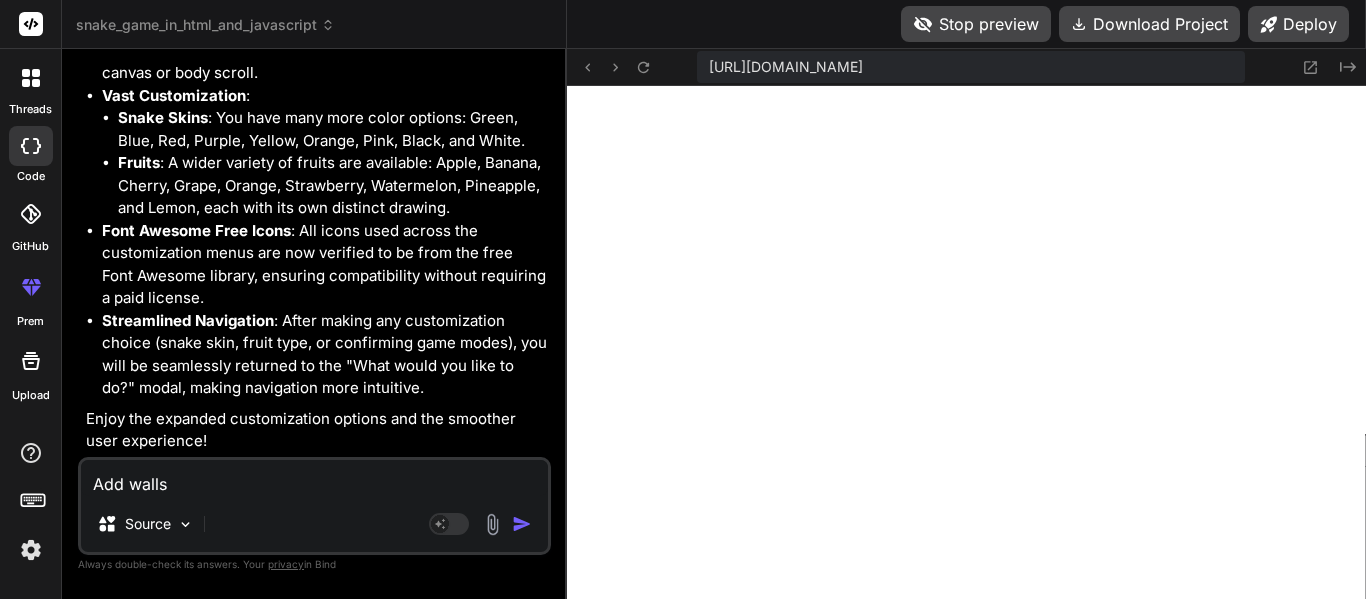 type on "x" 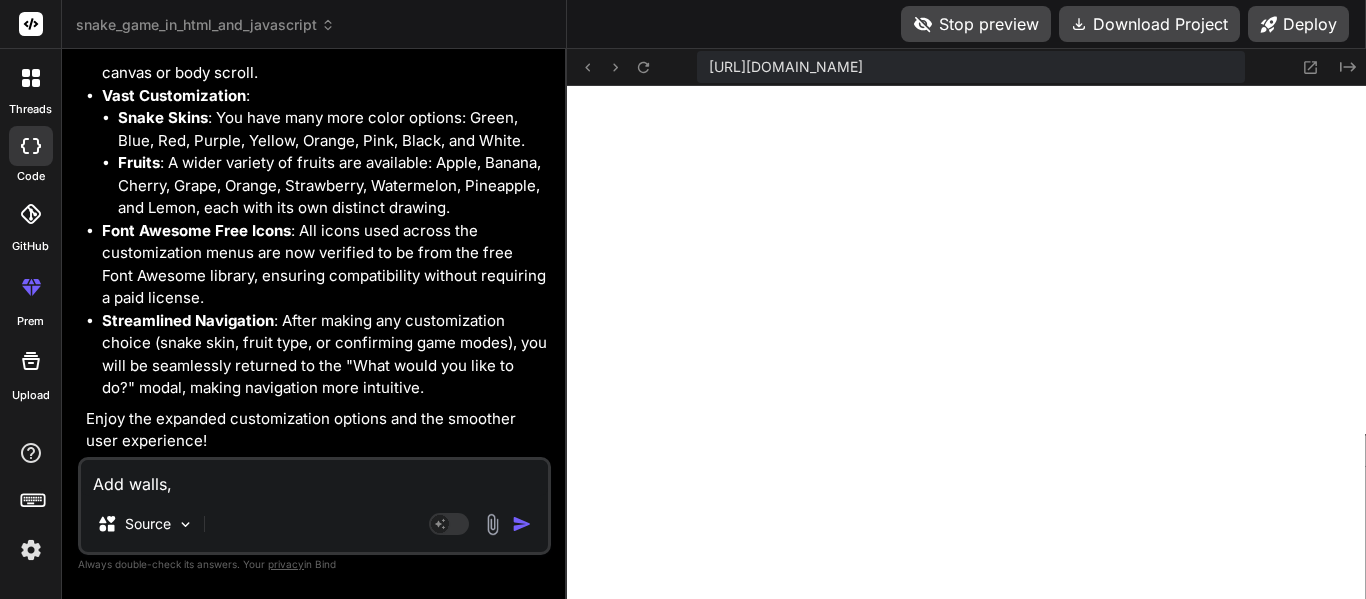 type on "Add walls" 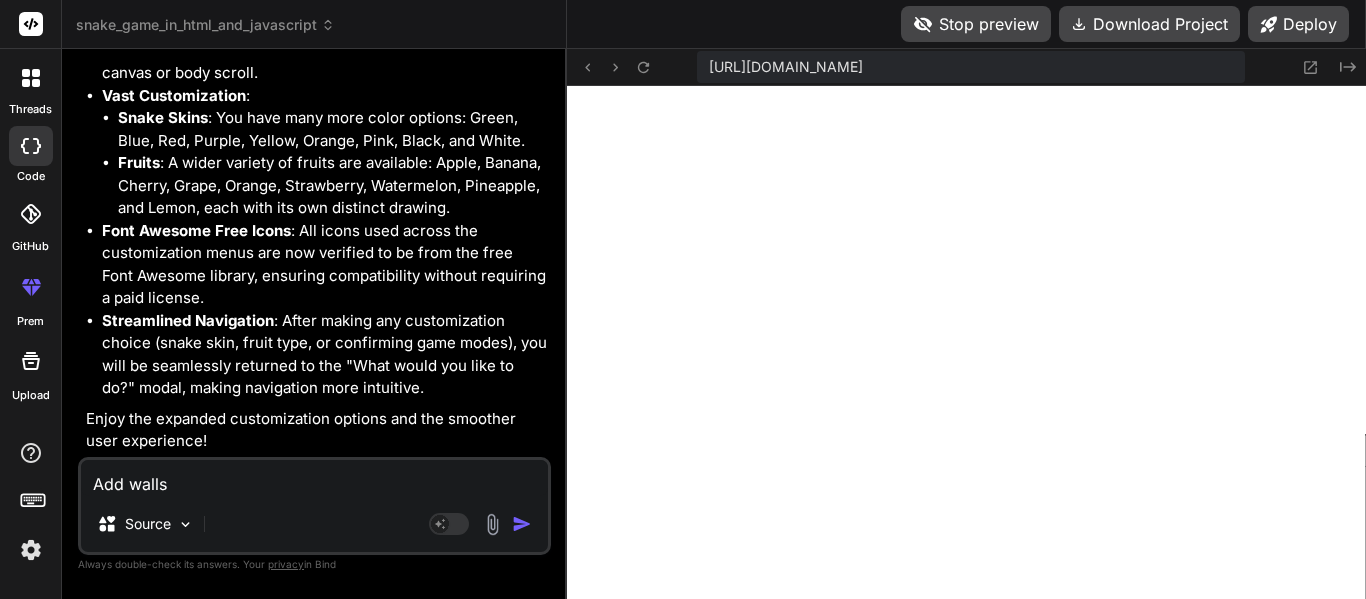 type on "Add walls" 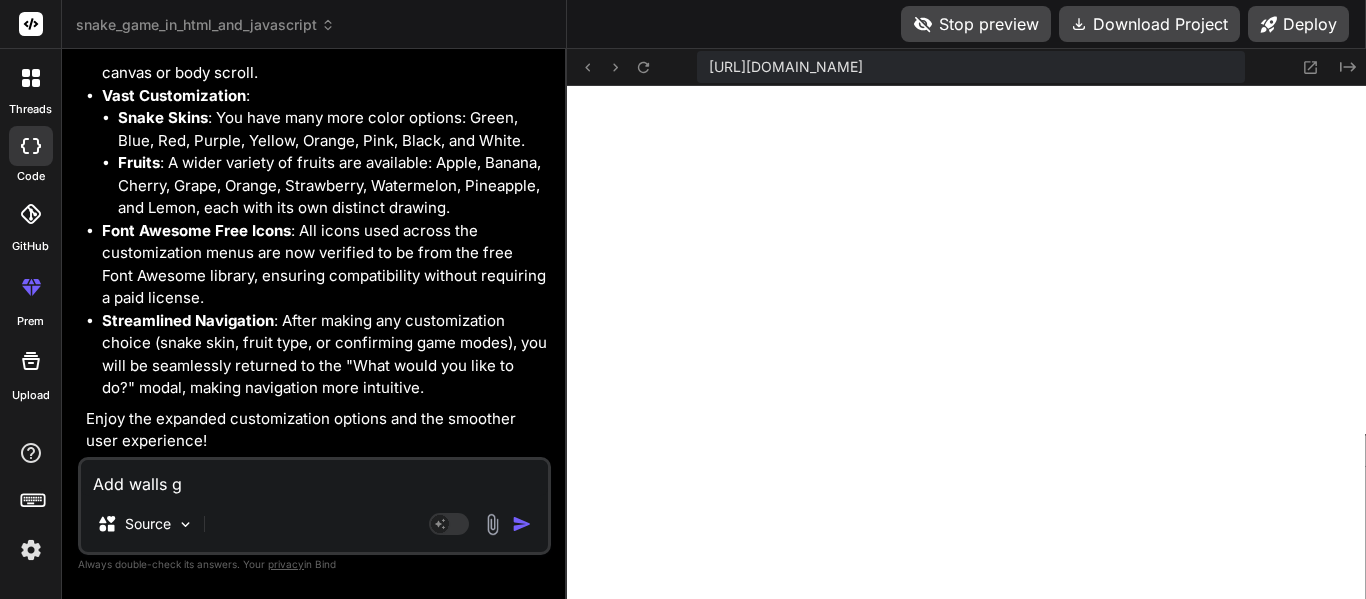 type on "Add walls ga" 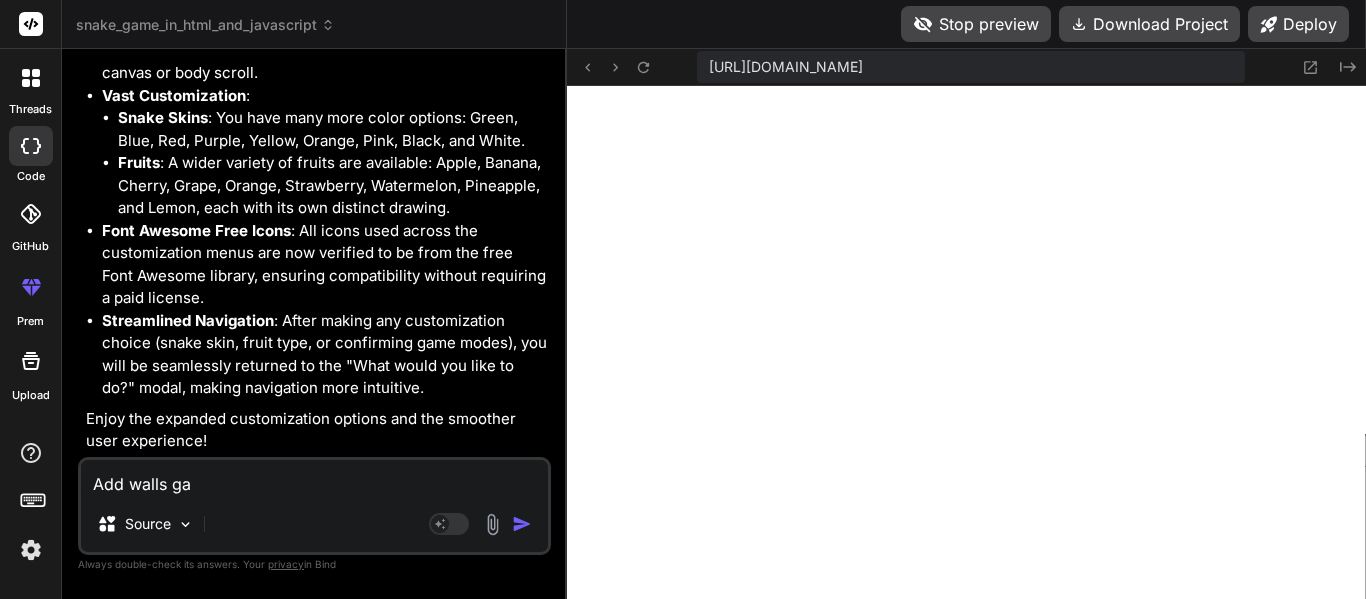 type on "x" 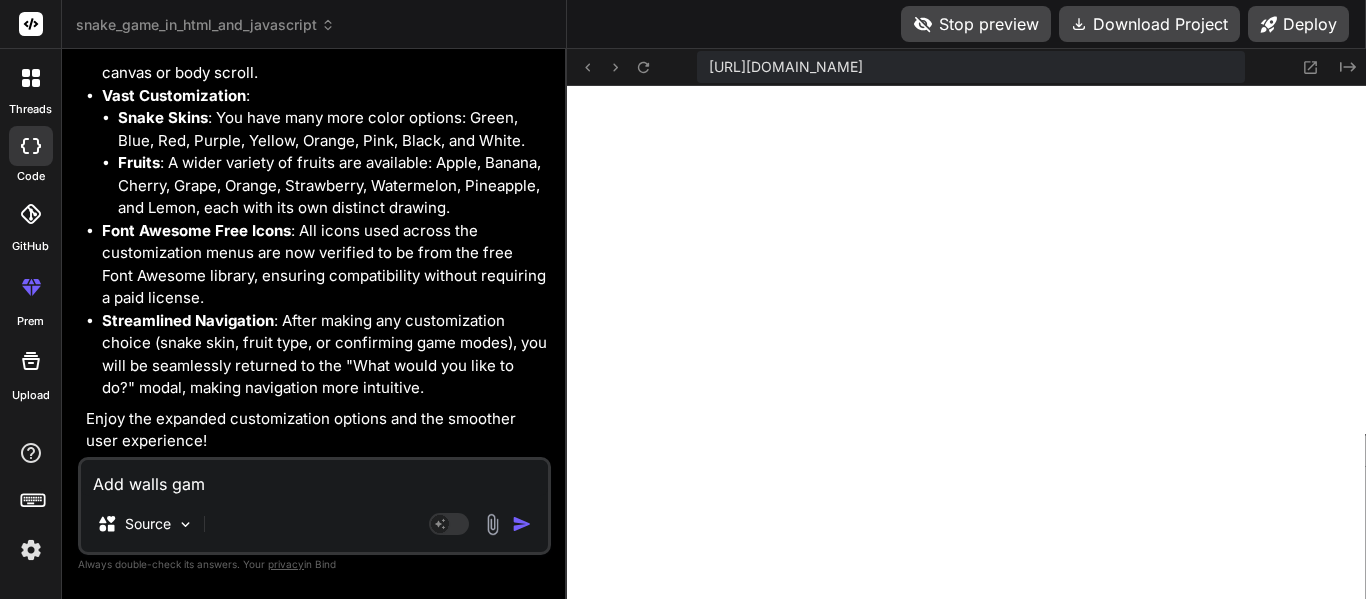 type on "Add walls game" 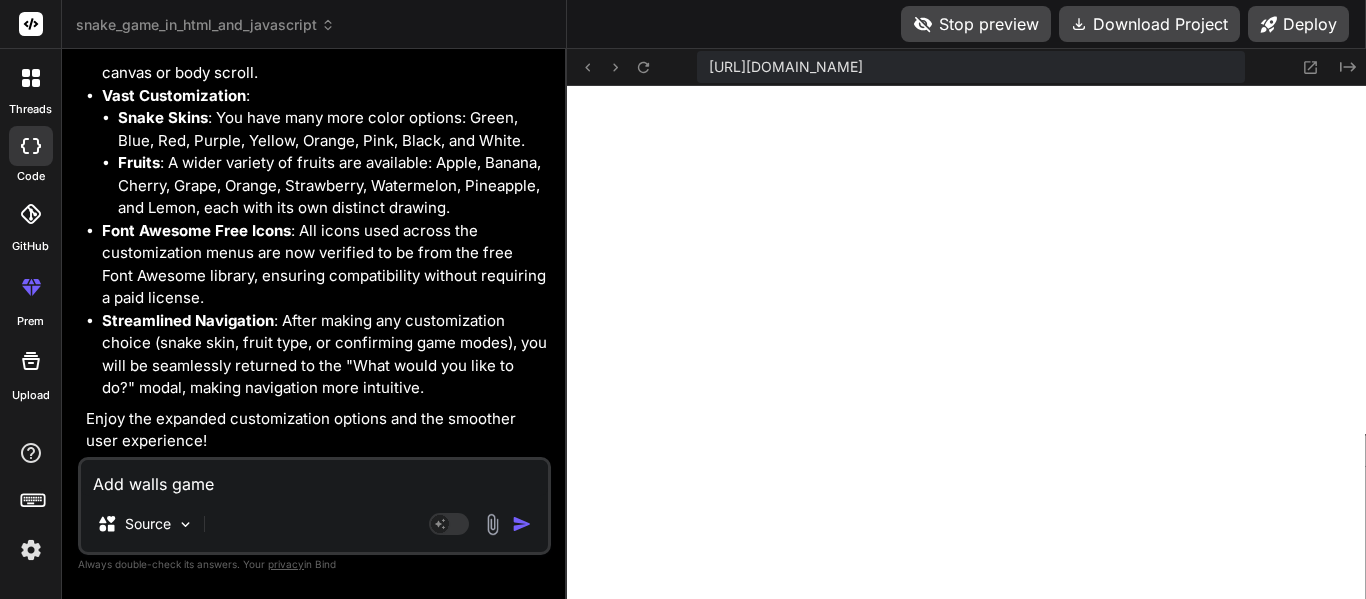 type on "Add walls gamem" 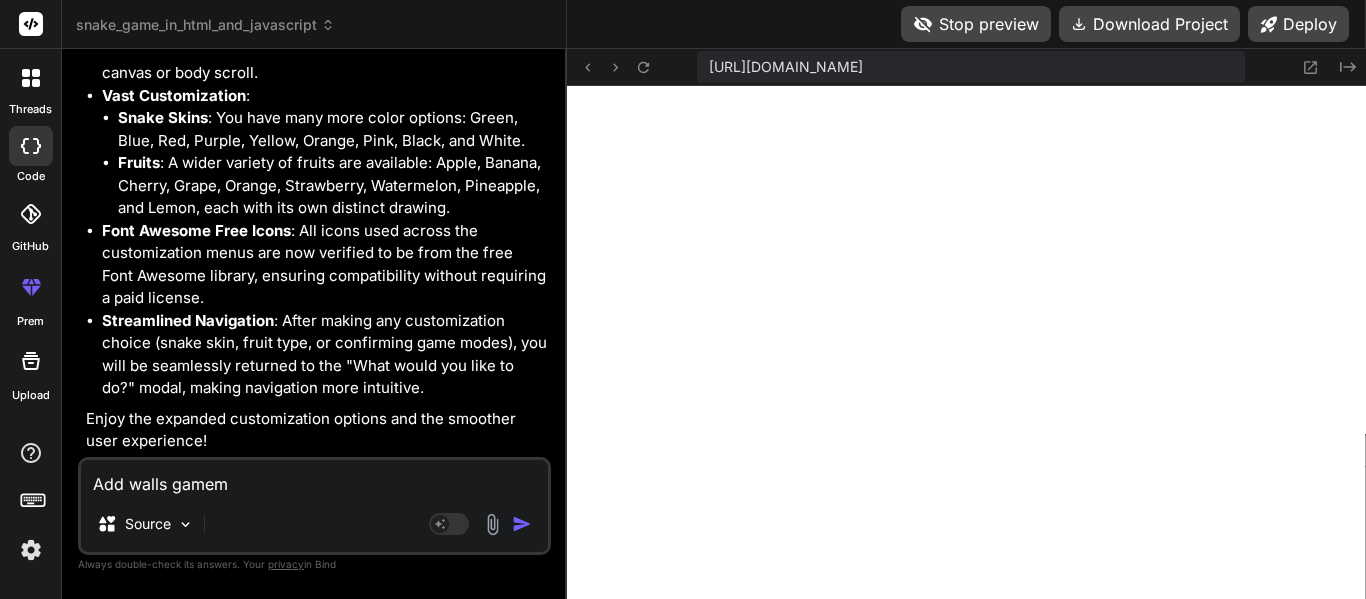 type on "Add walls gamemo" 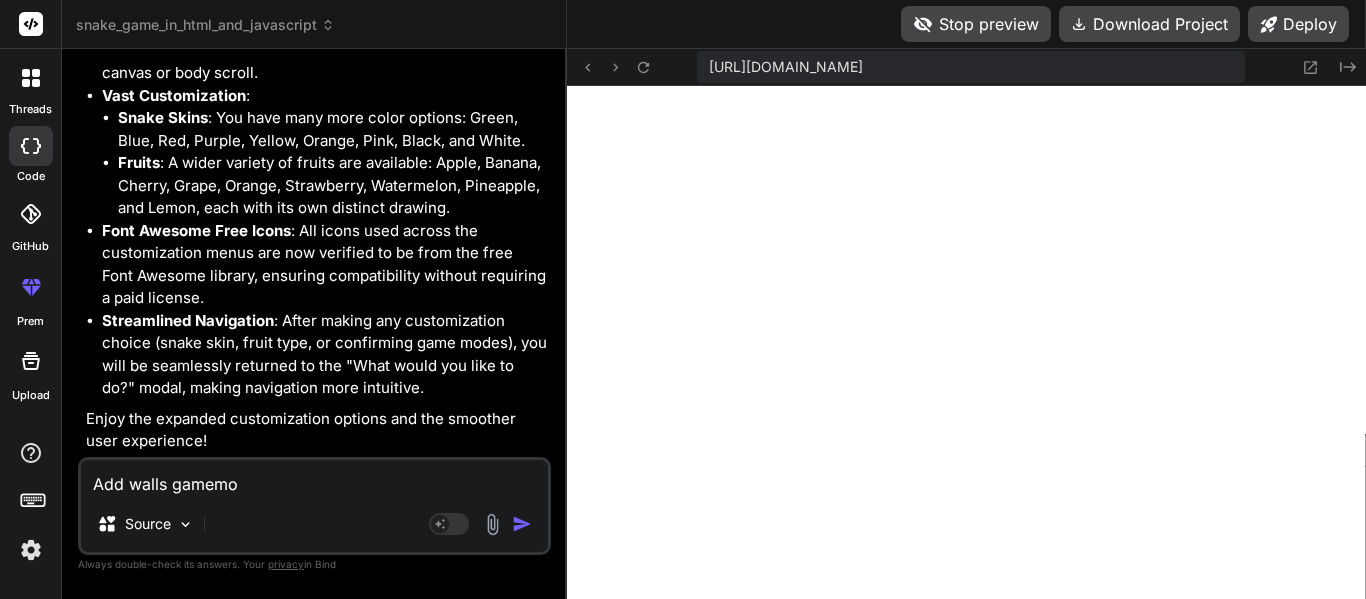 type on "Add walls gamemod" 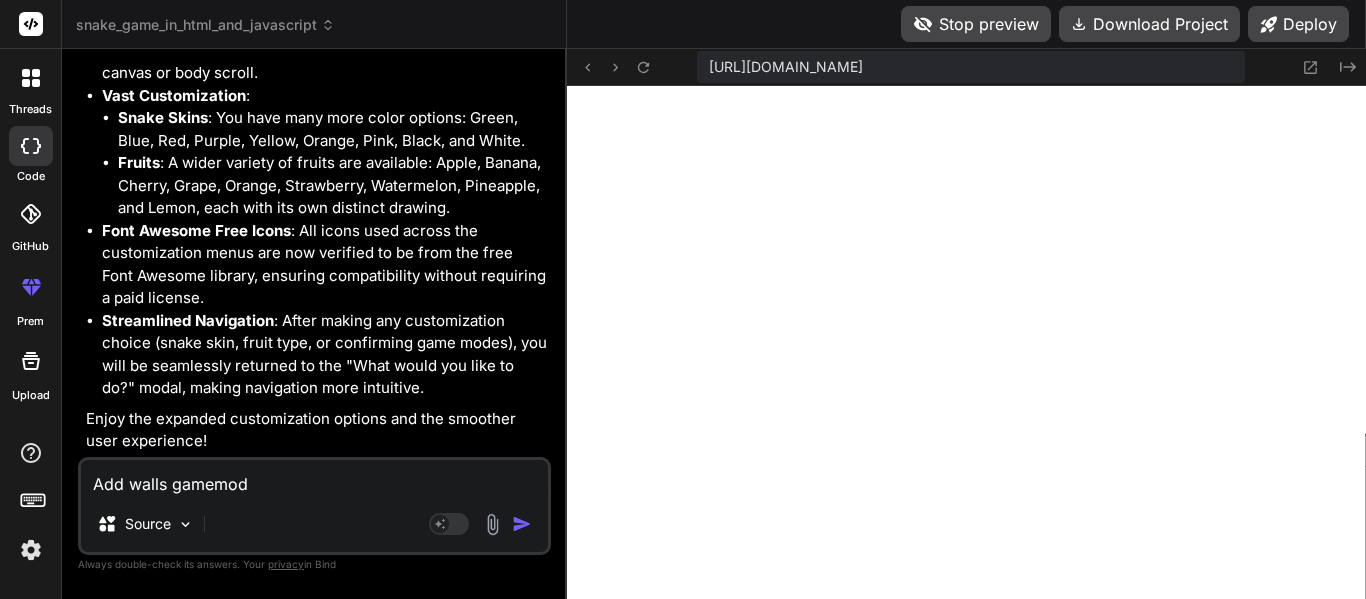 type on "Add walls gamemode" 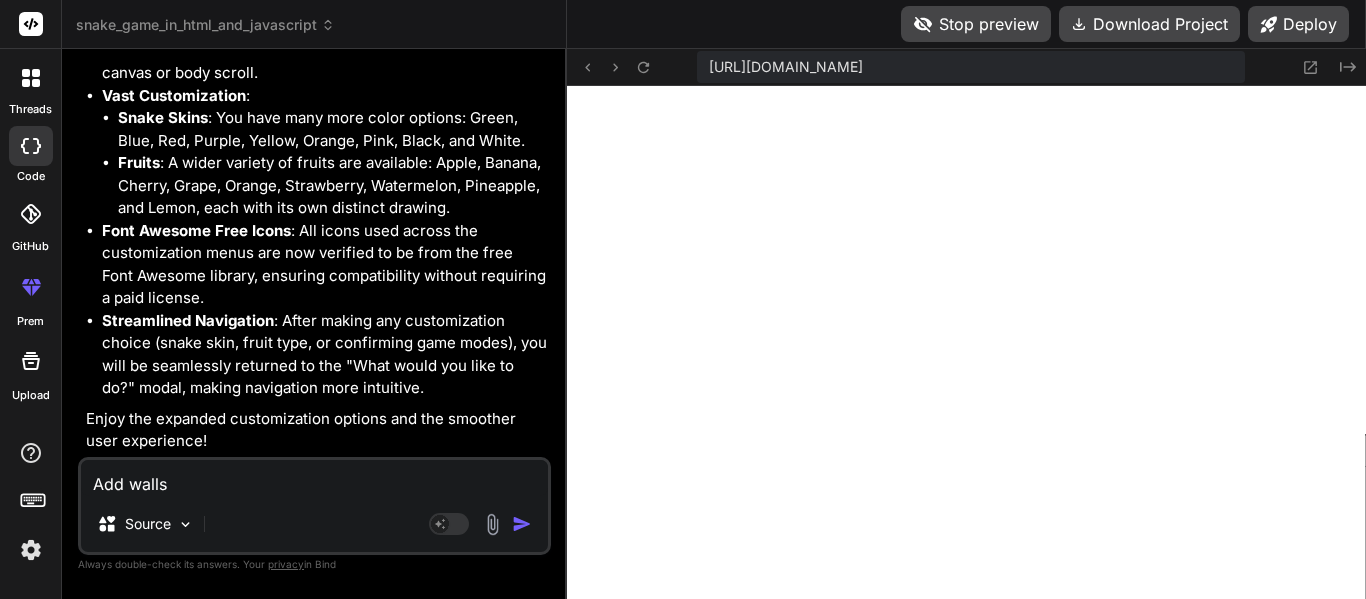 type on "Add walls game mode," 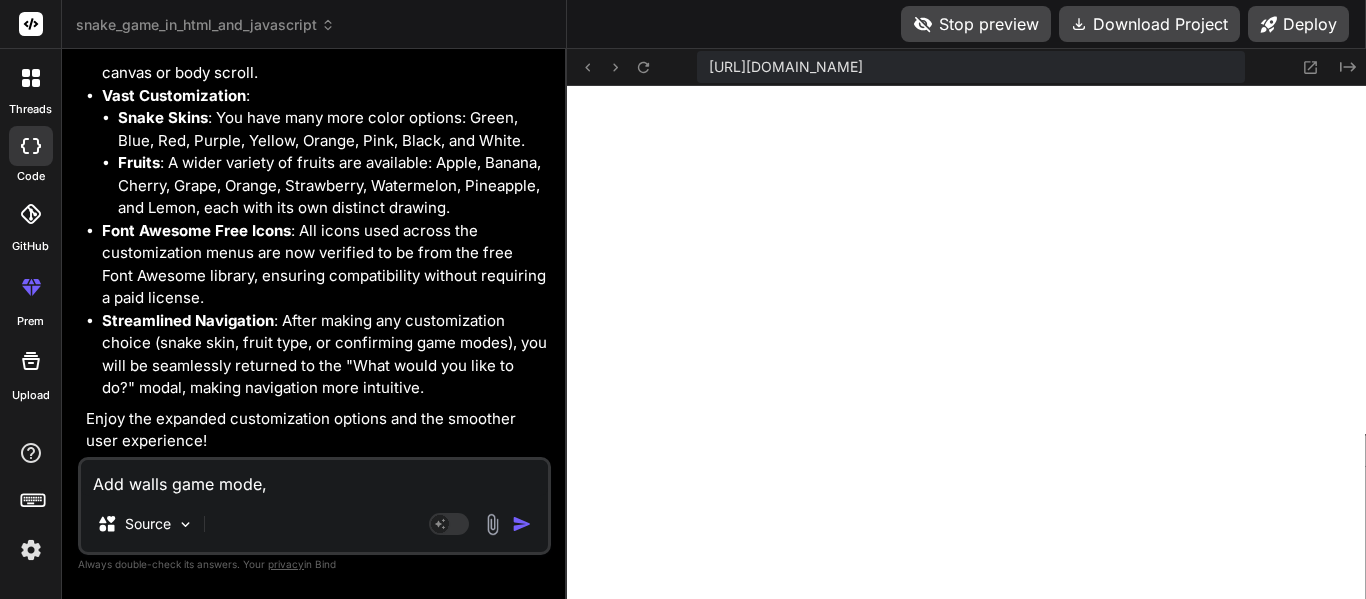 type on "Add walls game mode," 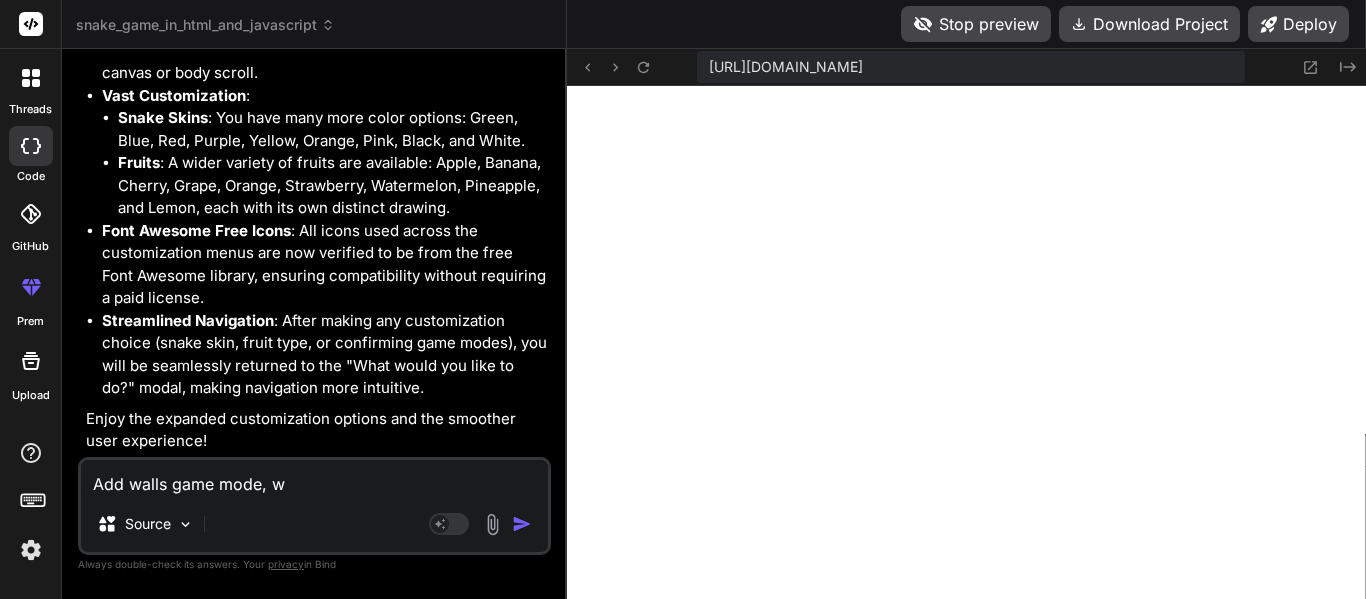 type on "x" 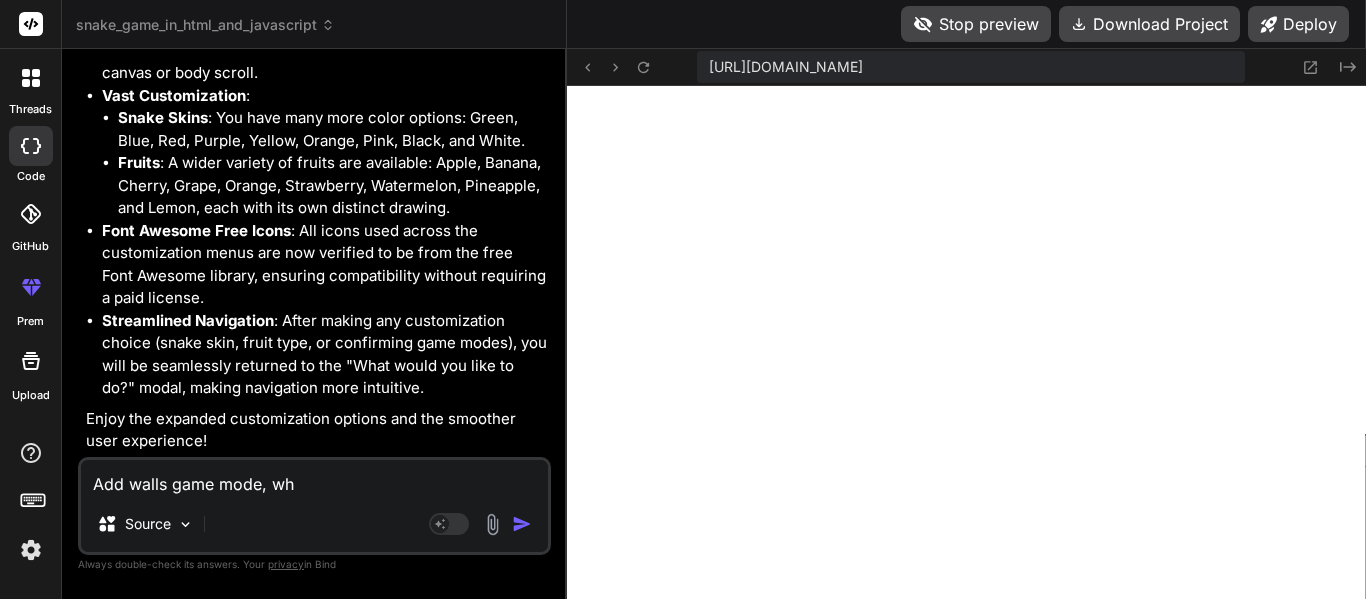 type on "Add walls game mode, whi" 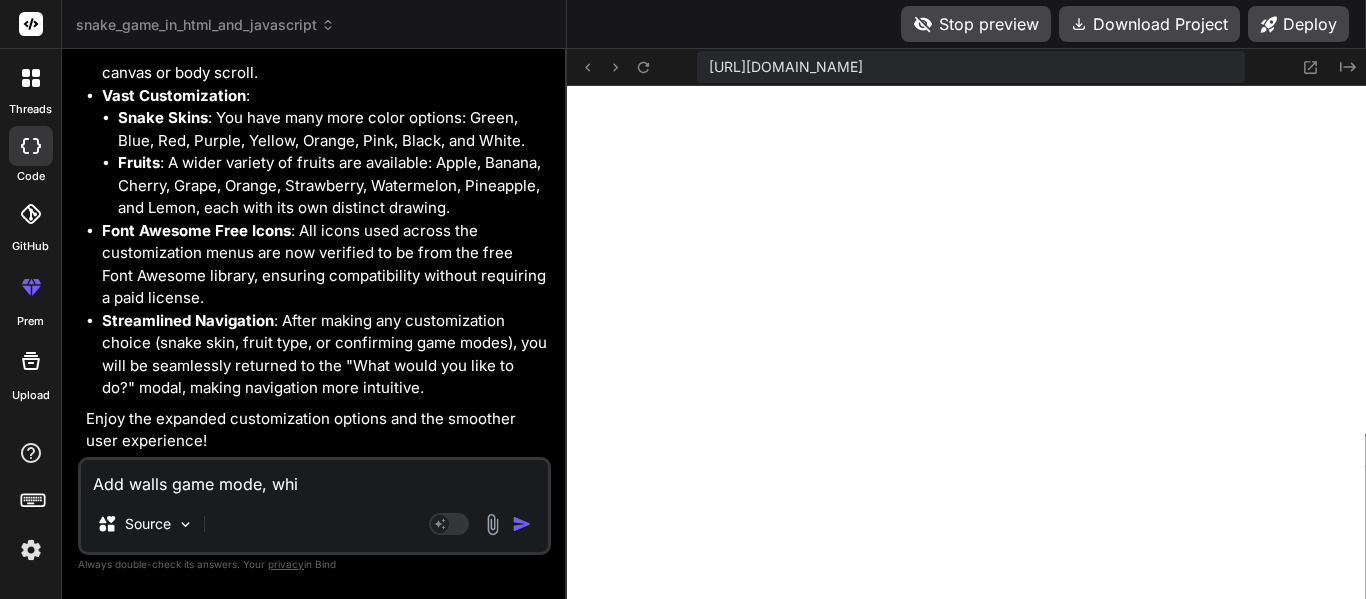 type on "Add walls game mode, whic" 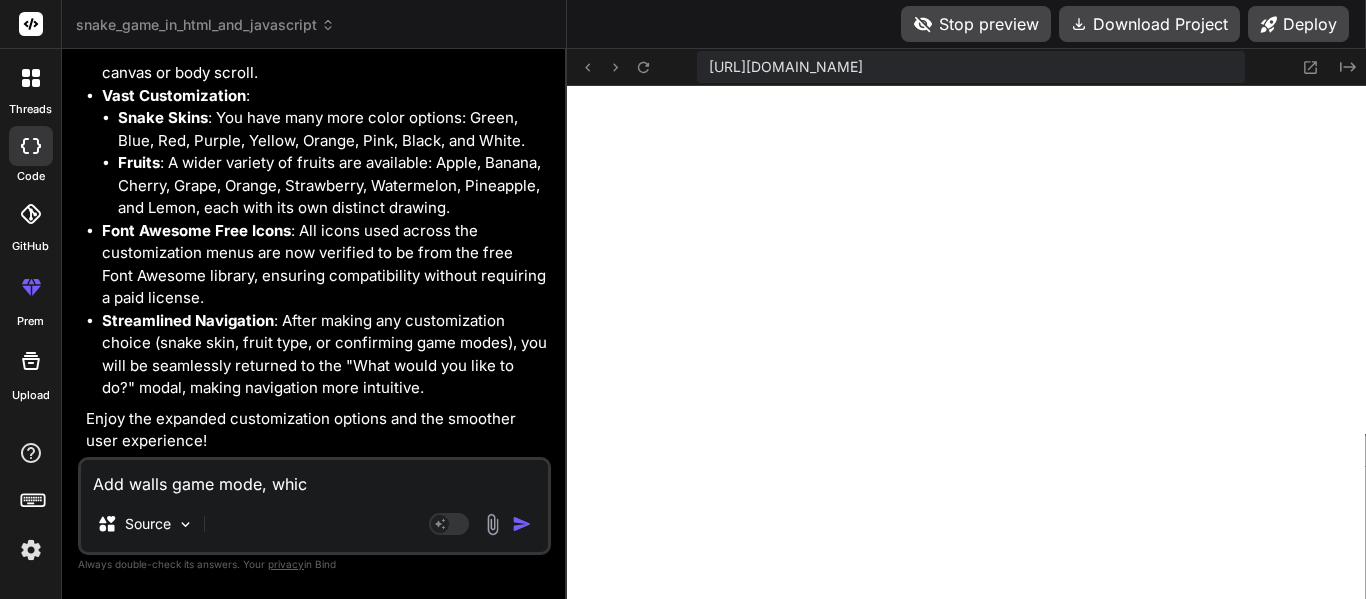 type on "Add walls game mode, which" 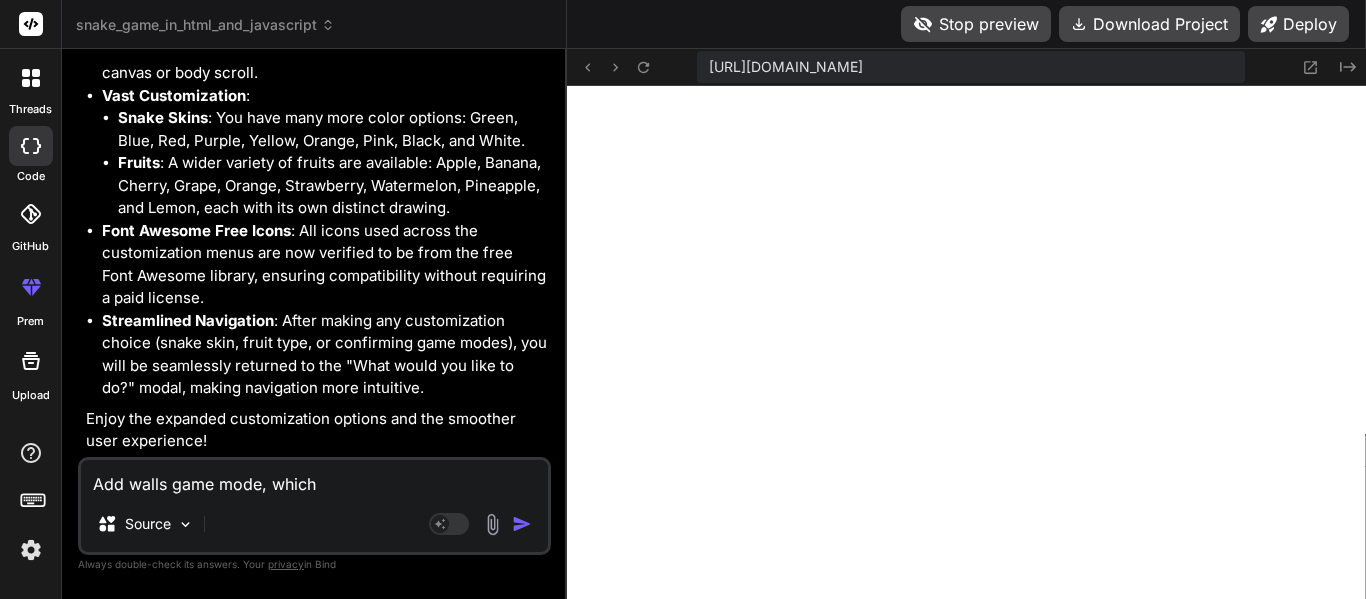 type on "Add walls game mode, which" 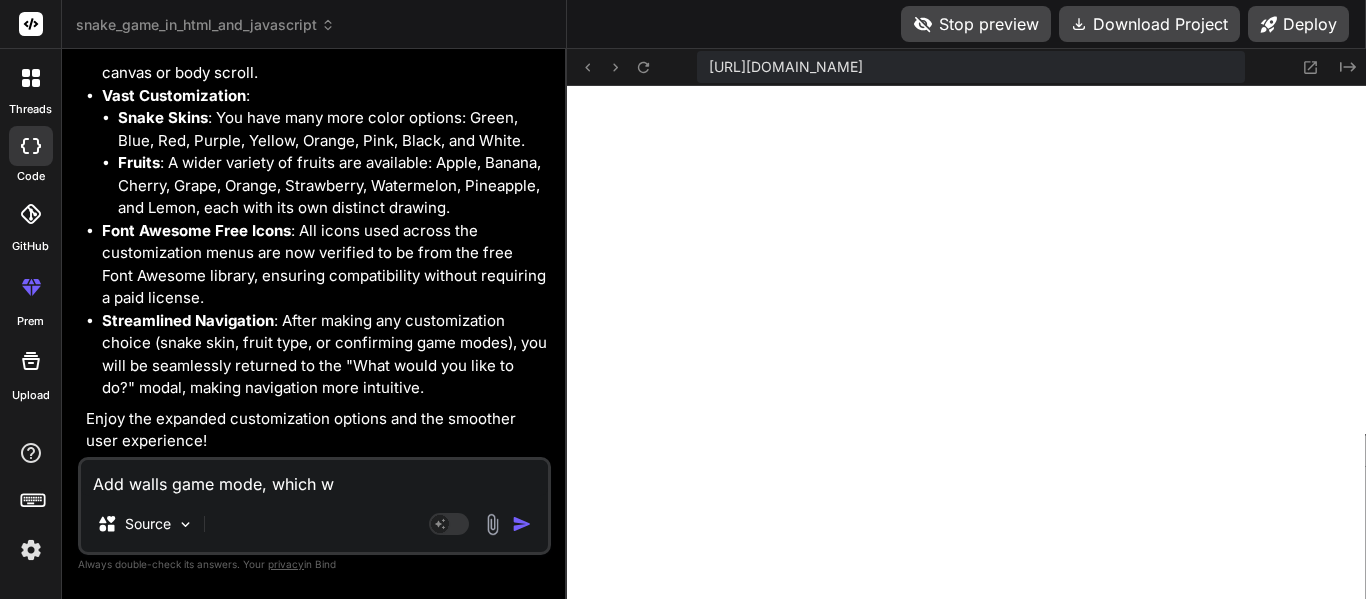 type on "Add walls game mode, which wi" 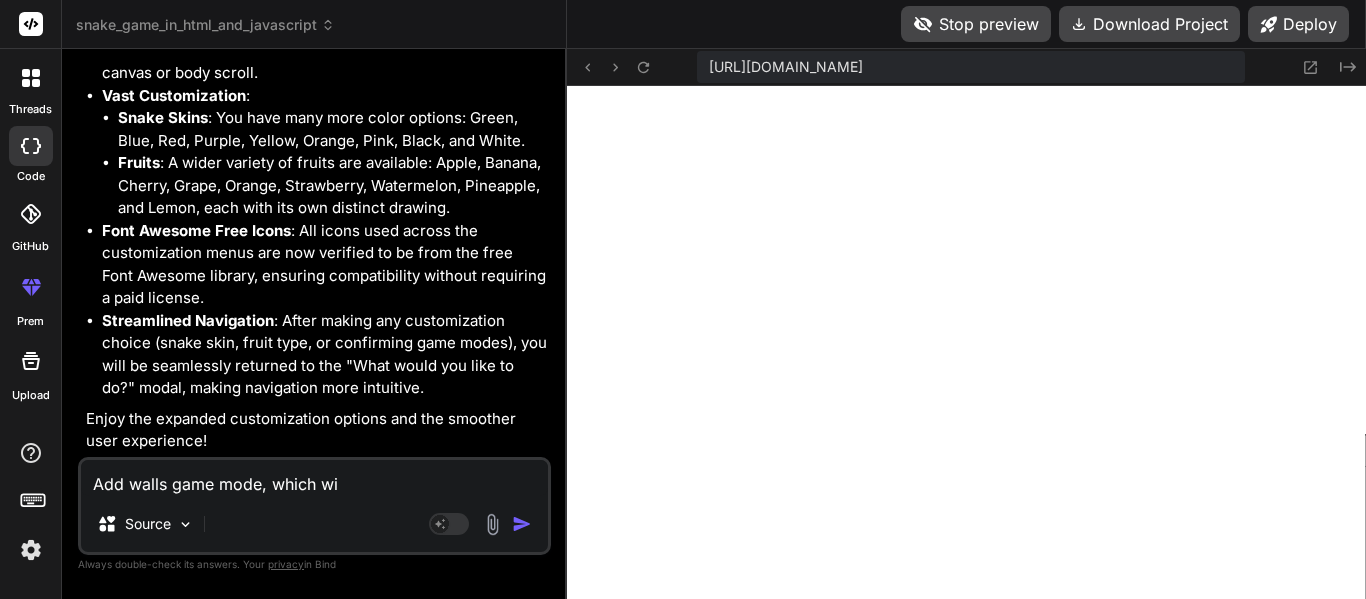 type on "Add walls game mode, which wil" 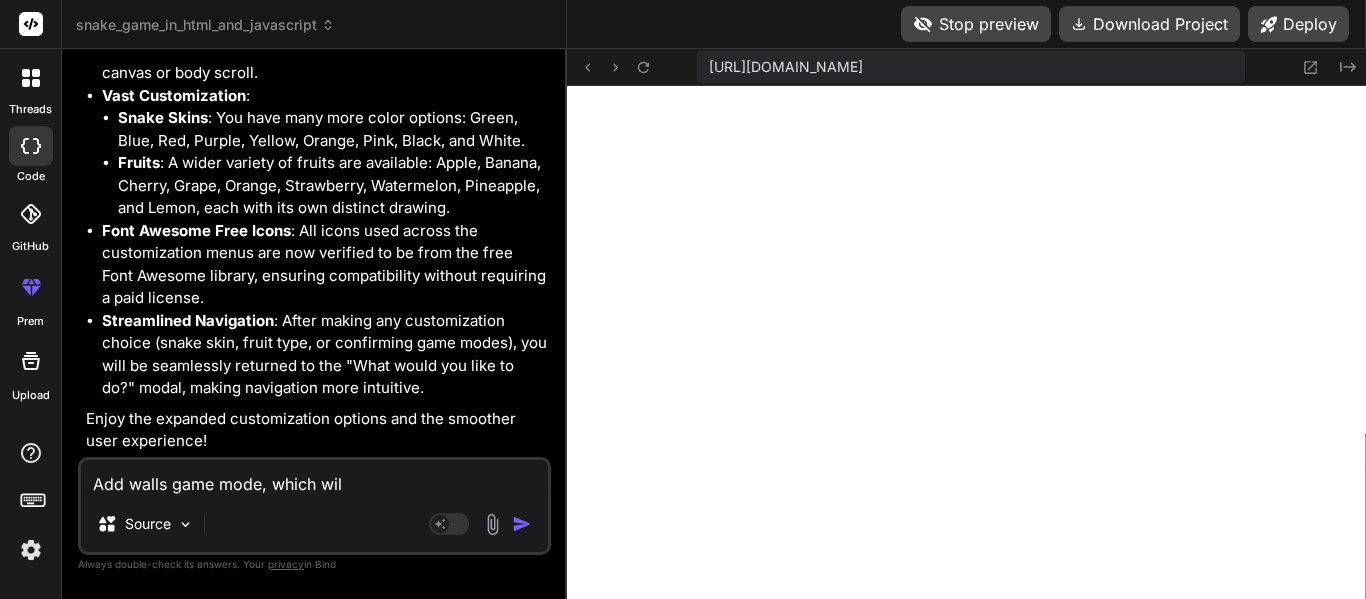 type on "Add walls game mode, which will" 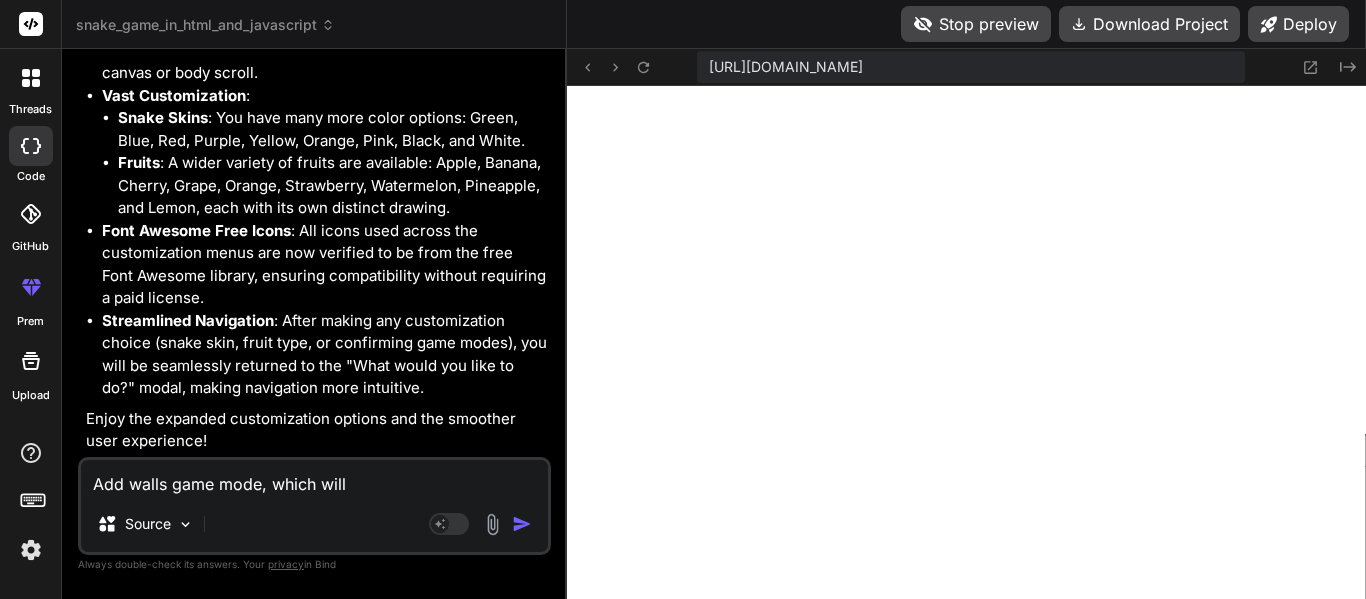 type on "Add walls game mode, which will" 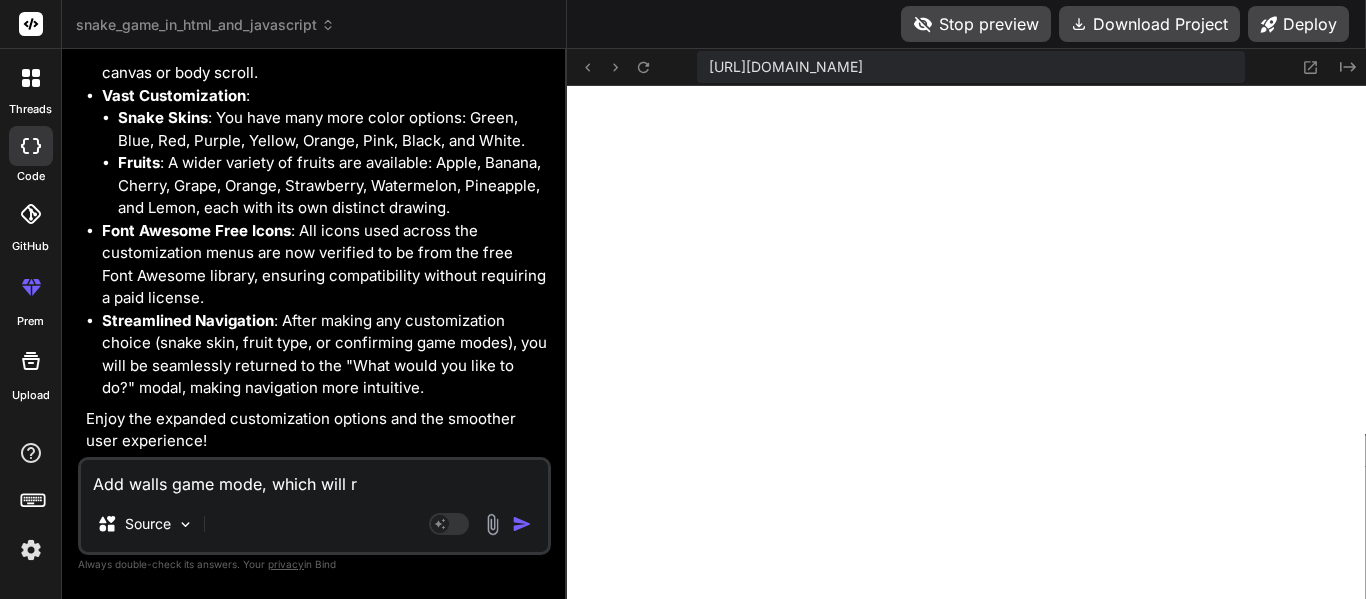 type on "Add walls game mode, which will ra" 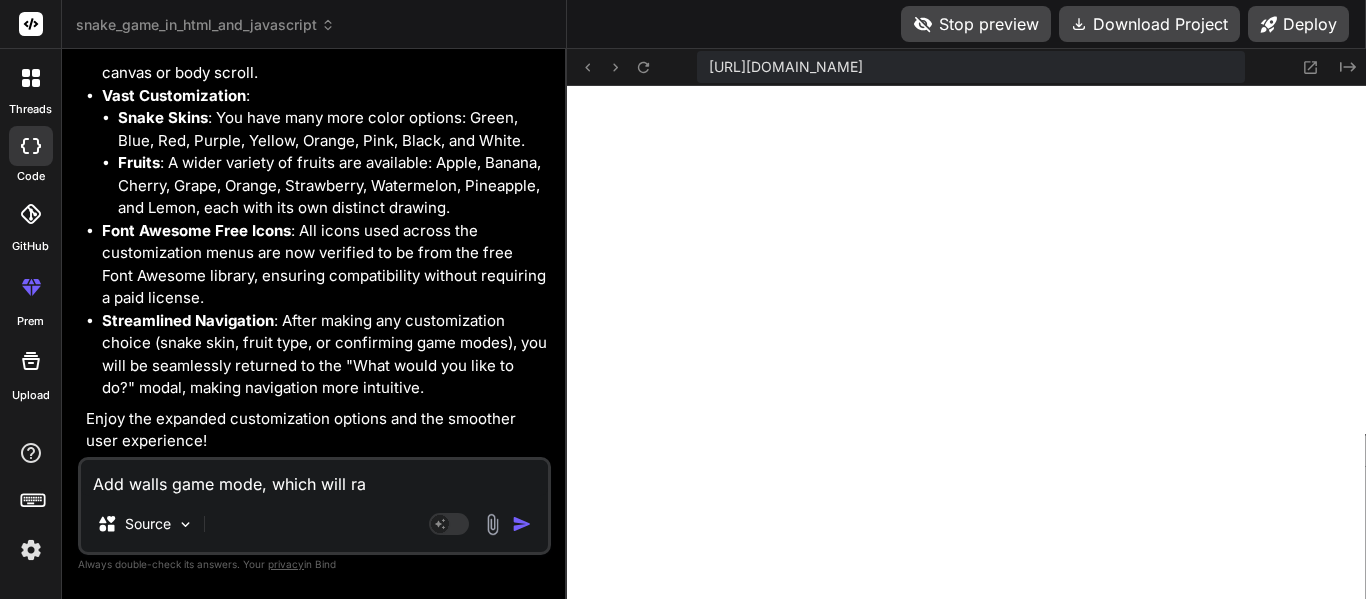type on "Add walls game mode, which will ran" 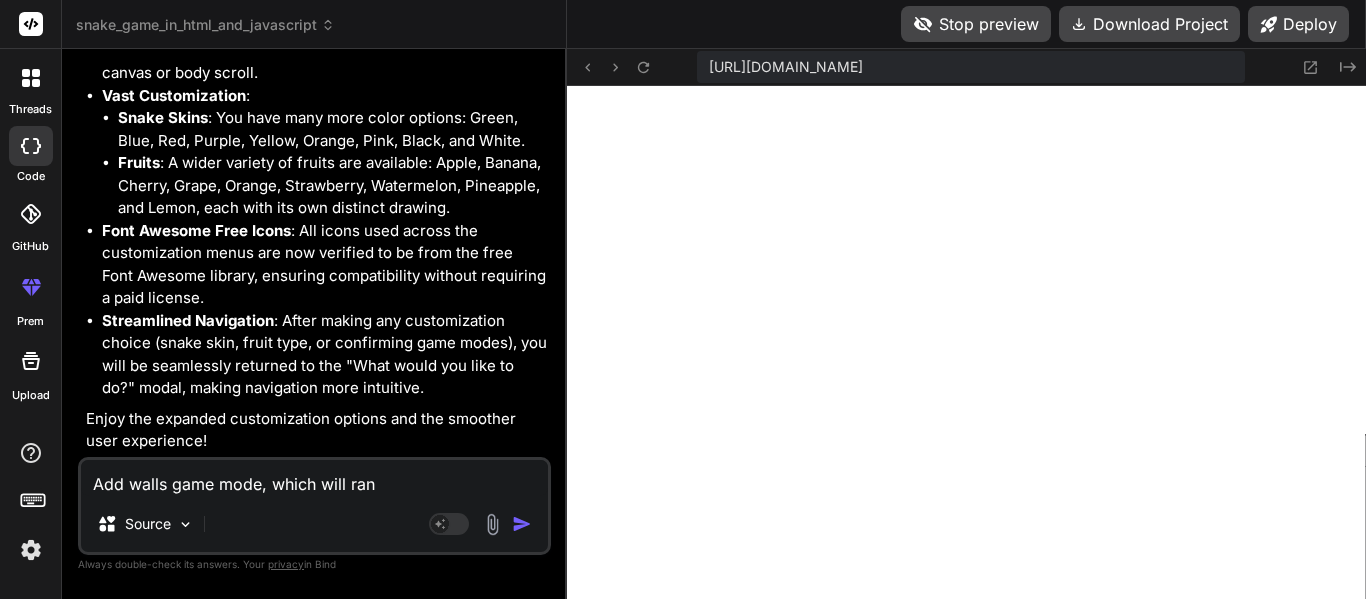 type on "x" 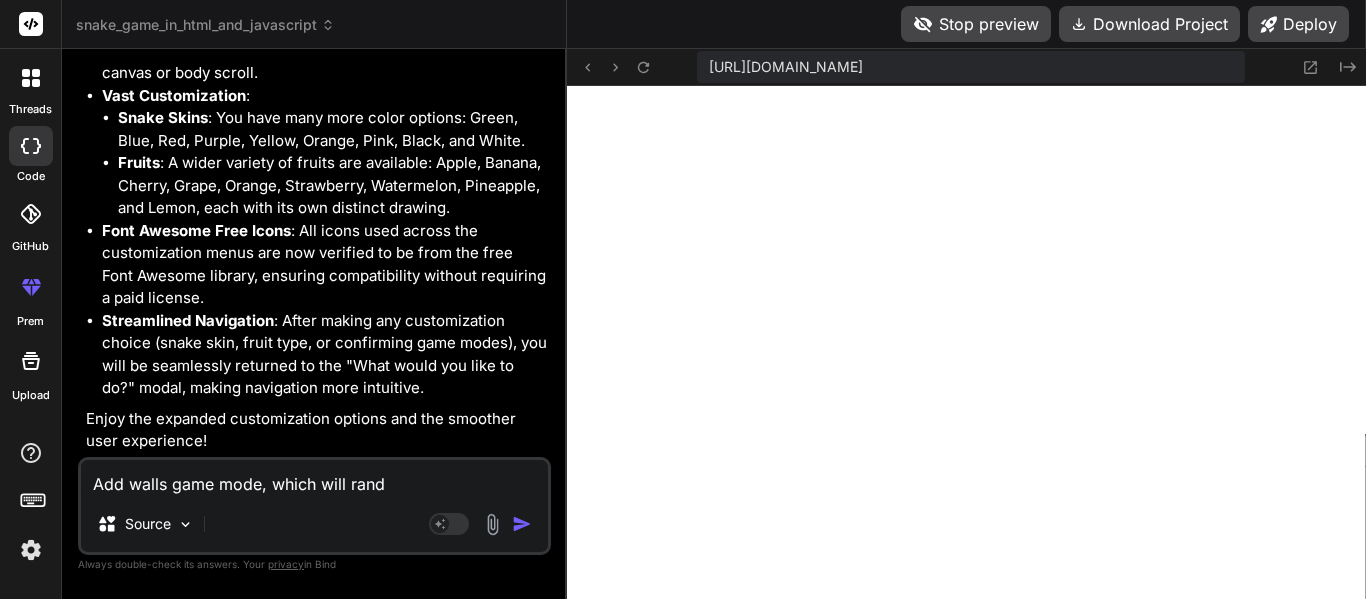 type on "Add walls game mode, which will rando" 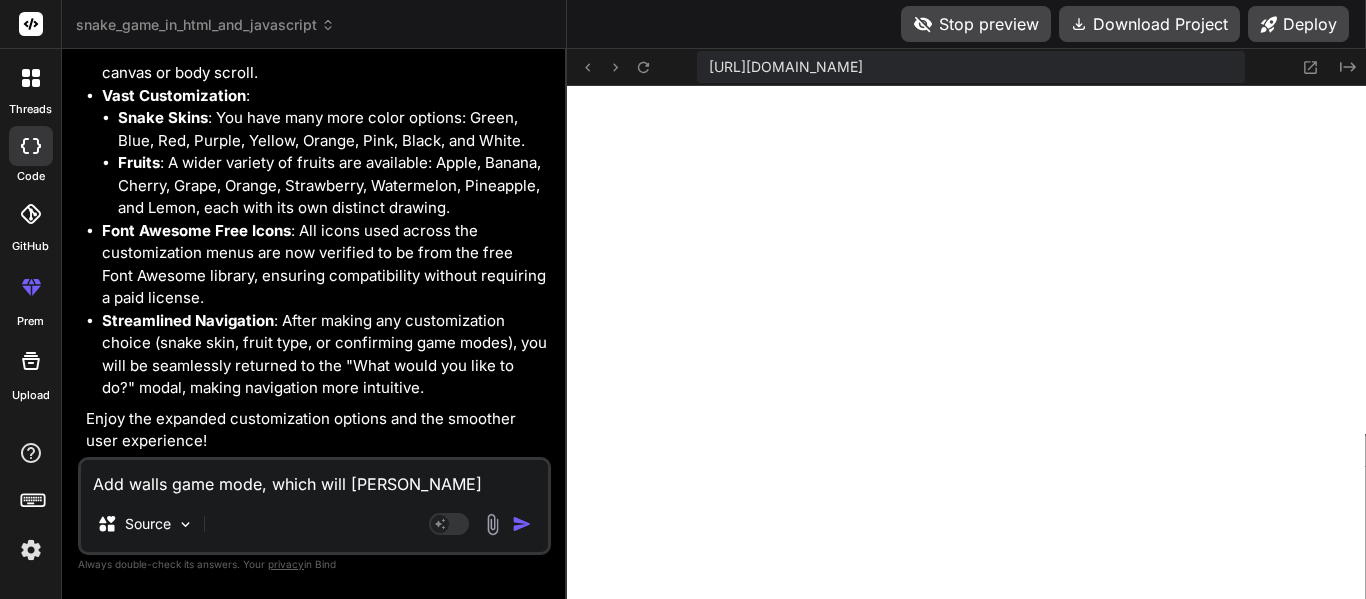 type on "Add walls game mode, which will random" 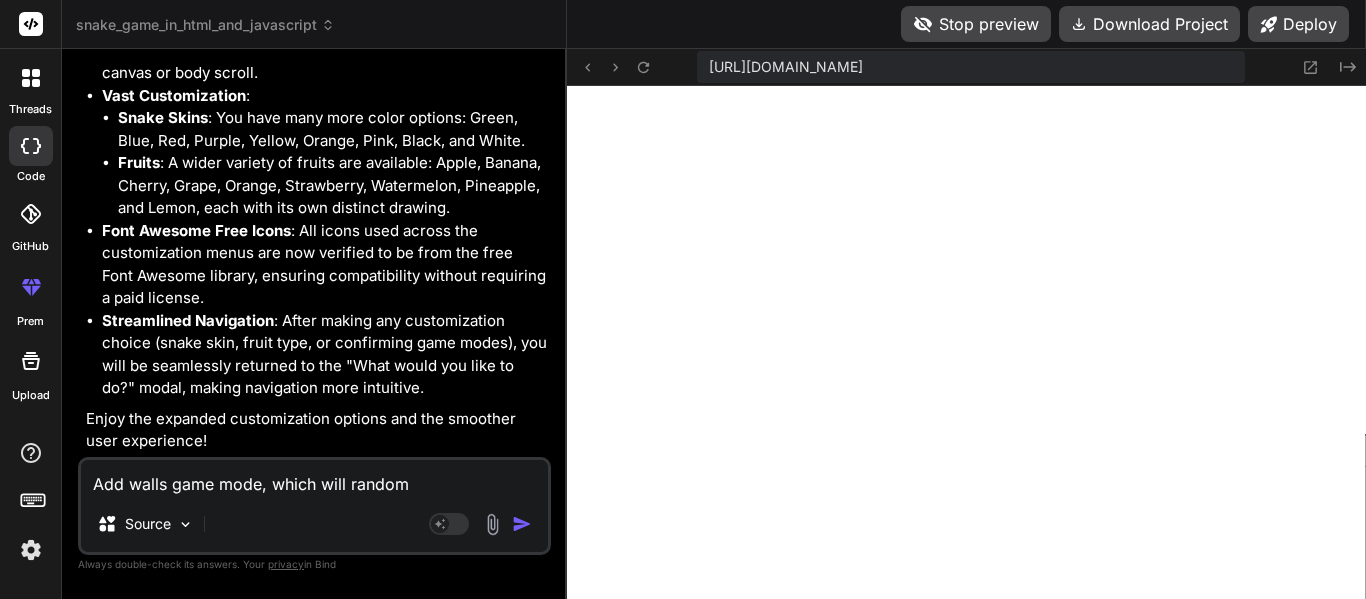 type on "Add walls game mode, which will randoml" 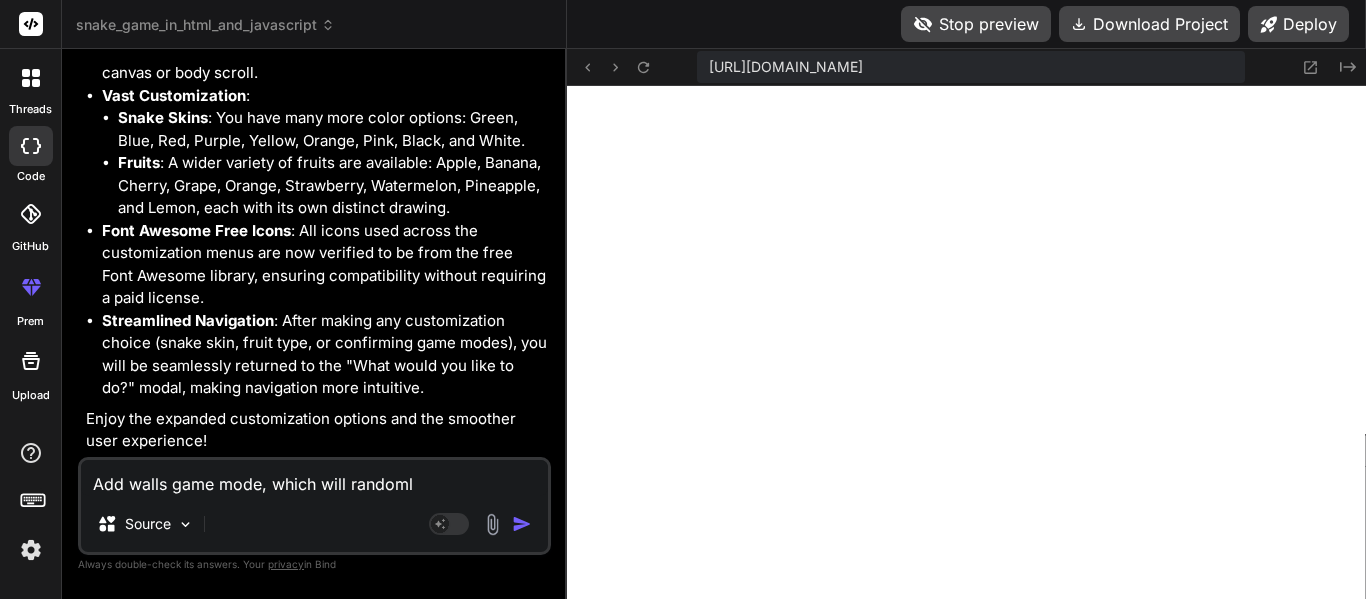 type on "Add walls game mode, which will randomly" 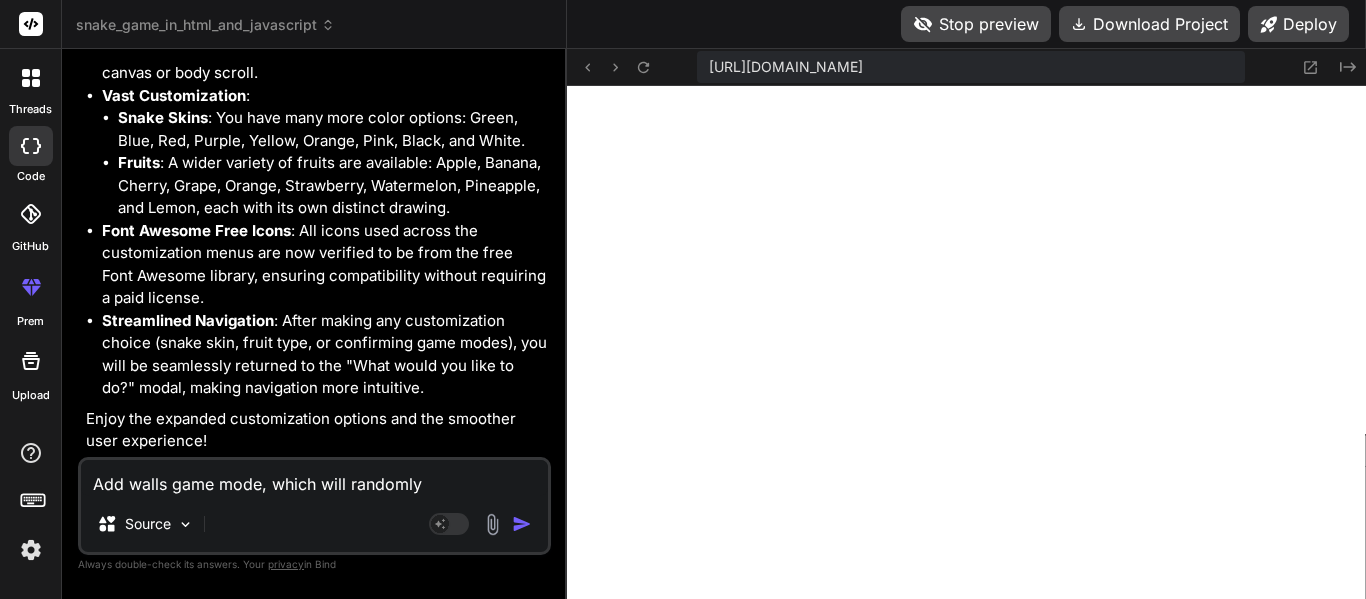 type on "Add walls game mode, which will randomly" 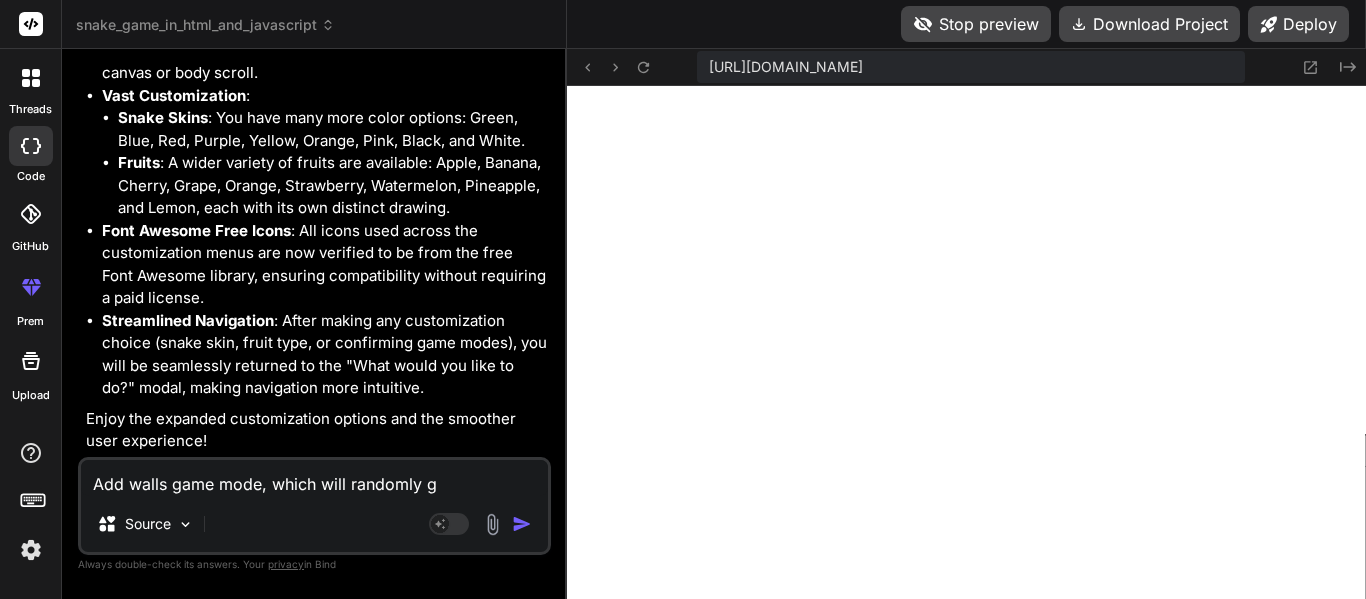 type on "Add walls game mode, which will randomly ge" 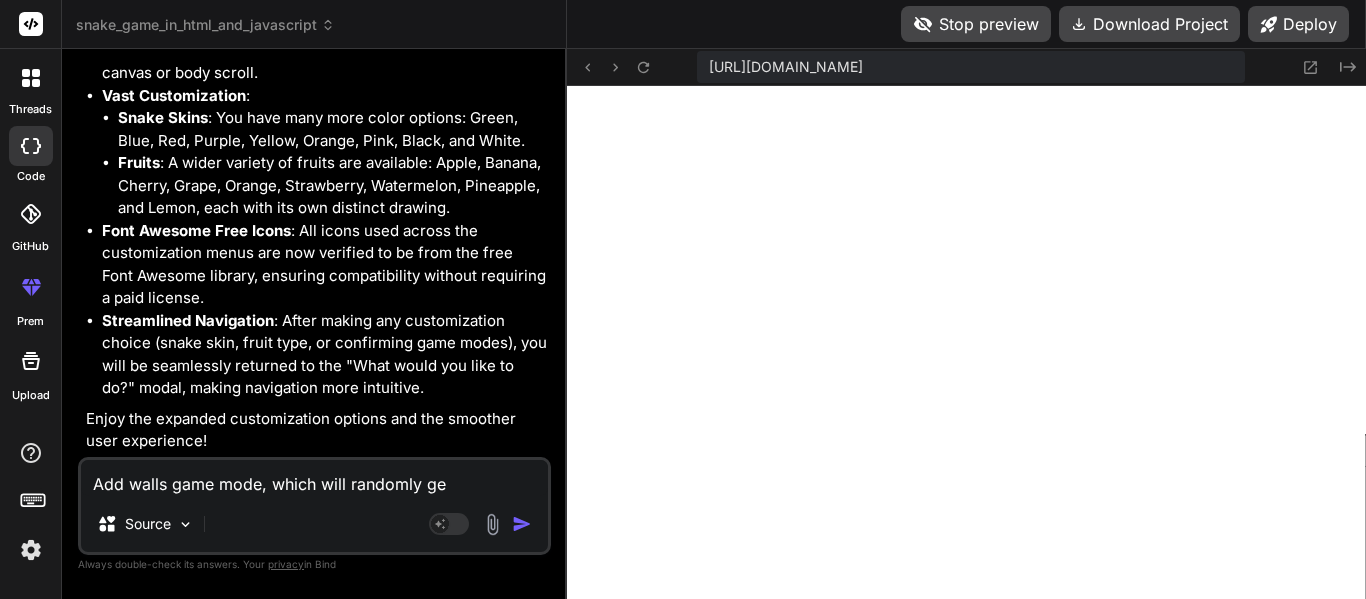 type on "Add walls game mode, which will randomly gen" 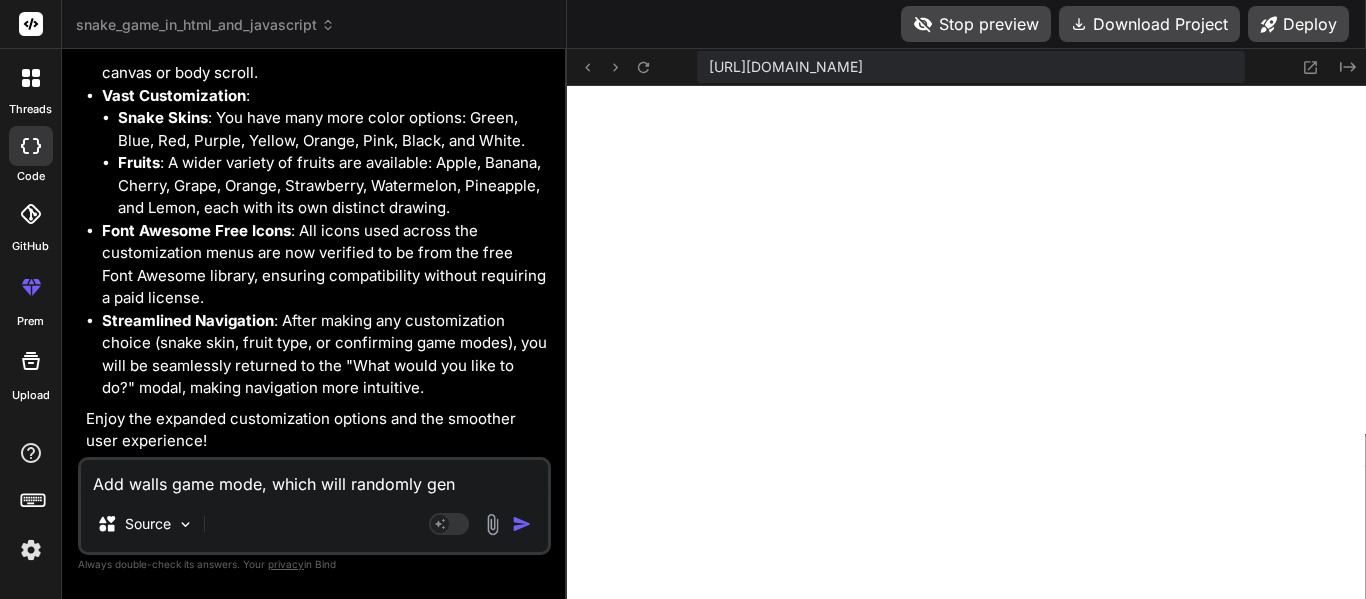 type on "Add walls game mode, which will randomly gene" 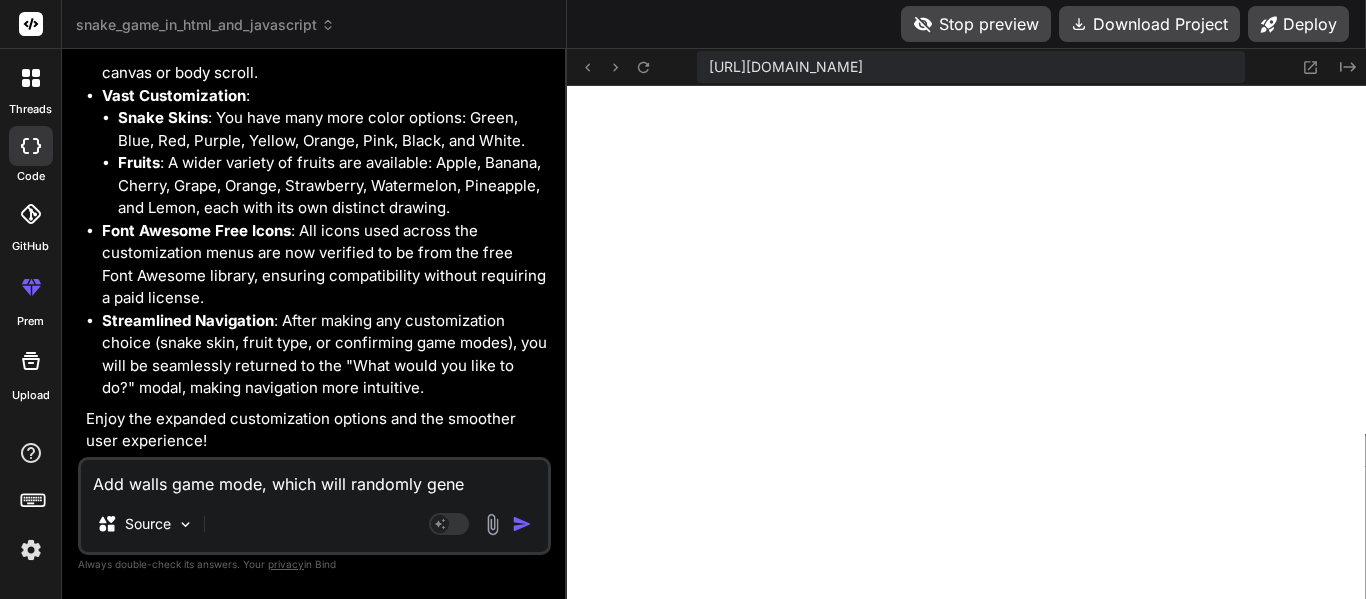 type on "Add walls game mode, which will randomly gener" 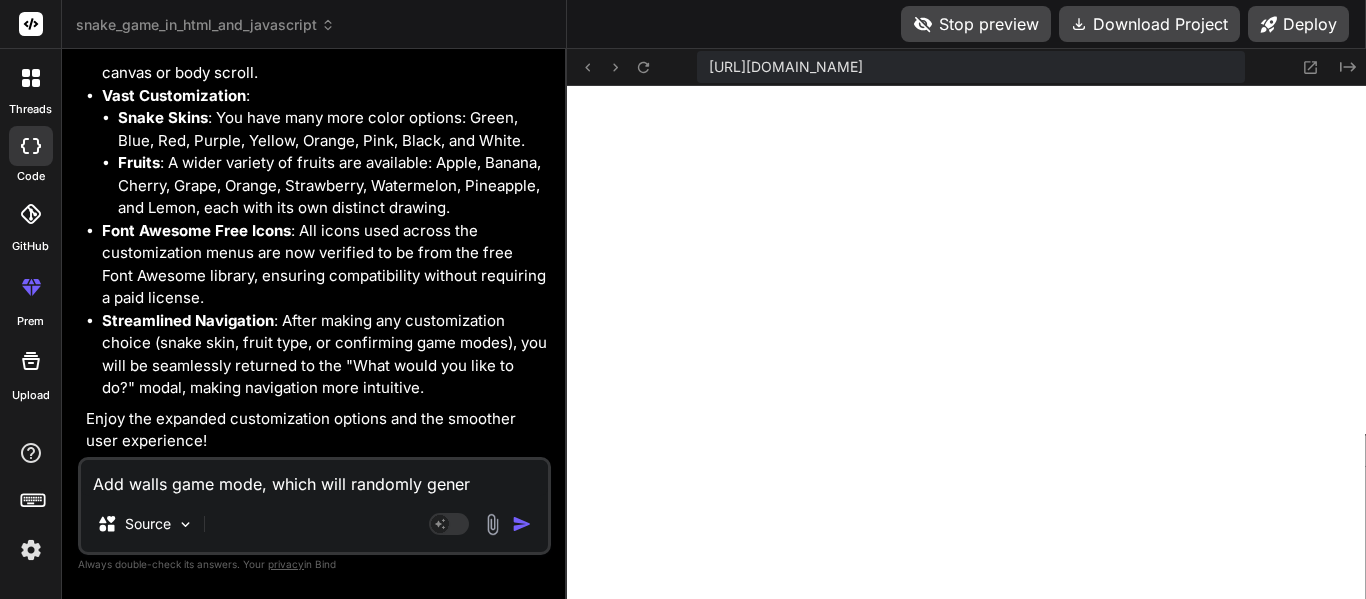 type on "Add walls game mode, which will randomly genera" 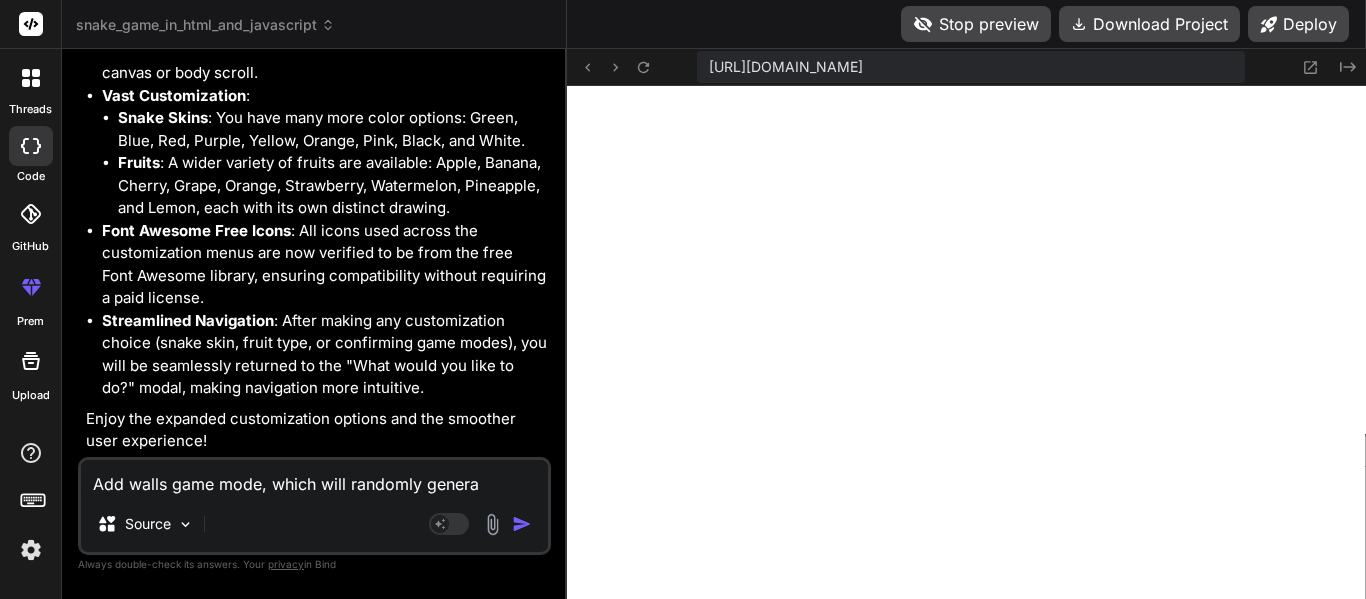 type on "Add walls game mode, which will randomly generat" 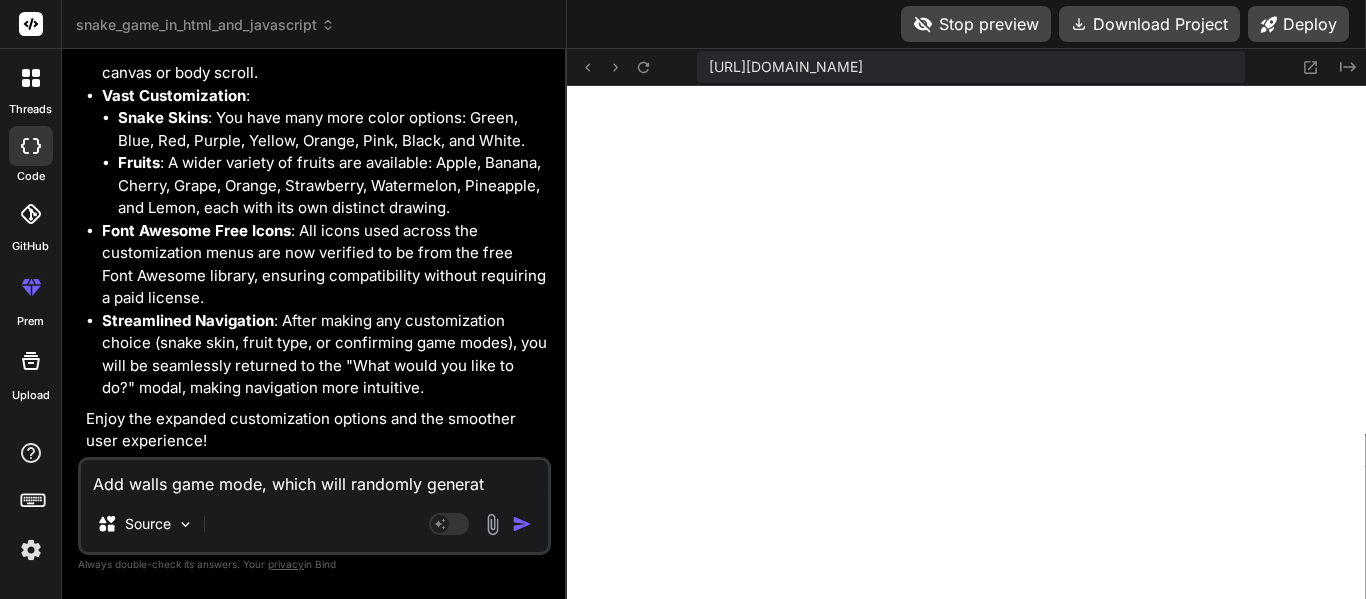 type on "Add walls game mode, which will randomly generate" 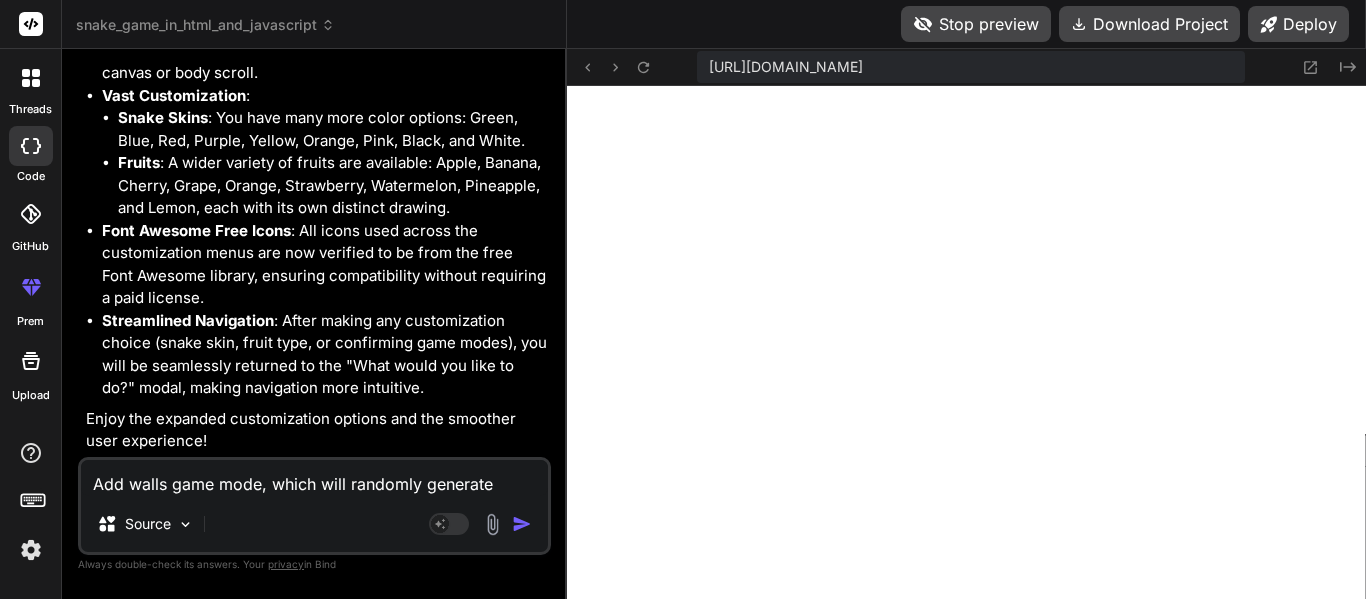type on "Add walls game mode, which will randomly generate" 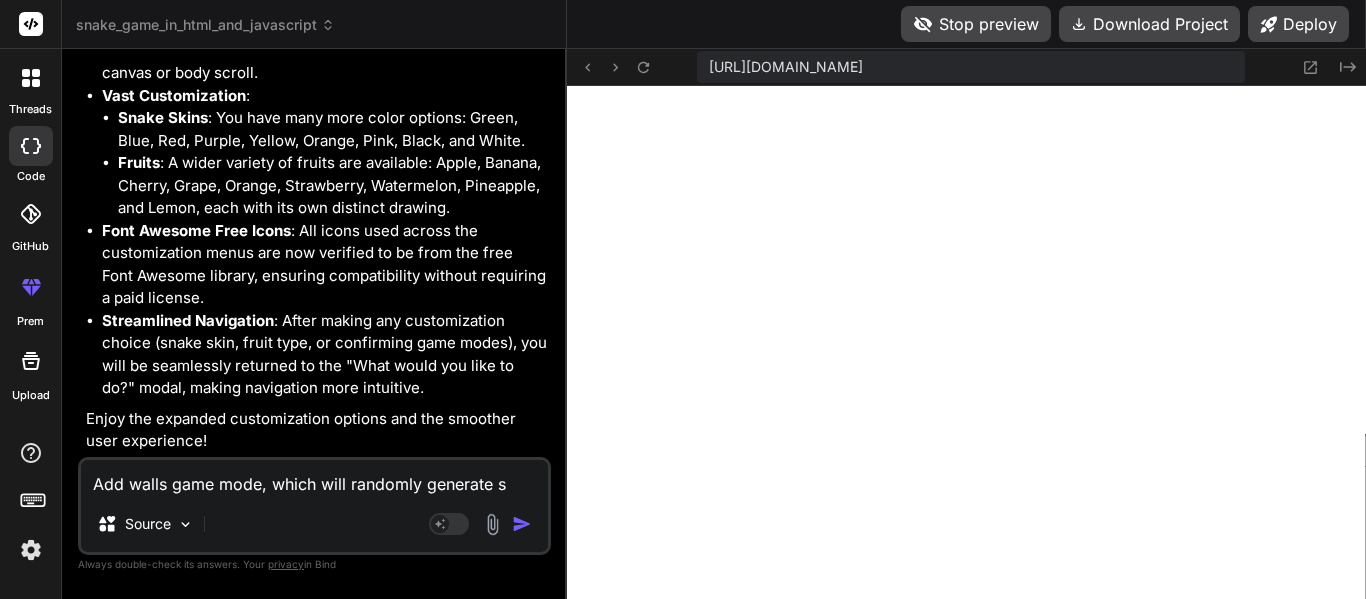 type on "Add walls game mode, which will randomly generate st" 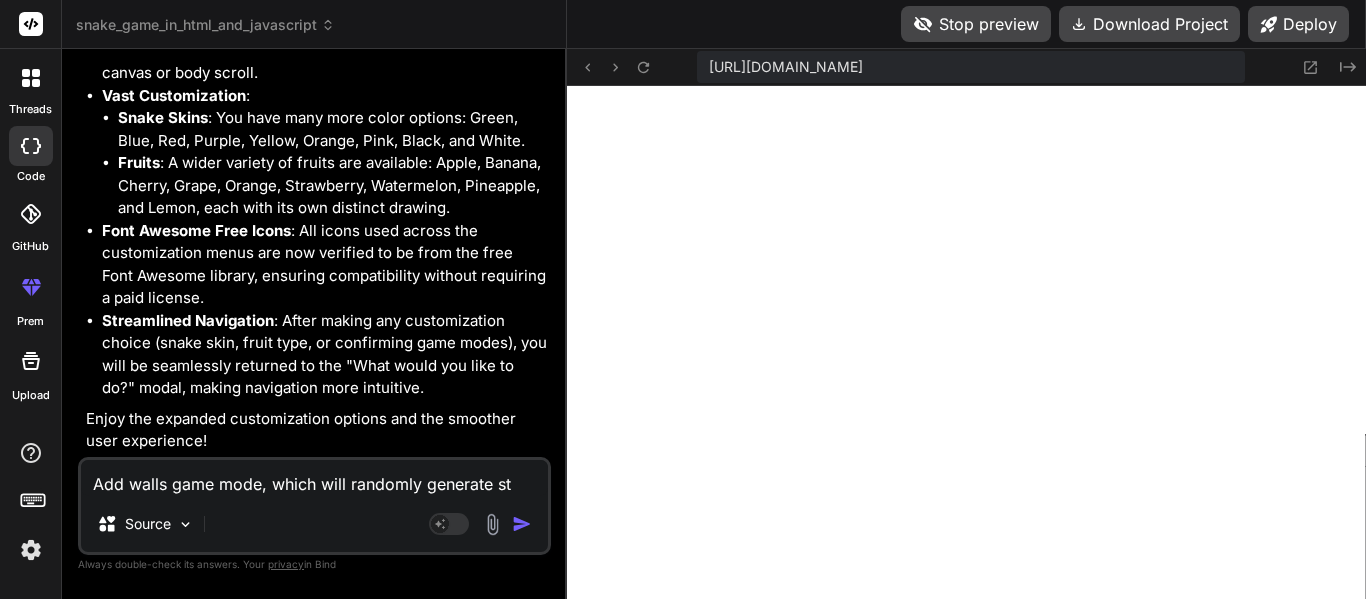 type on "Add walls game mode, which will randomly generate sto" 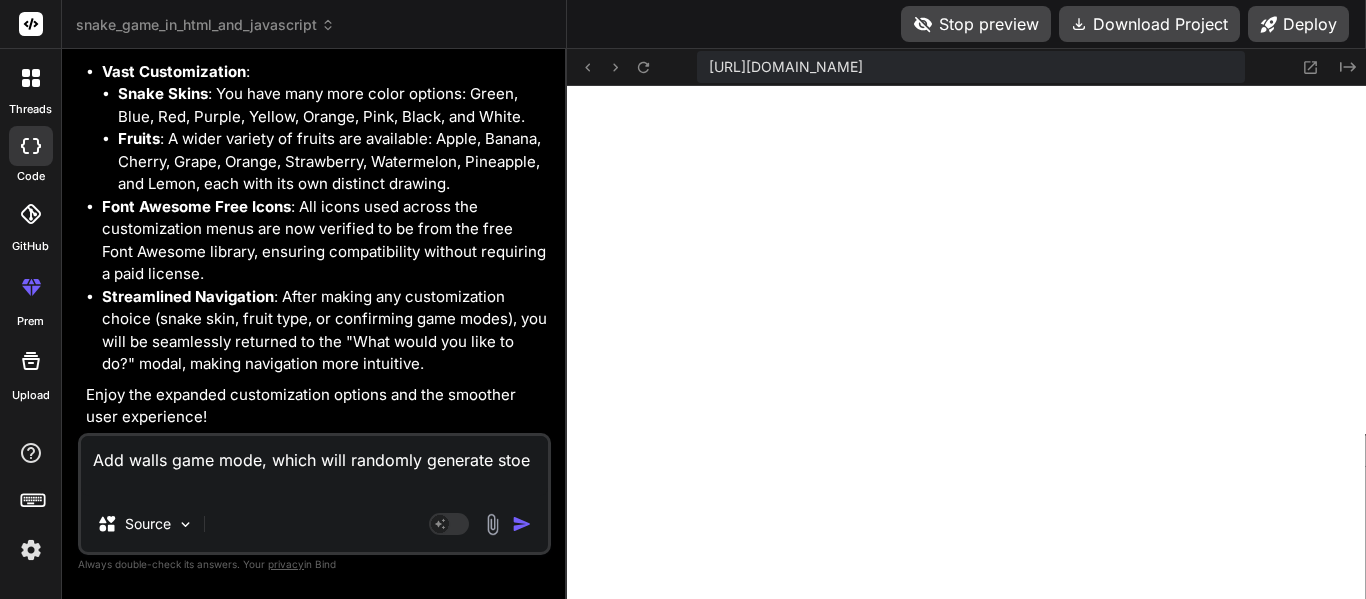 type on "Add walls game mode, which will randomly generate stoen" 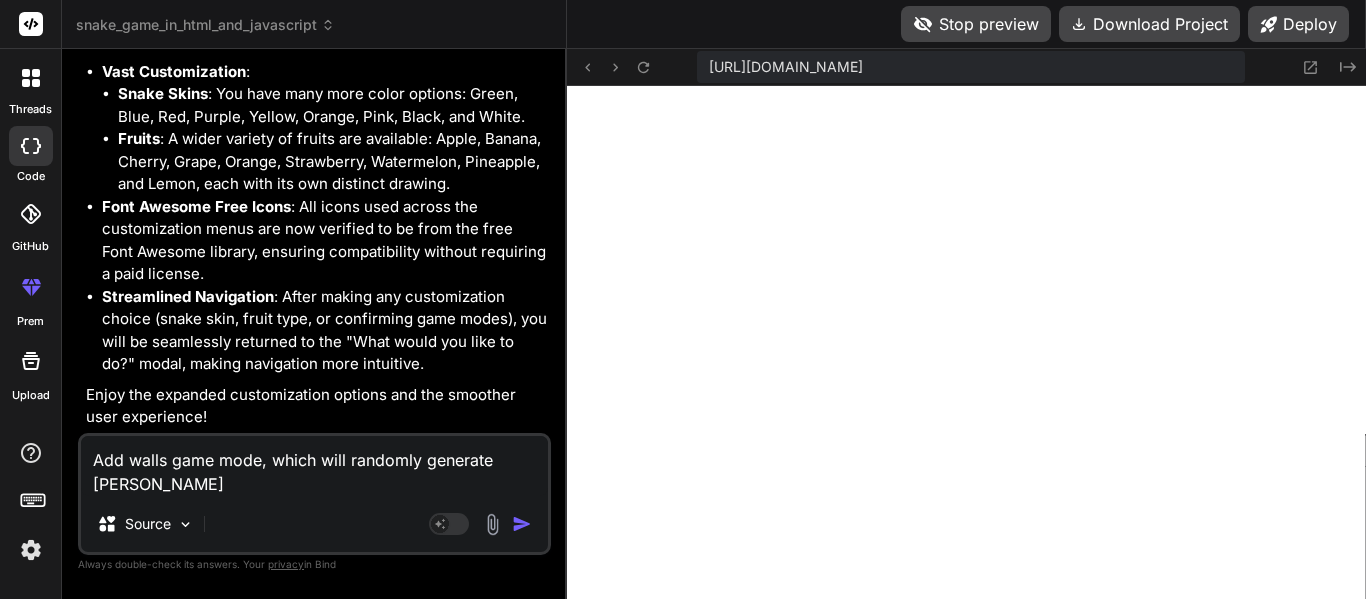 type on "Add walls game mode, which will randomly generate stoe" 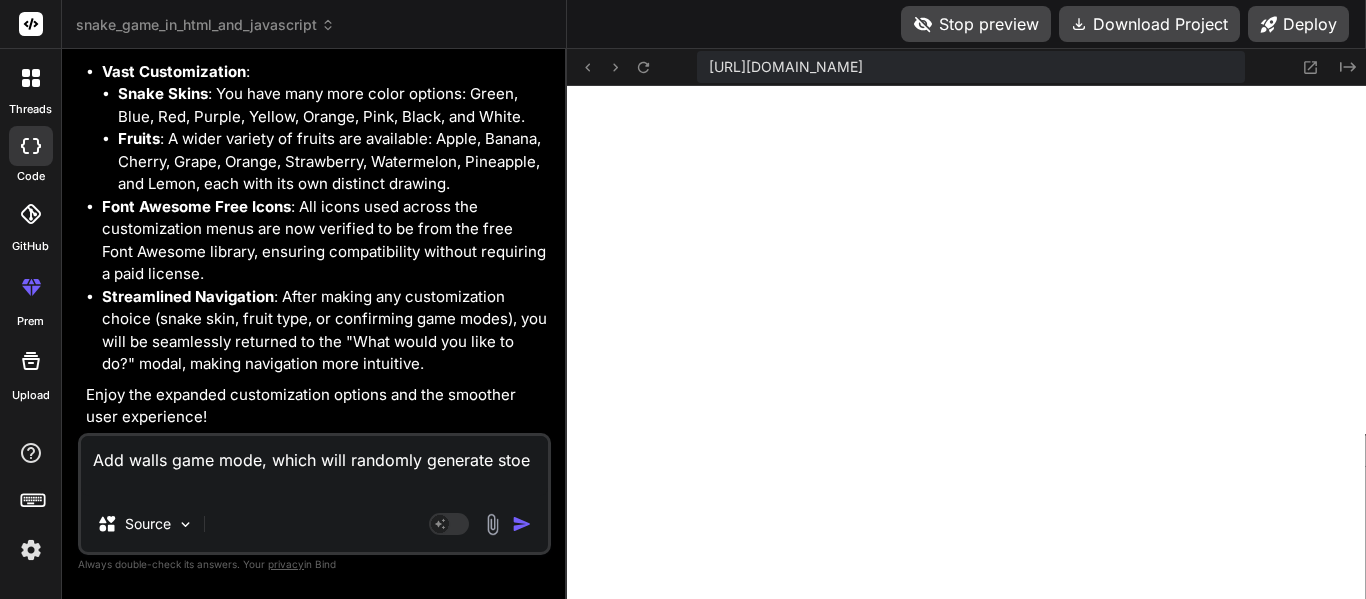 type on "Add walls game mode, which will randomly generate sto" 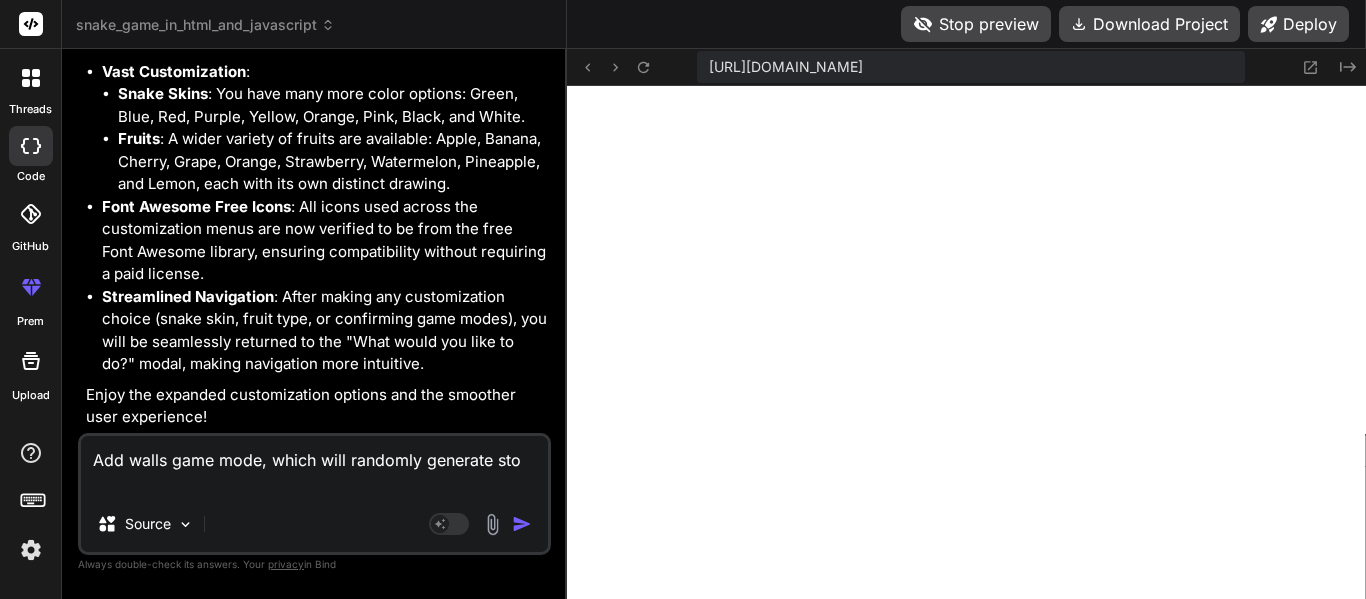 type on "Add walls game mode, which will randomly generate ston" 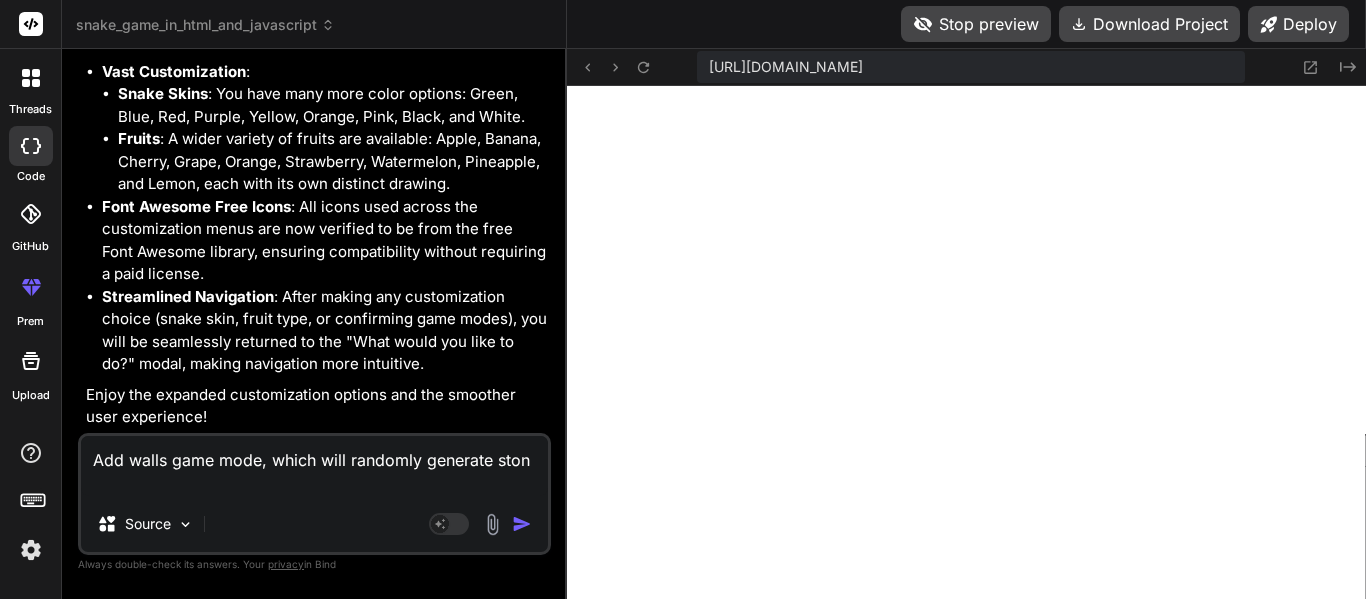 type on "Add walls game mode, which will randomly generate stone" 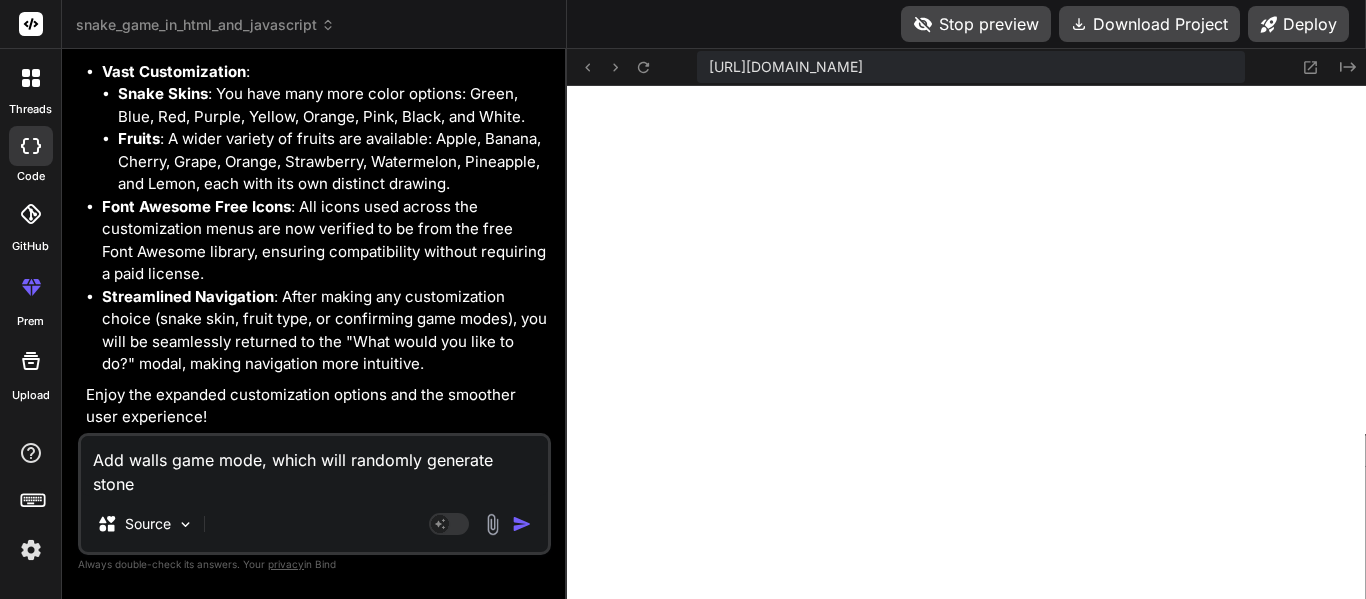type on "Add walls game mode, which will randomly generate stones" 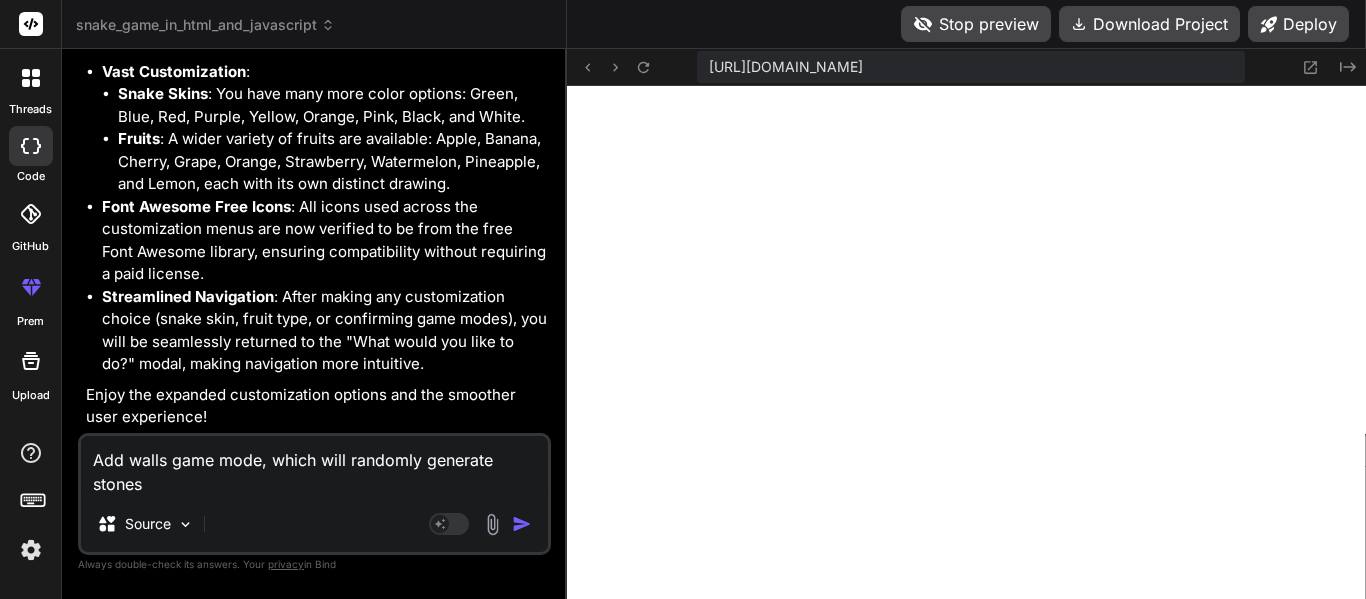 type on "Add walls game mode, which will randomly generate stones" 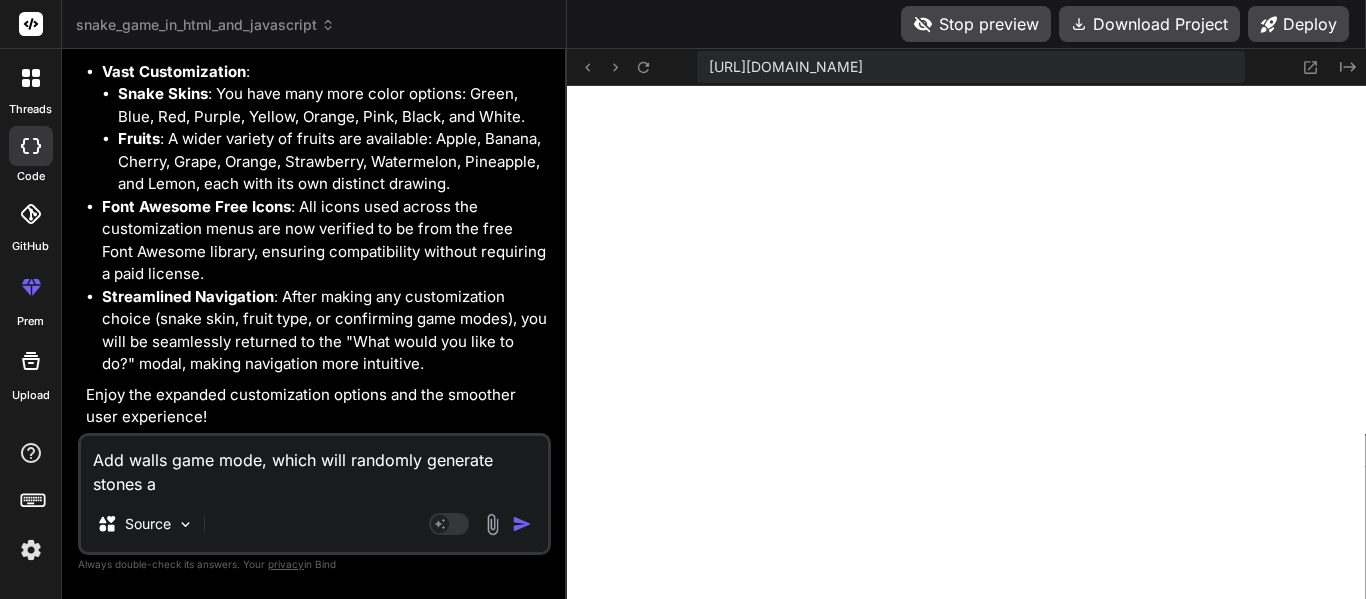 type on "Add walls game mode, which will randomly generate stones ar" 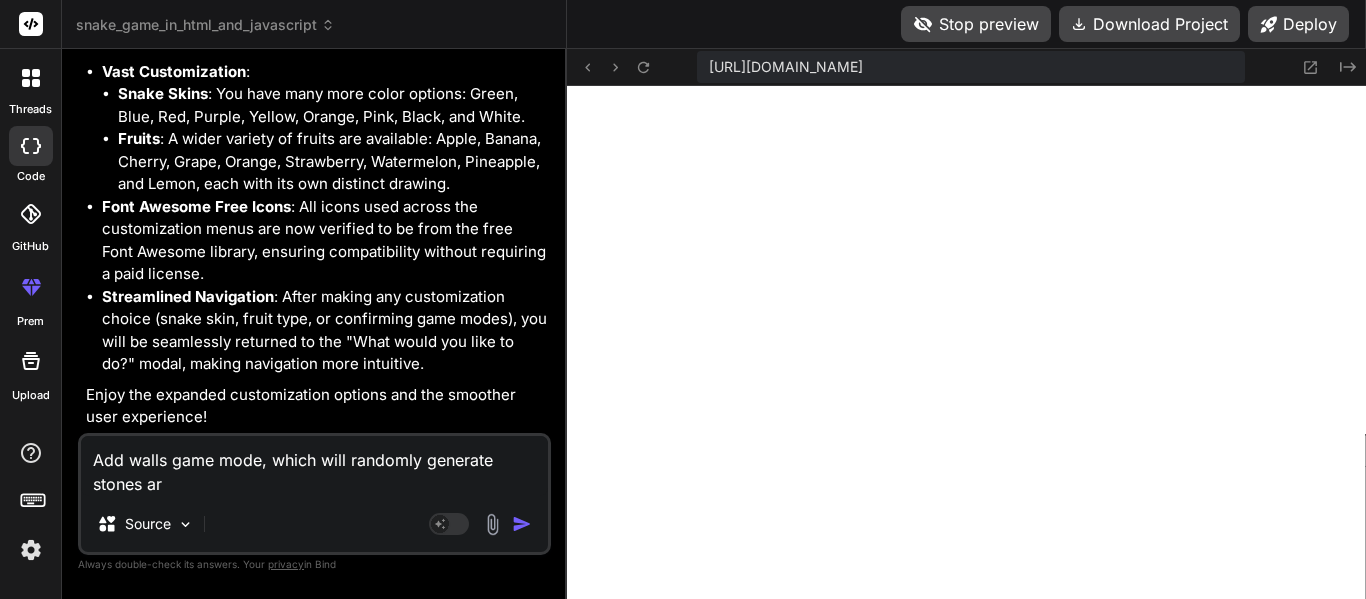 type on "Add walls game mode, which will randomly generate stones aro" 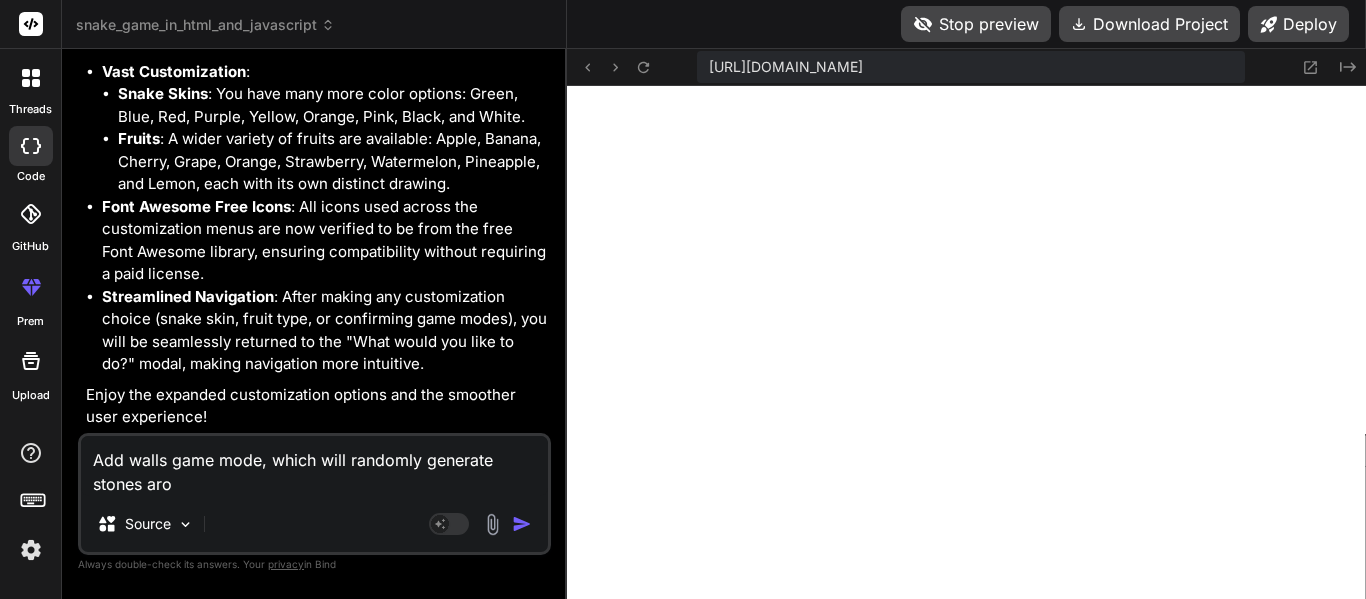 type on "x" 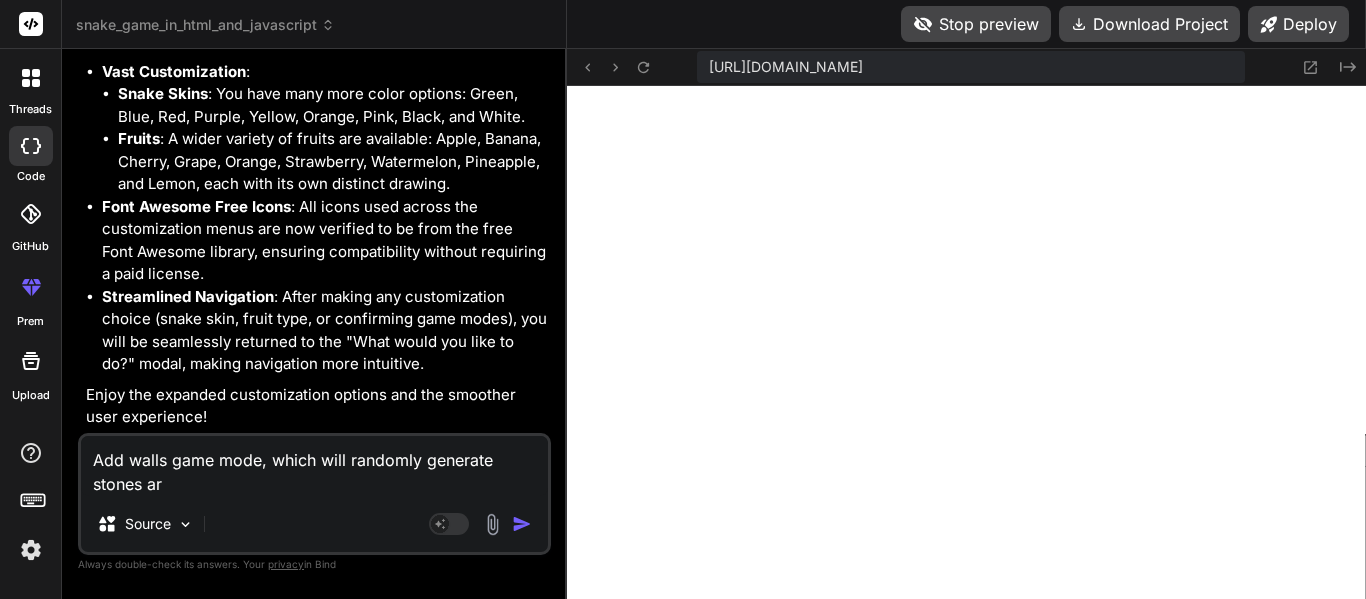 type on "Add walls game mode, which will randomly generate stones a" 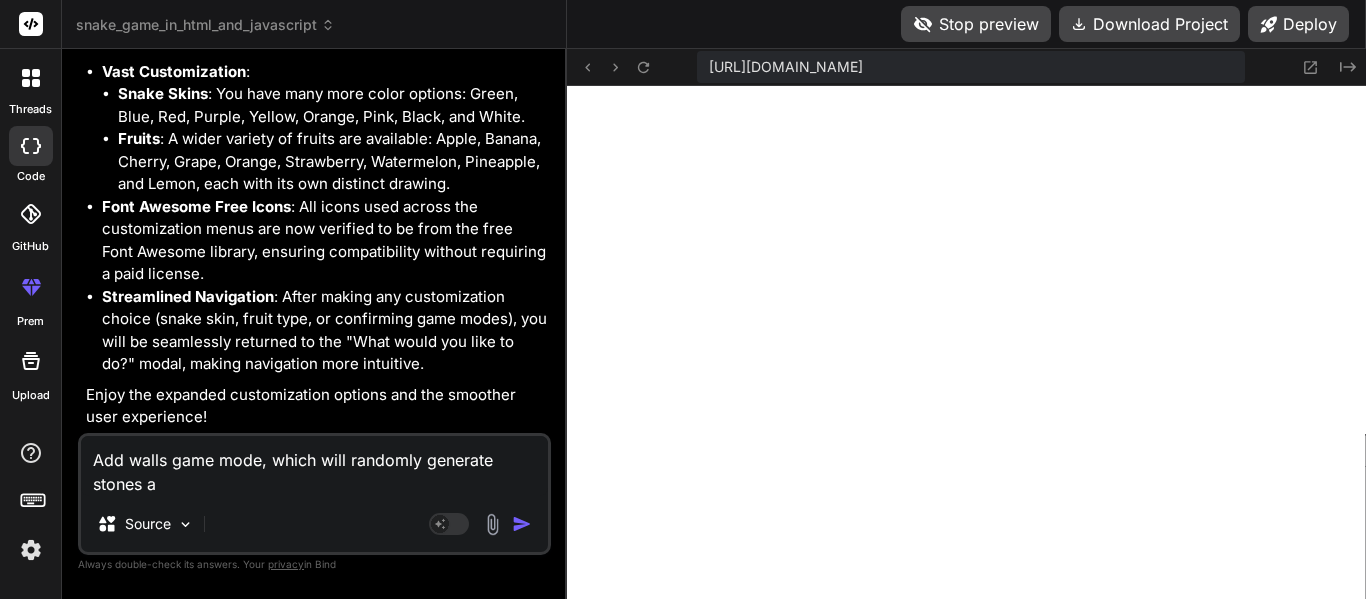 type on "Add walls game mode, which will randomly generate stones" 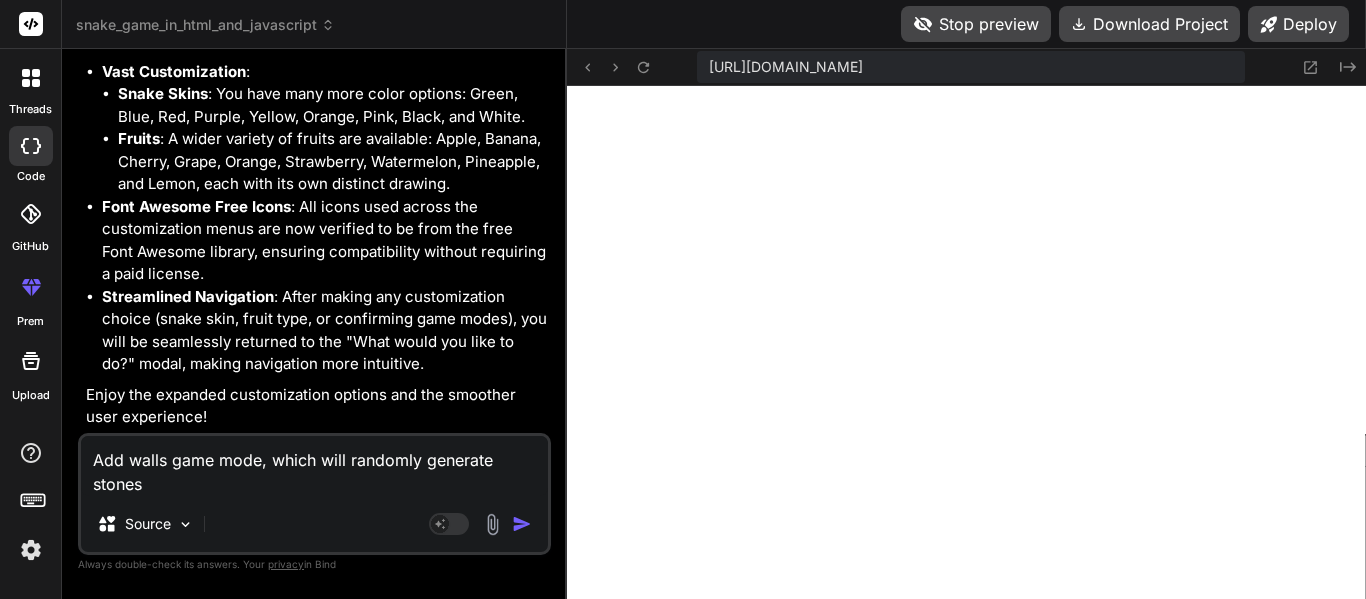 type on "Add walls game mode, which will randomly generate stones t" 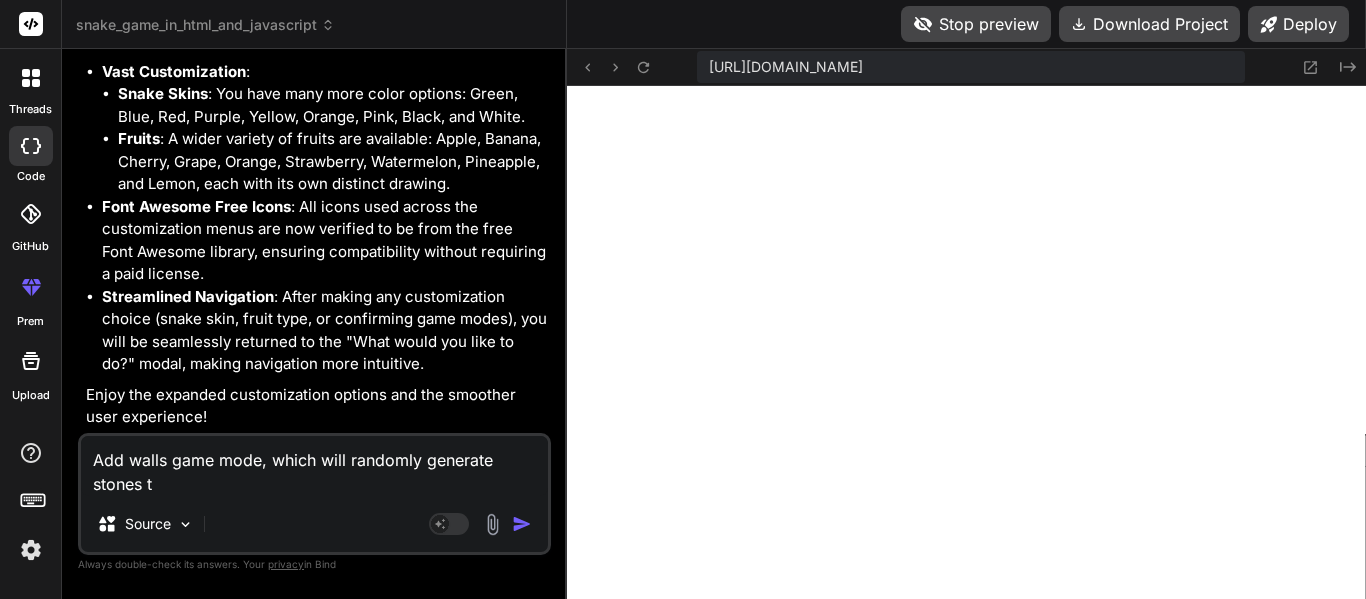 type on "Add walls game mode, which will randomly generate stones th" 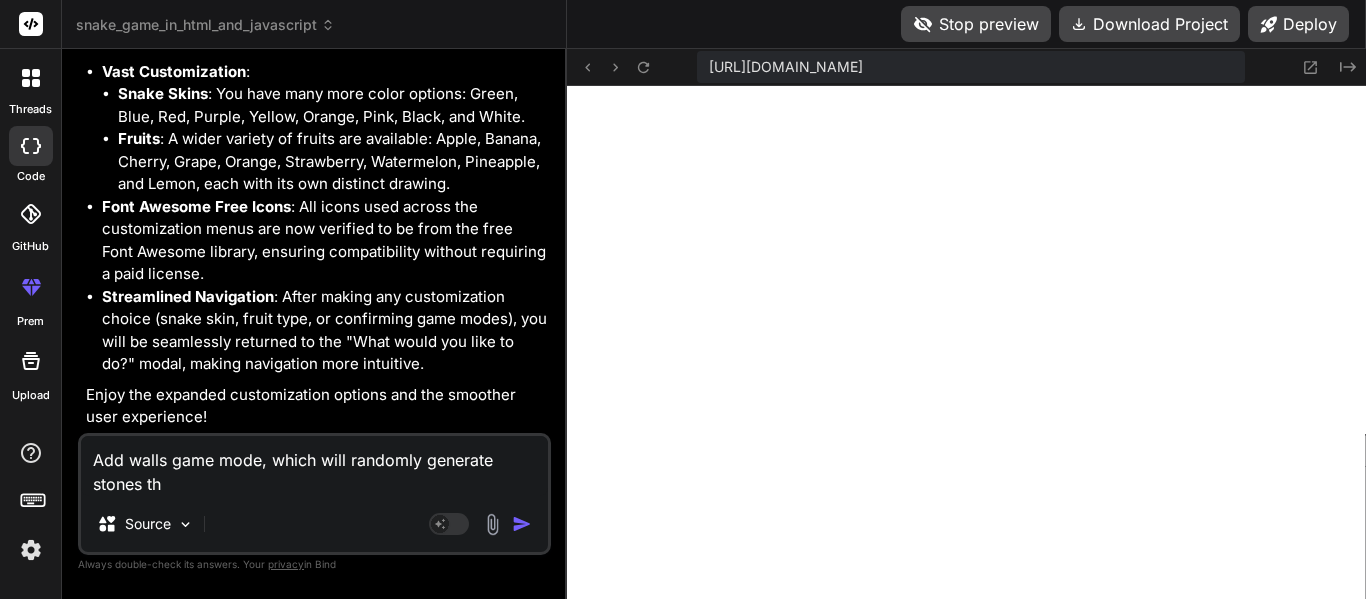 type on "Add walls game mode, which will randomly generate stones the" 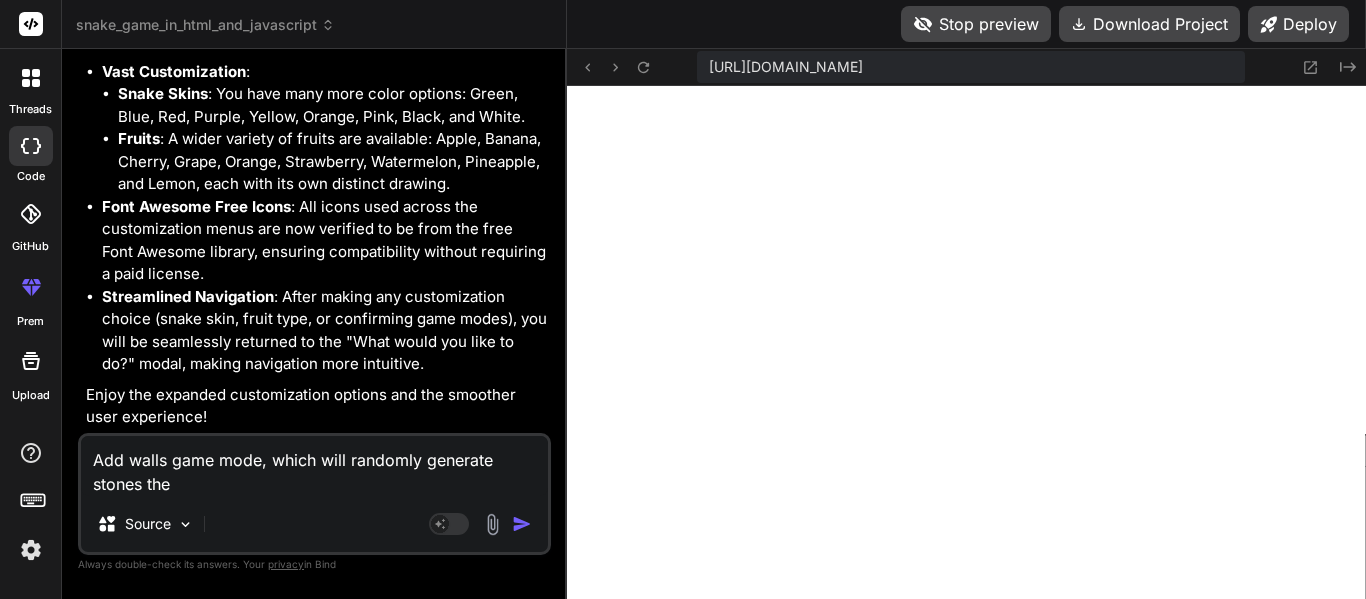 type on "Add walls game mode, which will randomly generate stones the" 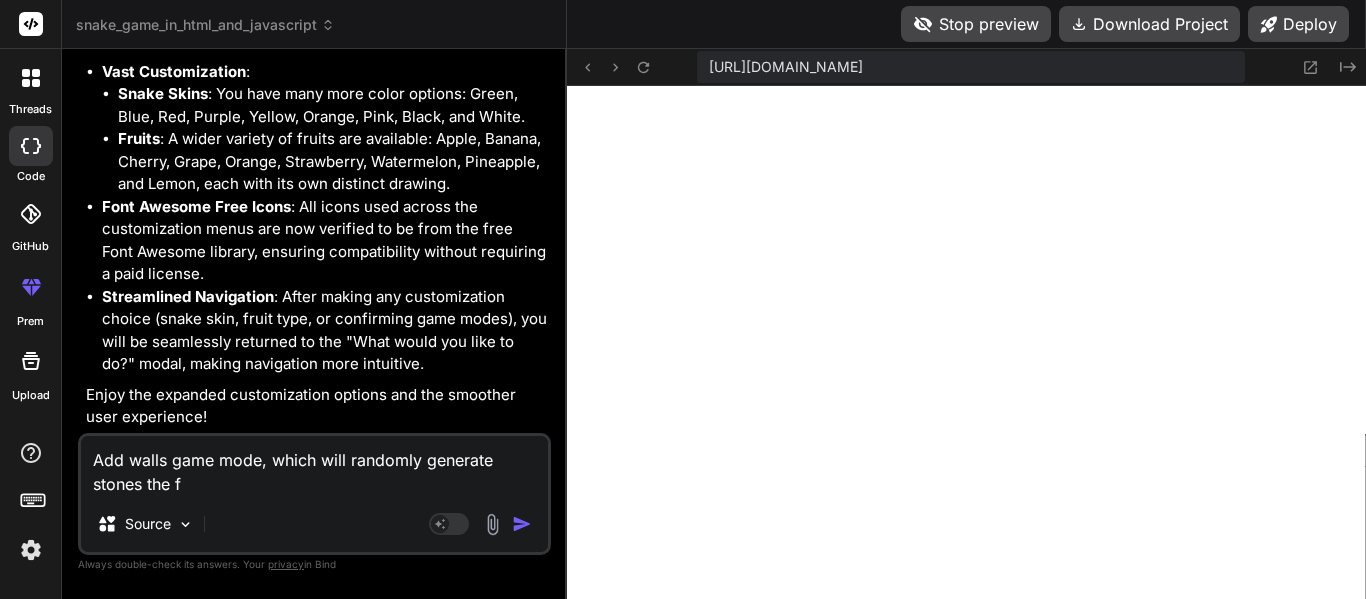 type on "Add walls game mode, which will randomly generate stones the fi" 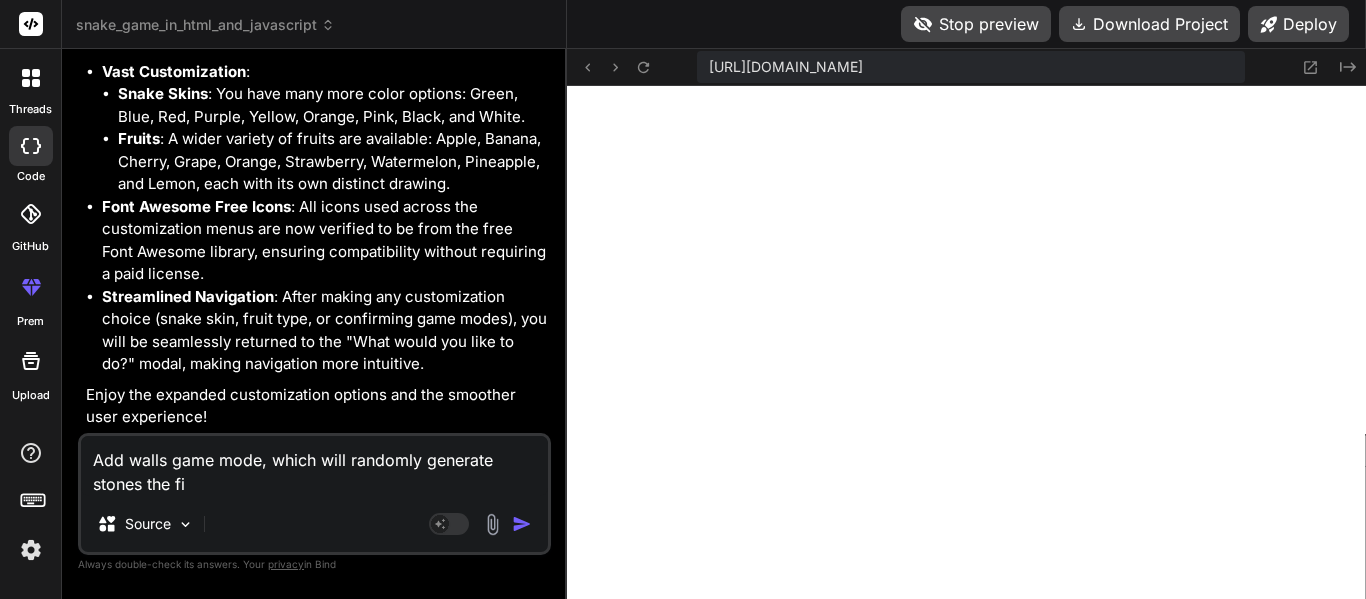type on "Add walls game mode, which will randomly generate stones the fir" 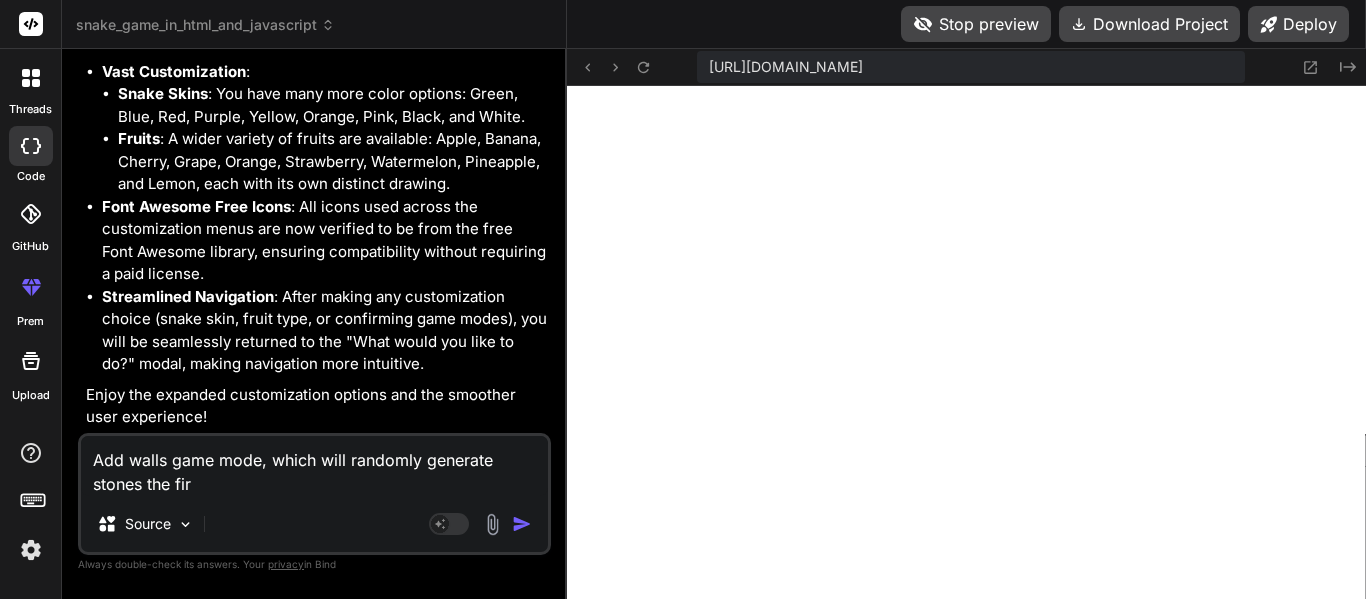 type on "Add walls game mode, which will randomly generate stones the firs" 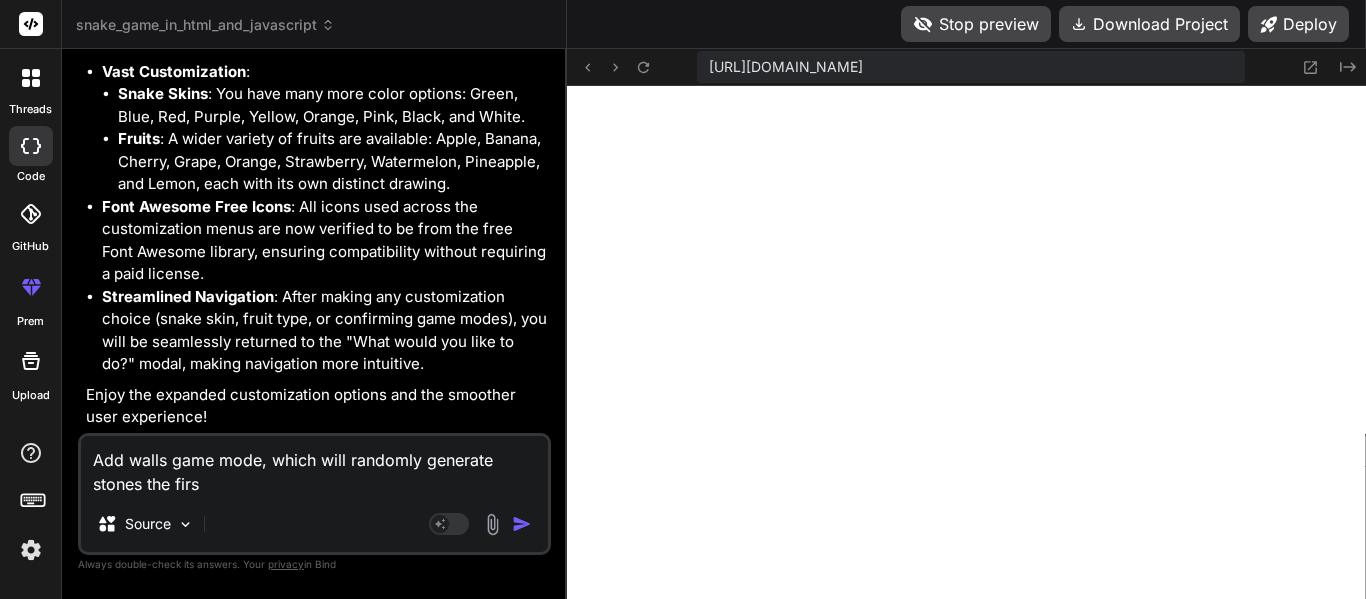 type on "Add walls game mode, which will randomly generate stones the first" 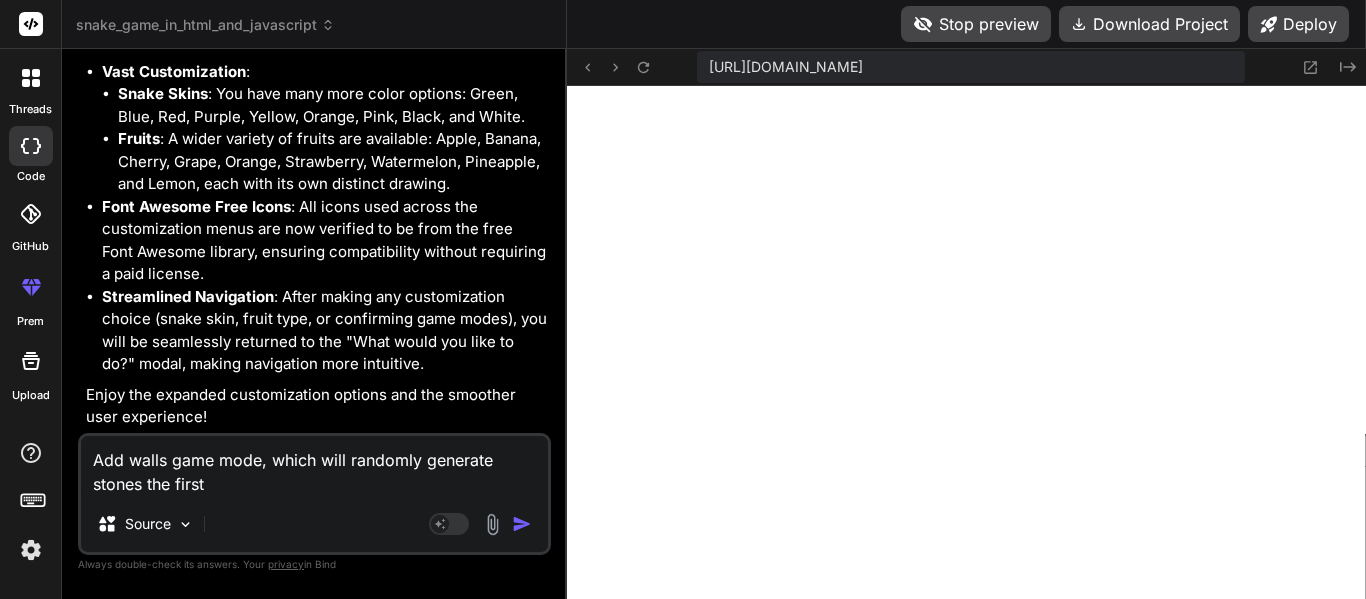 type on "Add walls game mode, which will randomly generate stones the first" 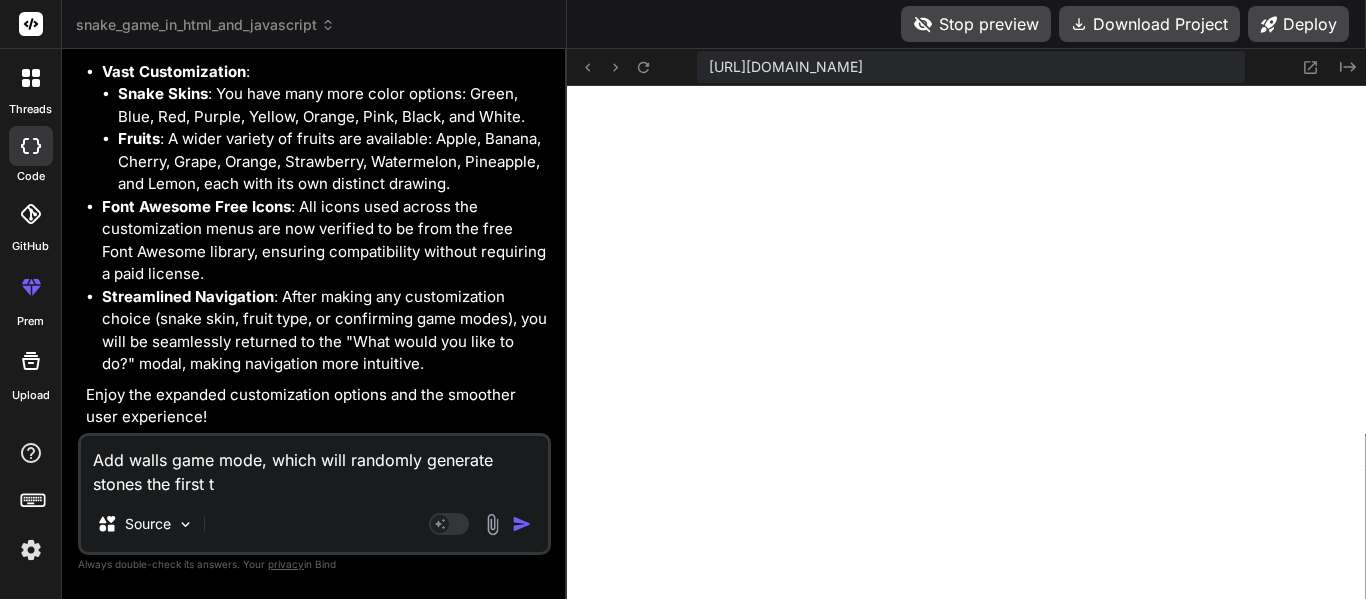 type on "Add walls game mode, which will randomly generate stones the first ti" 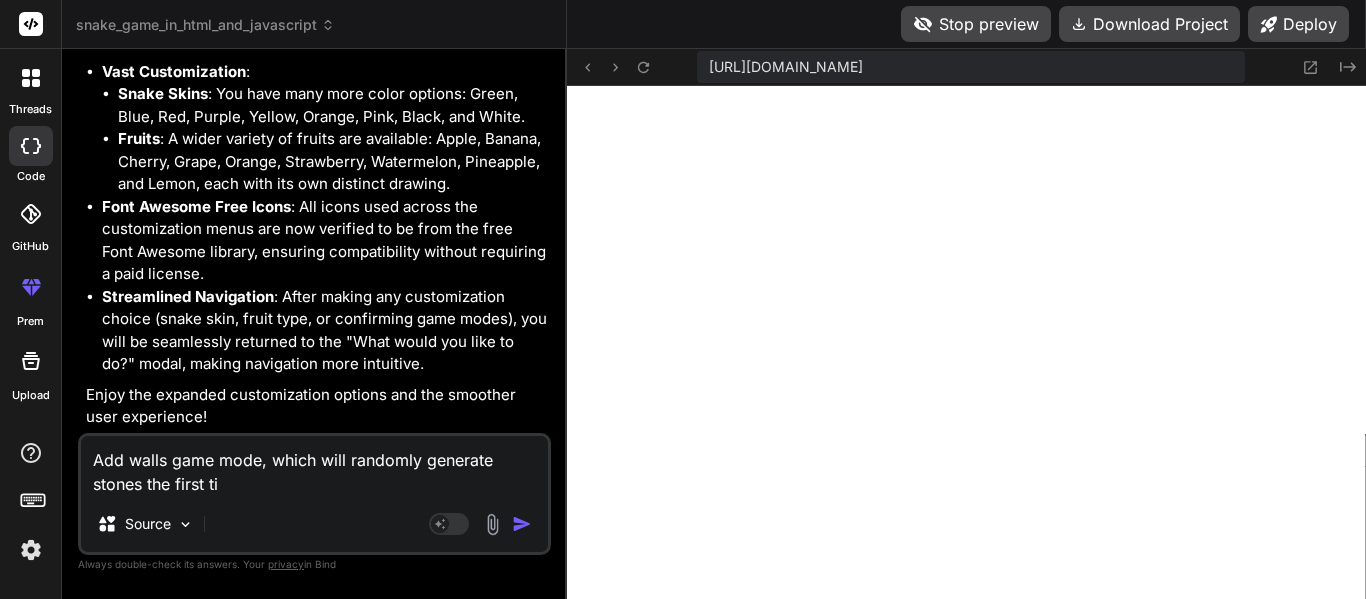 type on "Add walls game mode, which will randomly generate stones the first tim" 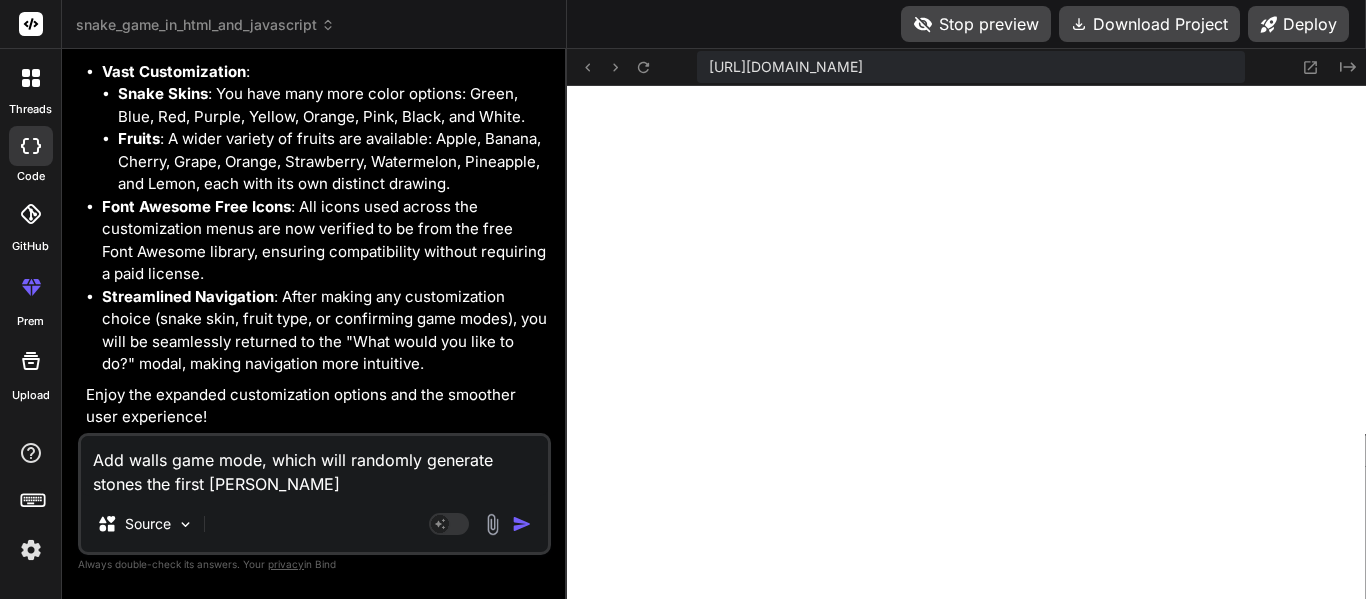 type on "Add walls game mode, which will randomly generate stones the first time" 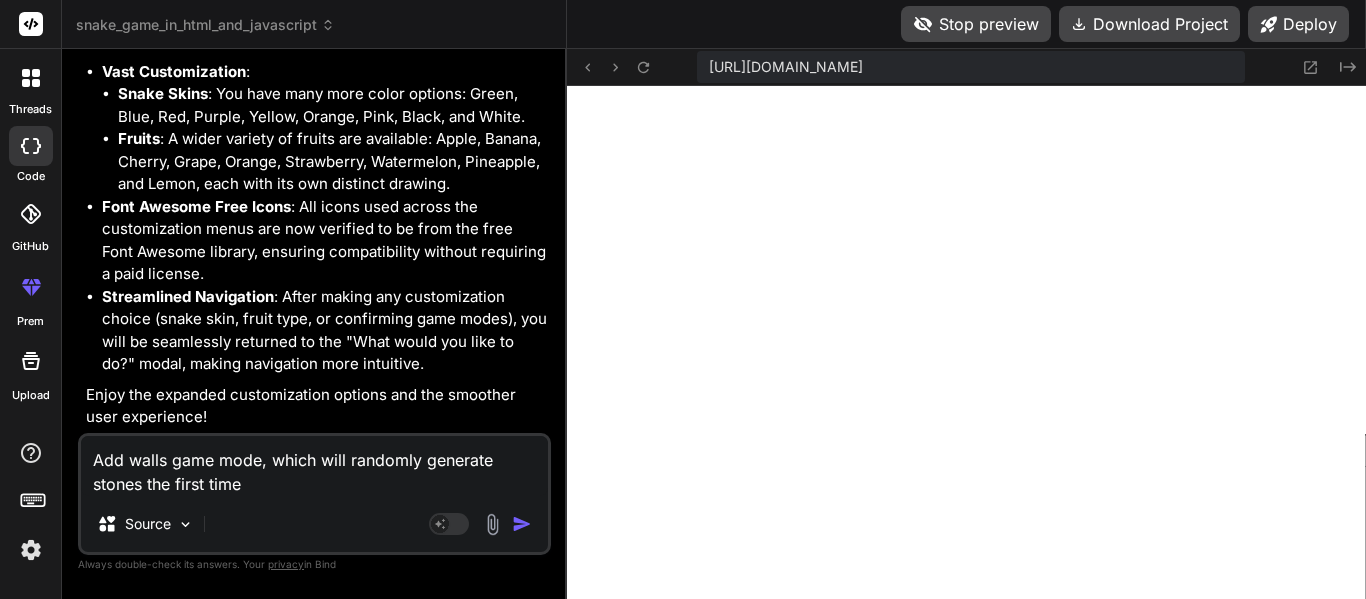 type on "x" 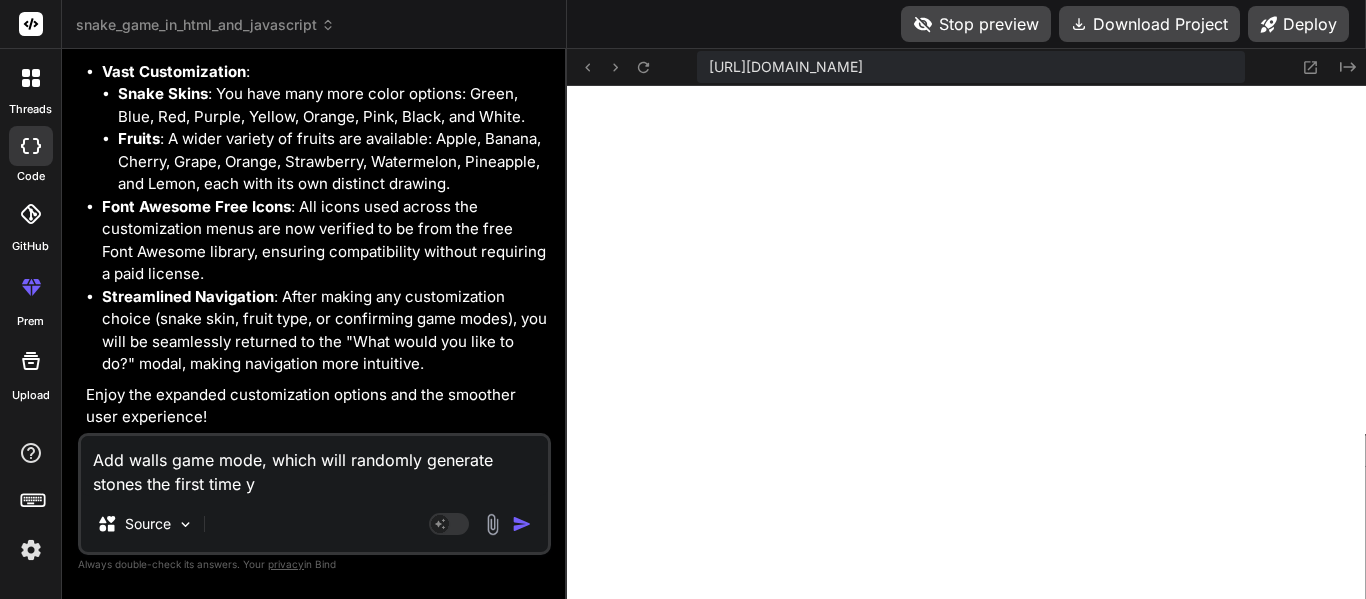 type on "Add walls game mode, which will randomly generate stones the t" 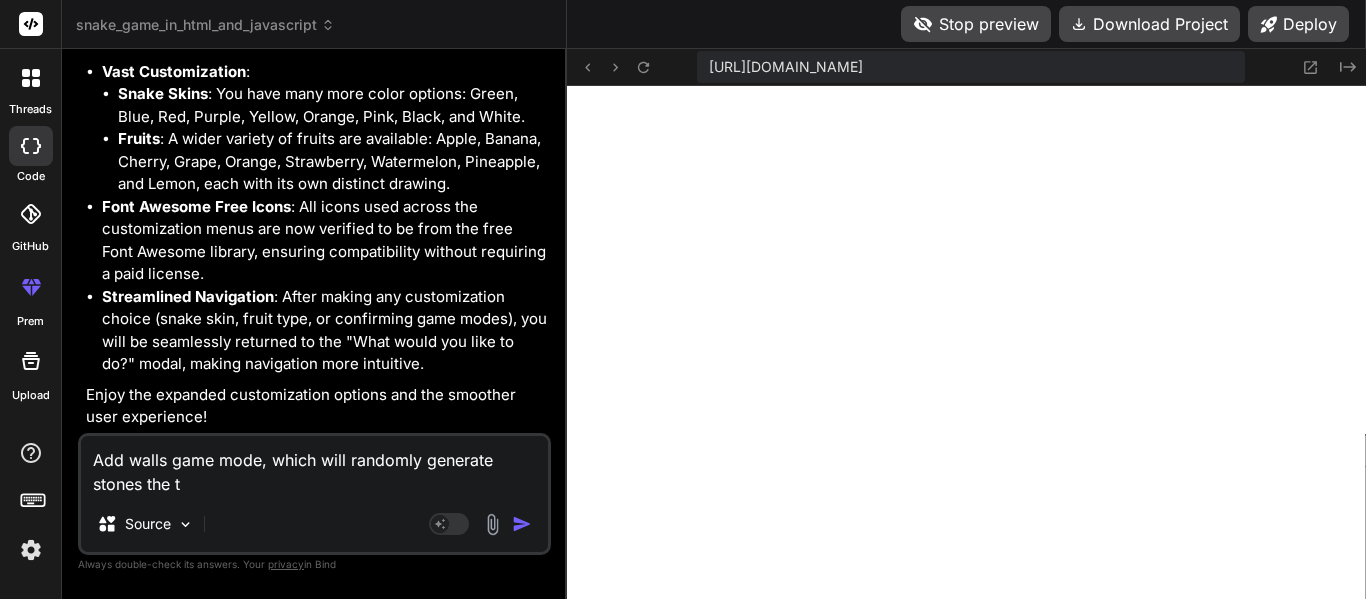 type on "Add walls game mode, which will randomly generate stones the ti" 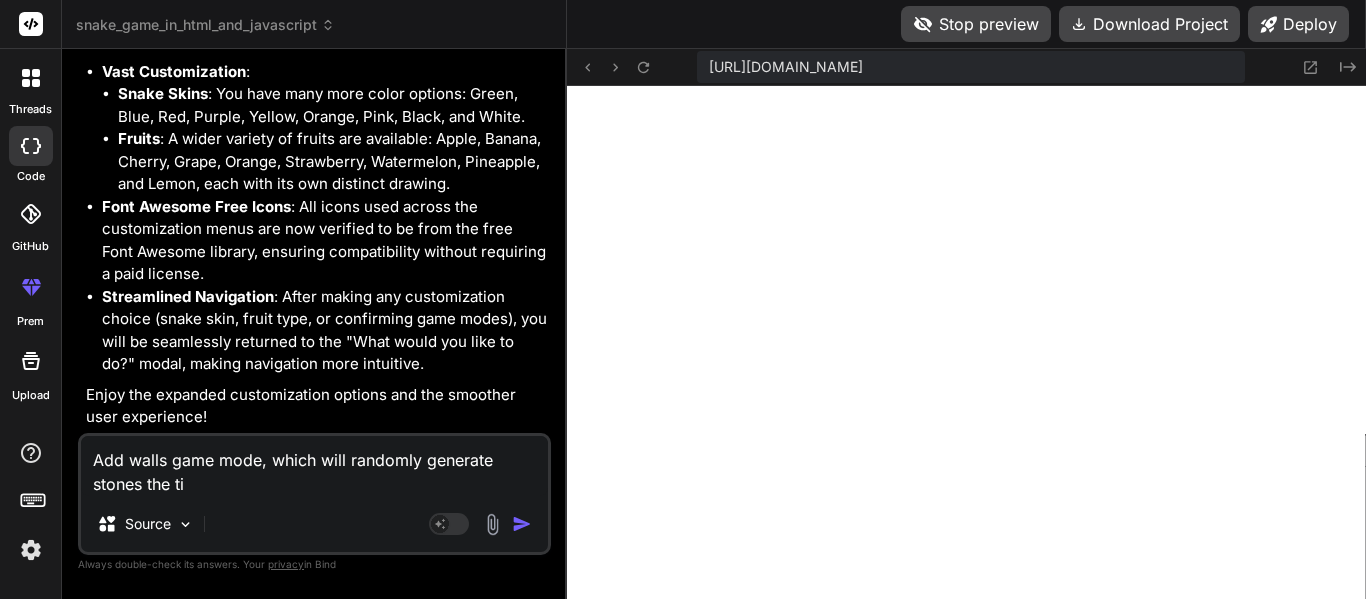 type on "Add walls game mode, which will randomly generate stones the tim" 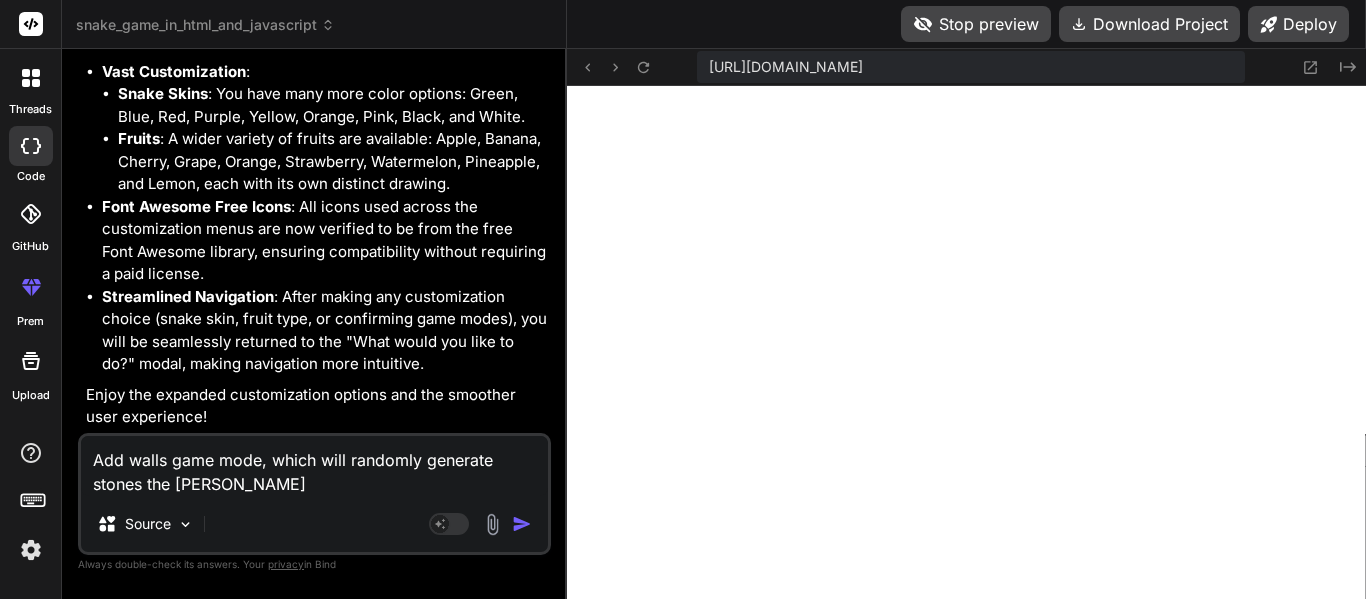 type on "Add walls game mode, which will randomly generate stones the time" 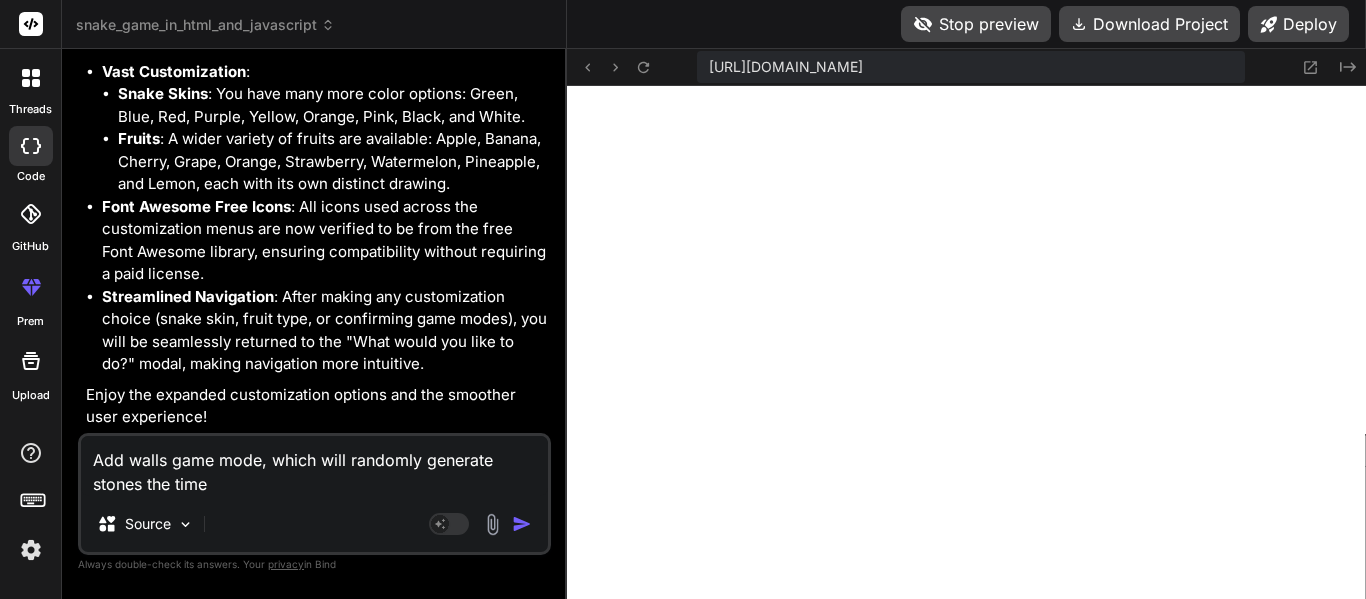type on "Add walls game mode, which will randomly generate stones the time" 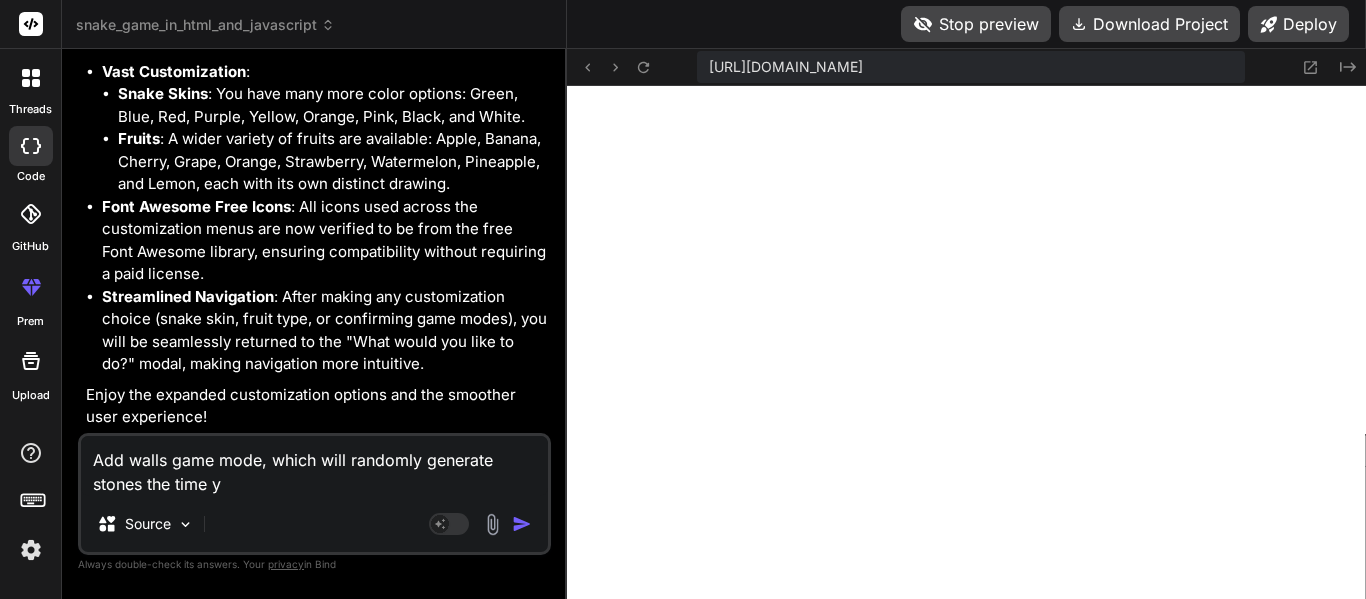 type on "Add walls game mode, which will randomly generate stones the time yo" 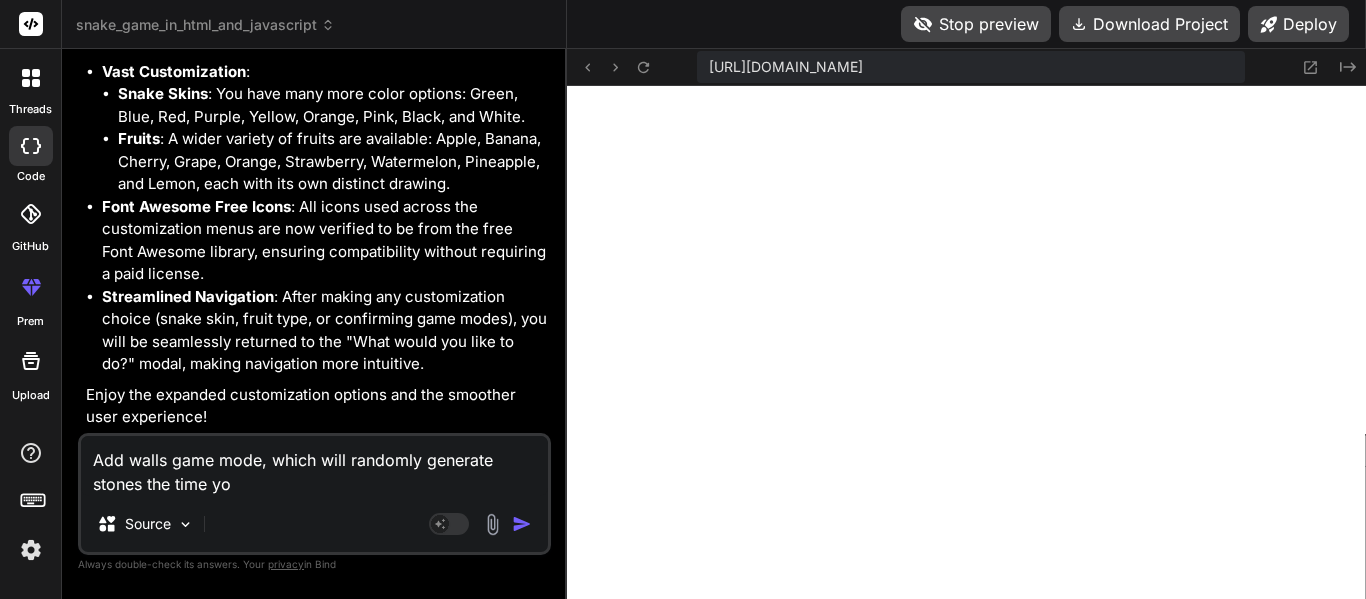 type on "x" 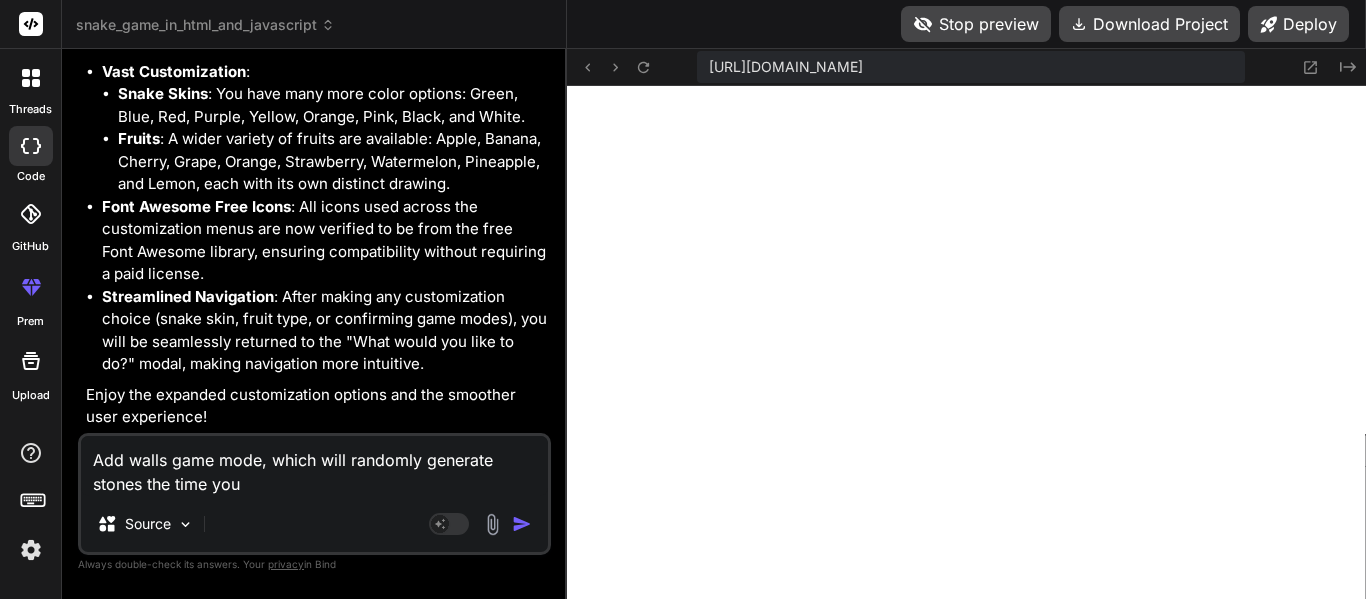type on "Add walls game mode, which will randomly generate a" 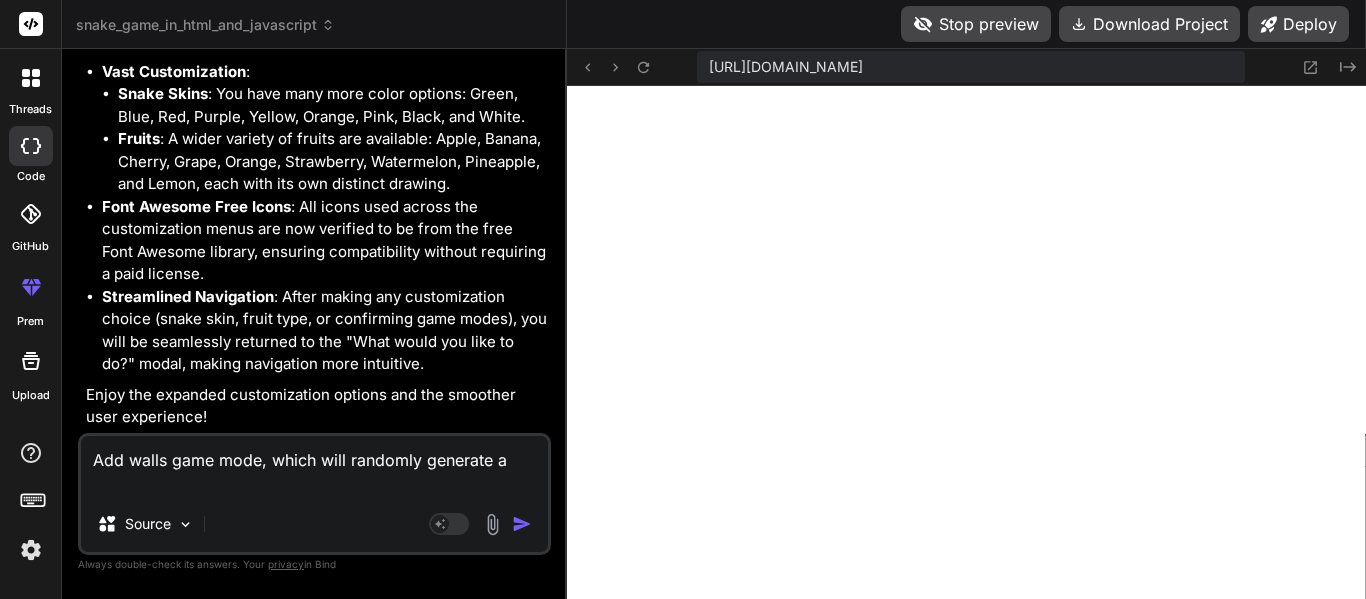 type on "Add walls game mode, which will randomly generate a" 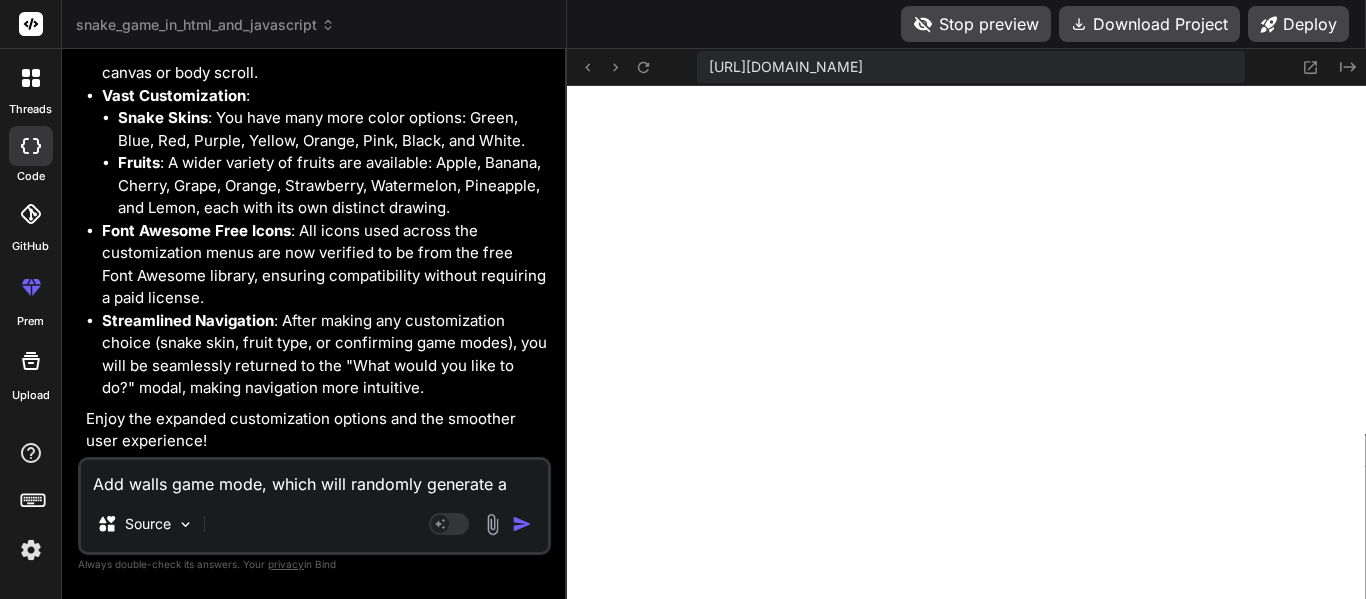type on "Add walls game mode, which will randomly generate a s" 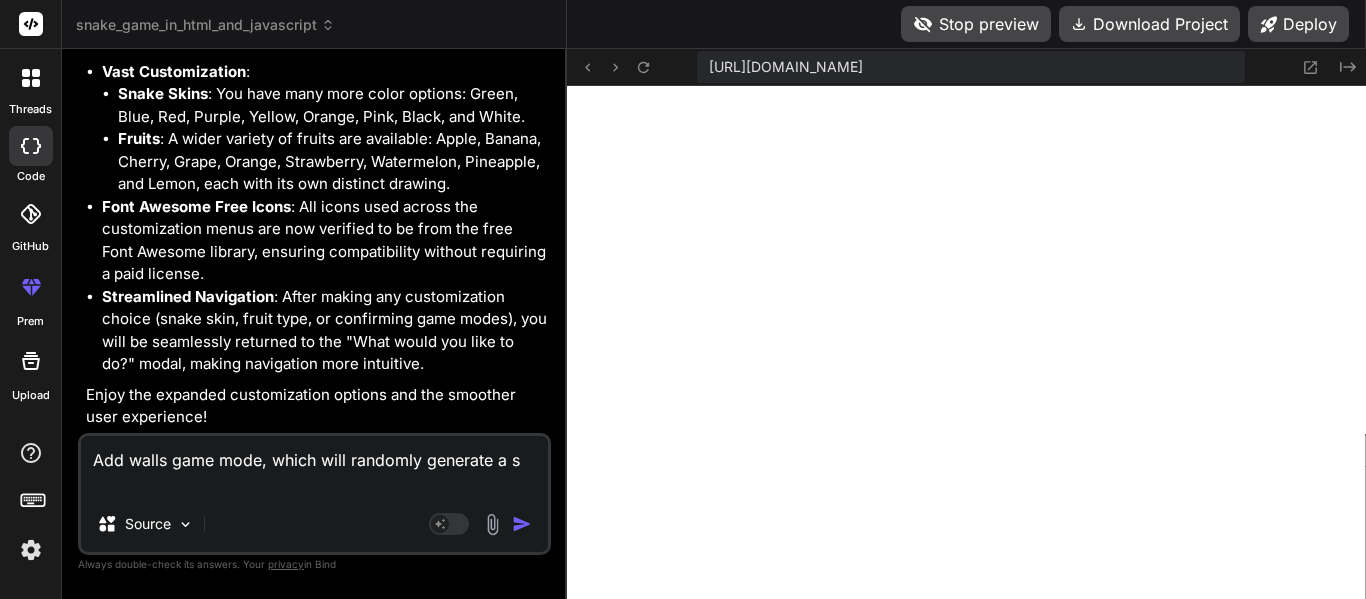 type on "Add walls game mode, which will randomly generate a st" 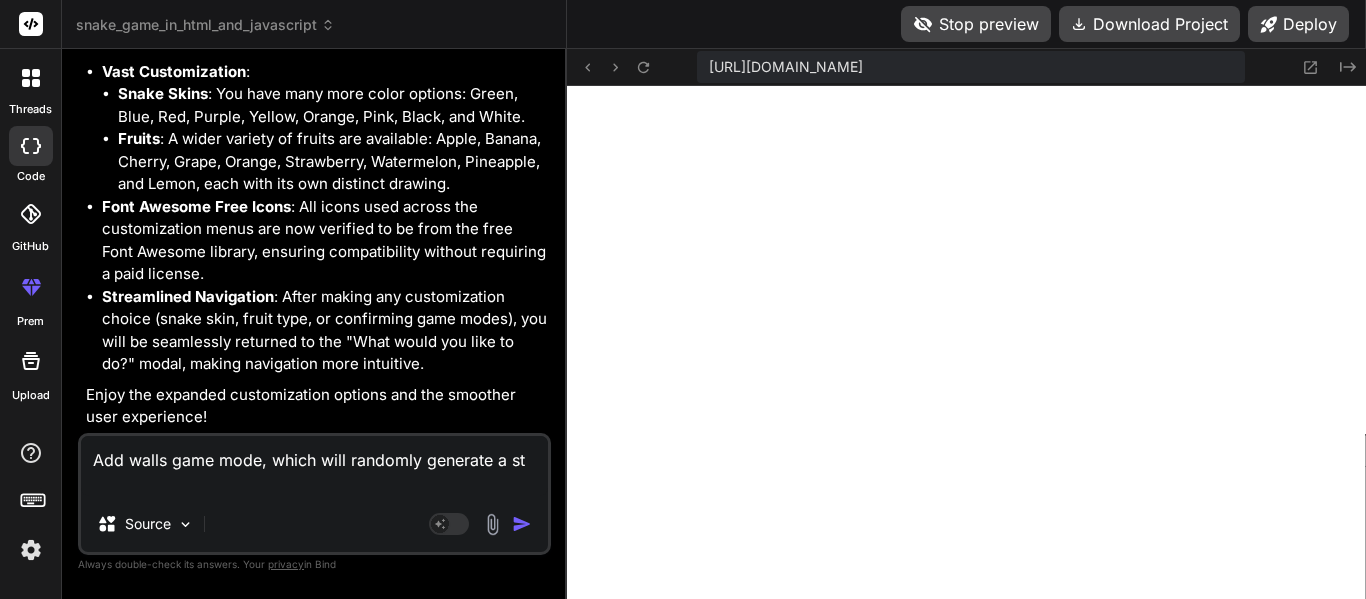 type on "Add walls game mode, which will randomly generate a sto" 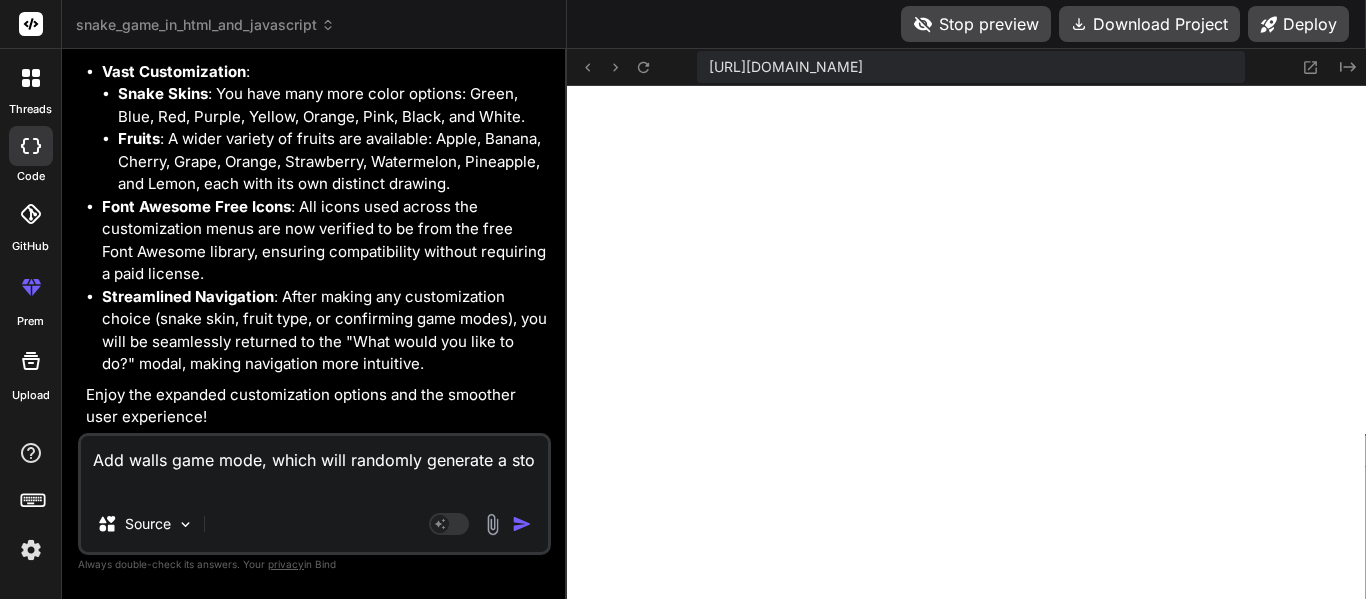 type on "Add walls game mode, which will randomly generate a ston" 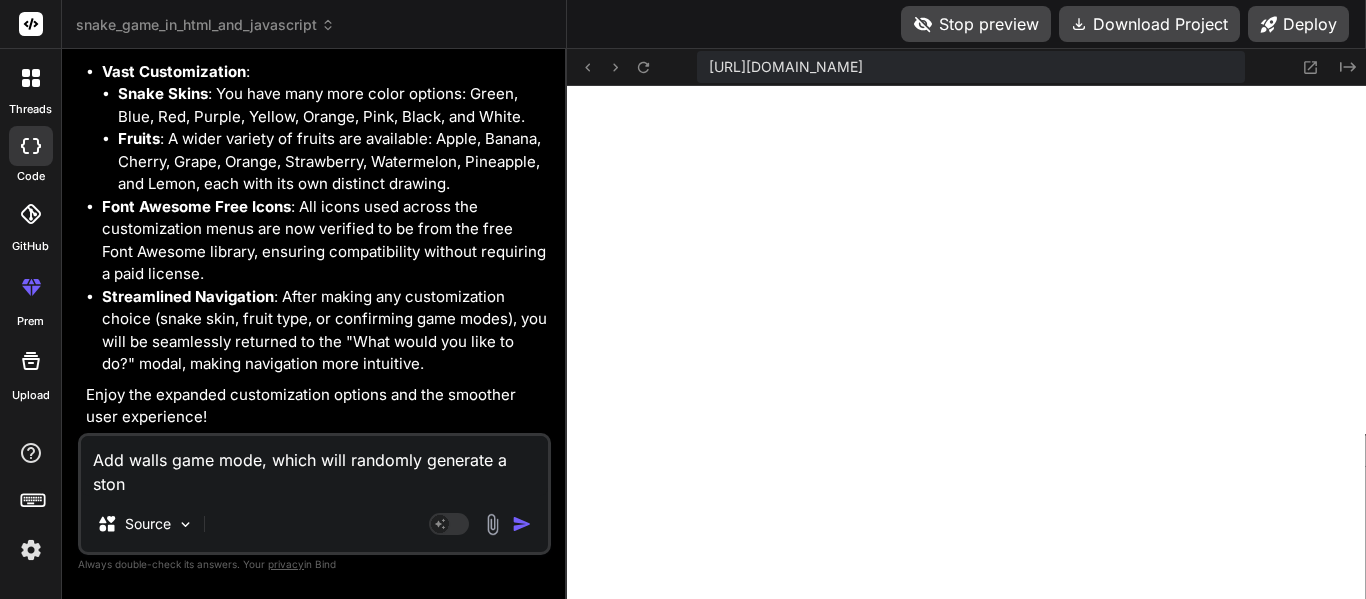 type 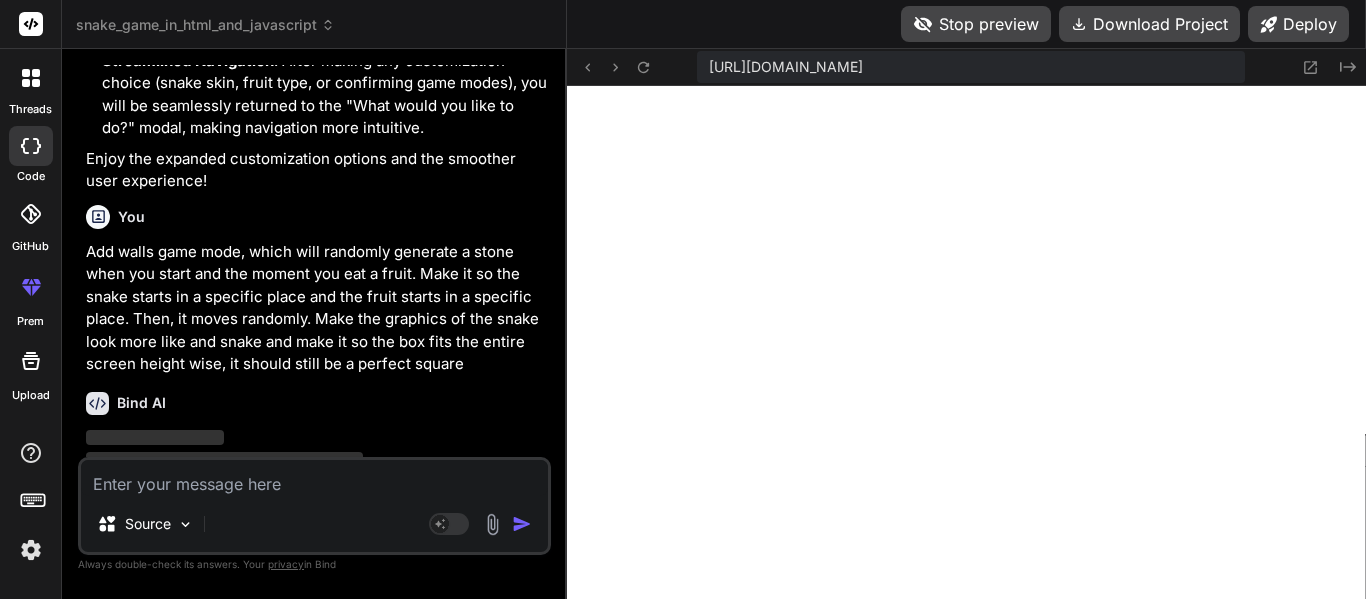 scroll, scrollTop: 13817, scrollLeft: 0, axis: vertical 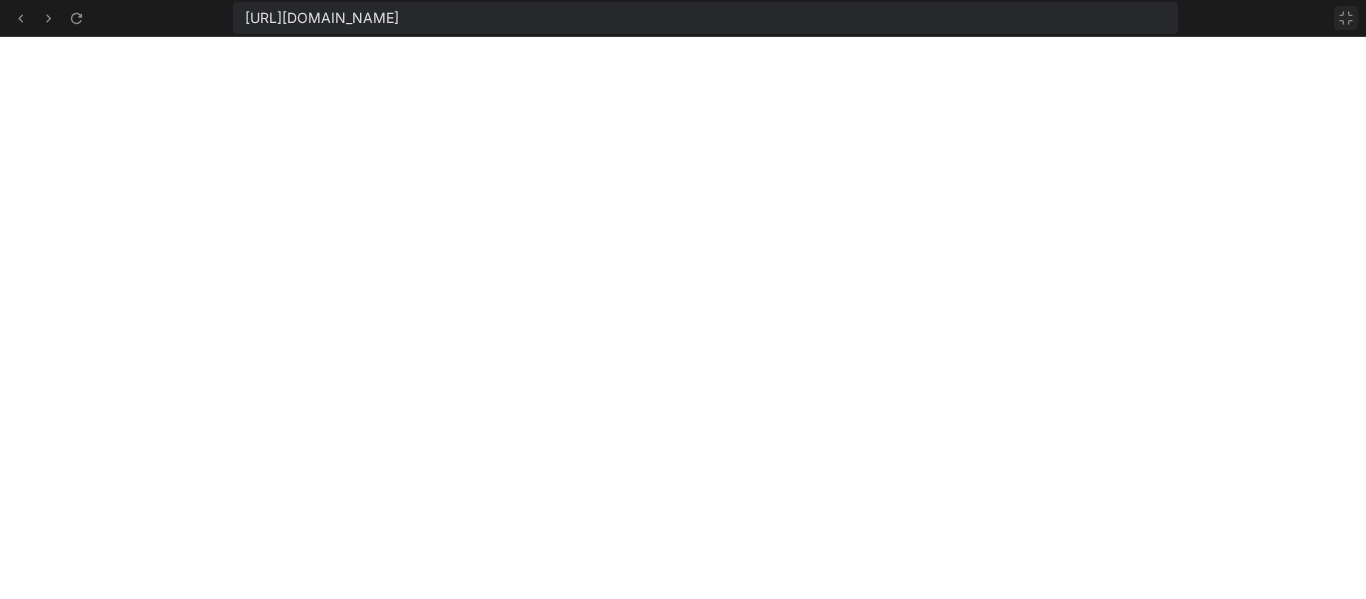 click 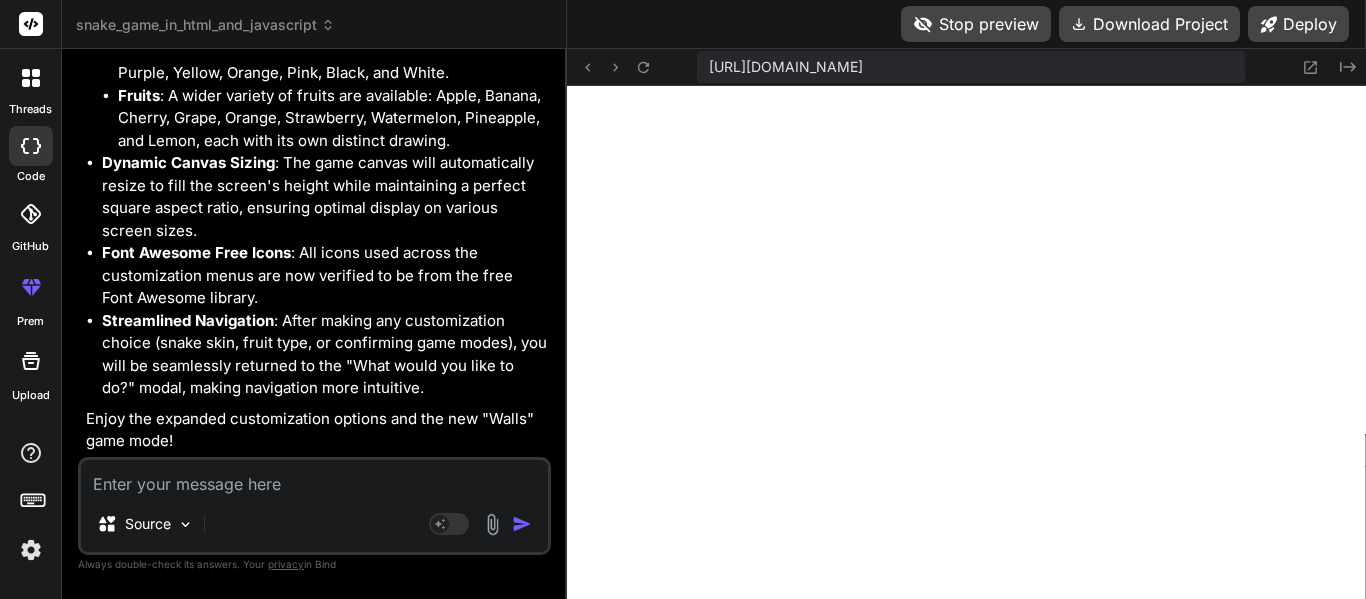 click on "Source" at bounding box center (314, 528) 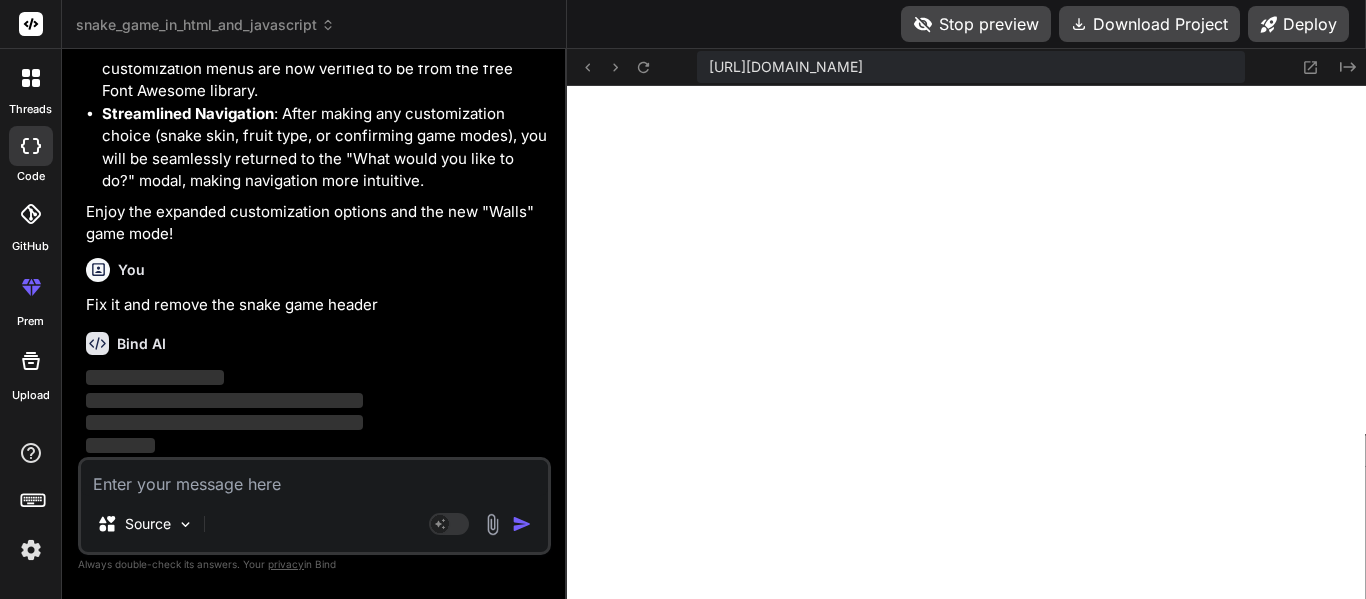 scroll, scrollTop: 16611, scrollLeft: 0, axis: vertical 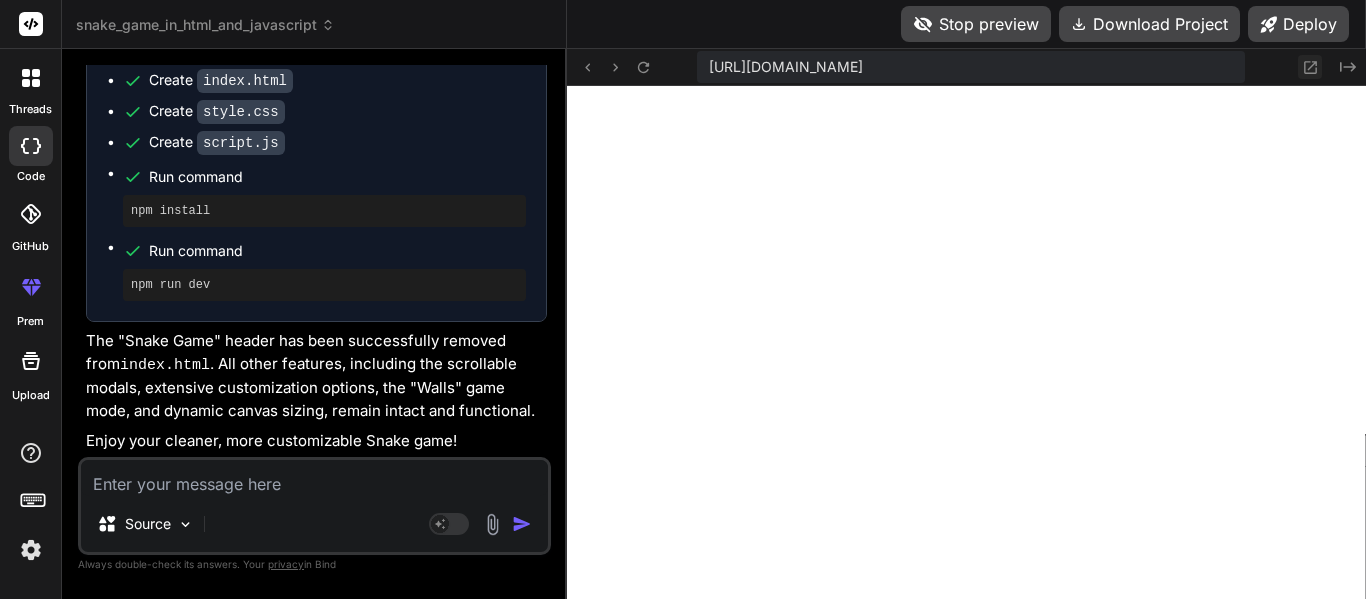 click 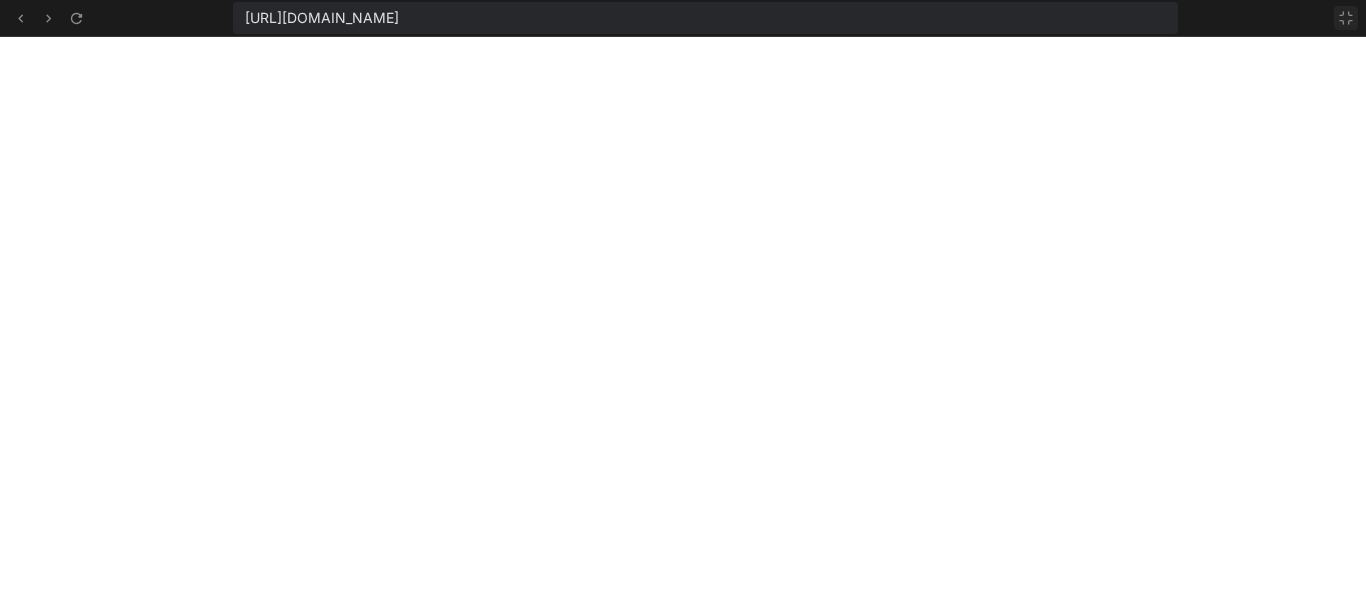 click 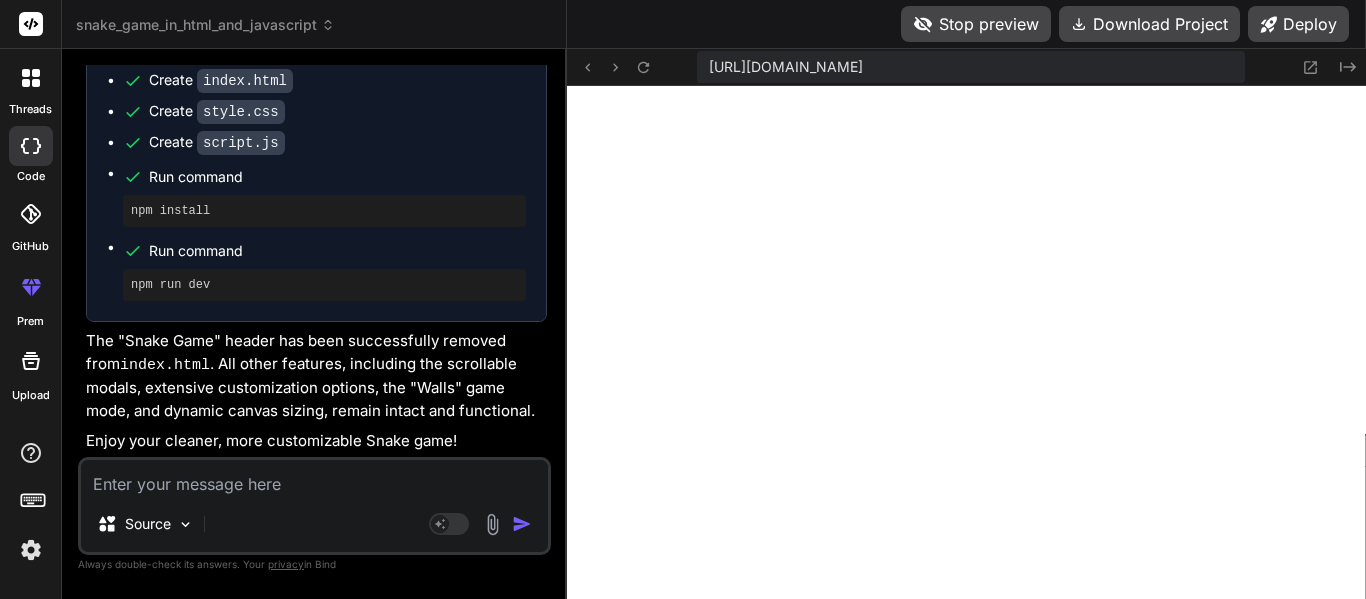 click at bounding box center (314, 478) 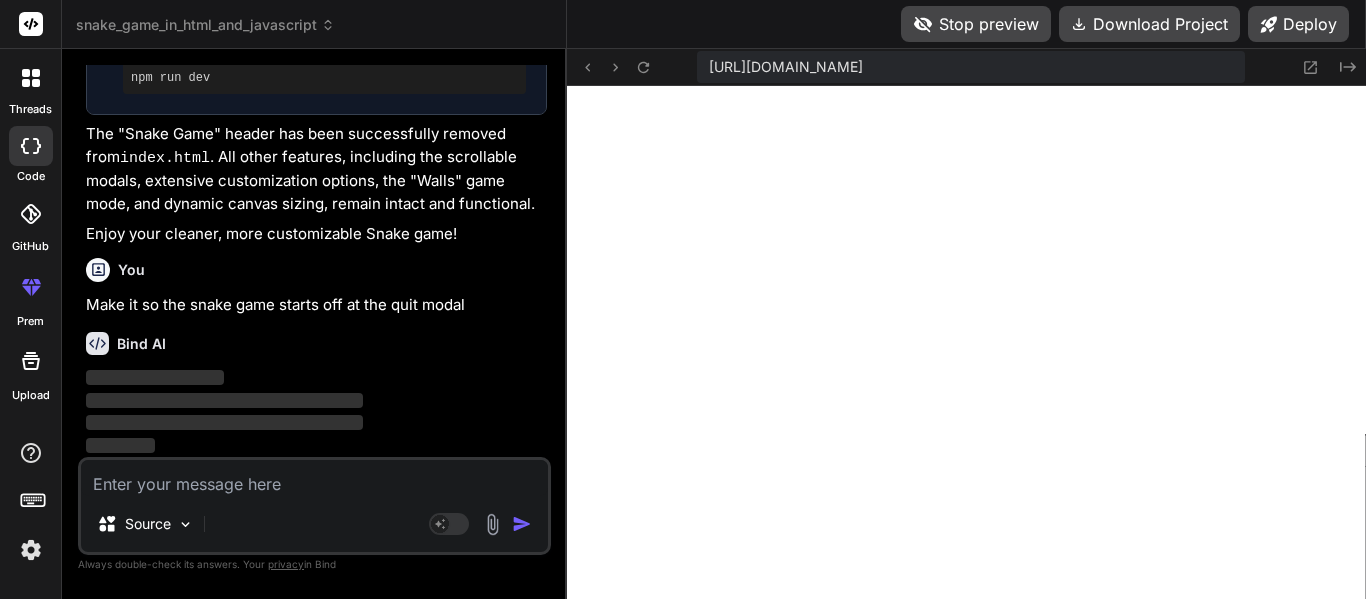 scroll, scrollTop: 17541, scrollLeft: 0, axis: vertical 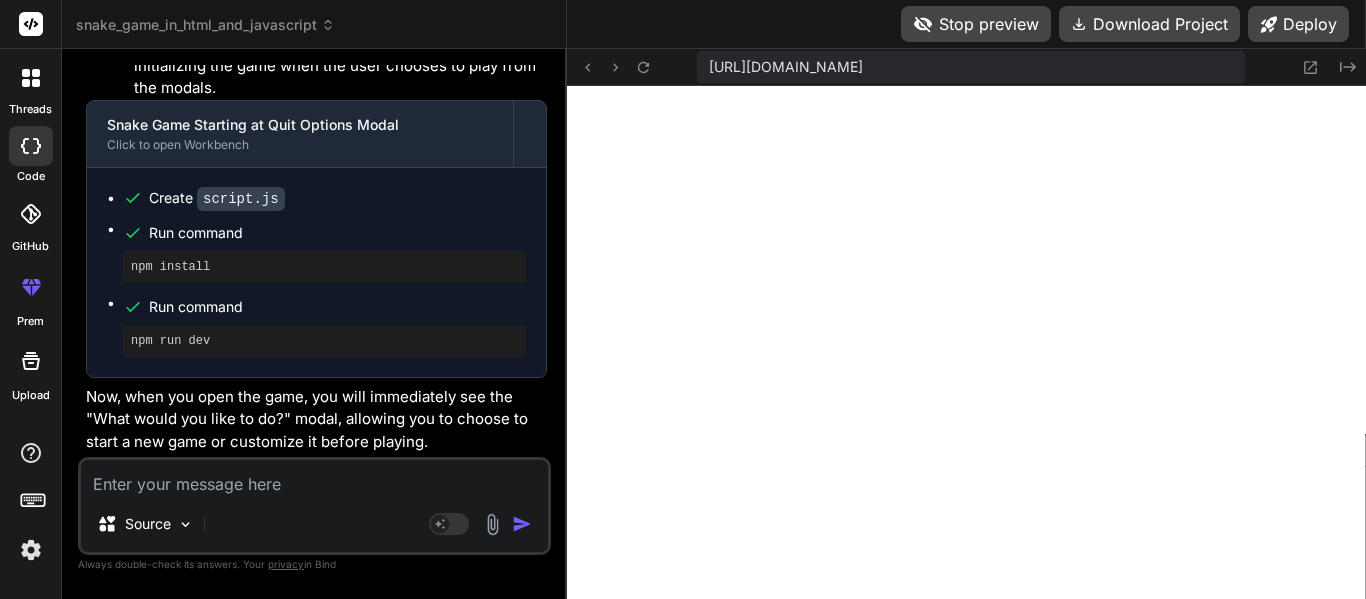 click on "Now, when you open the game, you will immediately see the "What would you like to do?" modal, allowing you to choose to start a new game or customize it before playing." at bounding box center [316, 420] 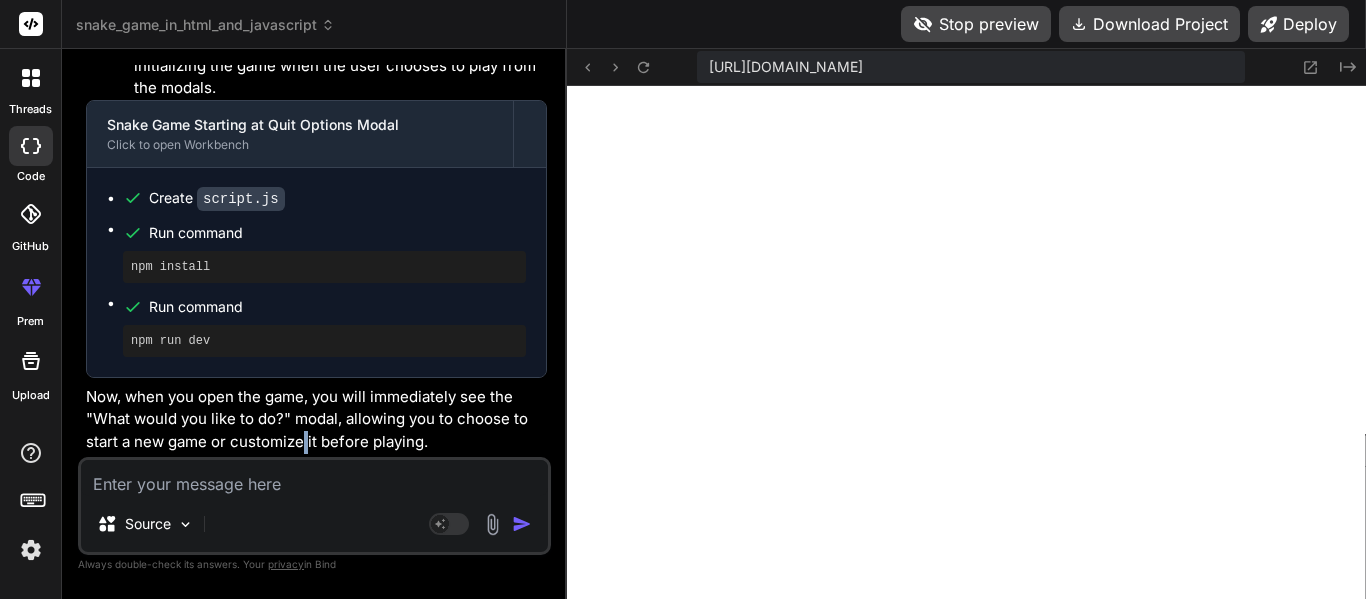 click on "Now, when you open the game, you will immediately see the "What would you like to do?" modal, allowing you to choose to start a new game or customize it before playing." at bounding box center [316, 420] 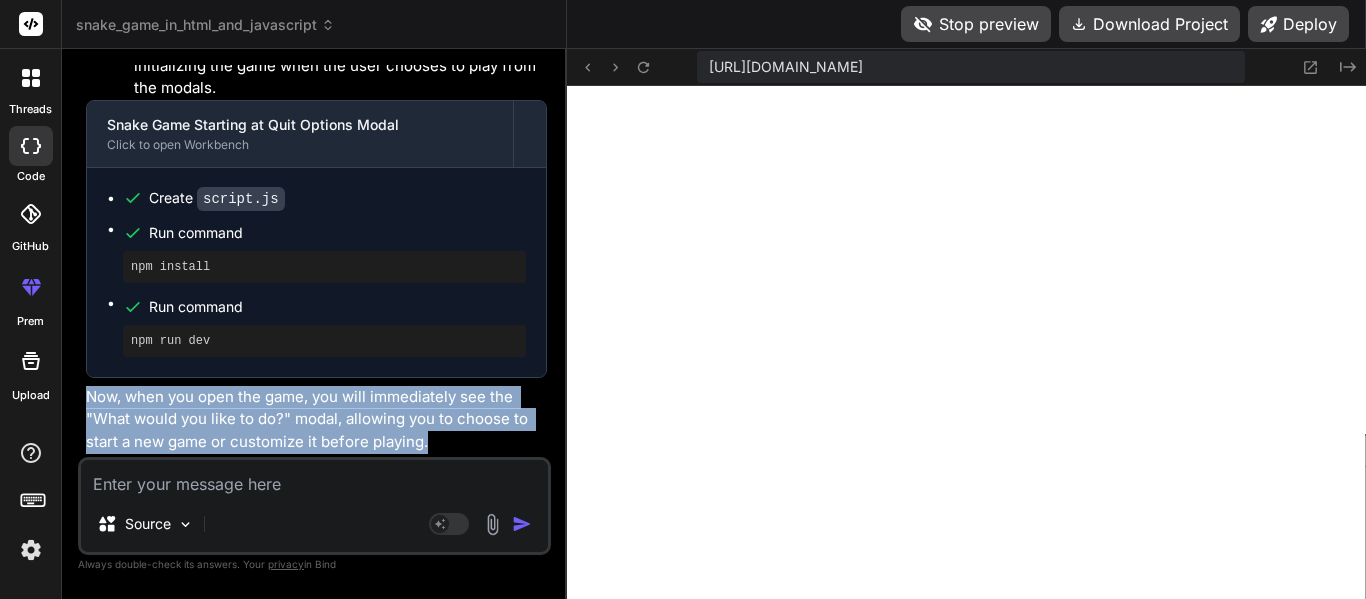 click on "Stop preview" at bounding box center [976, 24] 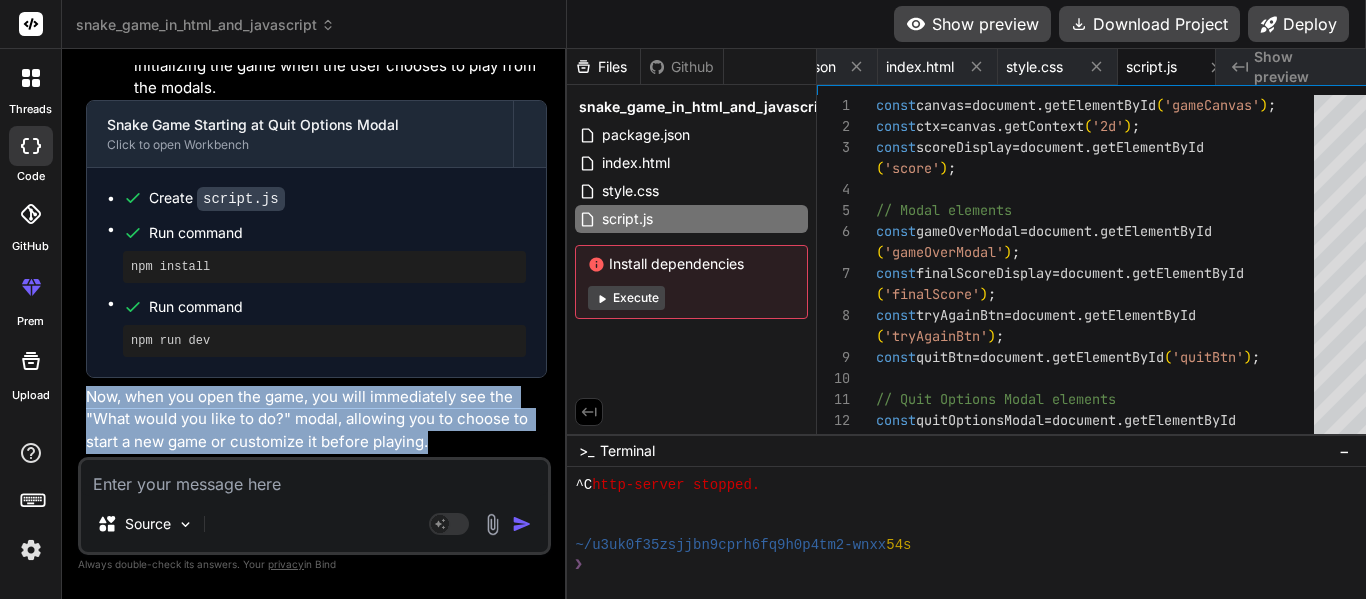 click on "Show preview" at bounding box center (972, 24) 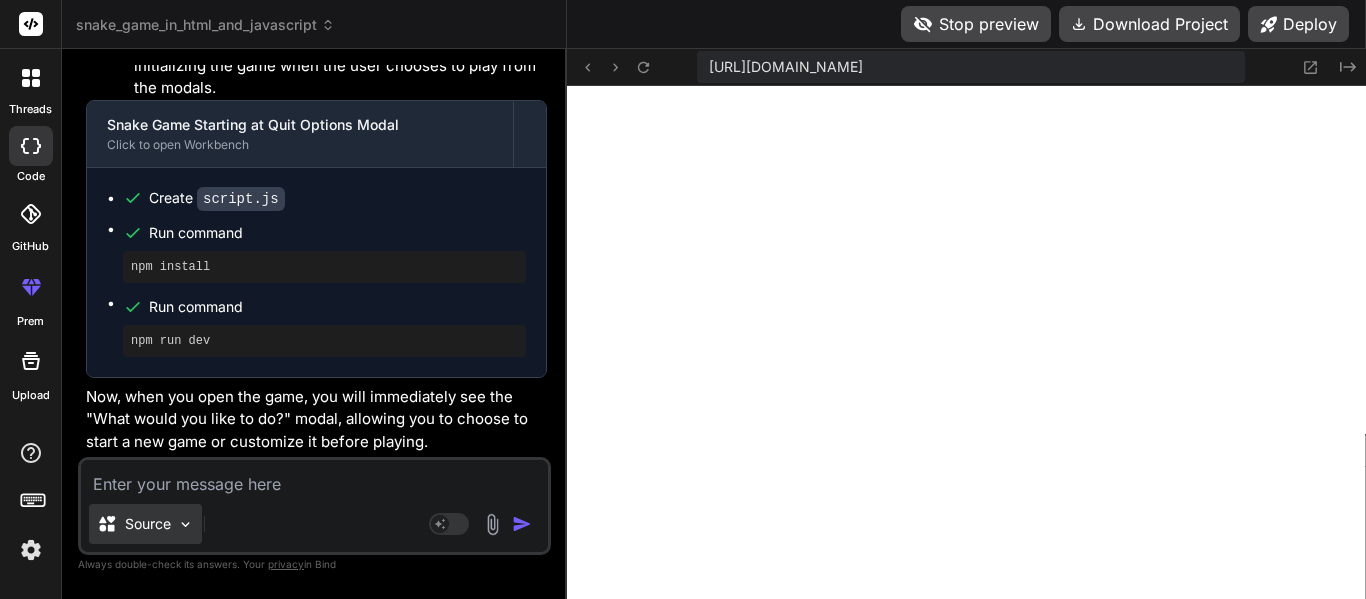 click on "Source" at bounding box center [145, 524] 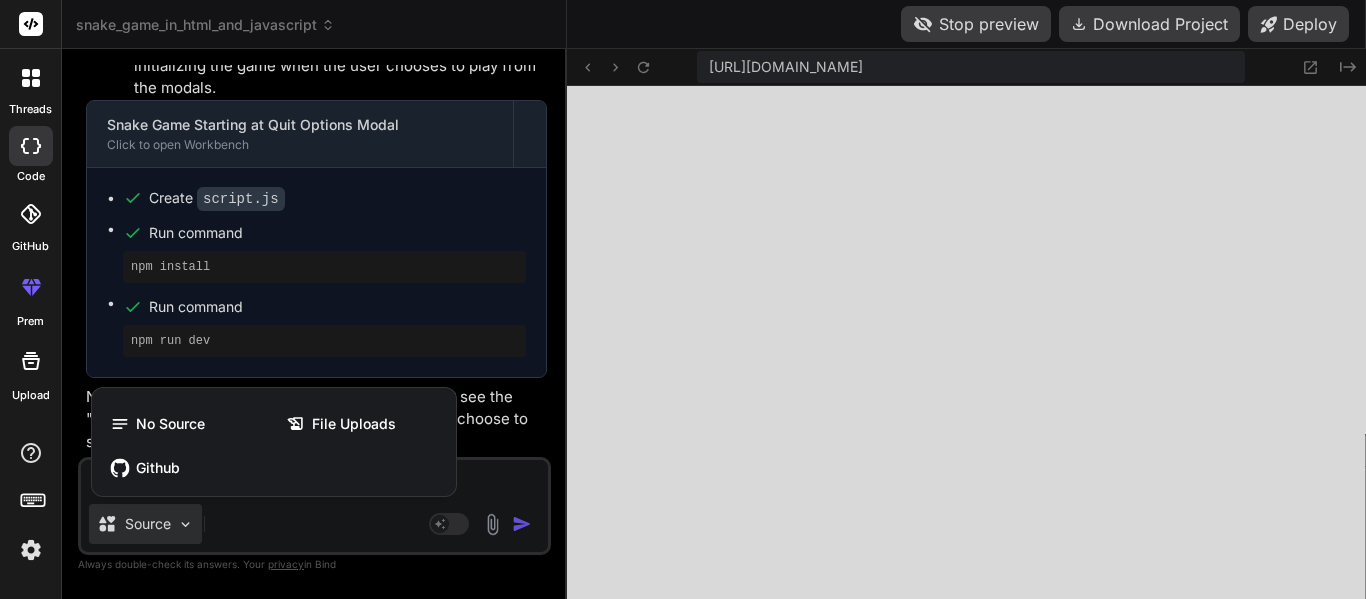 click at bounding box center (683, 299) 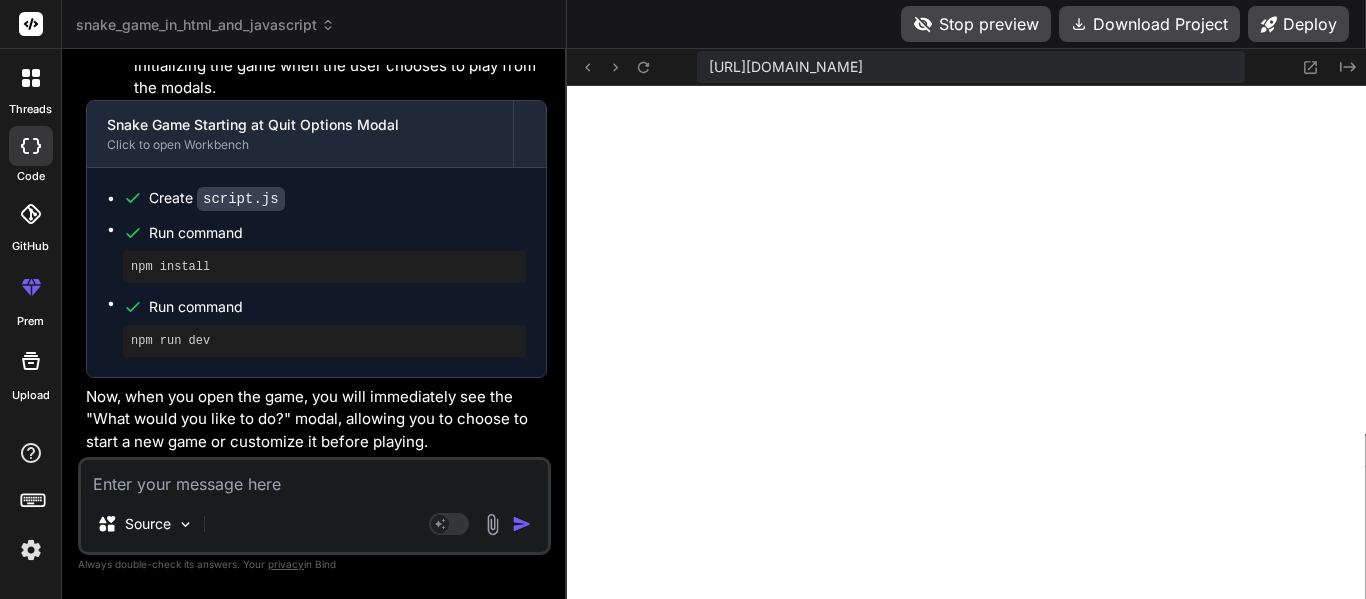 click at bounding box center (314, 478) 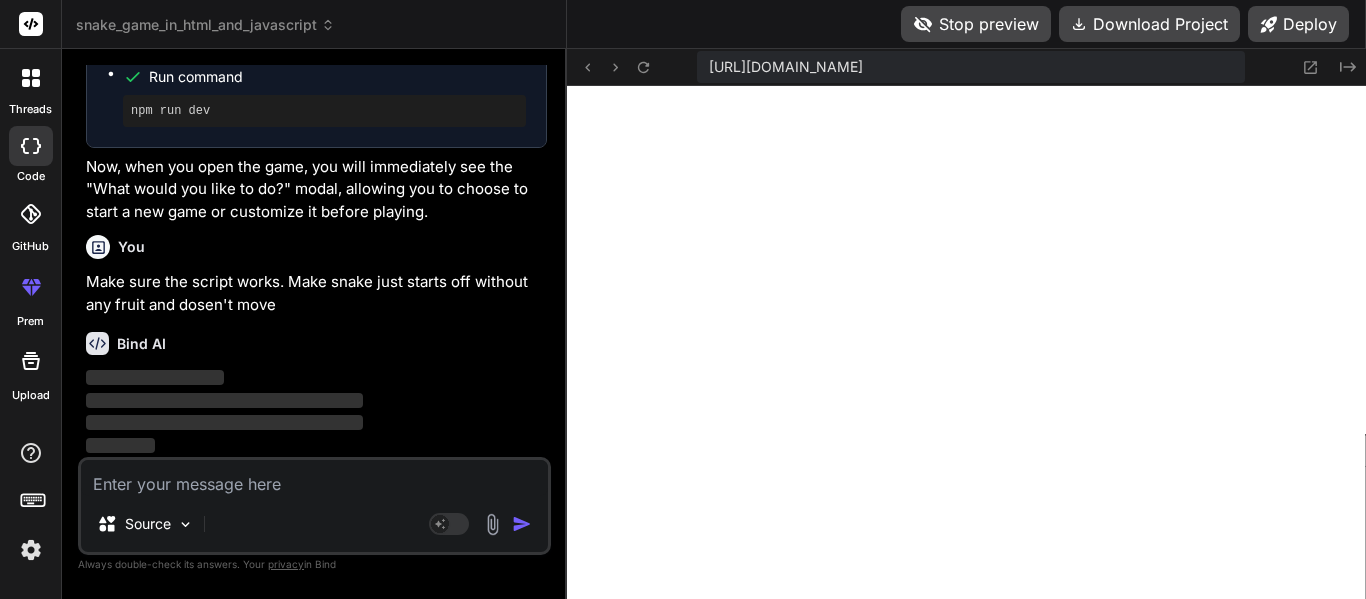 scroll, scrollTop: 18348, scrollLeft: 0, axis: vertical 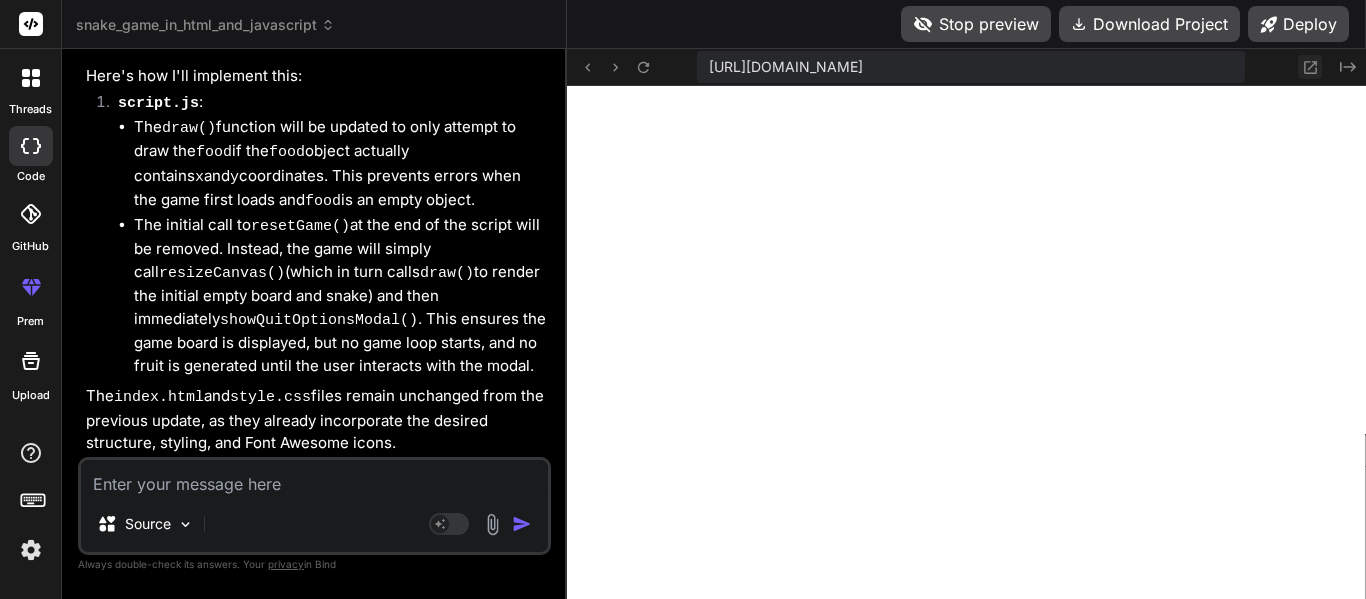 click 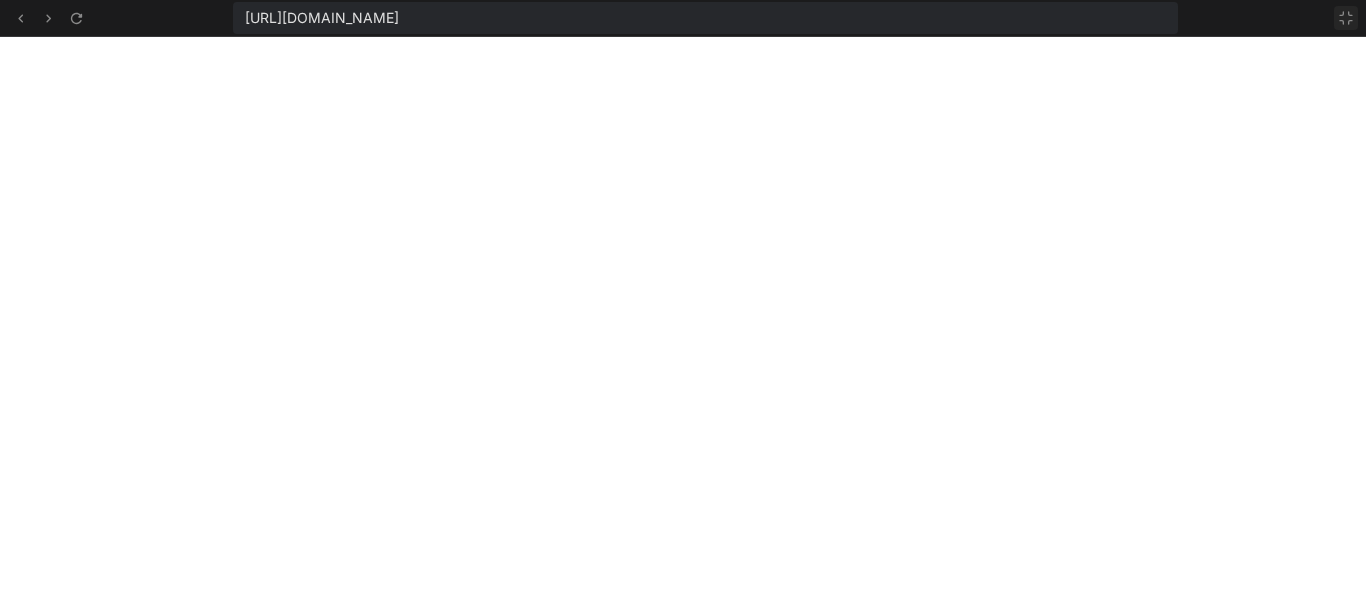 click 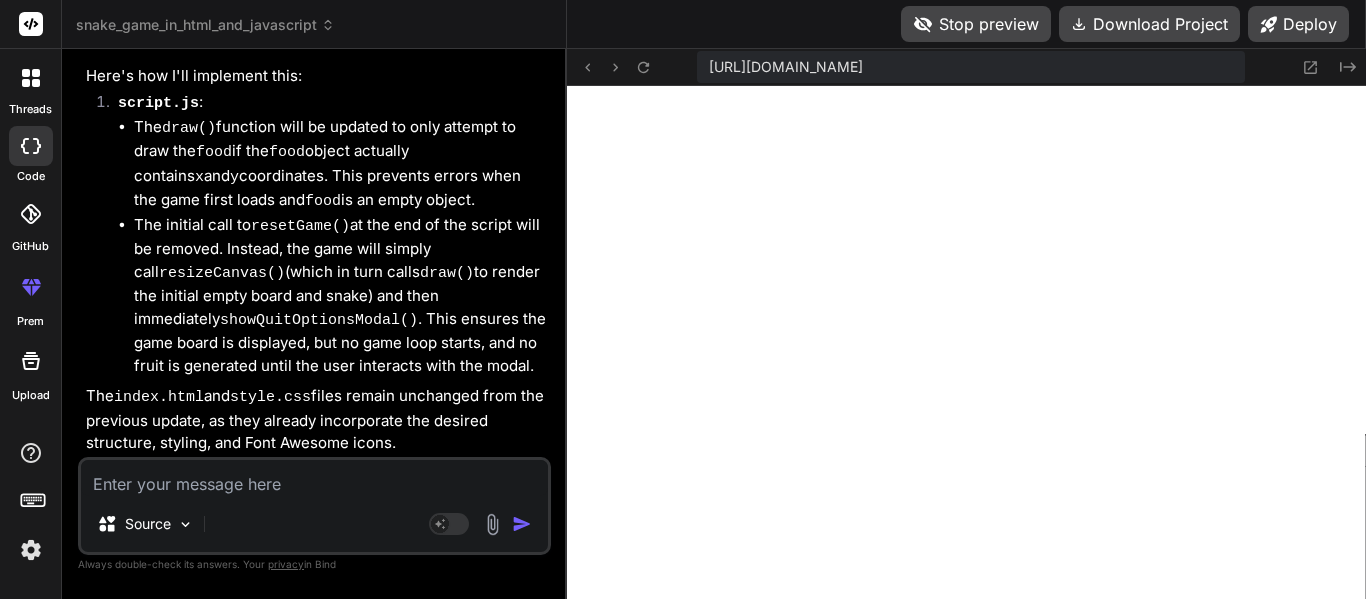 click on "Source Agent Mode. When this toggle is activated, AI automatically makes decisions, reasons, creates files, and runs terminal commands. Almost full autopilot." at bounding box center [314, 506] 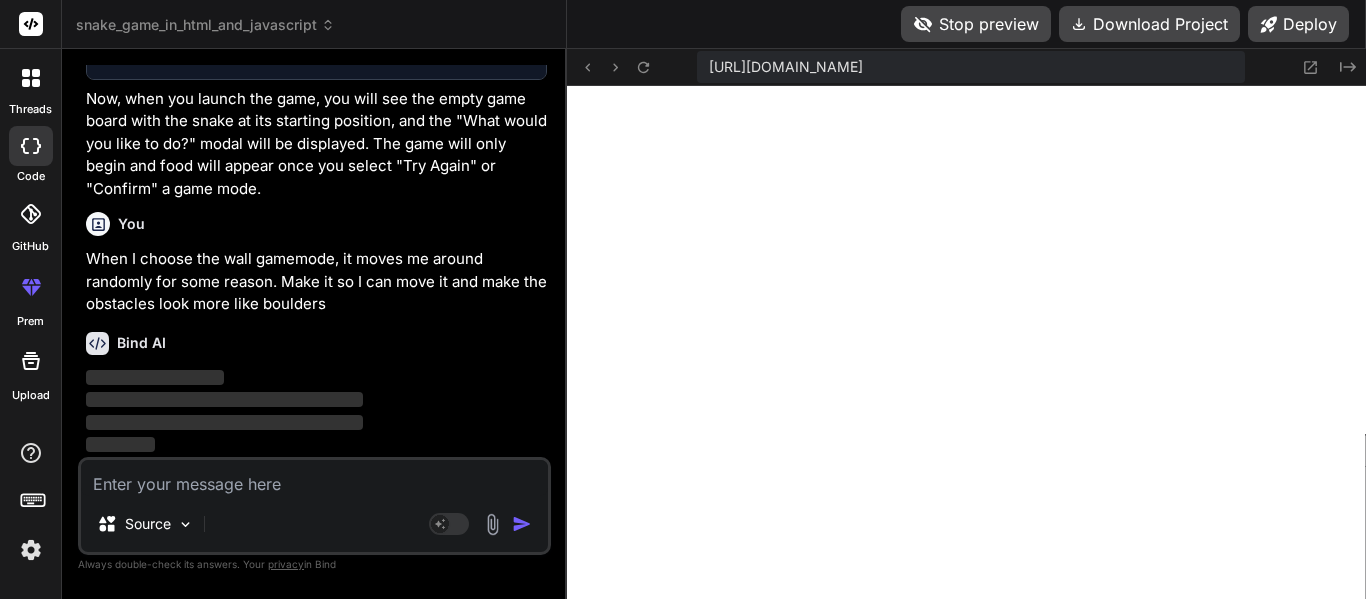 scroll, scrollTop: 19483, scrollLeft: 0, axis: vertical 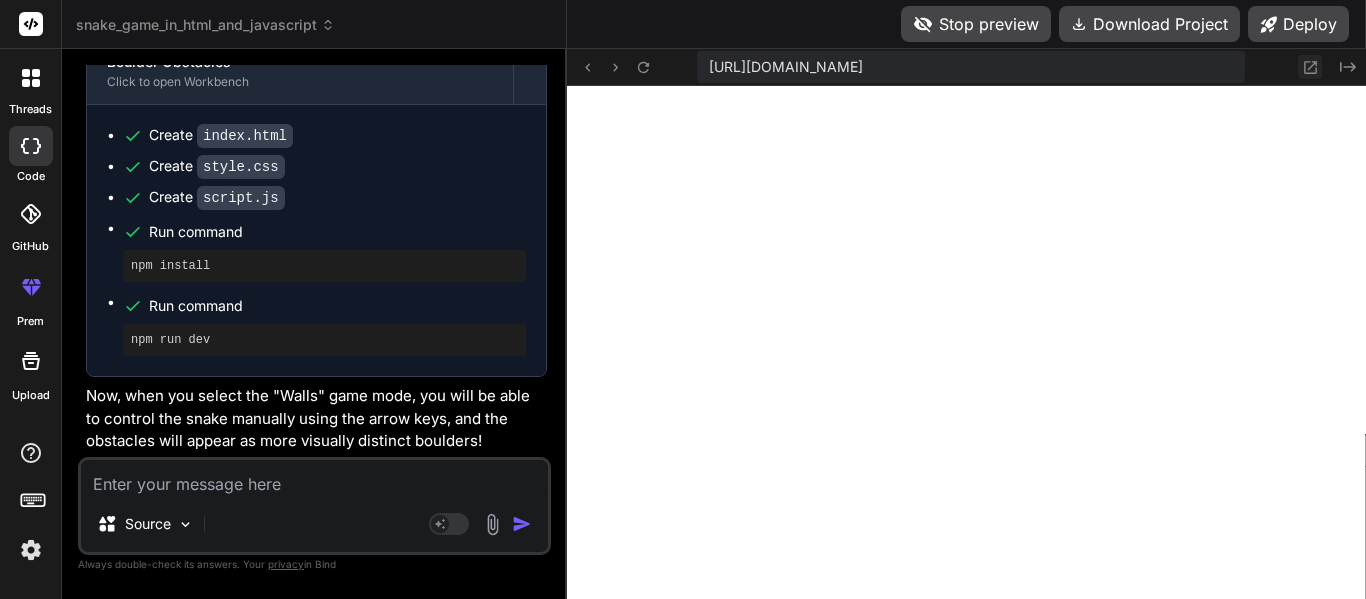 click at bounding box center (1310, 67) 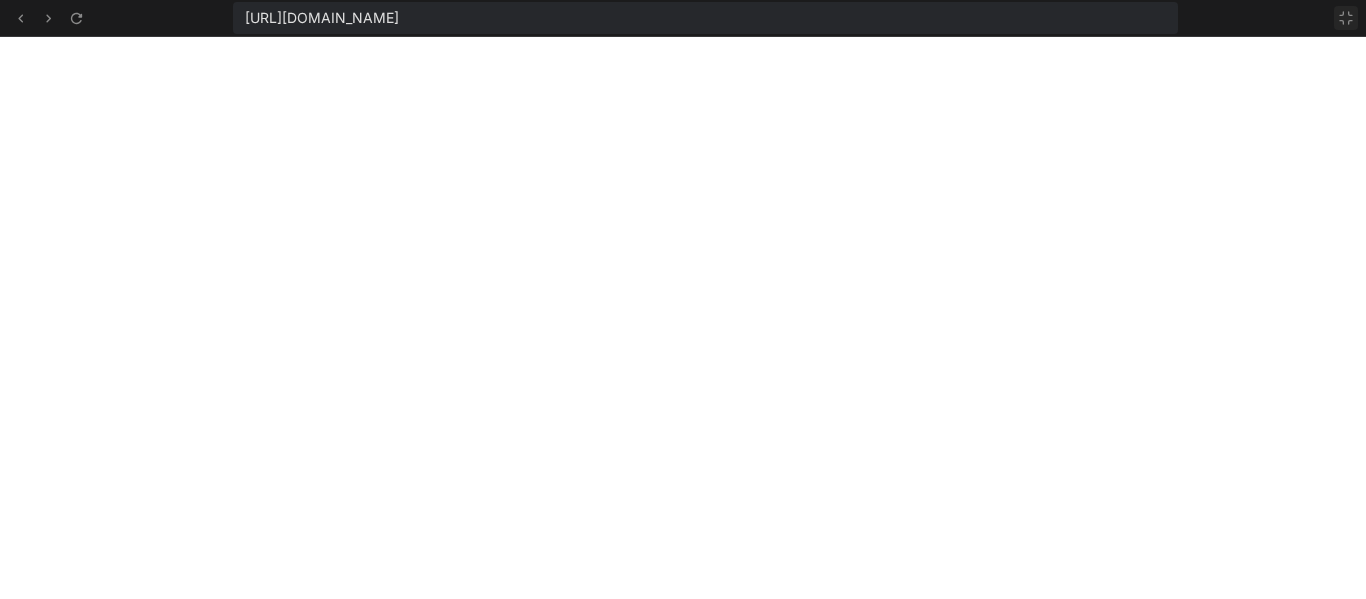 click 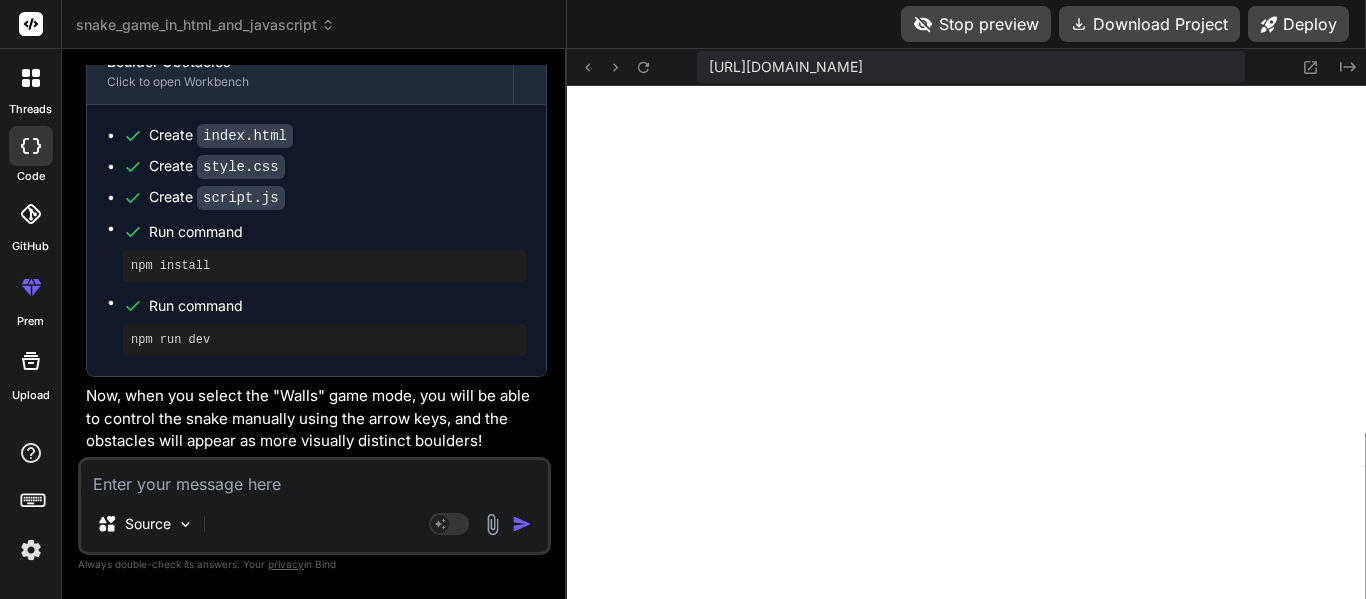 click on "Source Agent Mode. When this toggle is activated, AI automatically makes decisions, reasons, creates files, and runs terminal commands. Almost full autopilot." at bounding box center (314, 506) 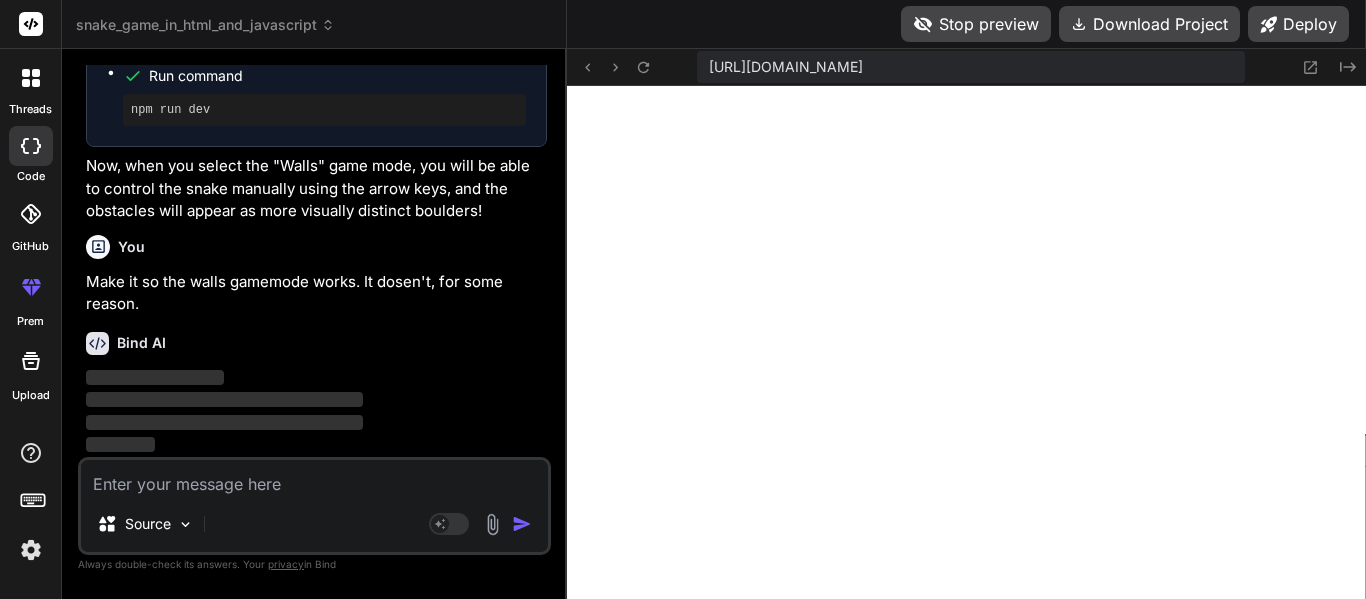 scroll, scrollTop: 20592, scrollLeft: 0, axis: vertical 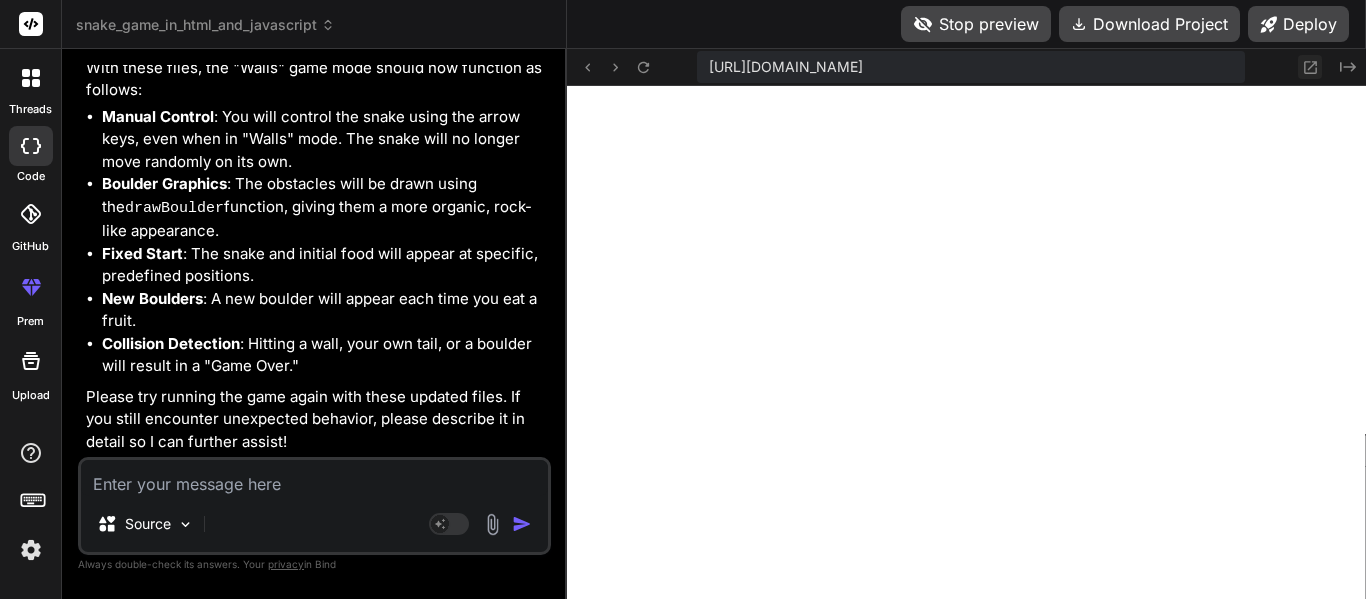 click 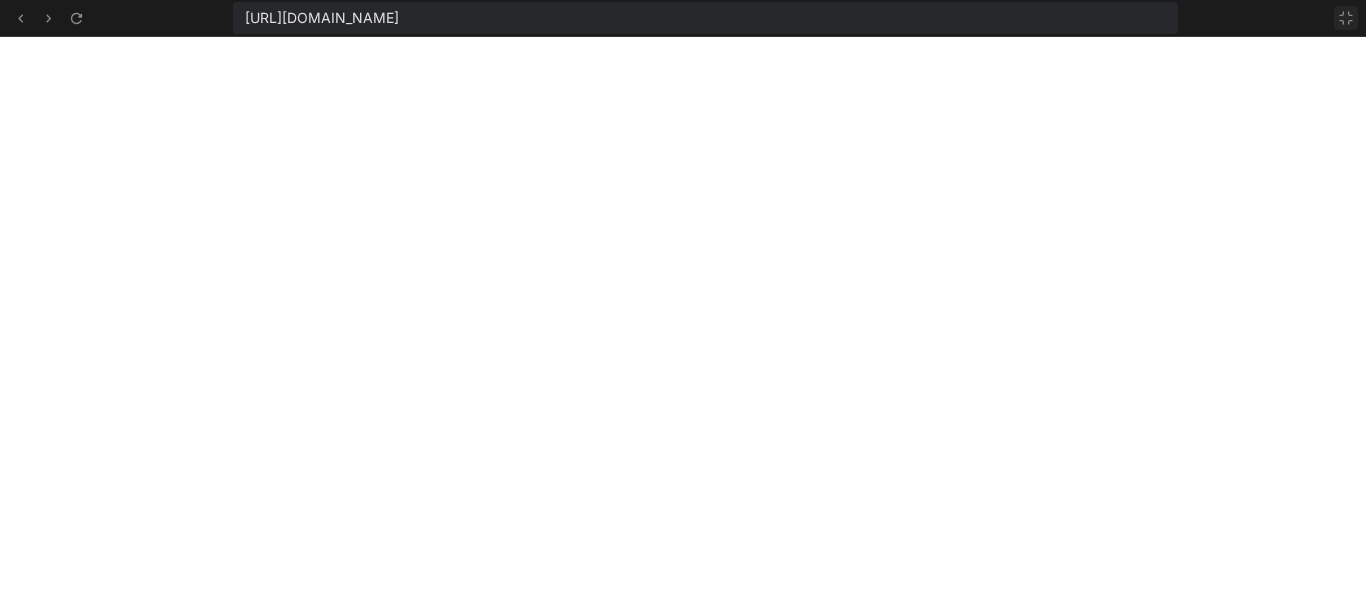 click 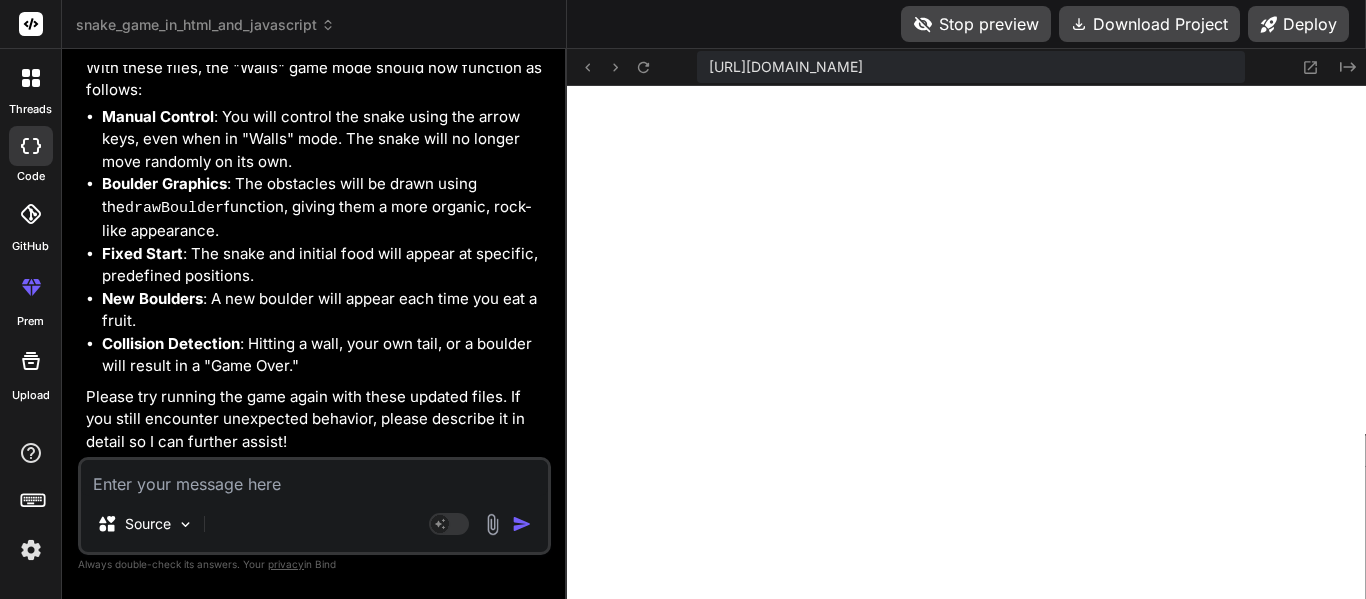 click at bounding box center [314, 478] 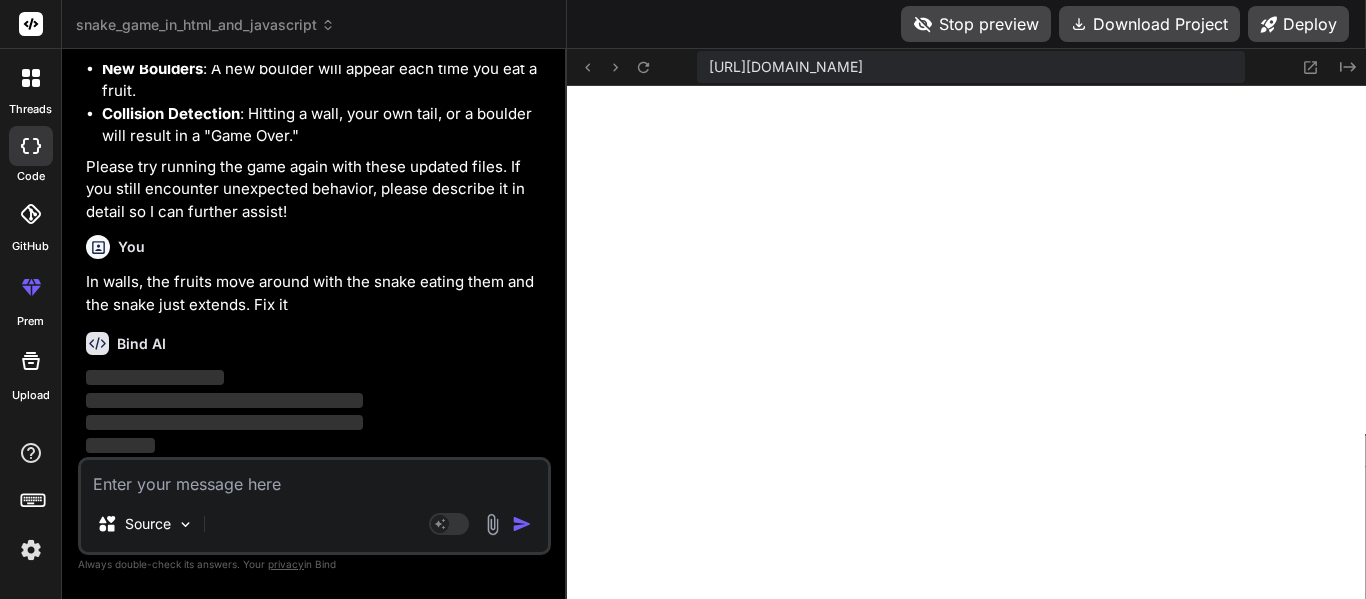 scroll, scrollTop: 22020, scrollLeft: 0, axis: vertical 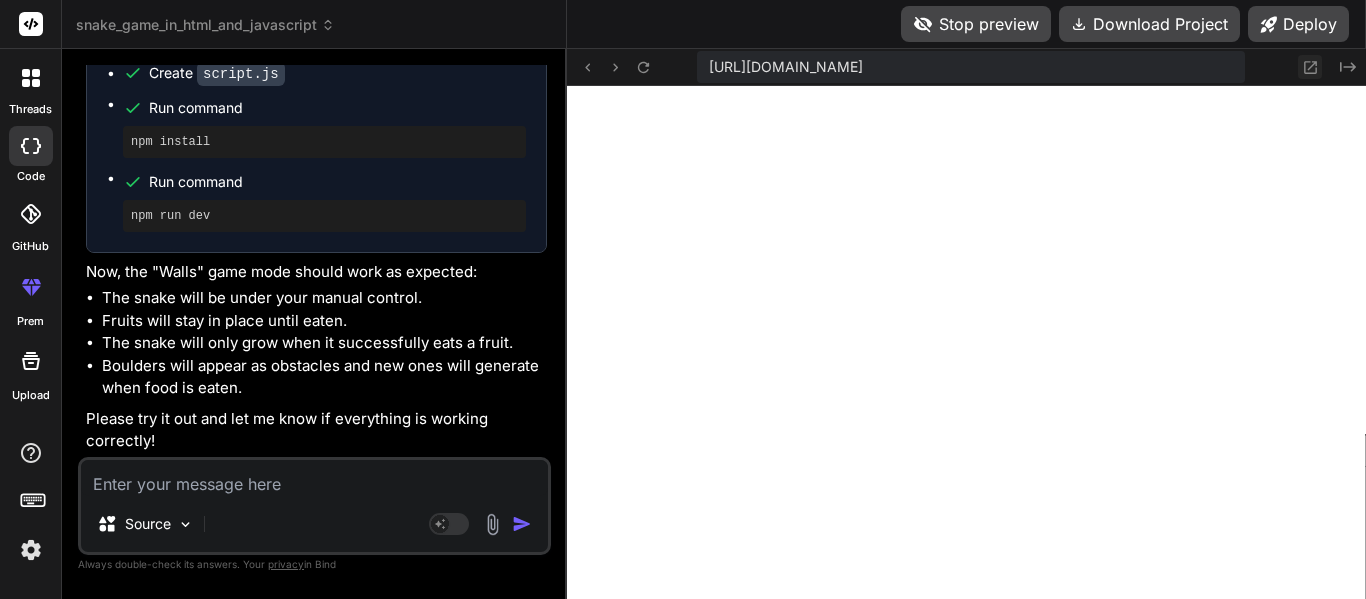 click 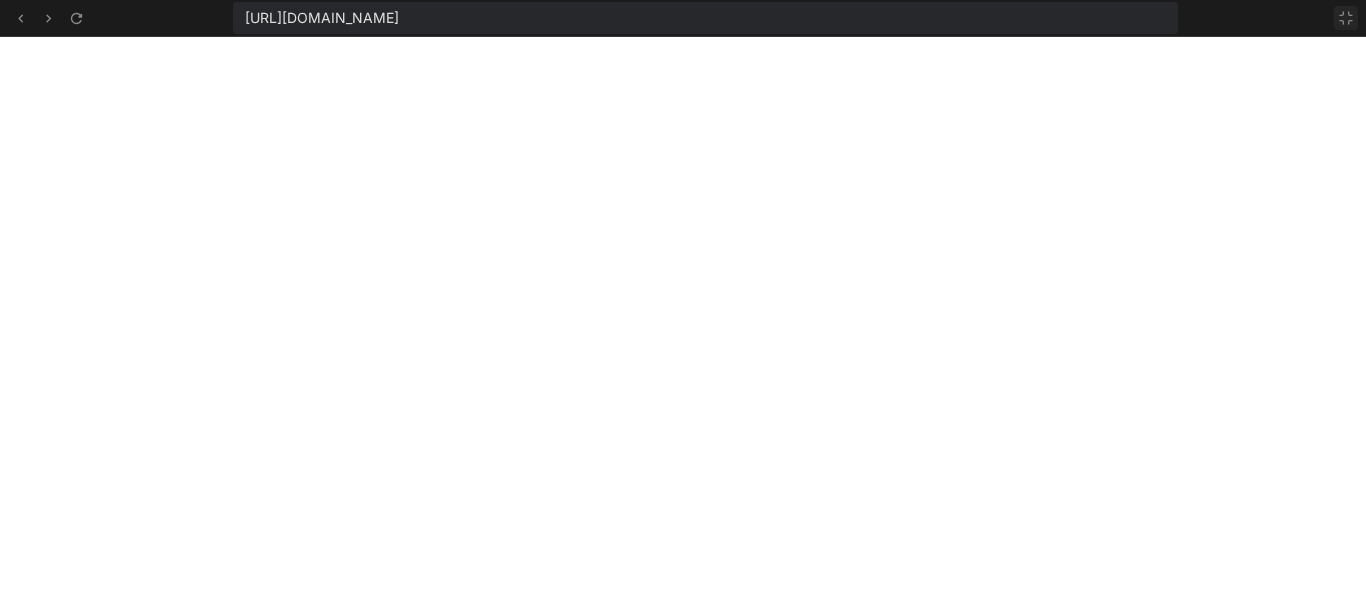 click at bounding box center [1346, 18] 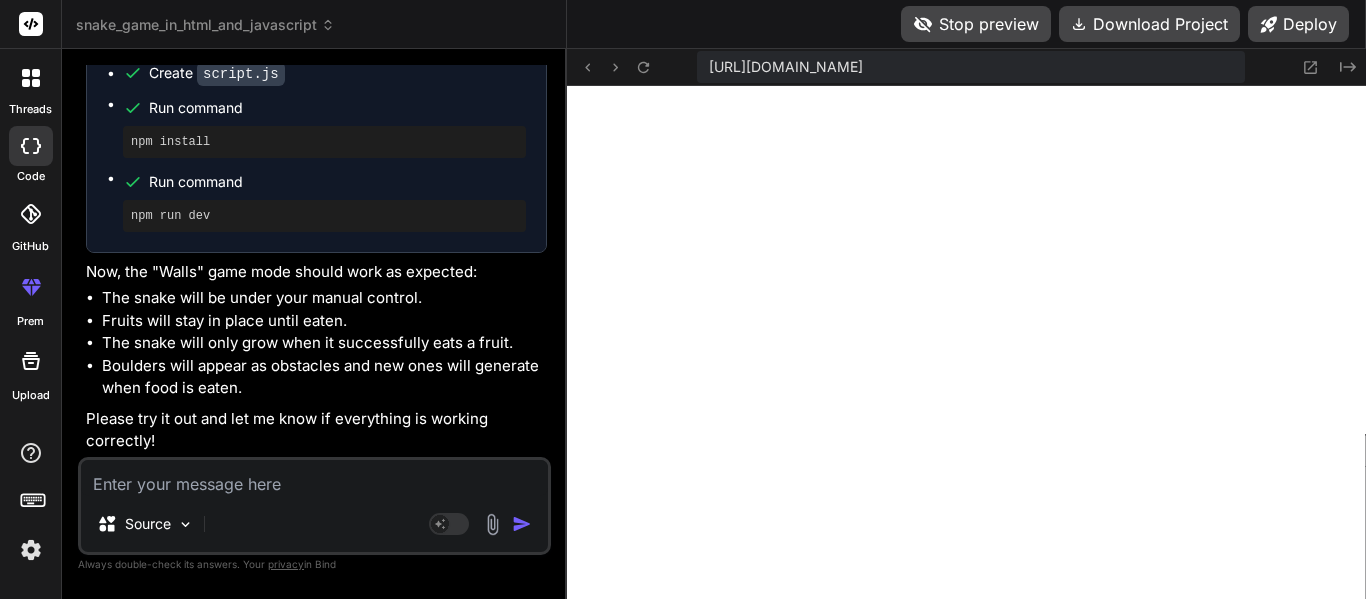 click at bounding box center (31, 146) 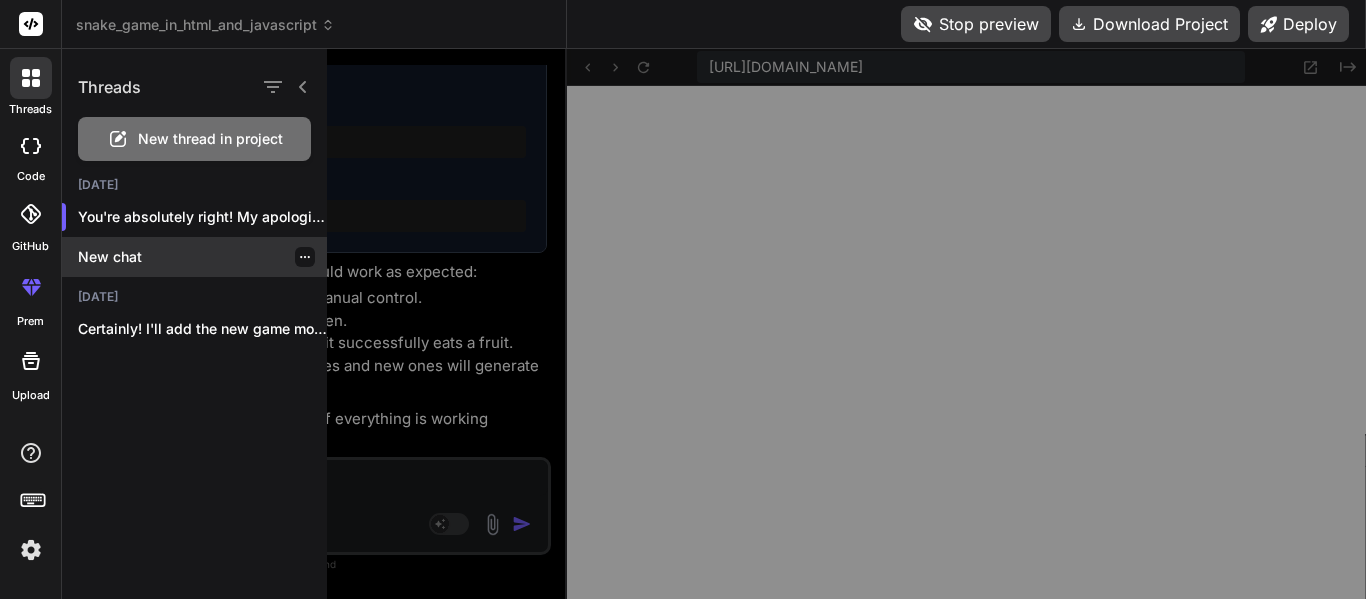 click on "New chat" at bounding box center (194, 257) 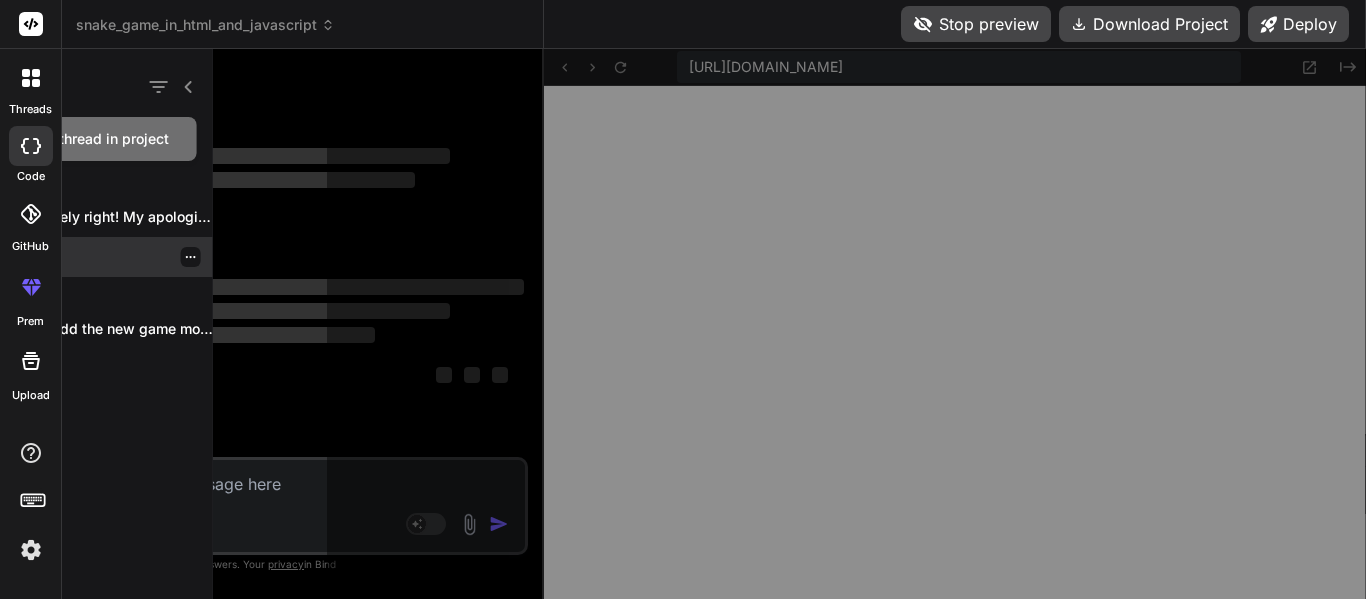 scroll, scrollTop: 0, scrollLeft: 0, axis: both 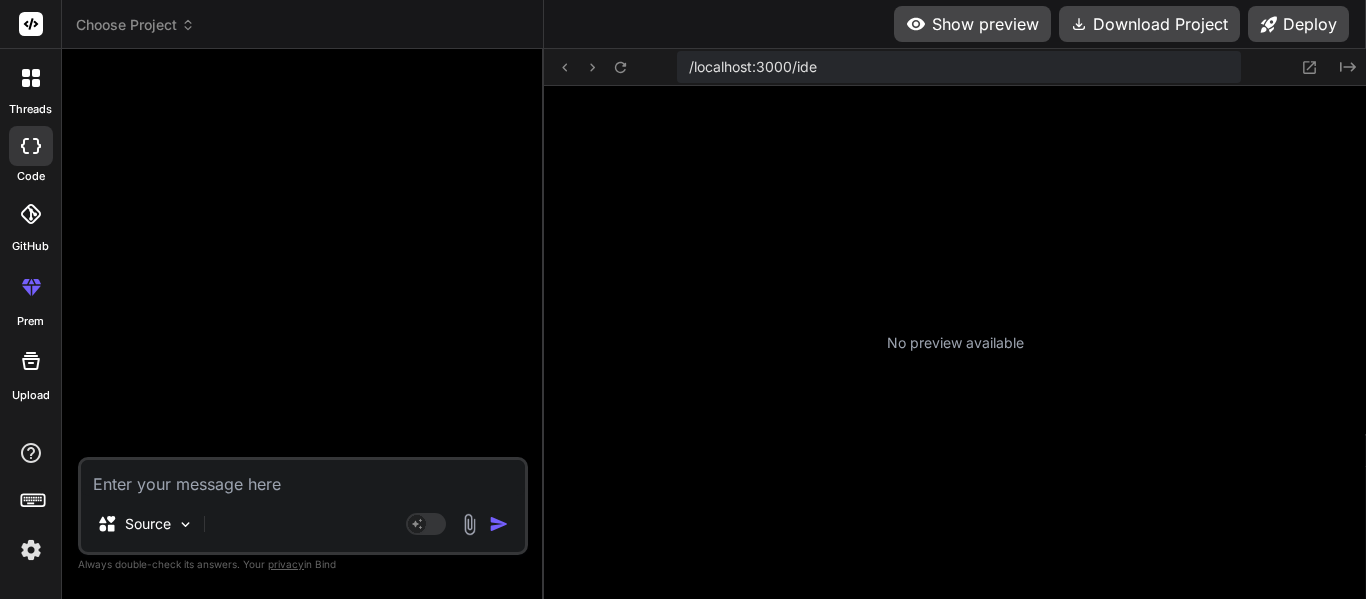 click at bounding box center [303, 478] 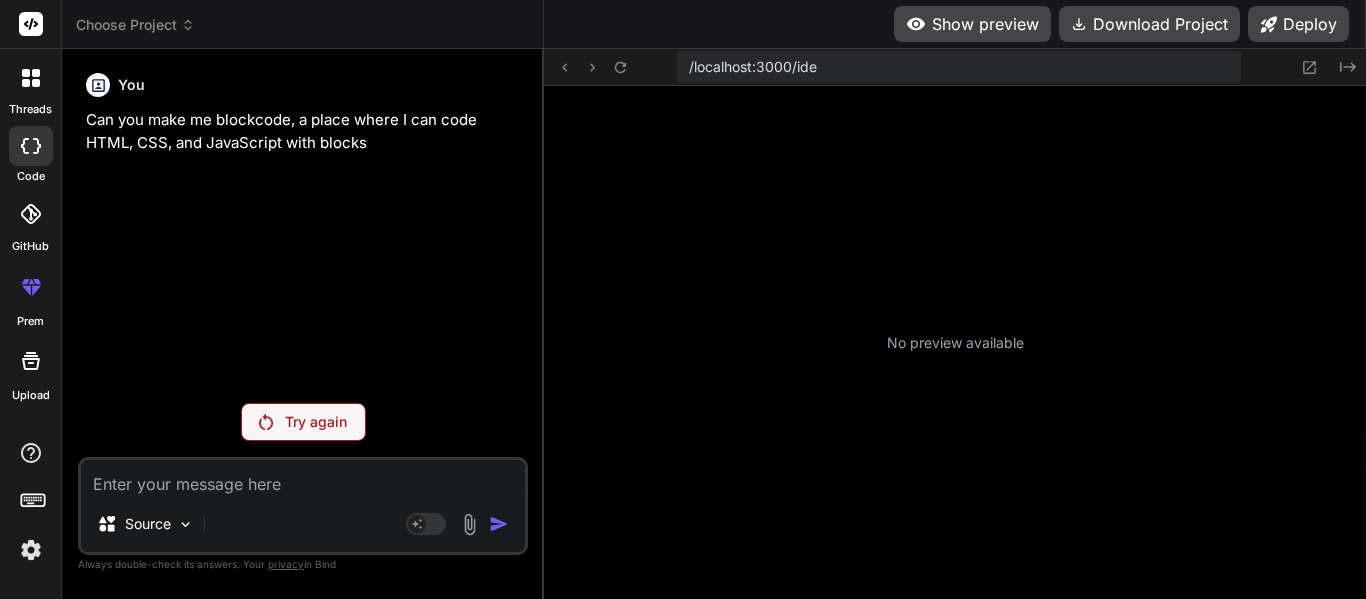 click on "Try again" at bounding box center (303, 422) 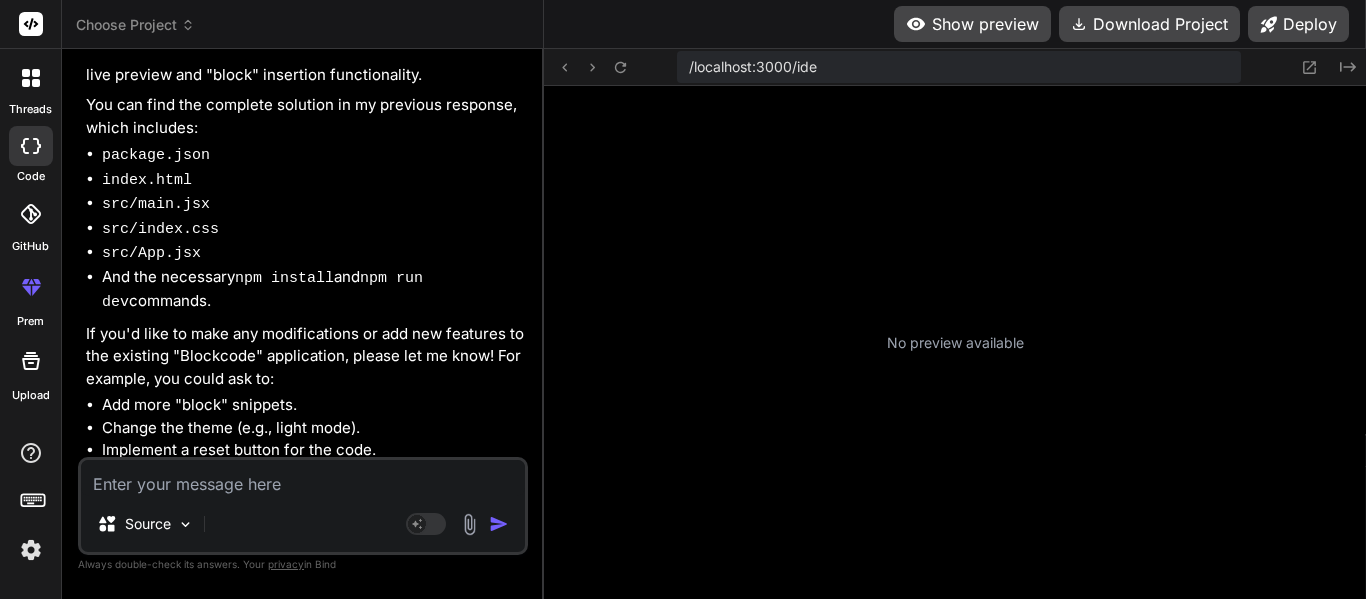 scroll, scrollTop: 228, scrollLeft: 0, axis: vertical 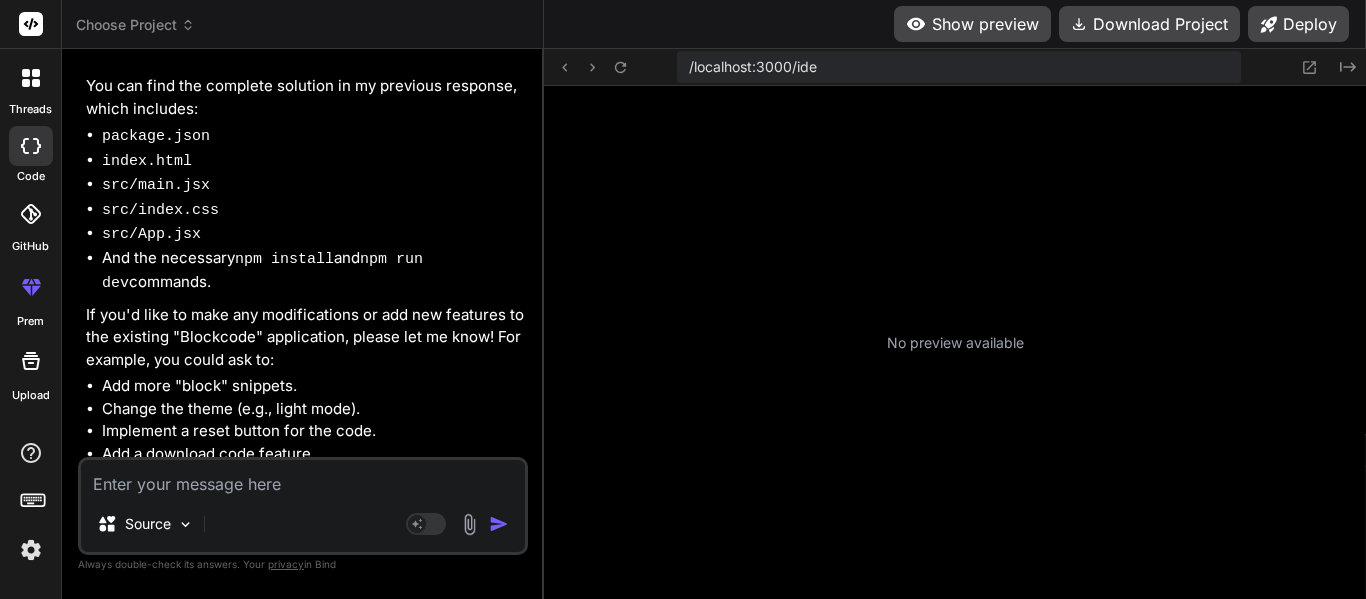 click on "Show preview" at bounding box center (972, 24) 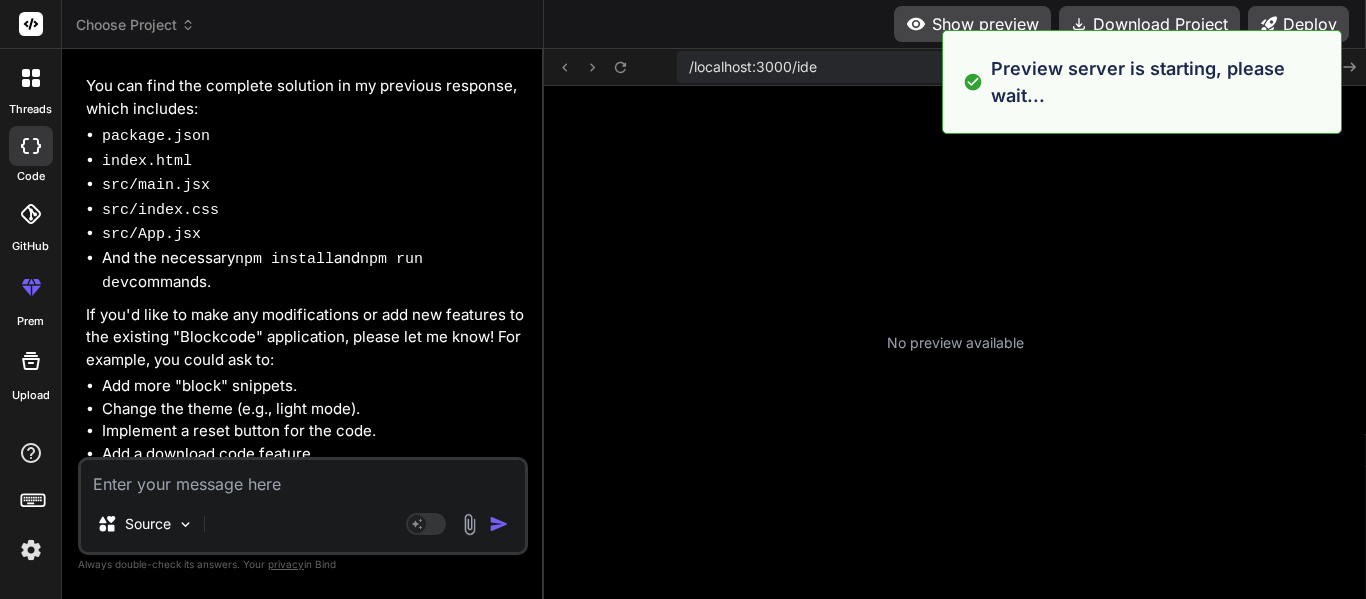 click on "No preview available" at bounding box center (955, 342) 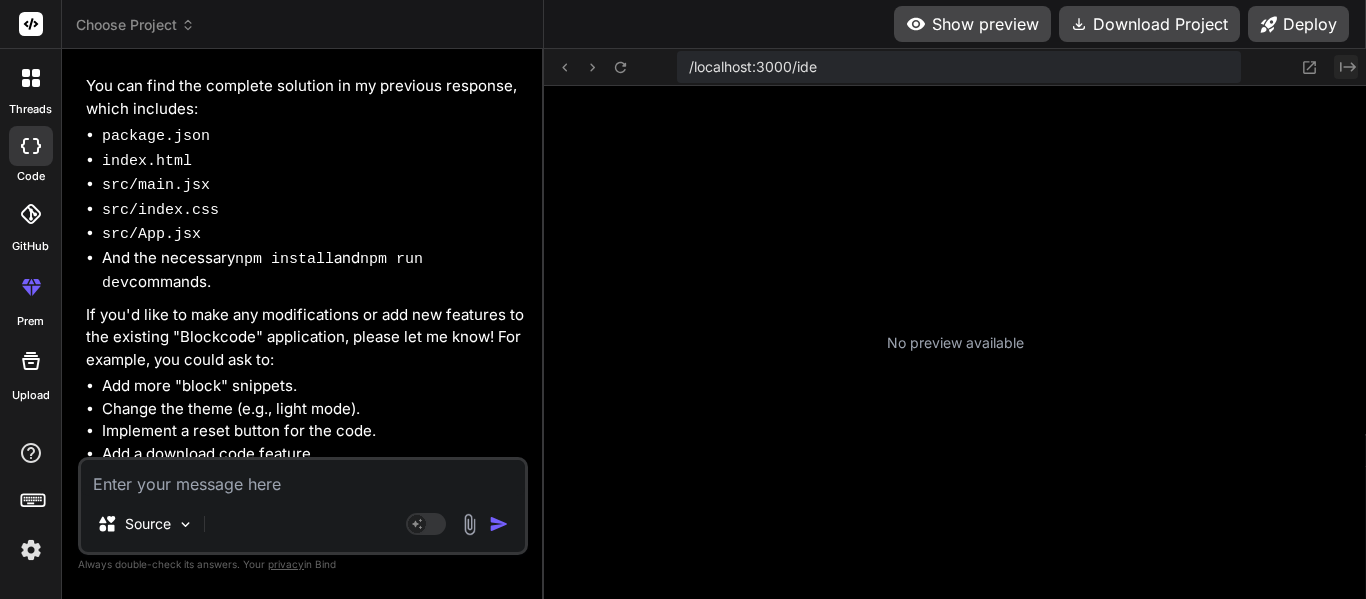 click 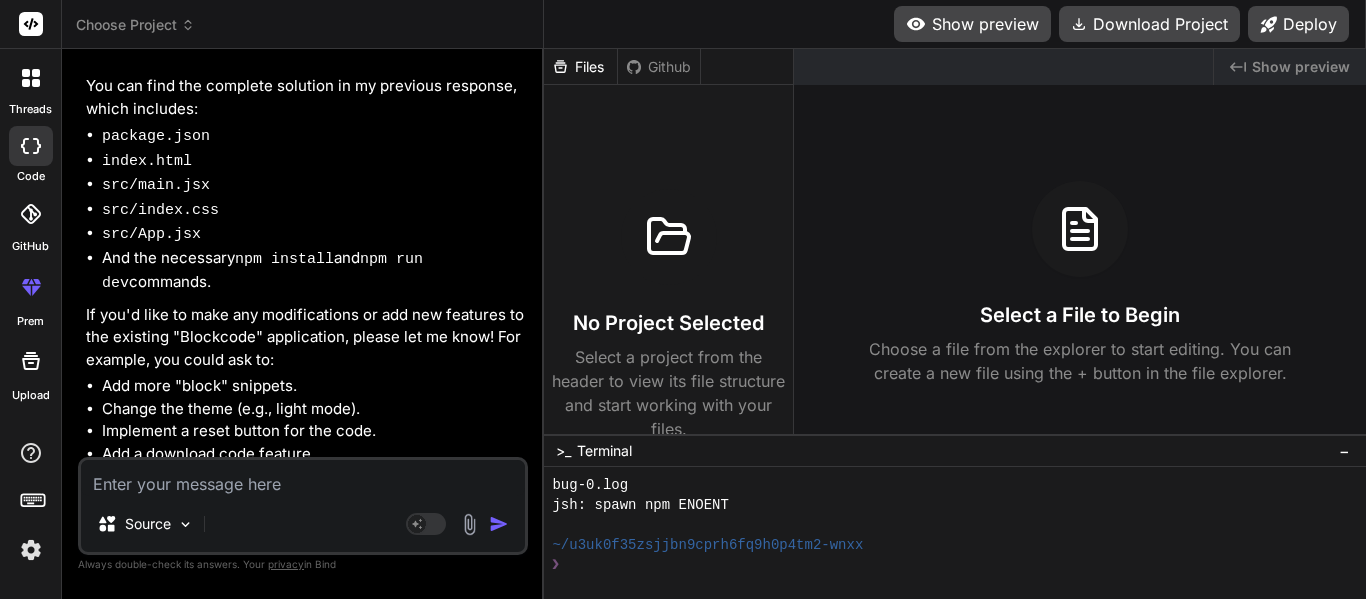 click at bounding box center [303, 478] 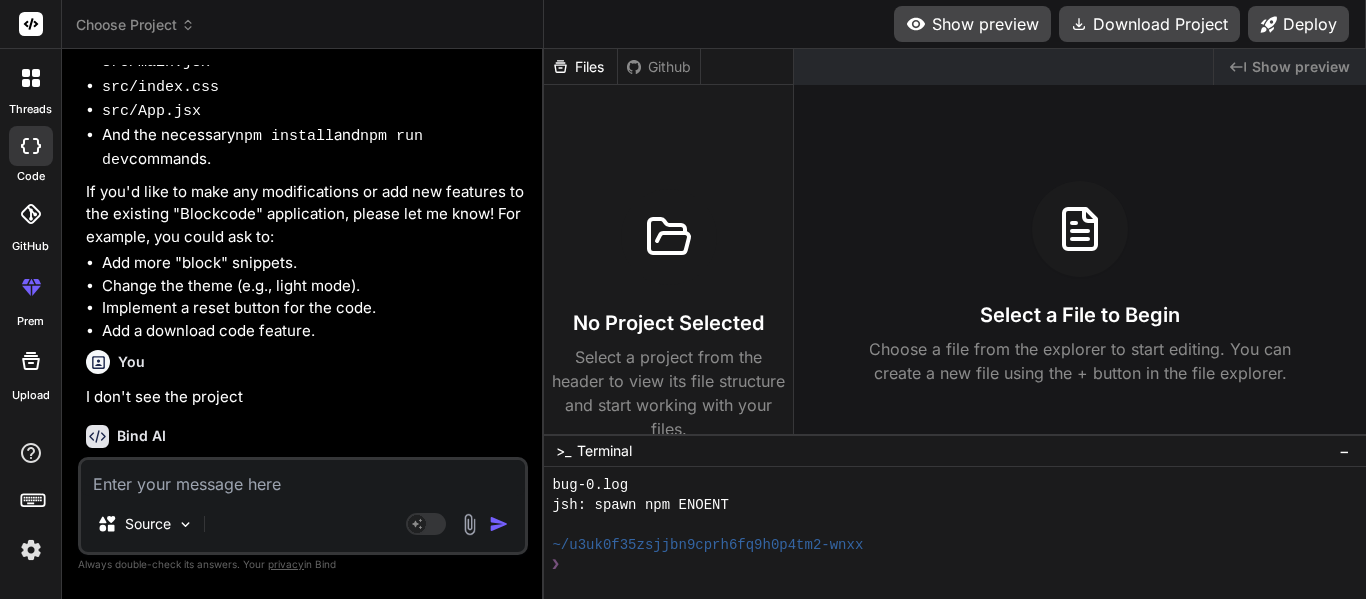scroll, scrollTop: 436, scrollLeft: 0, axis: vertical 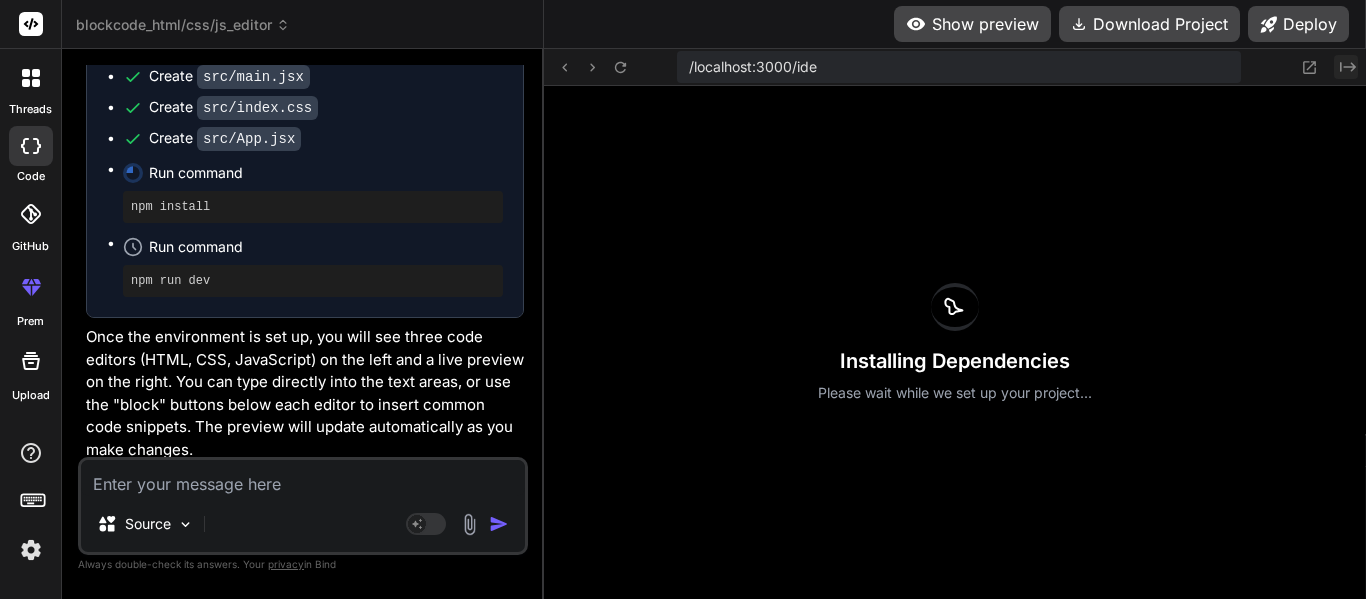 click on "Created with Pixso." 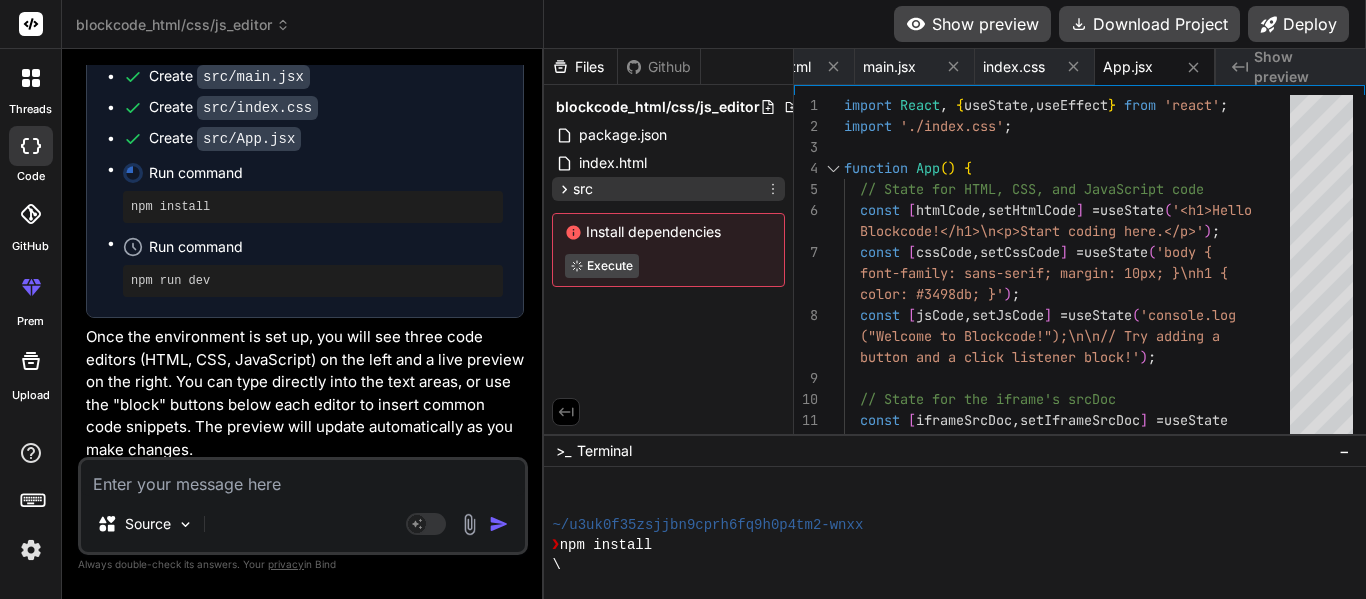 click on "src" at bounding box center (583, 189) 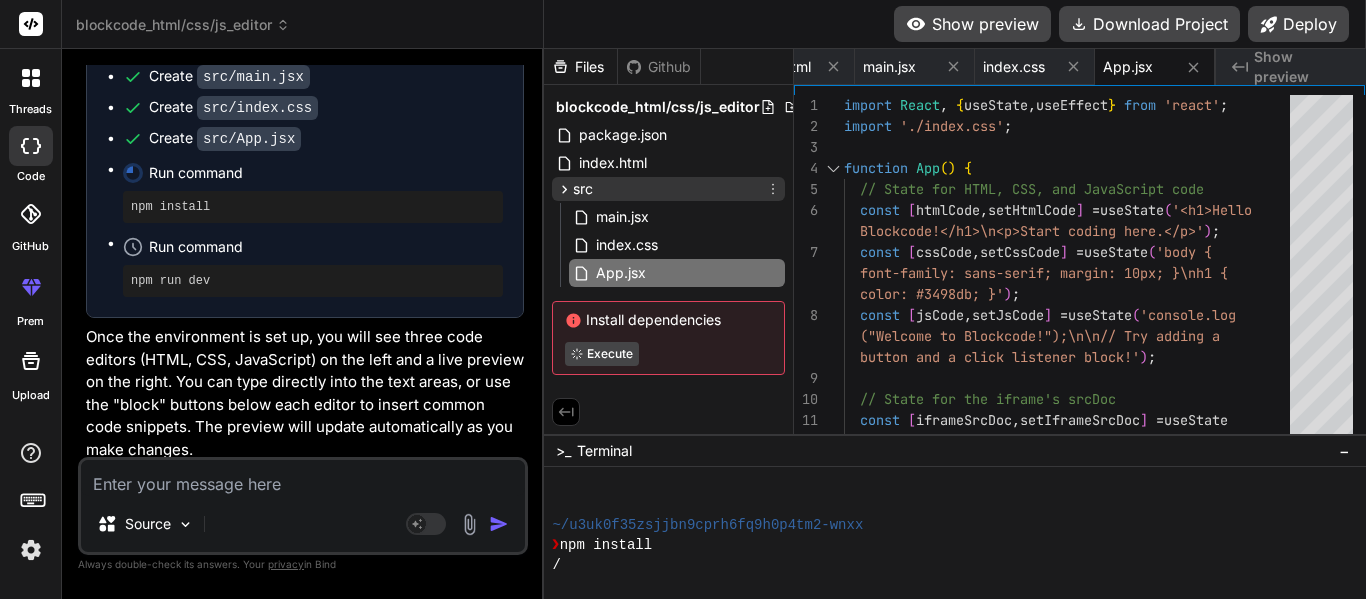 click on "src" at bounding box center [583, 189] 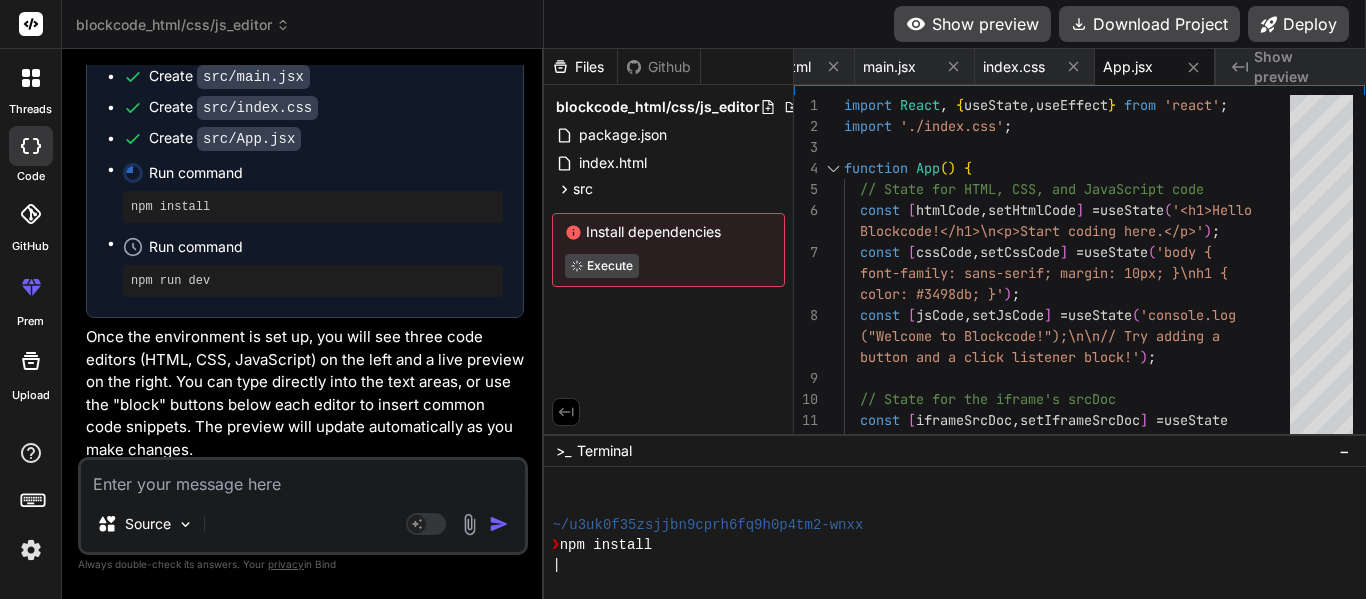 click on "Created with Pixso." 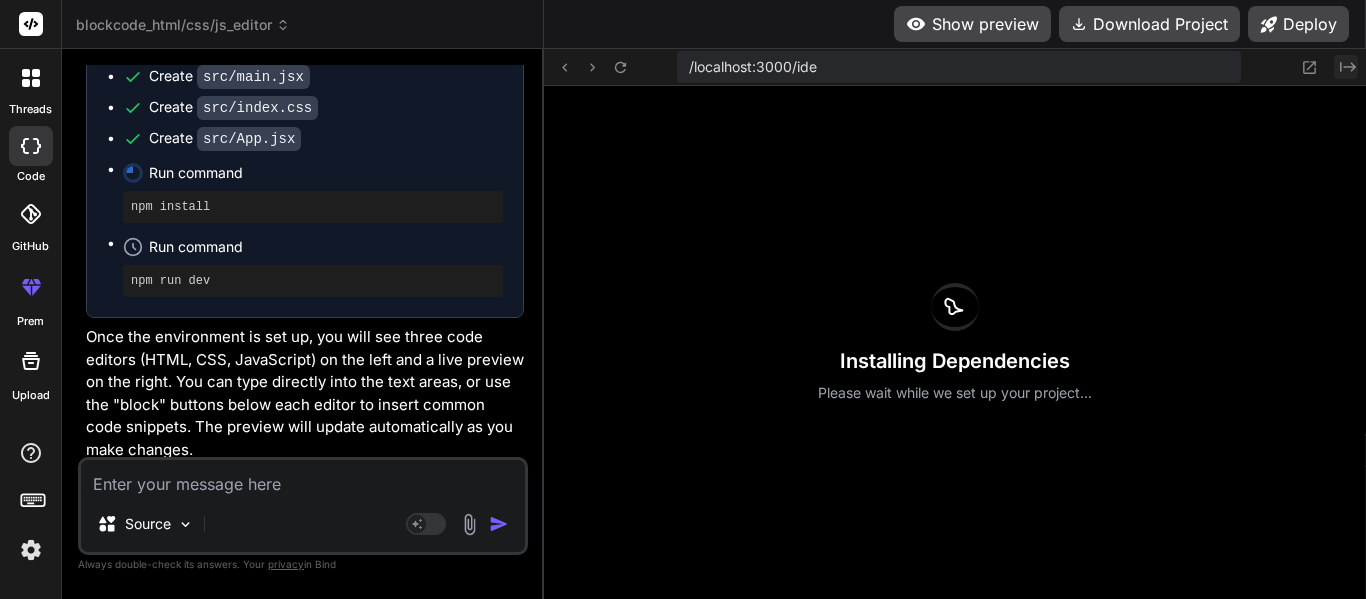 click on "Created with Pixso." 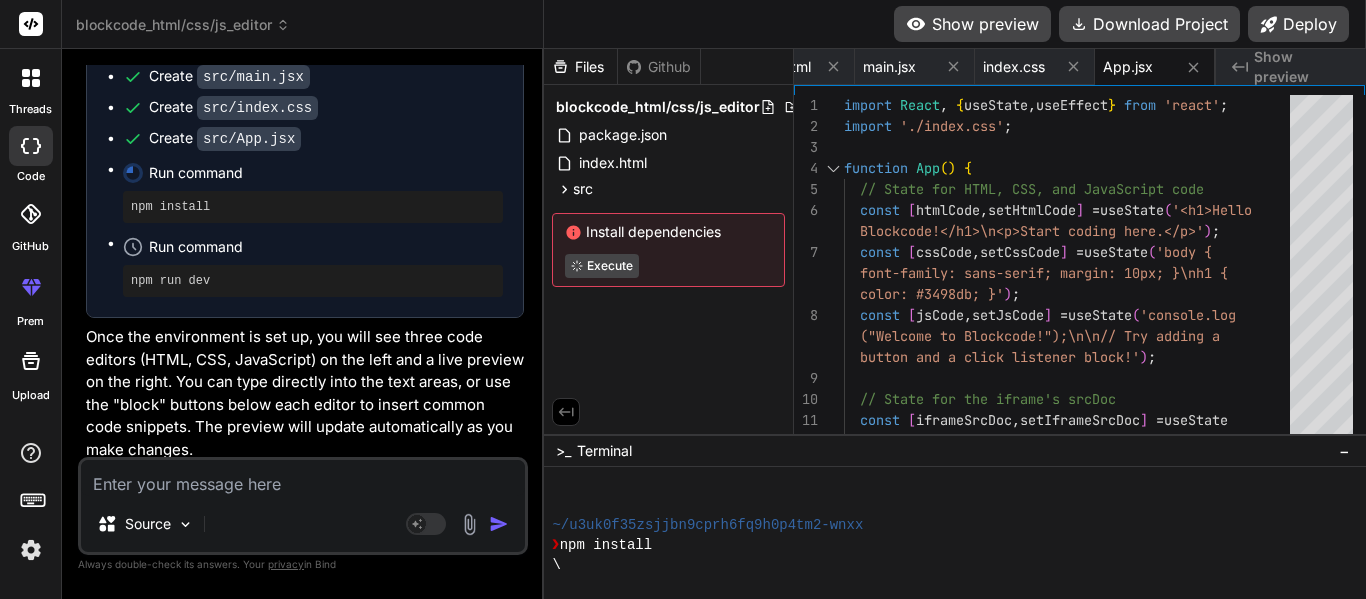 click at bounding box center (303, 478) 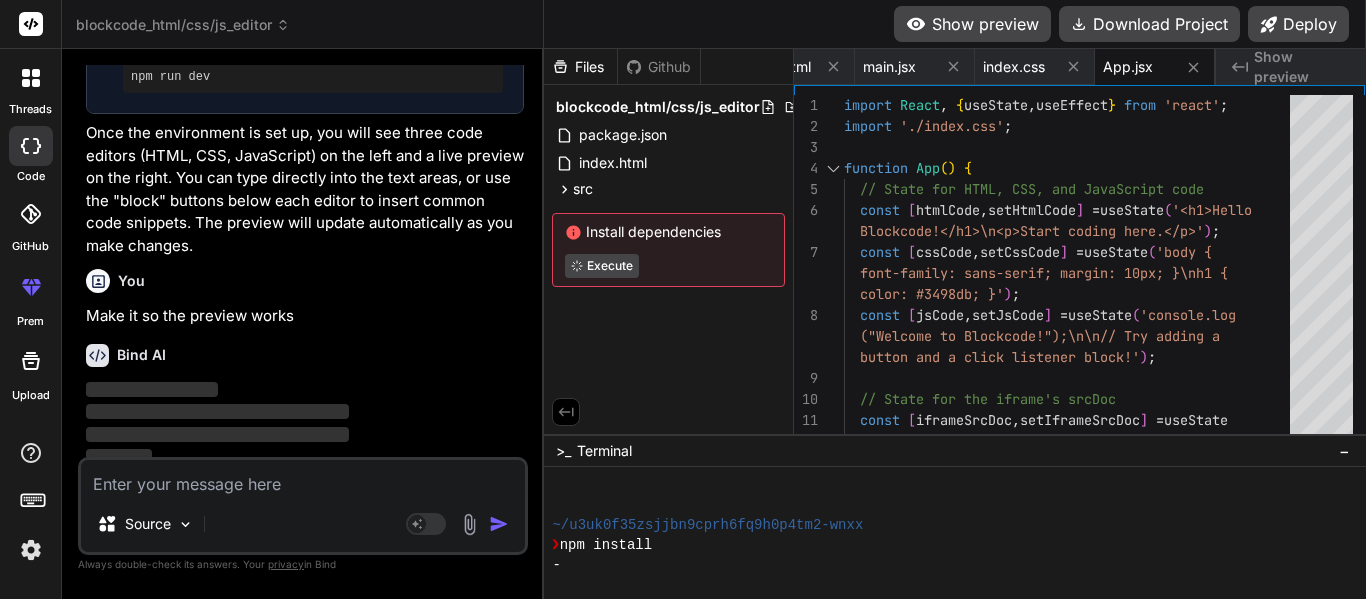 scroll, scrollTop: 1227, scrollLeft: 0, axis: vertical 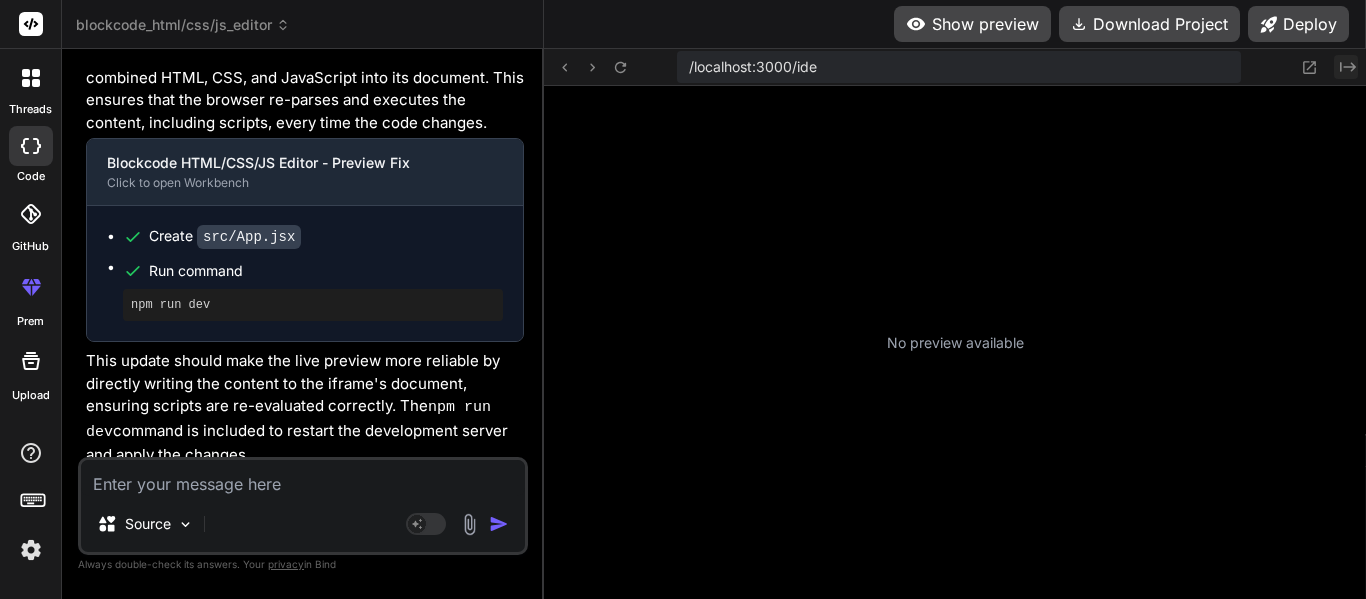 click on "Created with Pixso." 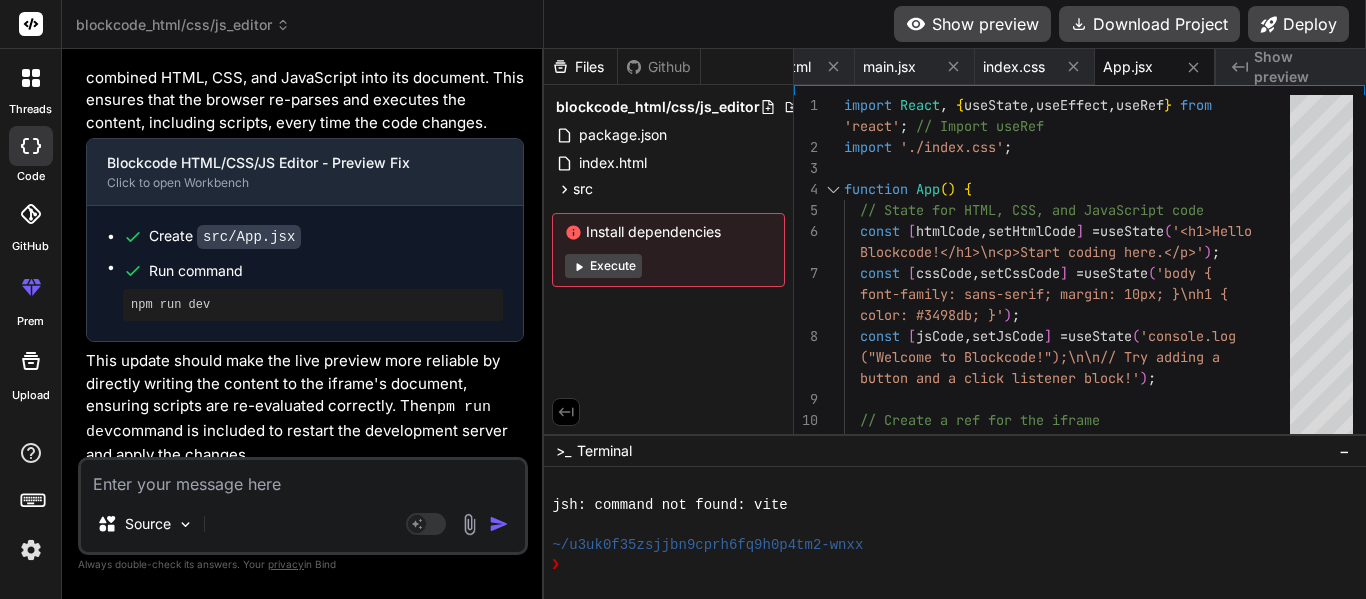 click on "Execute" at bounding box center [603, 266] 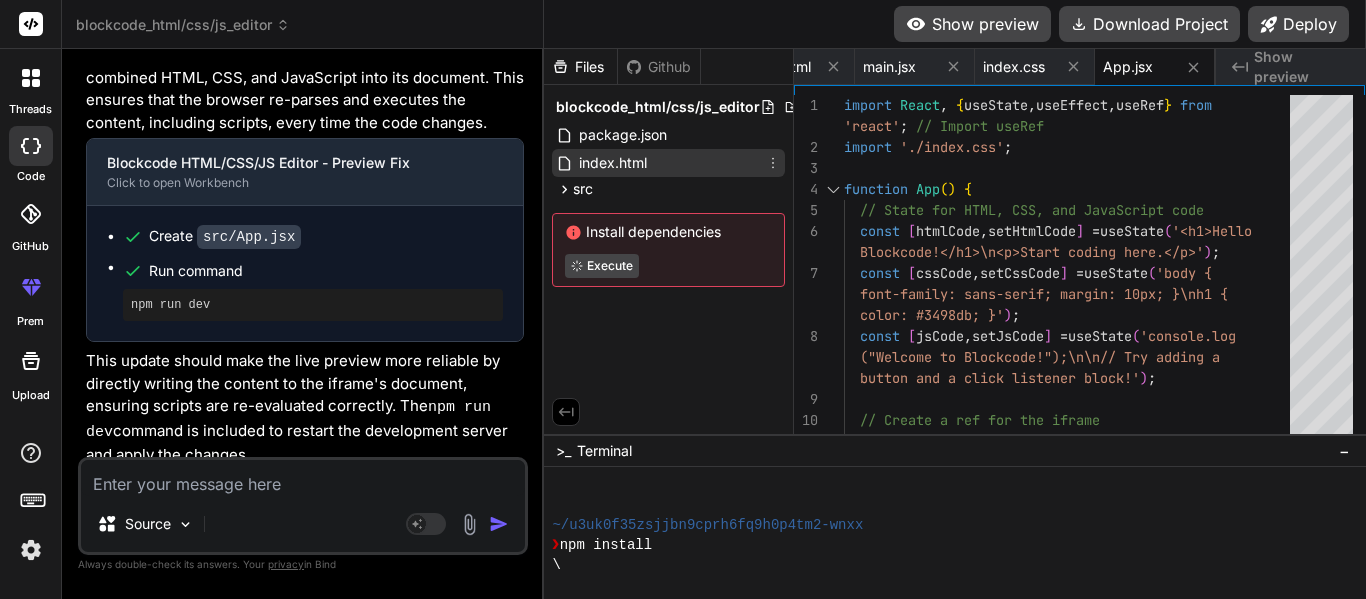 click on "index.html" at bounding box center [613, 163] 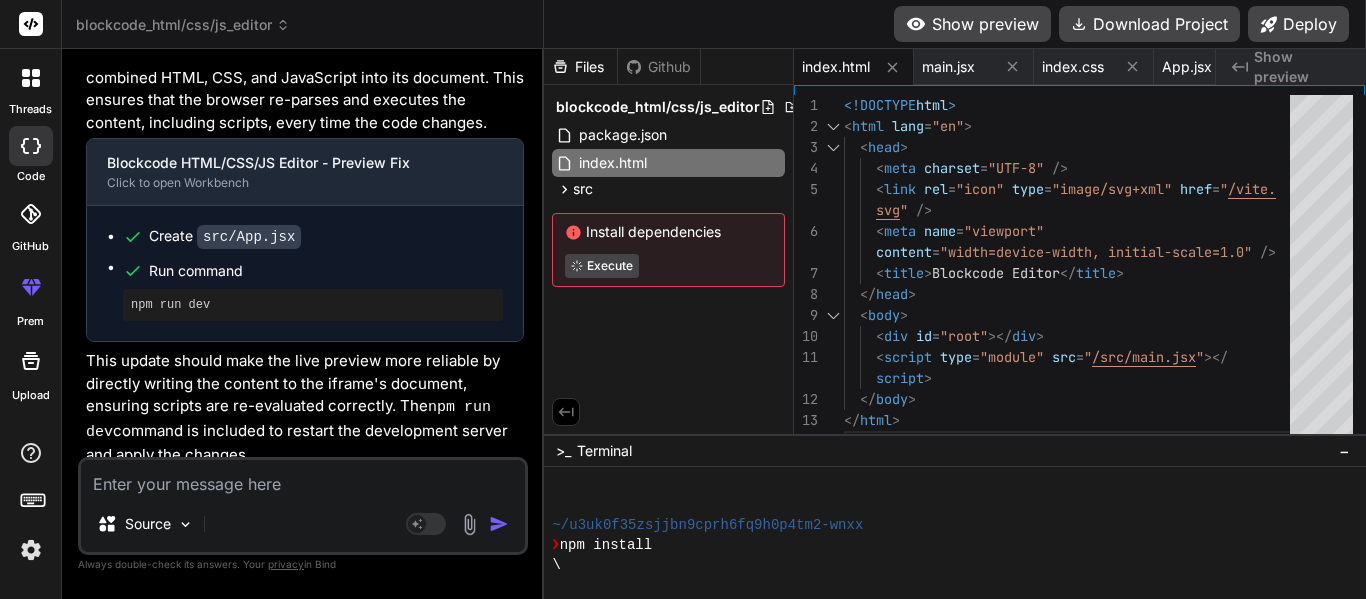 click on "Show preview" at bounding box center [1302, 67] 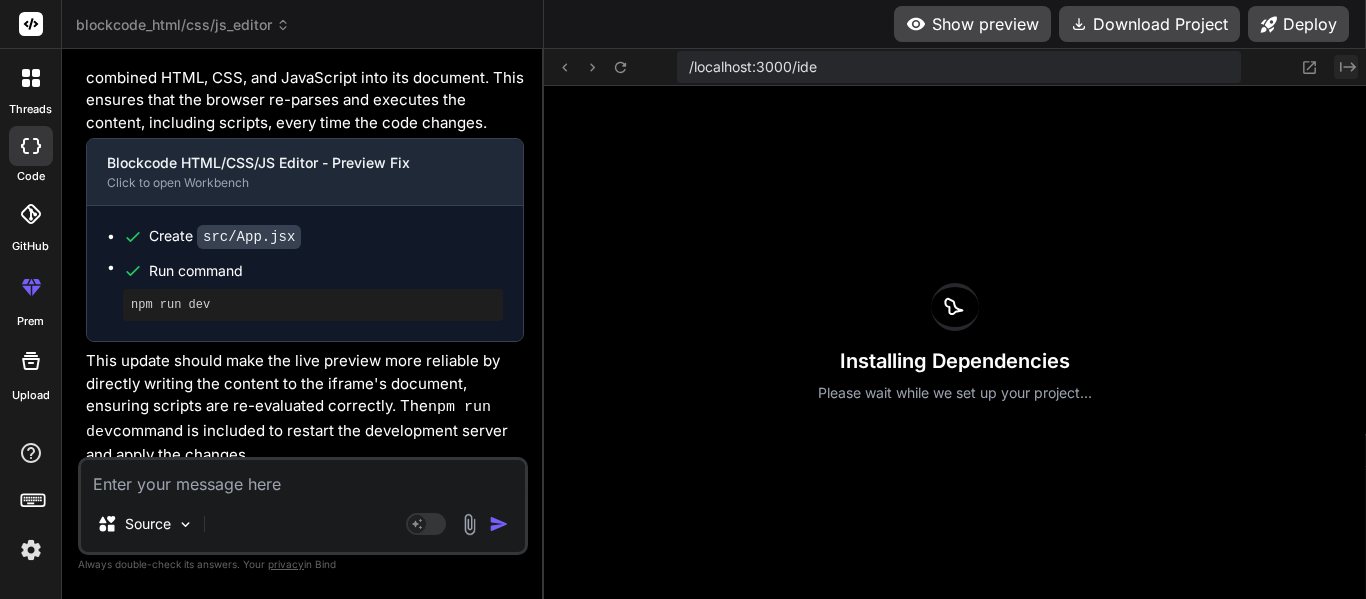 click on "Created with Pixso." 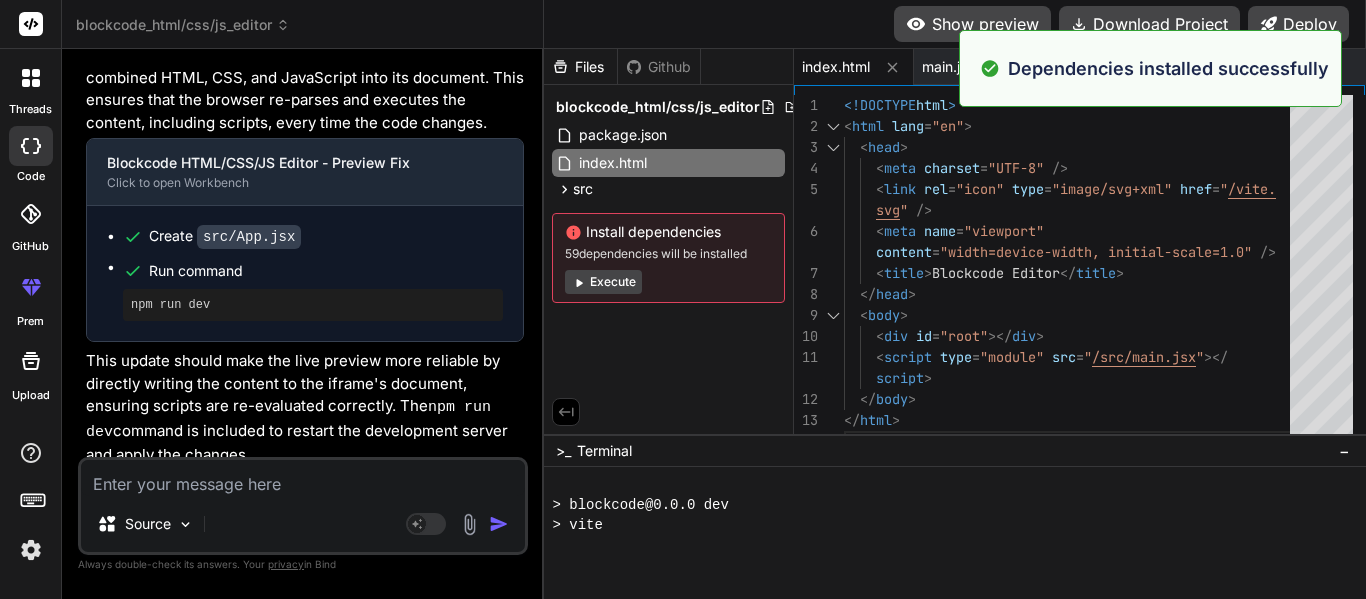 click on "Execute" at bounding box center (603, 282) 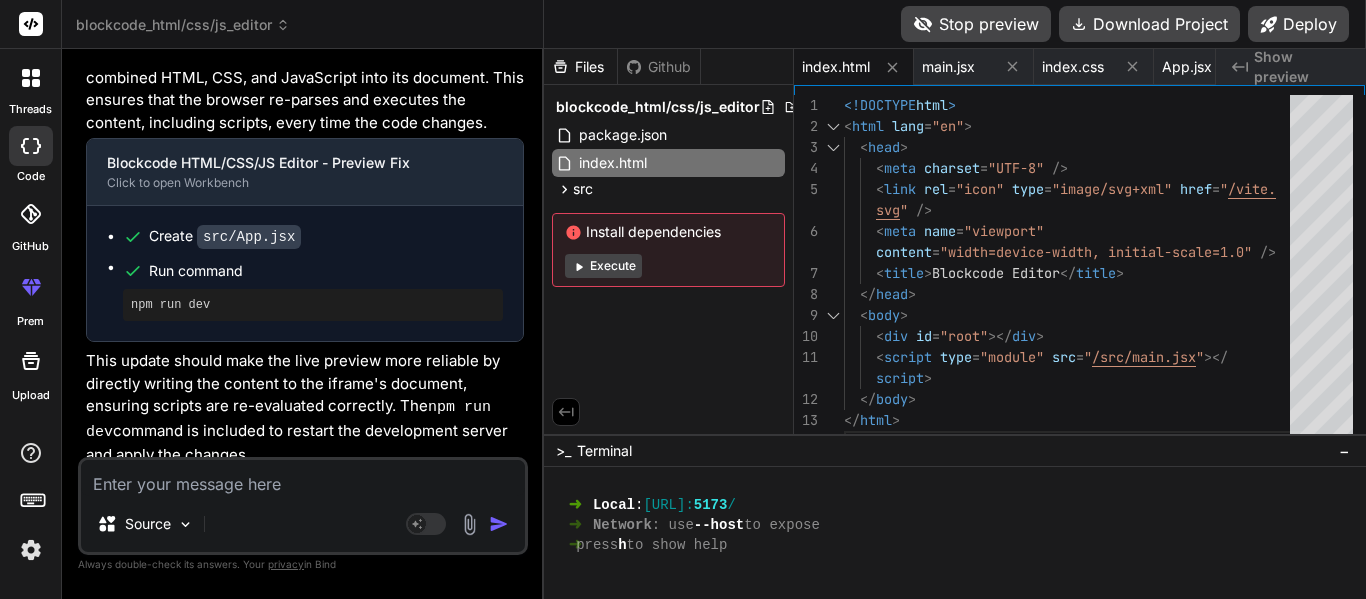 click on "Created with Pixso." 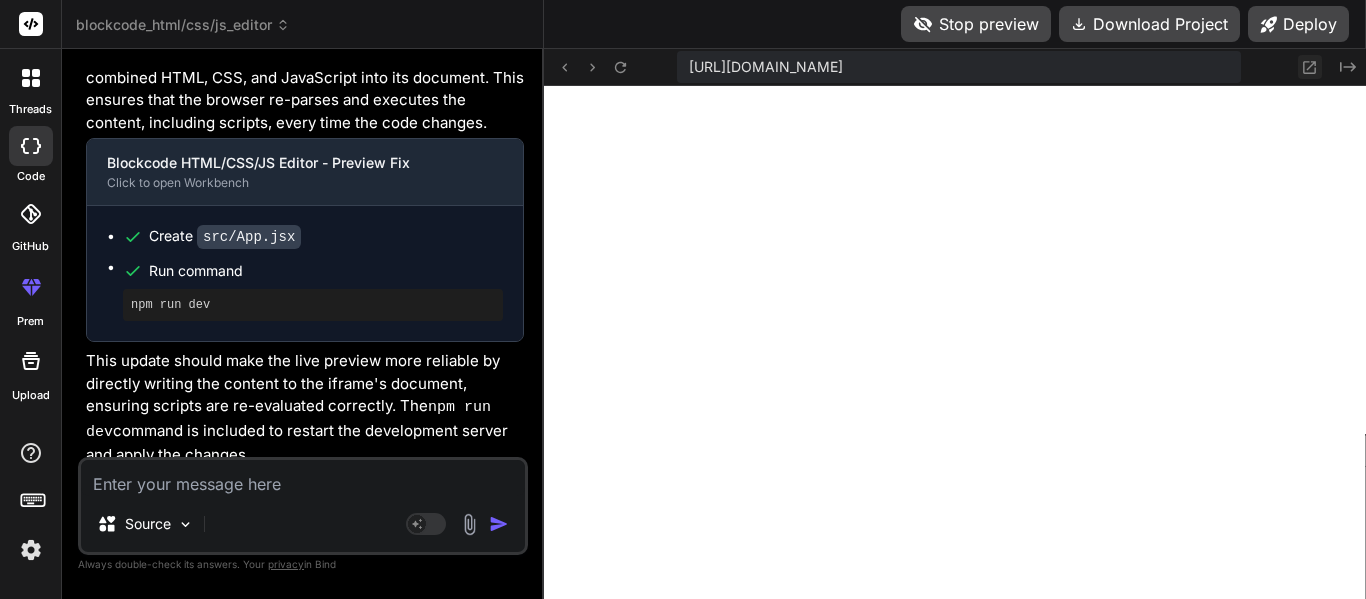 click 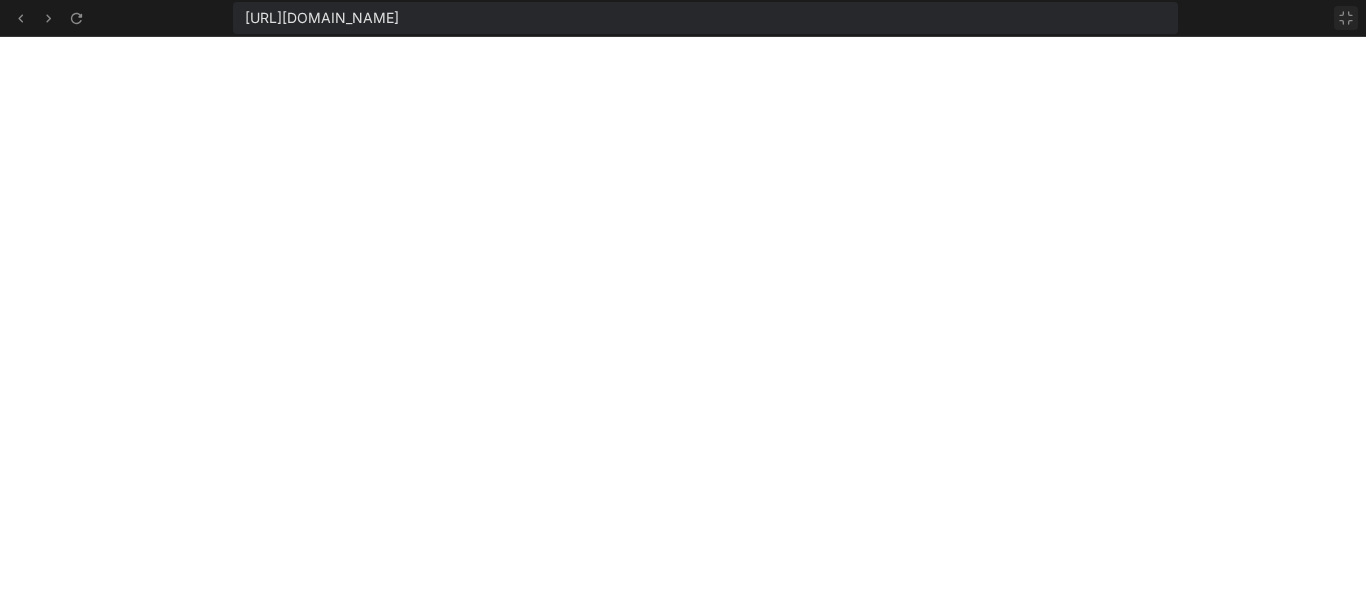click 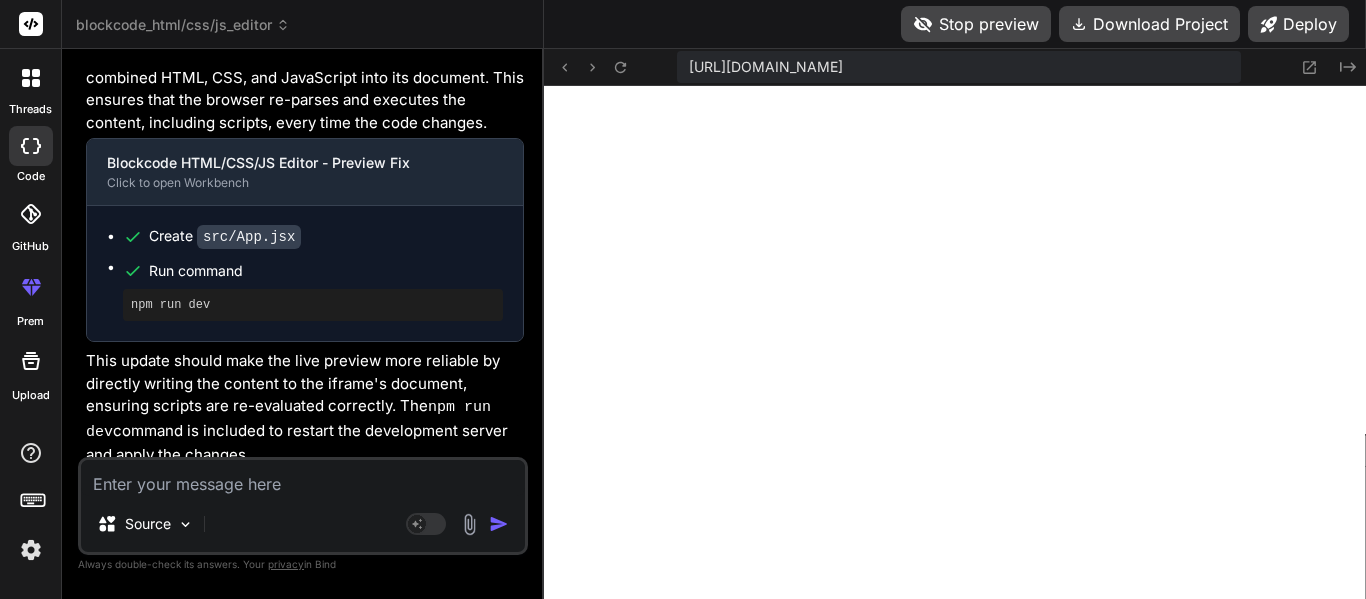 click at bounding box center (303, 478) 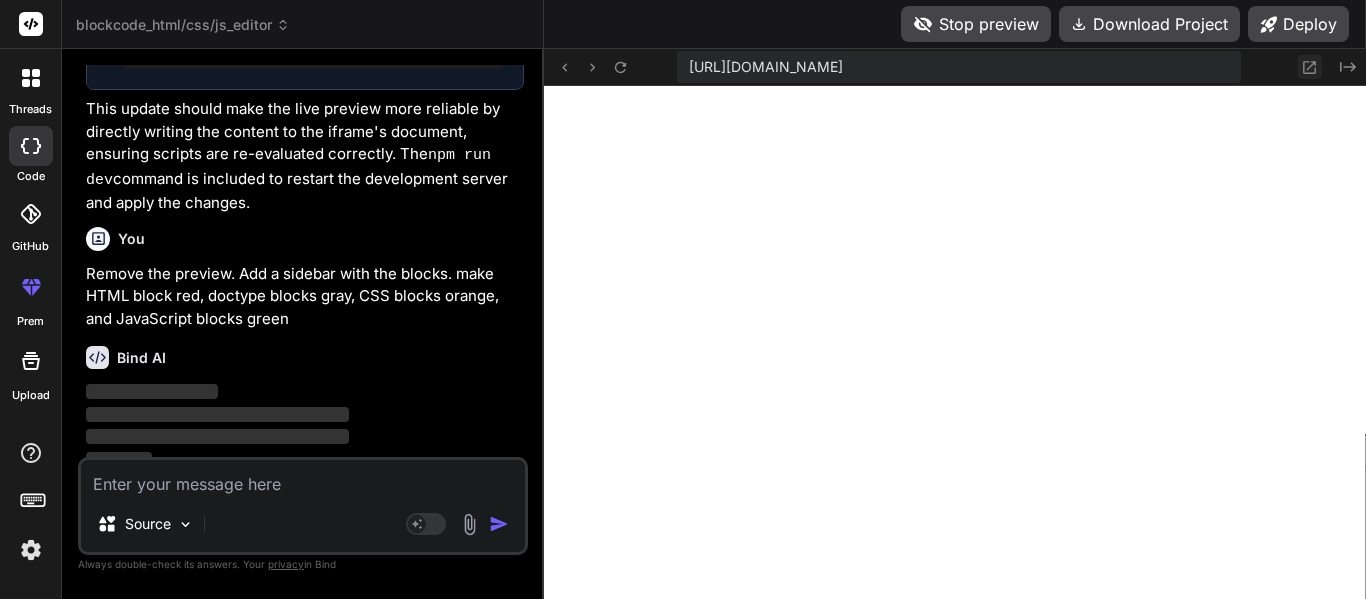 click 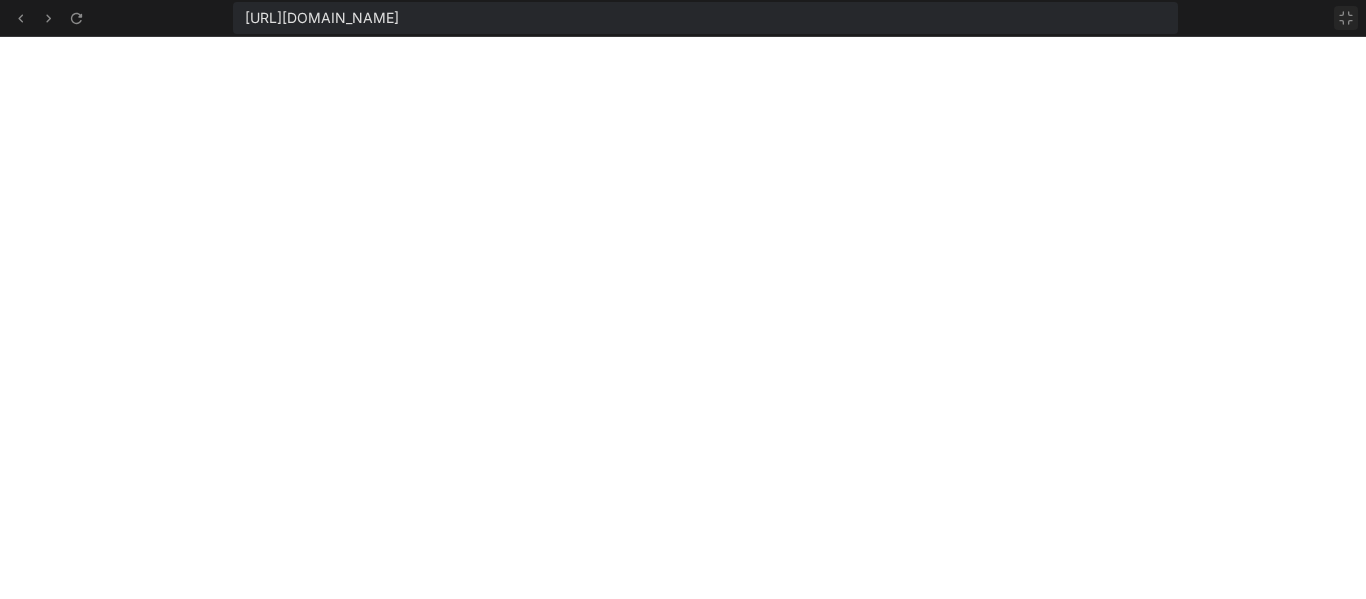 click 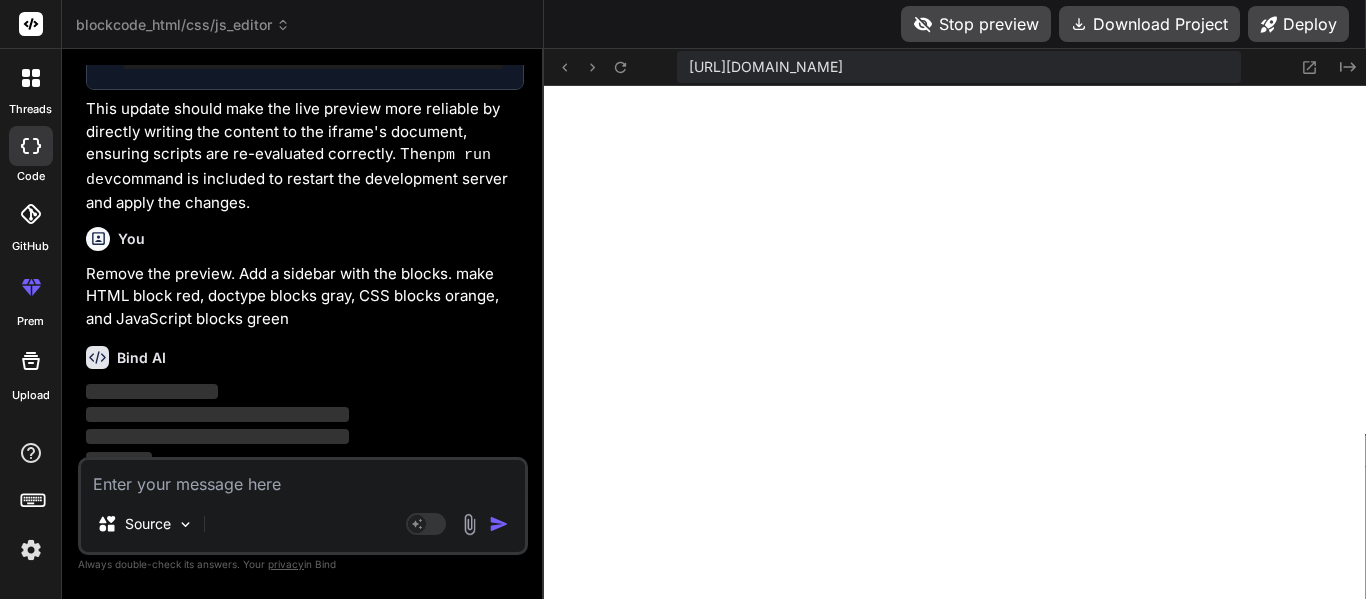 scroll, scrollTop: 1983, scrollLeft: 0, axis: vertical 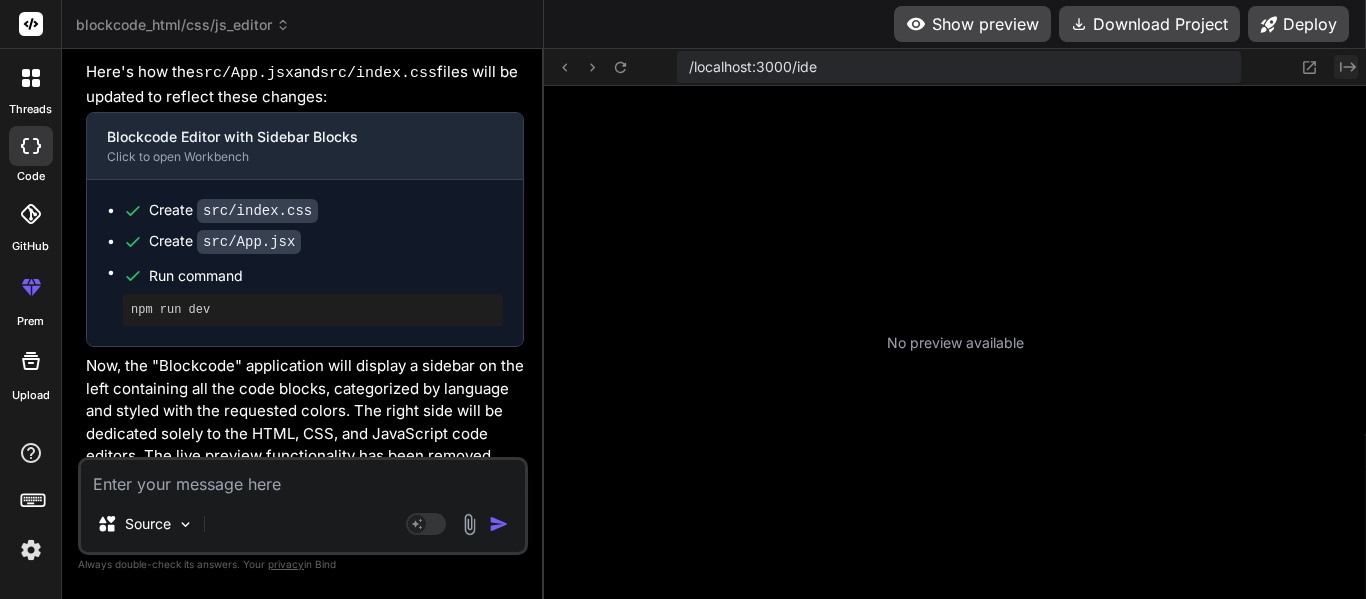 click 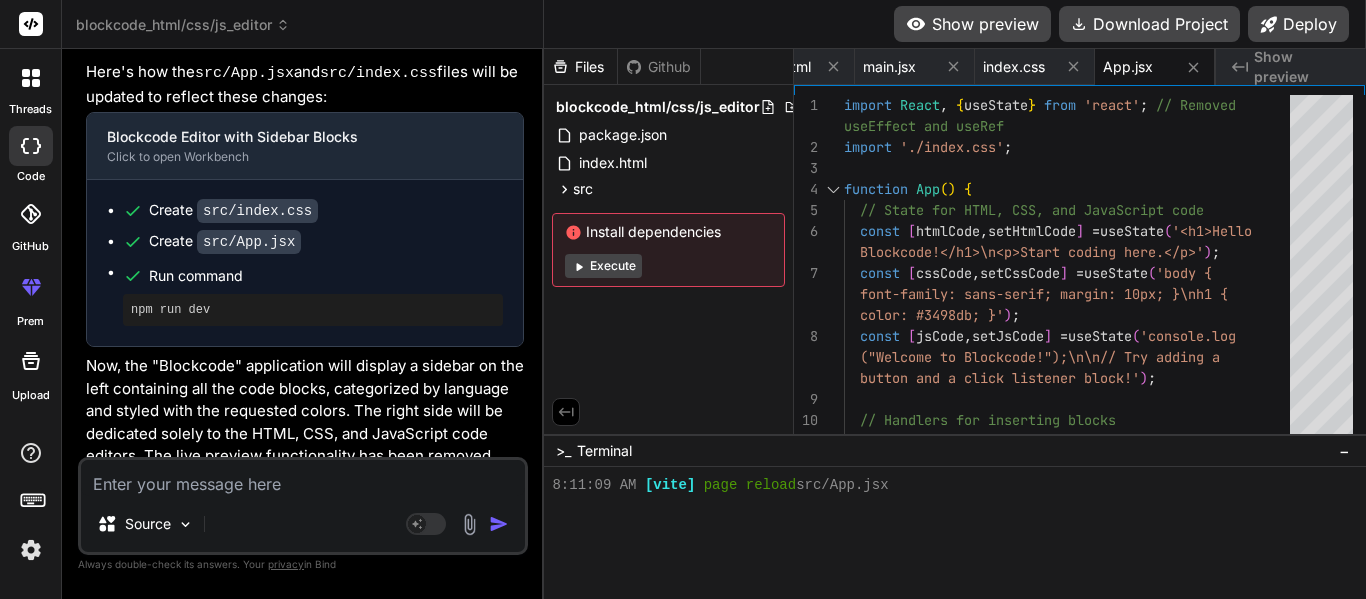 click on "Execute" at bounding box center (603, 266) 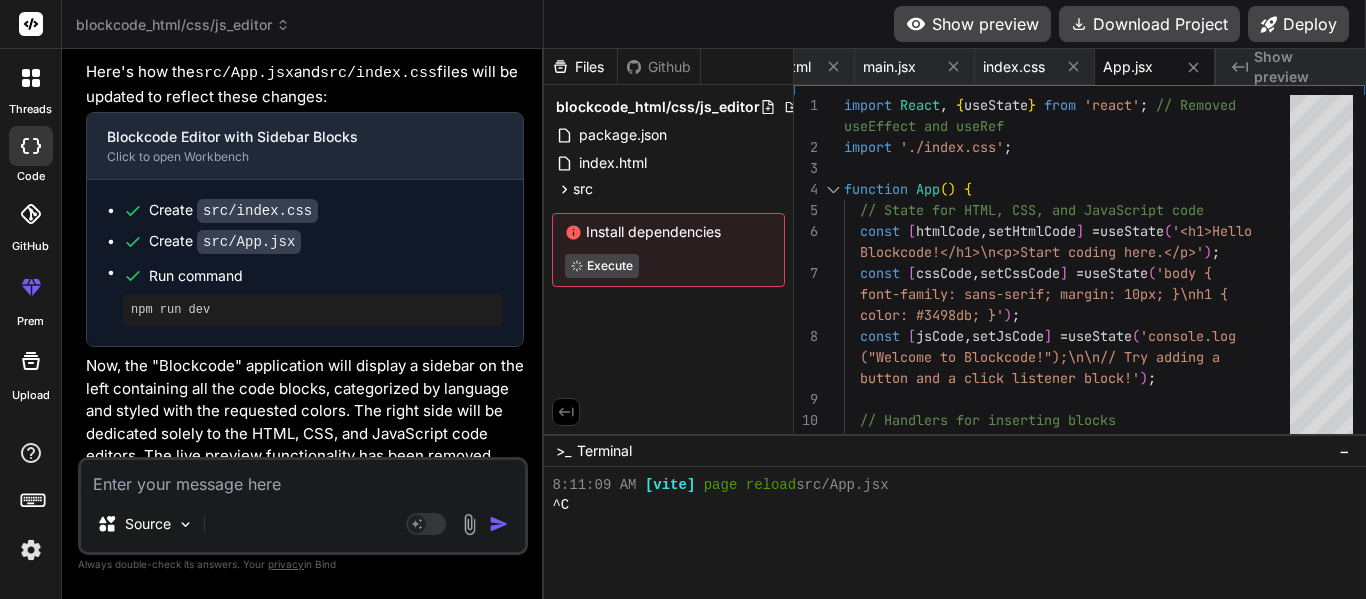 click on "^C" at bounding box center [944, 505] 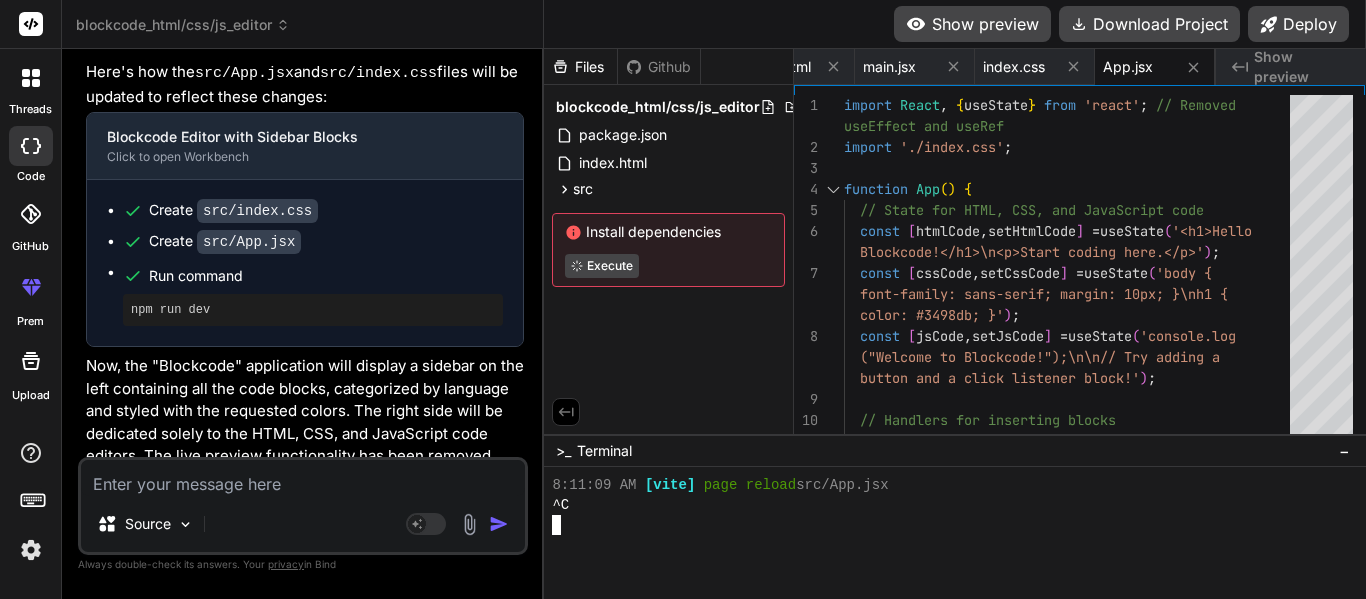 click on "^C" at bounding box center (944, 505) 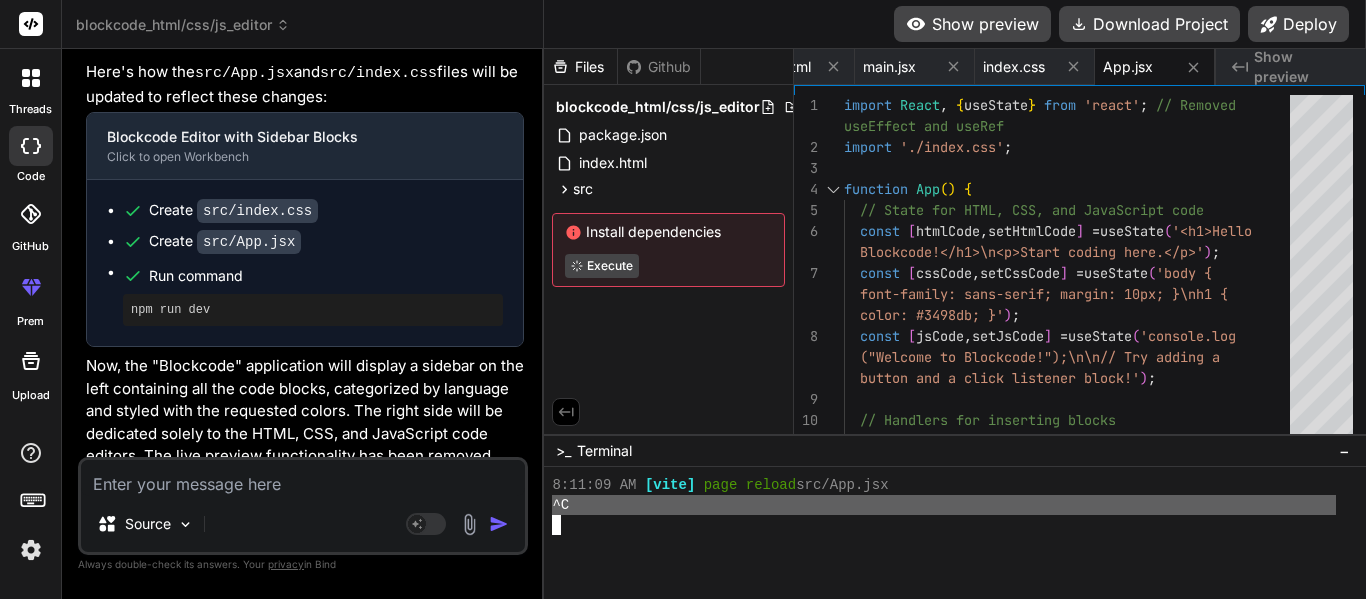 click 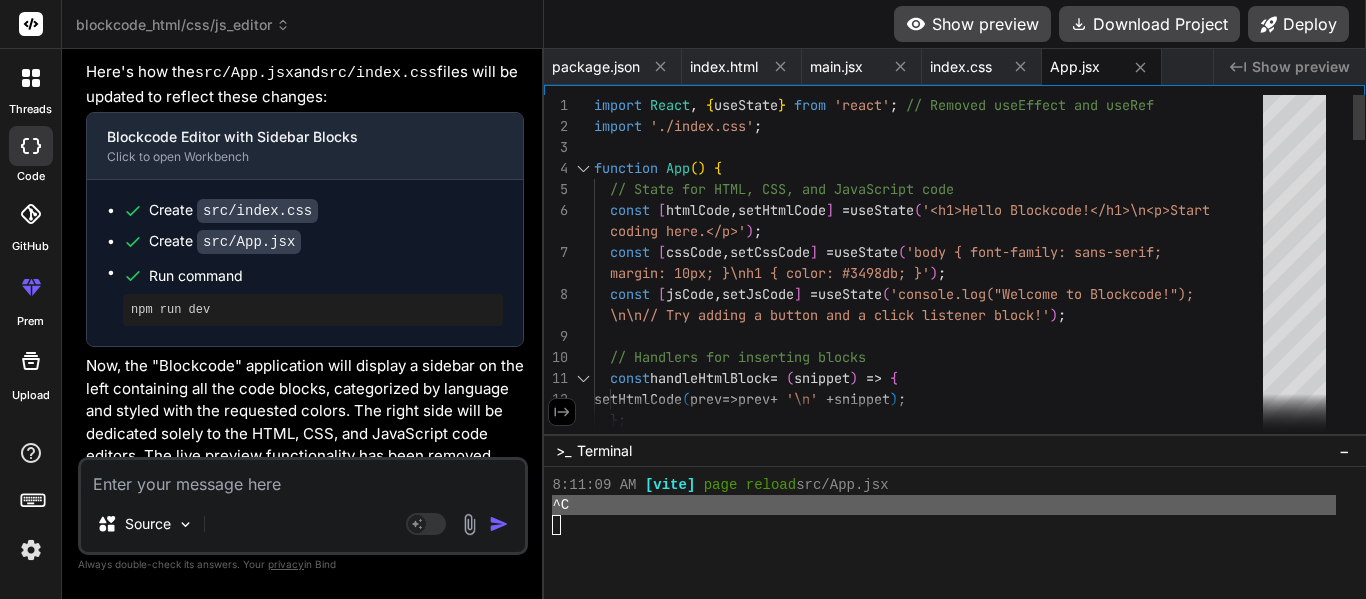 scroll, scrollTop: 0, scrollLeft: 0, axis: both 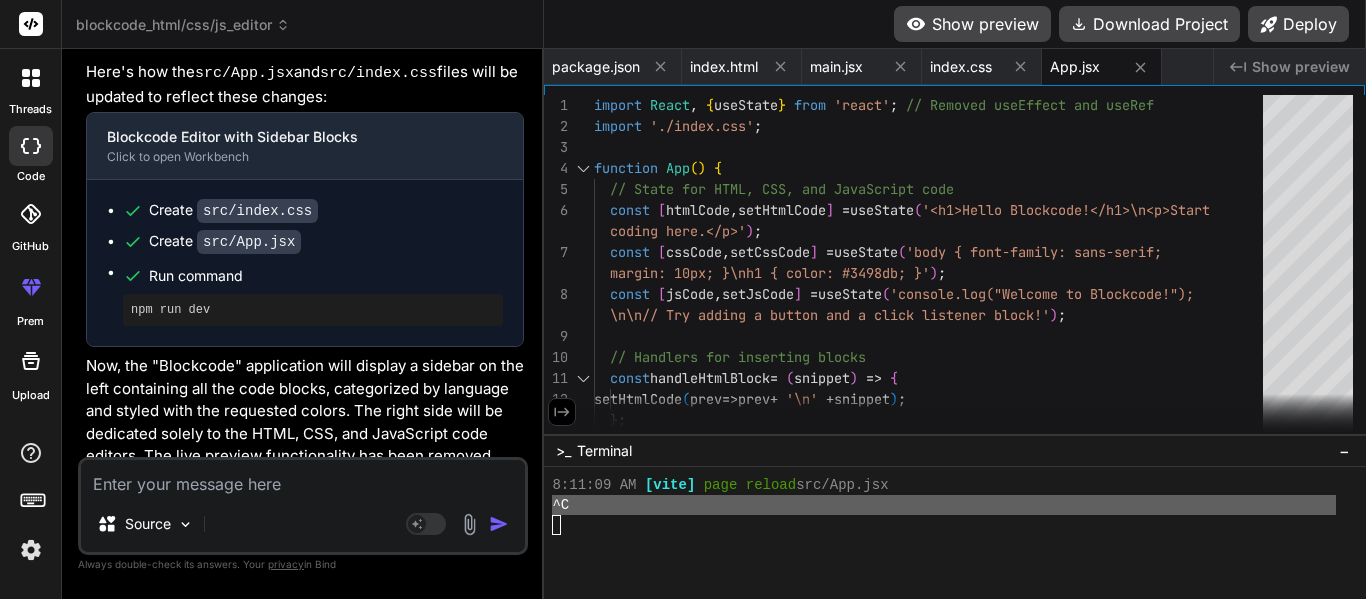 click at bounding box center [562, 412] 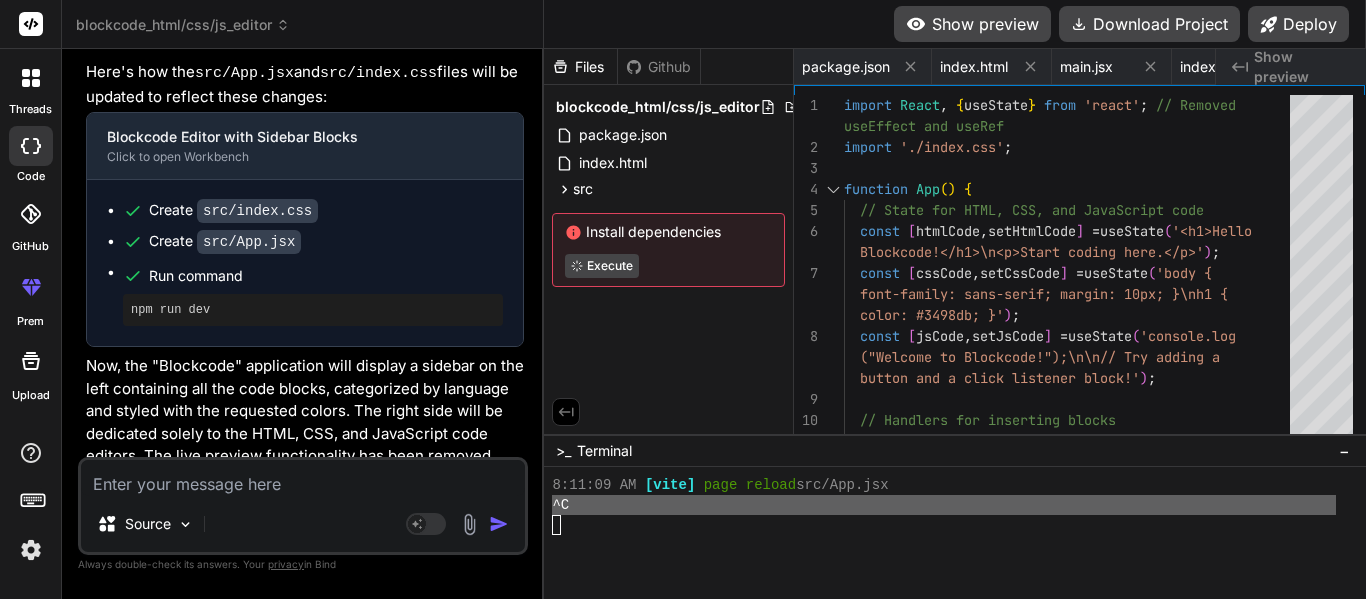 click on "Show preview" at bounding box center (1302, 67) 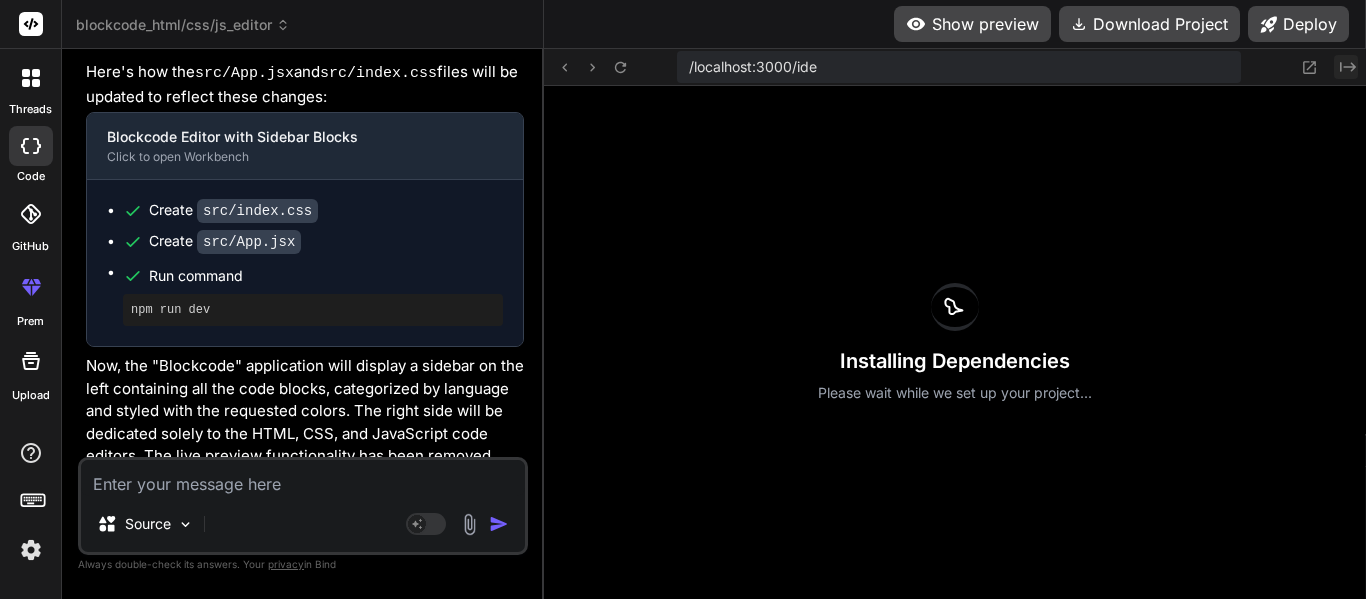 click on "Created with Pixso." at bounding box center [1346, 67] 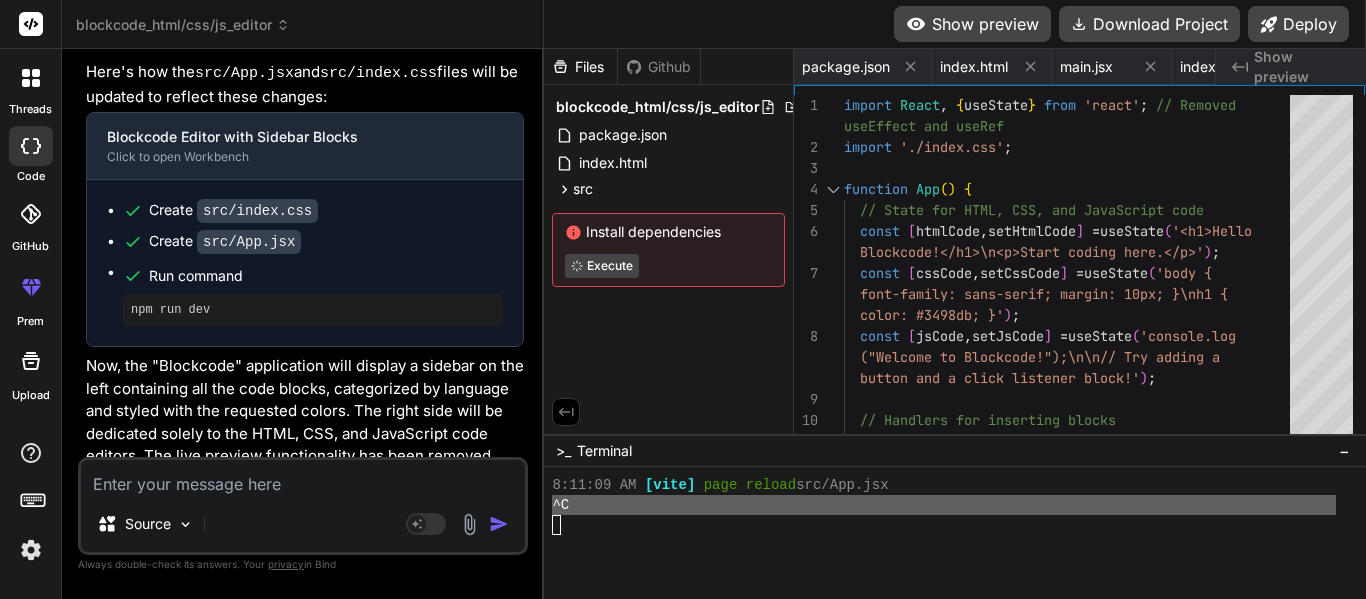 click on "Show preview" at bounding box center [1302, 67] 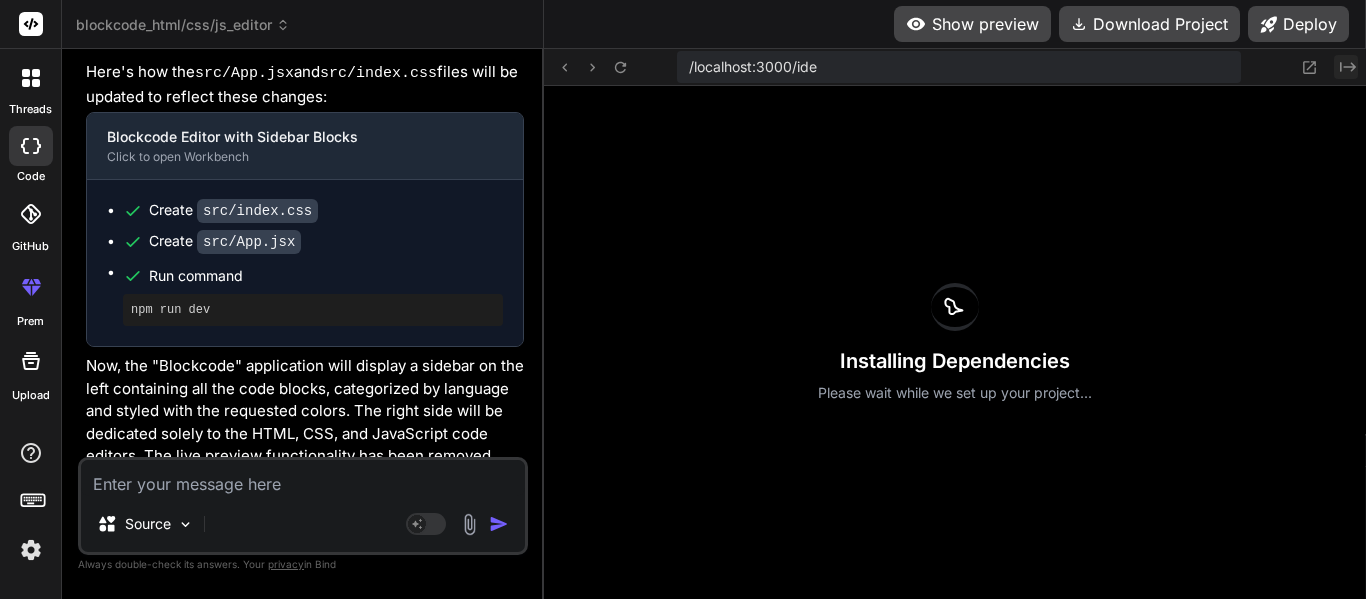 click on "Created with Pixso." 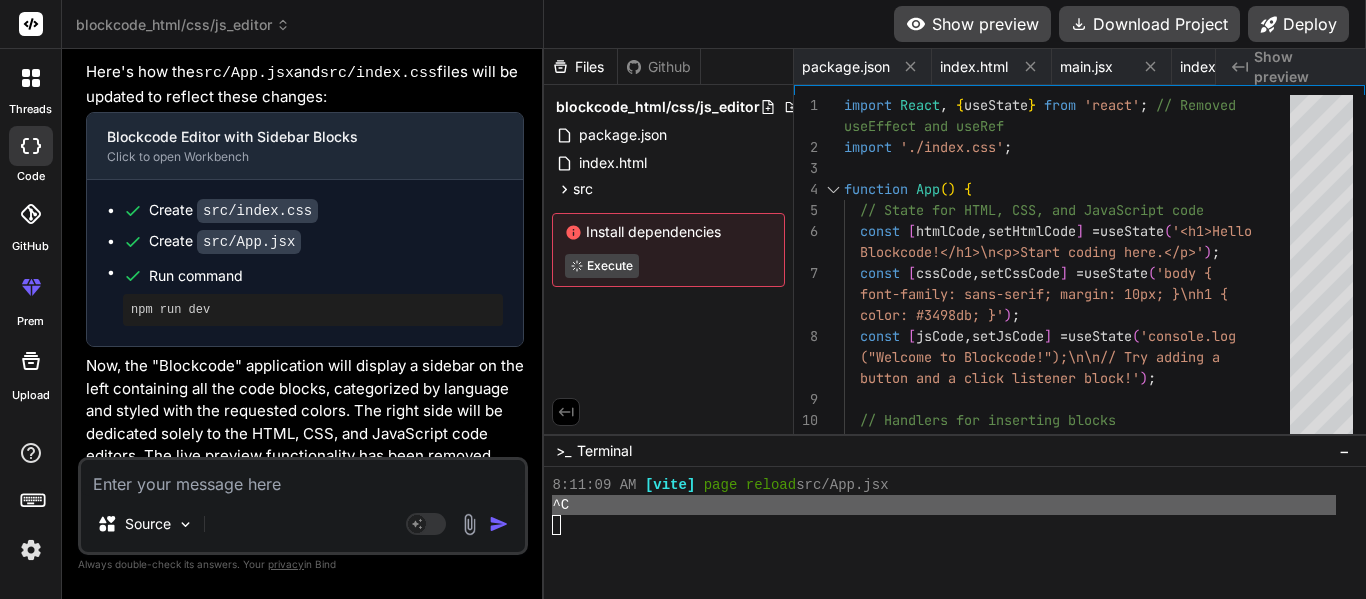 click 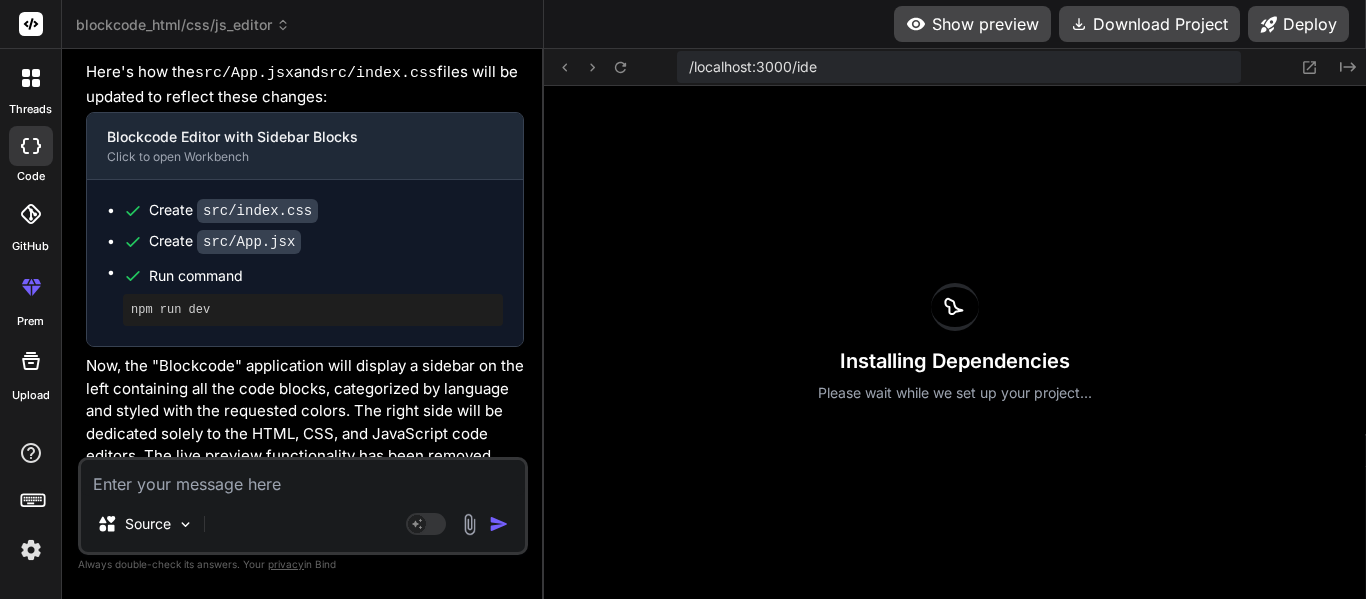 click on "Show preview" at bounding box center [972, 24] 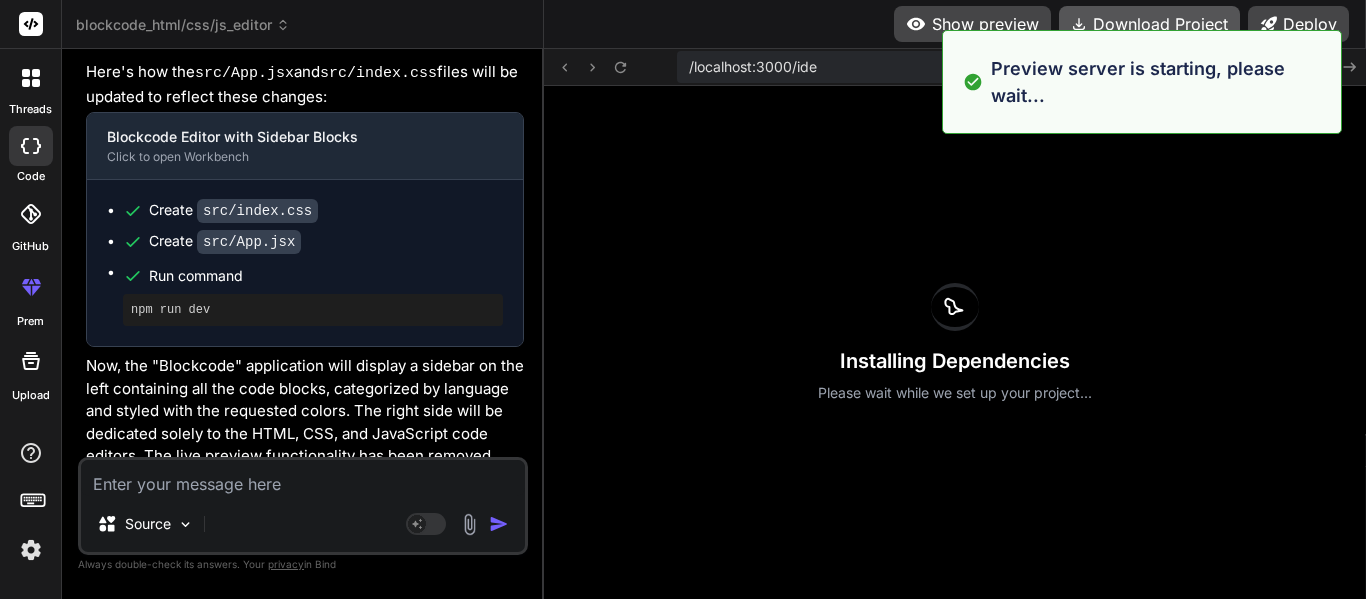 click on "Download Project" at bounding box center [1149, 24] 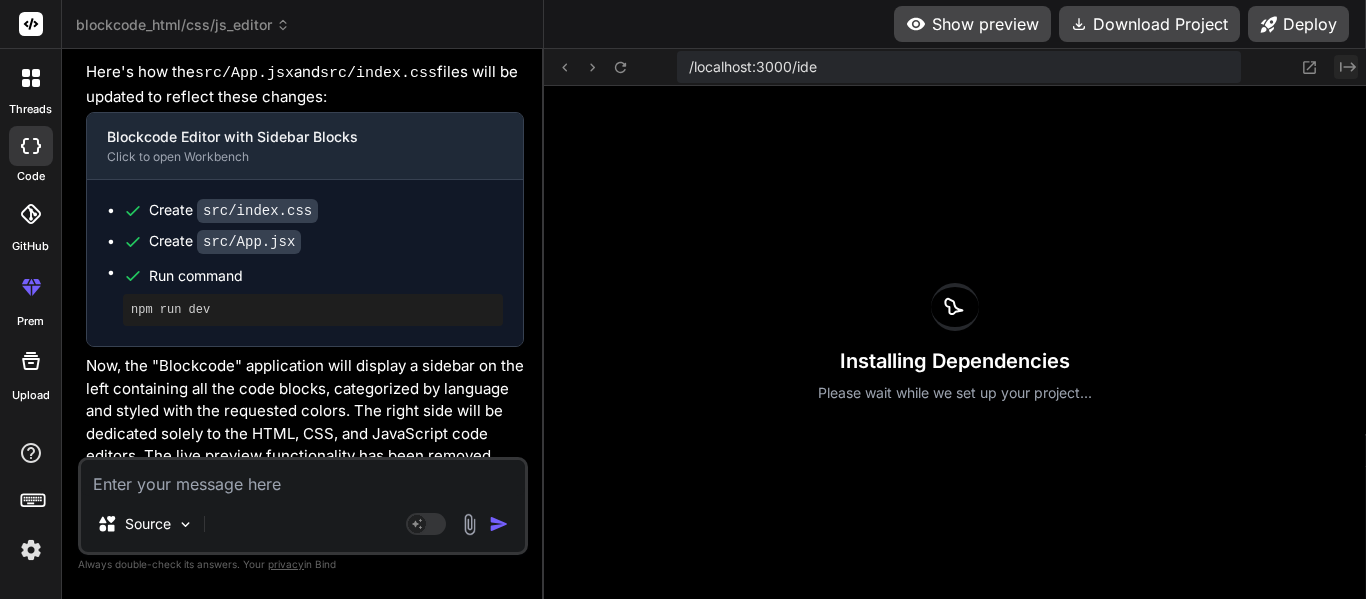 click on "Created with Pixso." 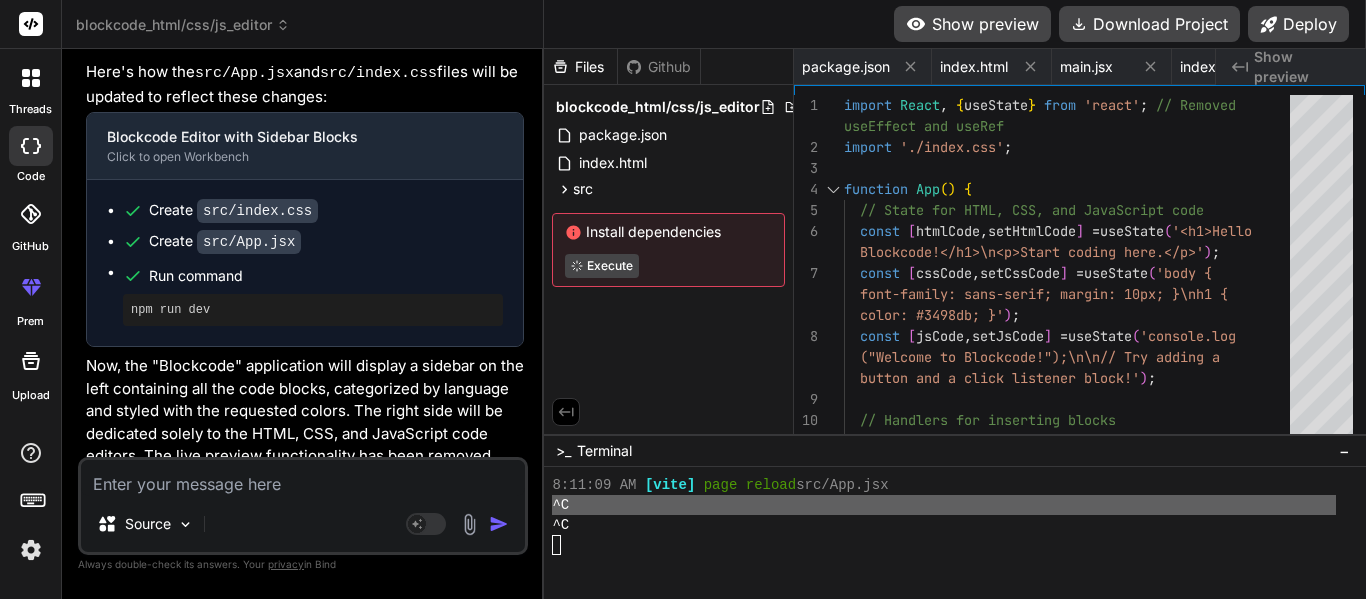drag, startPoint x: 655, startPoint y: 264, endPoint x: 582, endPoint y: 64, distance: 212.90608 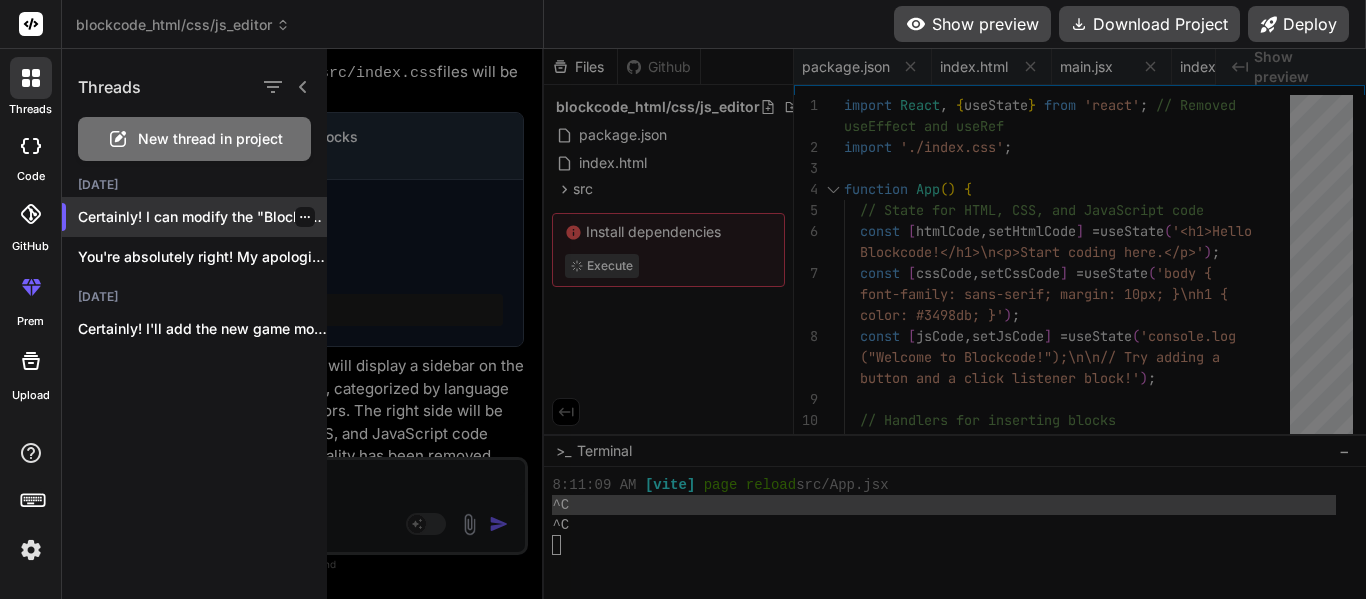 click on "Certainly! I can modify the "Blockcode" ..." at bounding box center (202, 217) 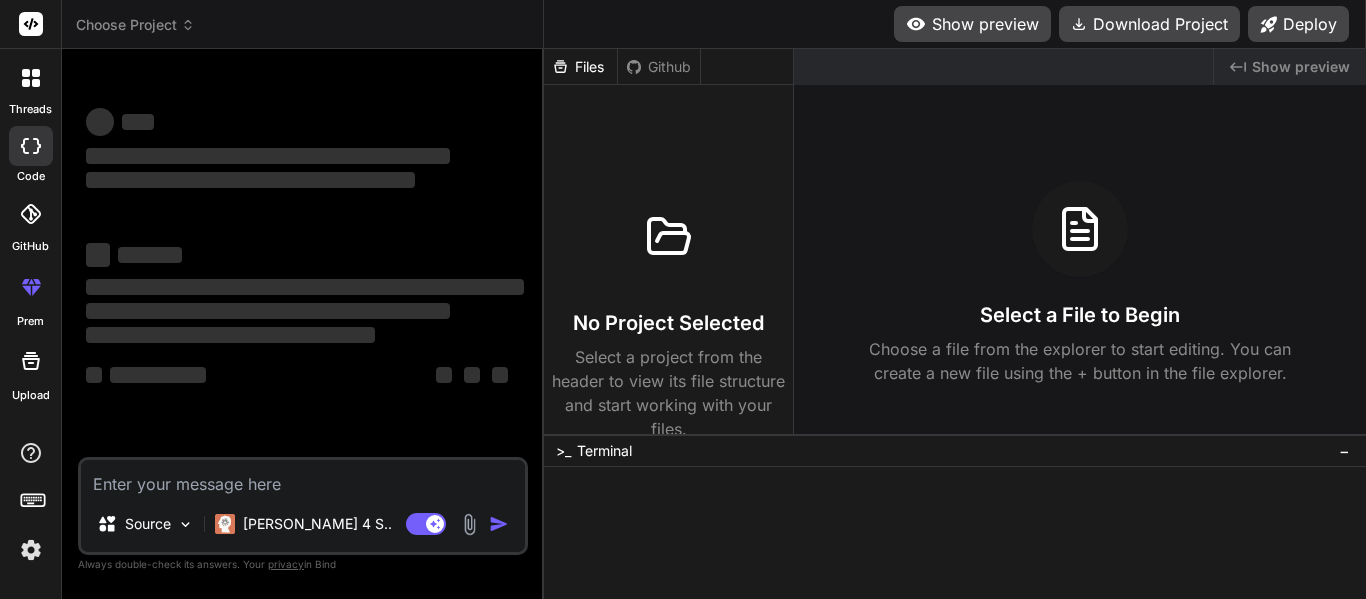 type on "x" 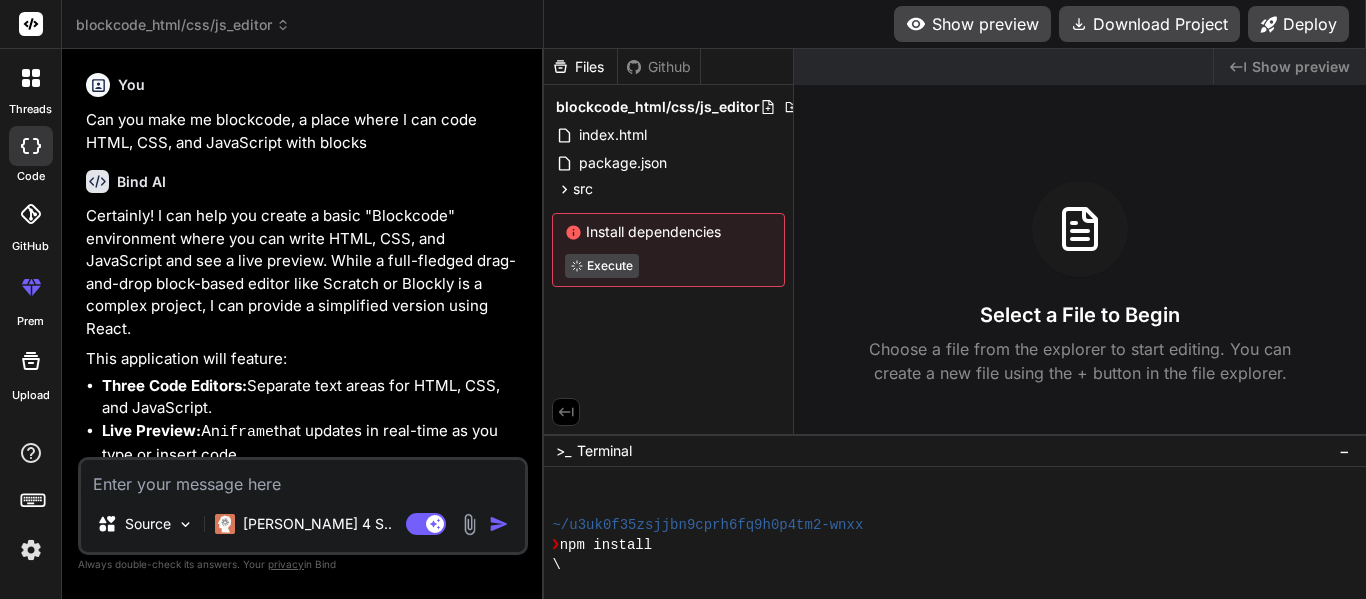 scroll, scrollTop: 0, scrollLeft: 0, axis: both 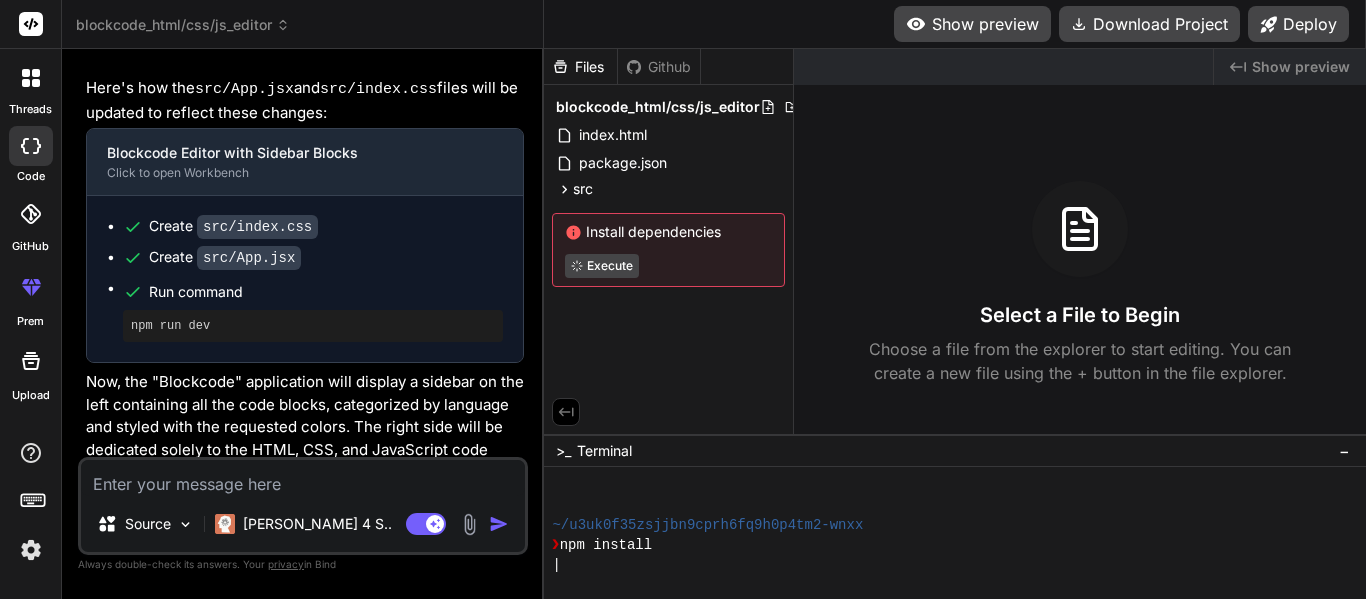 type on "C" 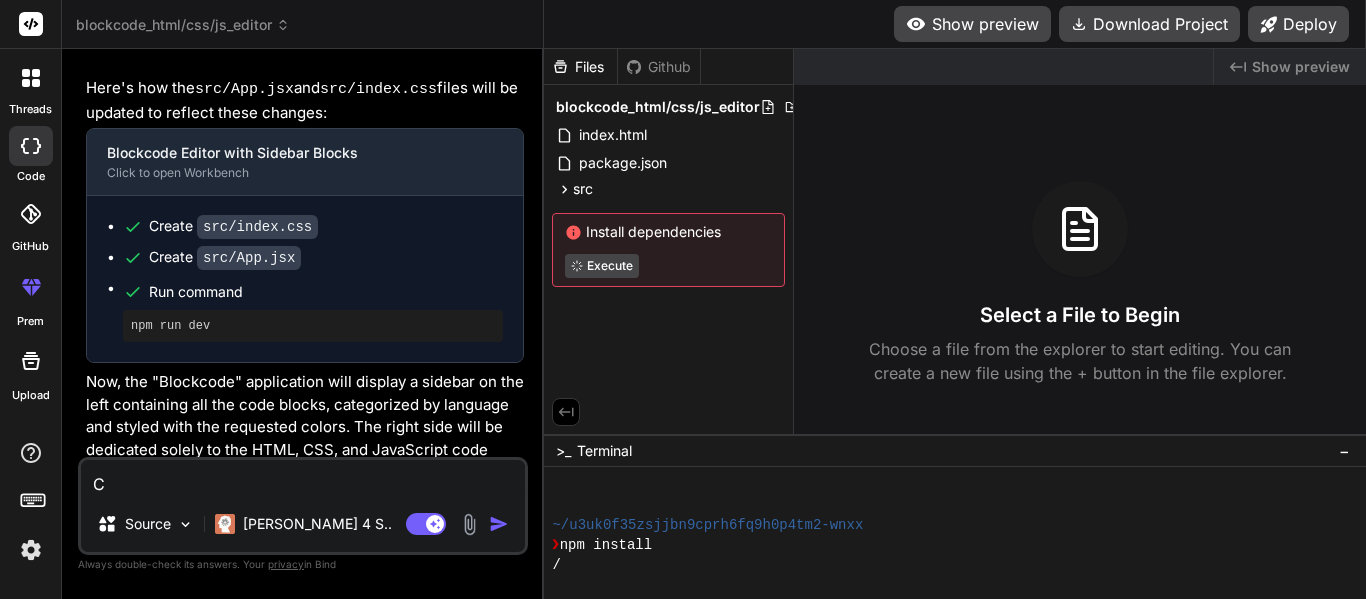 type on "Ca" 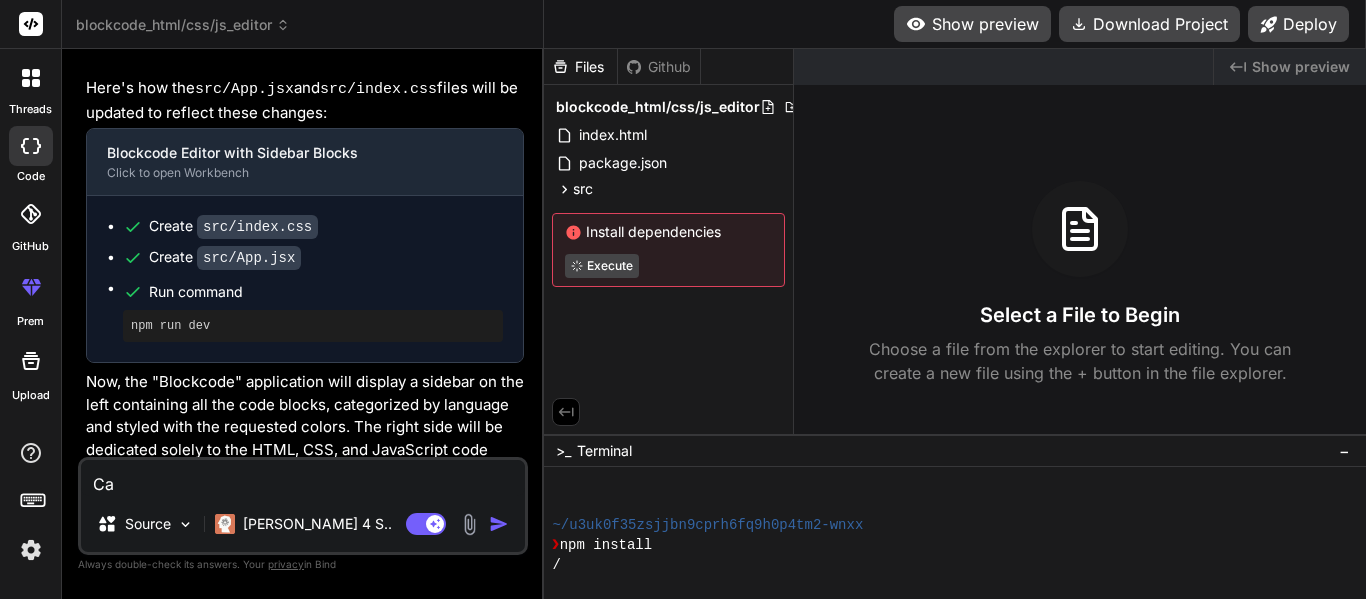 type on "Can" 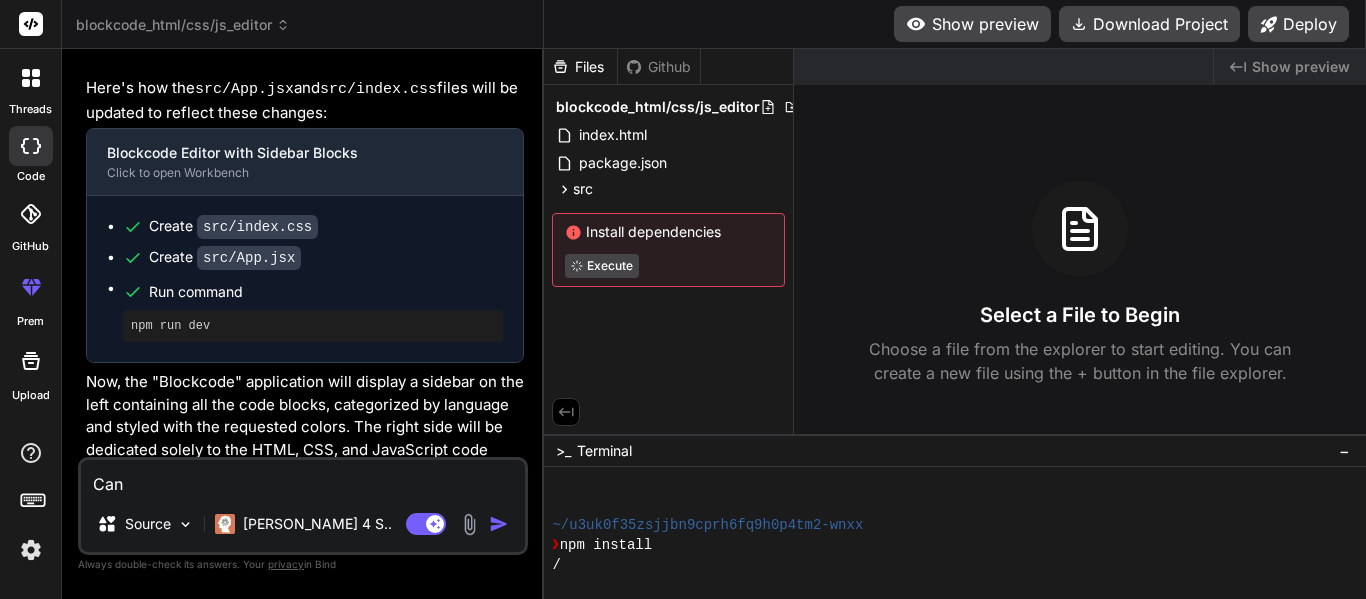 type on "x" 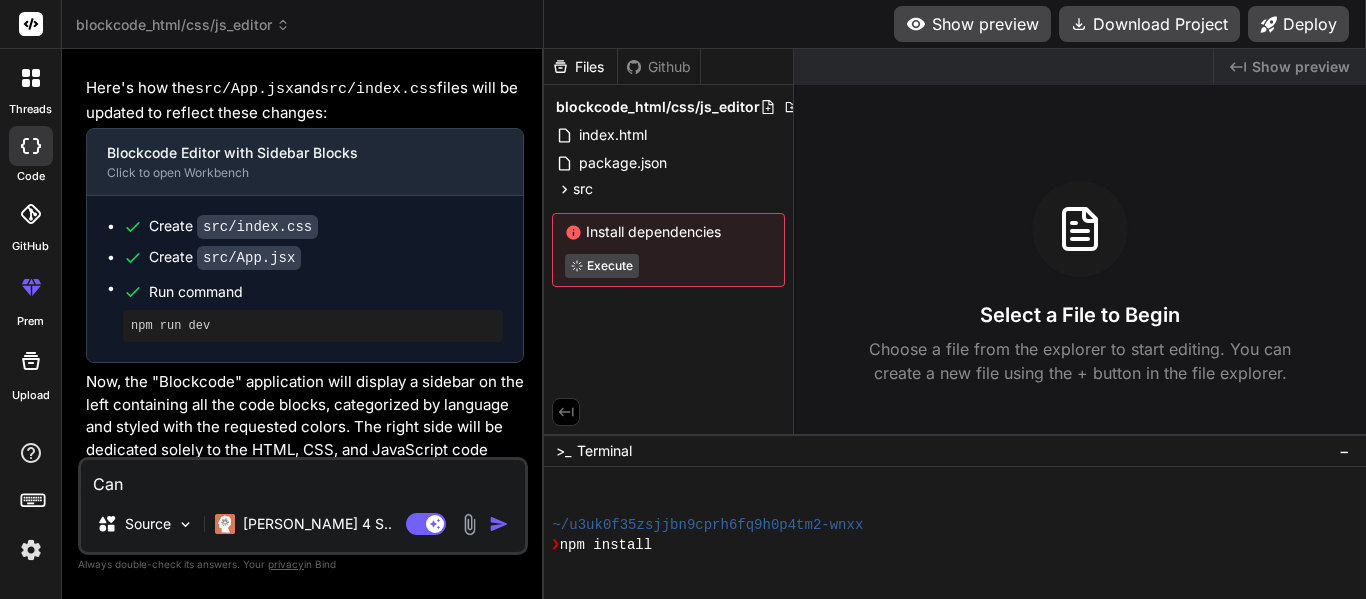 type on "Can" 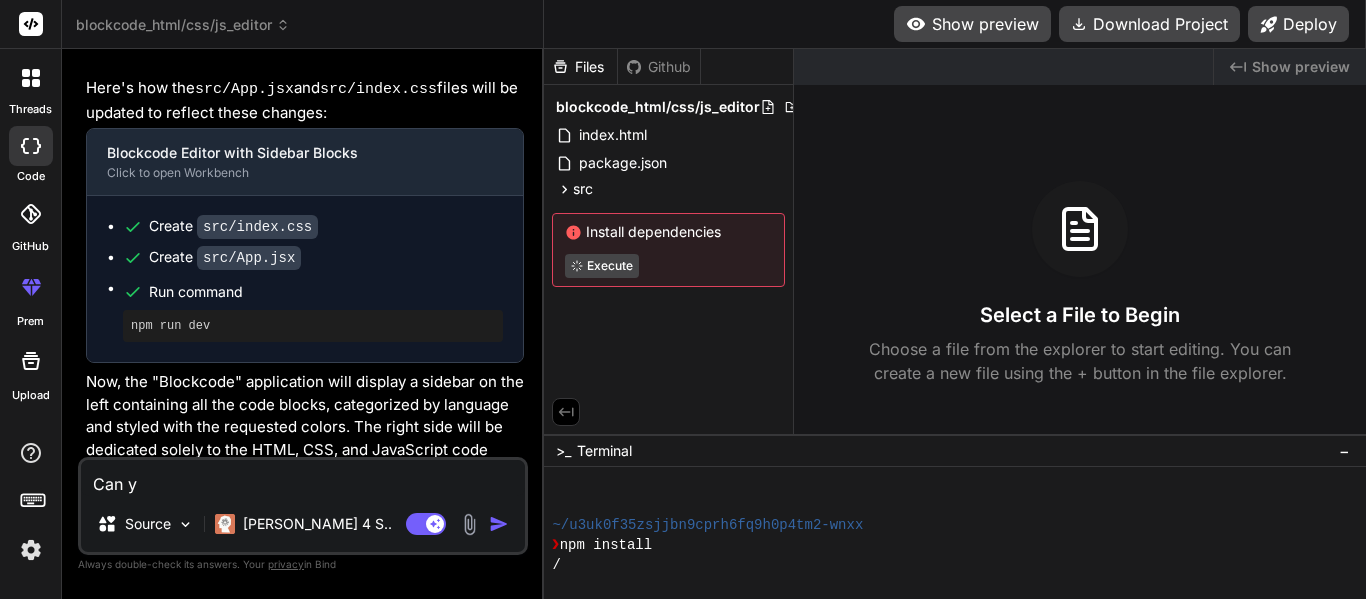 type on "Can yo" 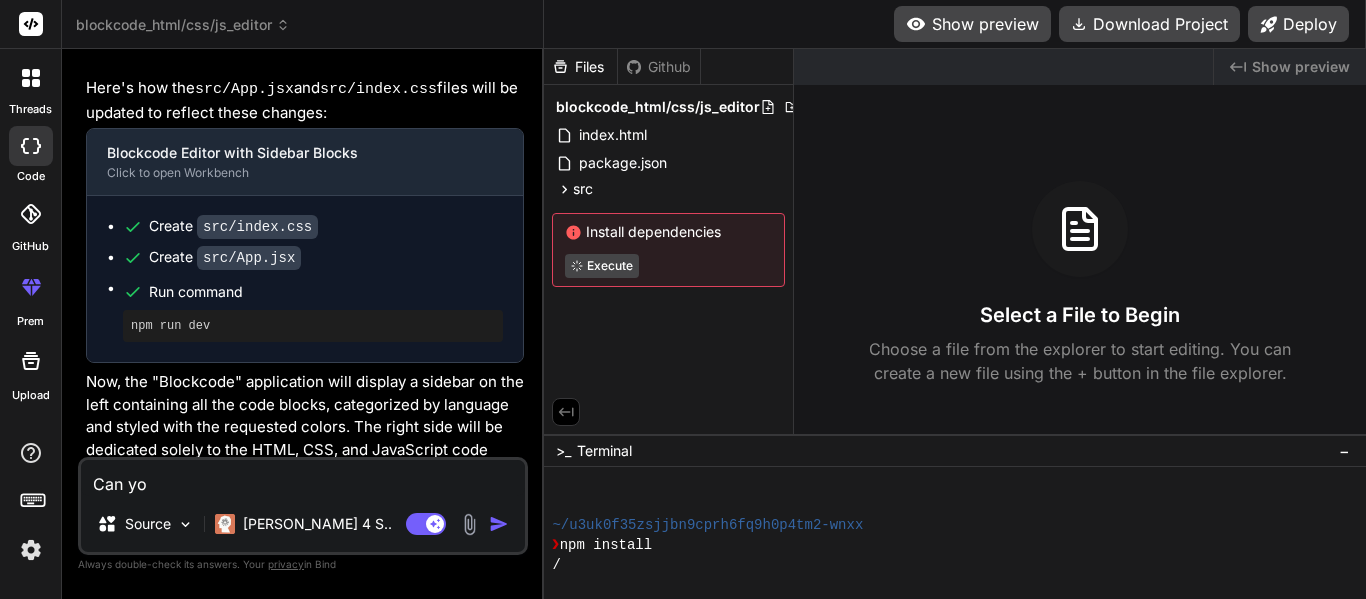type on "x" 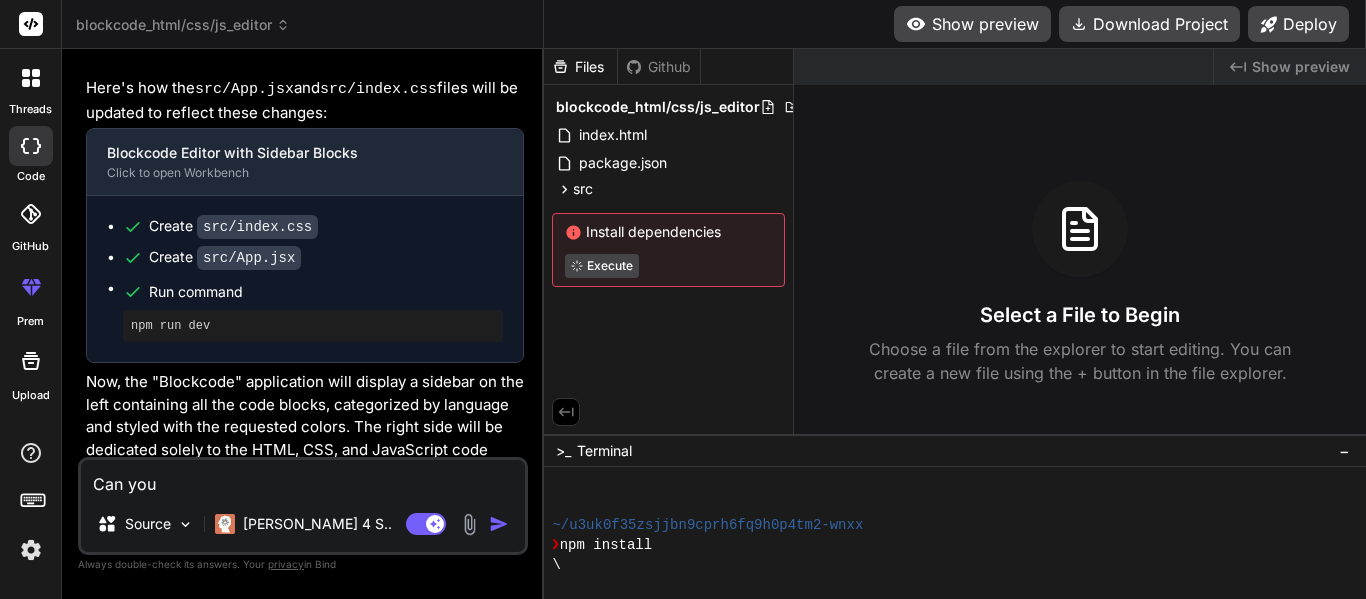 type on "Can you" 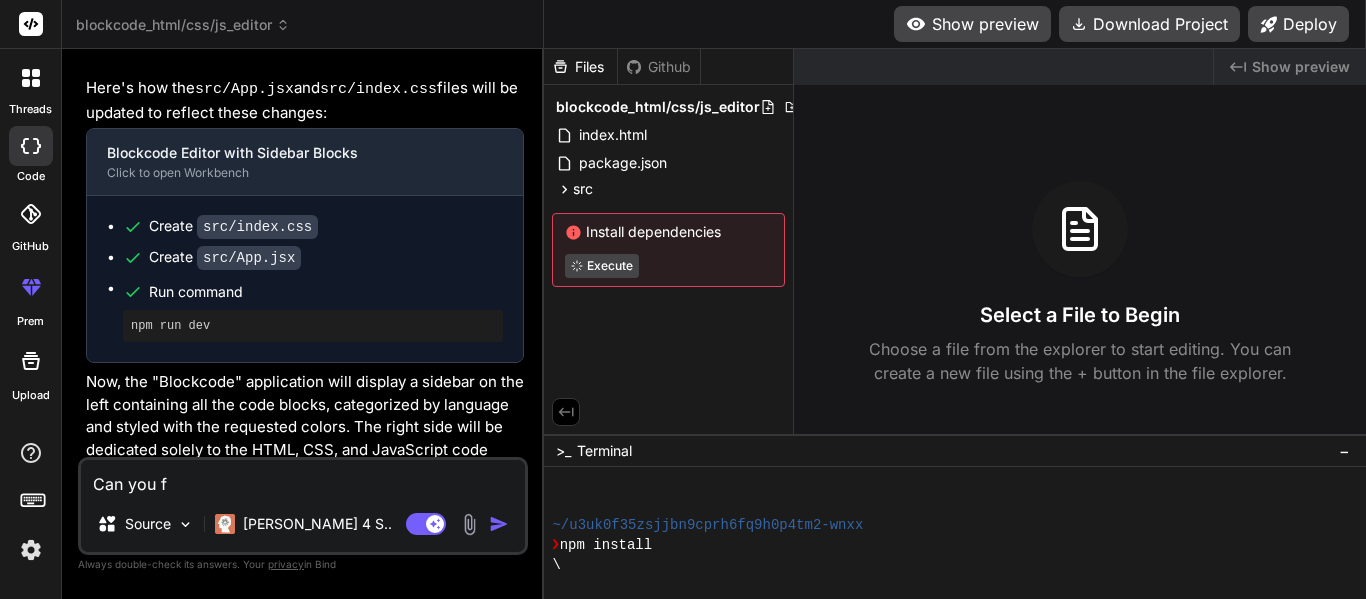 type on "x" 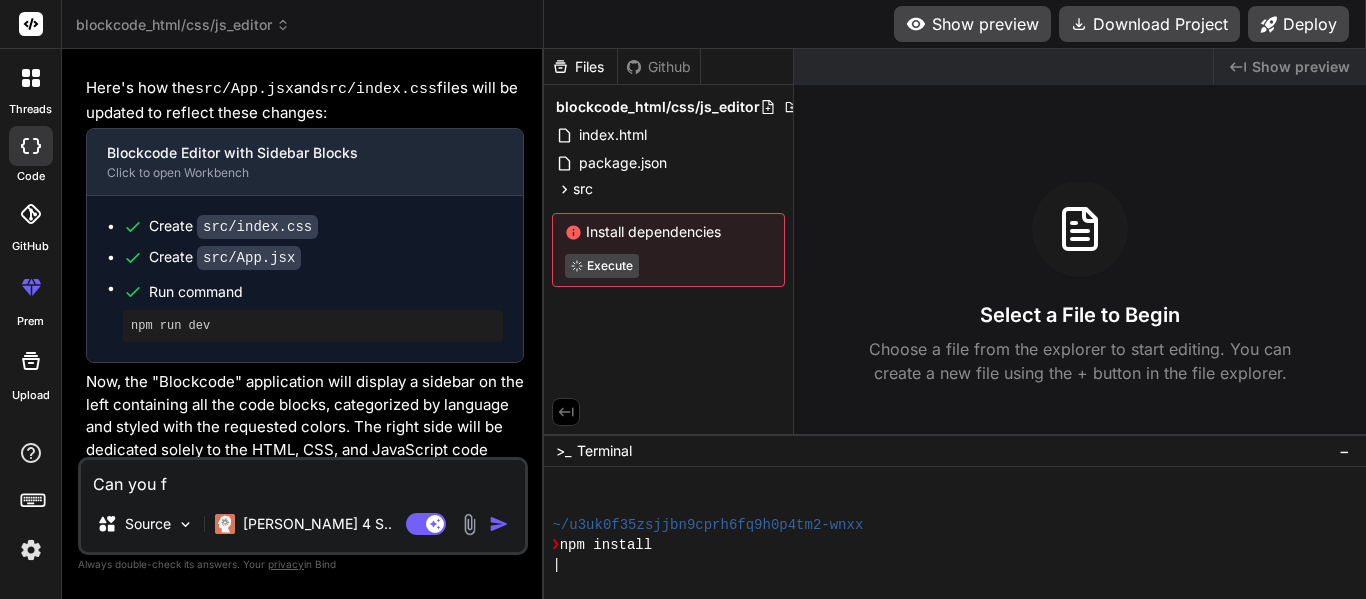 type on "Can you fi" 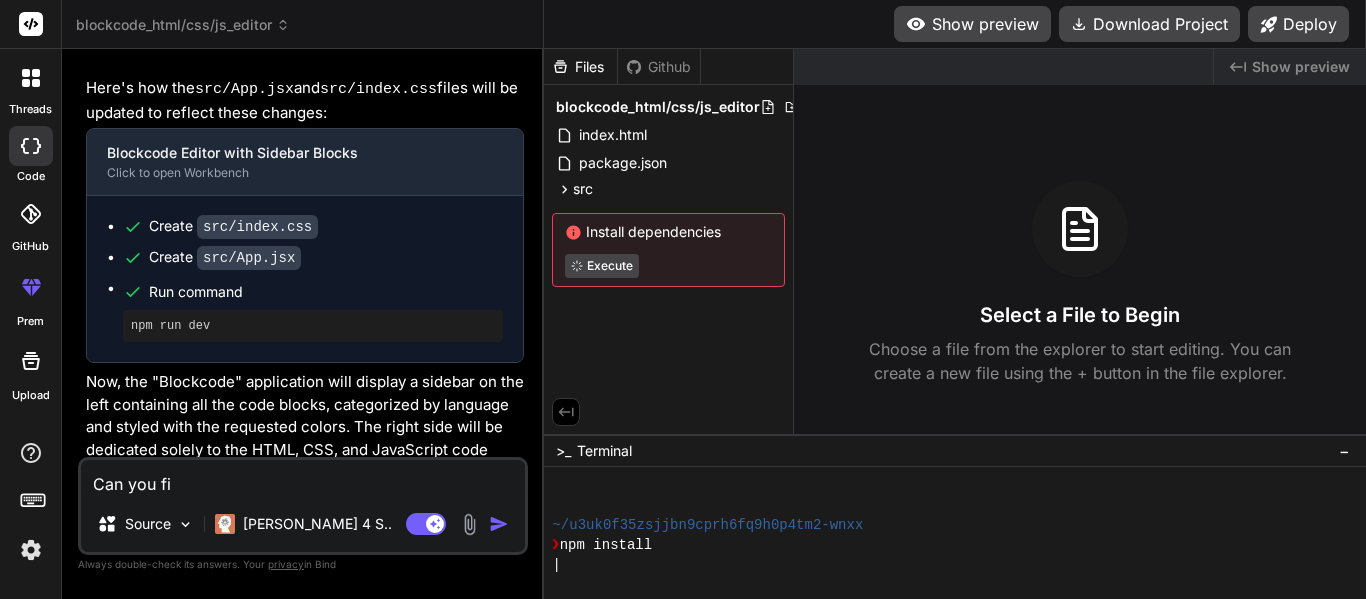 type on "x" 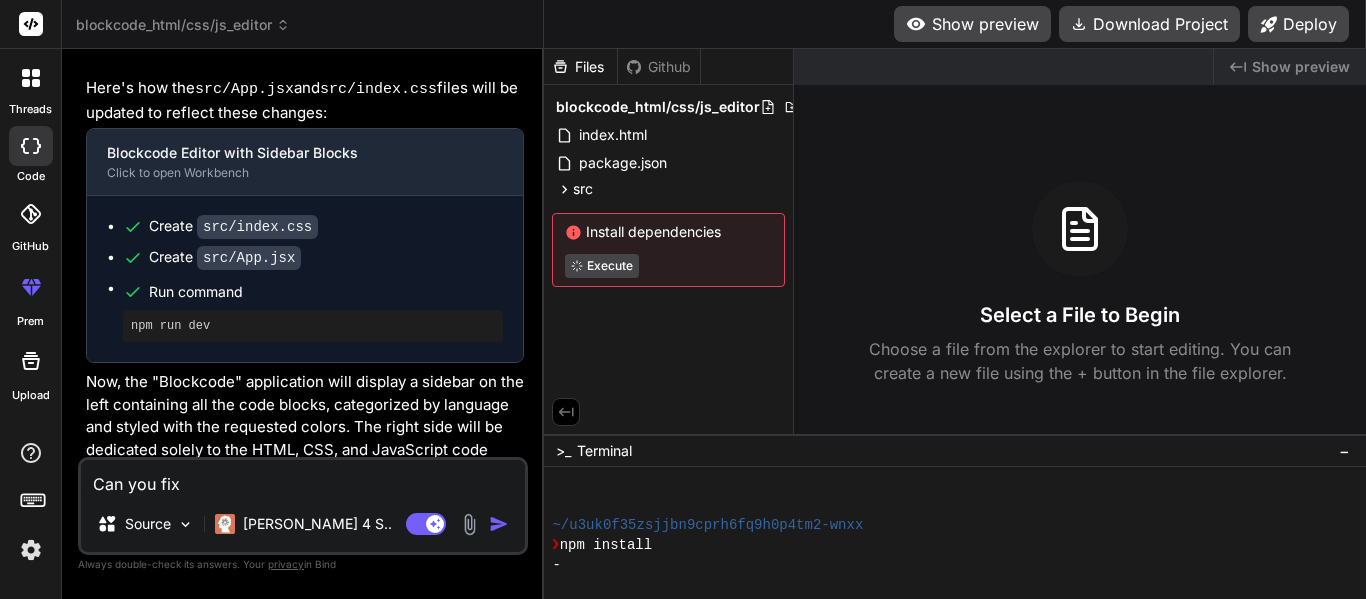 type on "Can you fix" 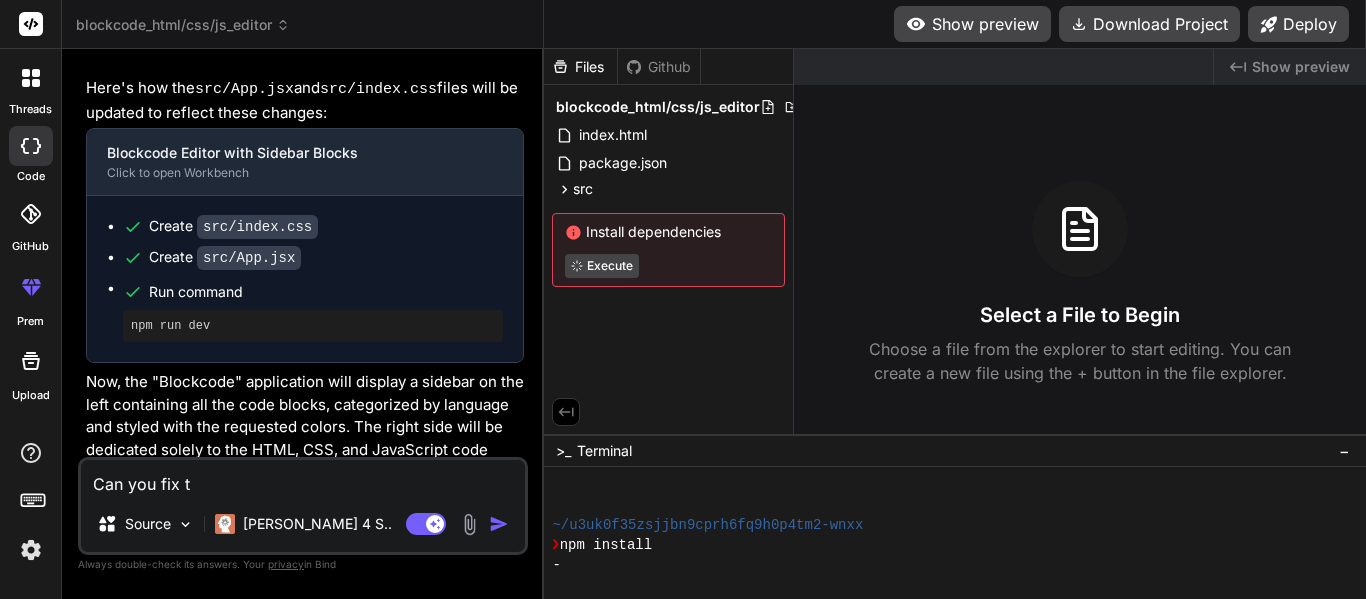 type on "Can you fix th" 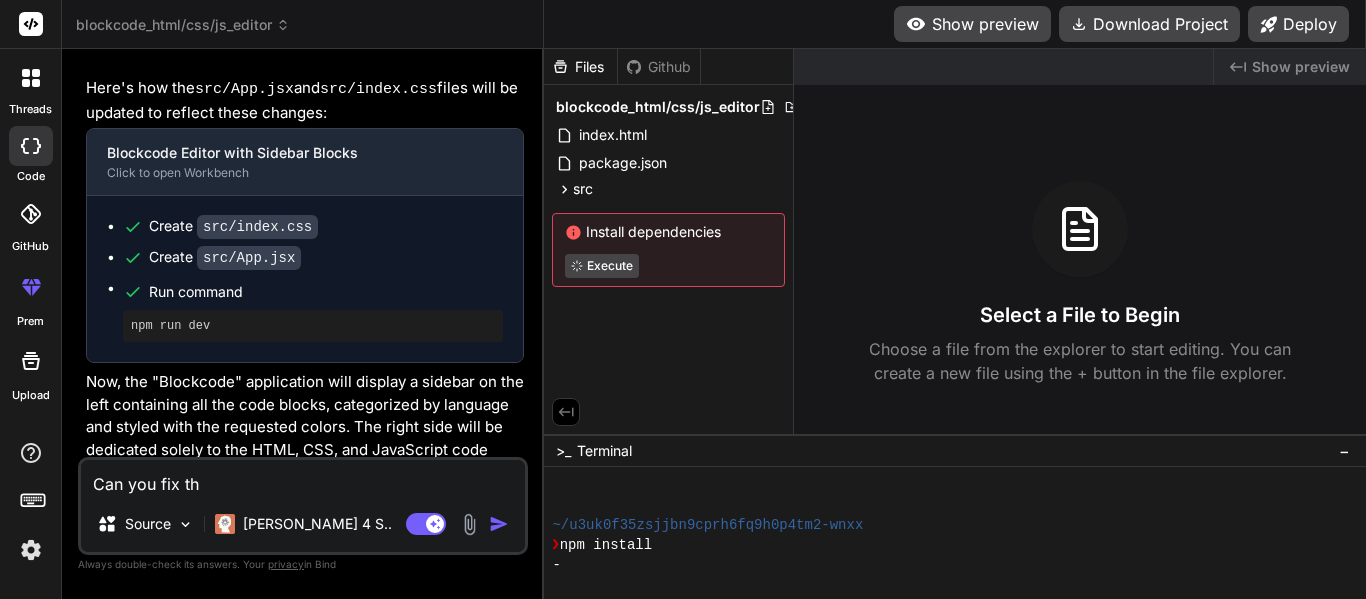 type on "x" 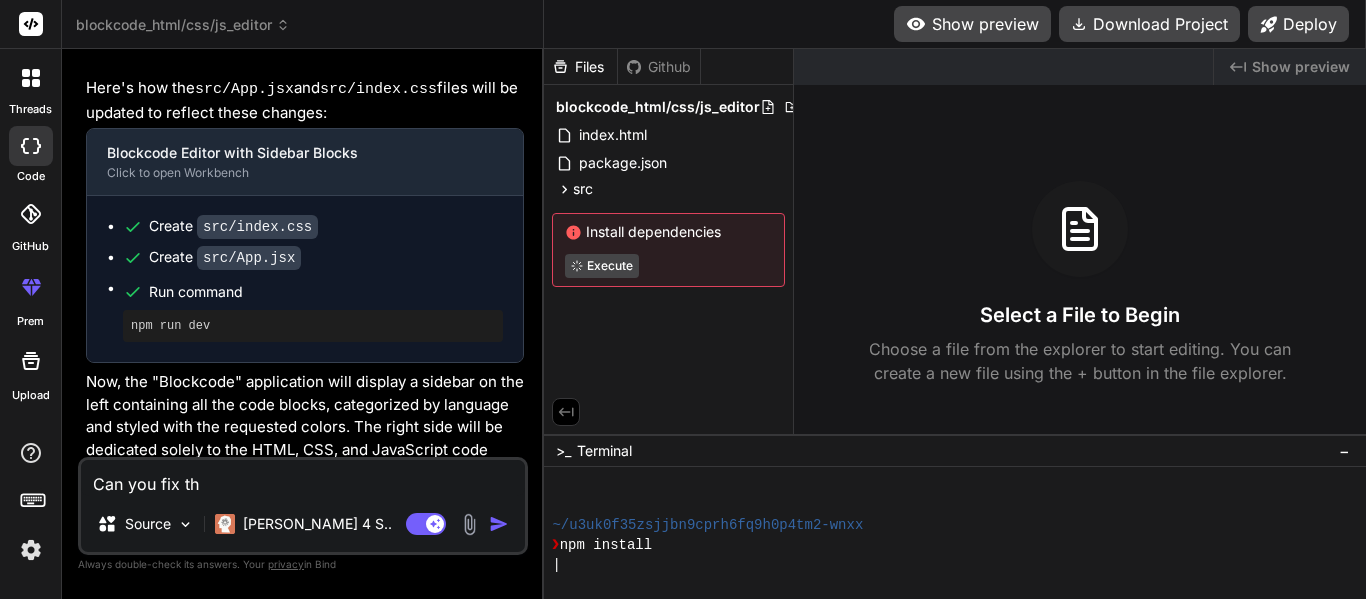 type on "Can you fix the" 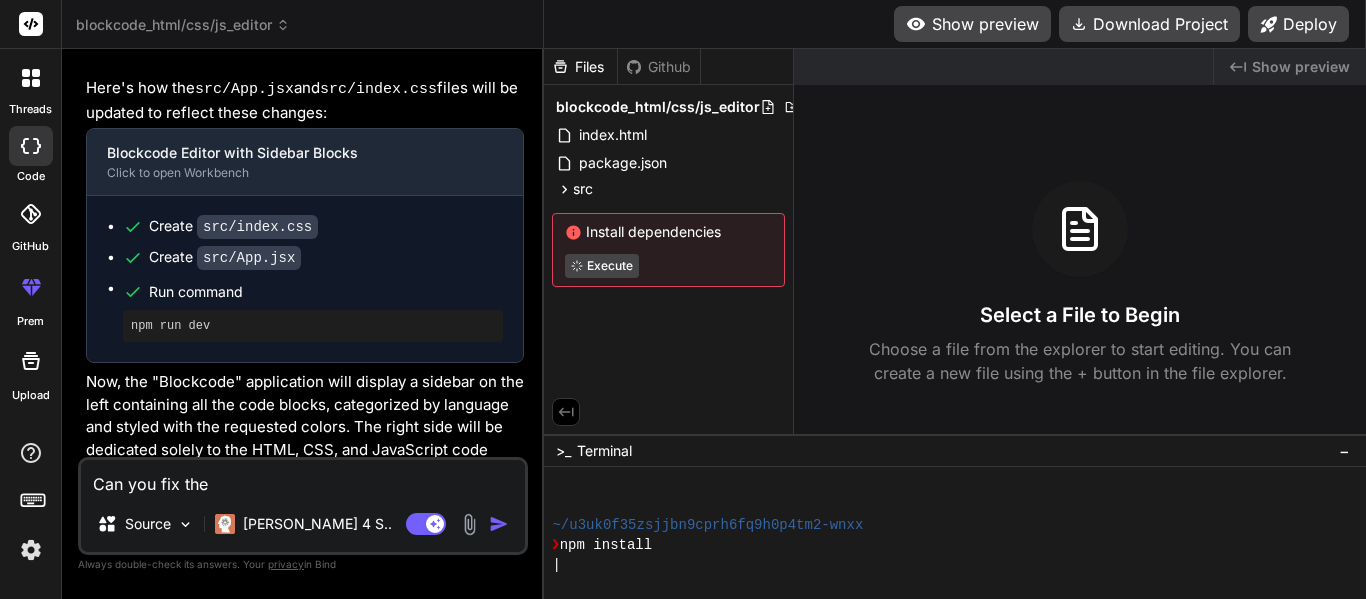 type on "Can you fix the" 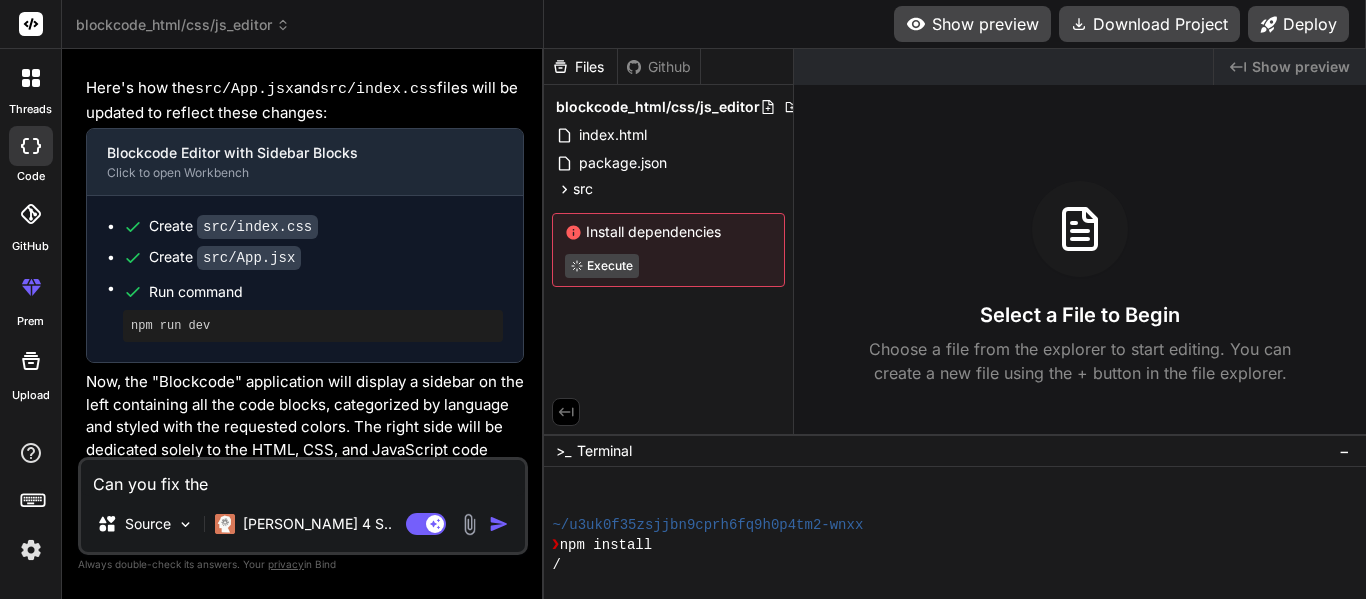 type on "Can you fix the d" 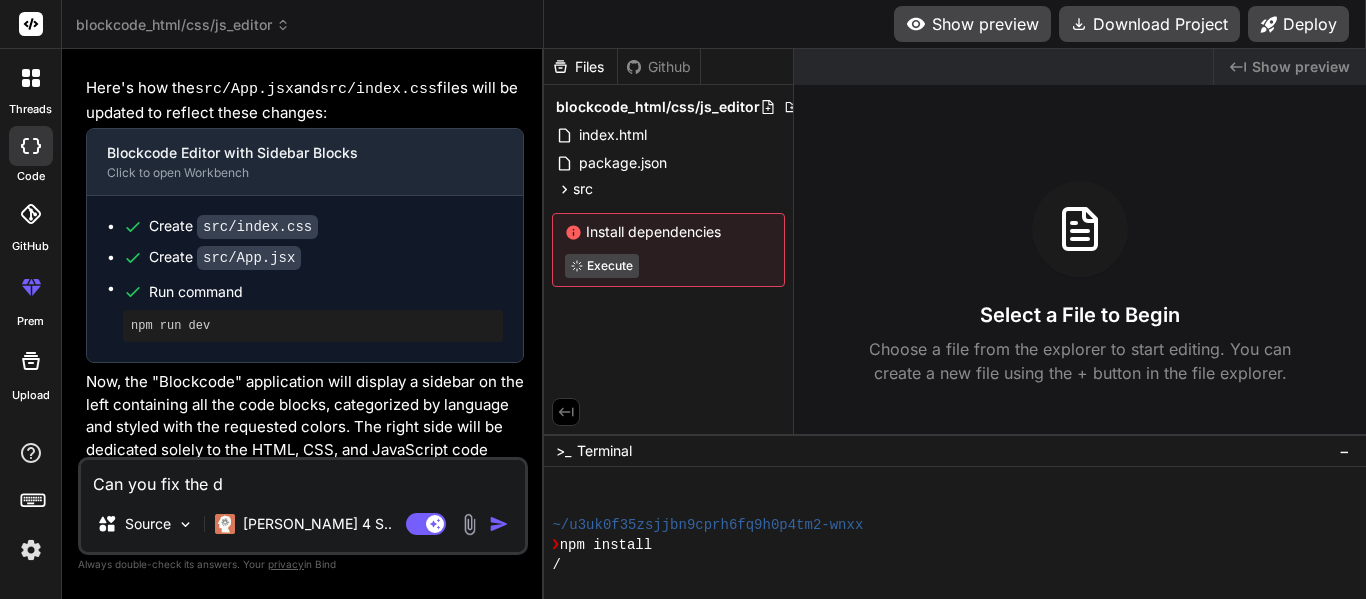 type on "Can you fix the de" 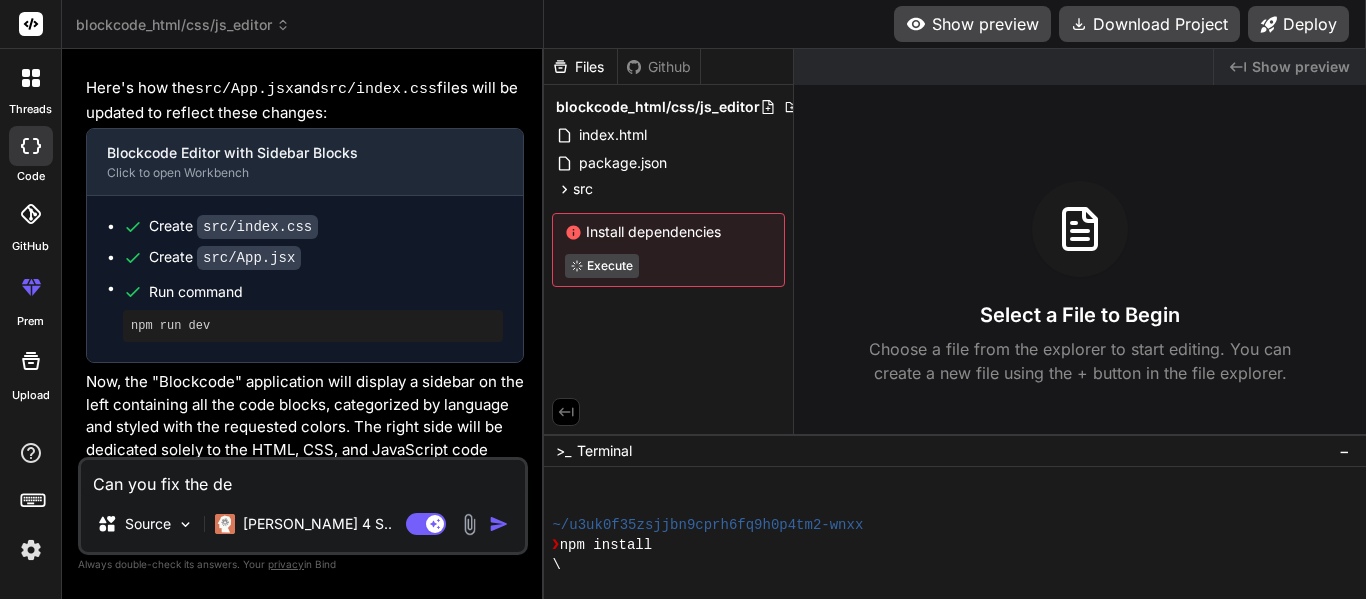 type on "Can you fix the dep" 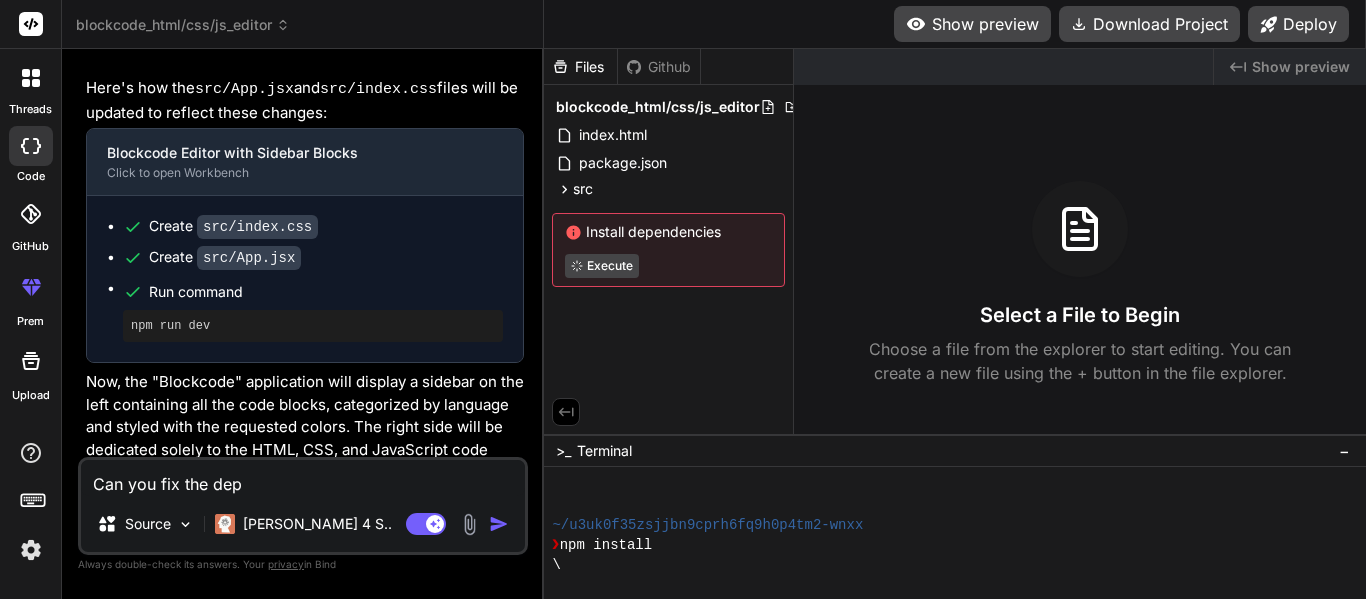 type on "Can you fix the depe" 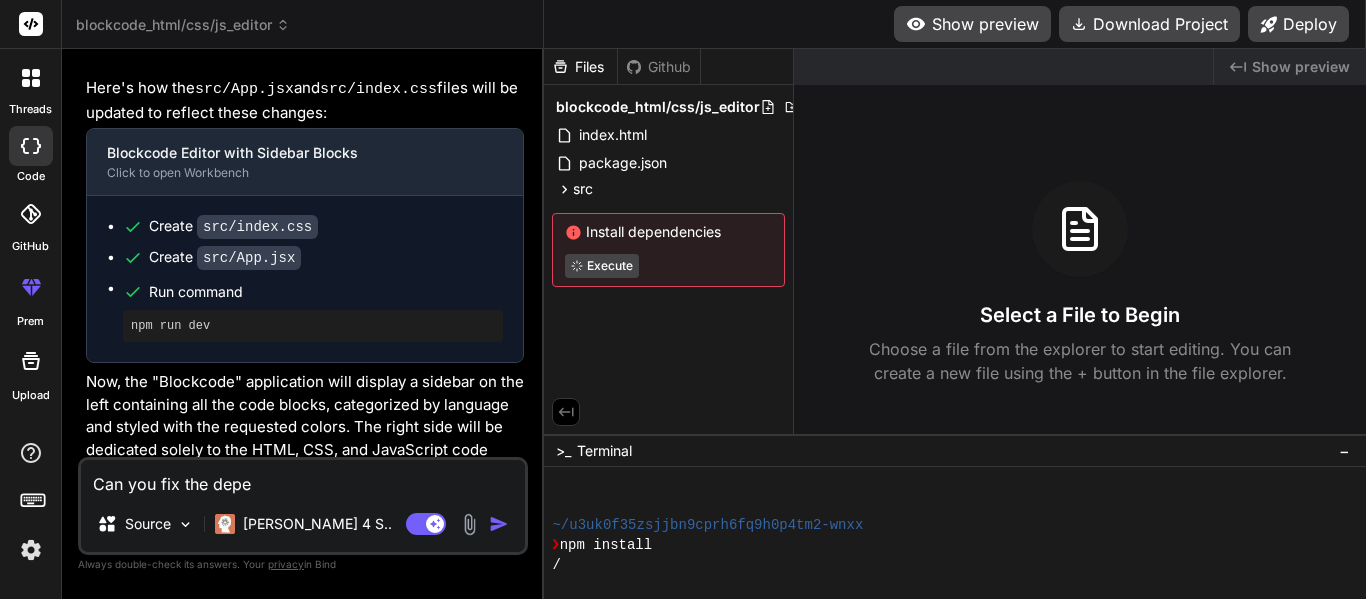 type on "Can you fix the depen" 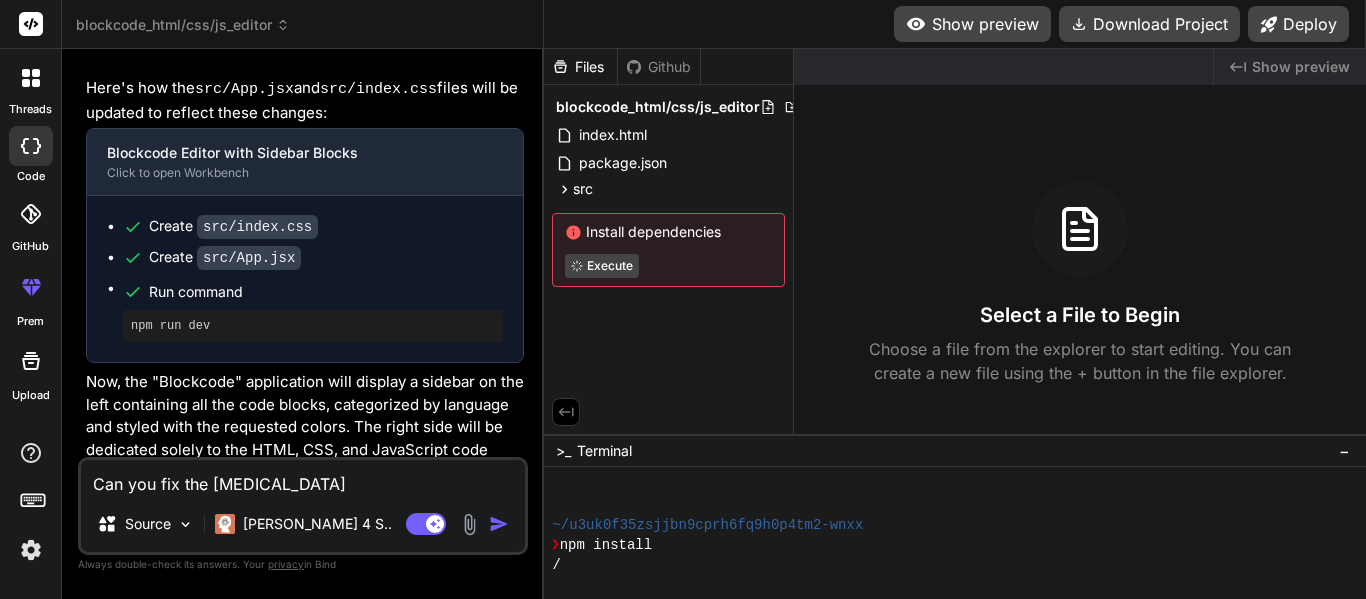 type on "x" 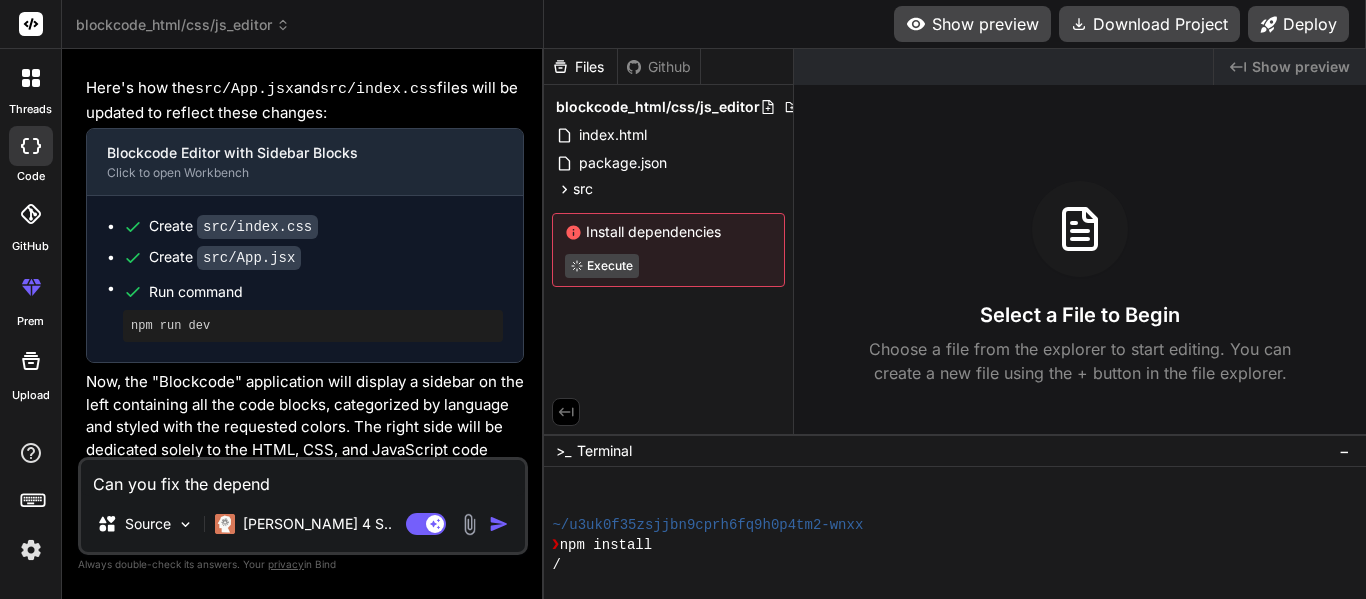 type on "Can you fix the depende" 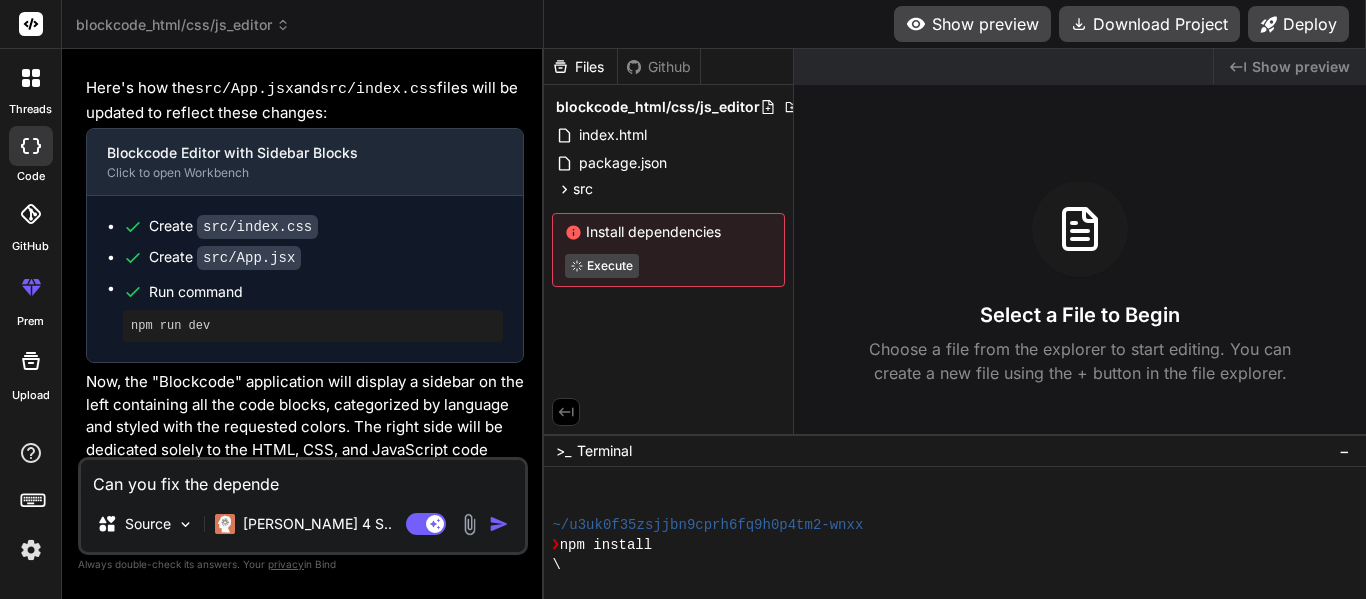 type on "Can you fix the dependen" 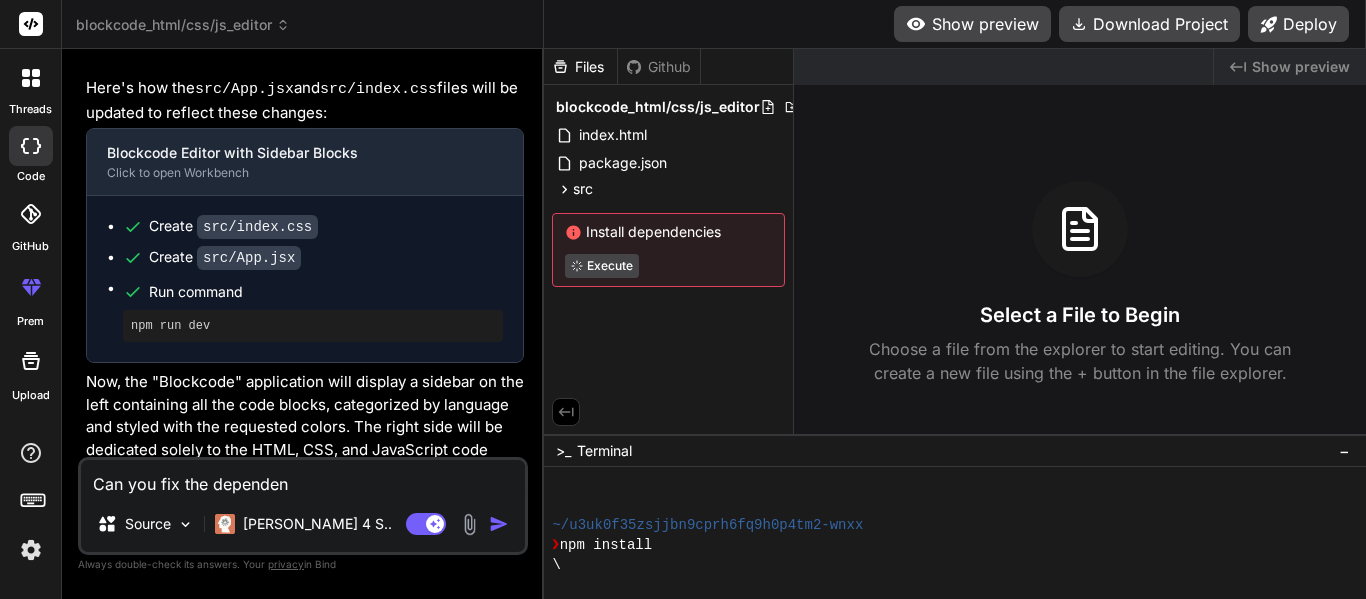 type on "Can you fix the dependenc" 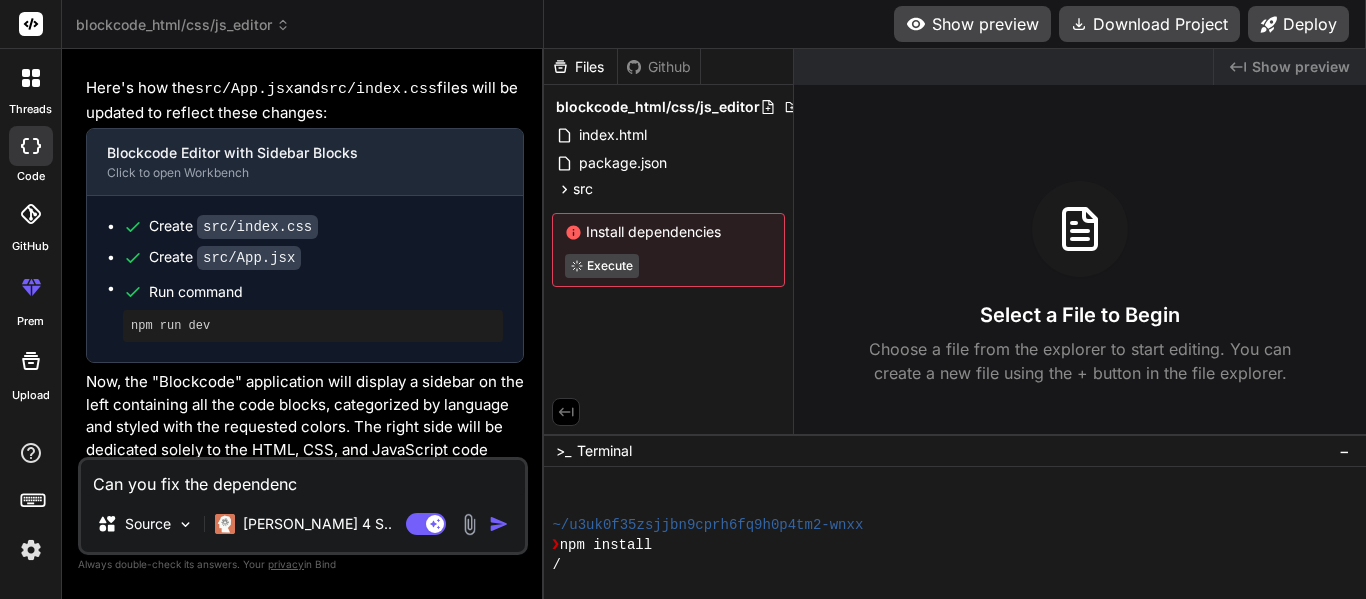 type on "Can you fix the dependenci" 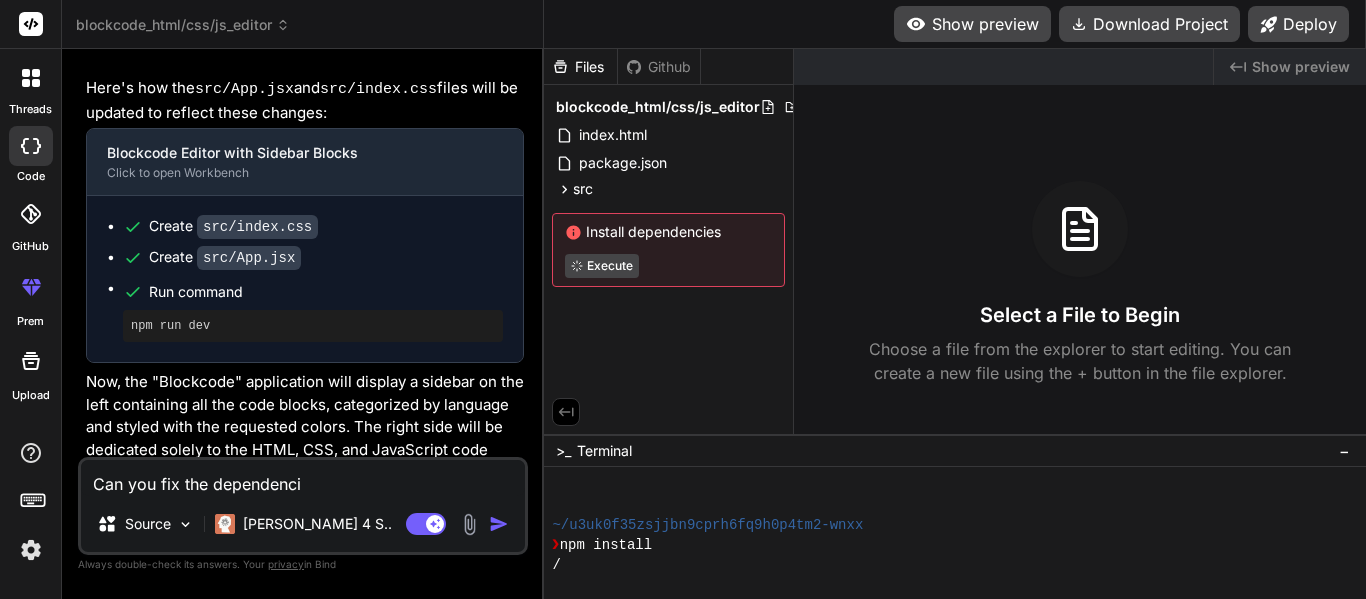 type on "Can you fix the dependencie" 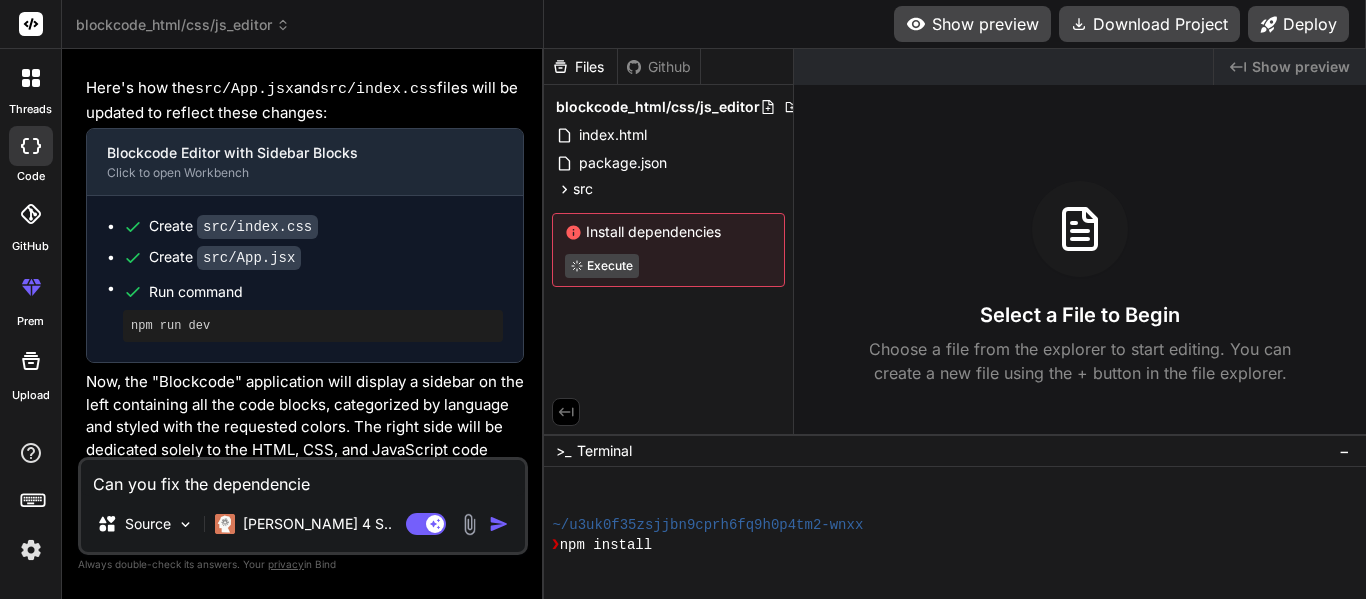 type on "Can you fix the dependencies" 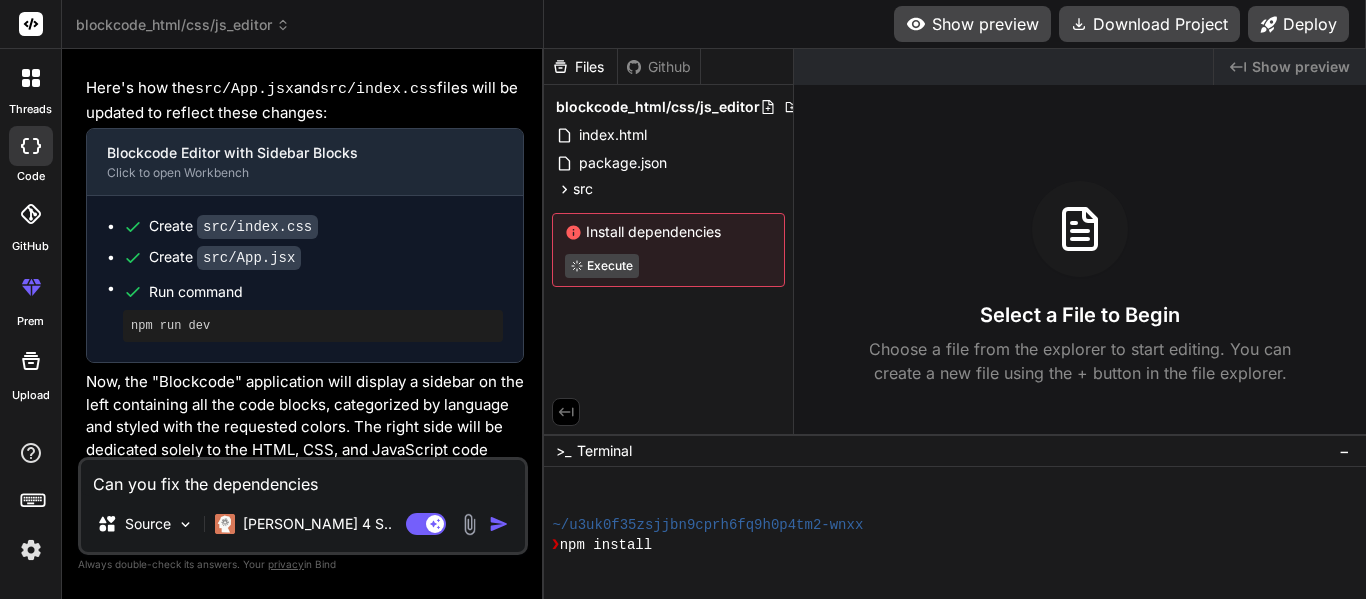 type on "x" 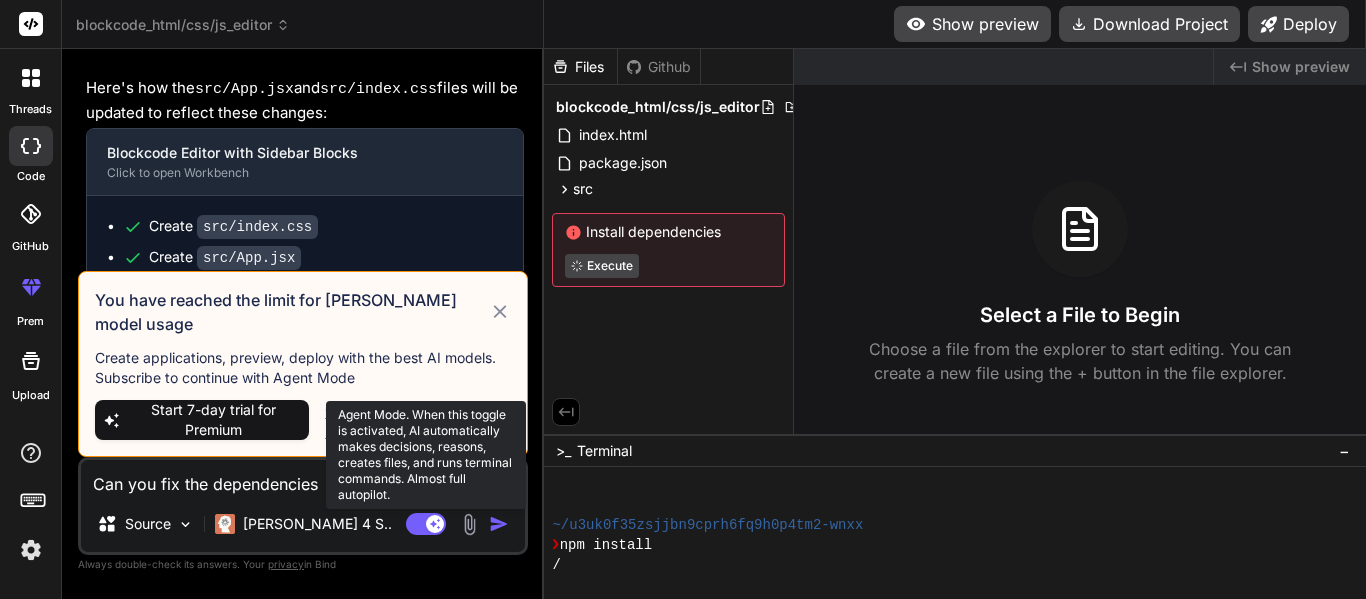 type on "Can you fix the dependencies" 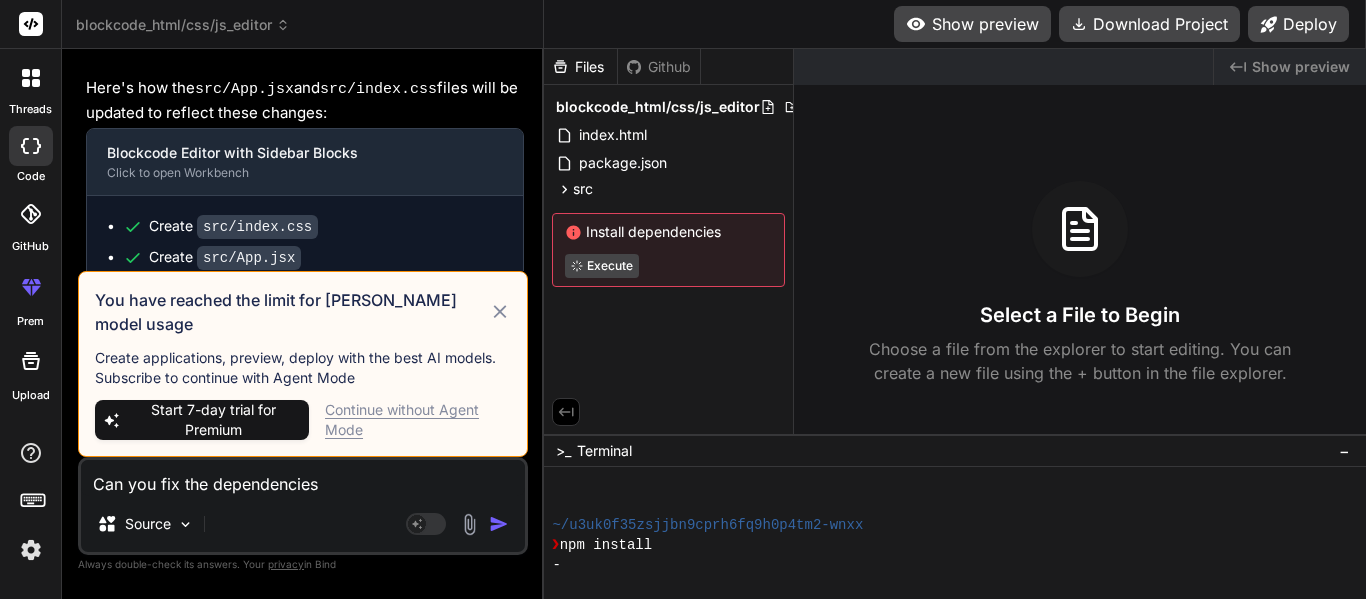 type on "x" 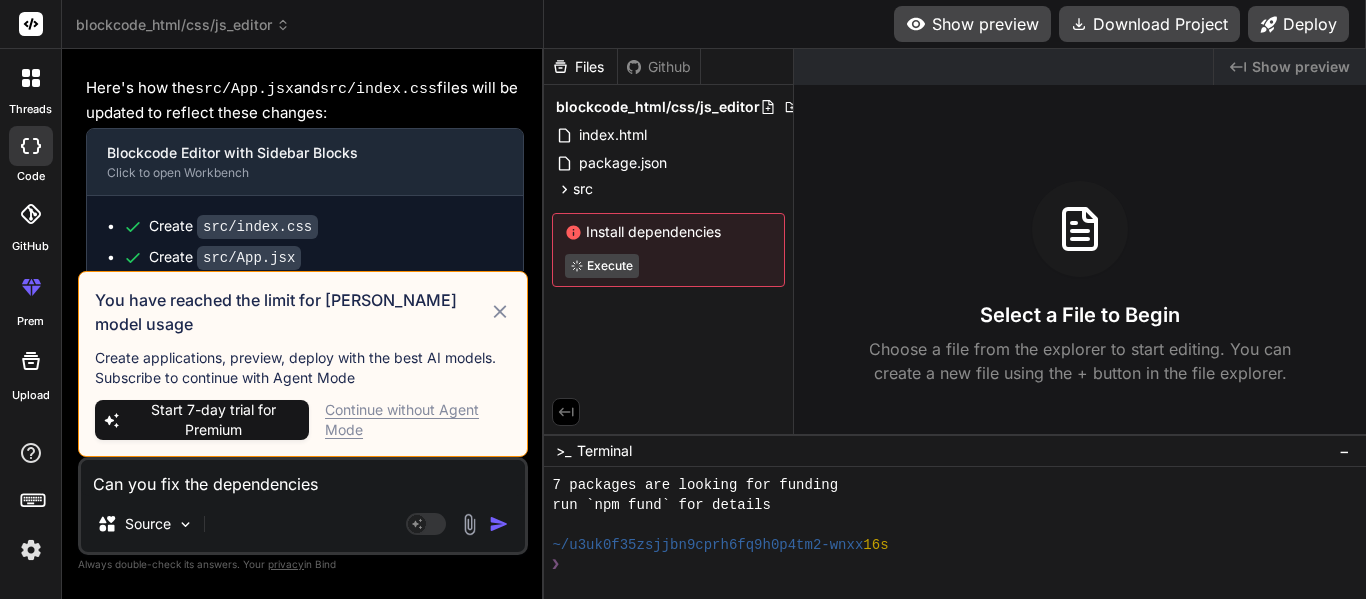 scroll, scrollTop: 220, scrollLeft: 0, axis: vertical 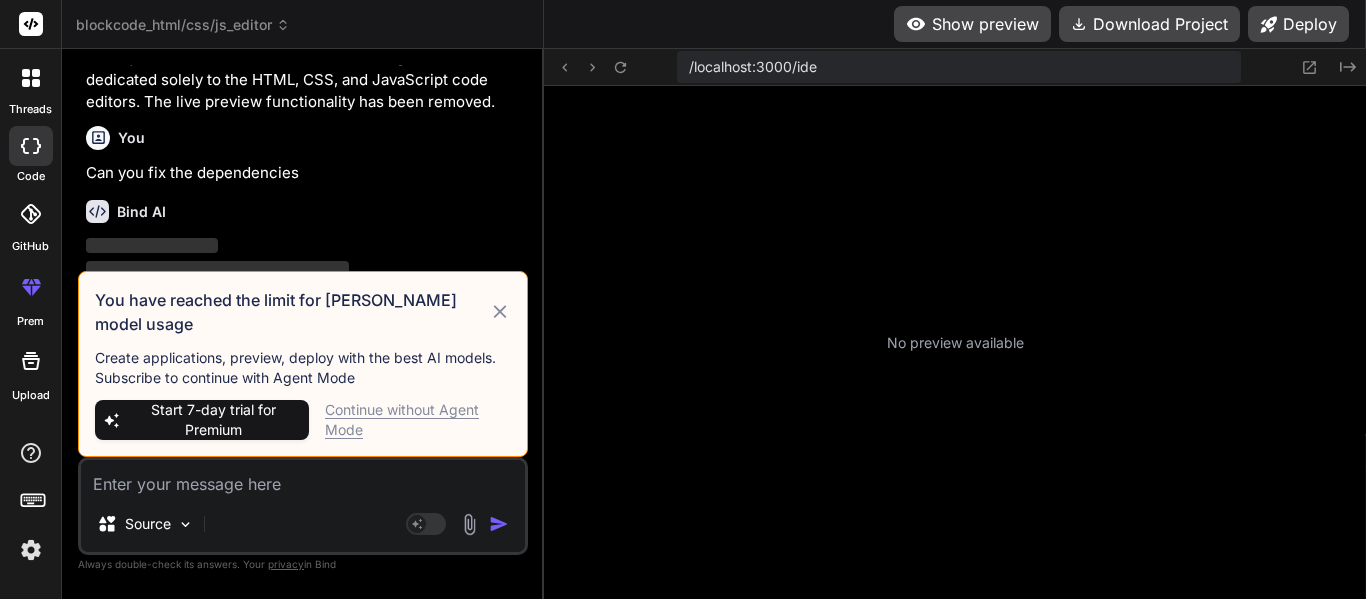 click 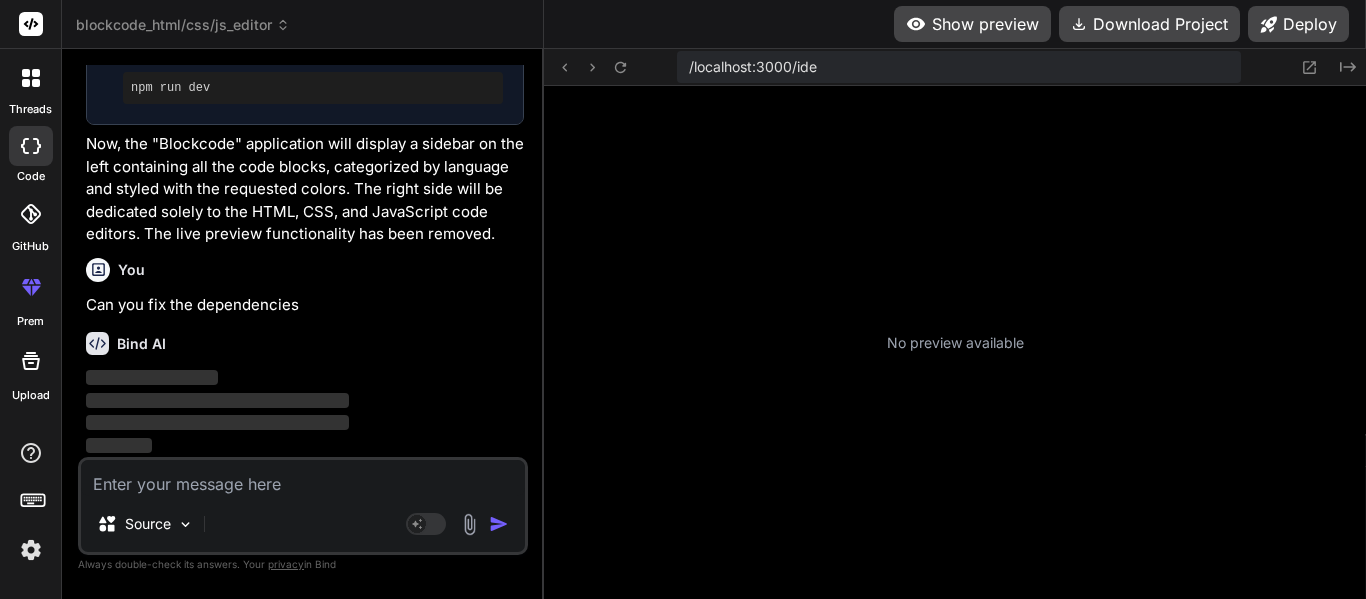 scroll, scrollTop: 3040, scrollLeft: 0, axis: vertical 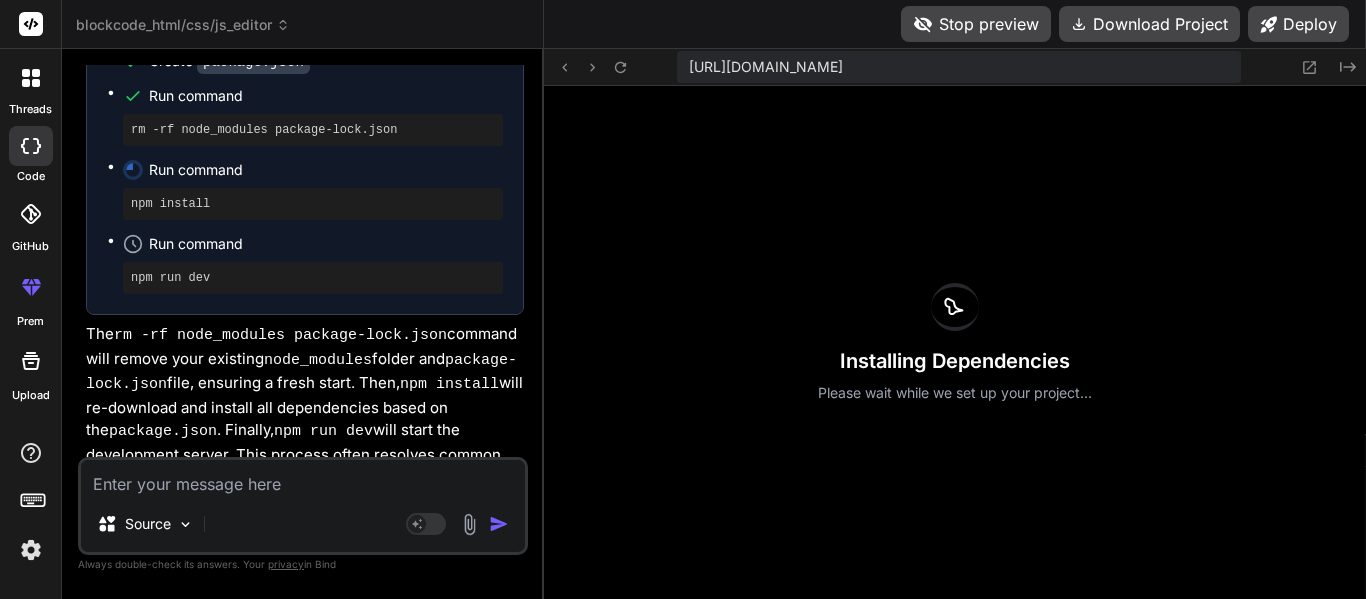 type on "x" 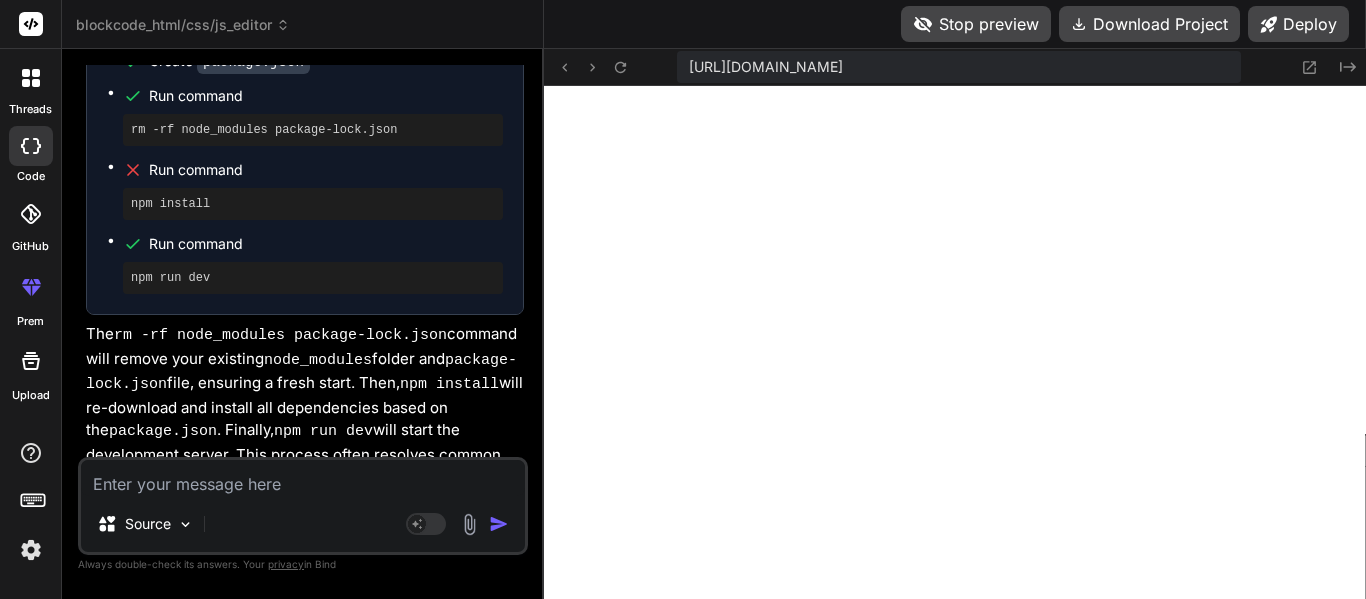 scroll, scrollTop: 500, scrollLeft: 0, axis: vertical 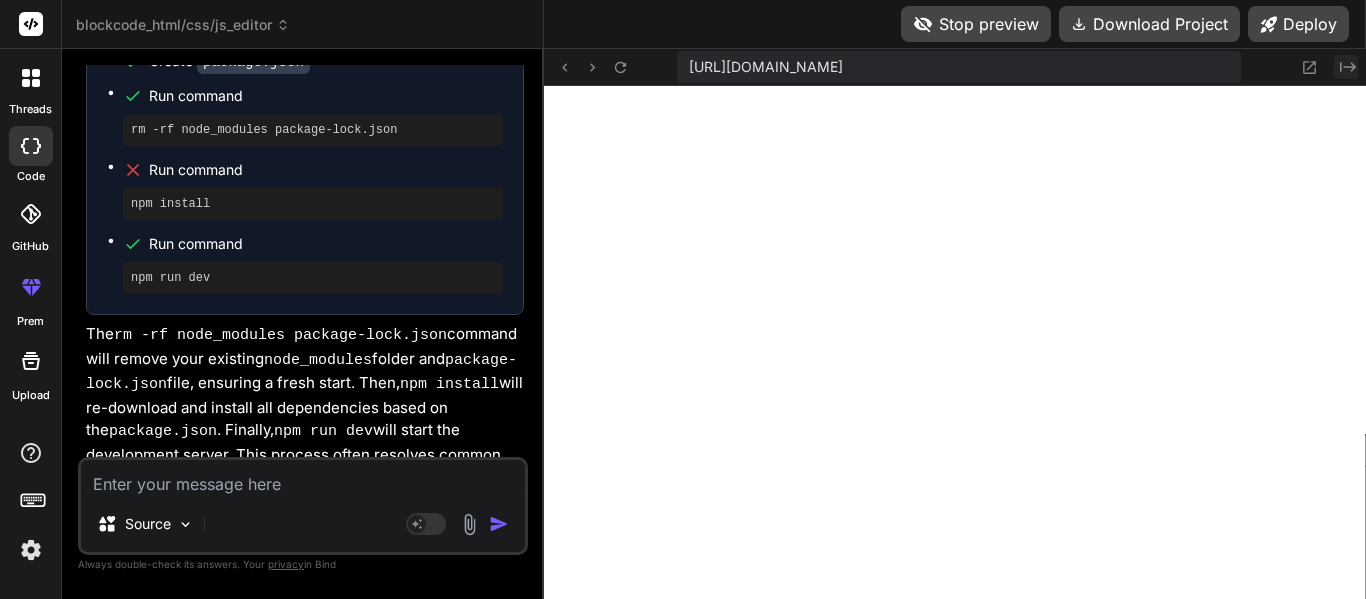 click on "Created with Pixso." 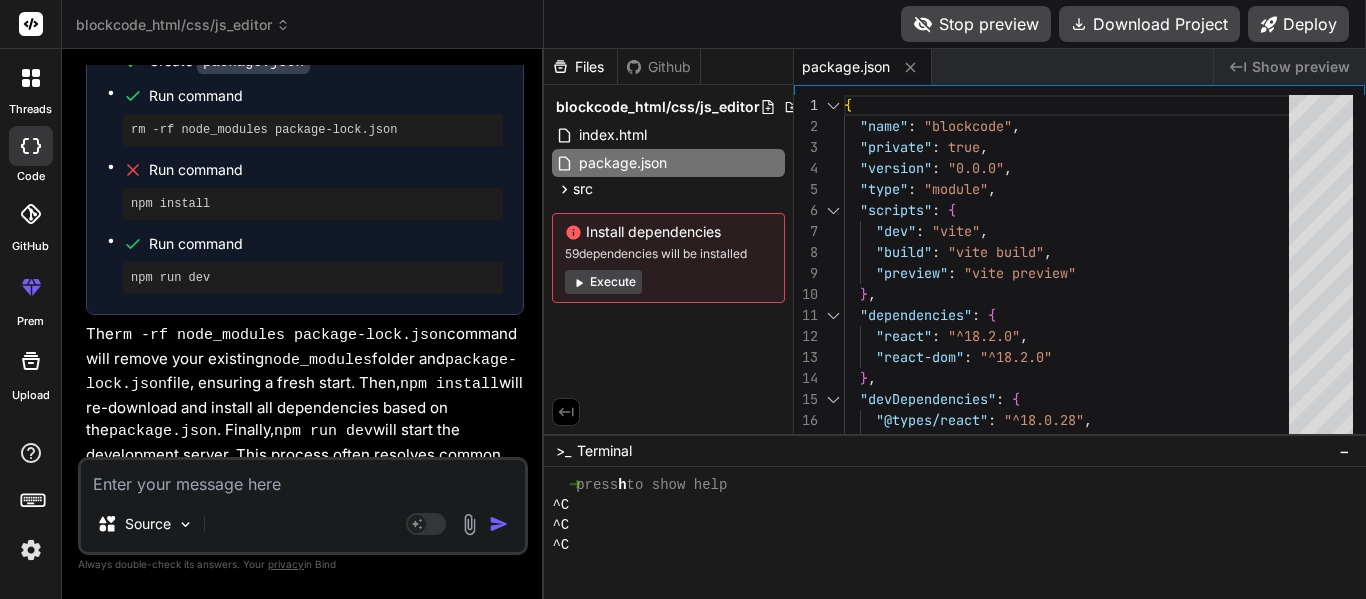 click on "Show preview" at bounding box center (1301, 67) 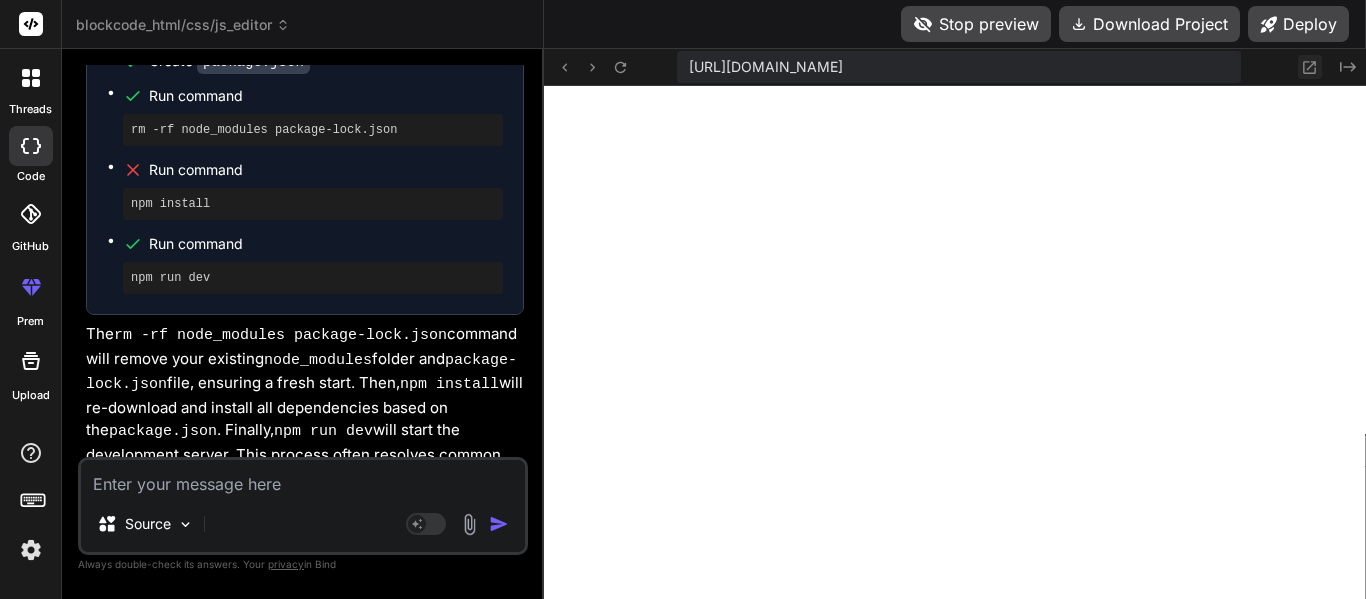 click at bounding box center [1310, 67] 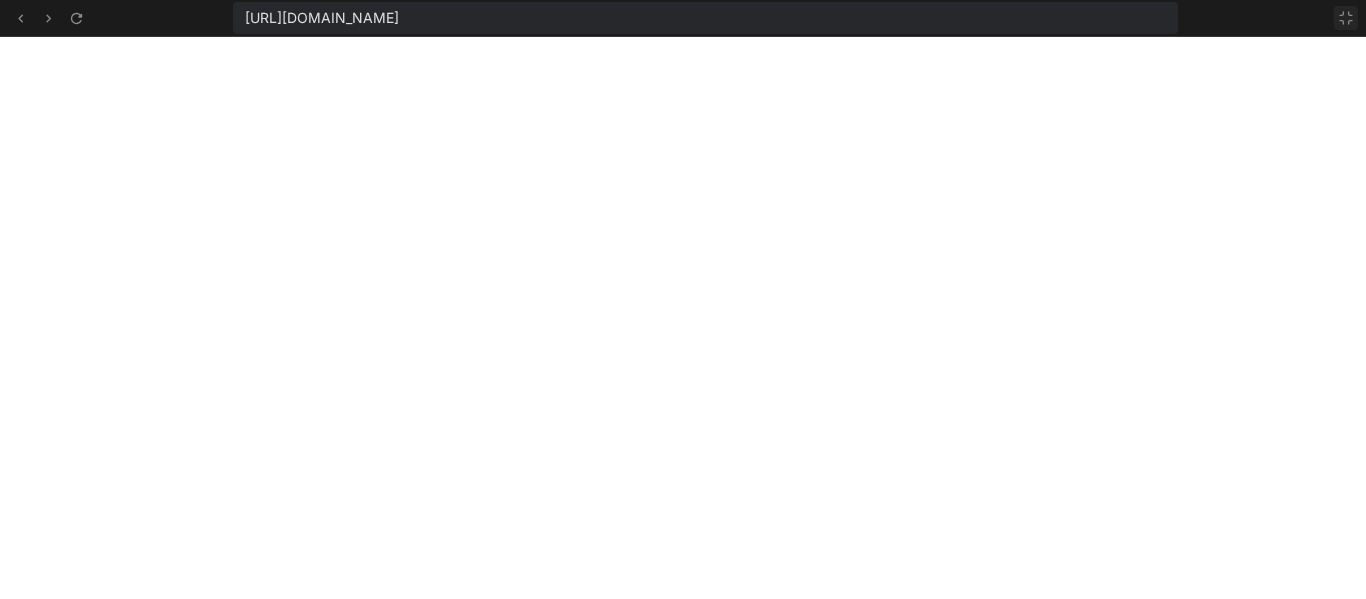 click 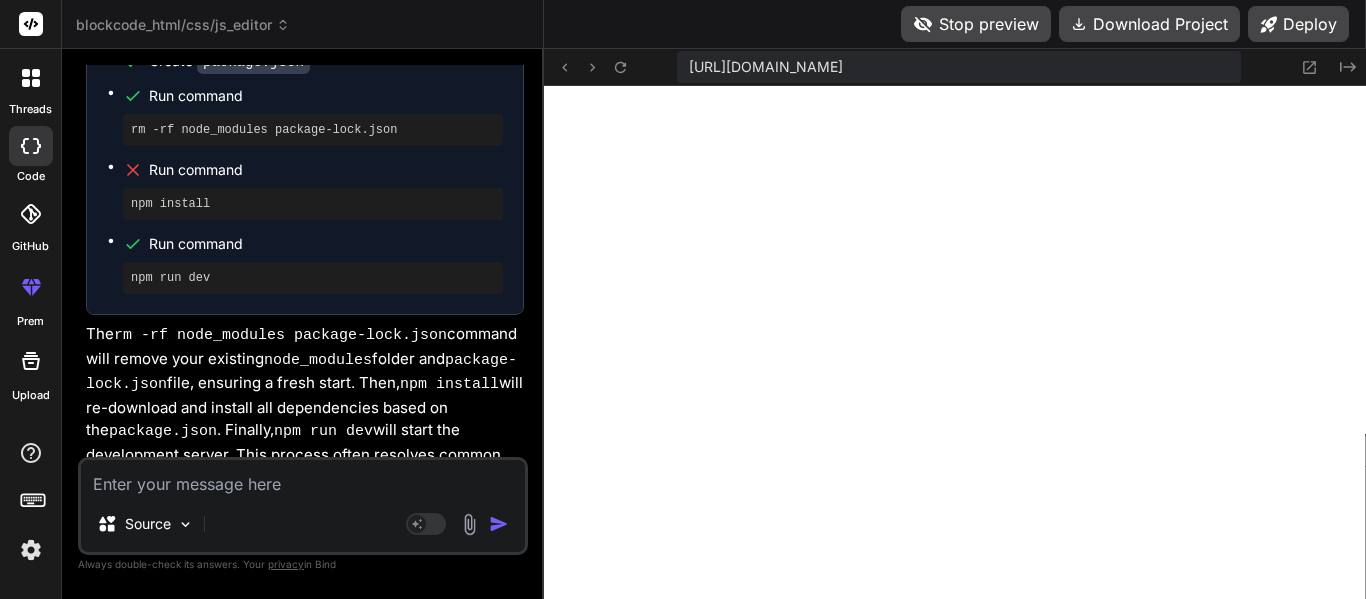 click at bounding box center (303, 478) 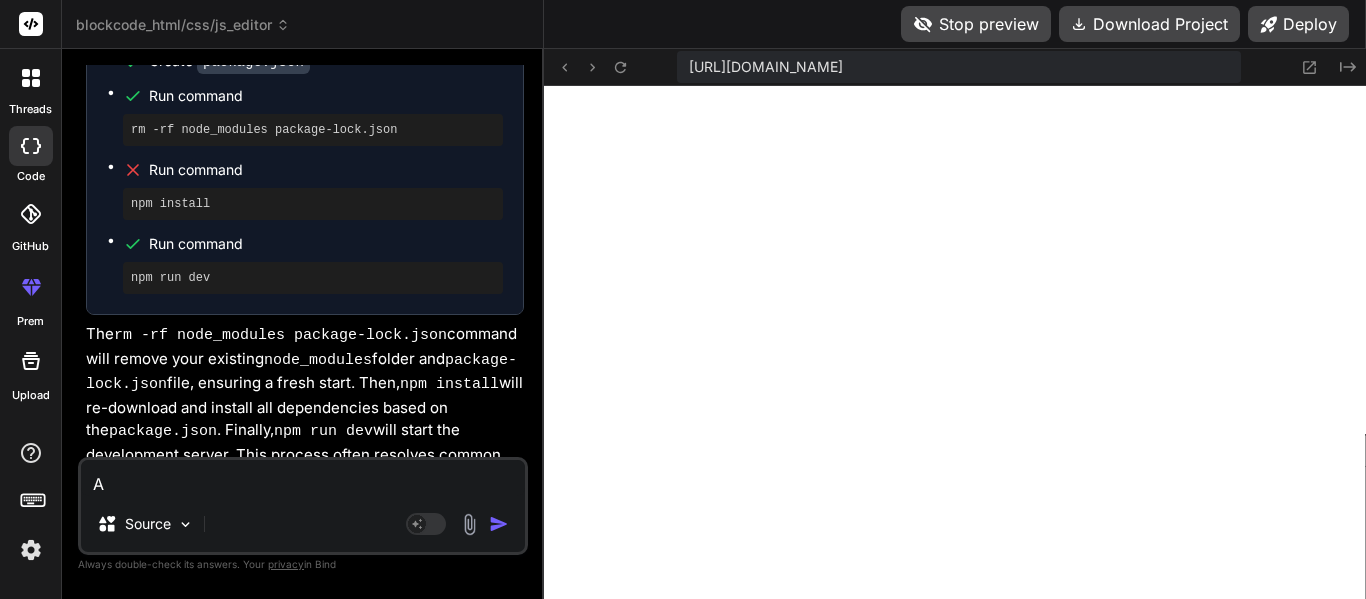 type on "x" 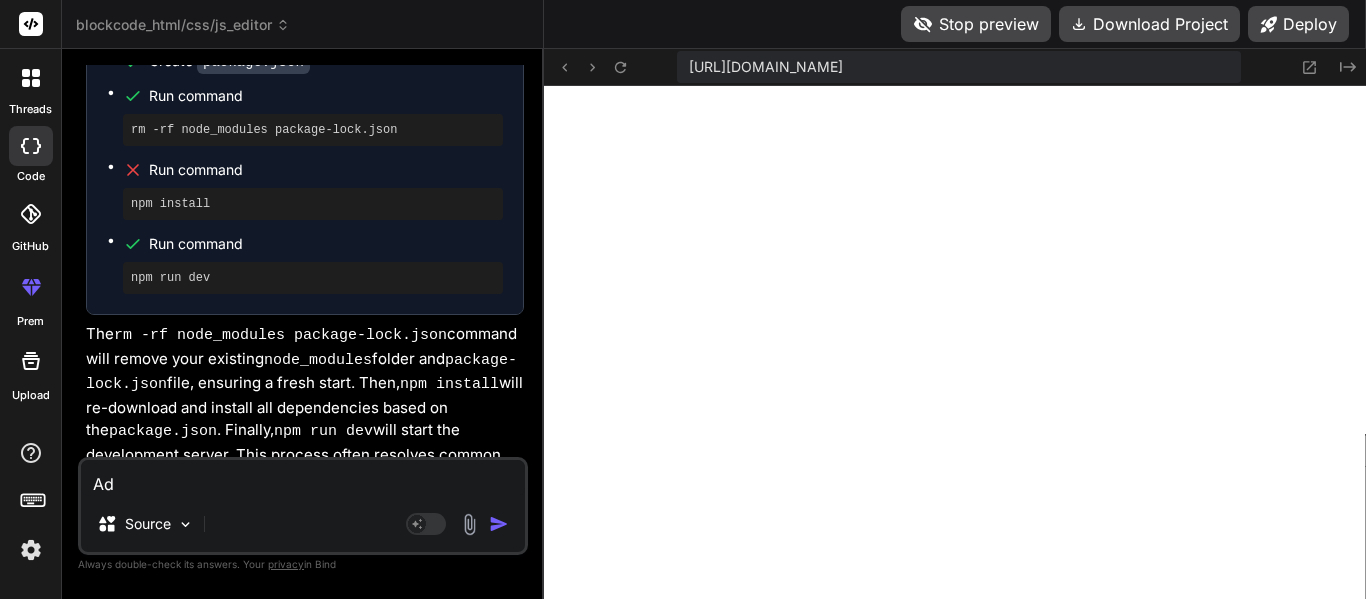 type on "x" 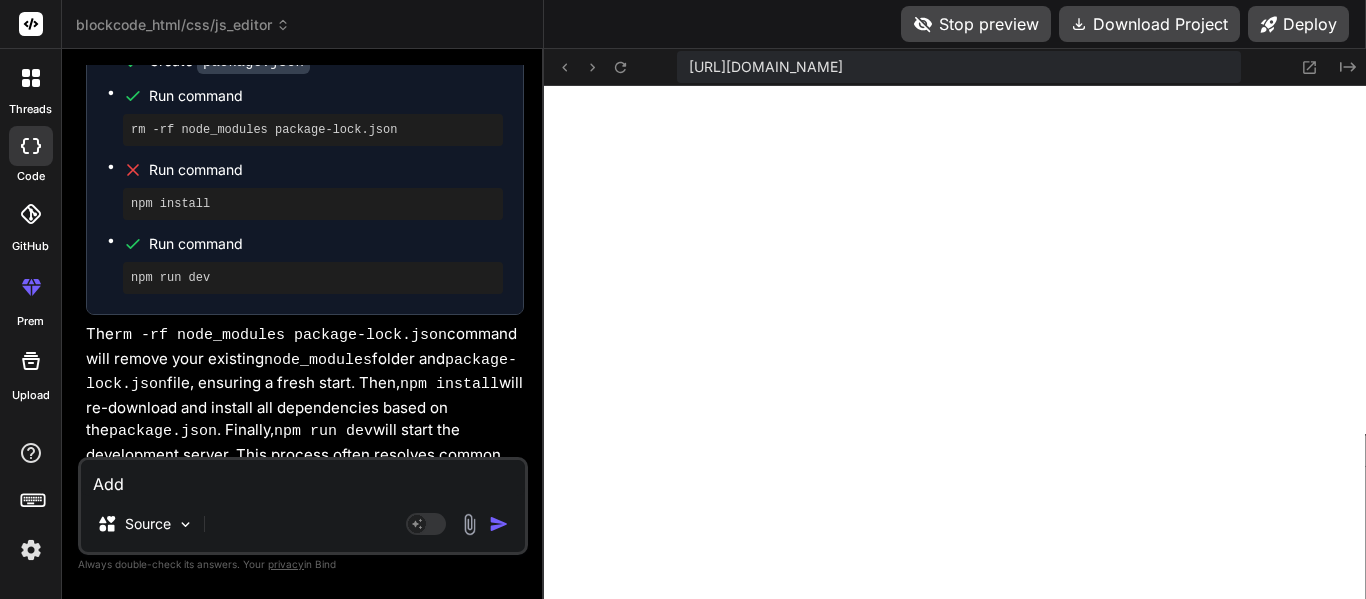 type on "Add" 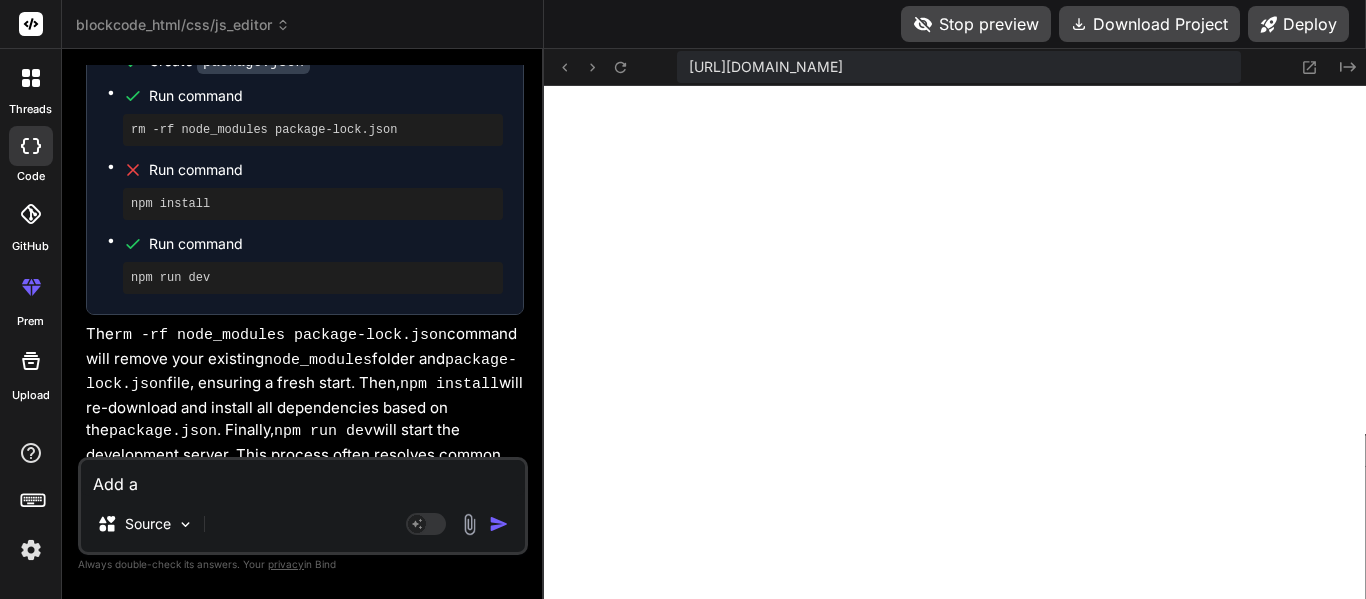 type on "Add a" 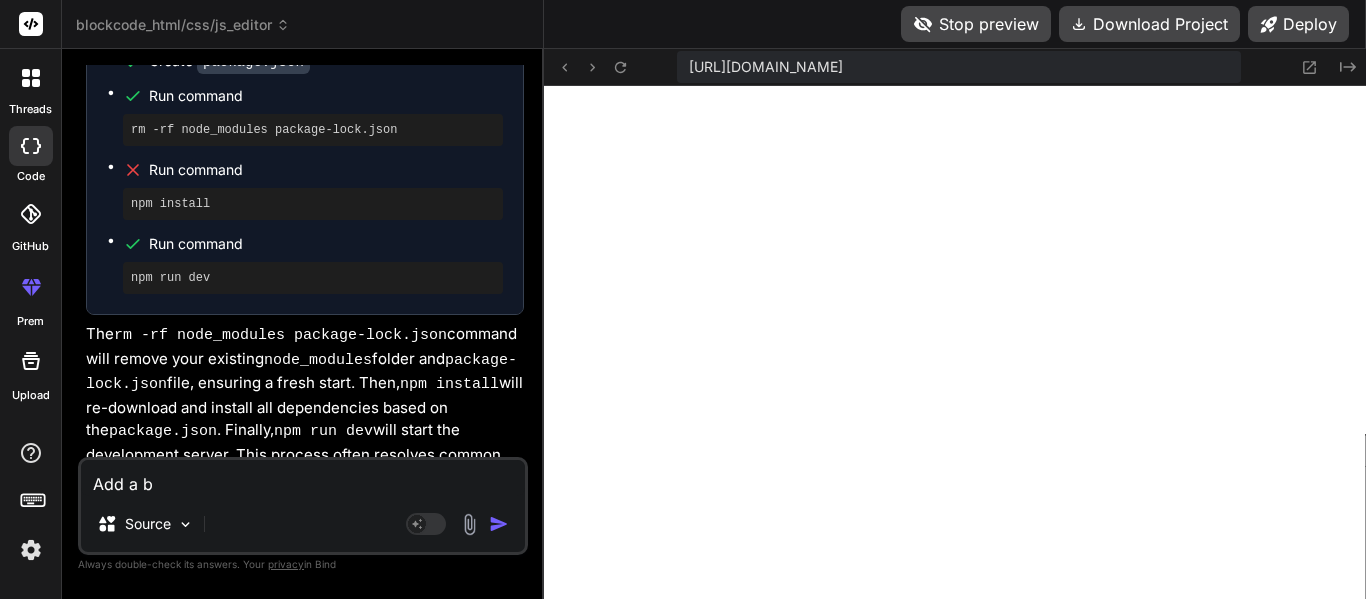 type on "Add a bu" 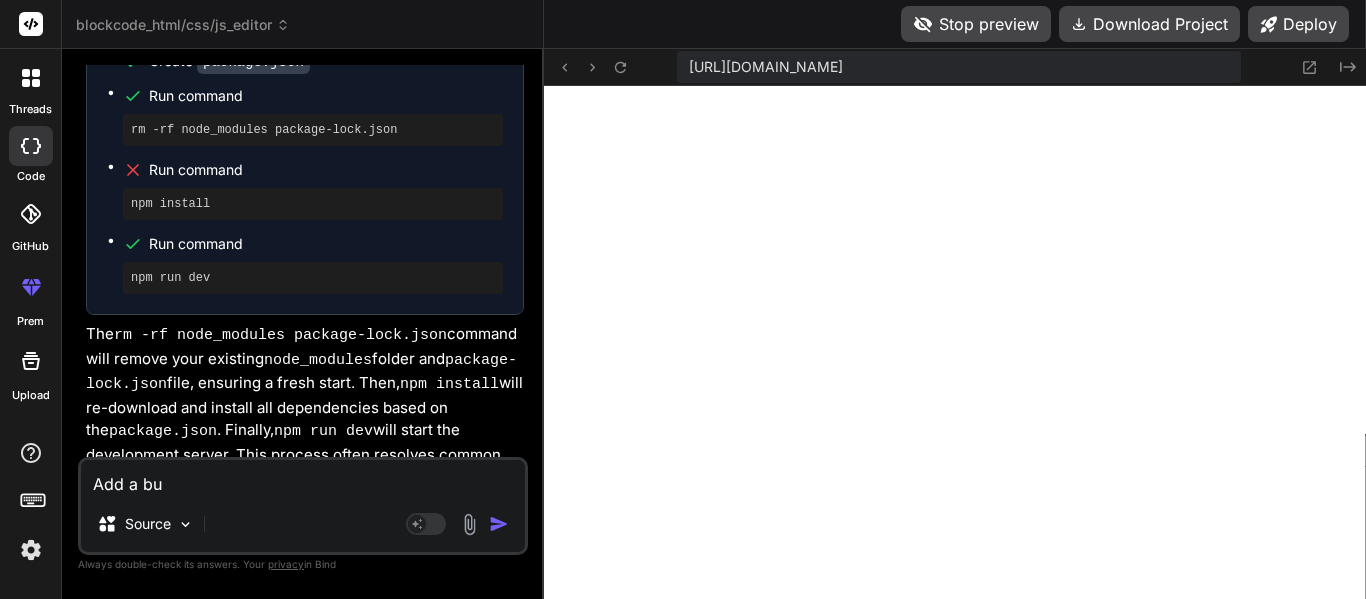 type on "Add a but" 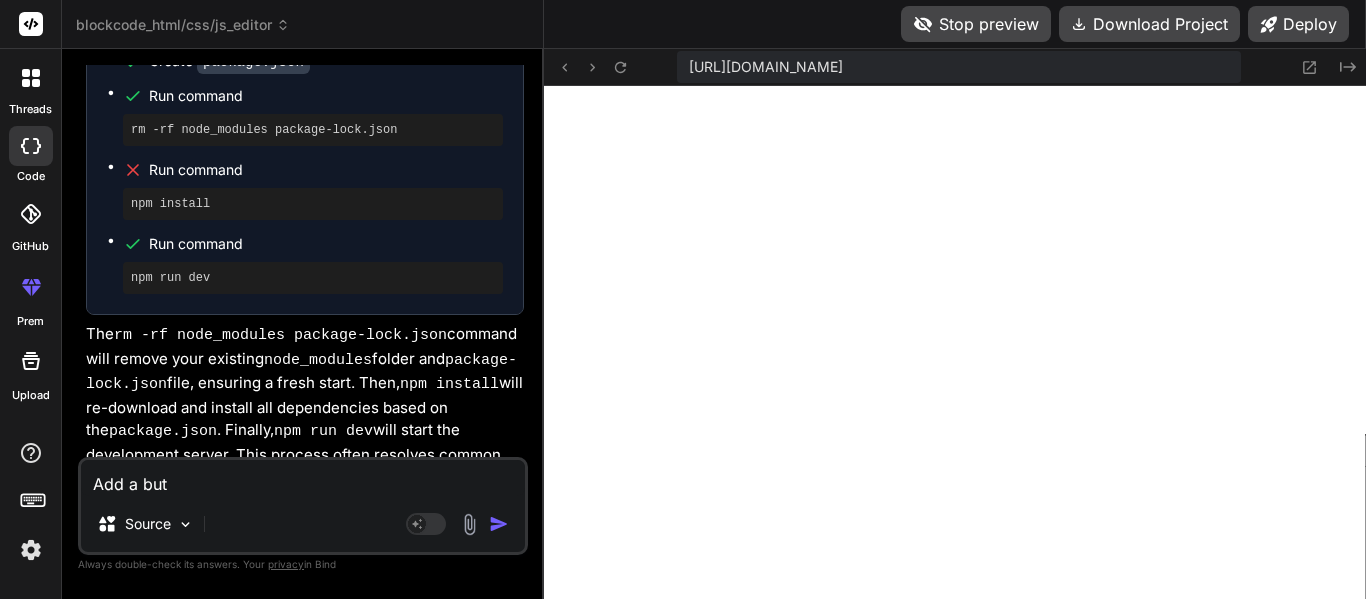 type on "Add a butt" 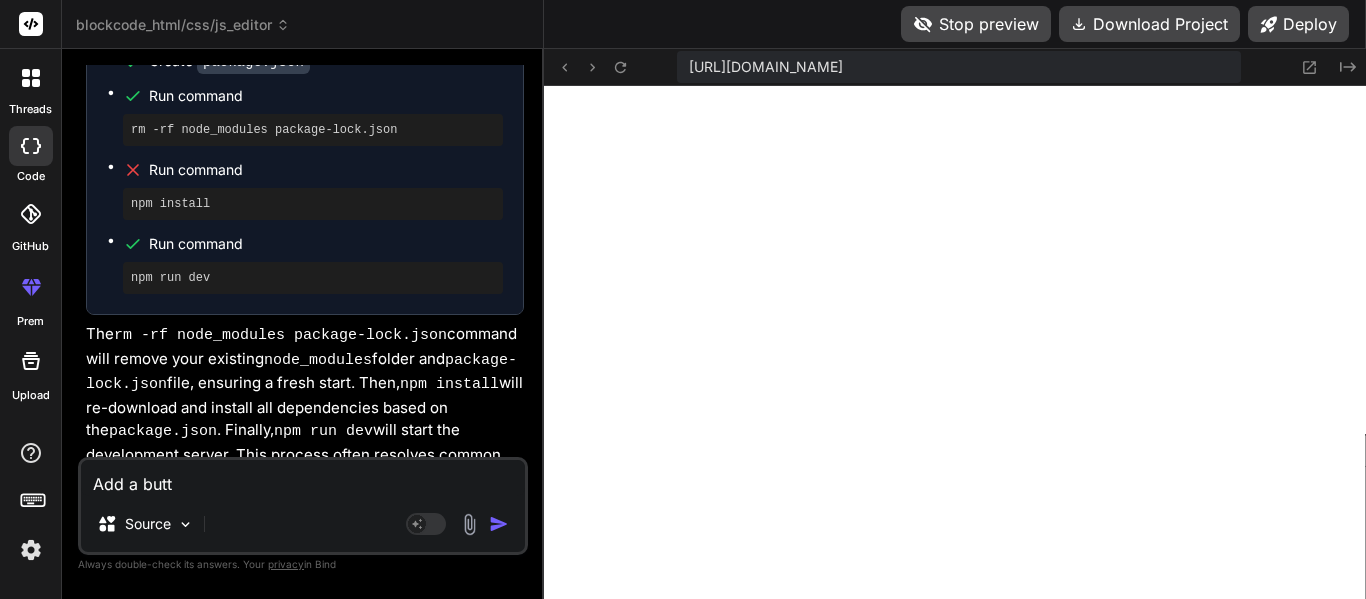 type on "Add a butto" 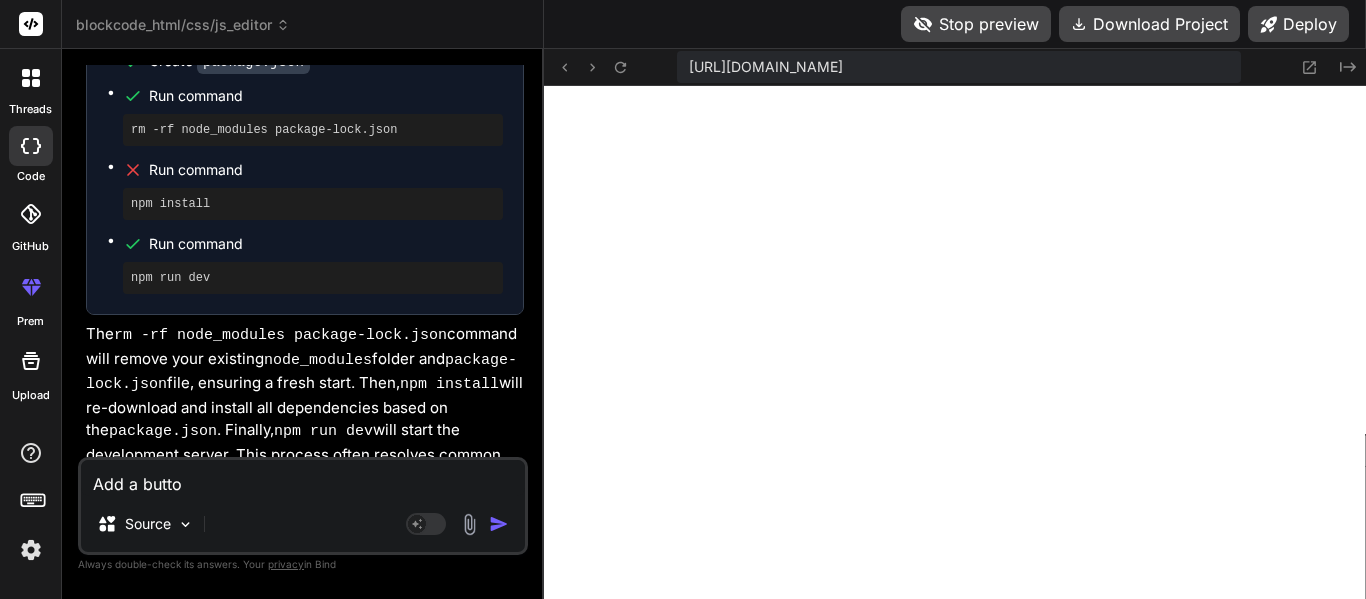 type on "Add a button" 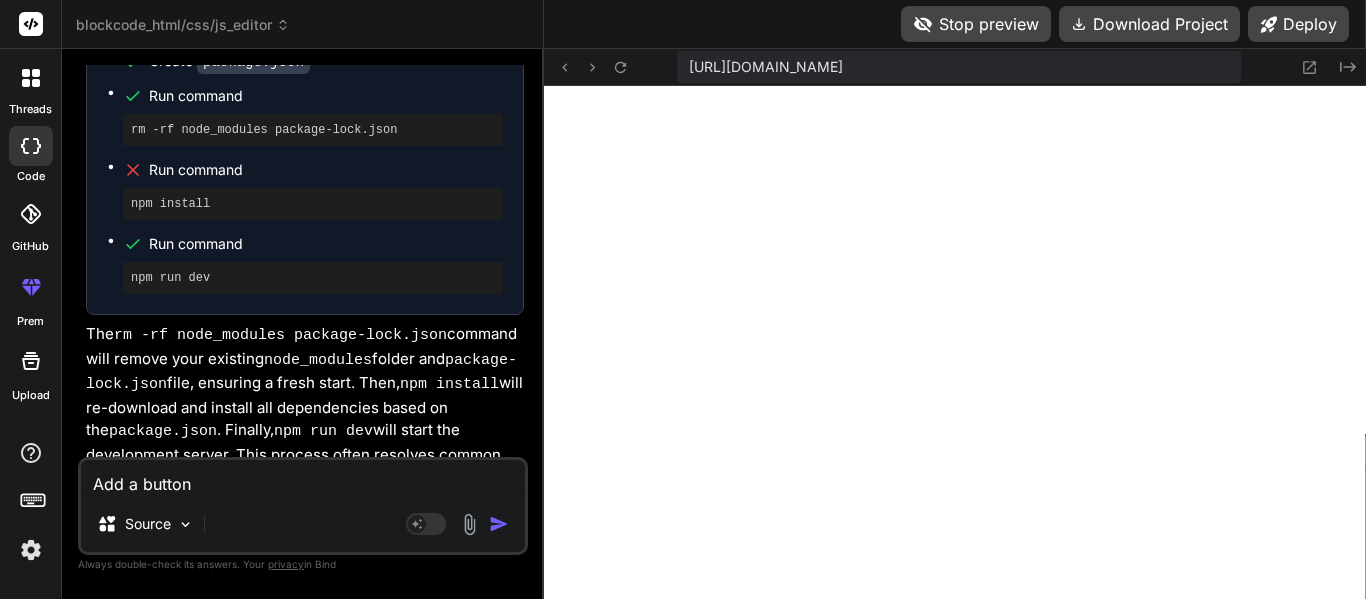 type on "Add a button" 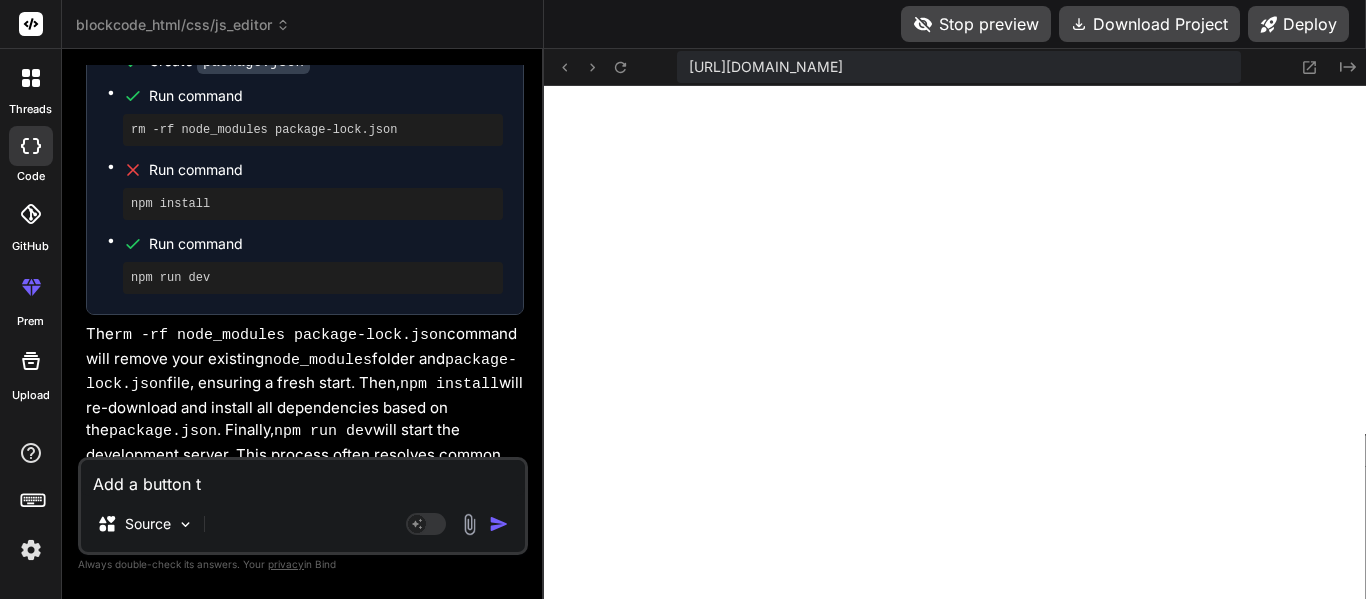 type on "Add a button th" 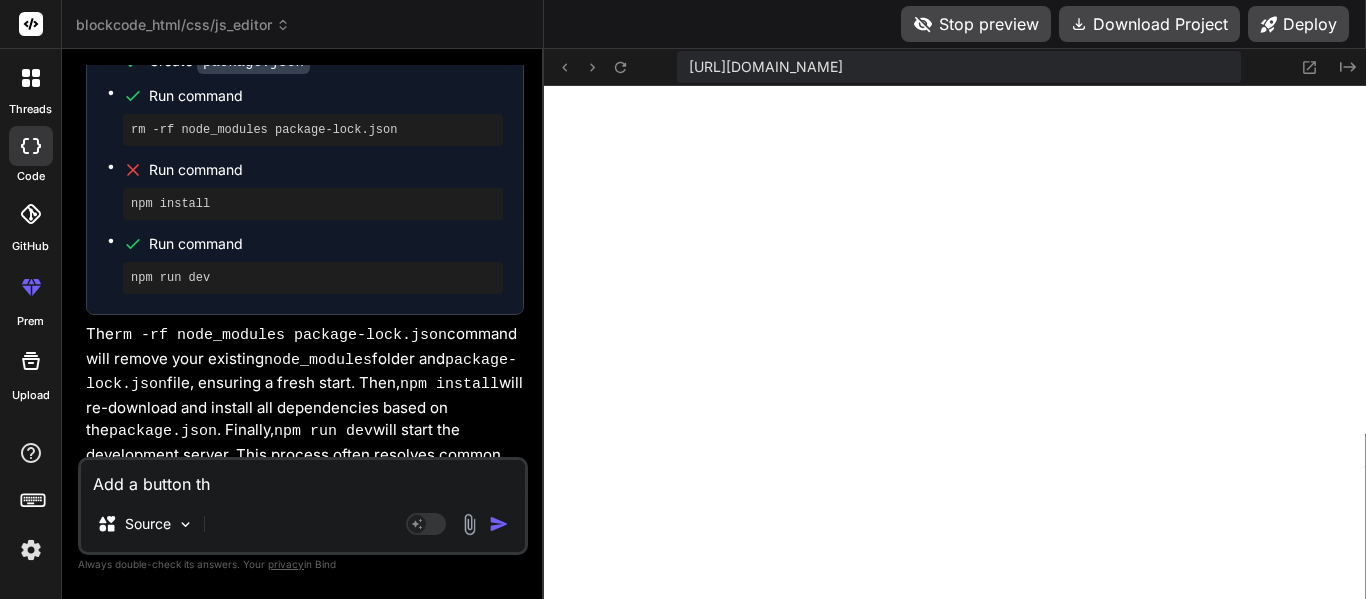 type on "x" 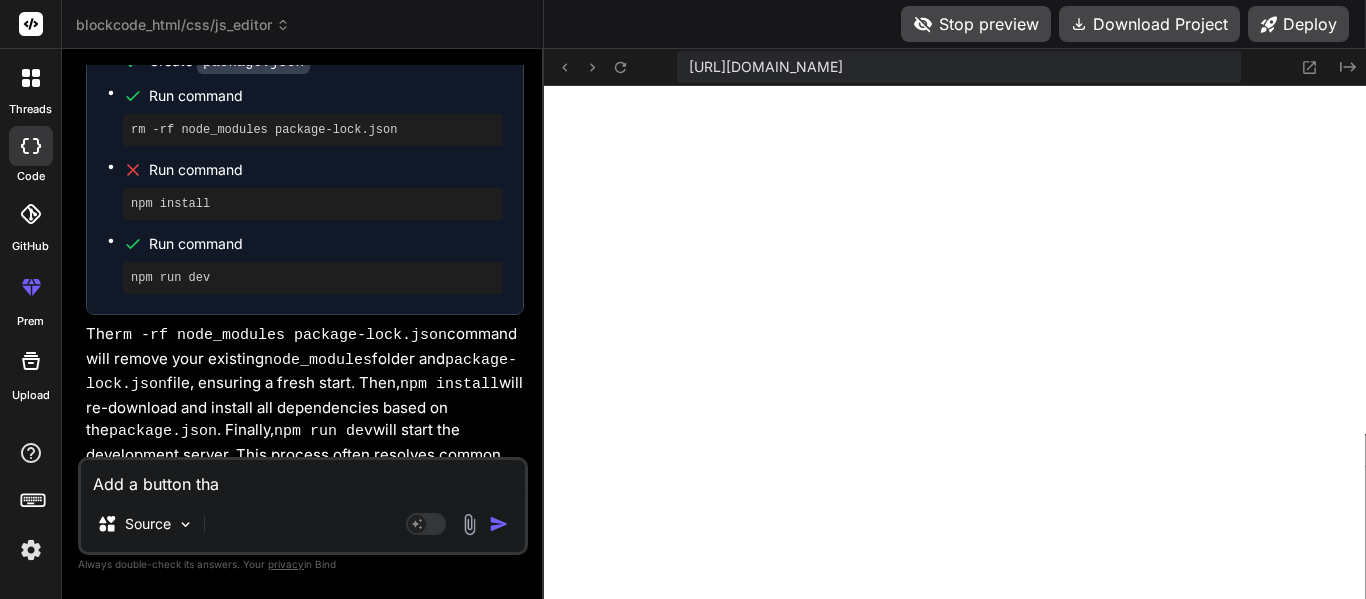 type on "Add a button that" 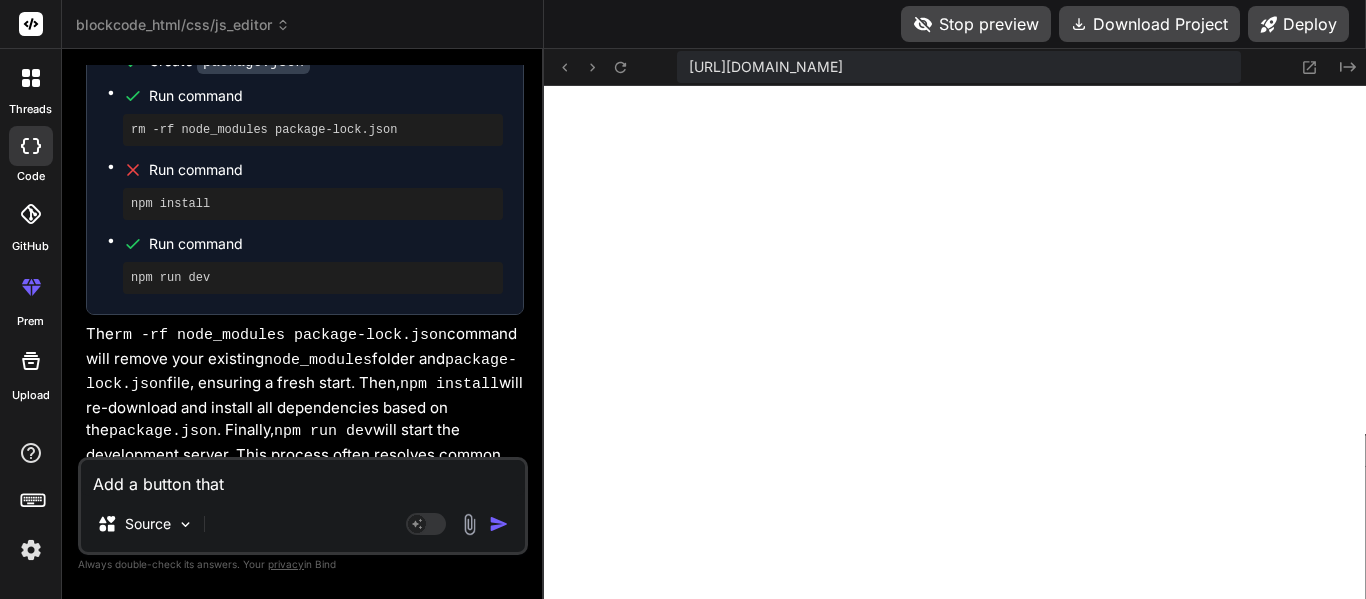 type on "Add a button that" 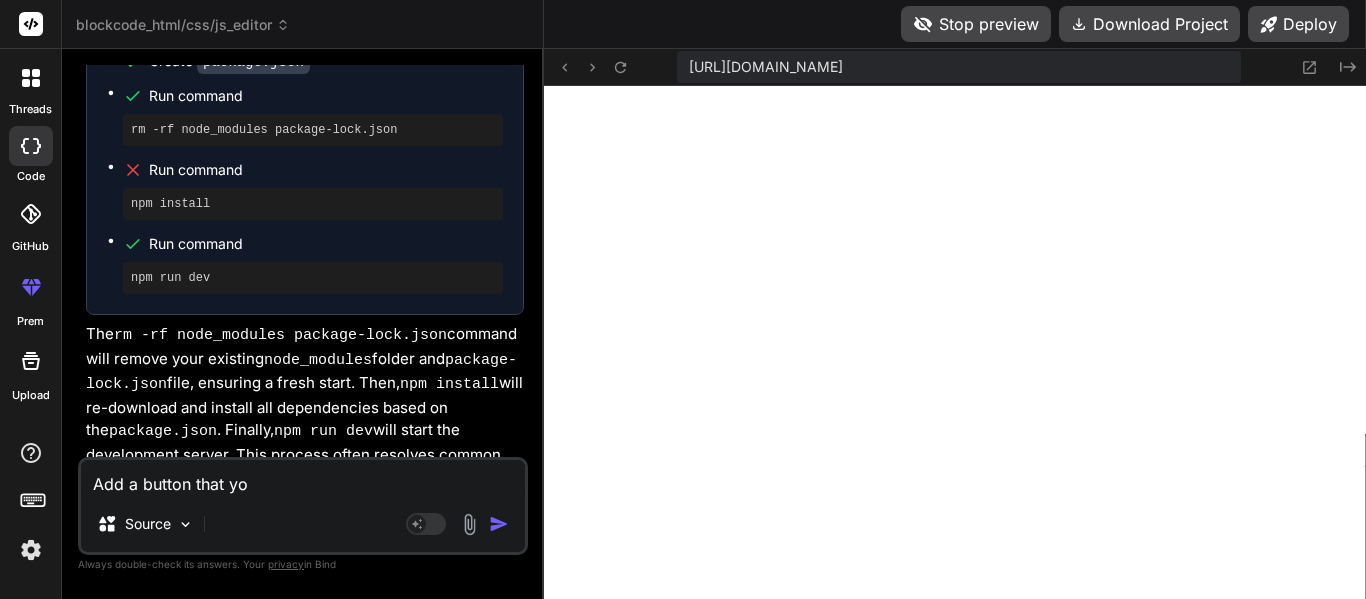 type on "Add a button that you" 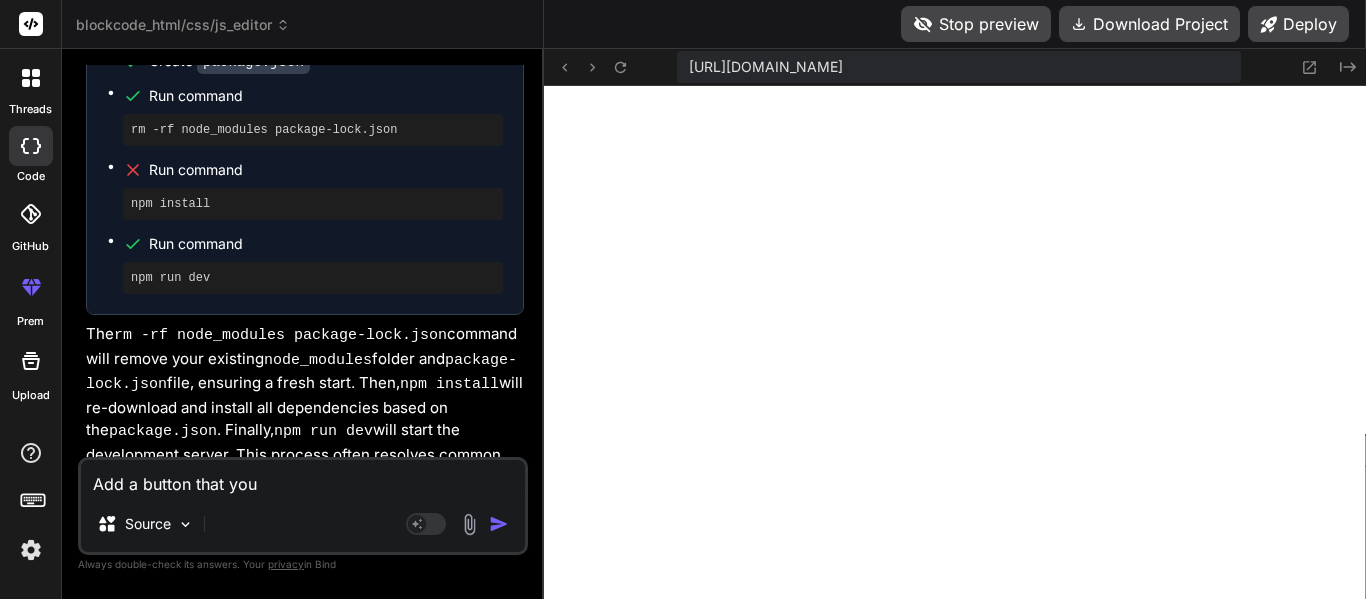type on "x" 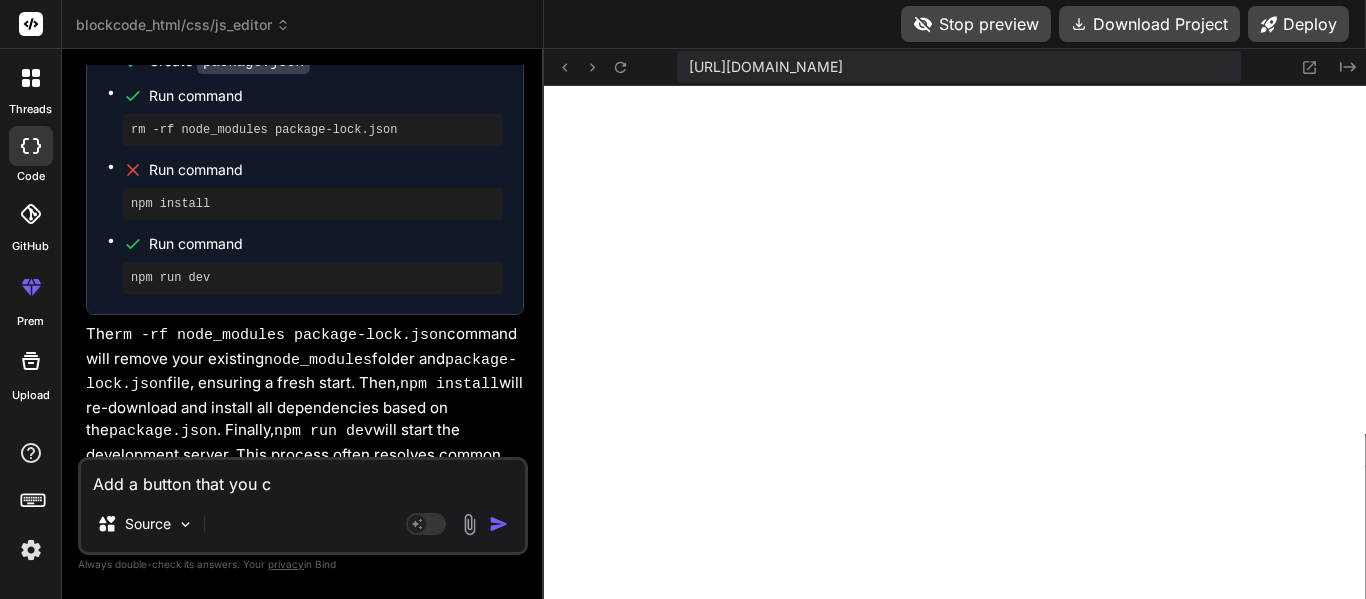 type on "Add a button that you" 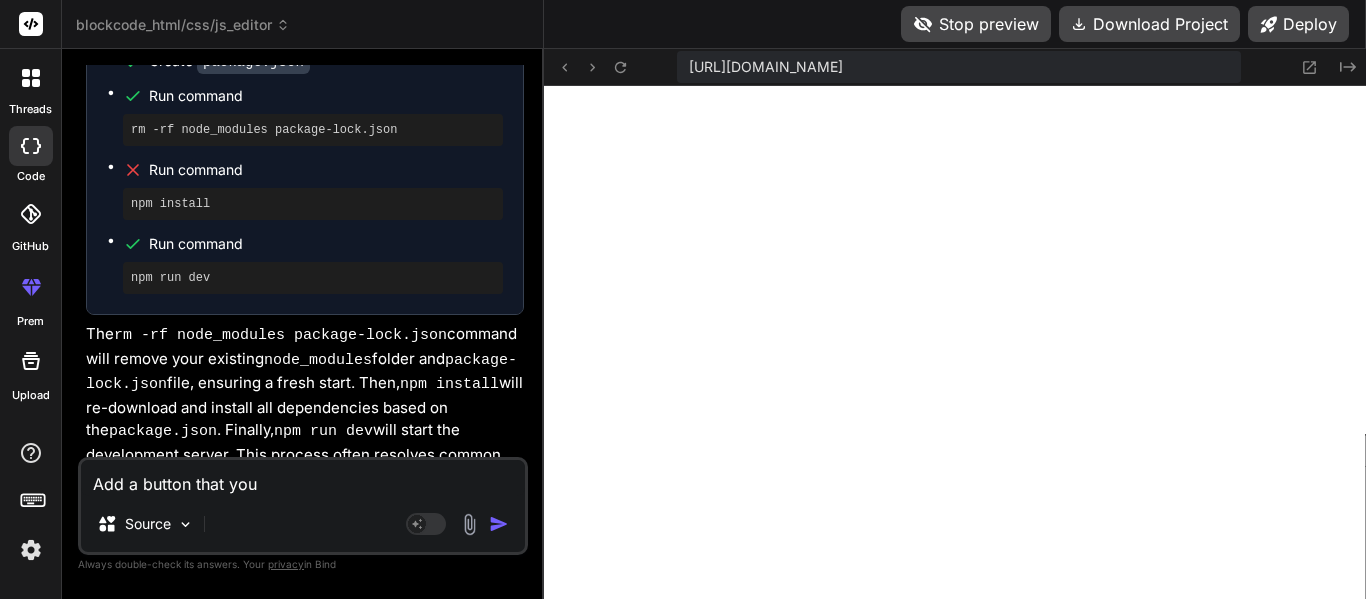 type on "Add a button that you" 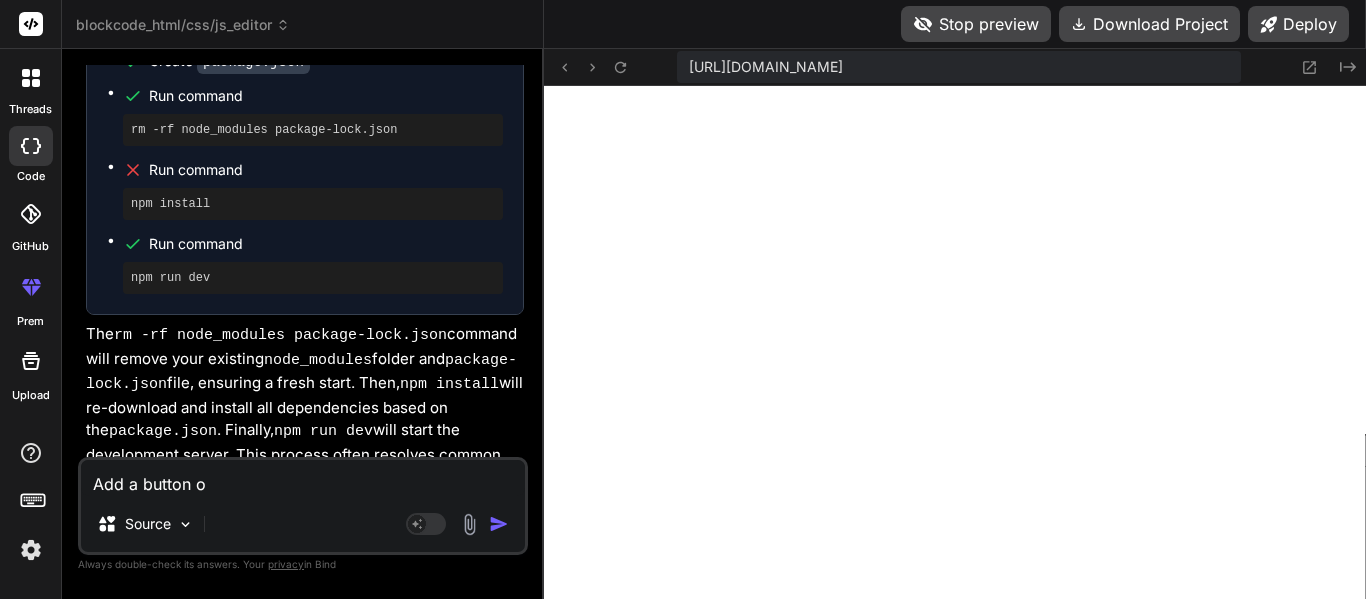 type on "Add a button on" 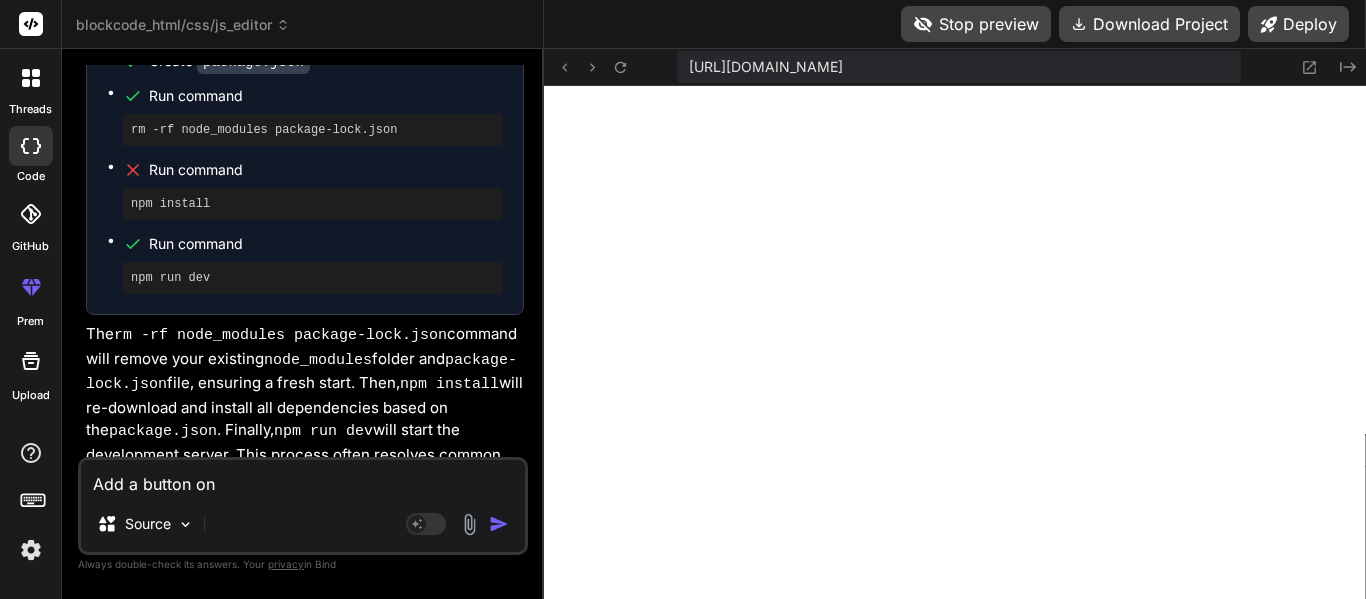 type on "Add a button on" 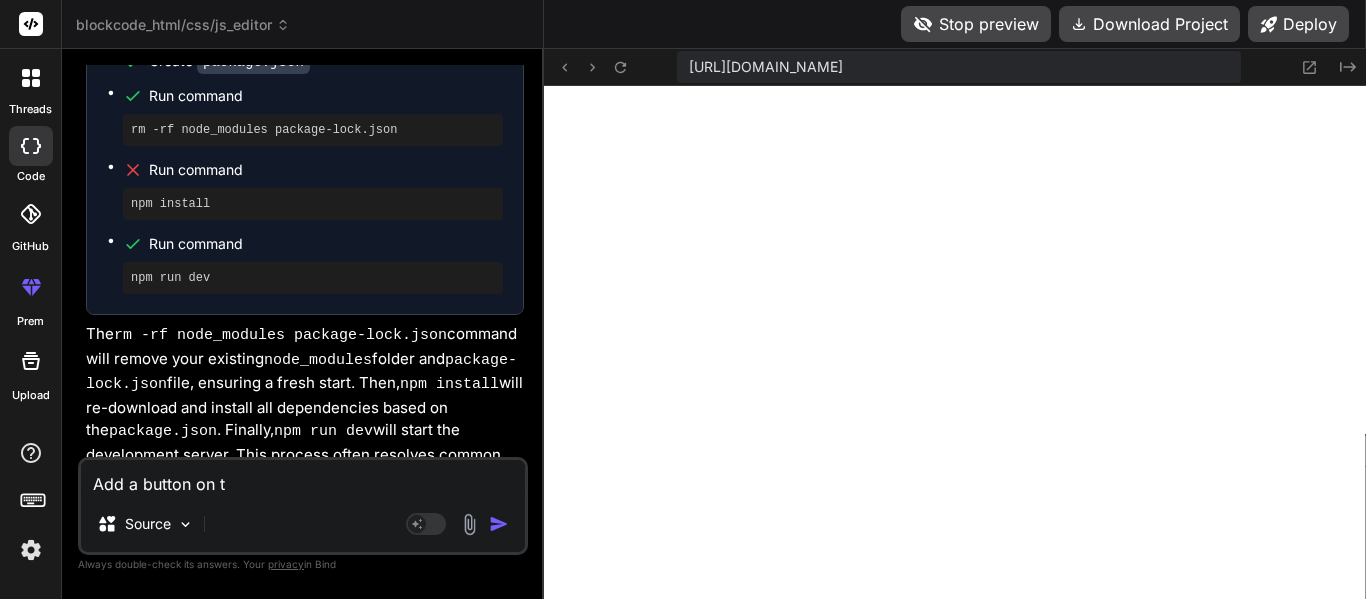 type on "x" 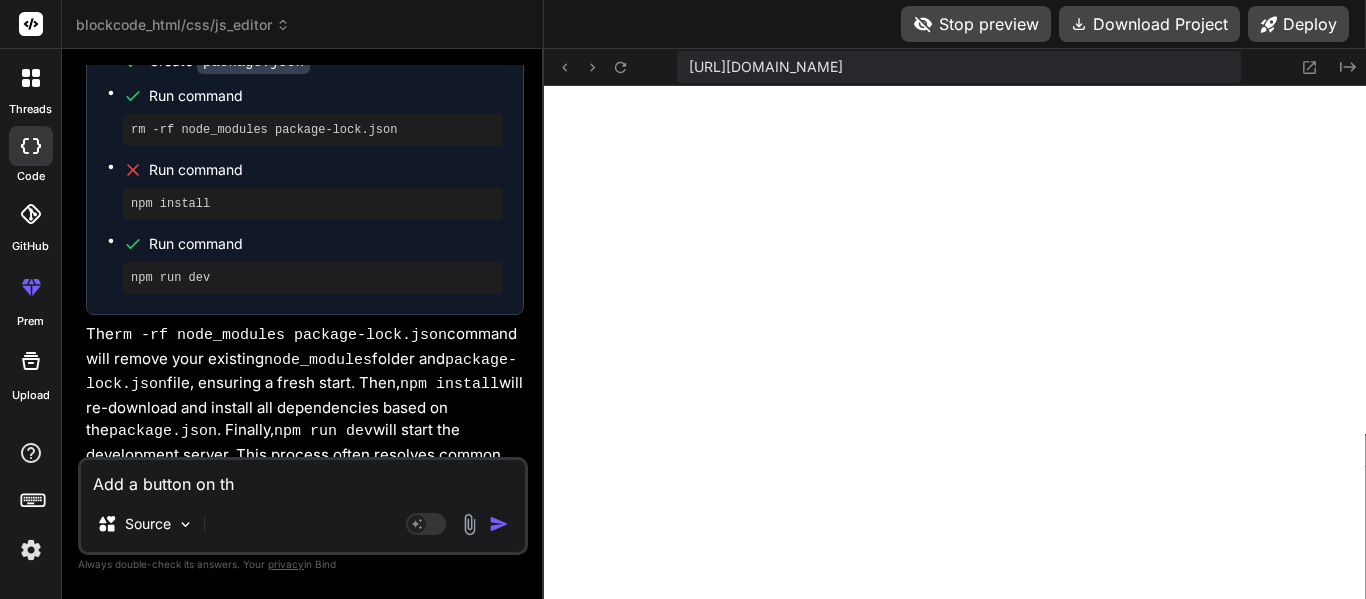 type on "Add a button on the" 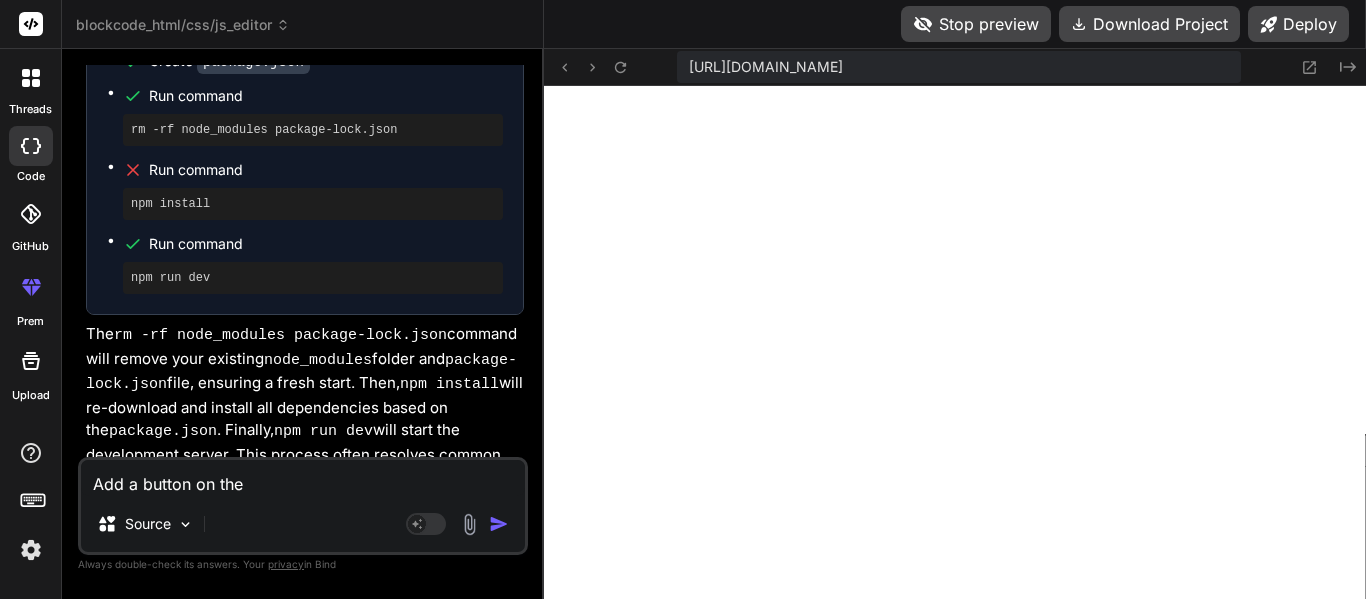 type on "Add a button on the" 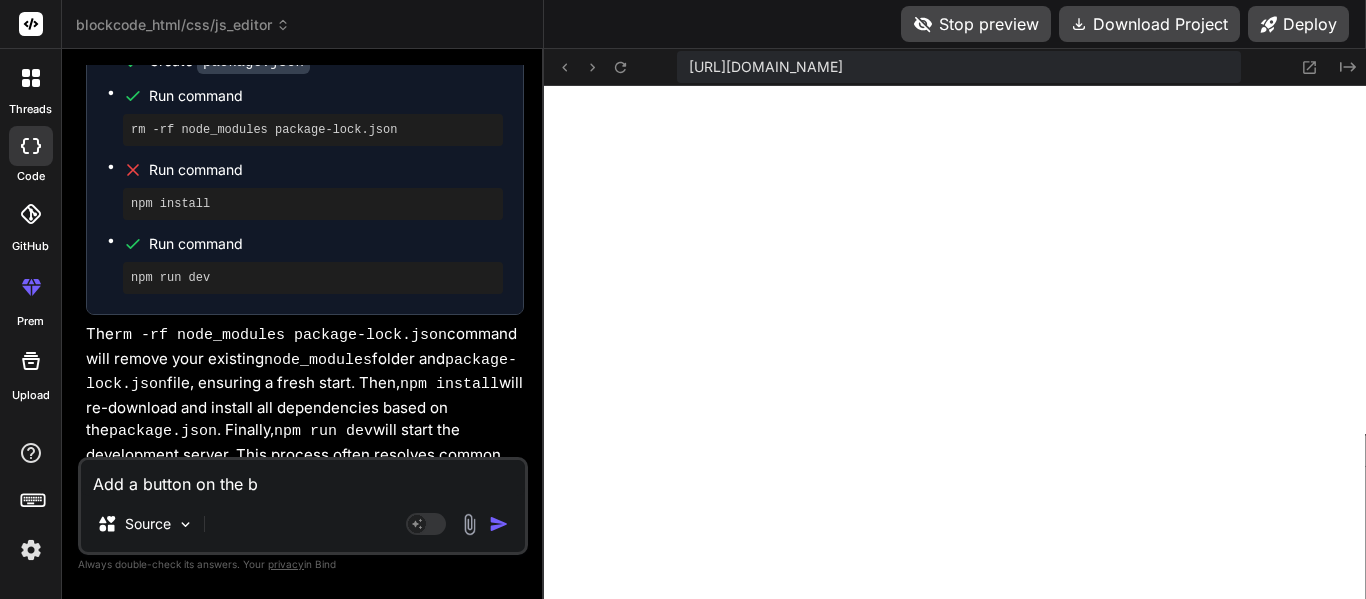 type on "x" 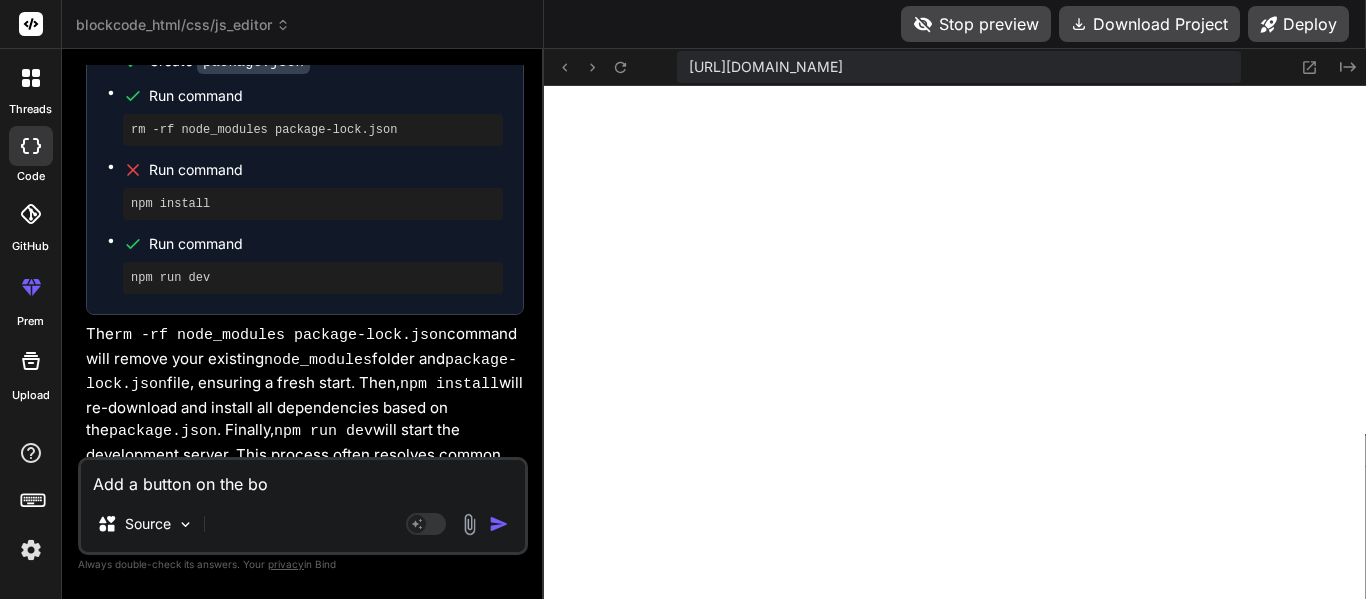 type on "Add a button on the bot" 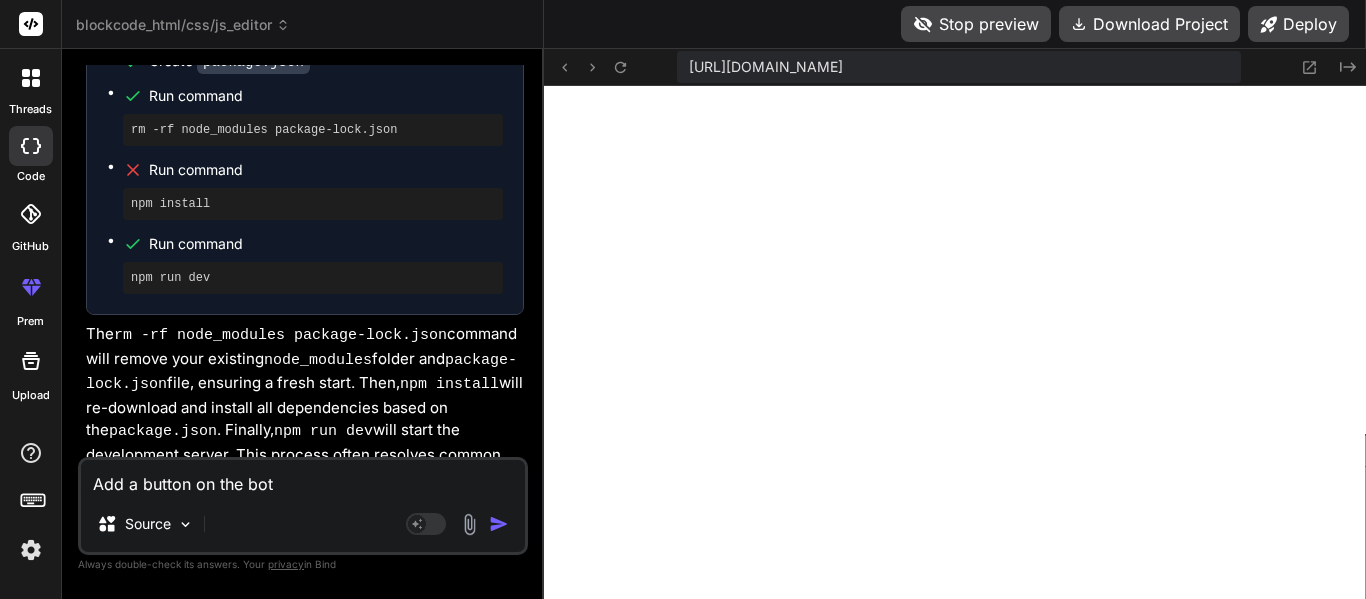 type on "Add a button on the bott" 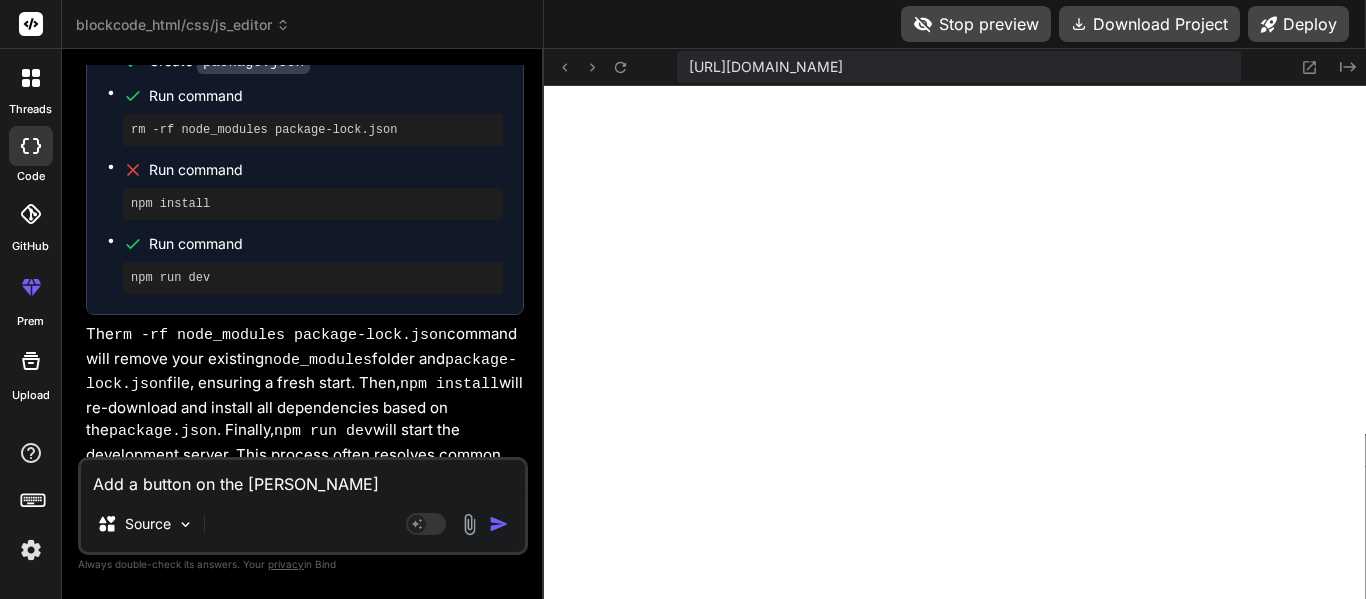 type on "Add a button on the botto" 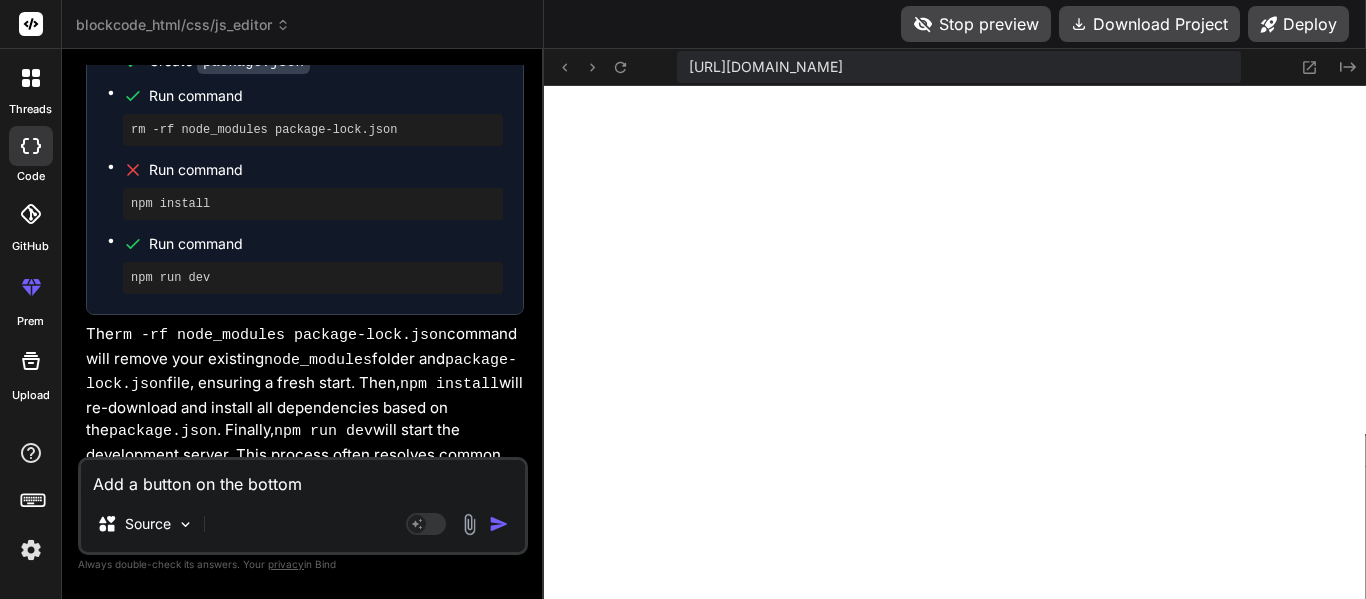 type on "Add a button on the bottom" 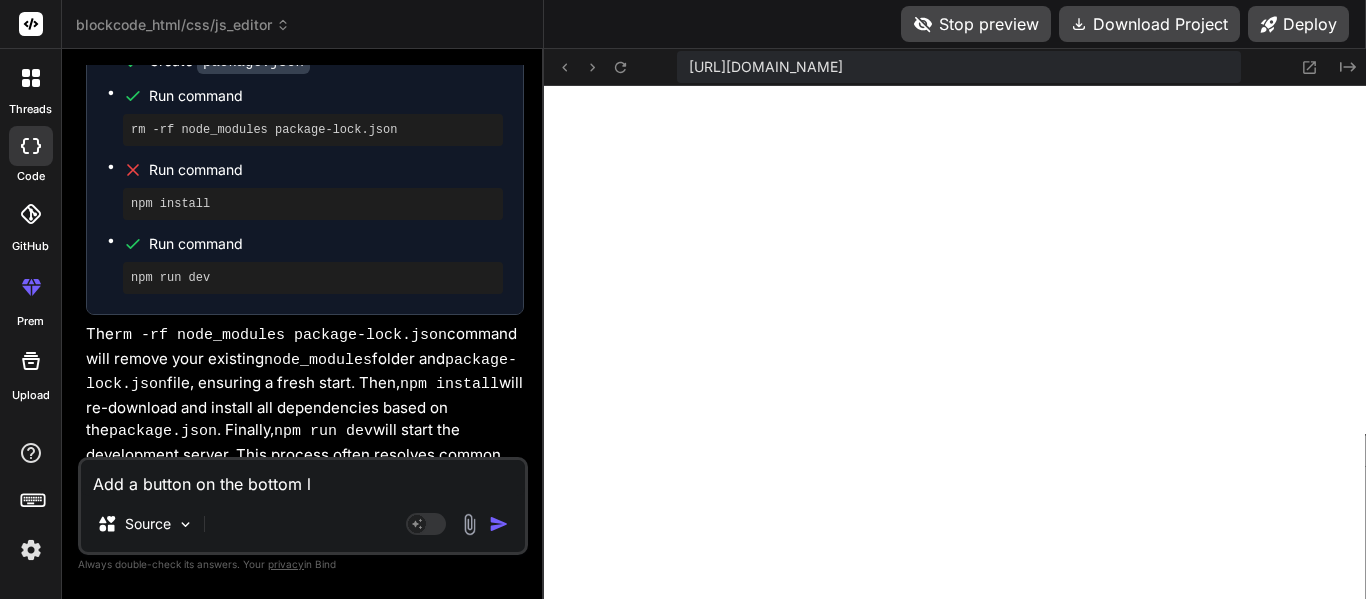 type on "Add a button on the bottom le" 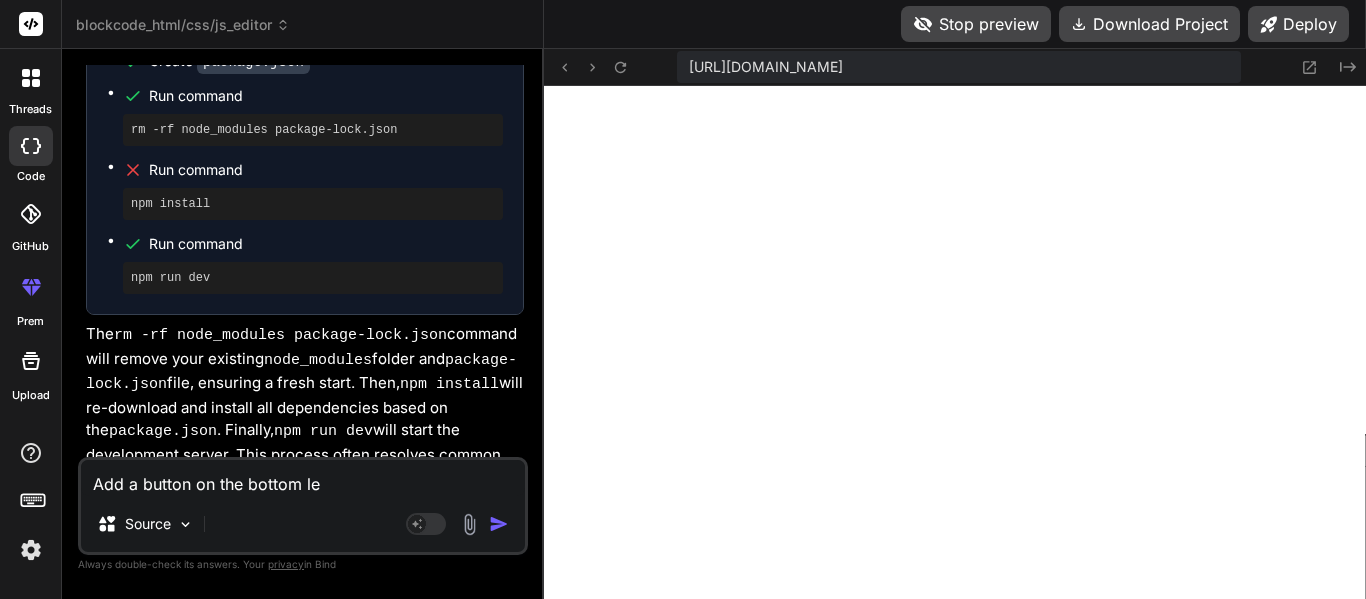 type on "Add a button on the bottom lef" 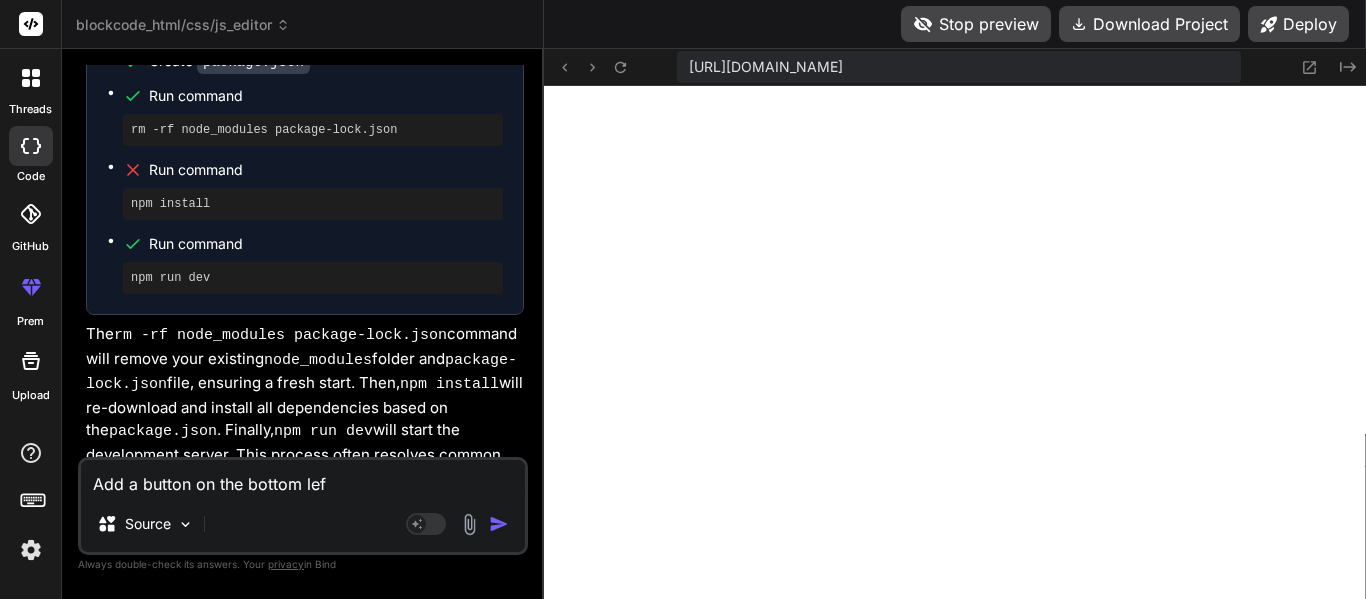 type on "Add a button on the bottom left" 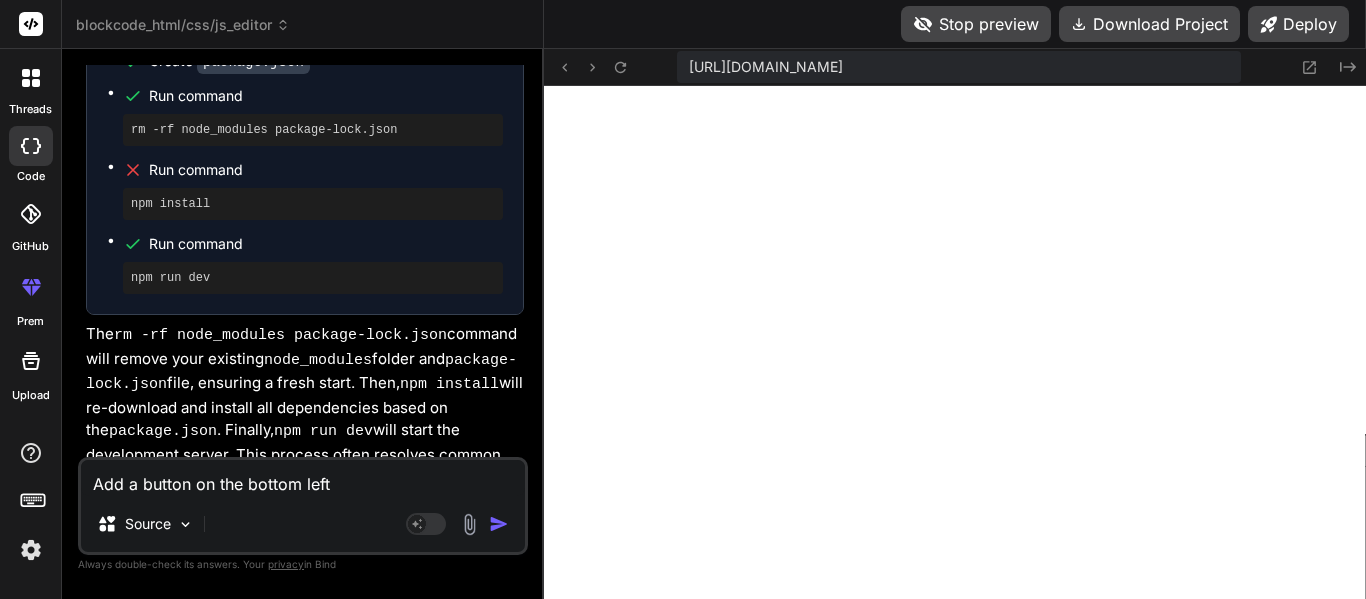 type on "Add a button on the bottom r" 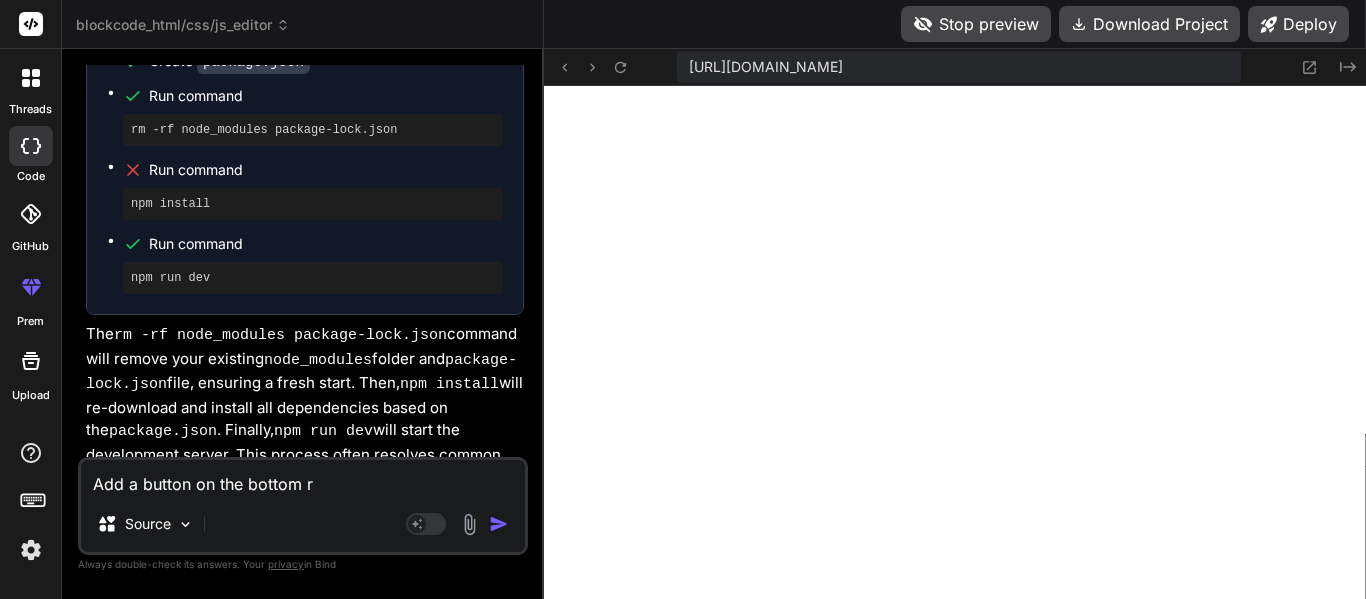 type on "Add a button on the bottom ri" 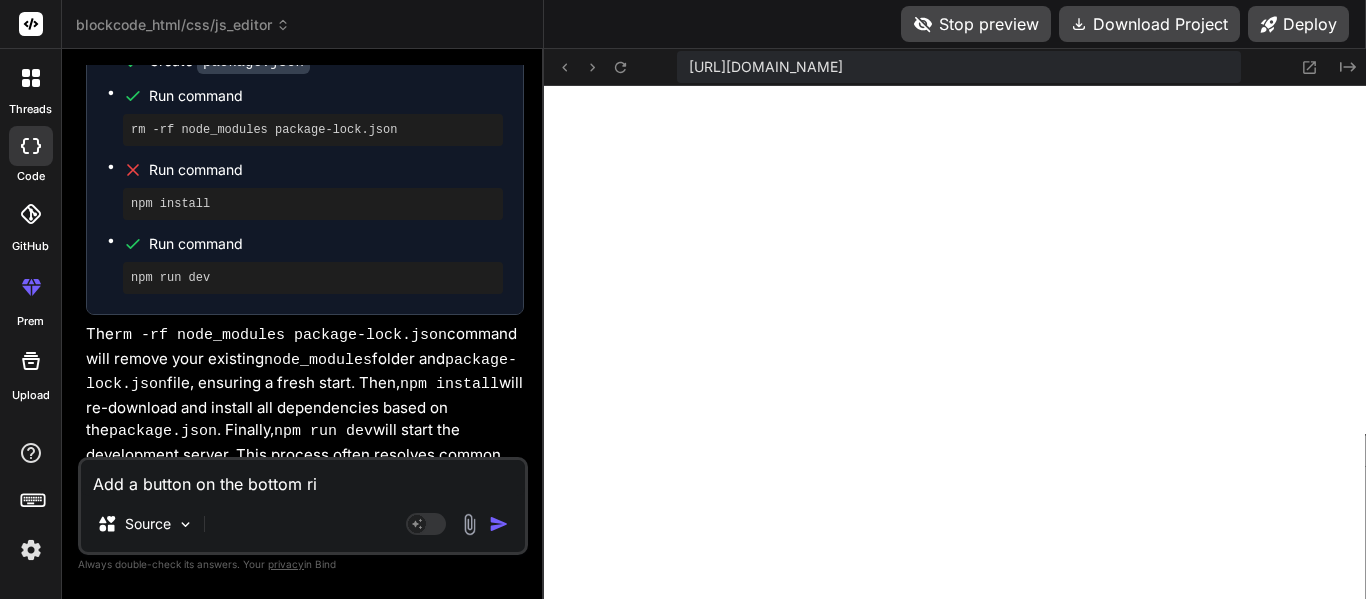 type on "Add a button on the bottom rih" 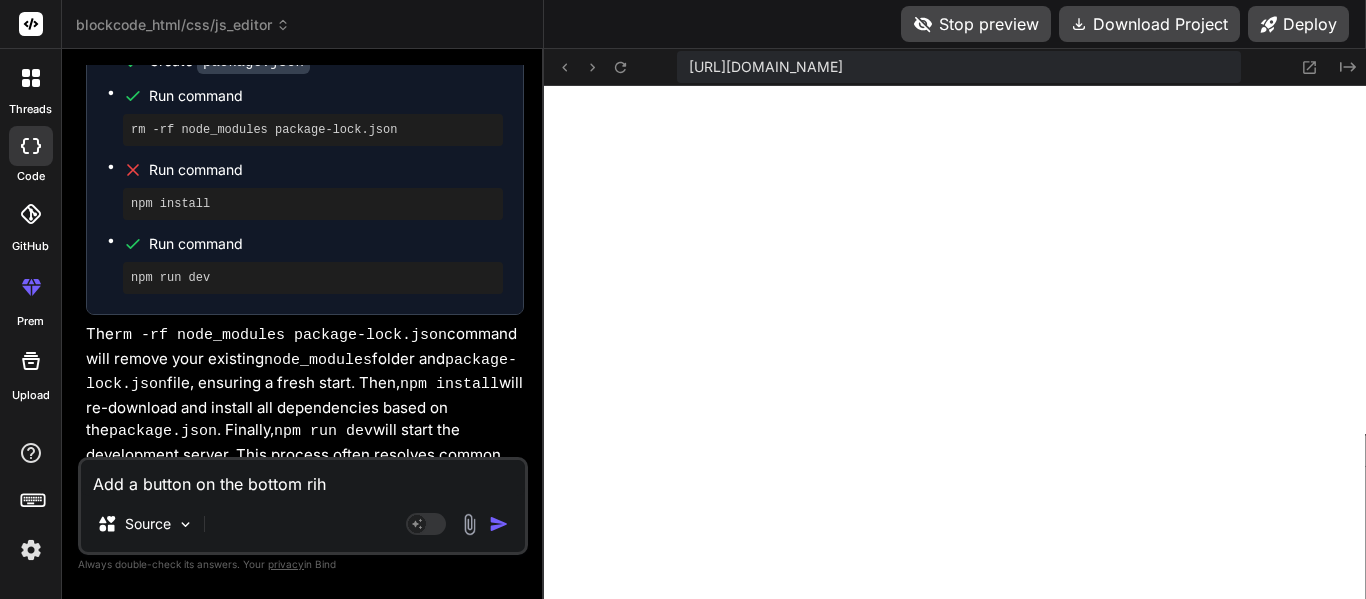 type on "Add a button on the bottom ri" 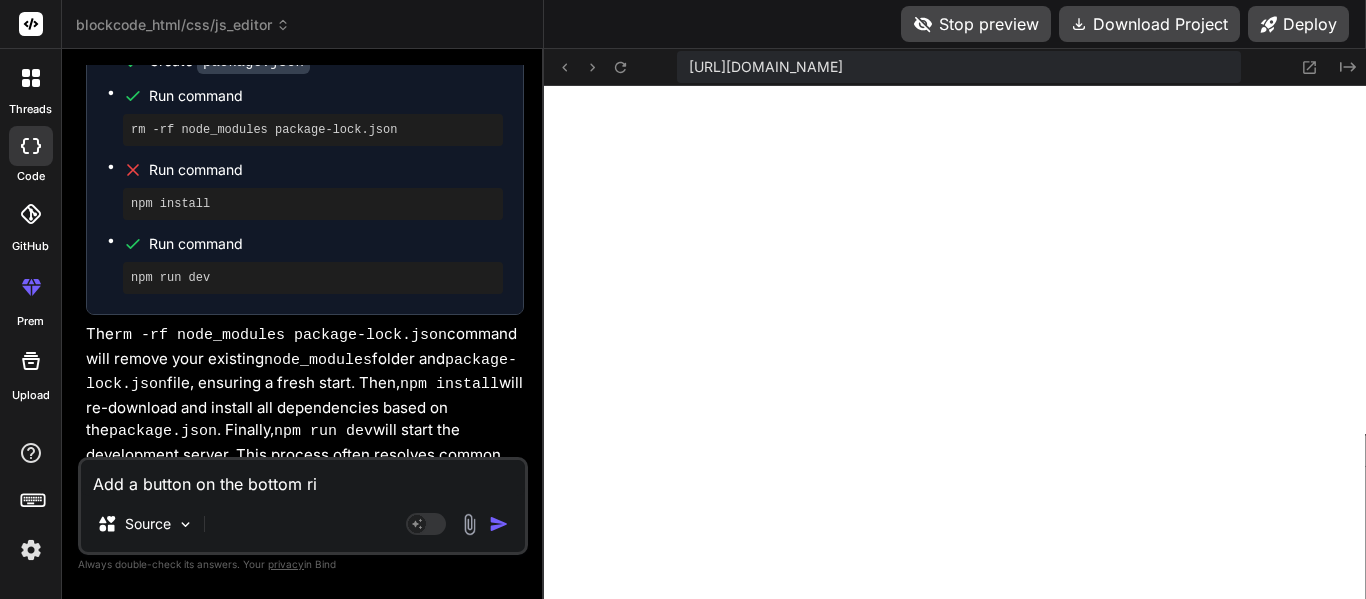 type on "Add a button on the bottom rig" 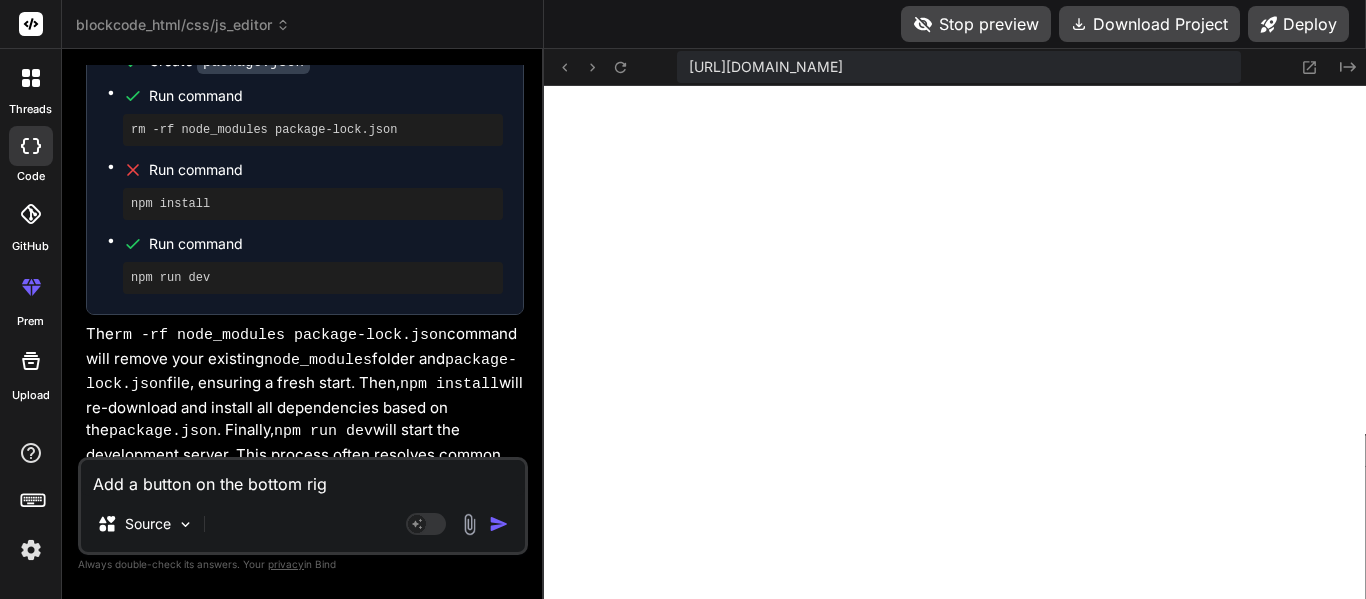 type on "Add a button on the bottom righ" 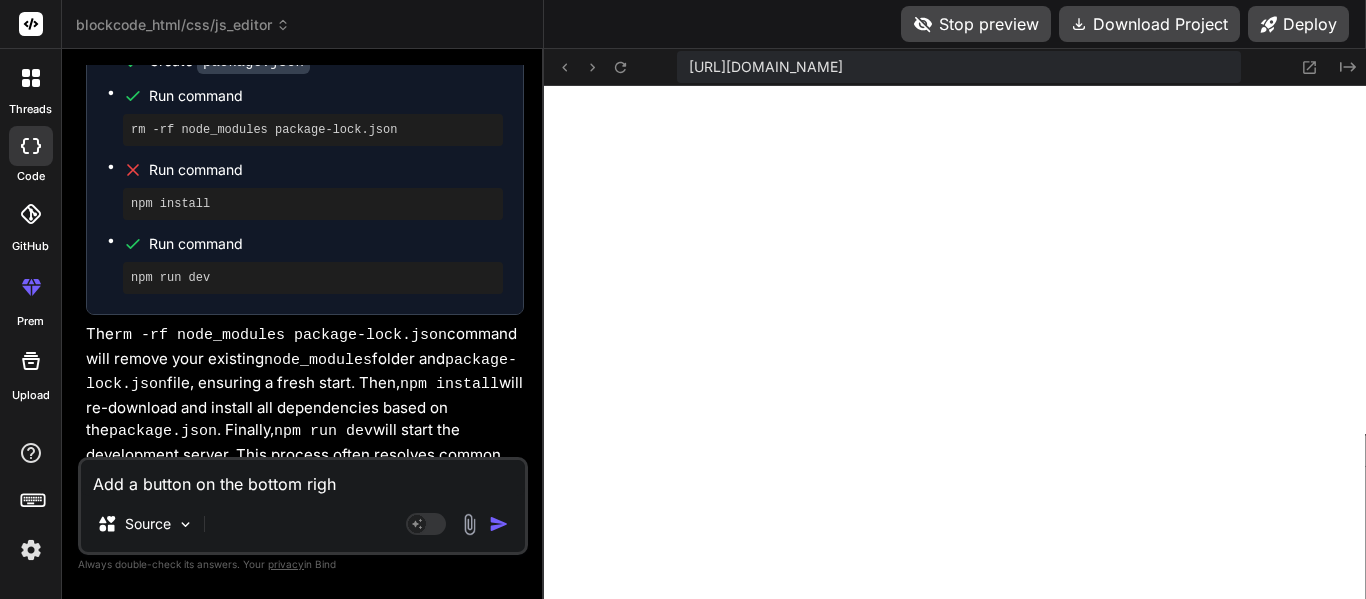 type on "Add a button on the bottom righ" 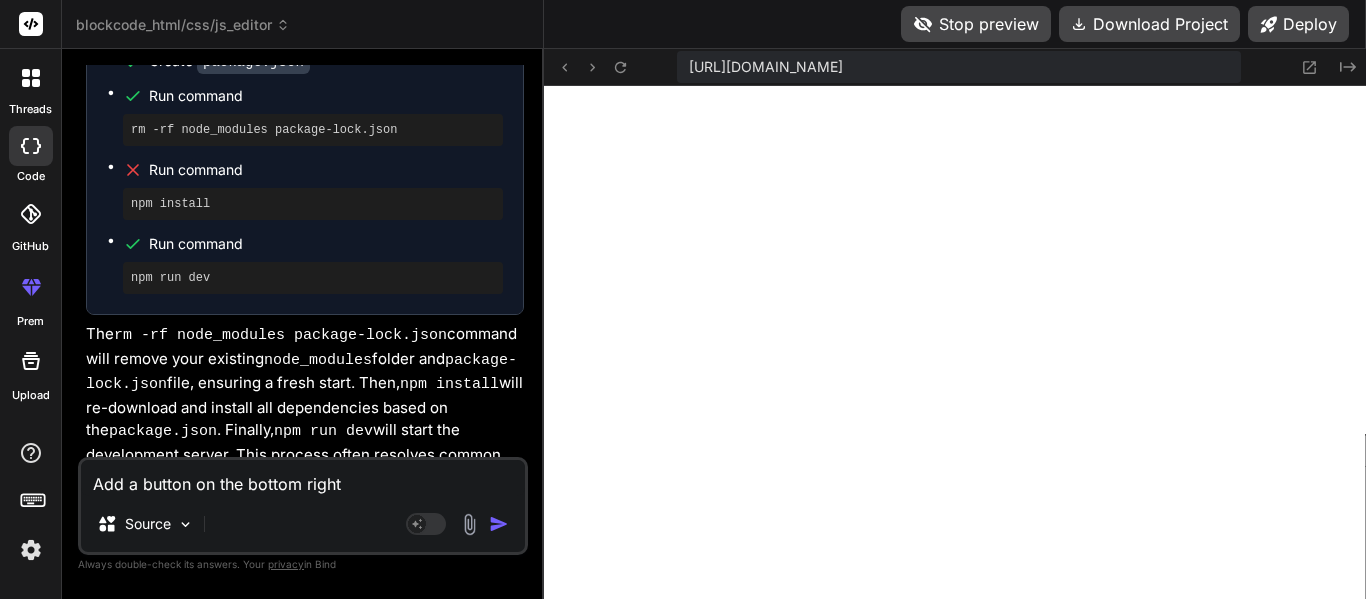 type on "Add a button on the bottom right" 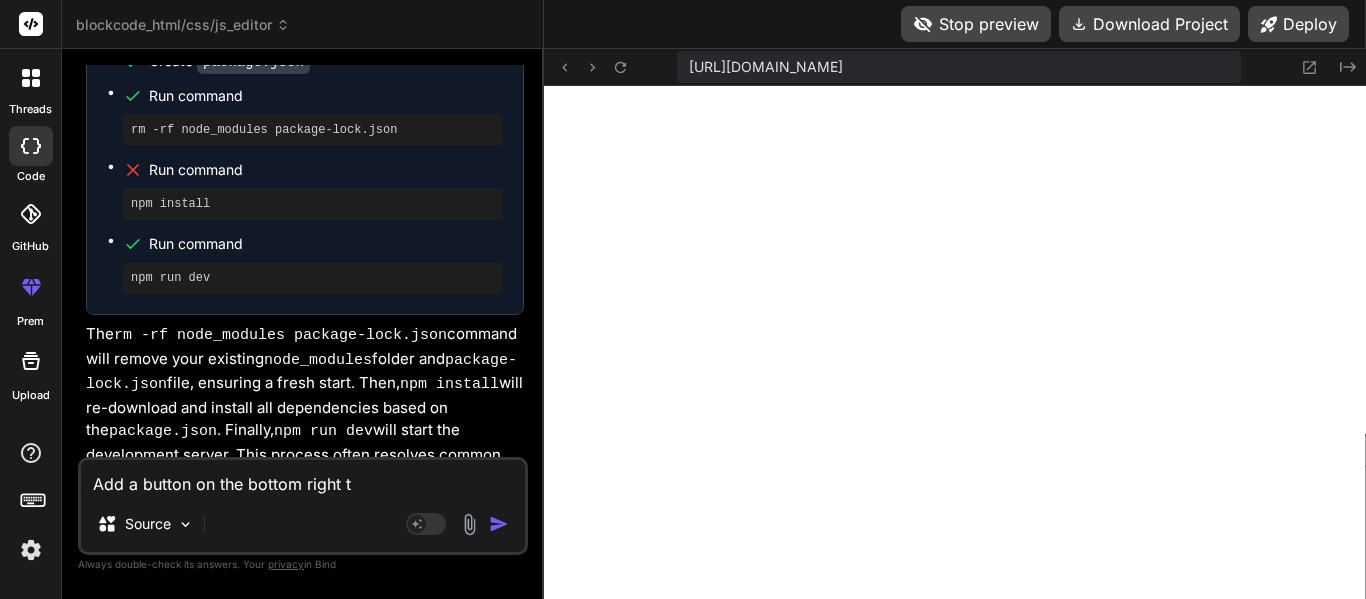 type on "Add a button on the bottom right th" 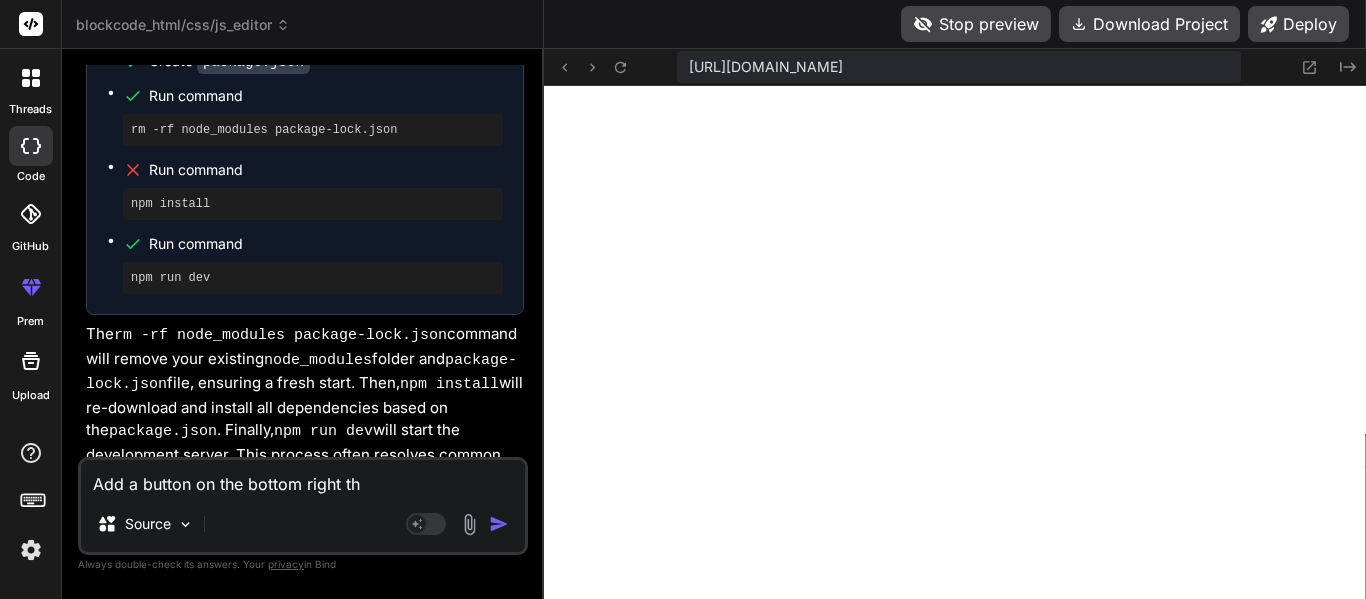 type on "Add a button on the bottom right tha" 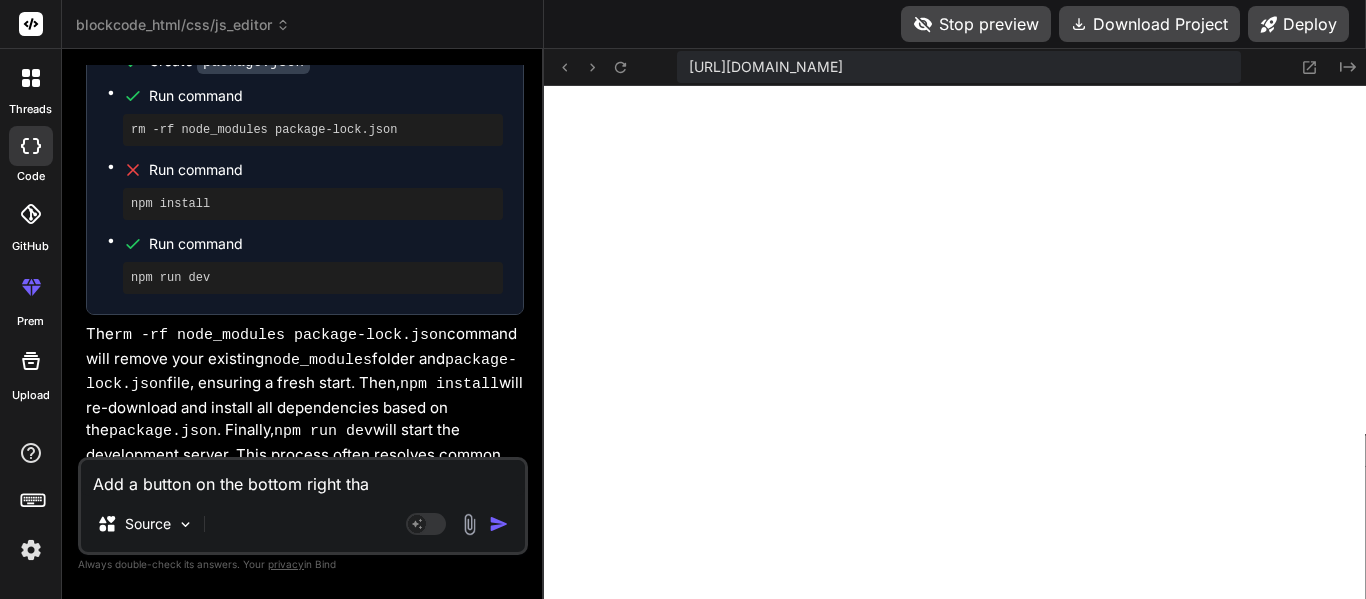 type on "Add a button on the bottom right that" 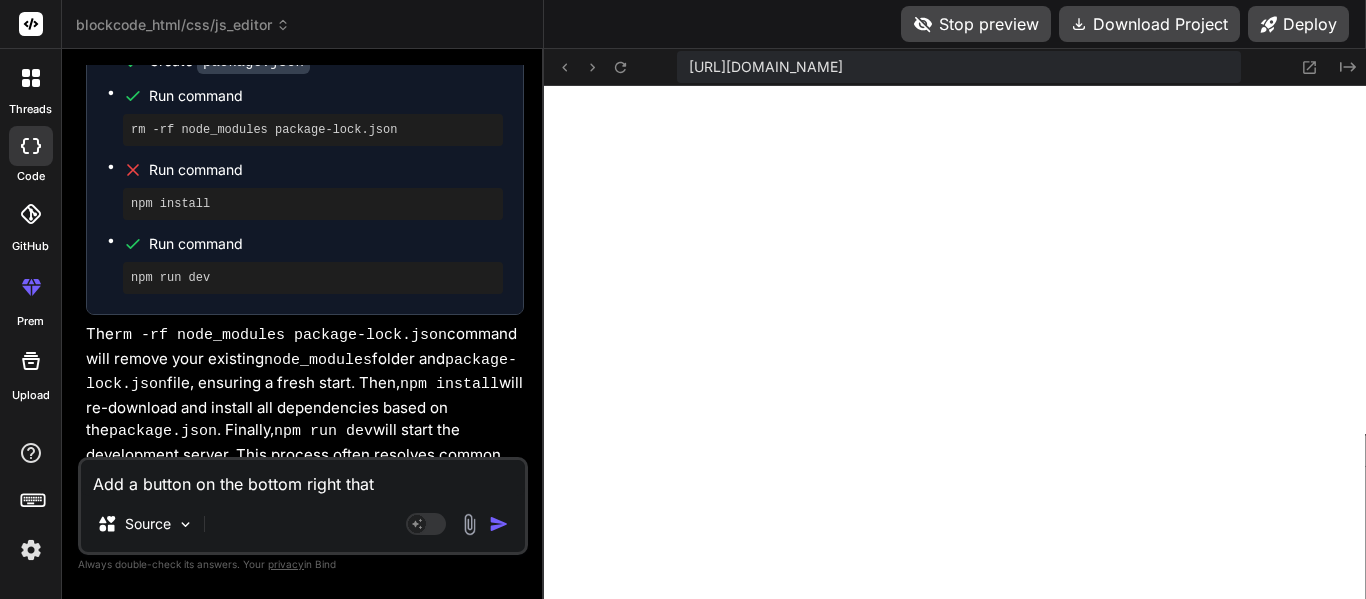 type on "x" 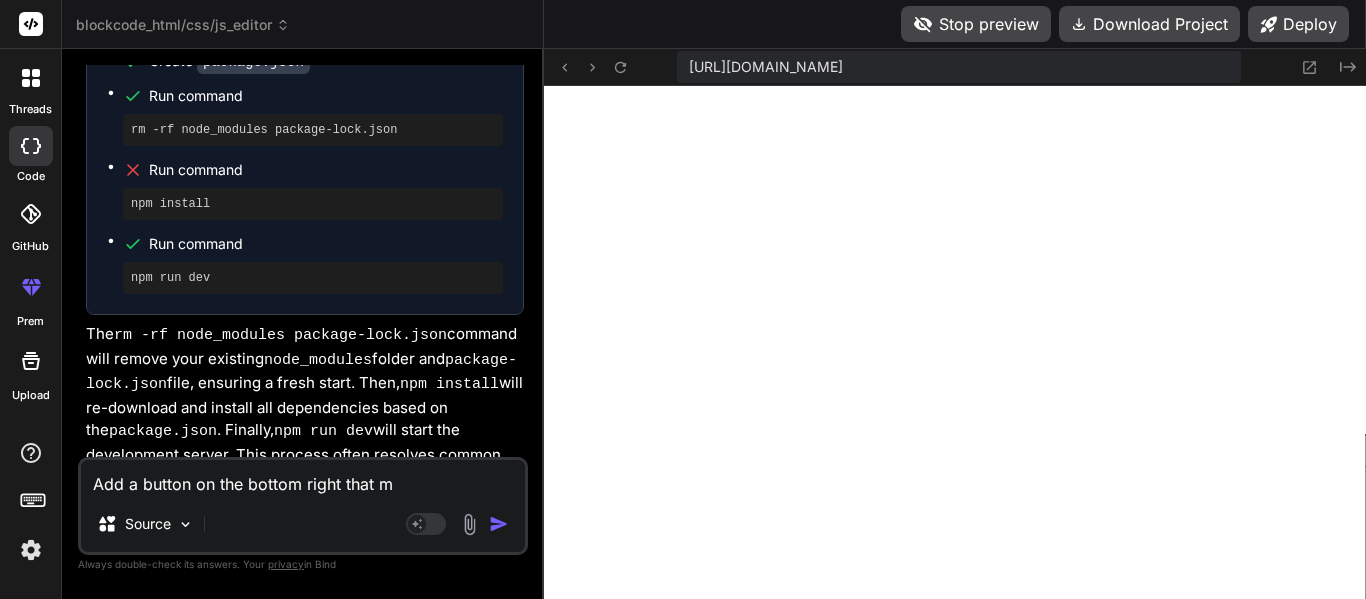 type on "Add a button on the bottom right that me" 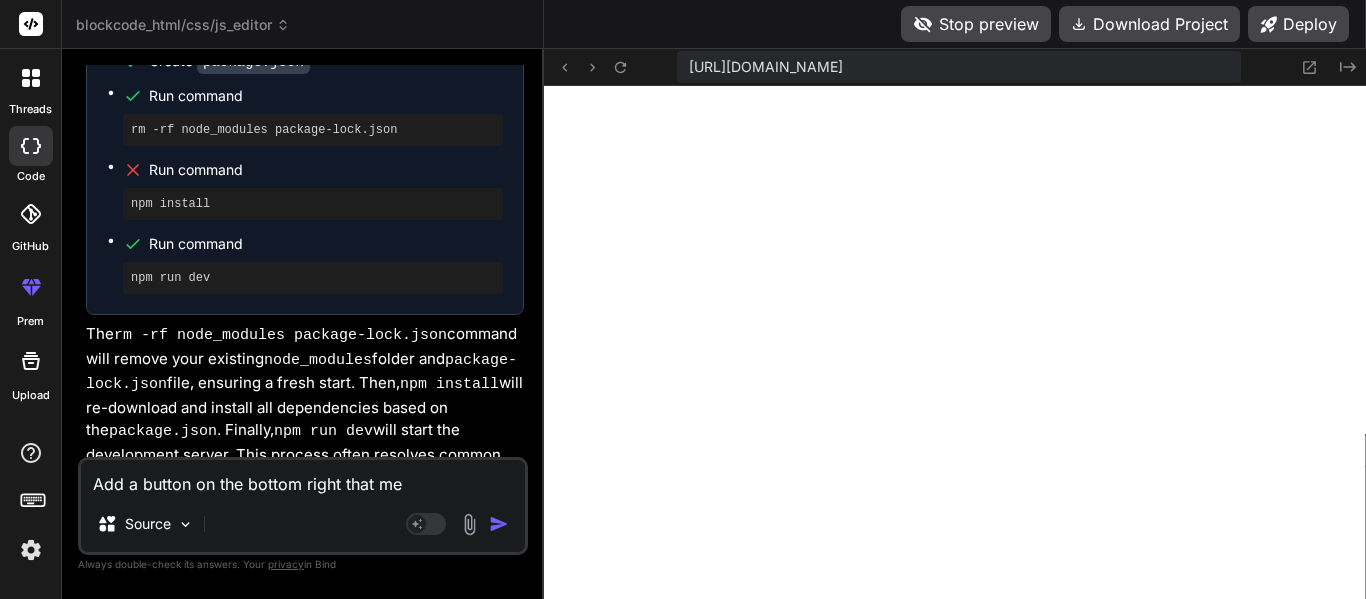 type on "Add a button on the bottom right that m" 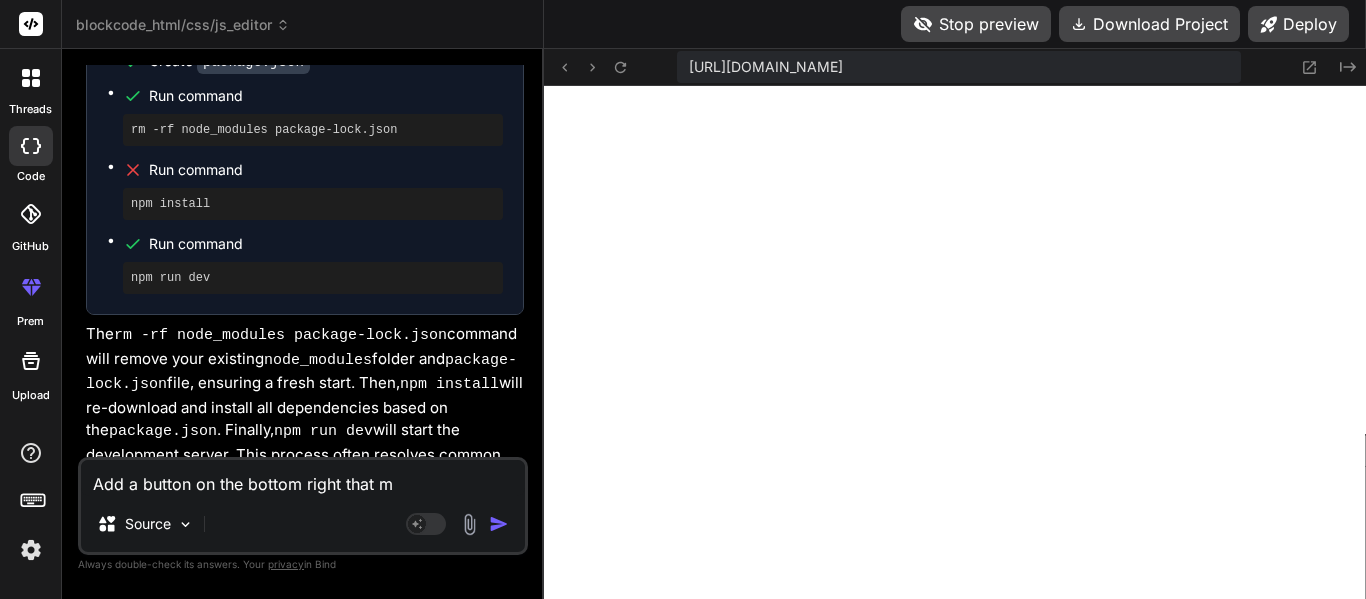 type on "Add a button on the bottom right that" 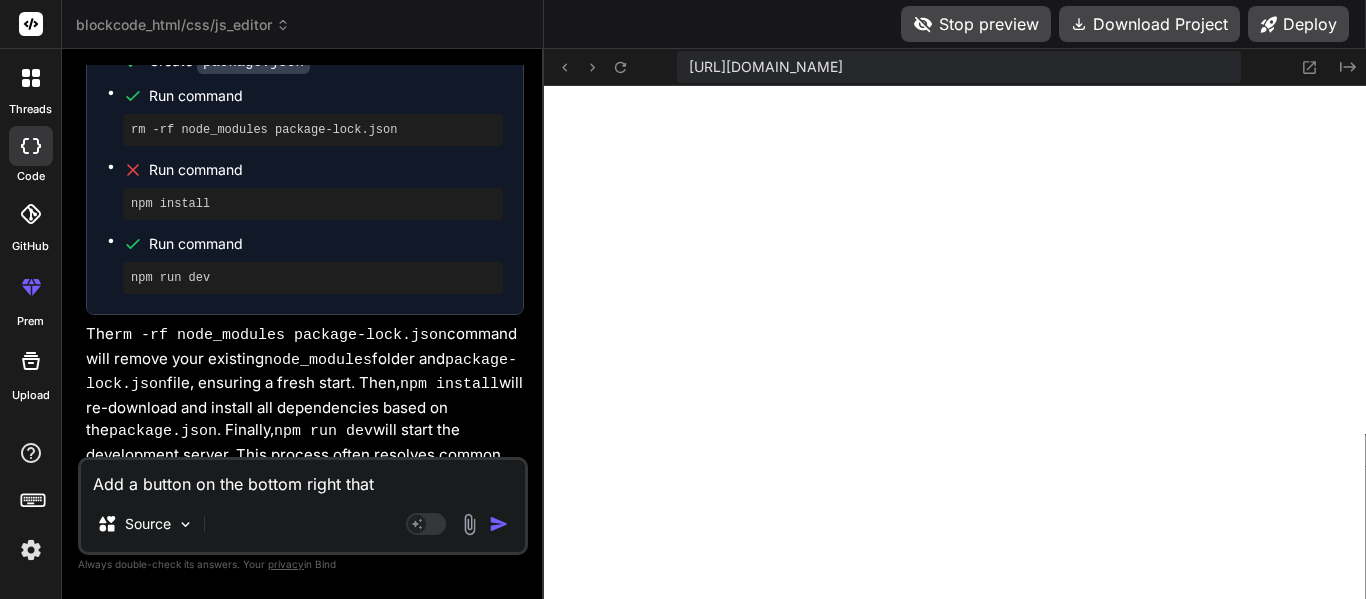 type on "Add a button on the bottom right that n" 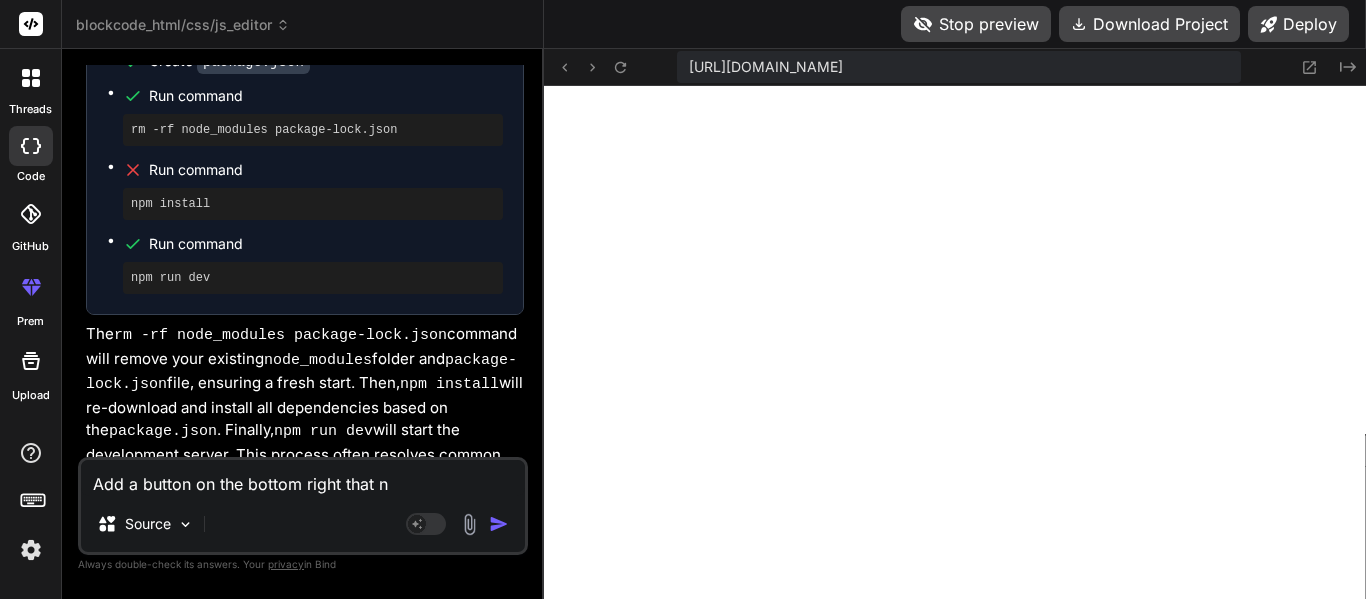 type on "Add a button on the bottom right that ne" 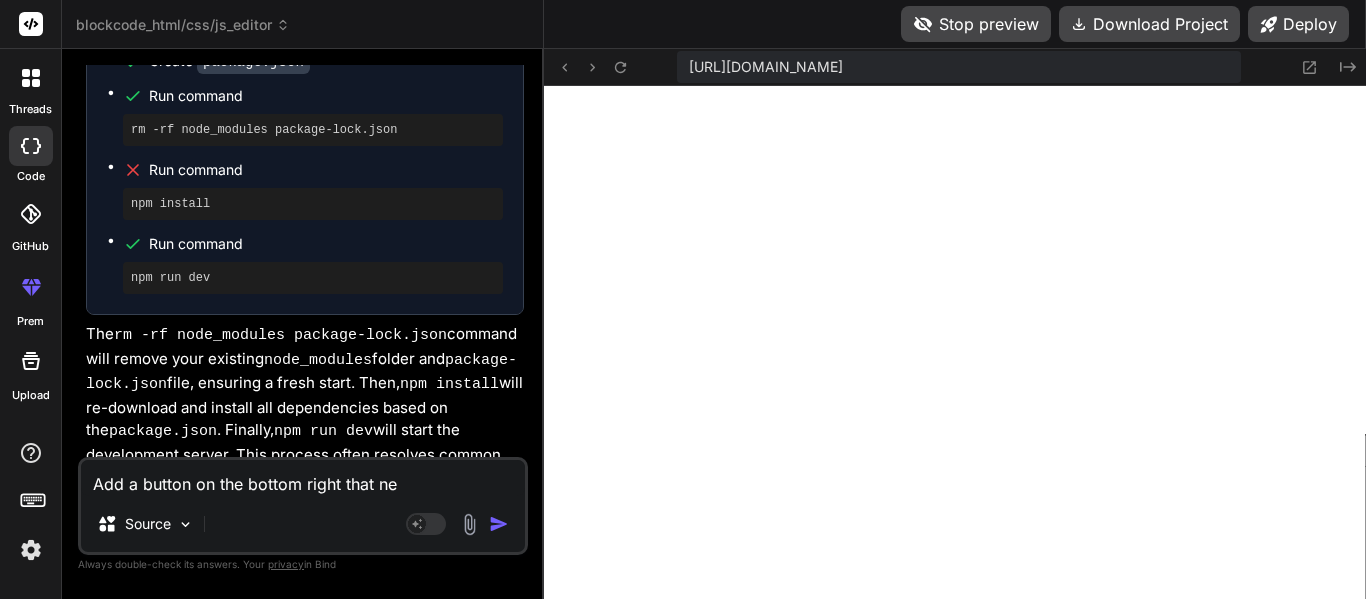 type on "Add a button on the bottom right that nev" 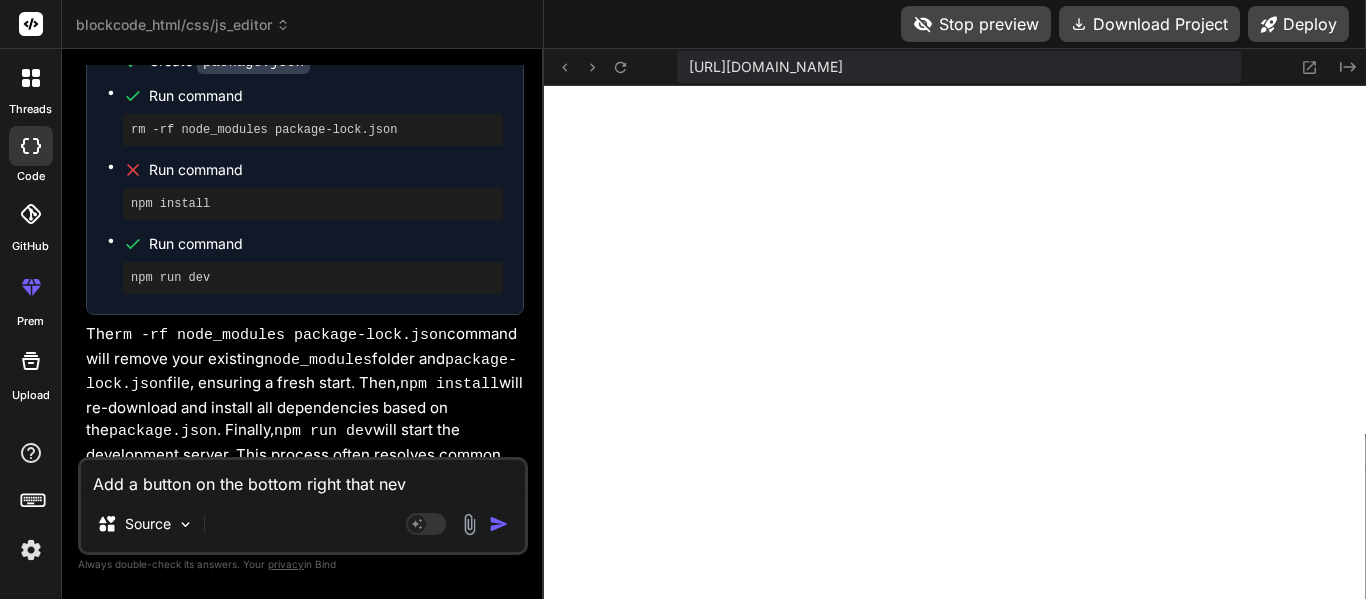 type on "x" 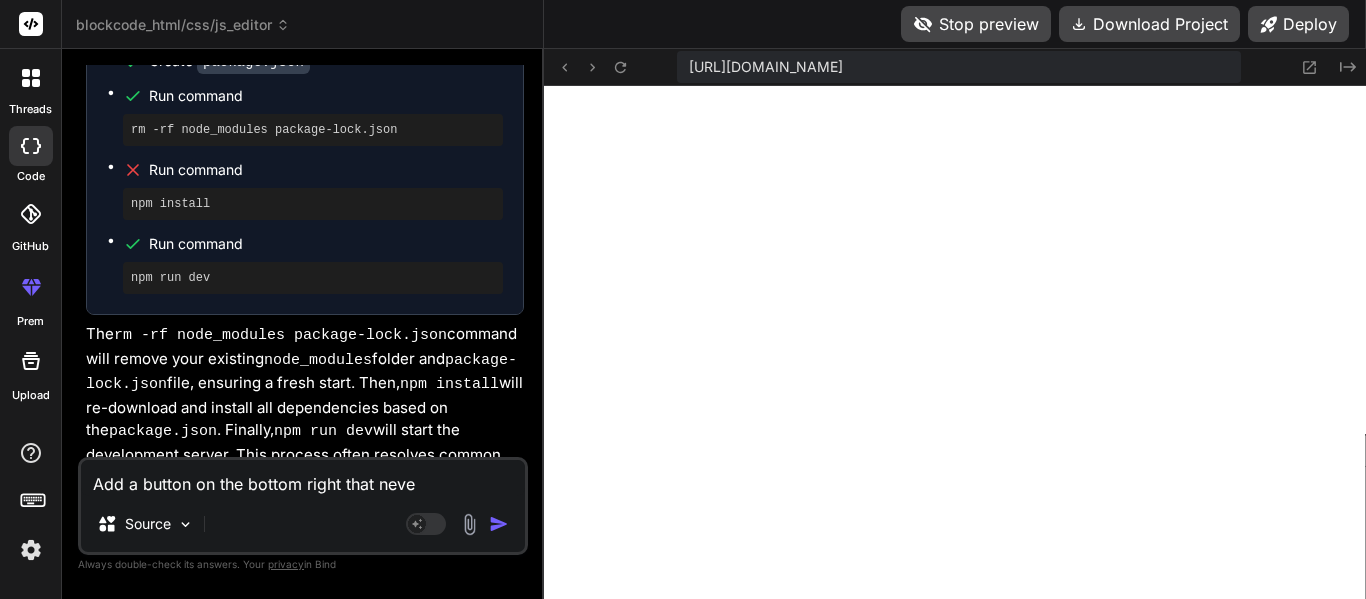 type on "x" 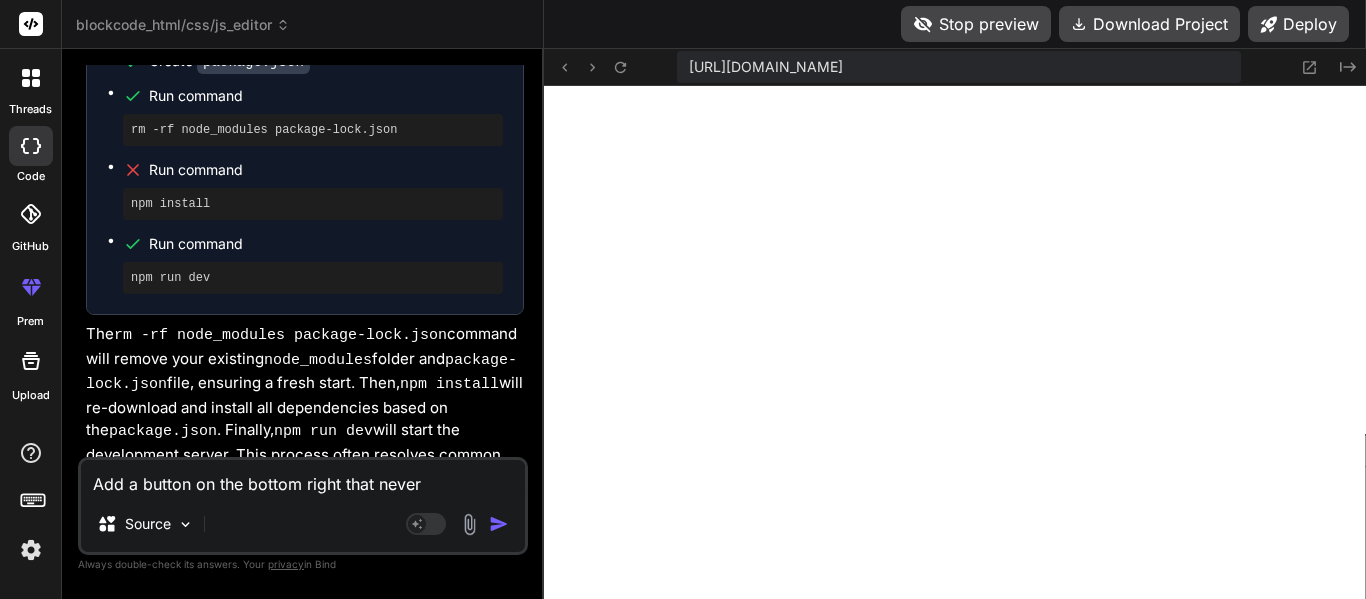 type on "Add a button on the bottom right that never" 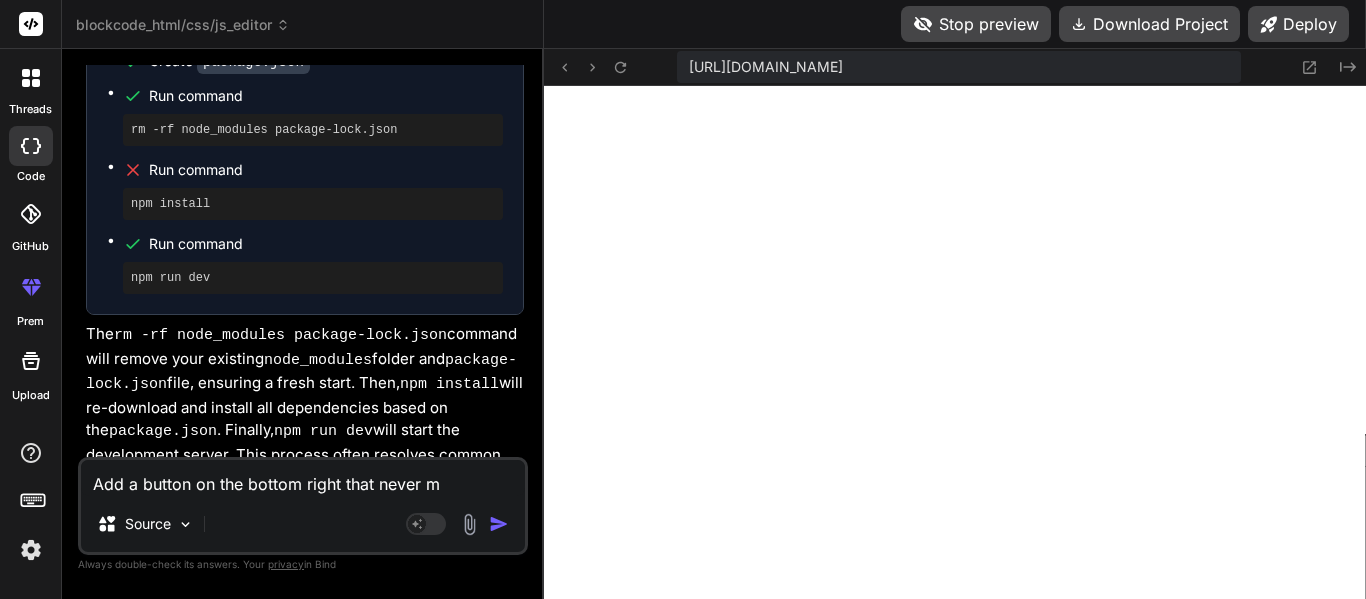 type on "Add a button on the bottom right that never mo" 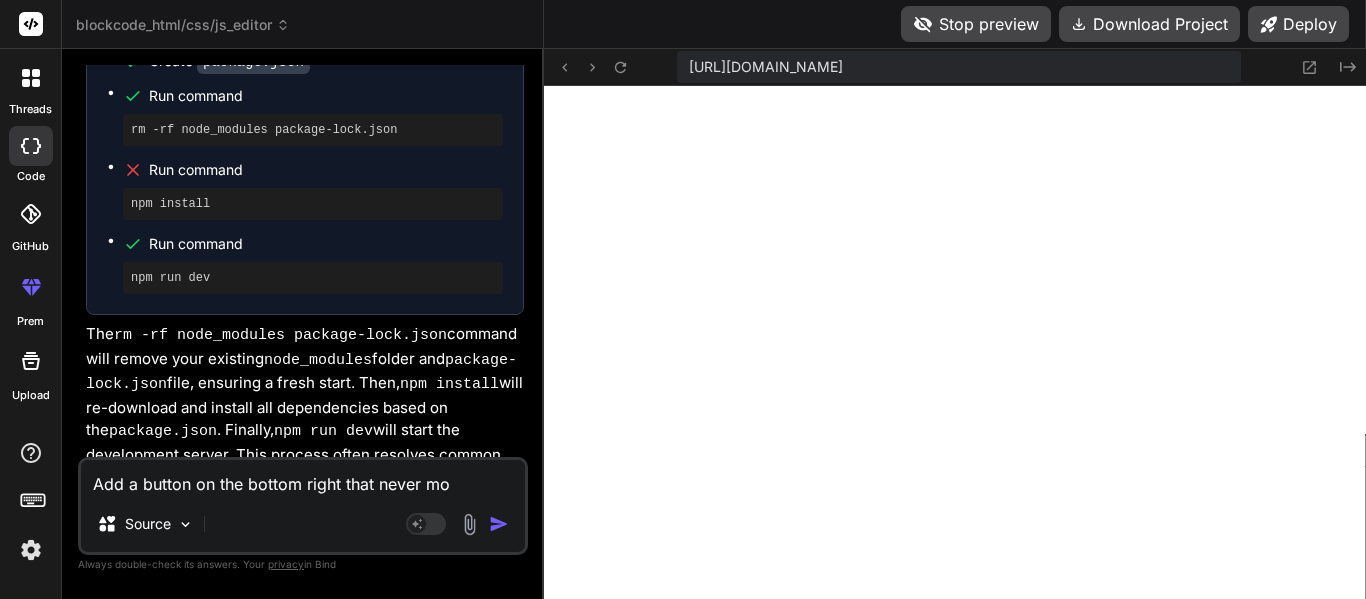 type 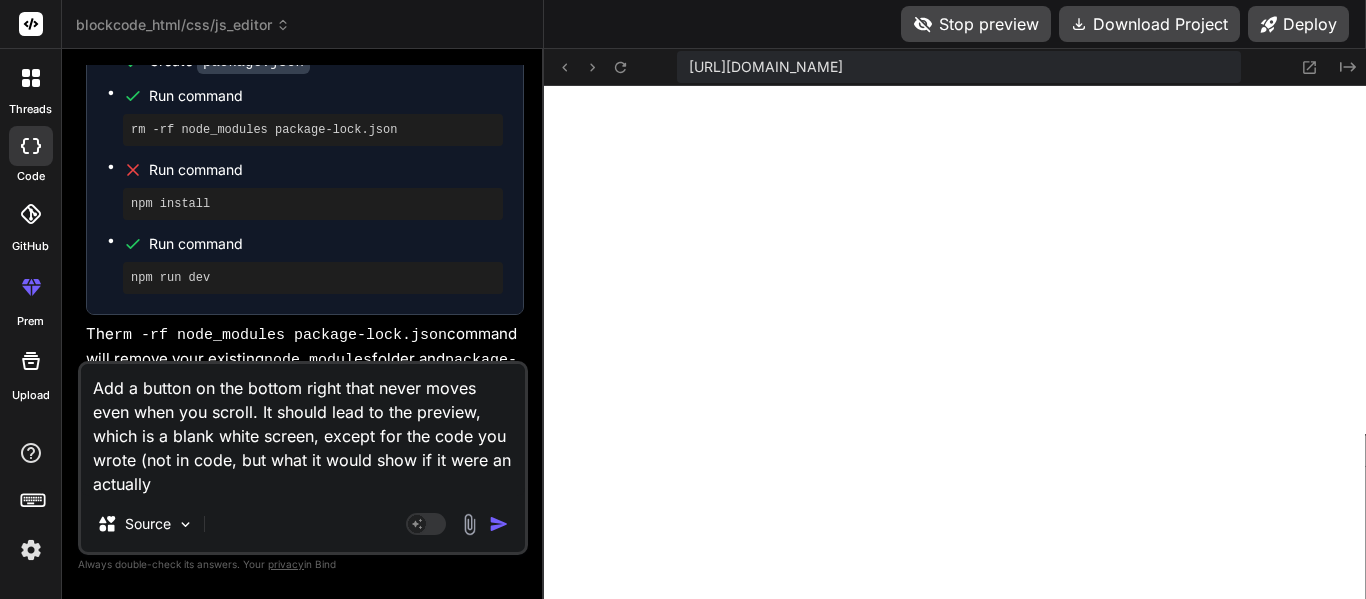 scroll, scrollTop: 0, scrollLeft: 0, axis: both 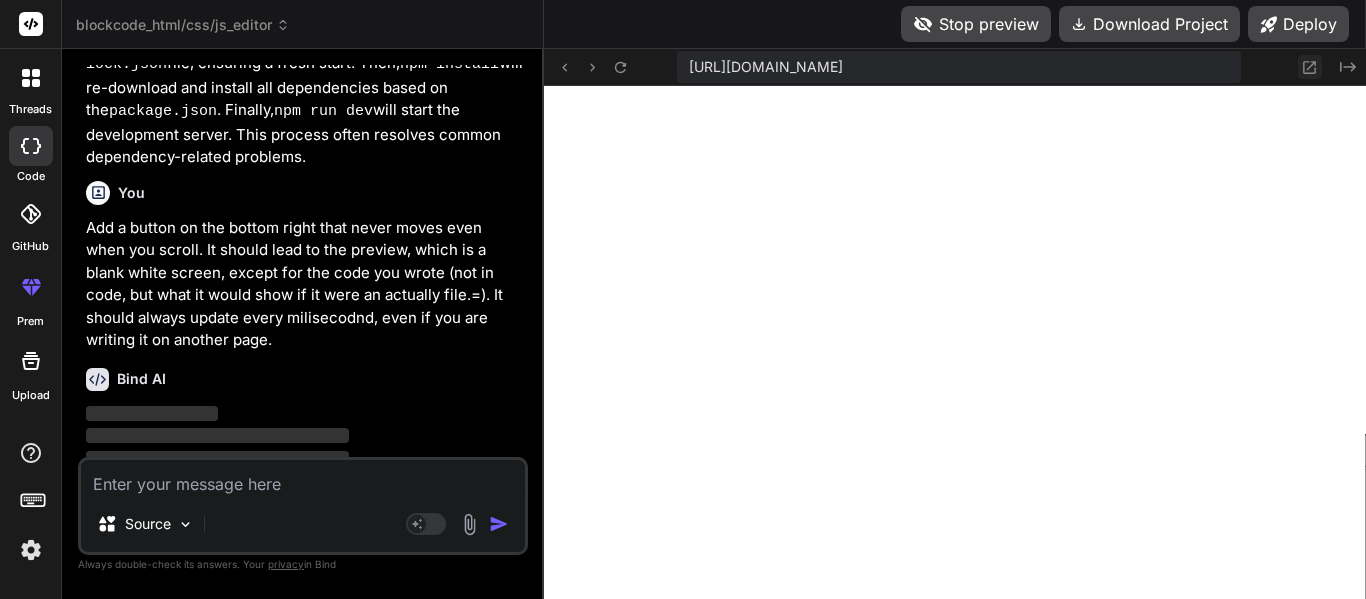 click 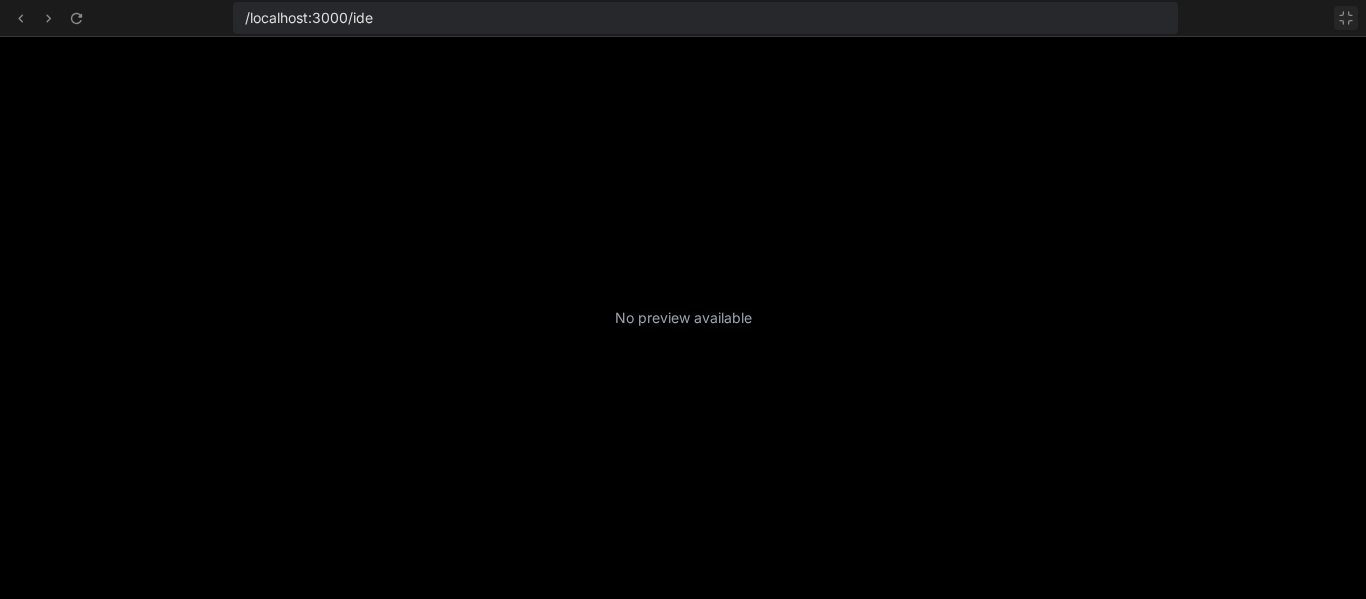 scroll, scrollTop: 700, scrollLeft: 0, axis: vertical 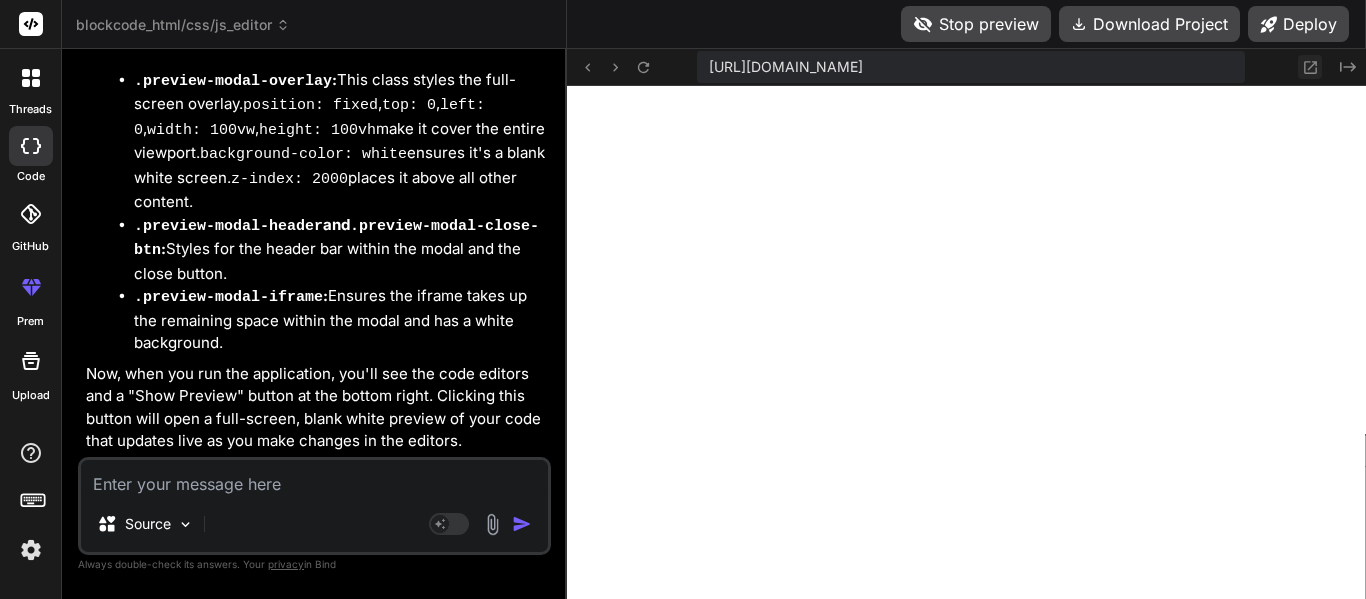 click 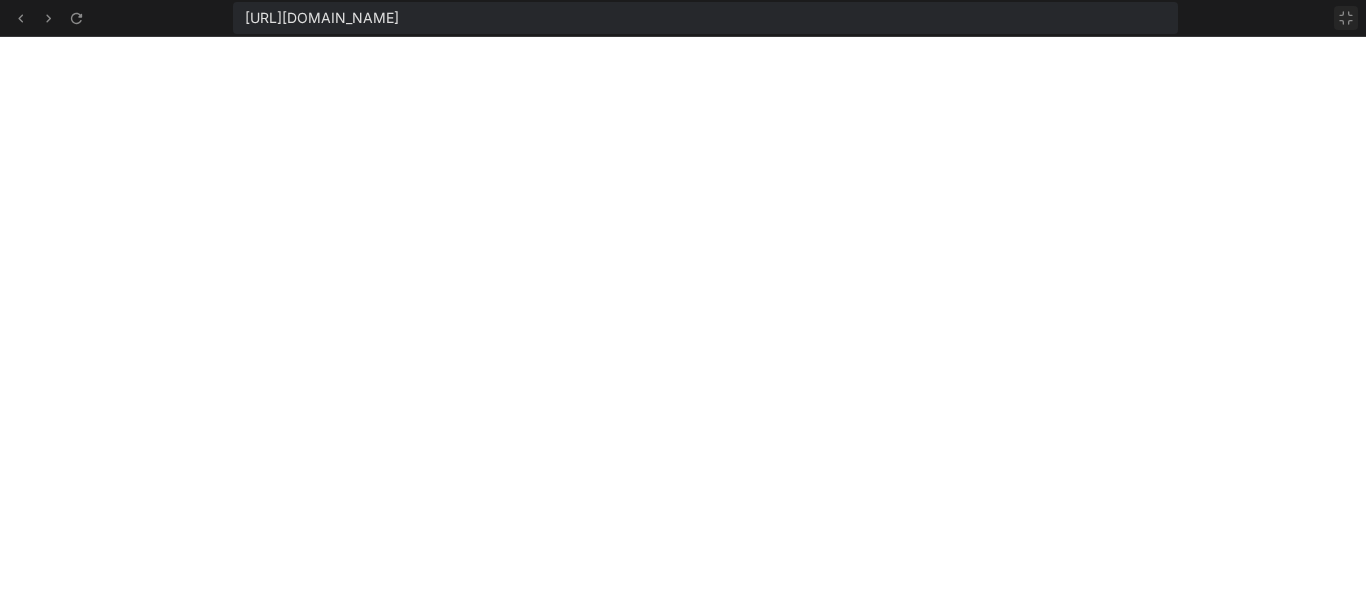 click at bounding box center [1346, 18] 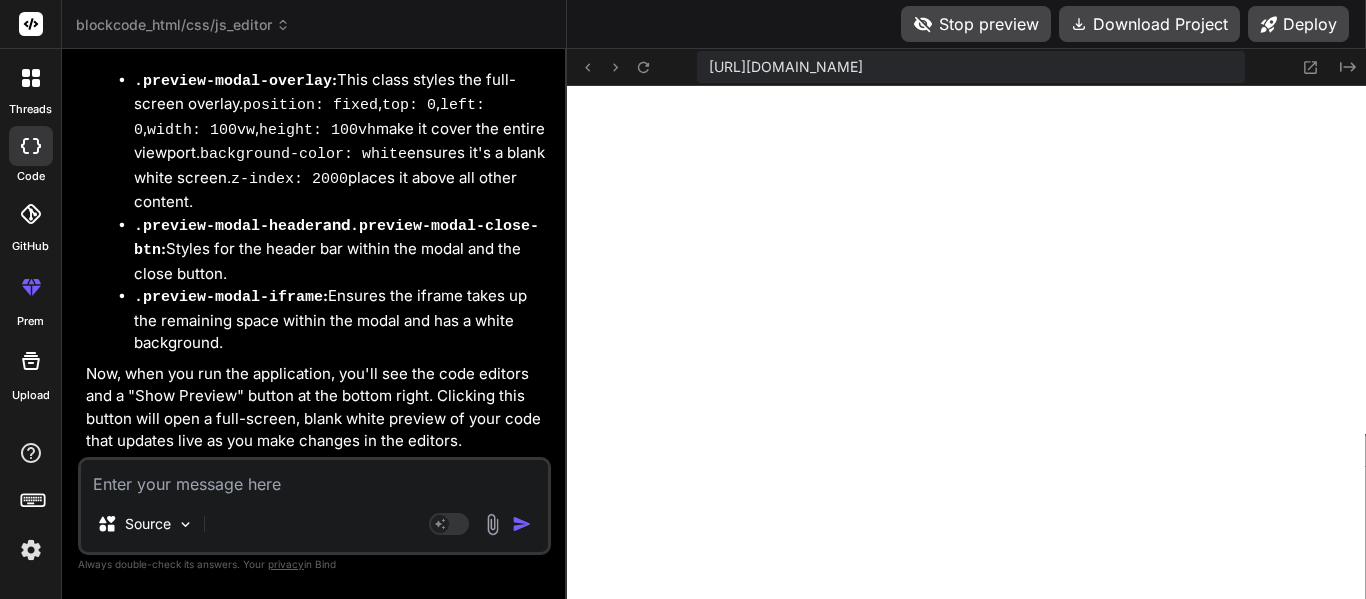 click at bounding box center (314, 478) 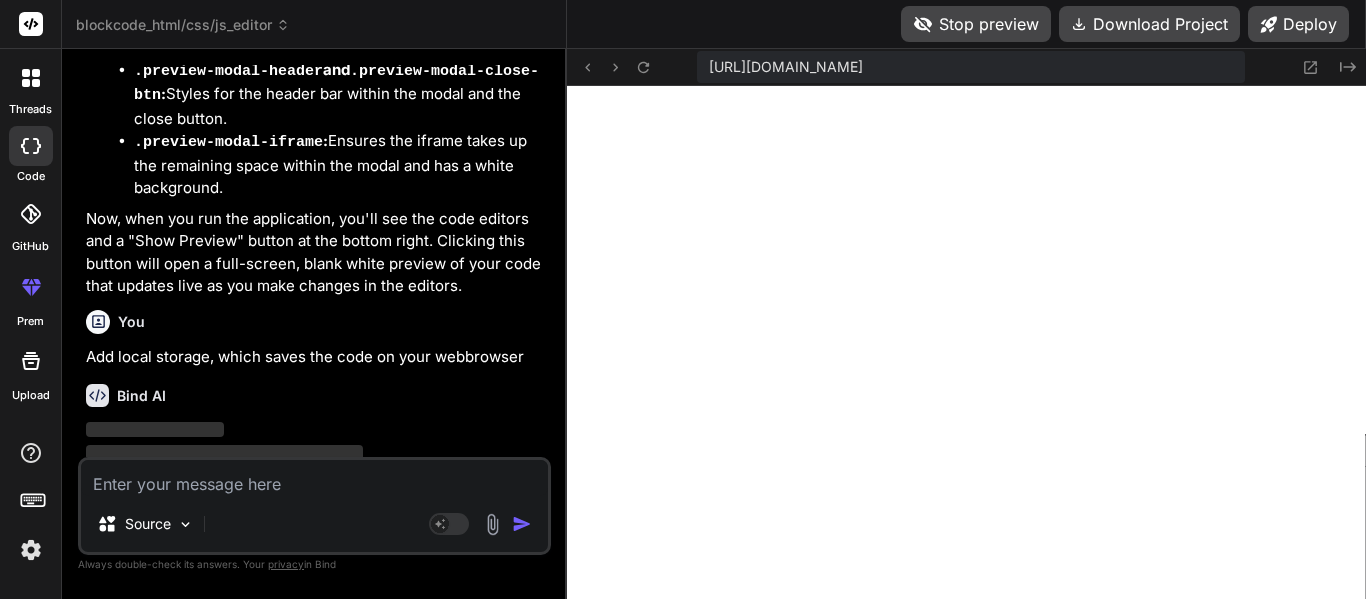 scroll, scrollTop: 5709, scrollLeft: 0, axis: vertical 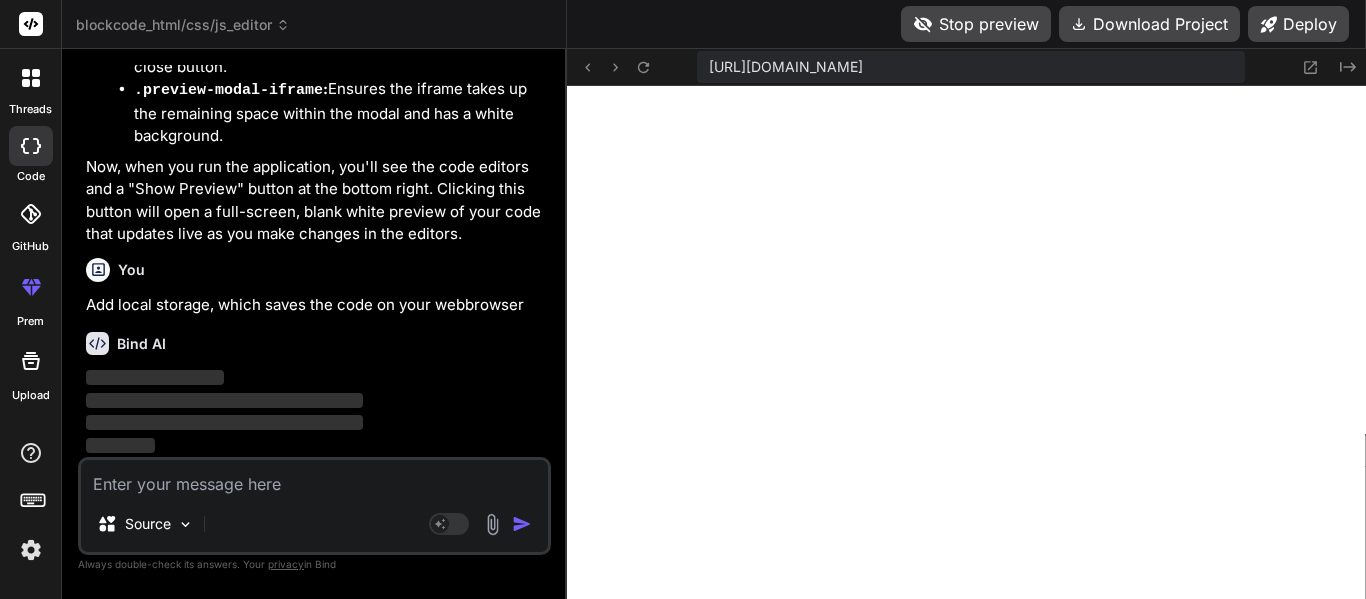 click on "[URL][DOMAIN_NAME]" at bounding box center [786, 67] 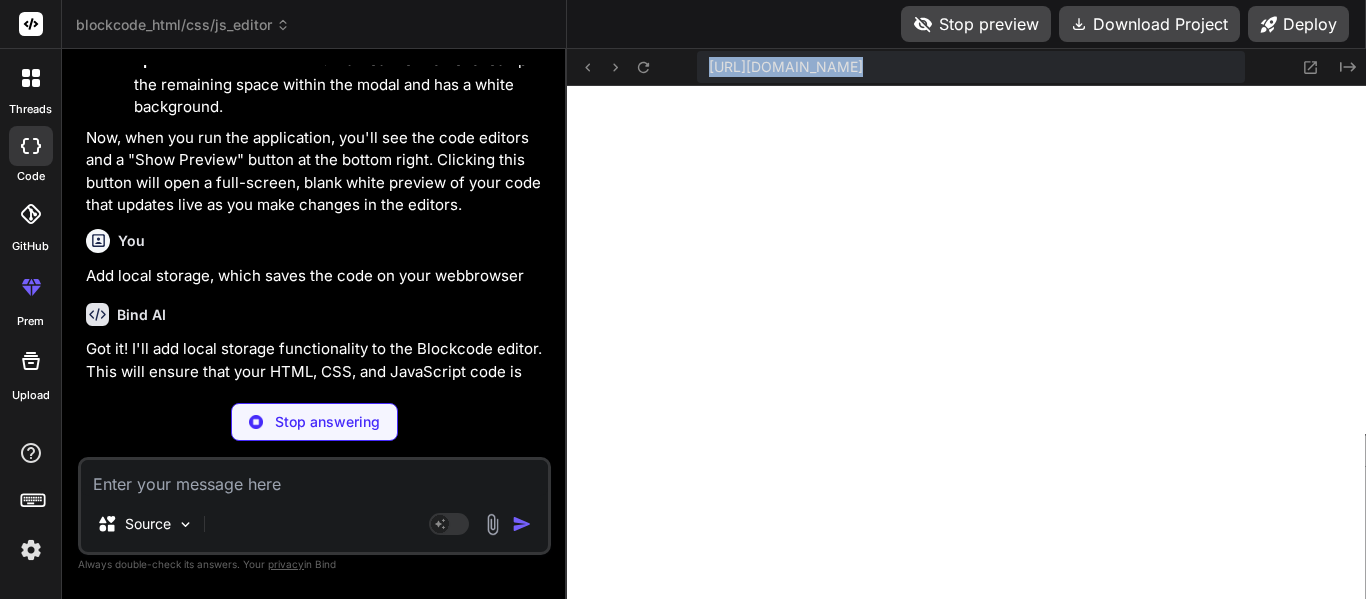 click on "[URL][DOMAIN_NAME]" at bounding box center [786, 67] 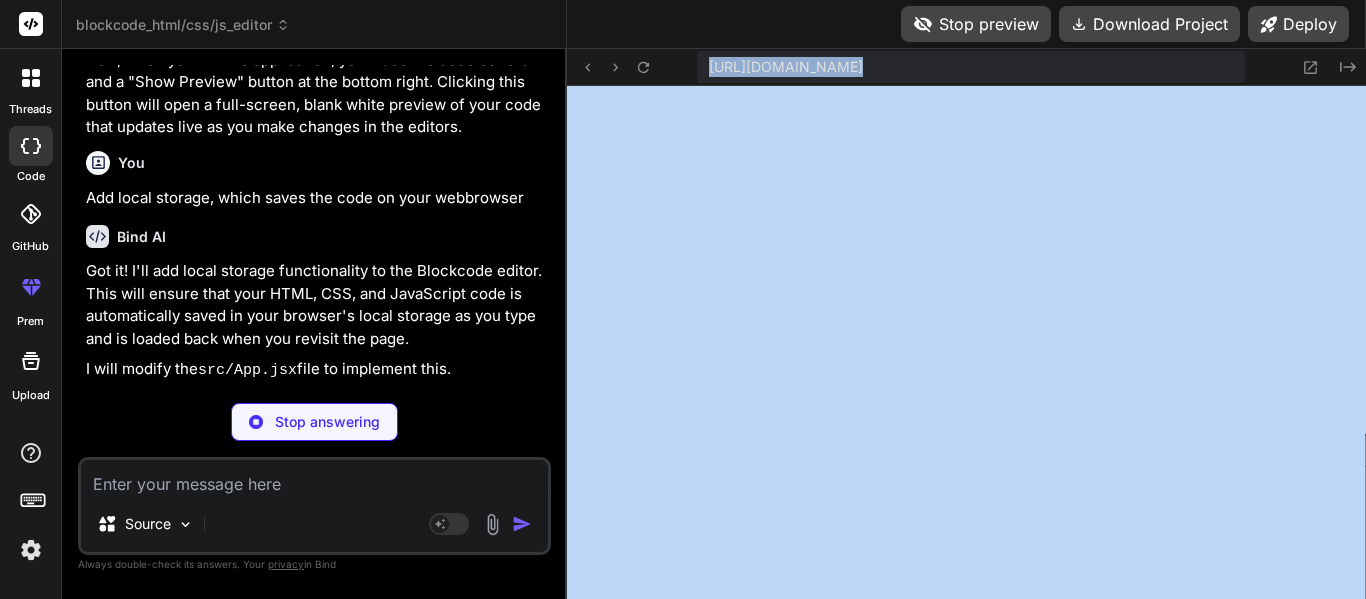 copy on "https://u3uk0f35zsjjbn9cprh6fq9h0p4tm2-wnxx--5173--96435430.local-corp.webcontainer-api.io Created with Pixso." 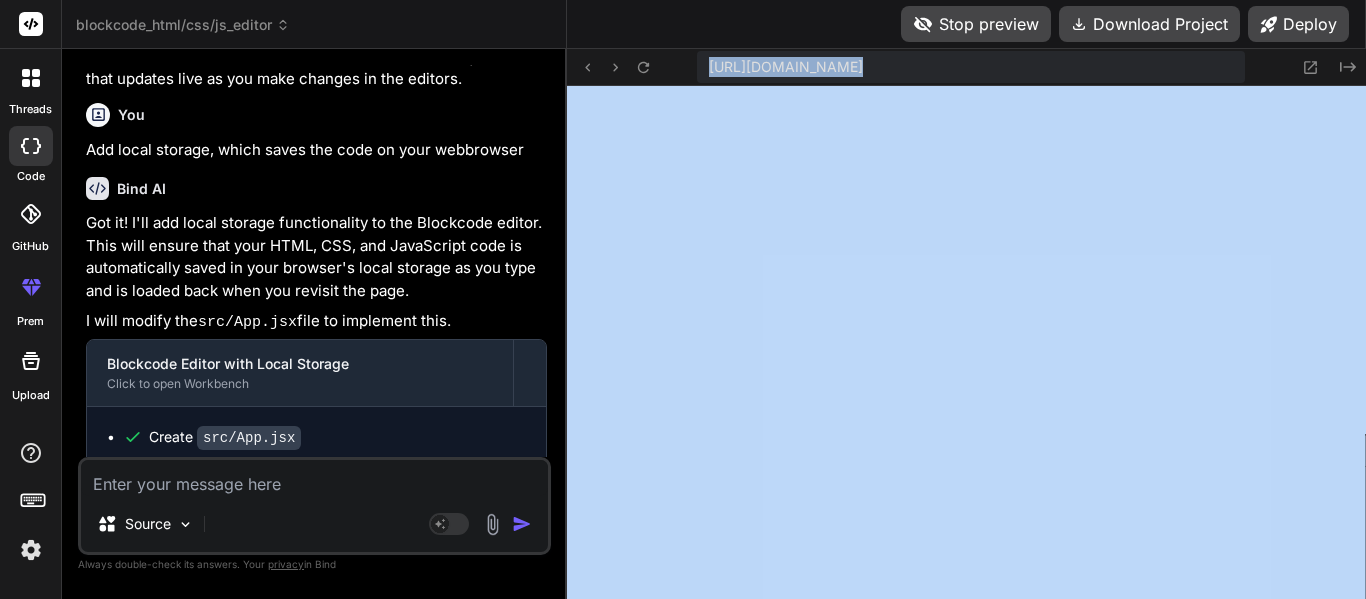 scroll, scrollTop: 1140, scrollLeft: 0, axis: vertical 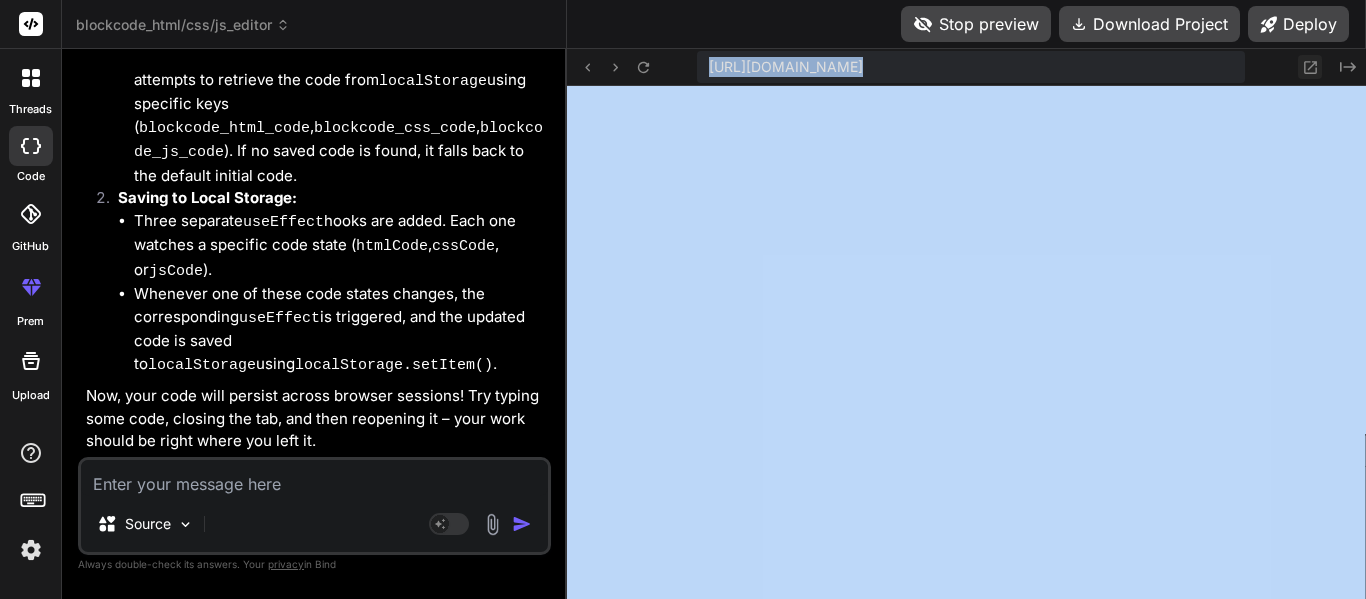 click 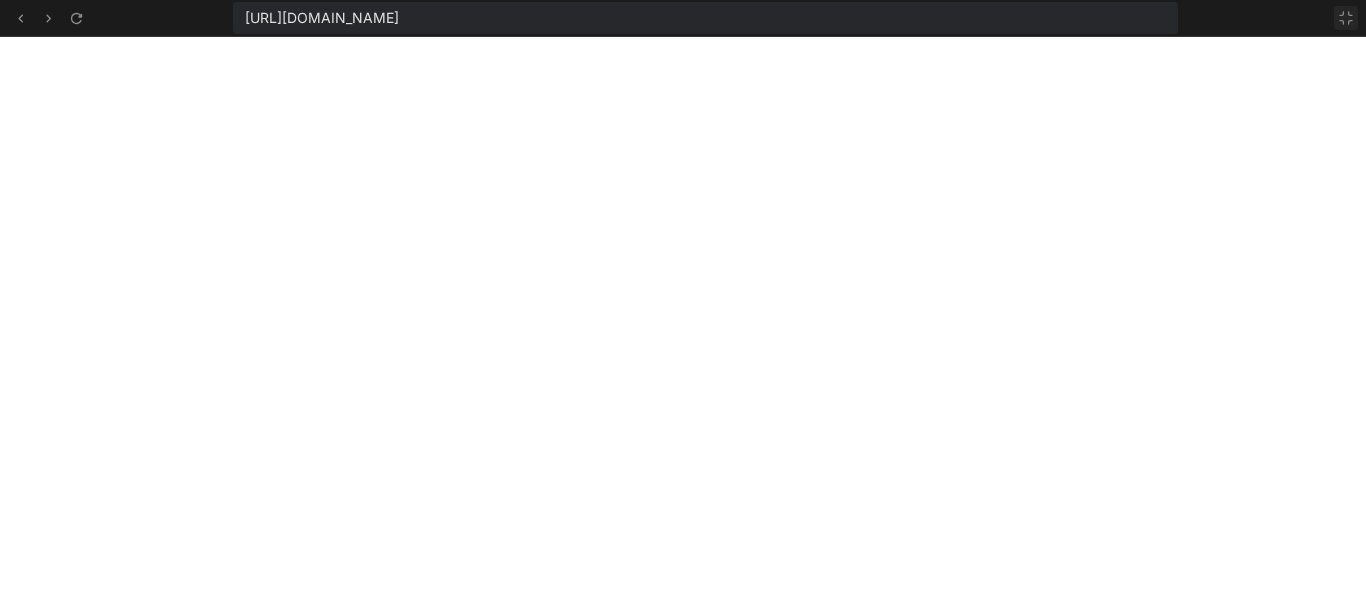 click 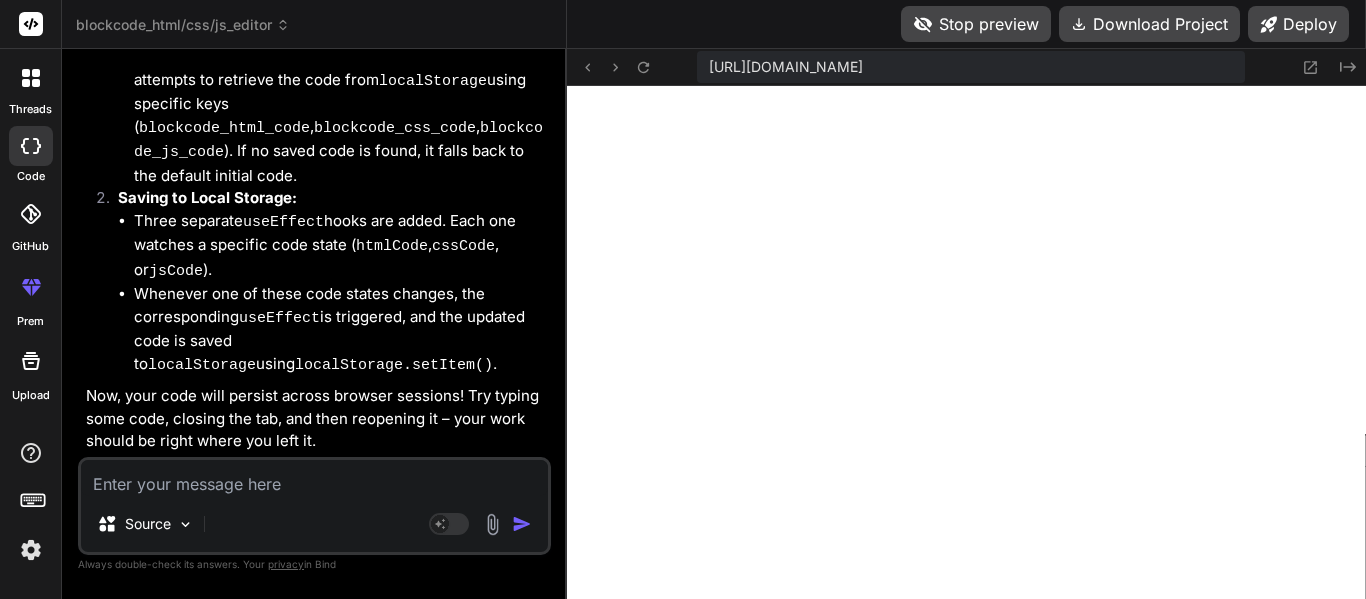 click on "Source Agent Mode. When this toggle is activated, AI automatically makes decisions, reasons, creates files, and runs terminal commands. Almost full autopilot." at bounding box center [314, 506] 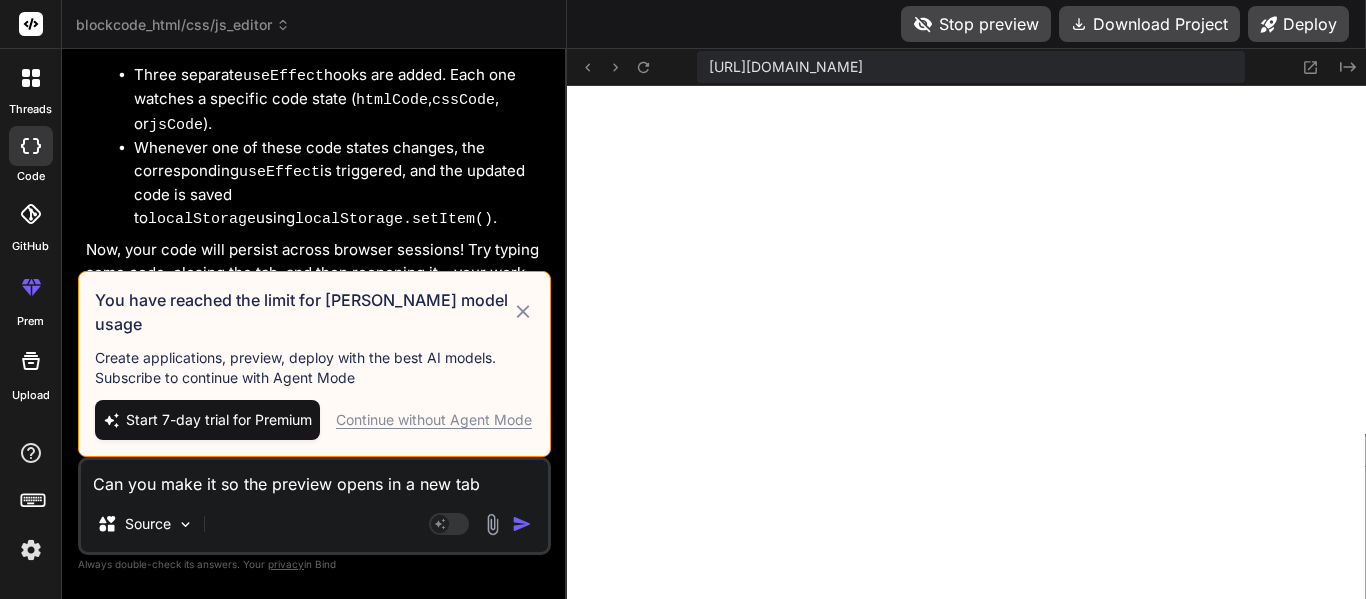 click on "Can you make it so the preview opens in a new tab" at bounding box center (314, 478) 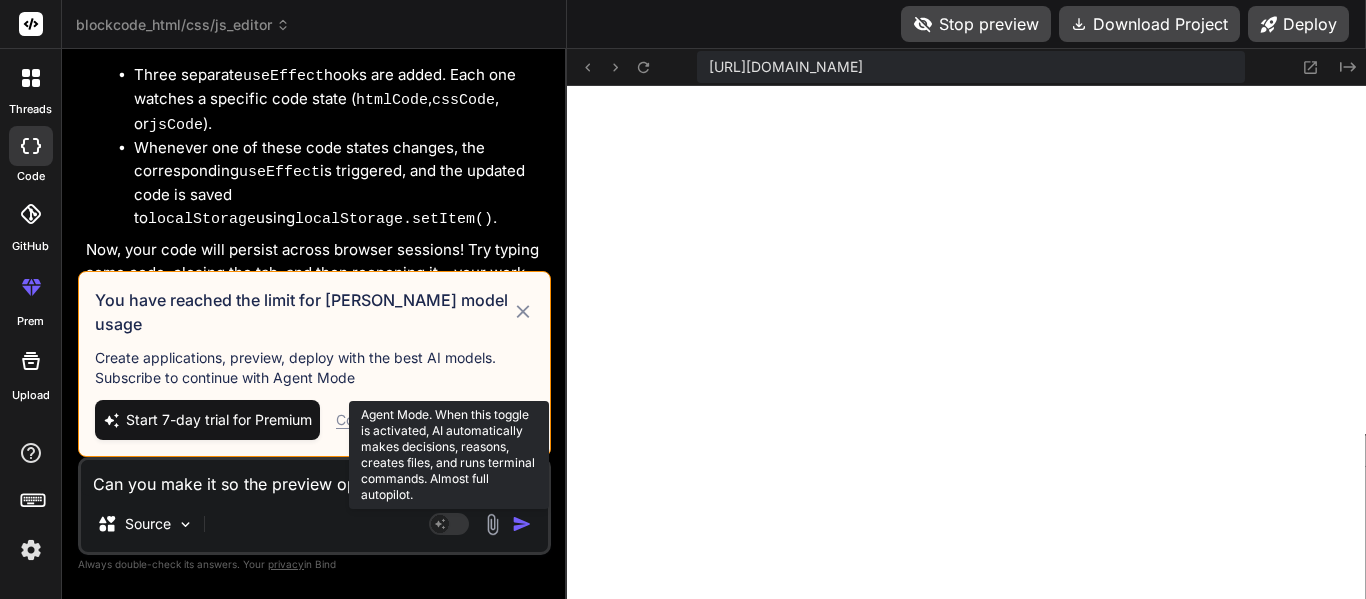 click 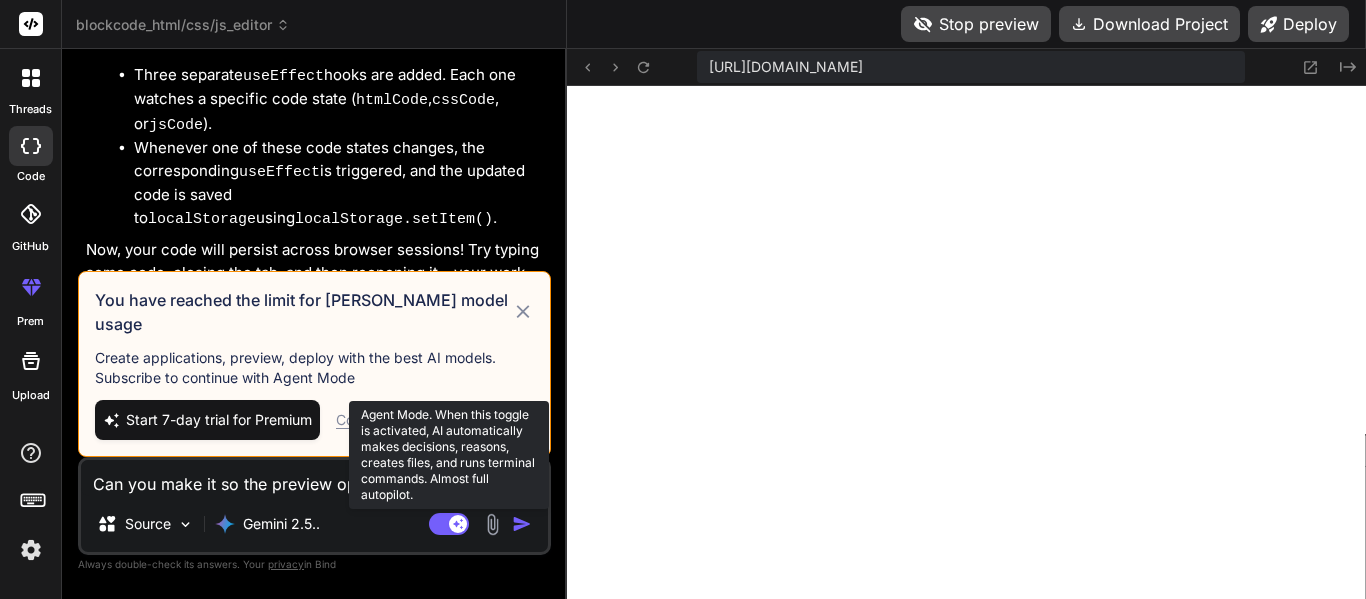 click 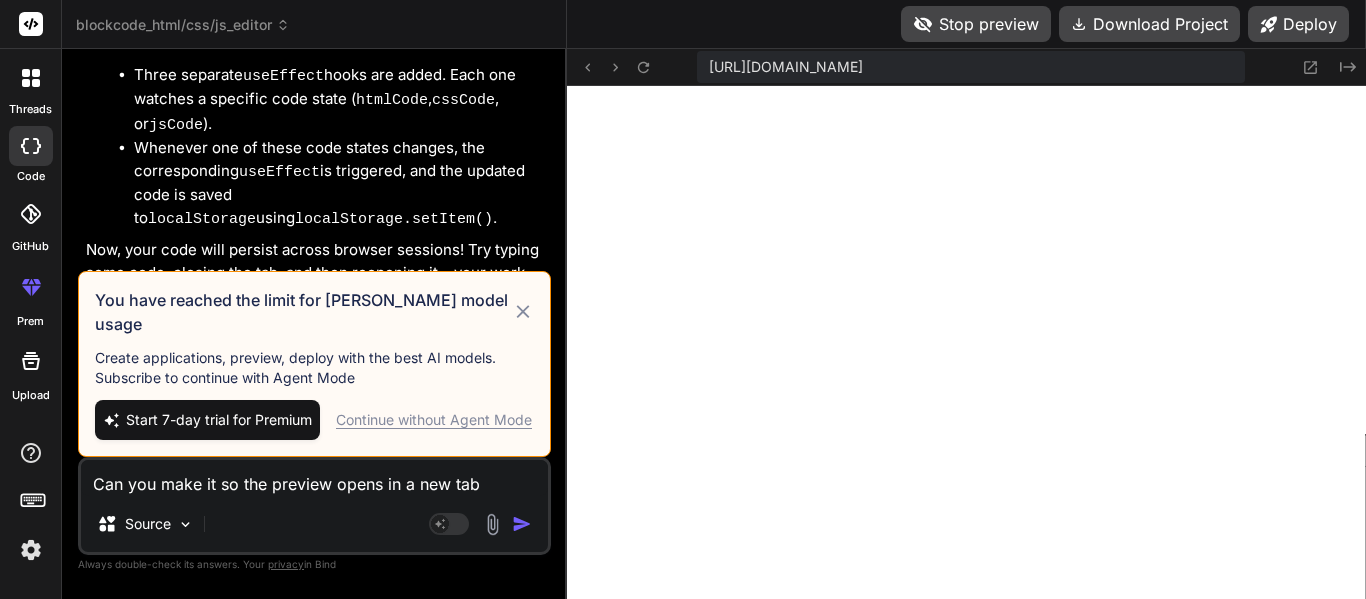 click on "Can you make it so the preview opens in a new tab" at bounding box center [314, 478] 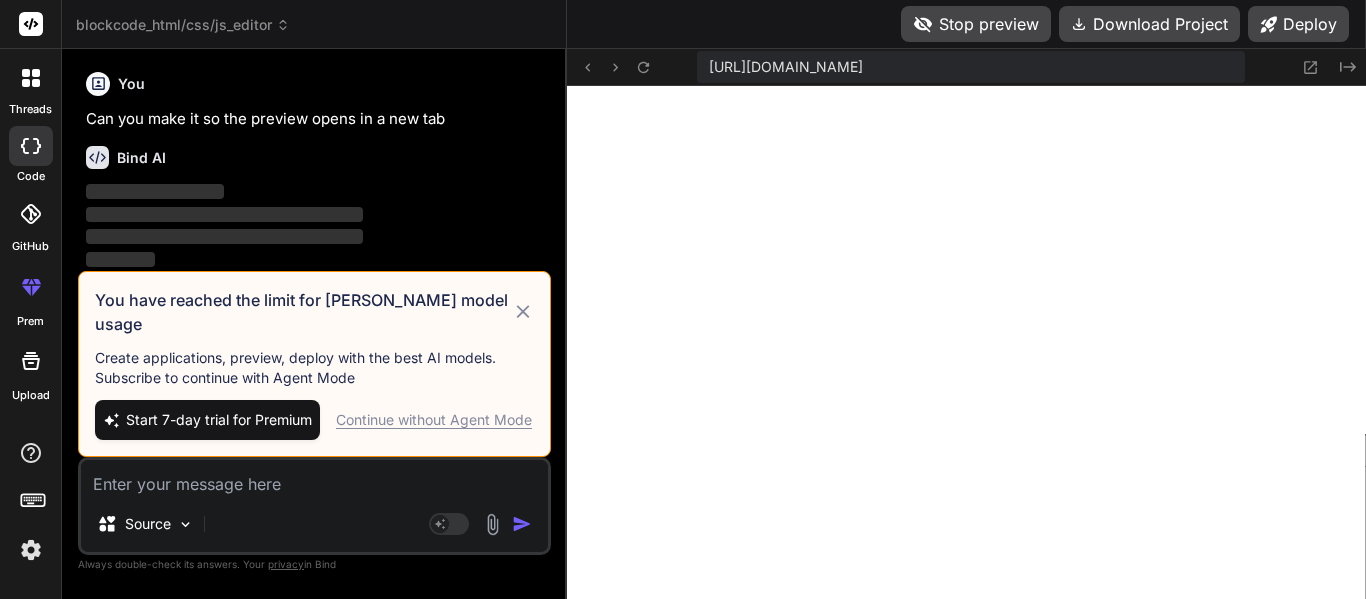scroll, scrollTop: 6802, scrollLeft: 0, axis: vertical 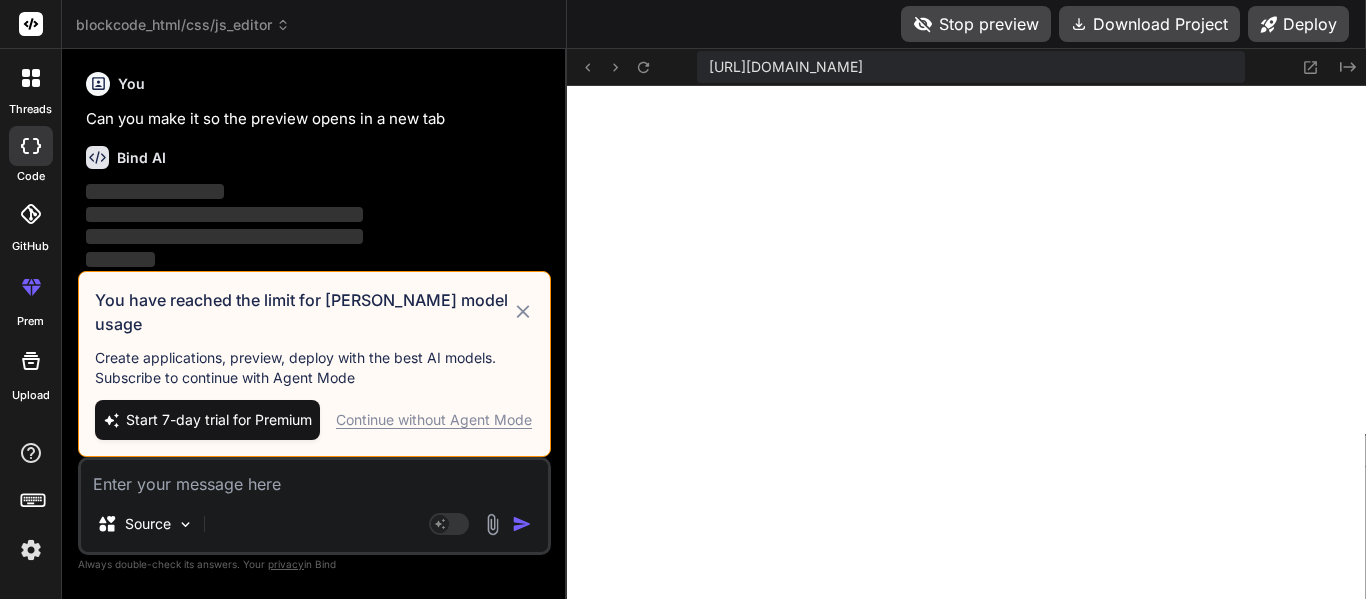 click 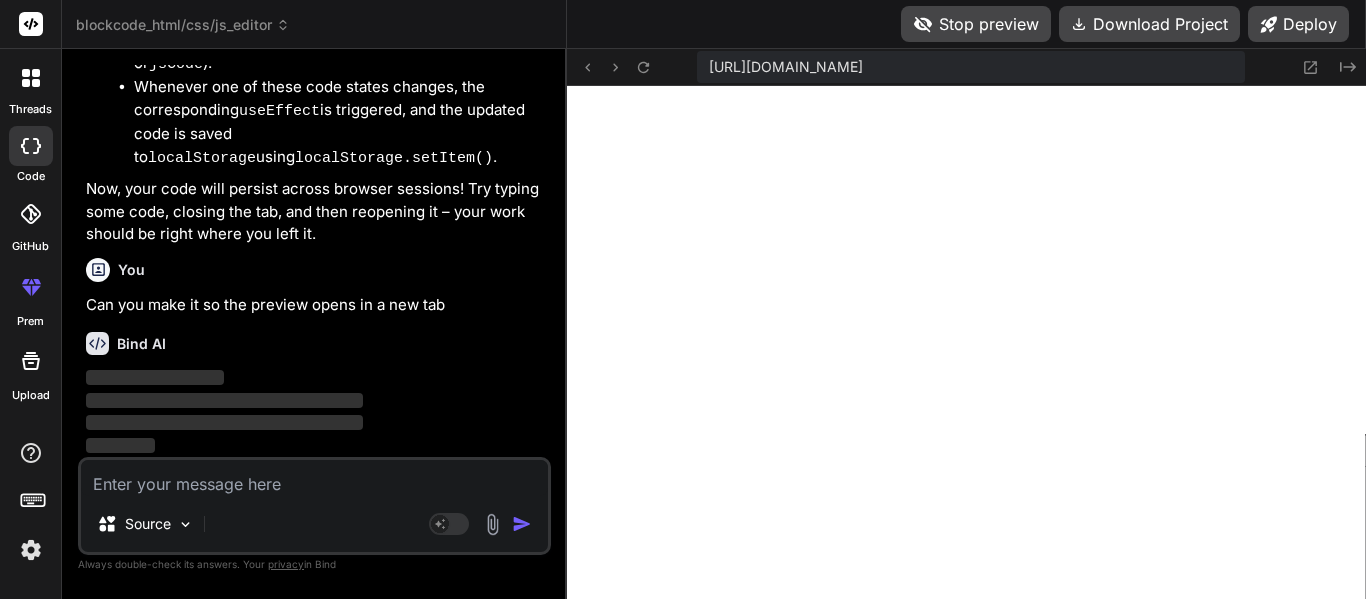 scroll, scrollTop: 6640, scrollLeft: 0, axis: vertical 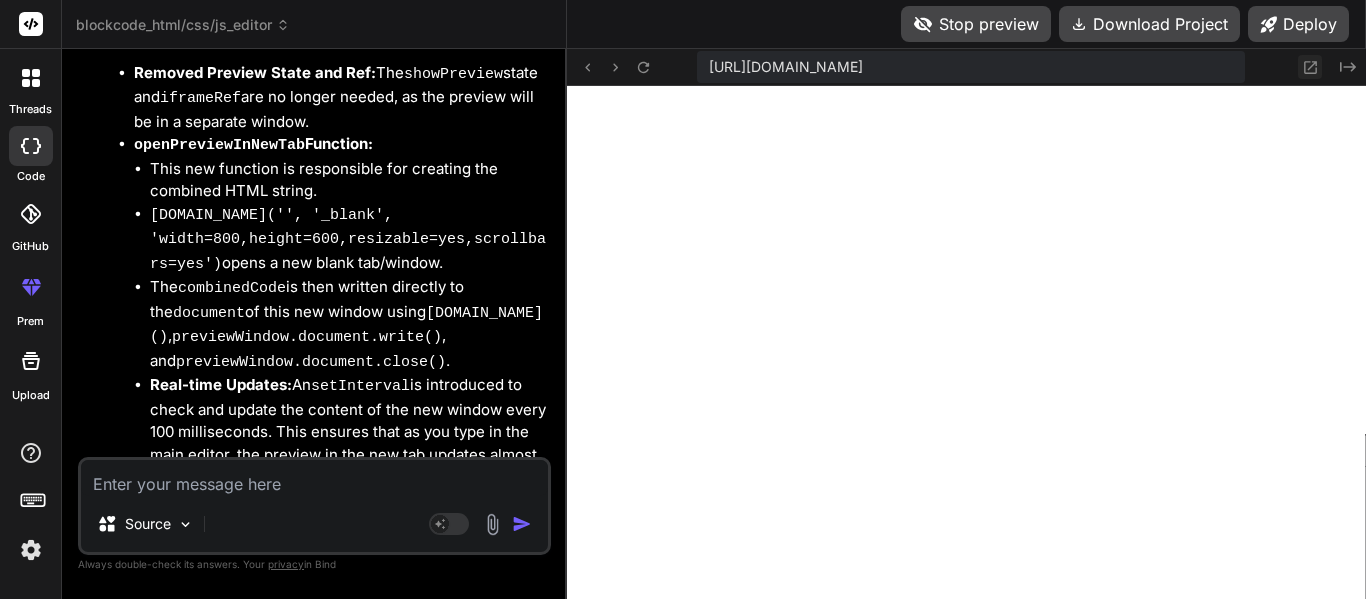 click 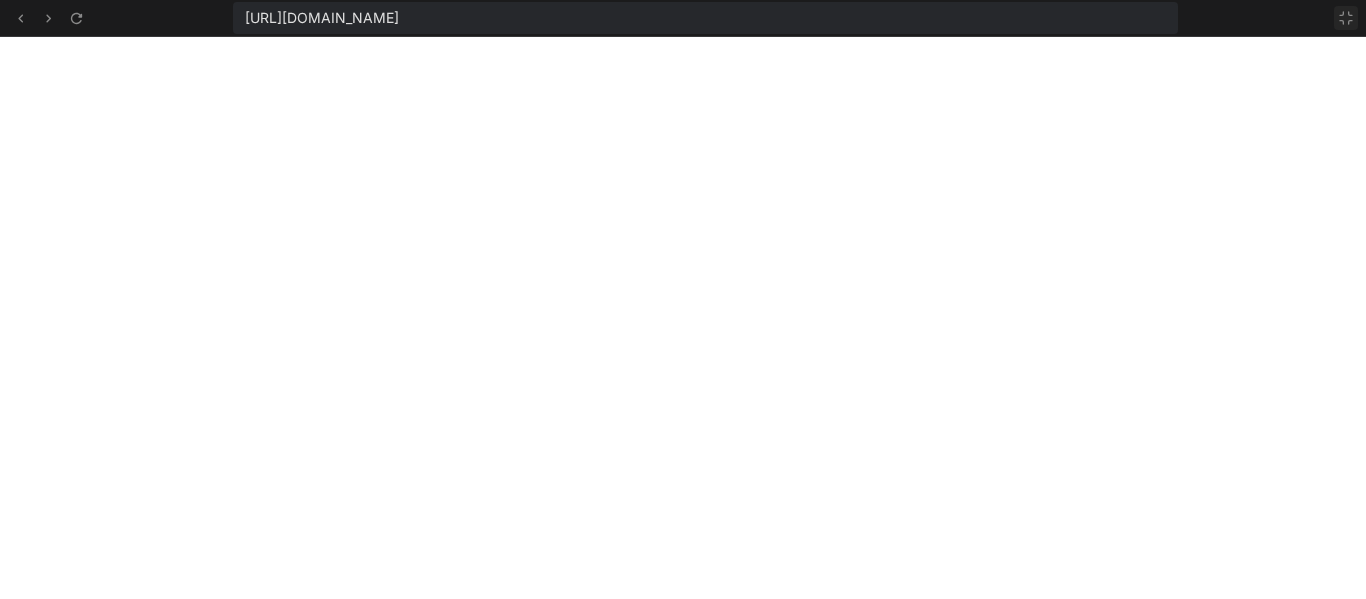 click 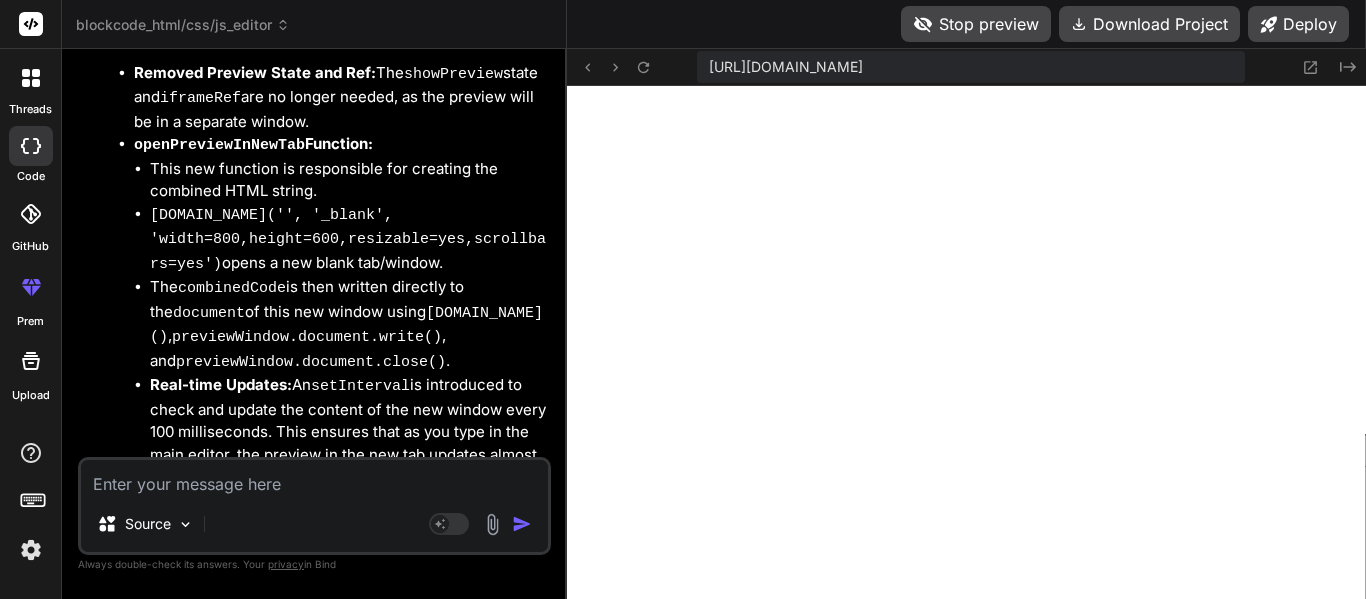 click at bounding box center [314, 478] 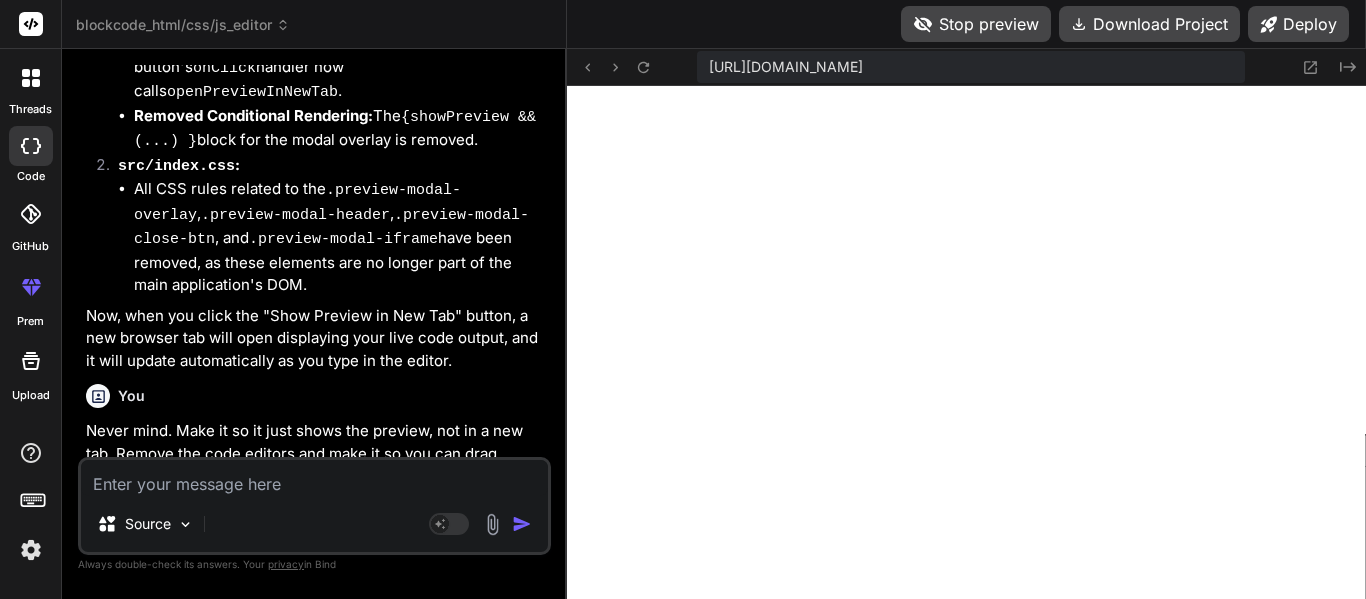 scroll, scrollTop: 7859, scrollLeft: 0, axis: vertical 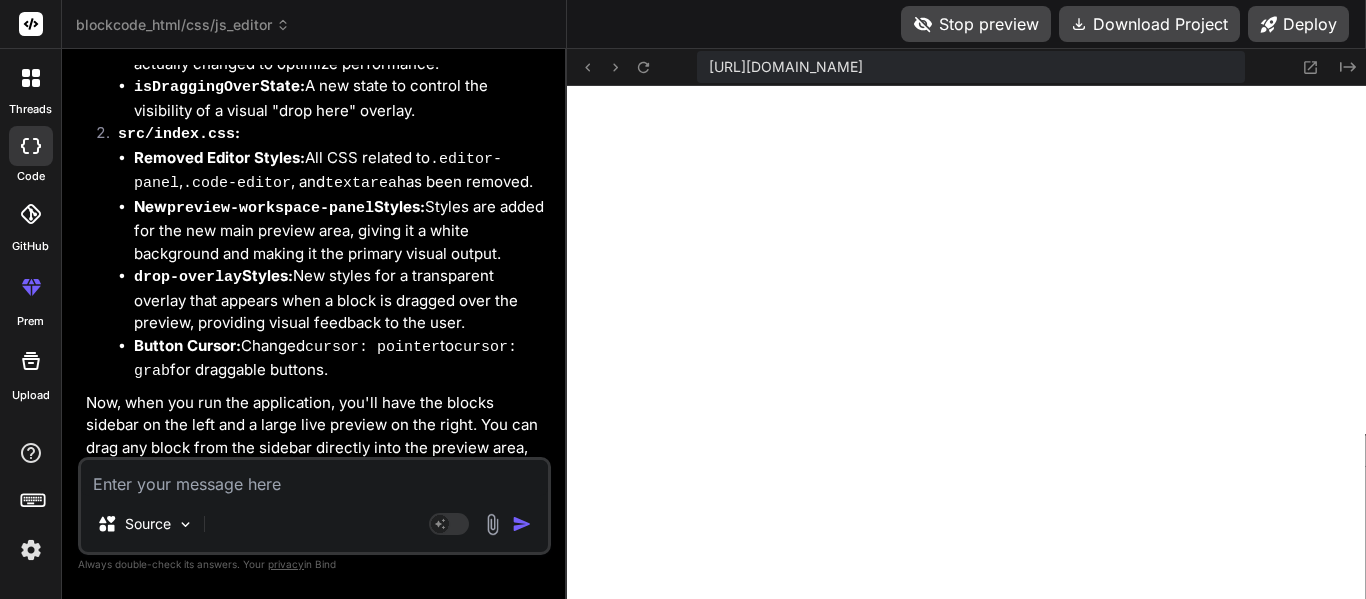 click at bounding box center (314, 478) 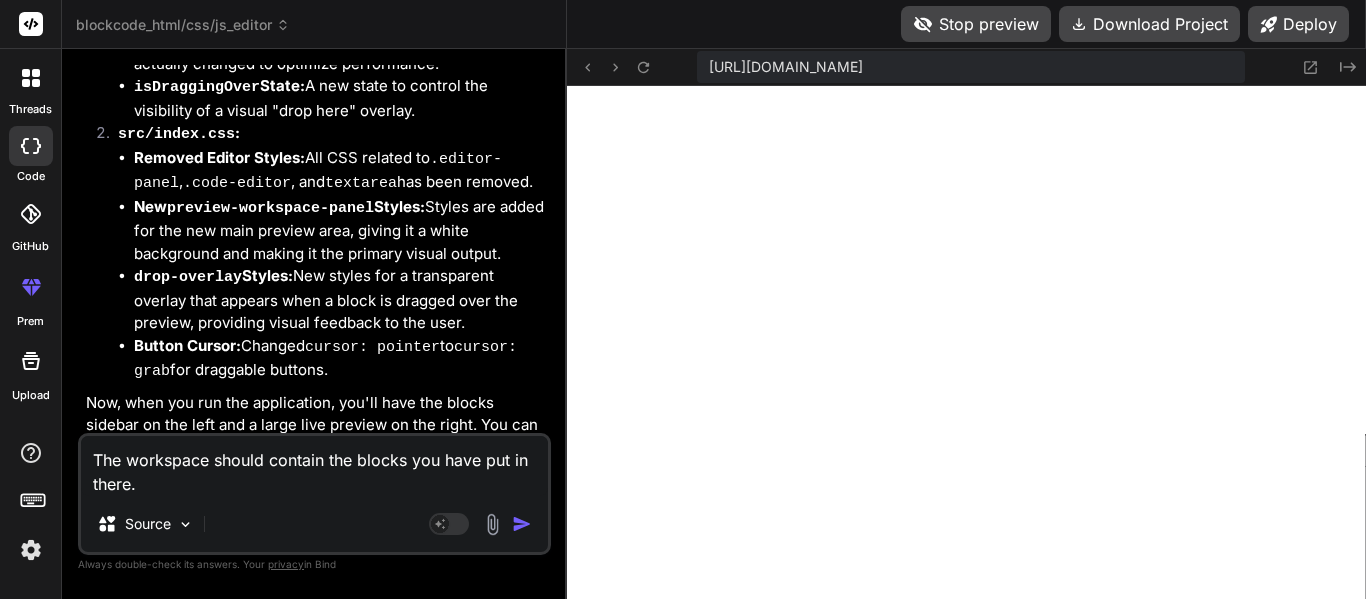 click on "The workspace should contain the blocks you have put in there." at bounding box center [314, 466] 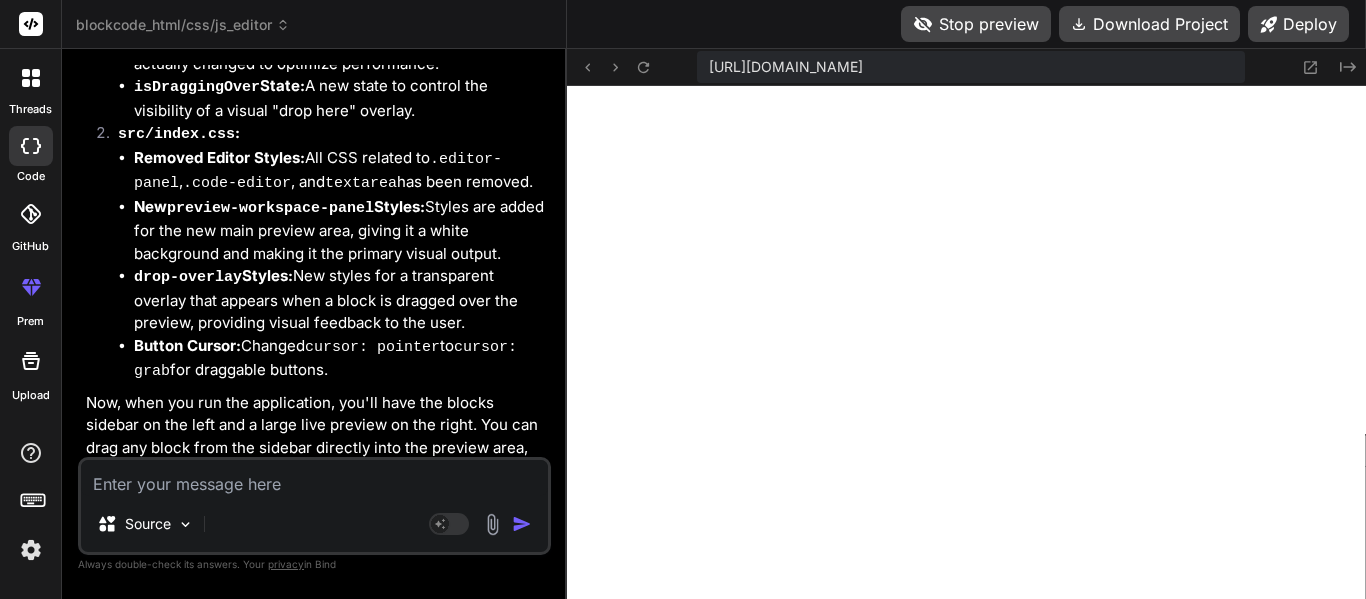 scroll, scrollTop: 9707, scrollLeft: 0, axis: vertical 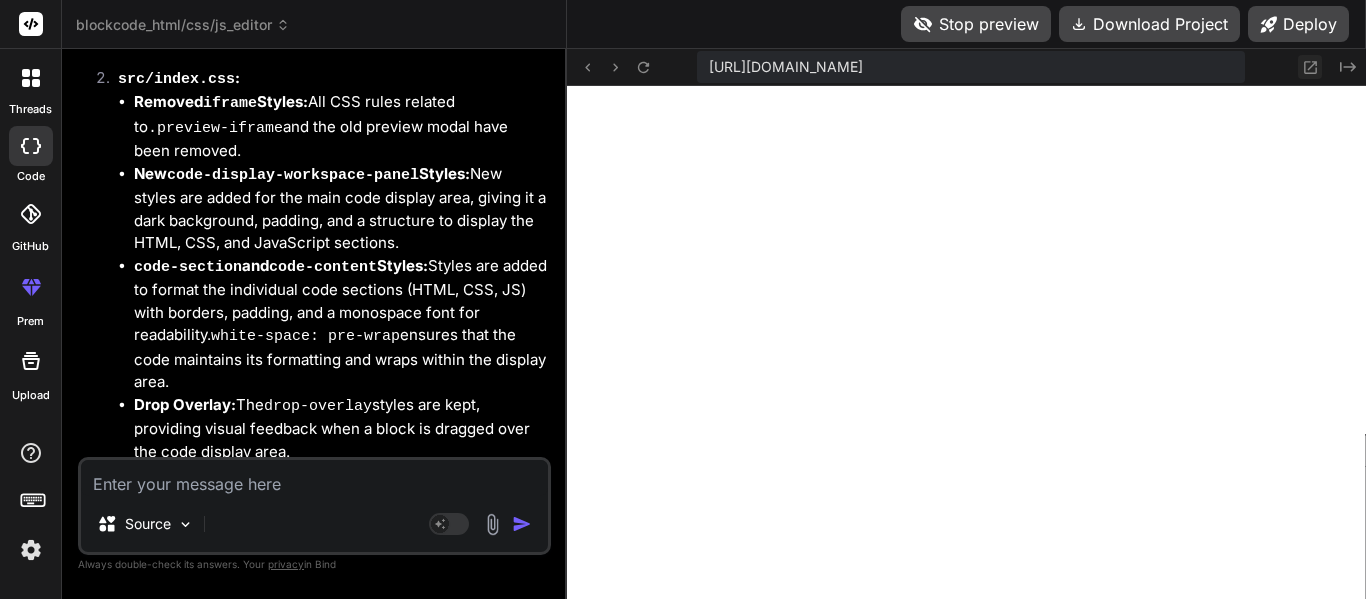 click 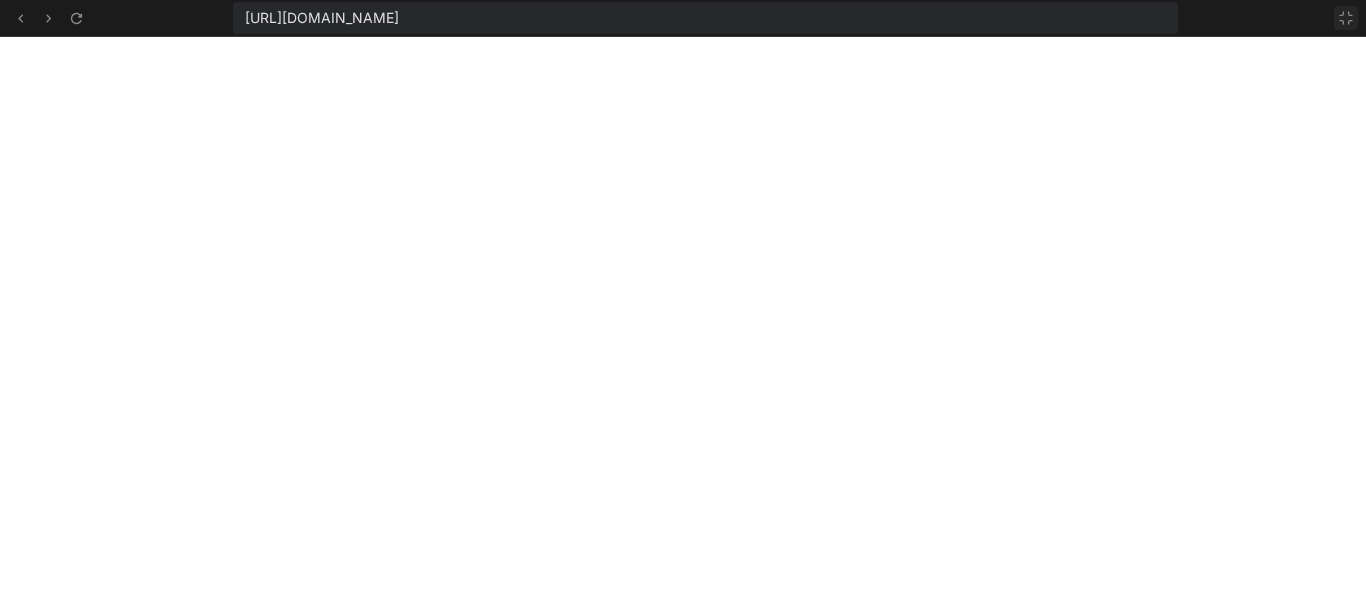 click 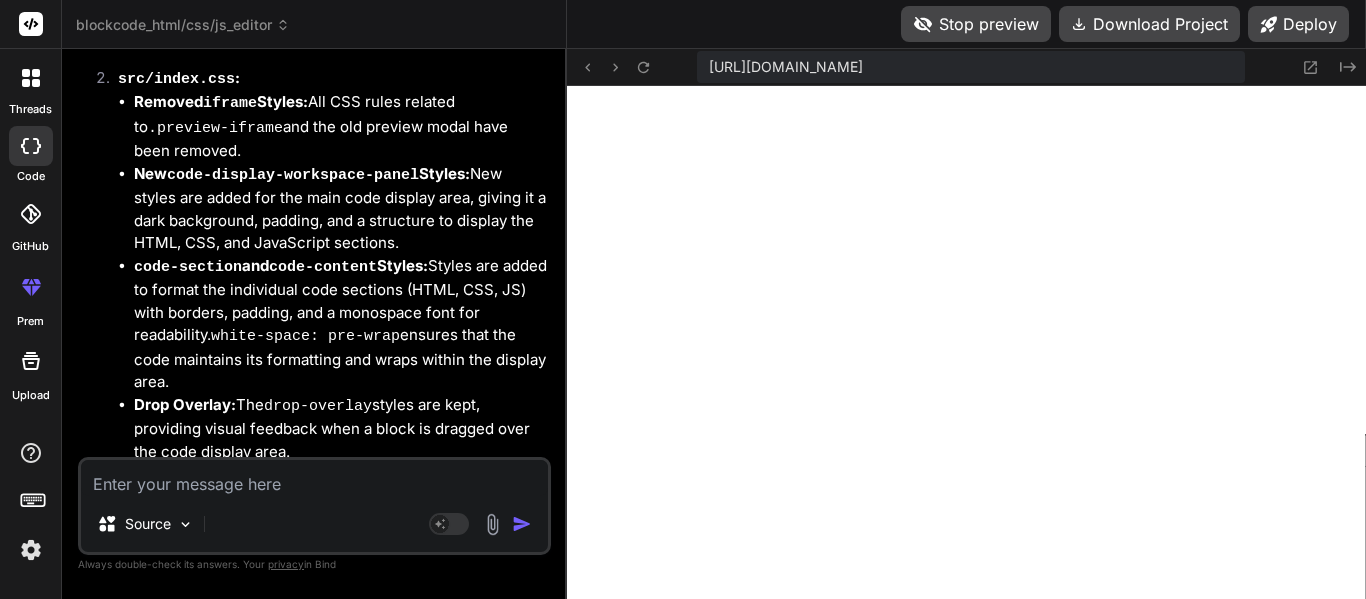click at bounding box center [314, 478] 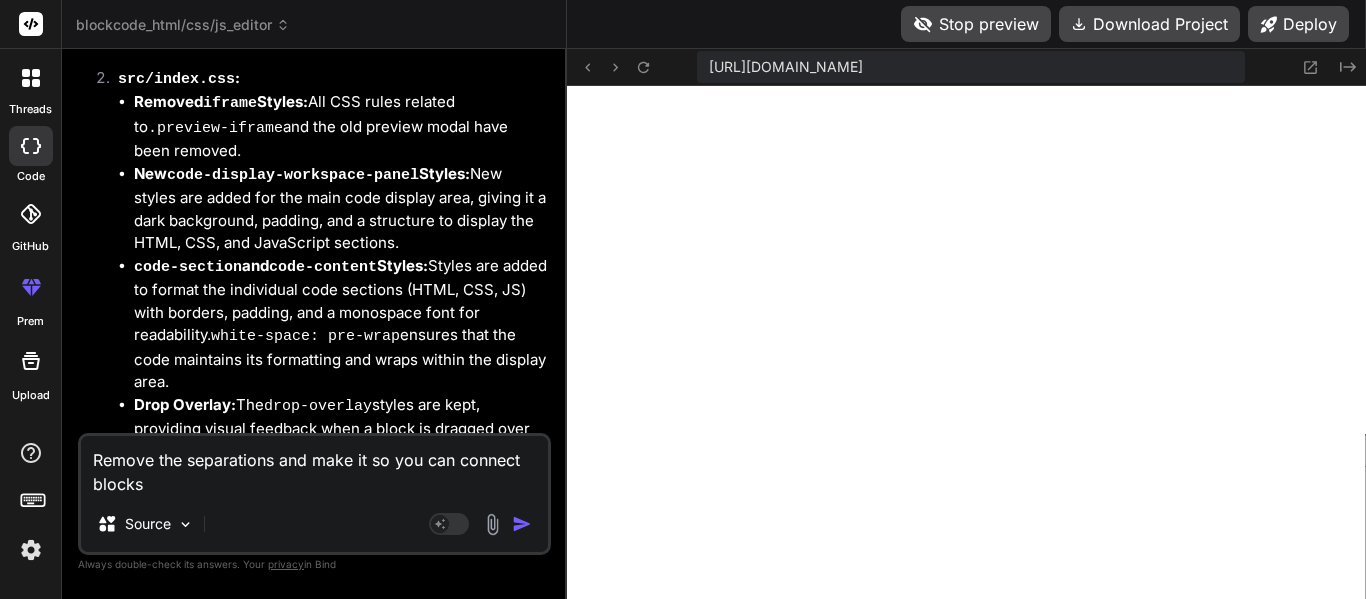 scroll, scrollTop: 0, scrollLeft: 0, axis: both 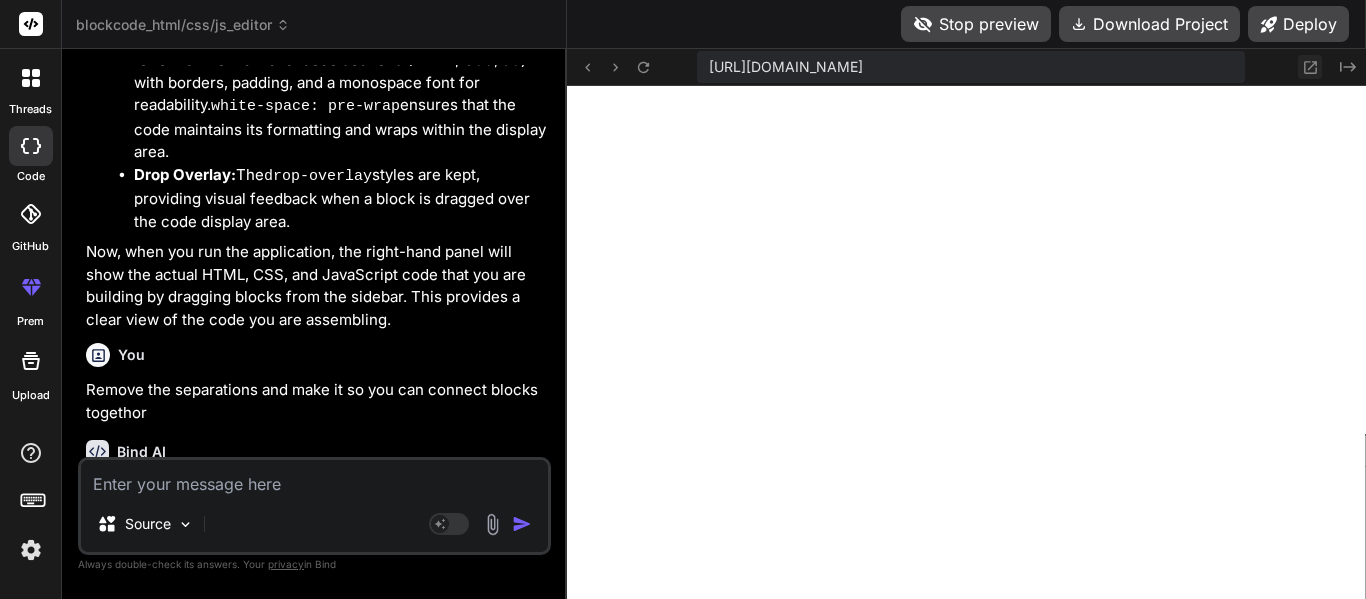 click 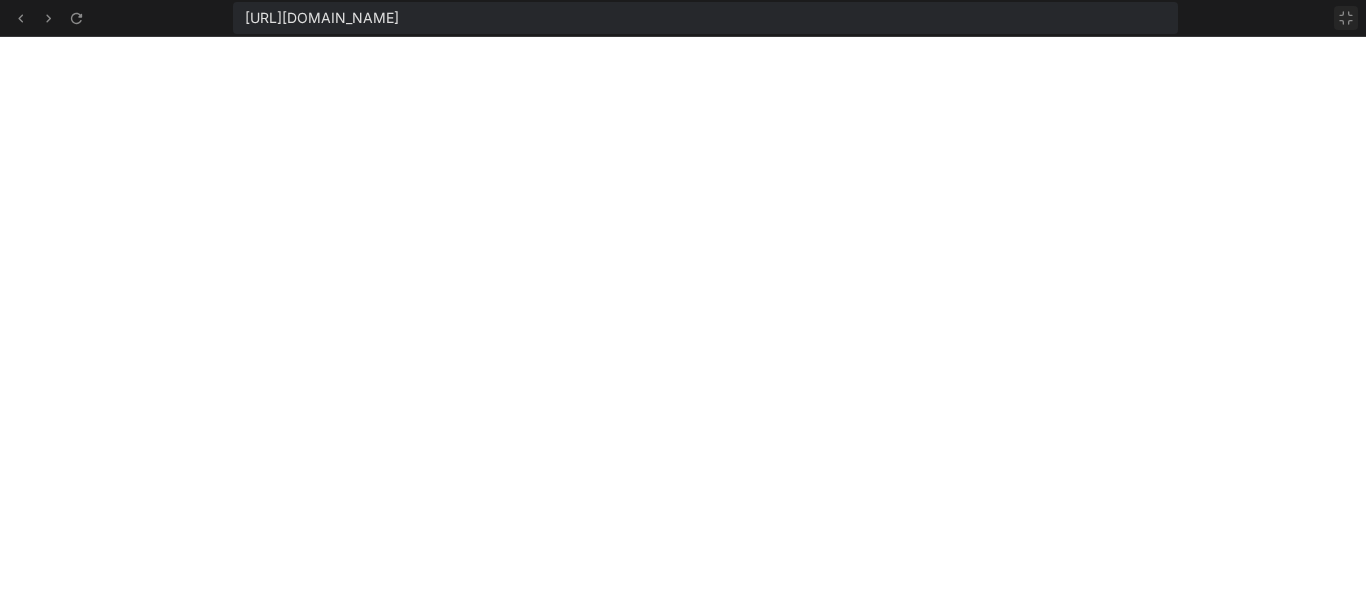 click 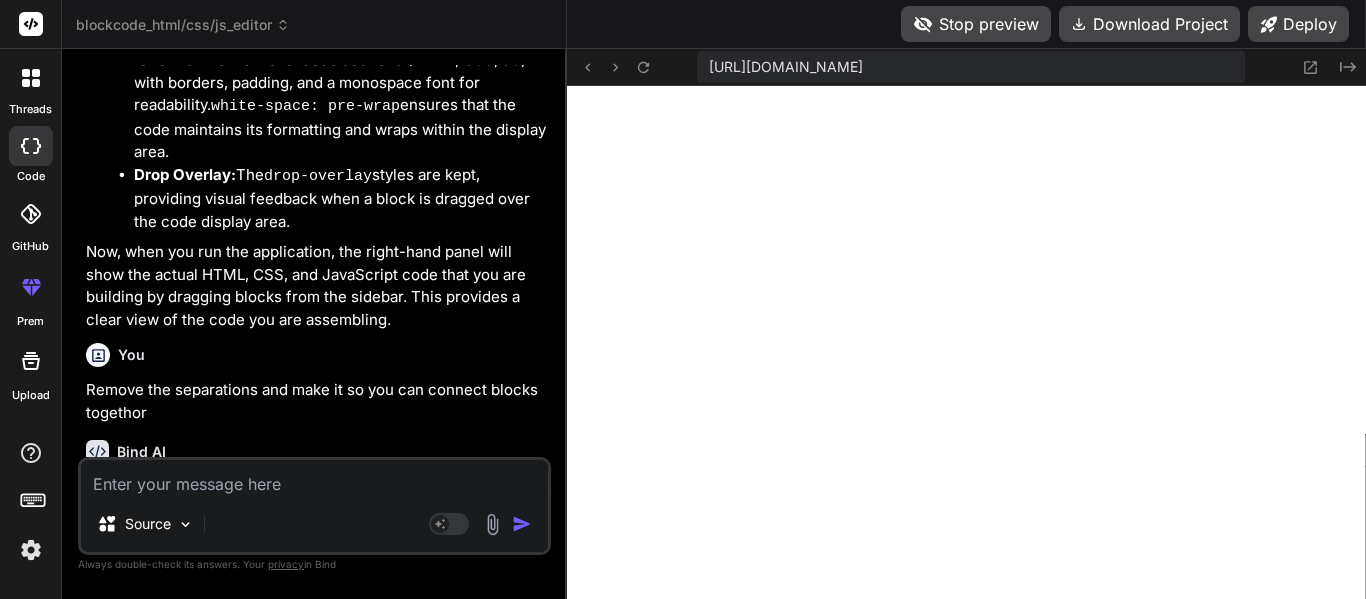 click at bounding box center (314, 478) 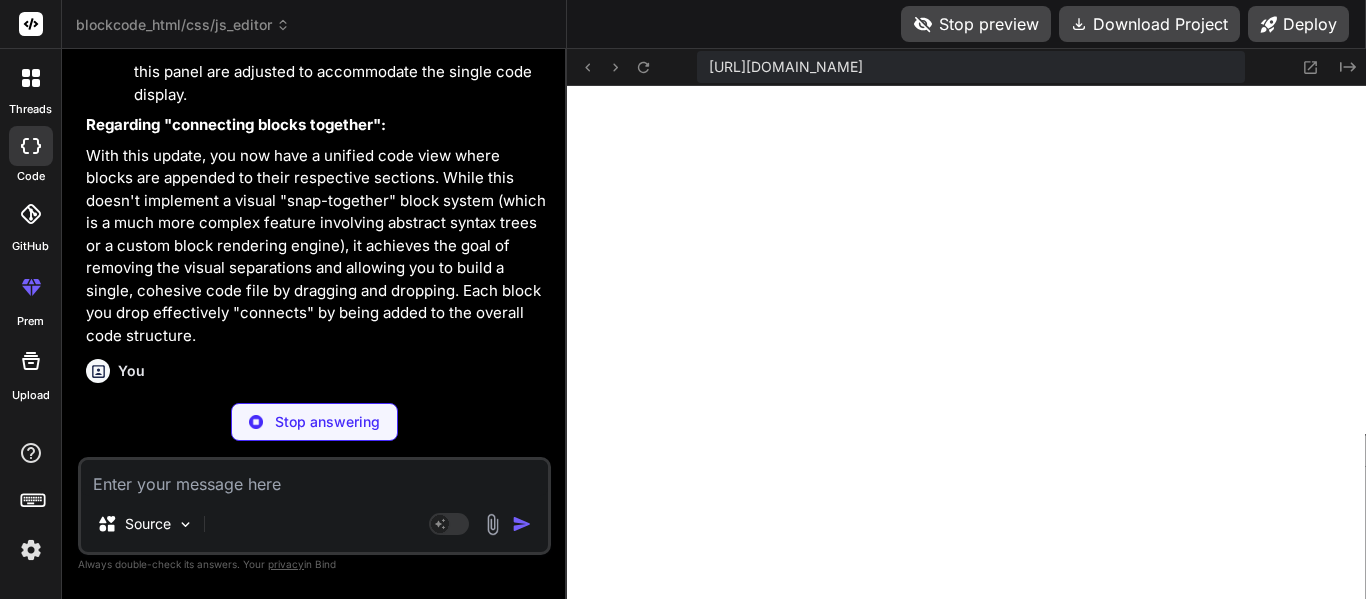 scroll, scrollTop: 12968, scrollLeft: 0, axis: vertical 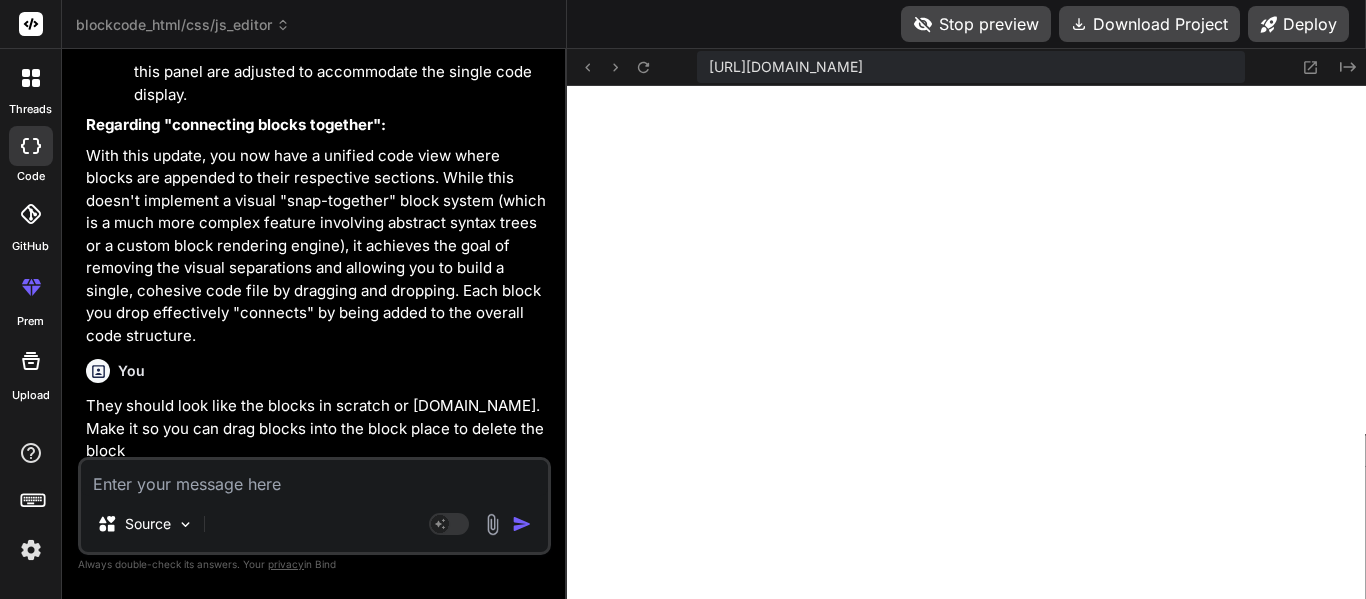 click at bounding box center (314, 478) 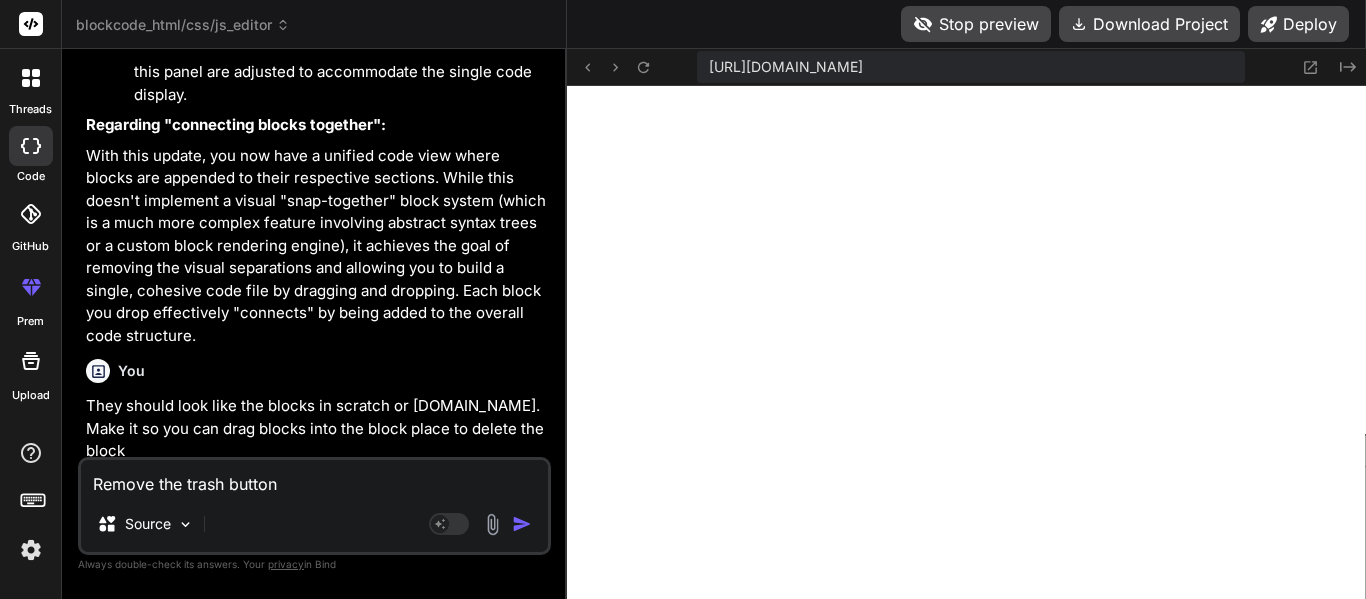 click on "Remove the trash button" at bounding box center [314, 478] 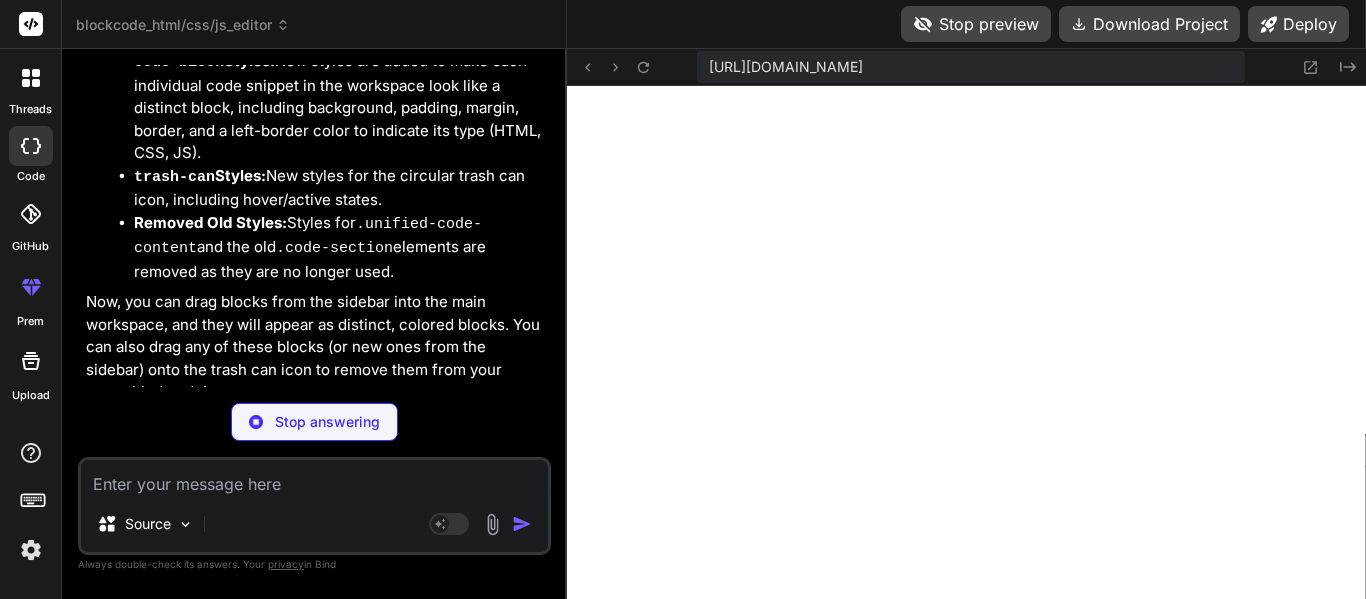 scroll, scrollTop: 15491, scrollLeft: 0, axis: vertical 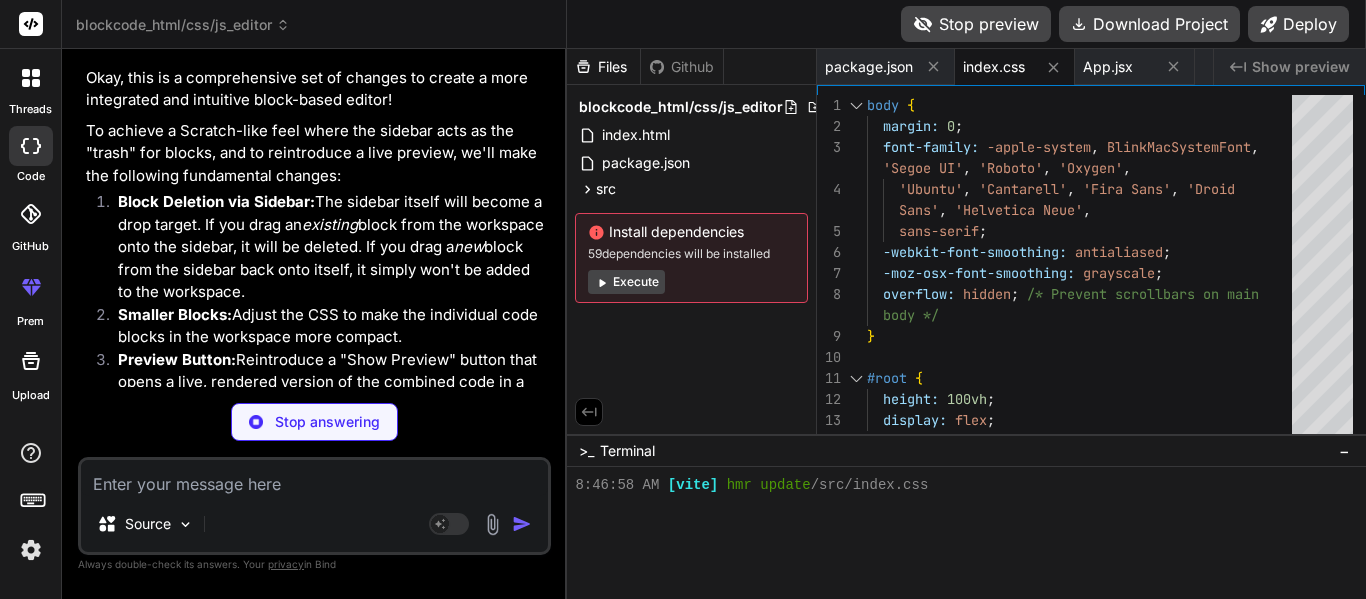 click on "Show preview" at bounding box center (1301, 67) 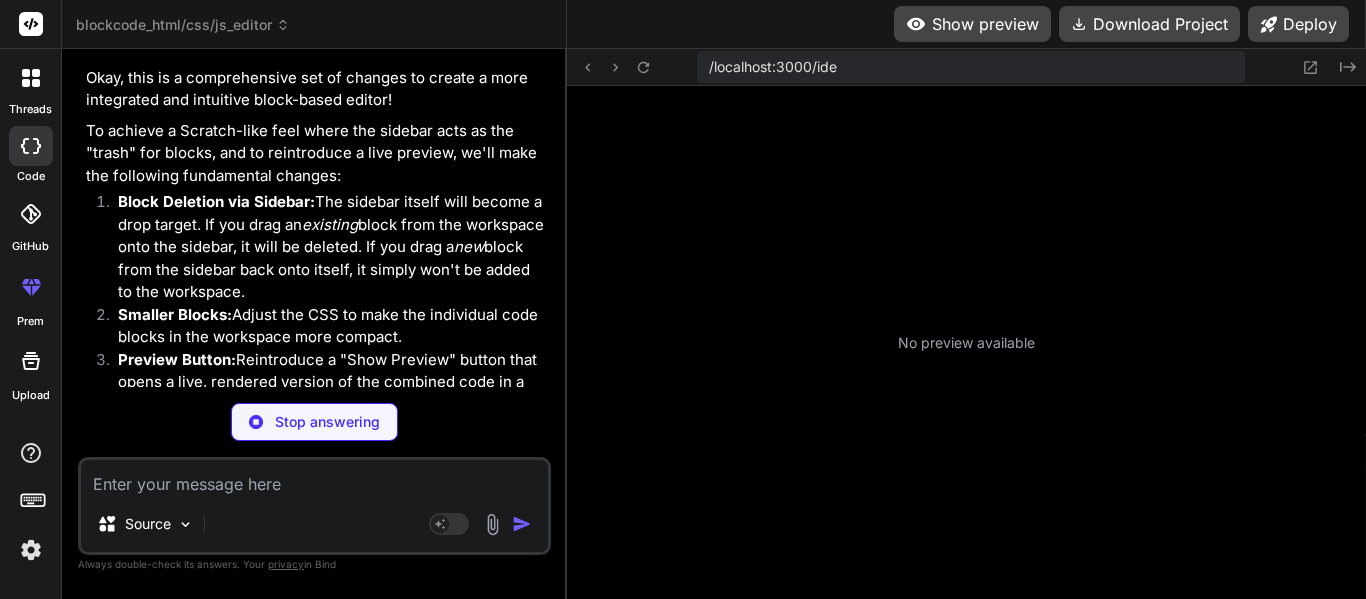 scroll, scrollTop: 2740, scrollLeft: 0, axis: vertical 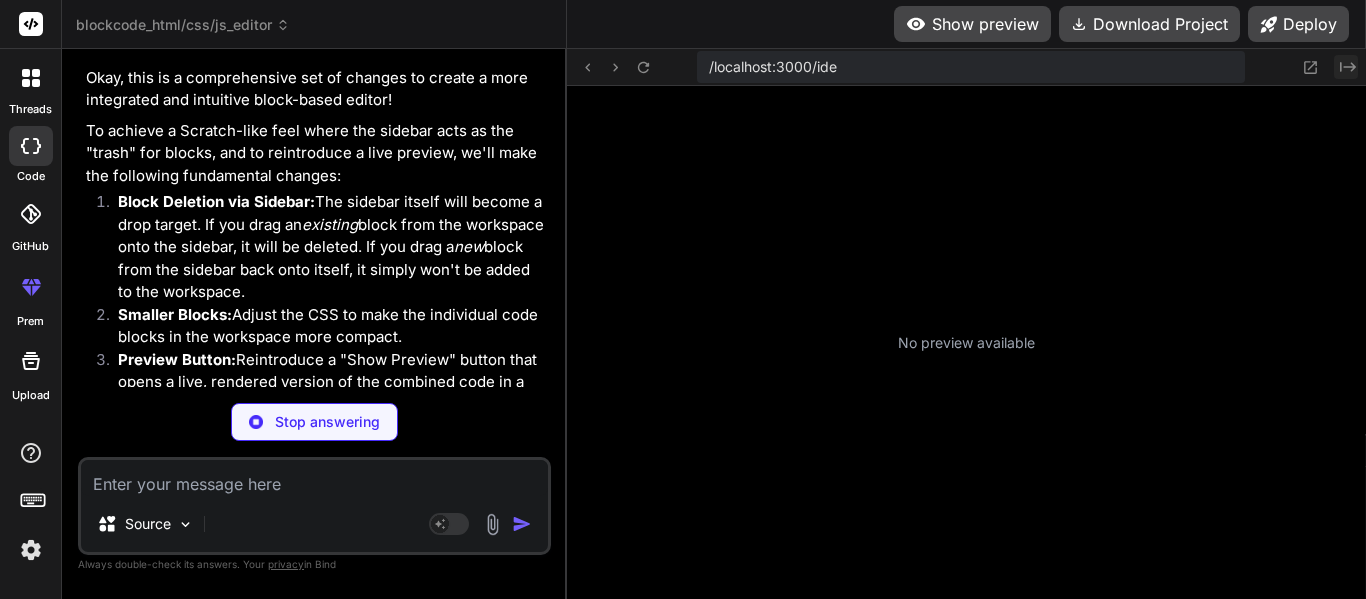 click on "Created with Pixso." 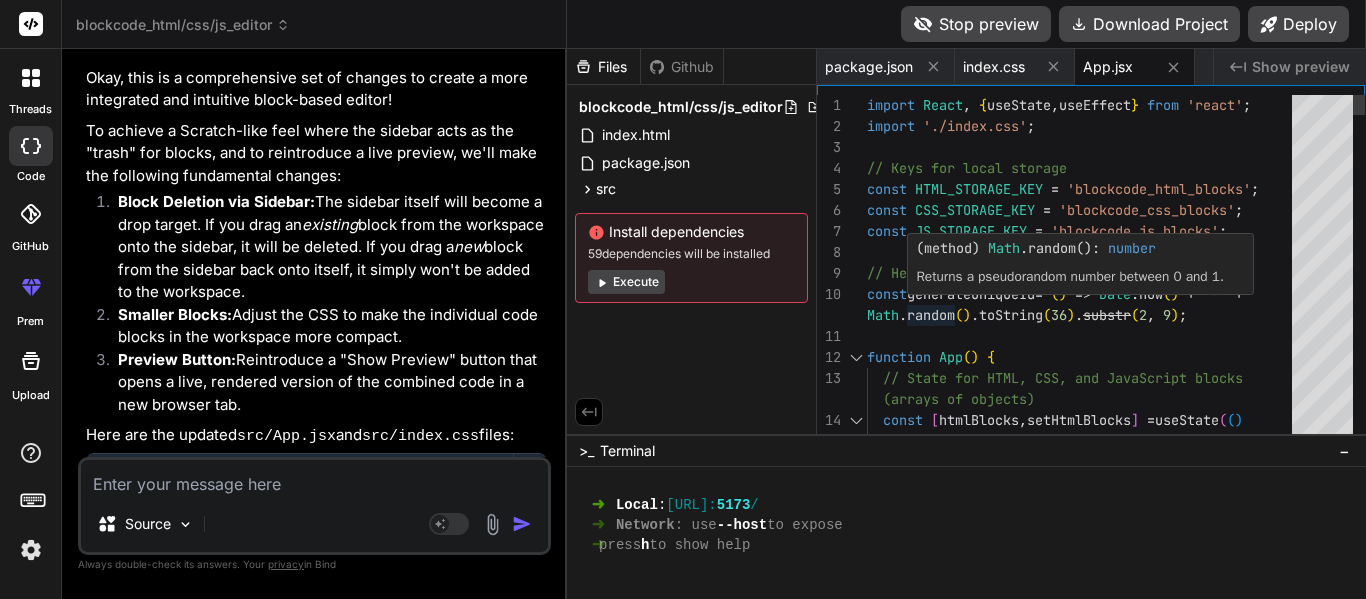 scroll, scrollTop: 2860, scrollLeft: 0, axis: vertical 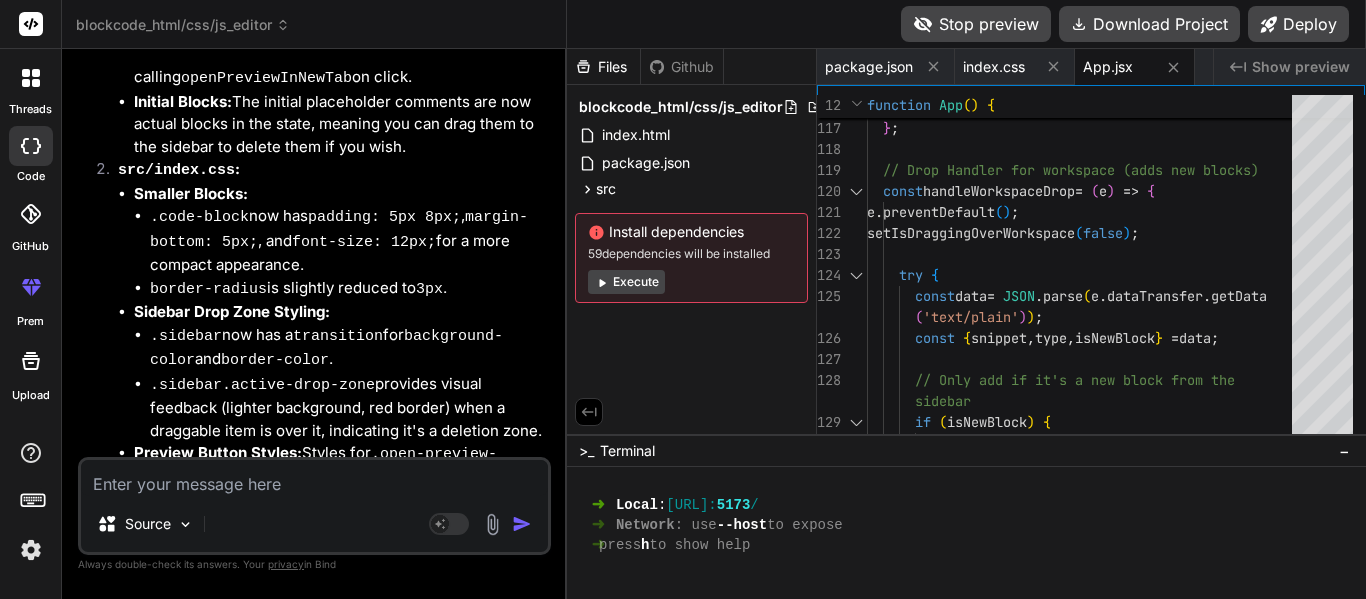 click on "Show preview" at bounding box center (1301, 67) 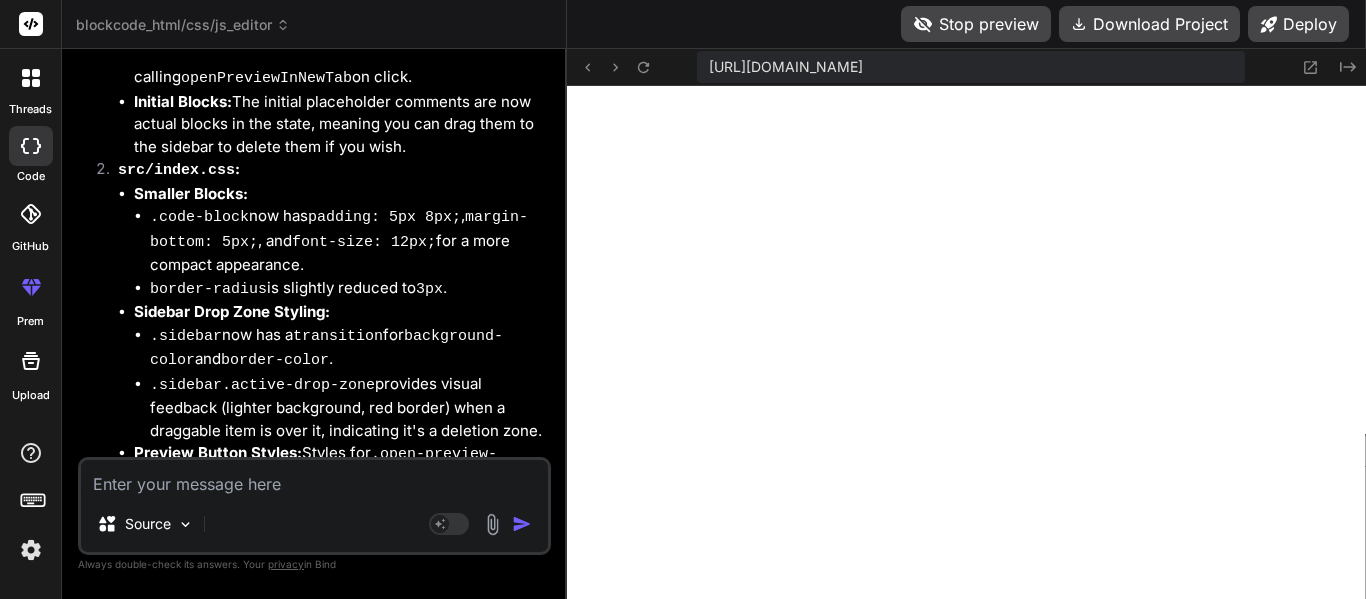 click at bounding box center [314, 478] 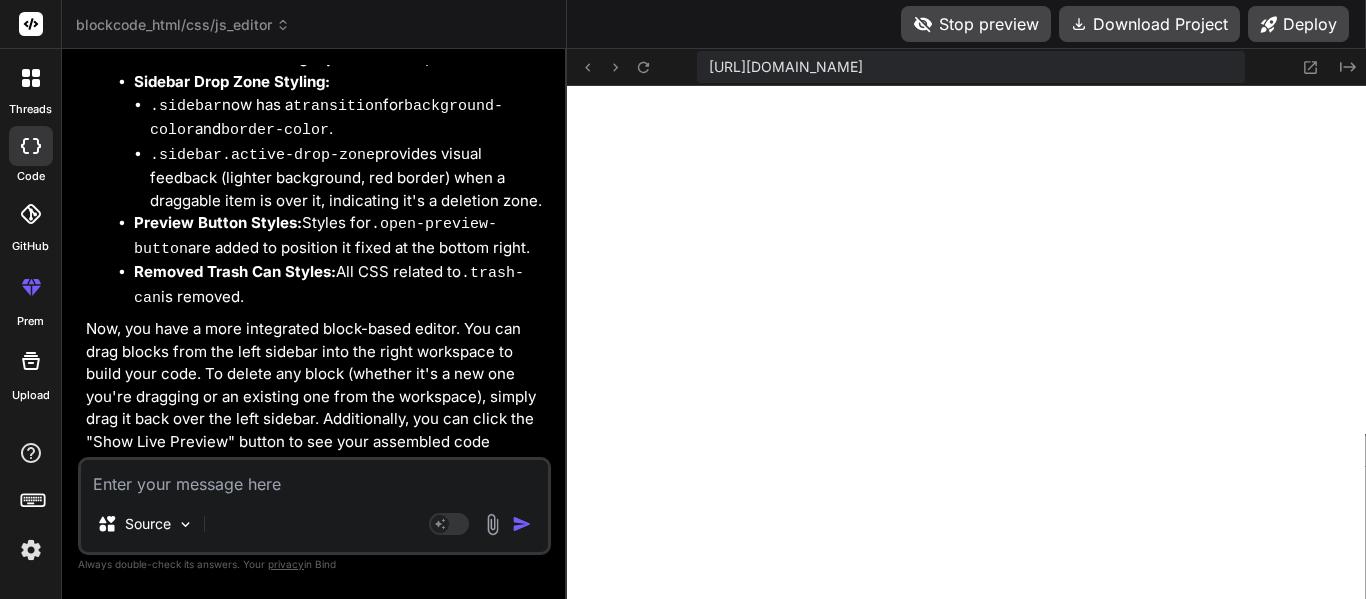 scroll, scrollTop: 3200, scrollLeft: 0, axis: vertical 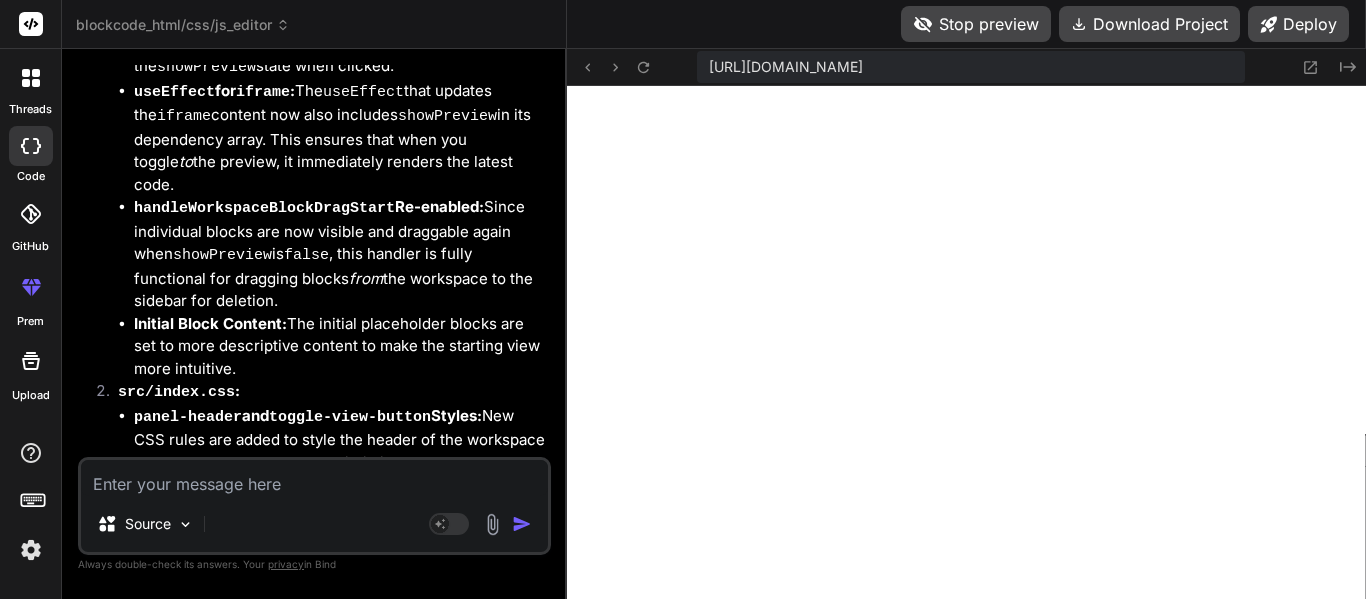 click at bounding box center (314, 478) 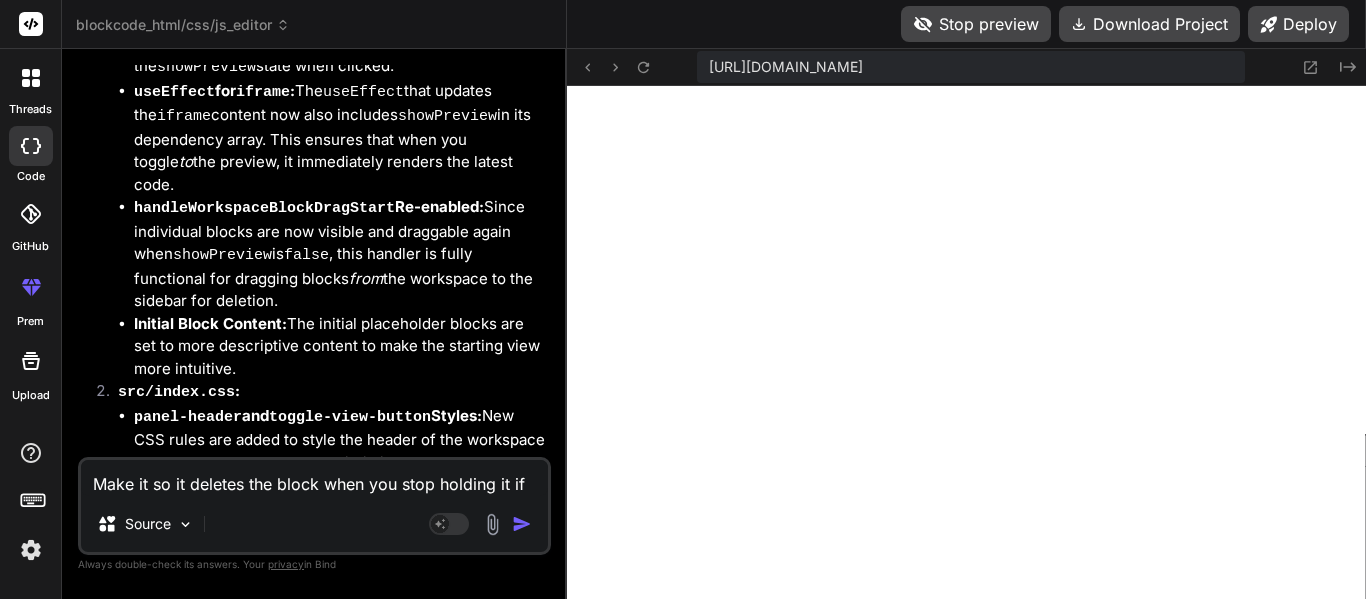 click on "Make it so it deletes the block when you stop holding it if" at bounding box center [314, 478] 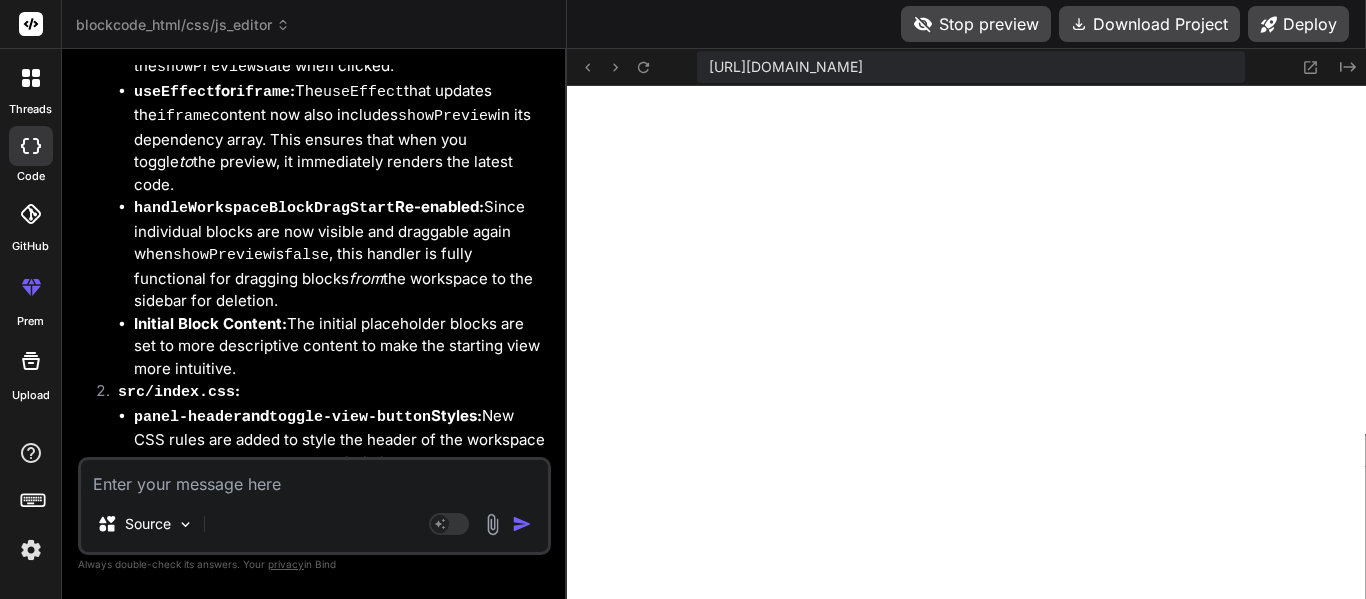 scroll, scrollTop: 21463, scrollLeft: 0, axis: vertical 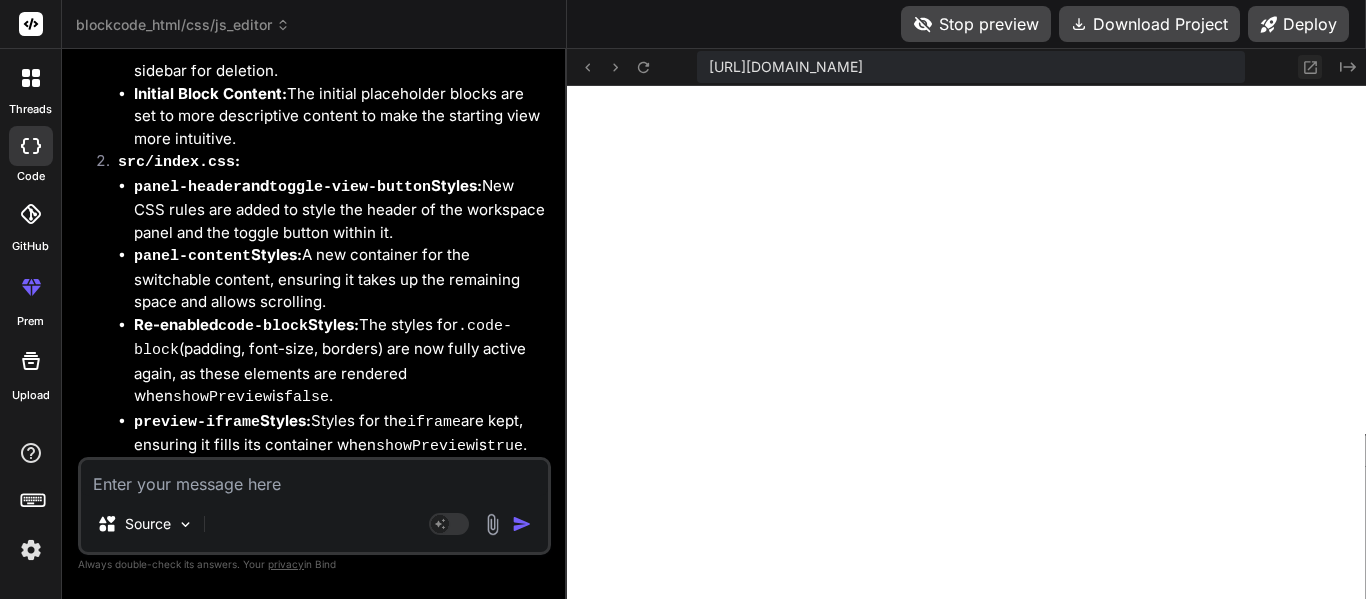 click 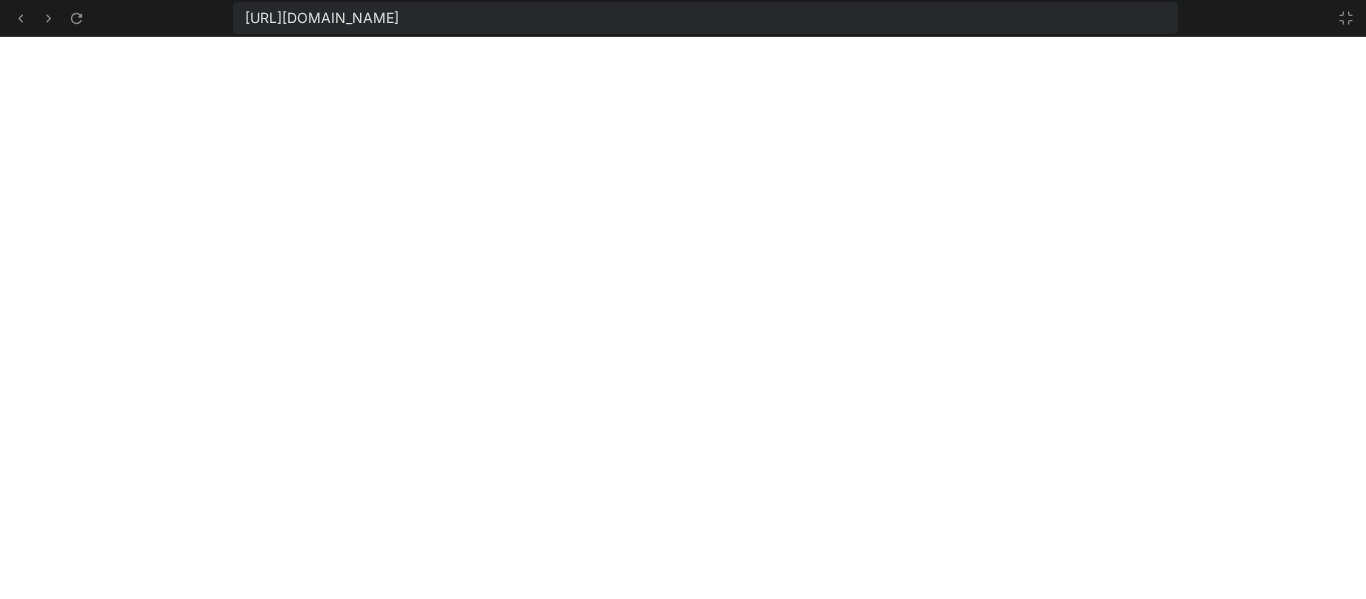 scroll, scrollTop: 5000, scrollLeft: 0, axis: vertical 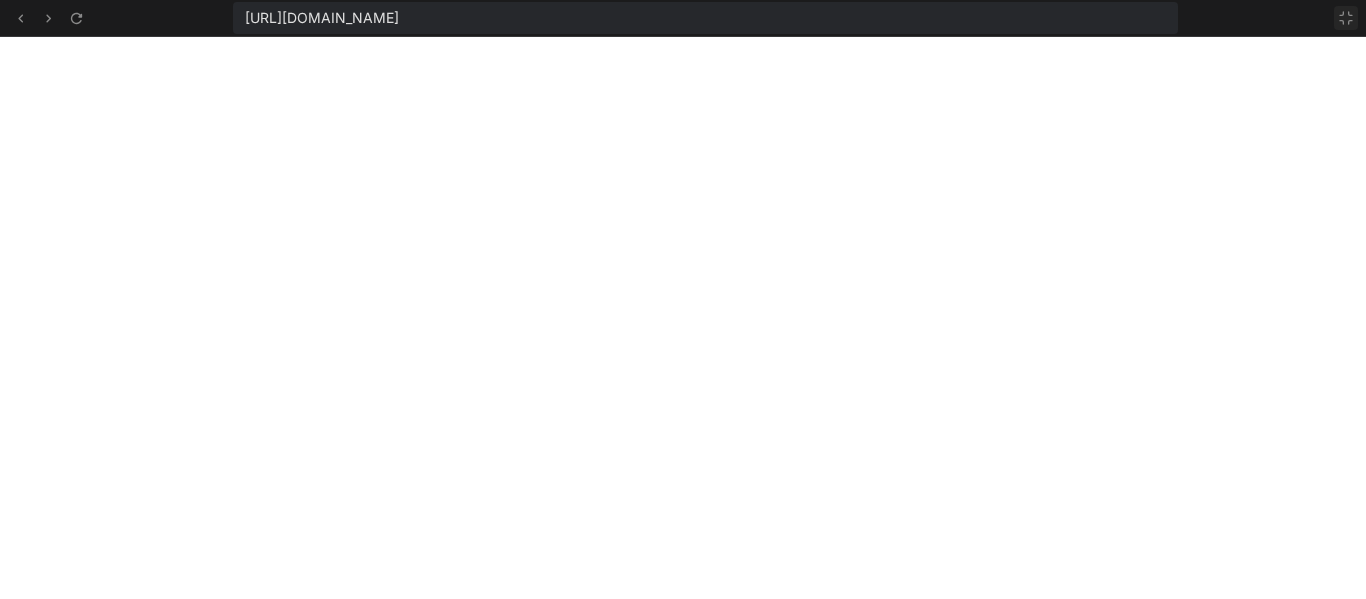 click at bounding box center [1346, 18] 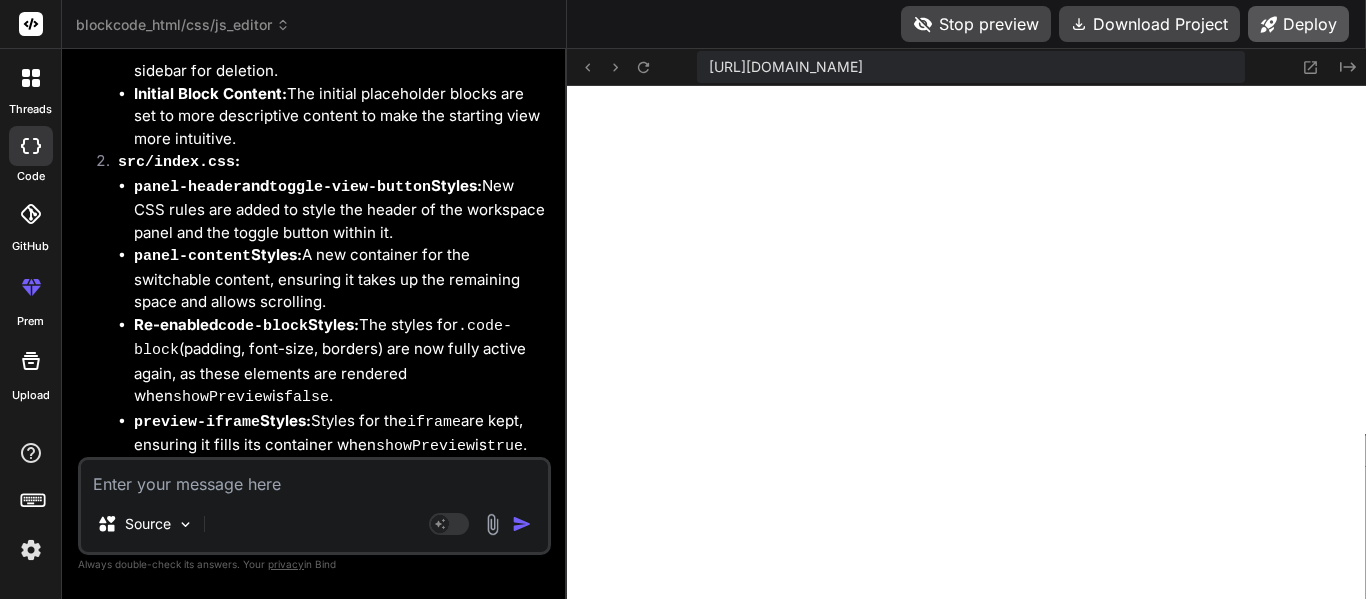 scroll, scrollTop: 5560, scrollLeft: 0, axis: vertical 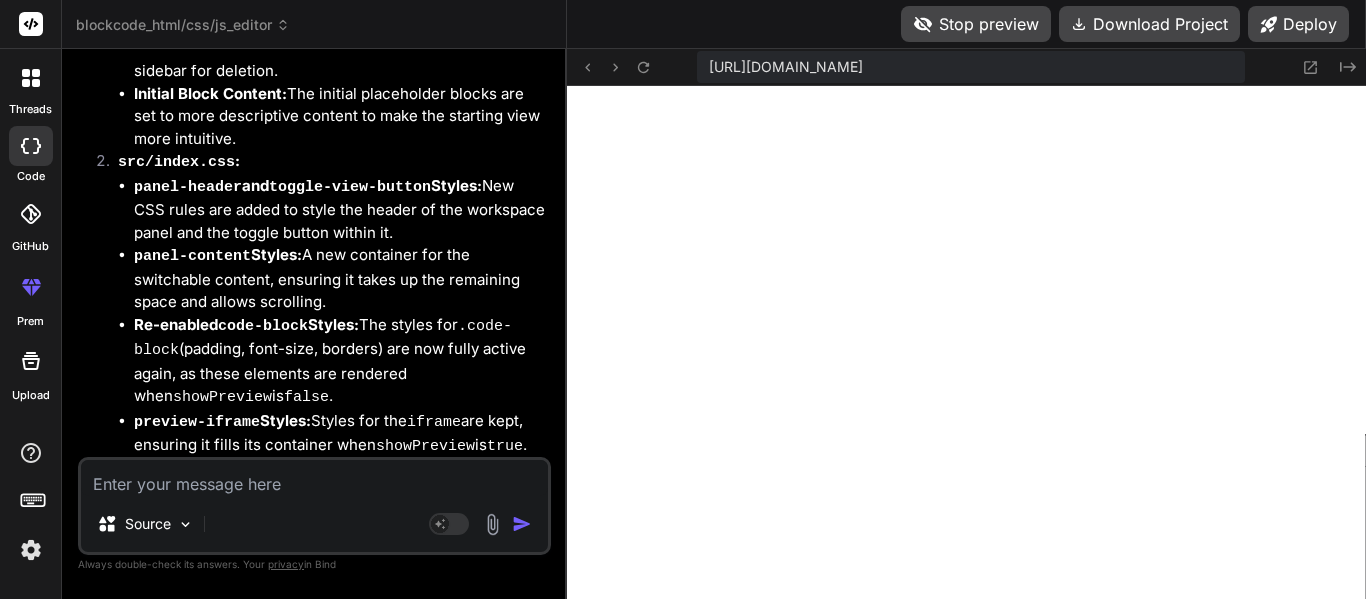 click on "threads" at bounding box center (30, 109) 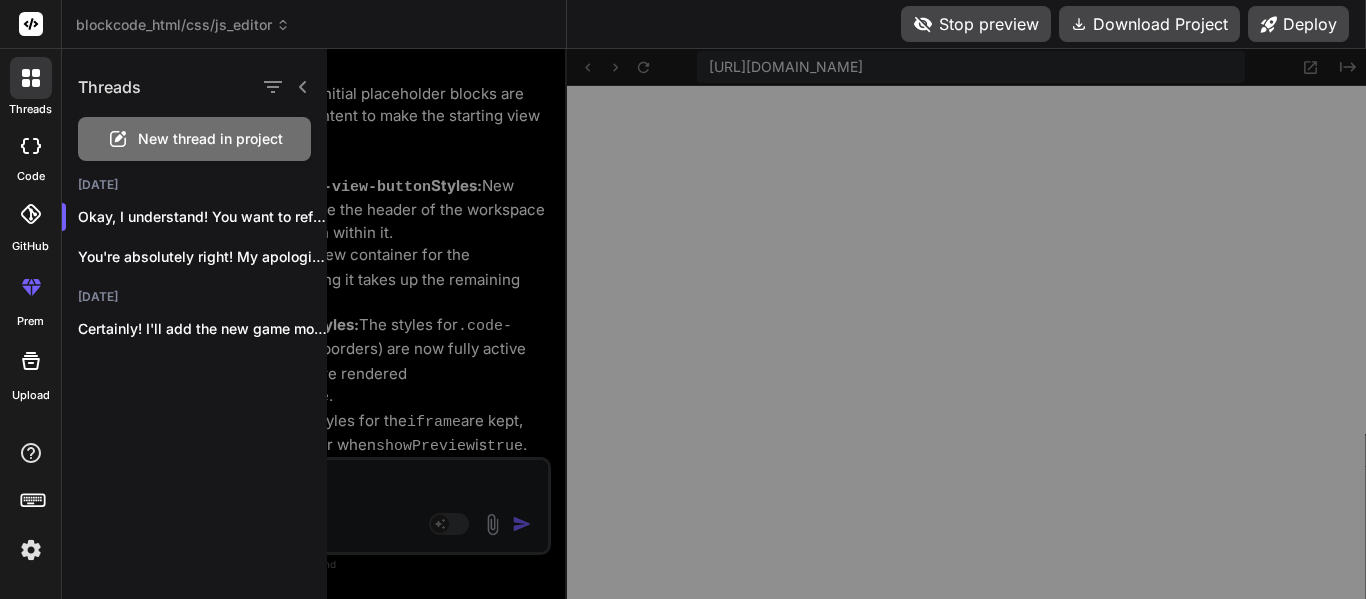 click on "New thread in project" at bounding box center [210, 139] 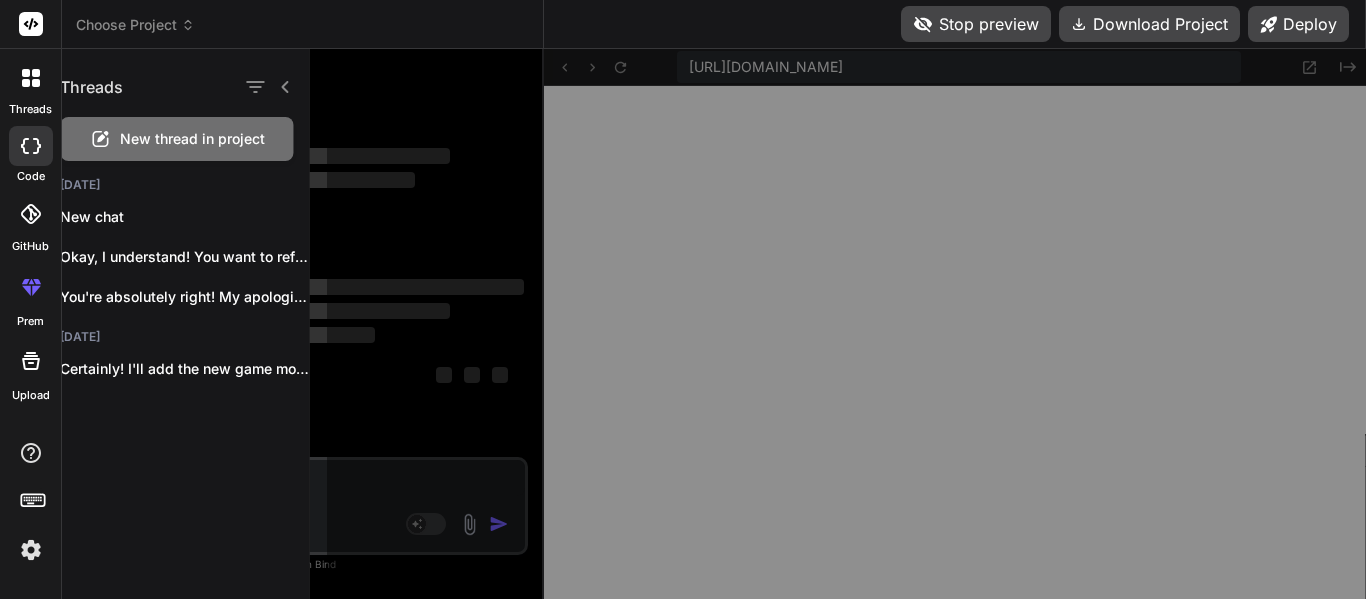 scroll, scrollTop: 0, scrollLeft: 0, axis: both 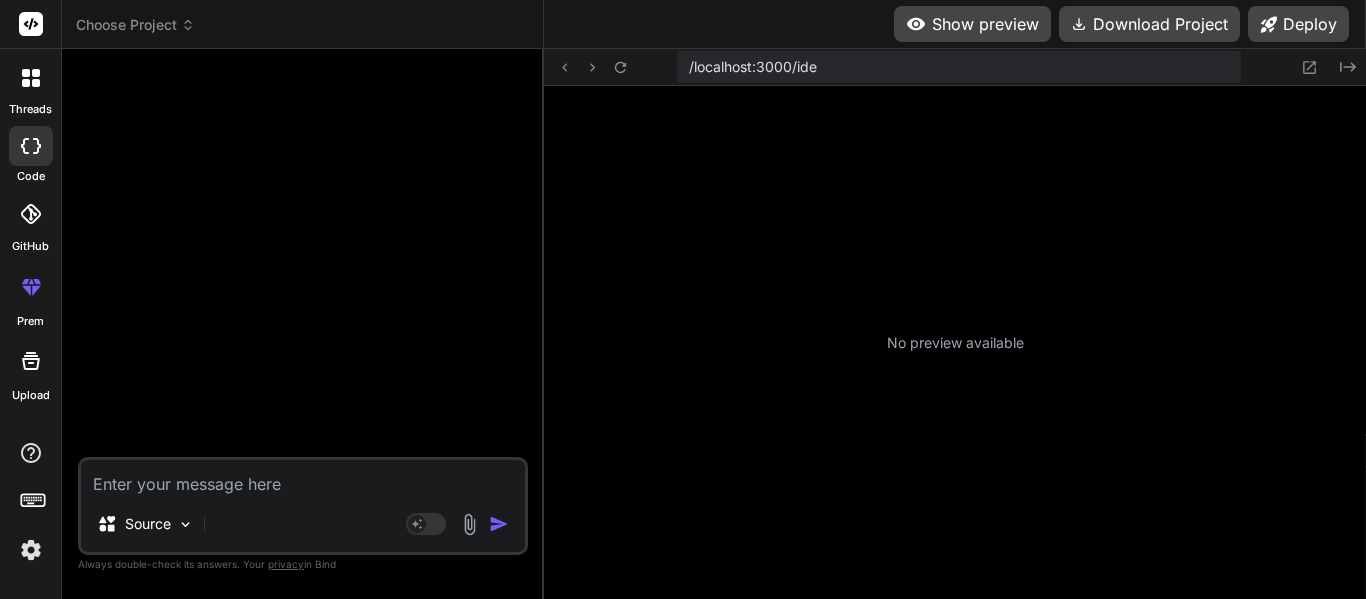 click at bounding box center (303, 478) 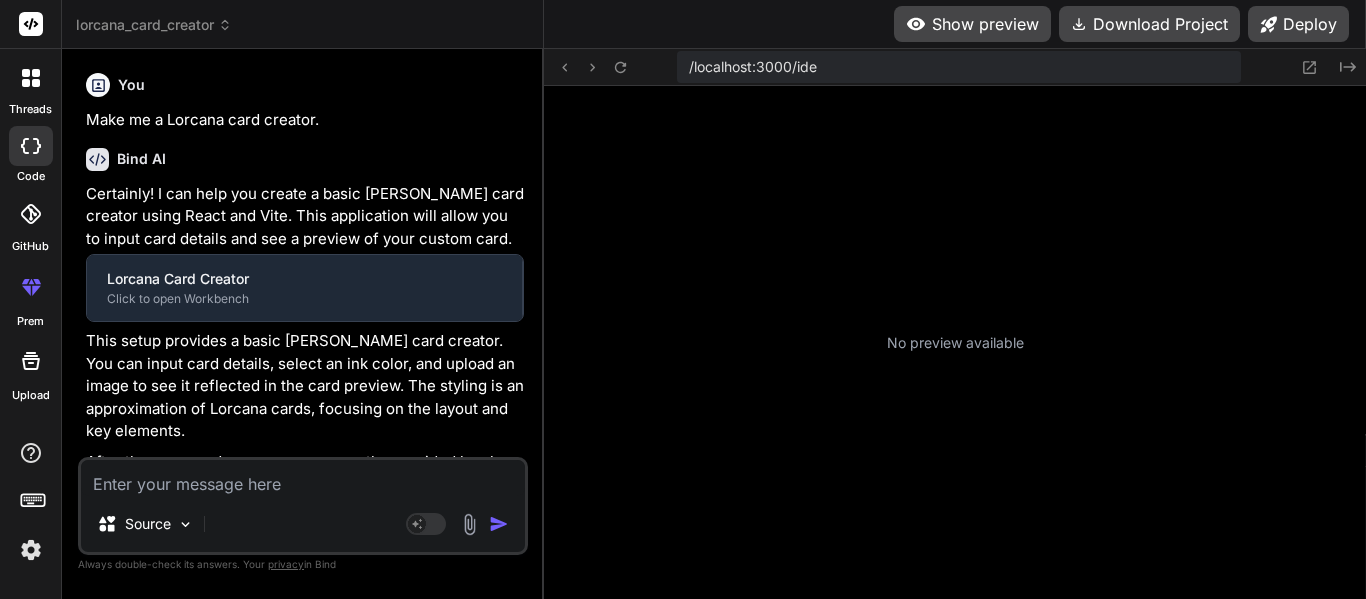 scroll, scrollTop: 0, scrollLeft: 758, axis: horizontal 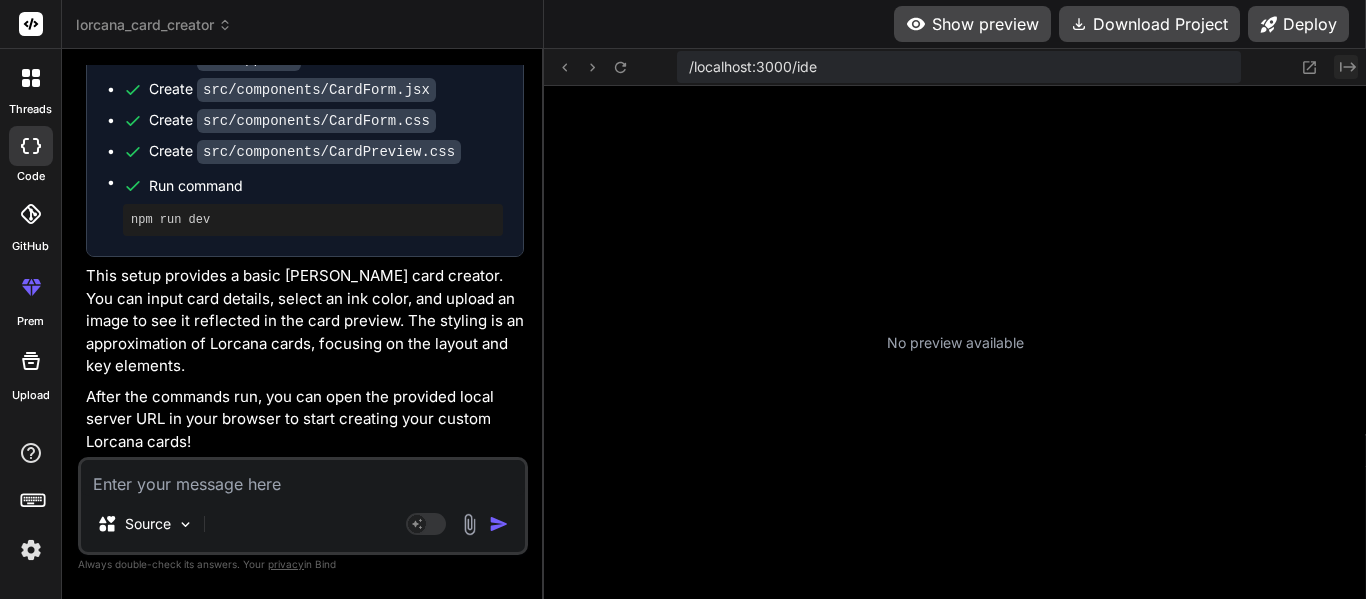 click on "Created with Pixso." 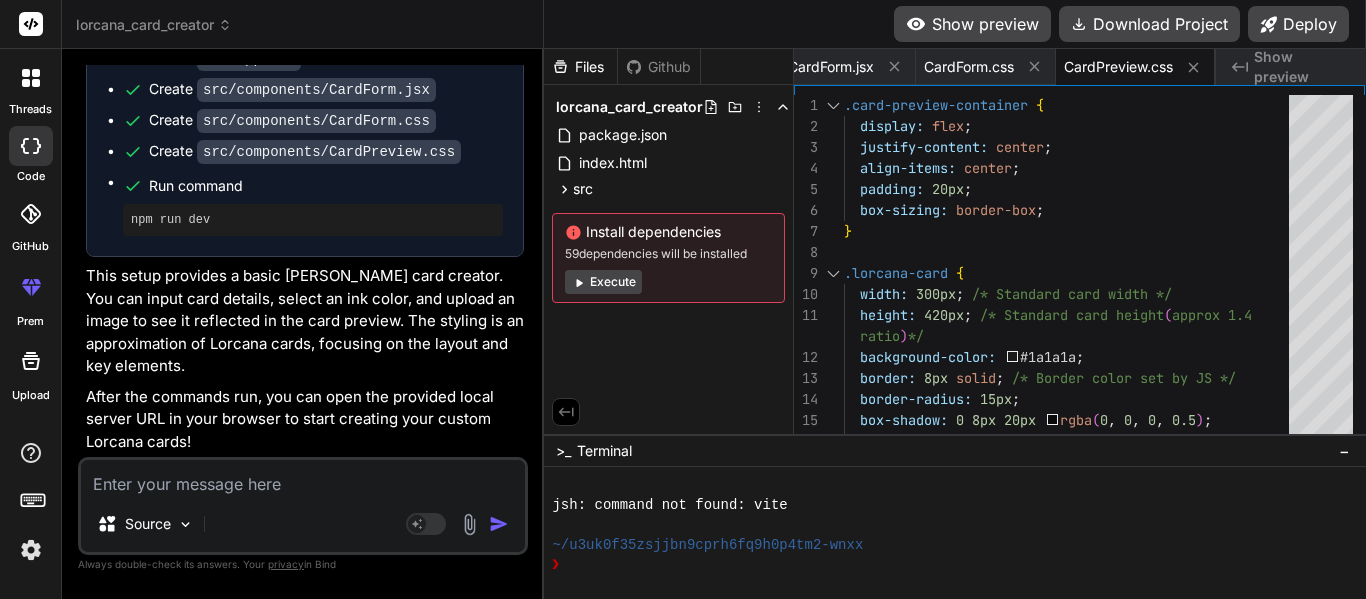 click on "Execute" at bounding box center (603, 282) 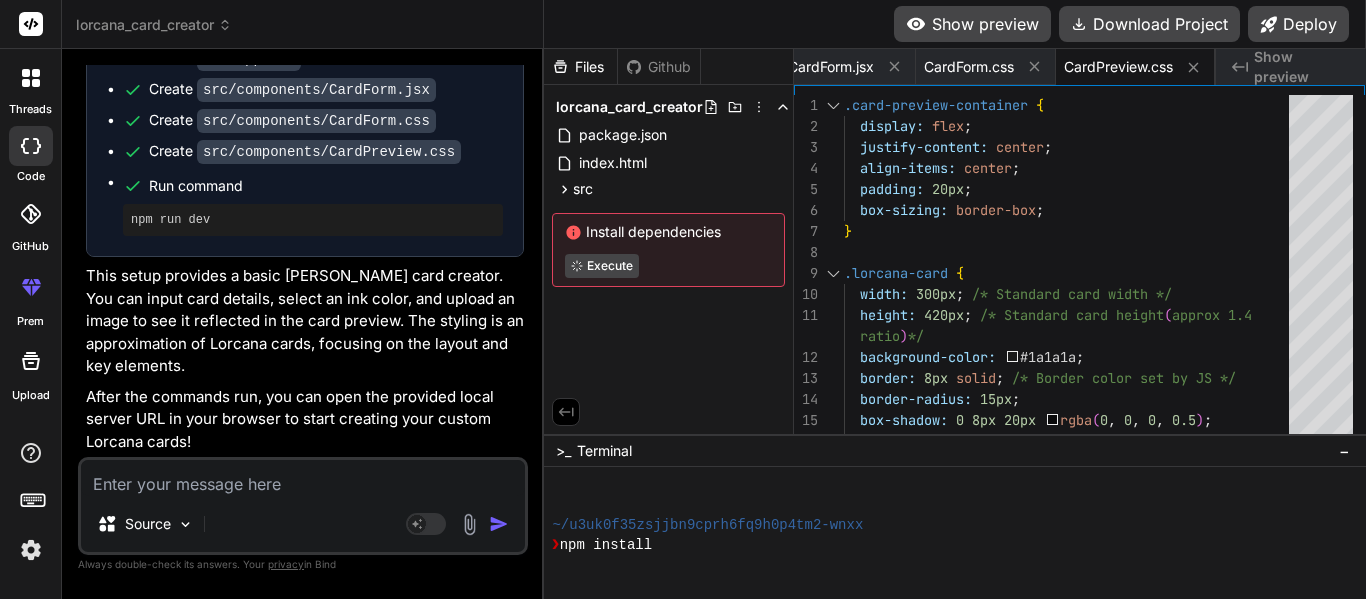 scroll, scrollTop: 5960, scrollLeft: 0, axis: vertical 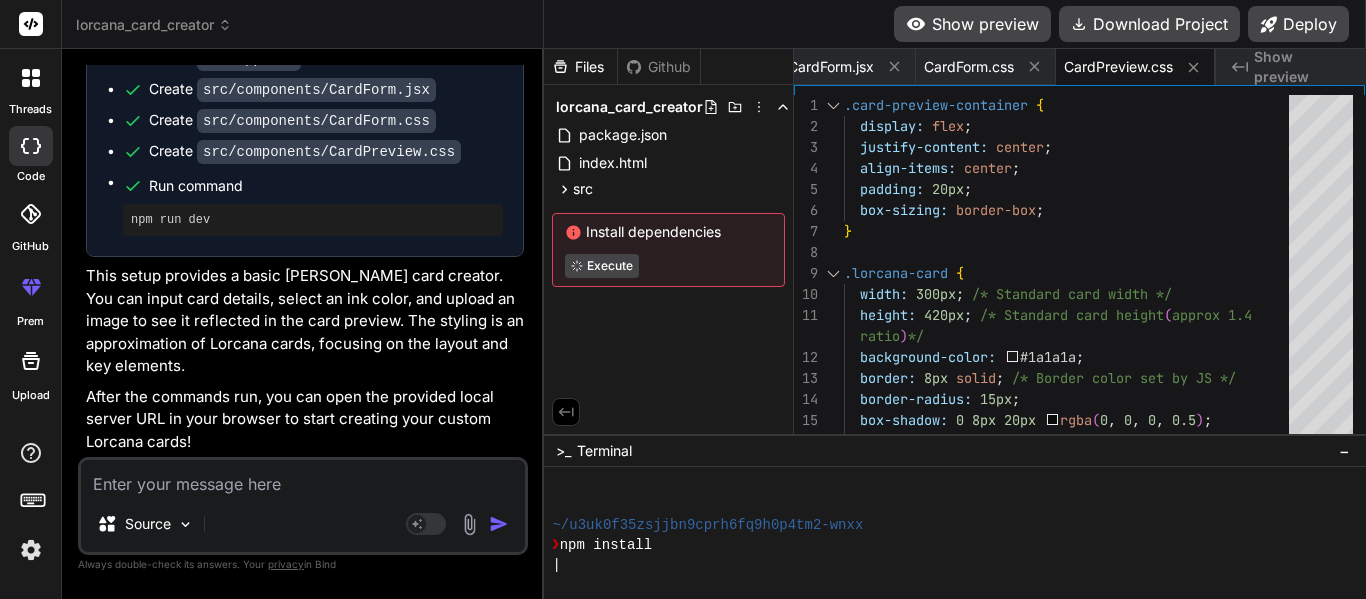 click at bounding box center [303, 478] 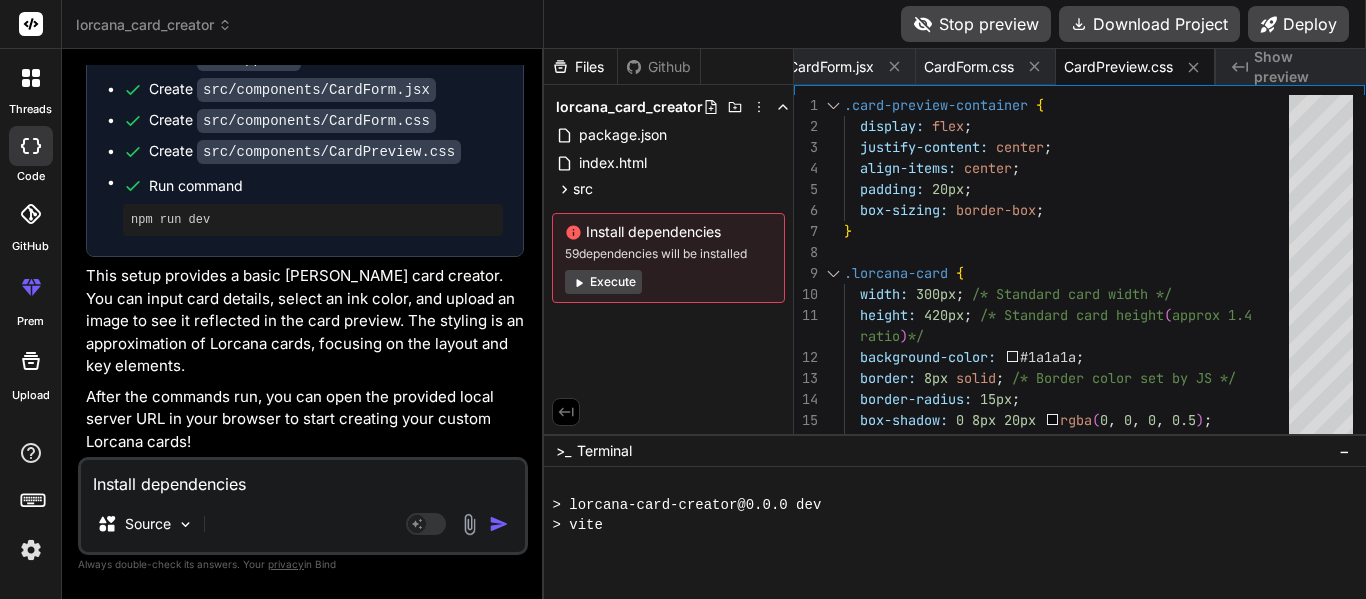 scroll, scrollTop: 6320, scrollLeft: 0, axis: vertical 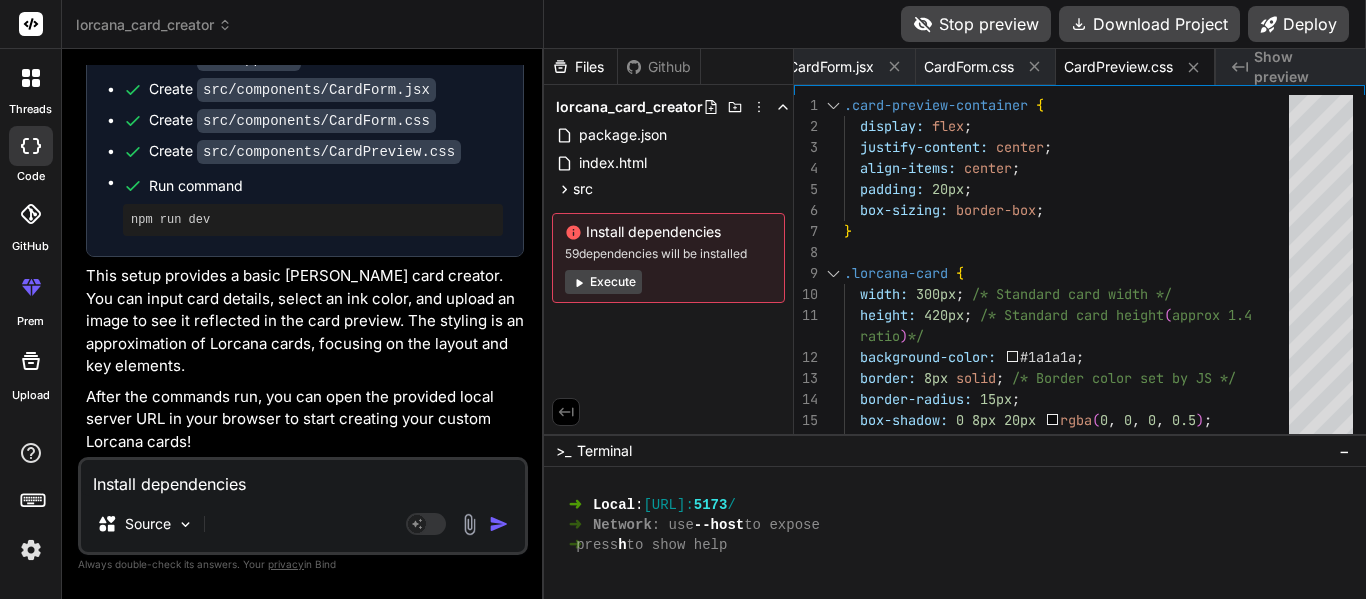 click on "Show preview" at bounding box center (1302, 67) 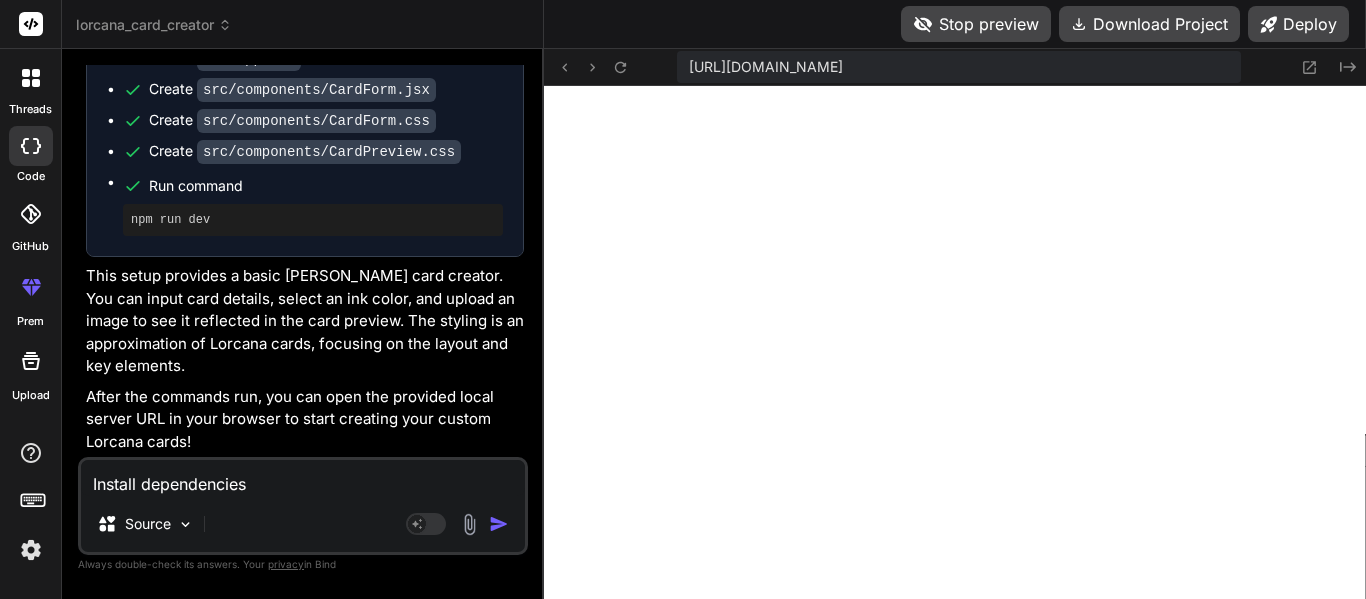 scroll, scrollTop: 6840, scrollLeft: 0, axis: vertical 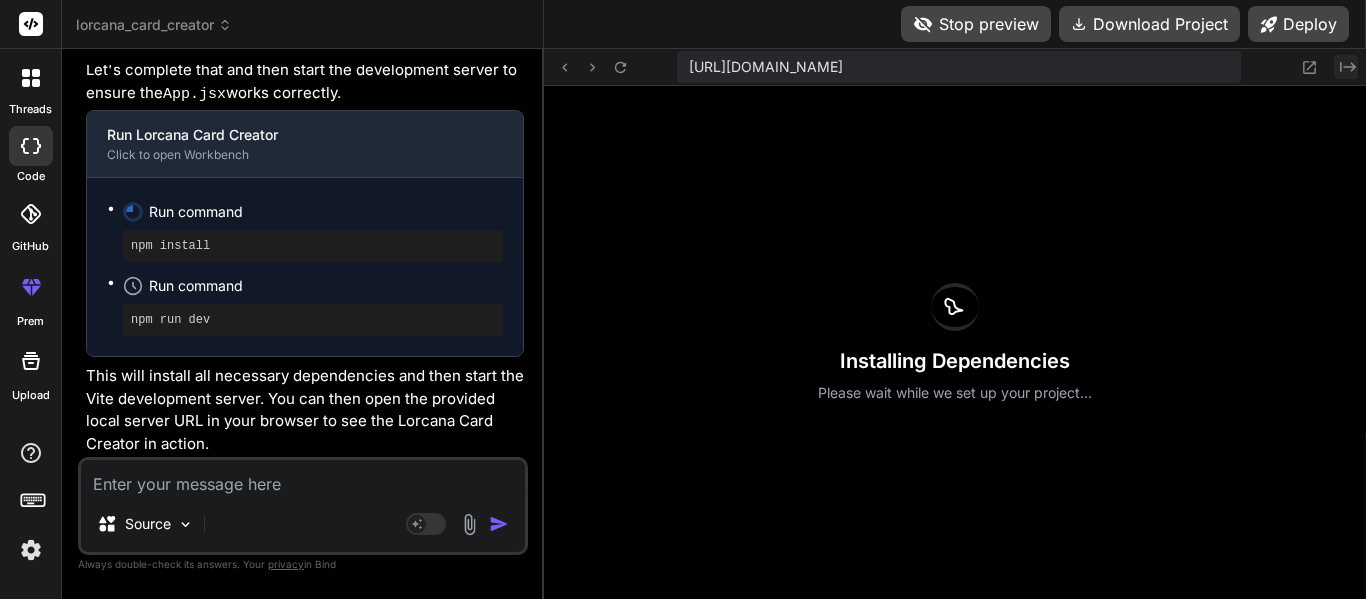 click 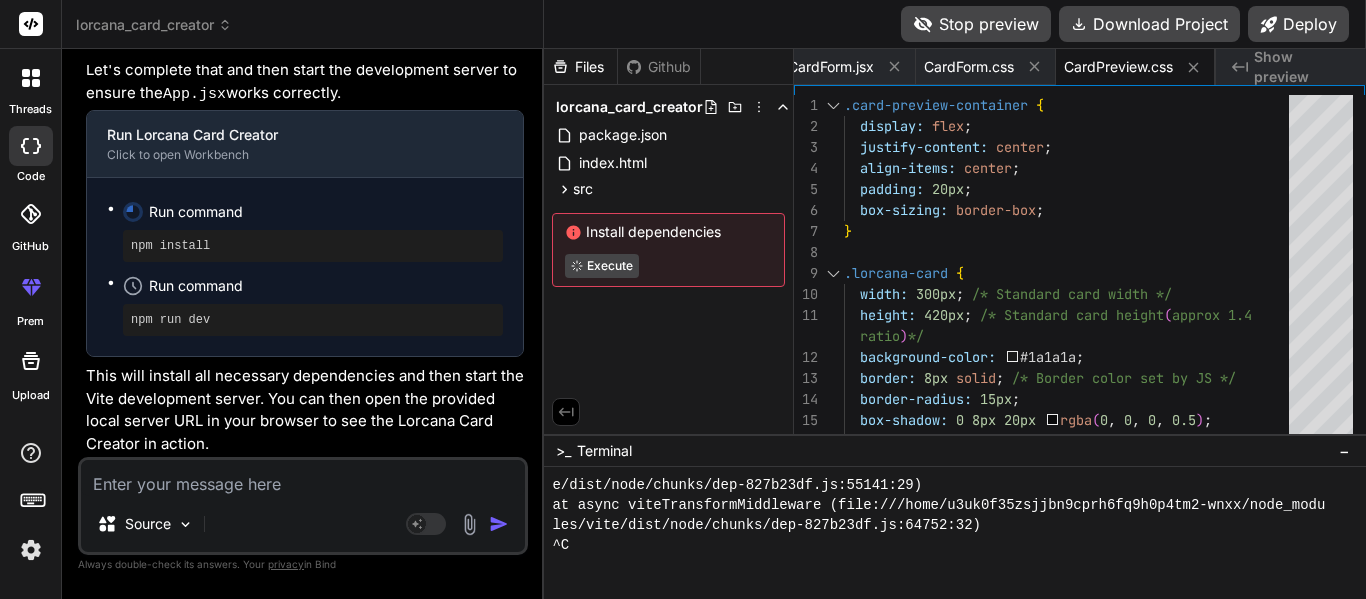 click on "Show preview" at bounding box center (1302, 67) 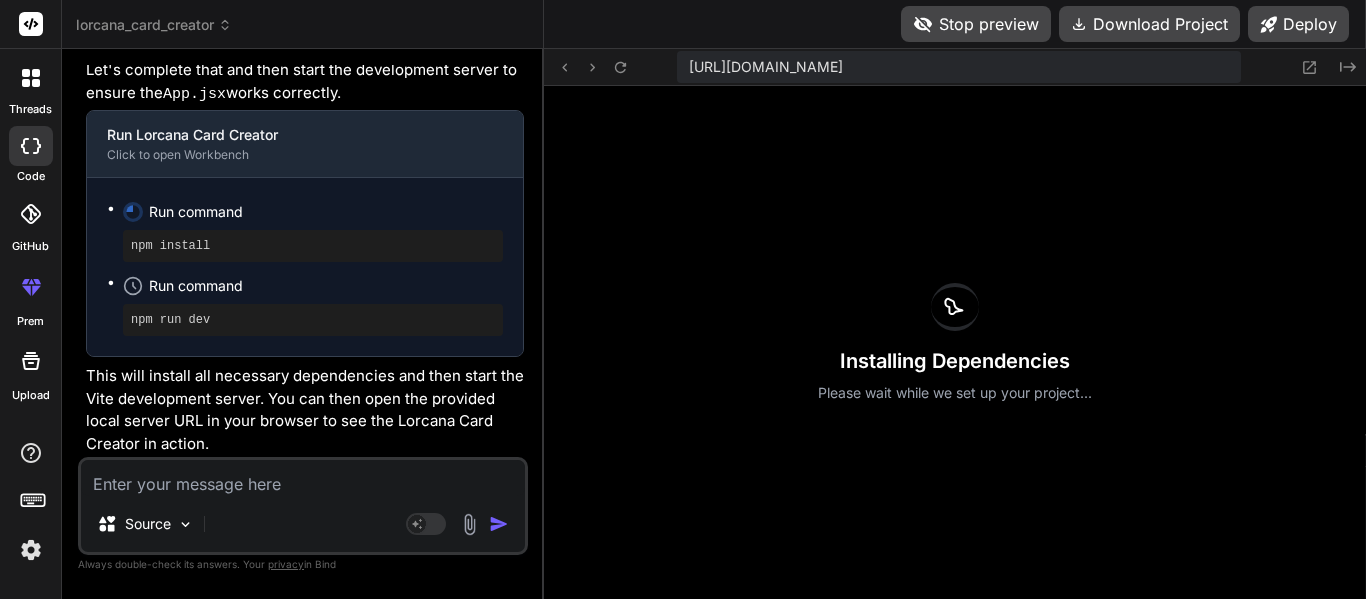 click at bounding box center [303, 478] 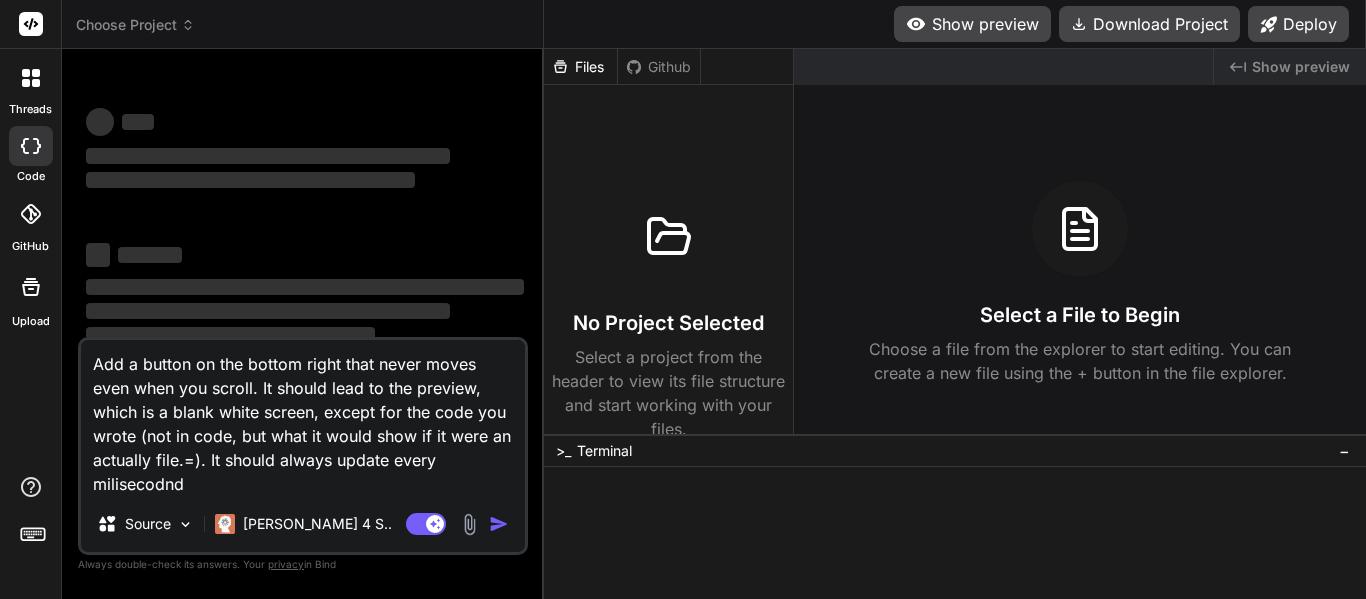 scroll, scrollTop: 0, scrollLeft: 0, axis: both 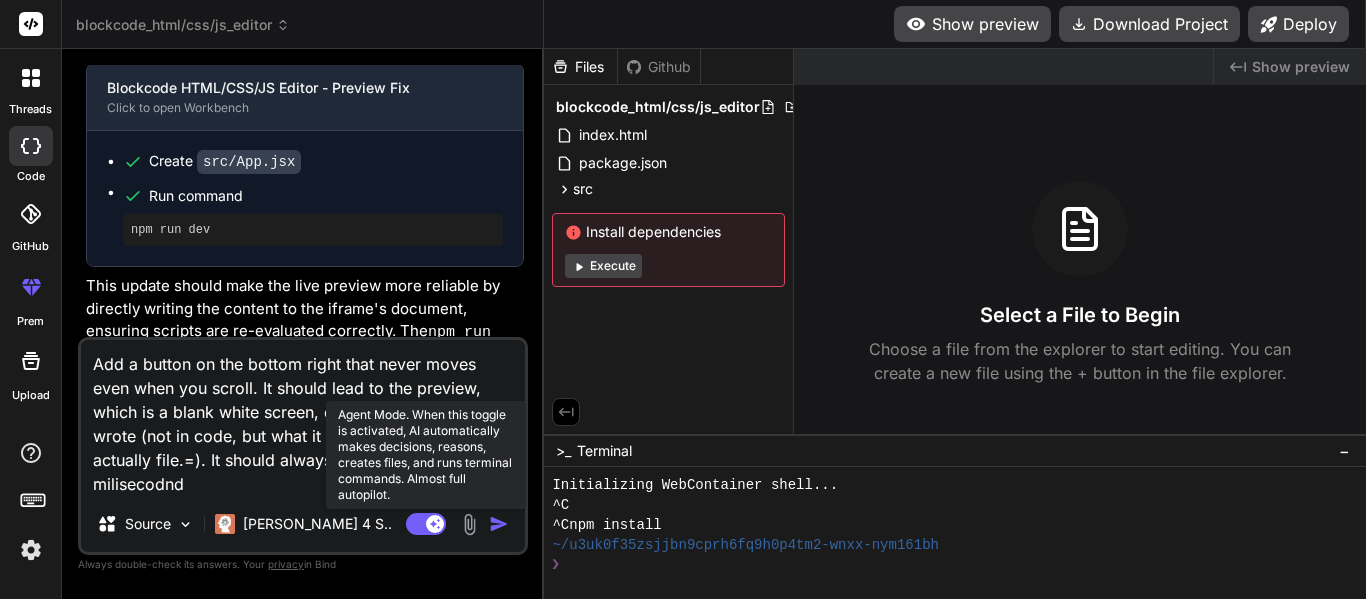 click 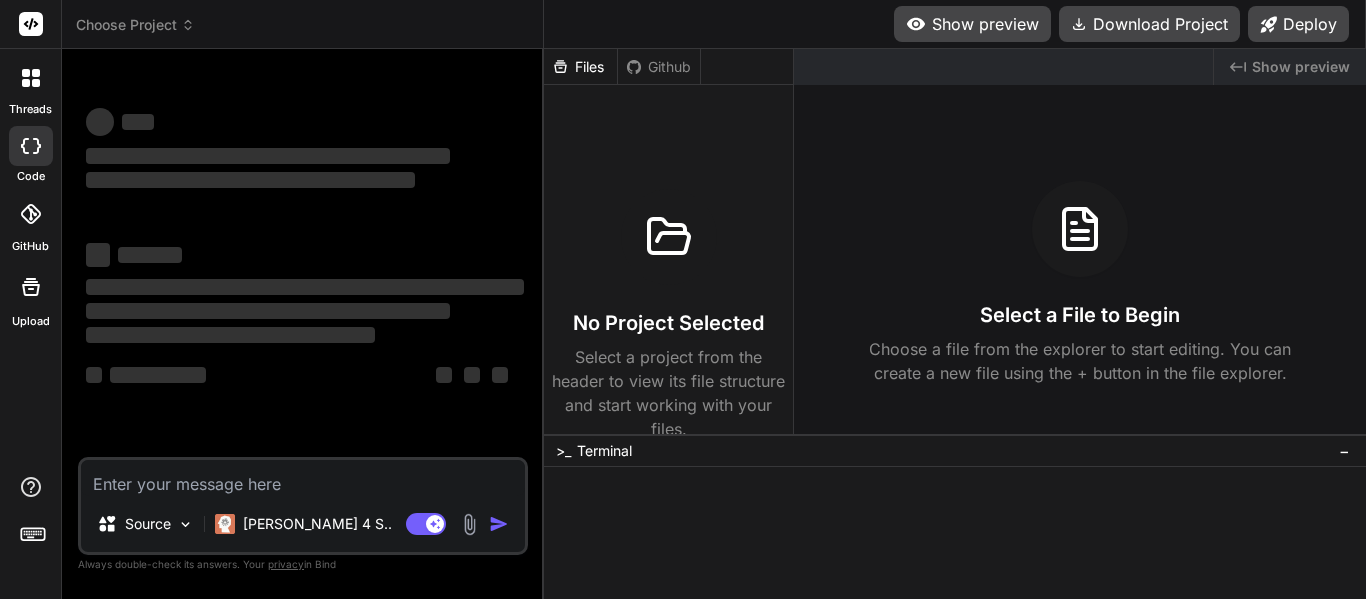 scroll, scrollTop: 0, scrollLeft: 0, axis: both 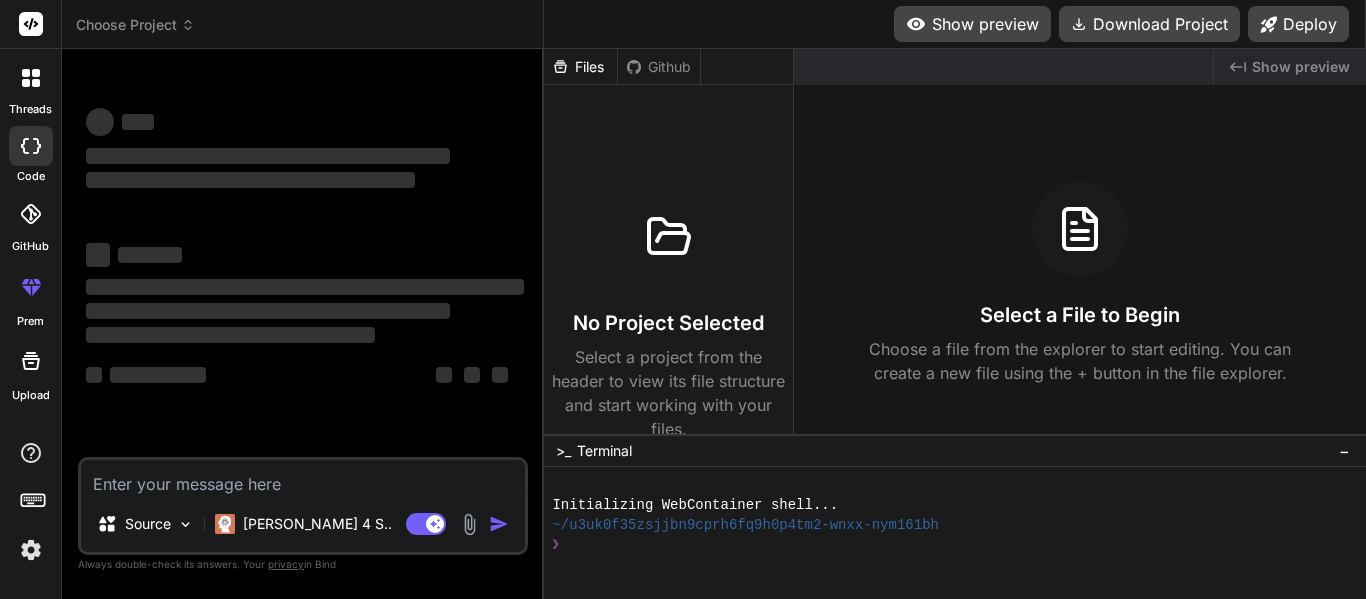 click at bounding box center [31, 78] 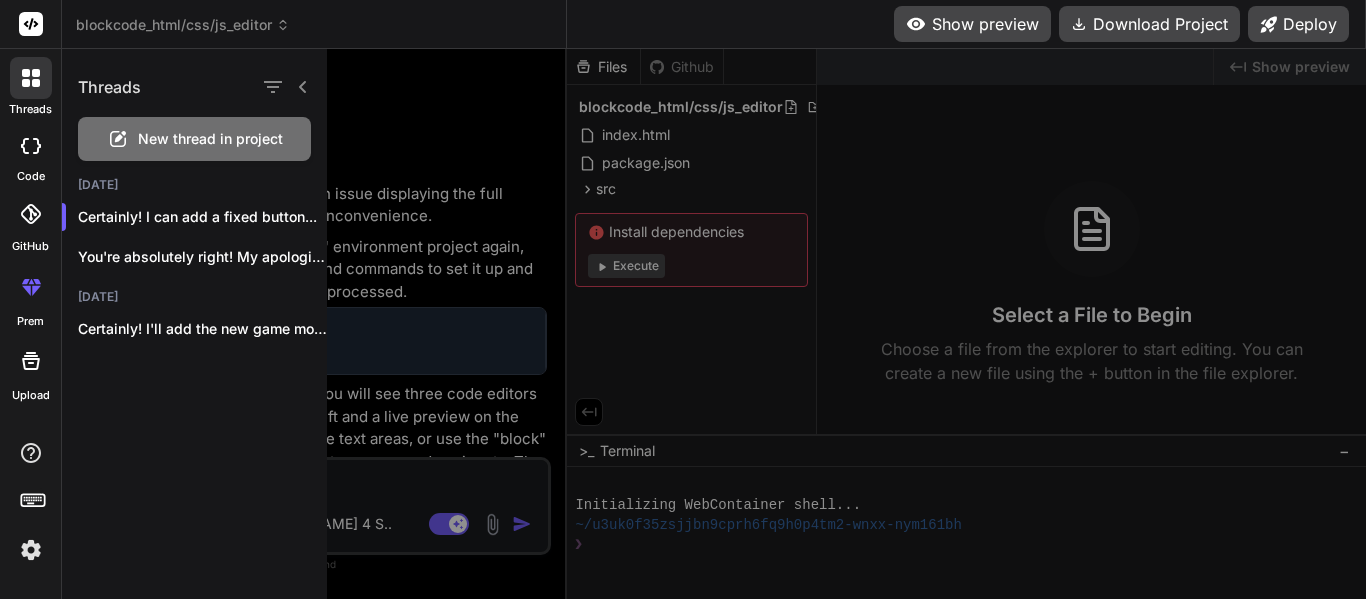 scroll, scrollTop: 154, scrollLeft: 0, axis: vertical 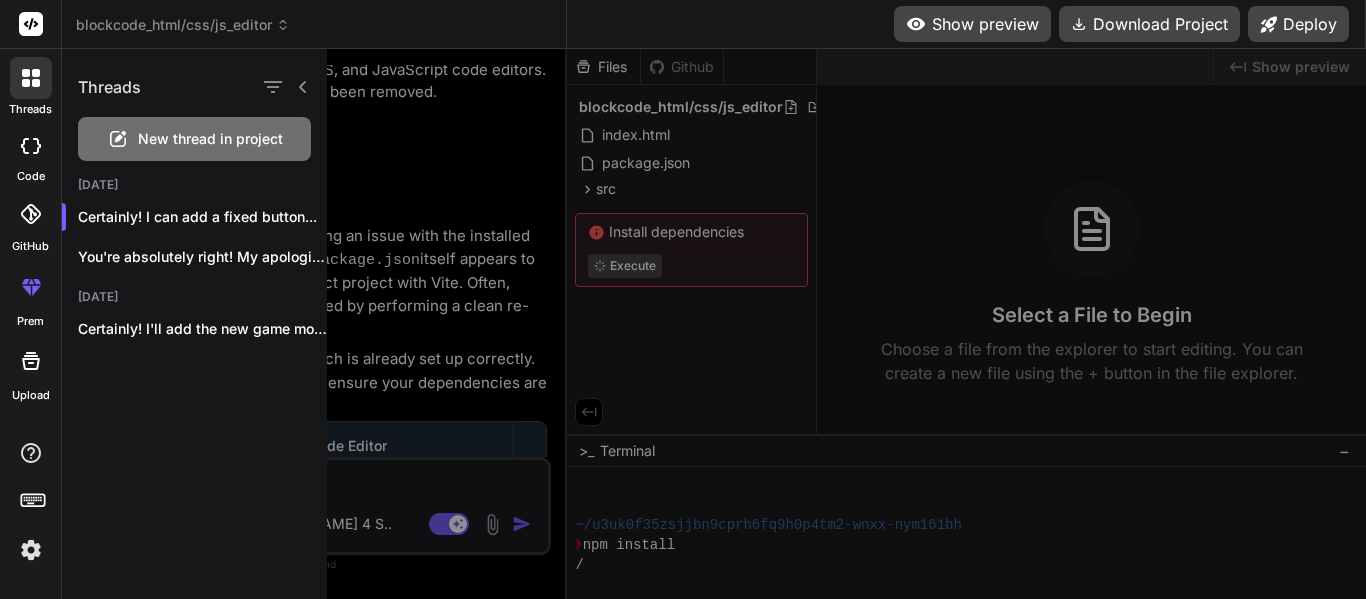 click at bounding box center [877, 324] 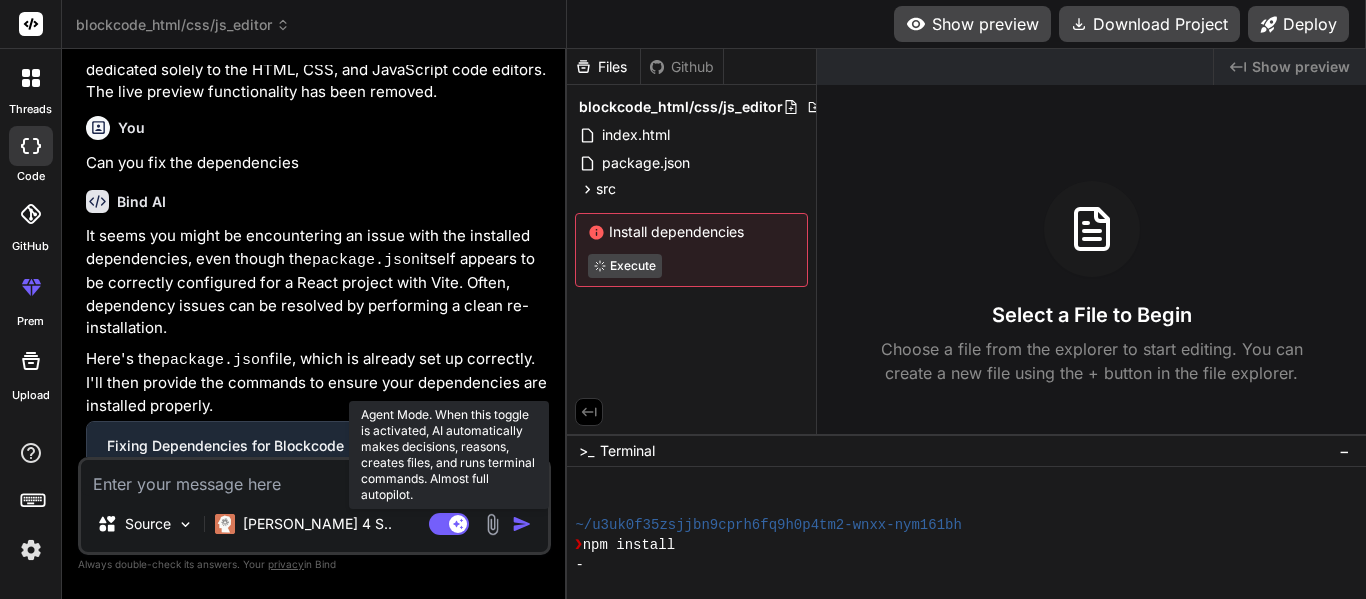 click 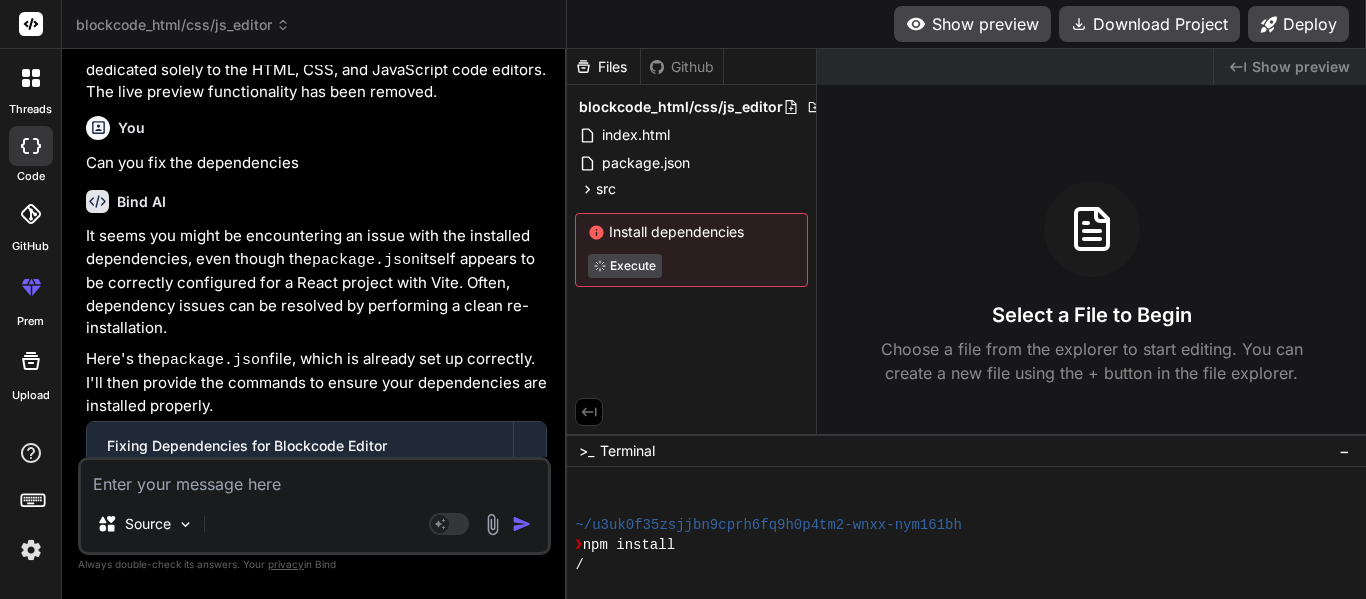 click on "Show preview" at bounding box center [1301, 67] 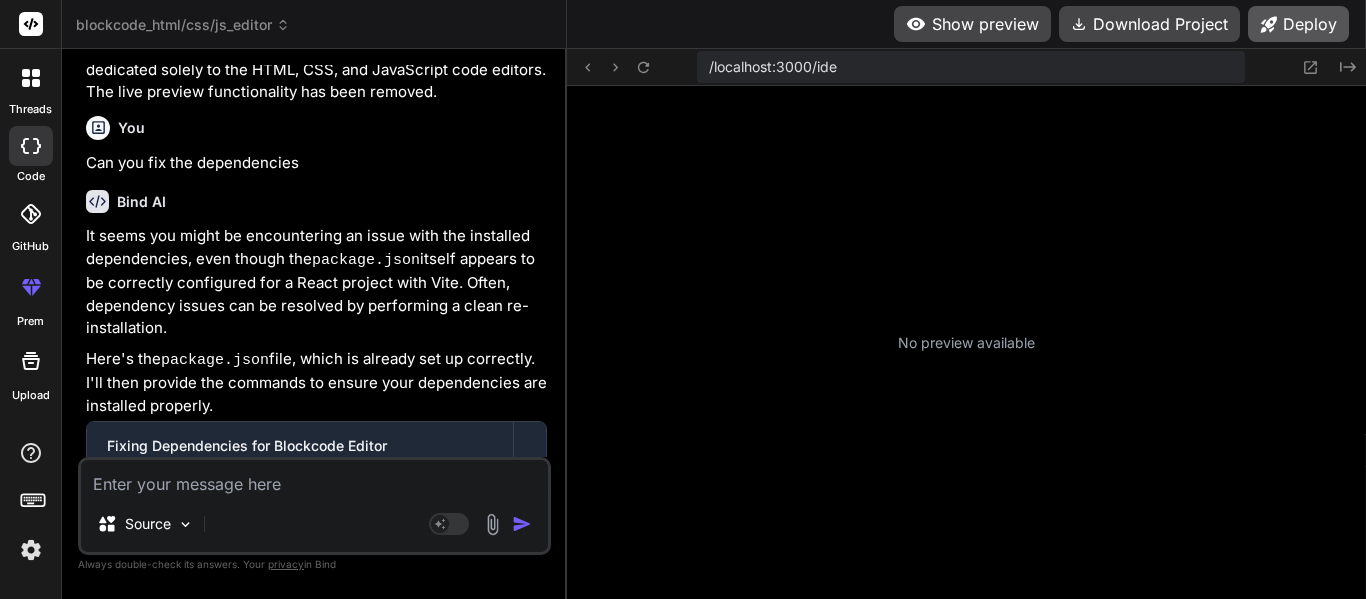 type on "x" 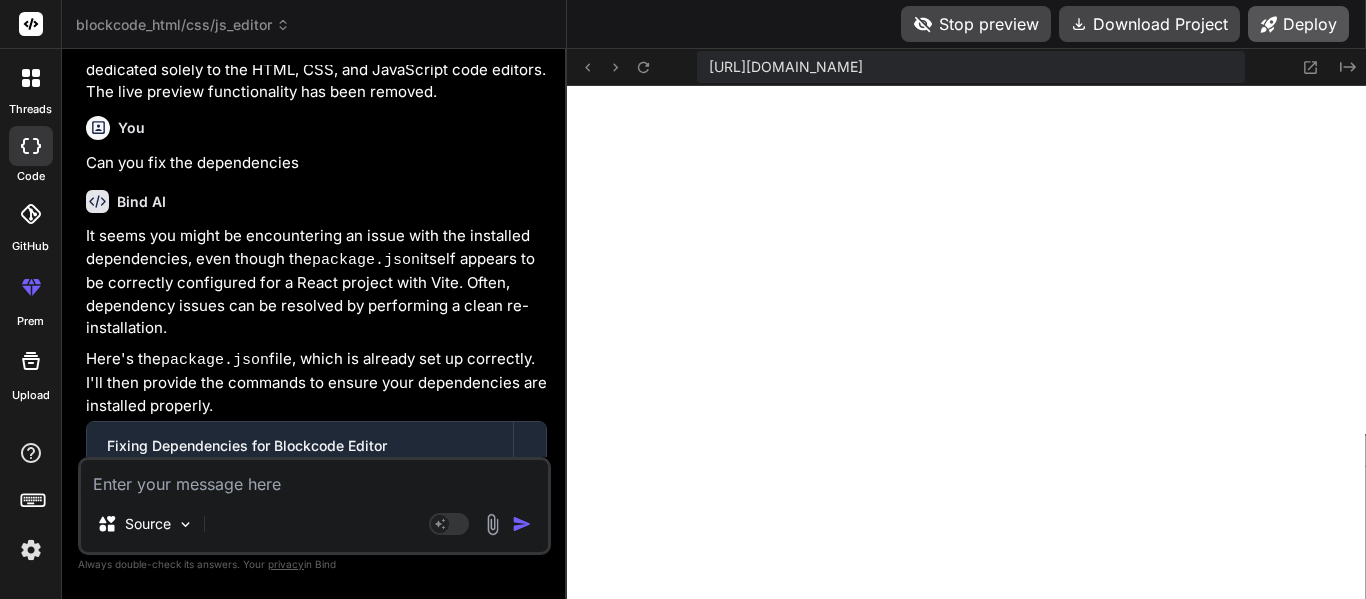 scroll, scrollTop: 440, scrollLeft: 0, axis: vertical 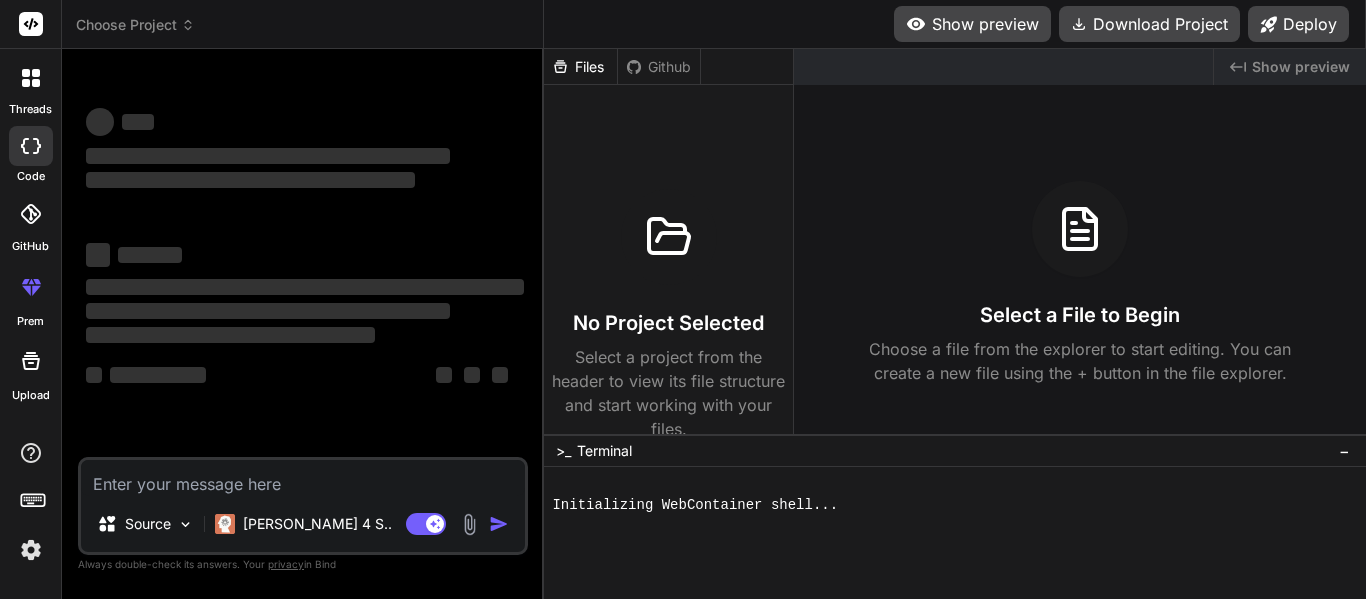 click on "Show preview" at bounding box center (1301, 67) 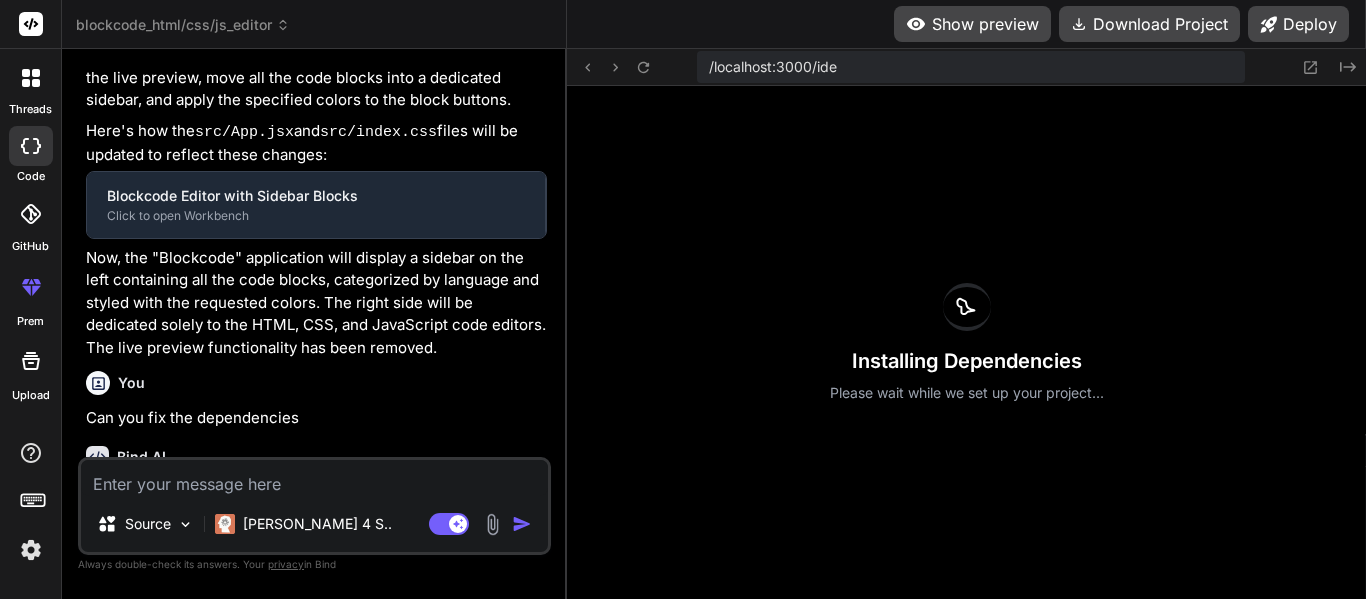 scroll, scrollTop: 1915, scrollLeft: 0, axis: vertical 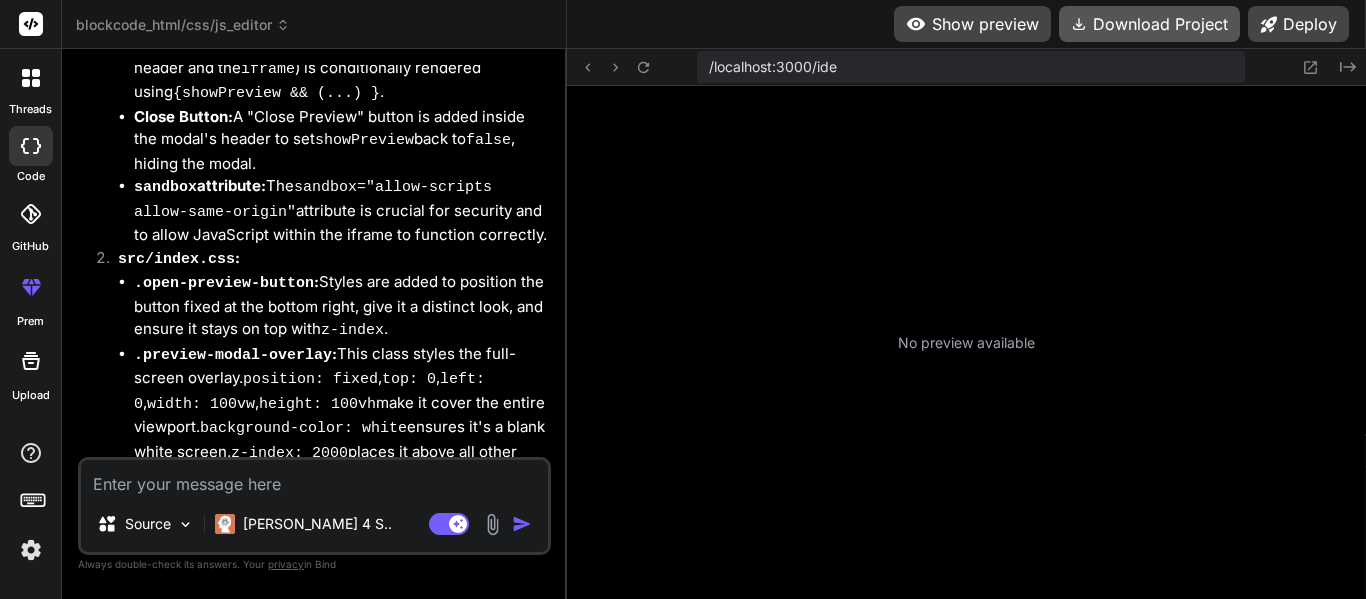 type on "x" 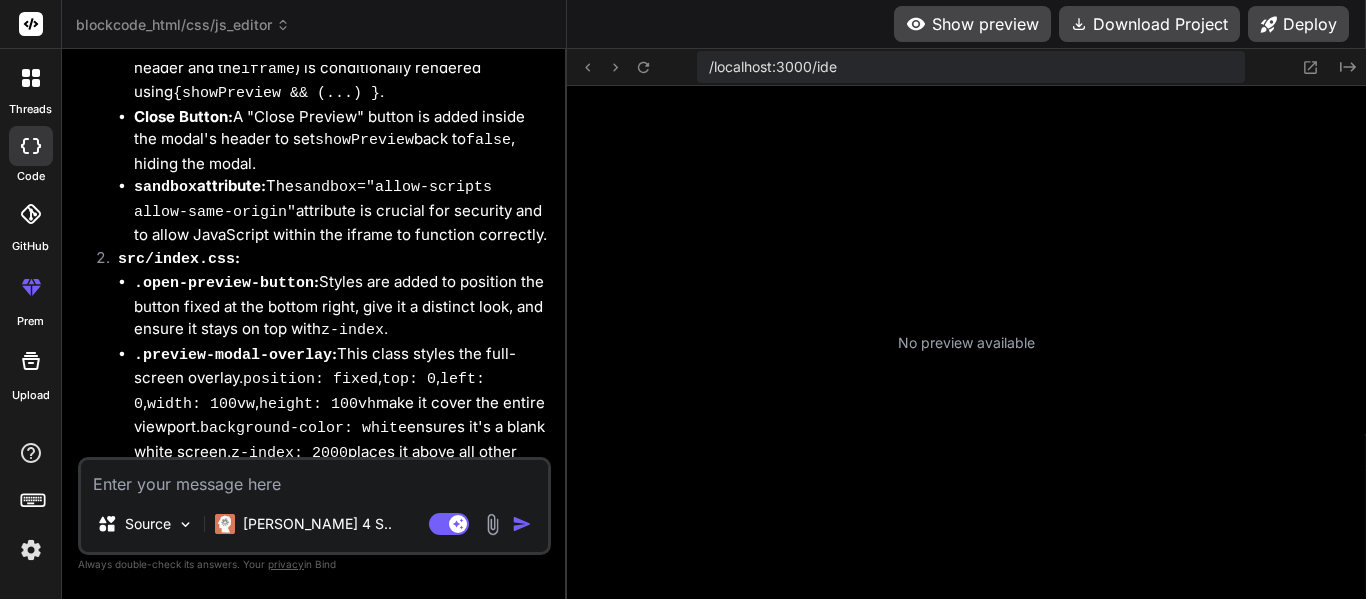 scroll, scrollTop: 440, scrollLeft: 0, axis: vertical 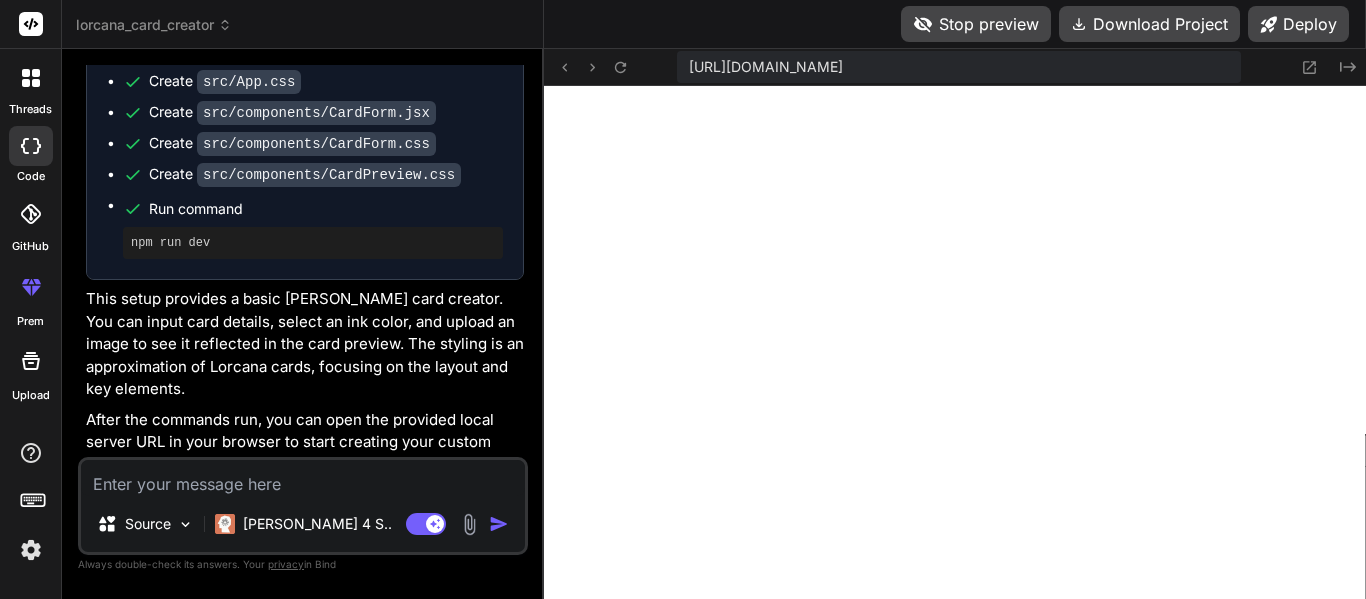 click at bounding box center (303, 478) 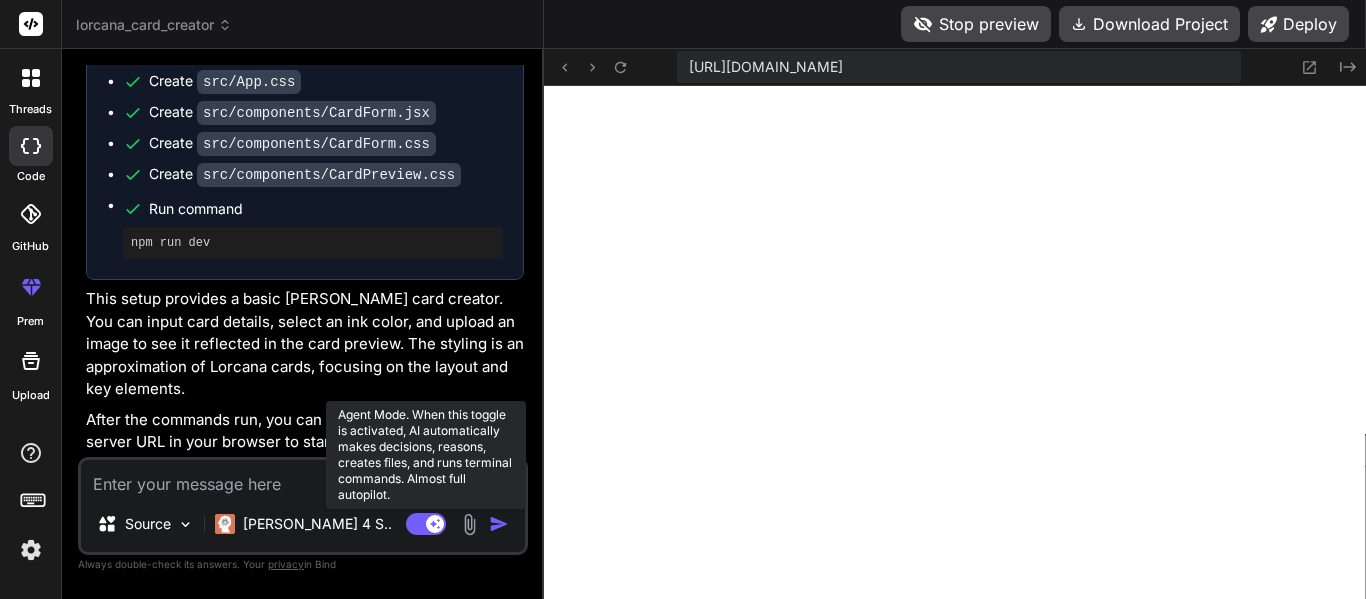 click 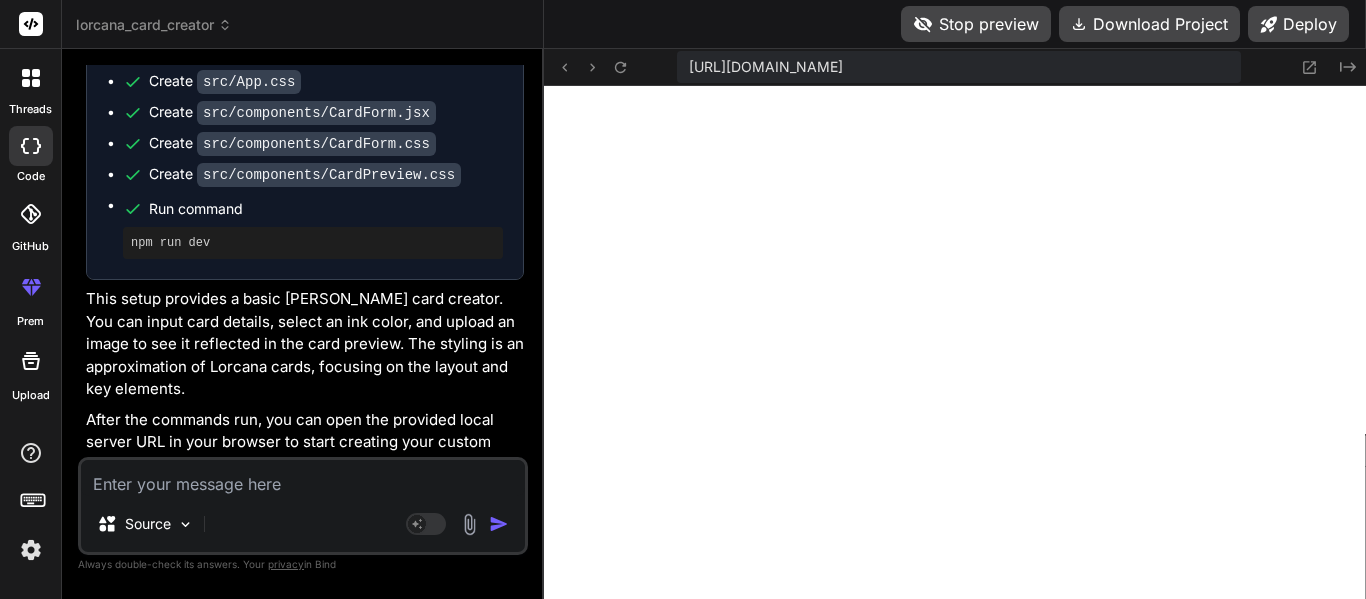 click at bounding box center (303, 478) 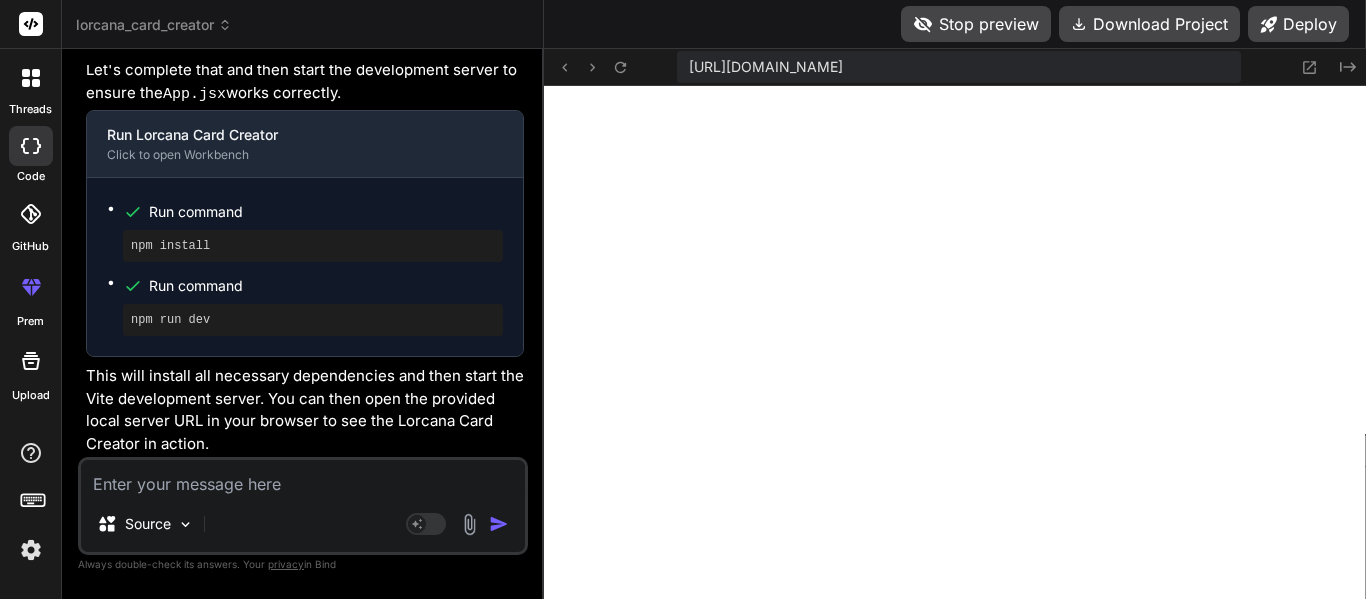 paste on "[plugin:vite:import-analysis] Failed to resolve import "./components/CardPreview" from "src/App.jsx". Does the file exist?
/home/u3uk0f35zsjjbn9cprh6fq9h0p4tm2-wnxx/src/App.jsx:2:24
1  |  import React, { useState } from "react";
2  |  import CardPreview from "./components/CardPreview";
|                           ^
3  |  import CardForm from "./components/CardForm";
4  |  import "./App.css";
at formatError (file:///home/u3uk0f35zsjjbn9cprh6fq9h0p4tm2-wnxx/node_modules/vite/dist/node/chunks/dep-827b23df.js:44119:46)
at TransformContext.error (file:///home/u3uk0f35zsjjbn9cprh6fq9h0p4tm2-wnxx/node_modules/vite/dist/node/chunks/dep-827b23df.js:44115:19)
at normalizeUrl (file:///home/u3uk0f35zsjjbn9cprh6fq9h0p4tm2-wnxx/node_modules/vite/dist/node/chunks/dep-827b23df.js:41898:33)
at async eval (file:///home/u3uk0f35zsjjbn9cprh6fq9h0p4tm2-wnxx/node_modules/vite/dist/node/chunks/dep-827b23df.js:42052:47)
at async TransformContext.transform (file:///home/u3uk0f35zsjjbn9cprh6fq9h0p4tm2-wnxx/no..." 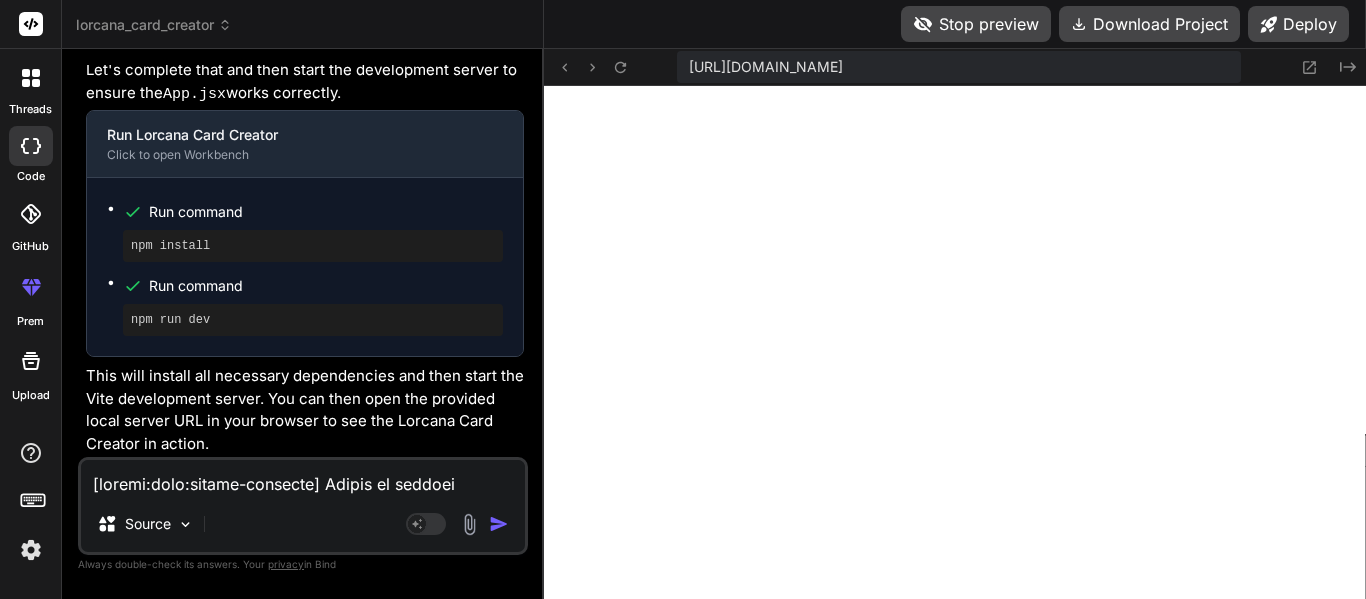 scroll, scrollTop: 866, scrollLeft: 0, axis: vertical 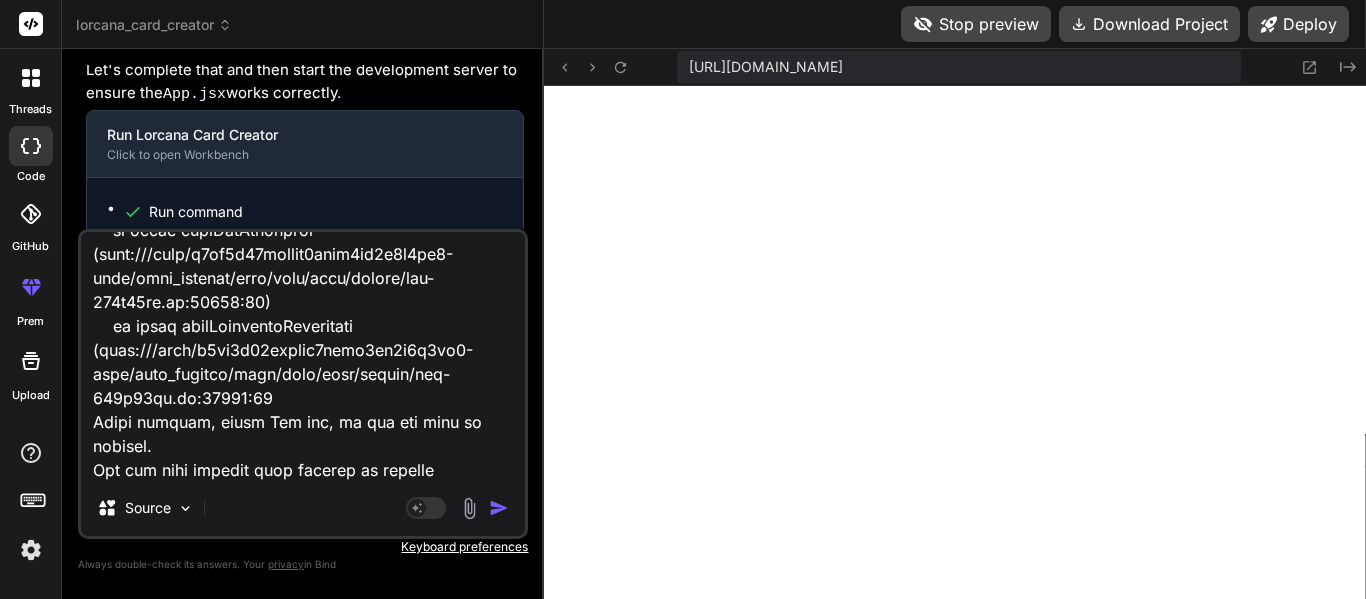 type on "x" 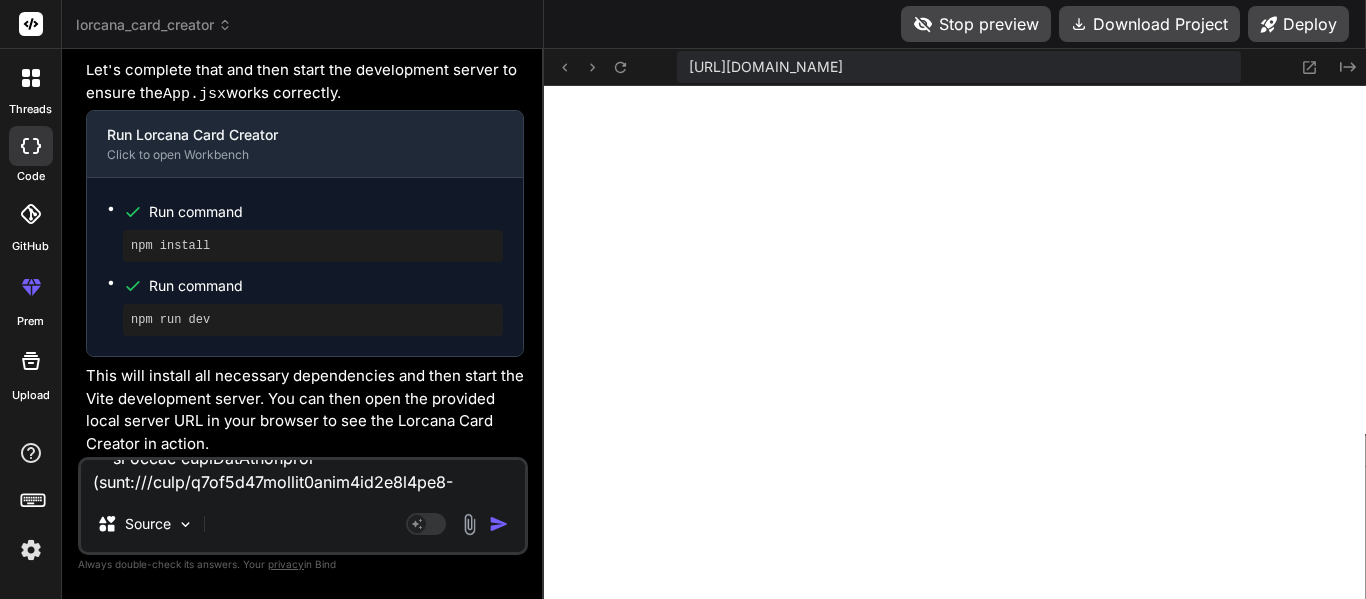 scroll, scrollTop: 0, scrollLeft: 0, axis: both 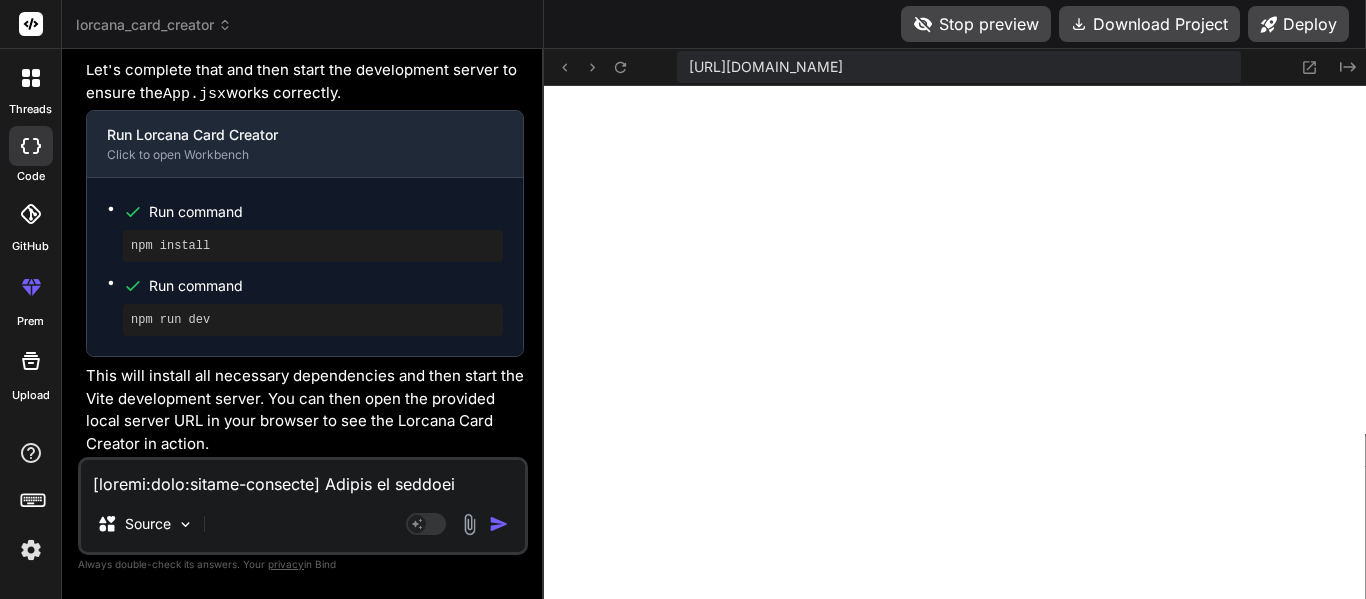 type 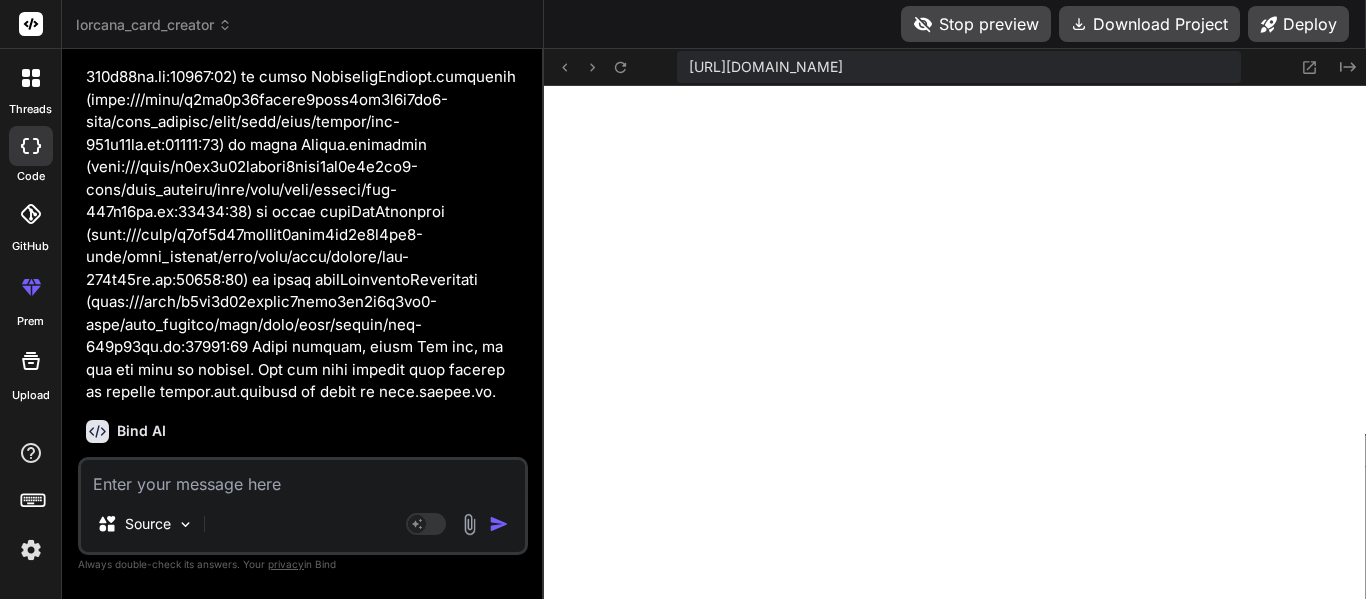 scroll, scrollTop: 1917, scrollLeft: 0, axis: vertical 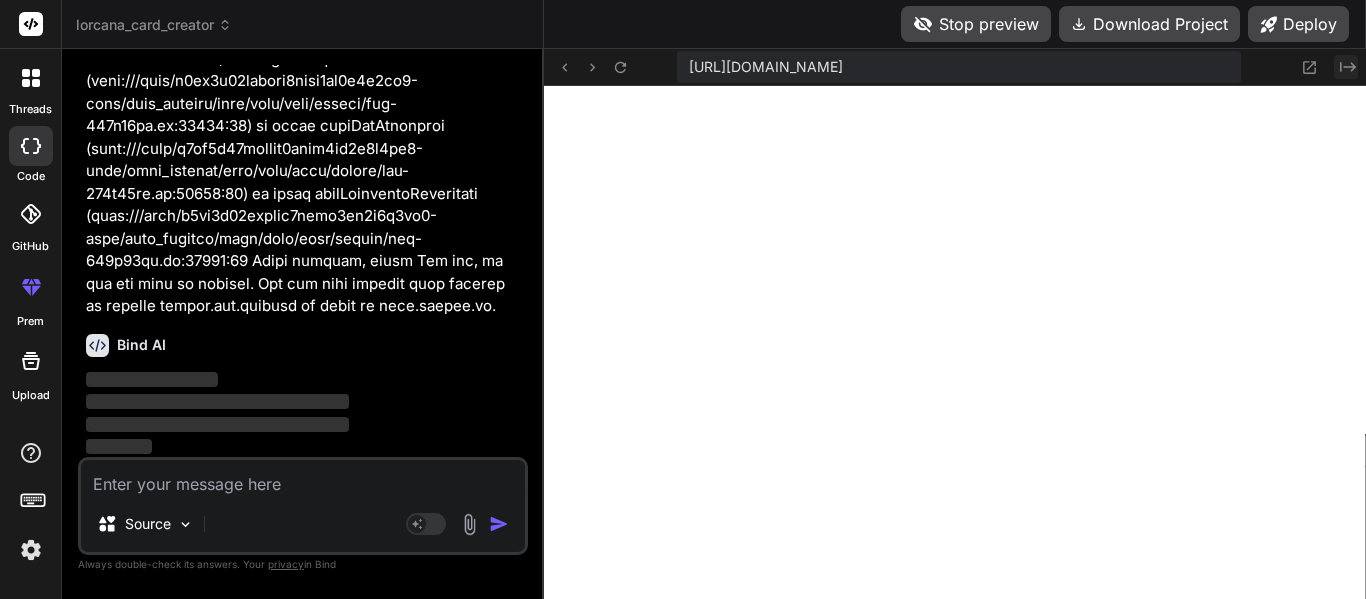 click on "Created with Pixso." 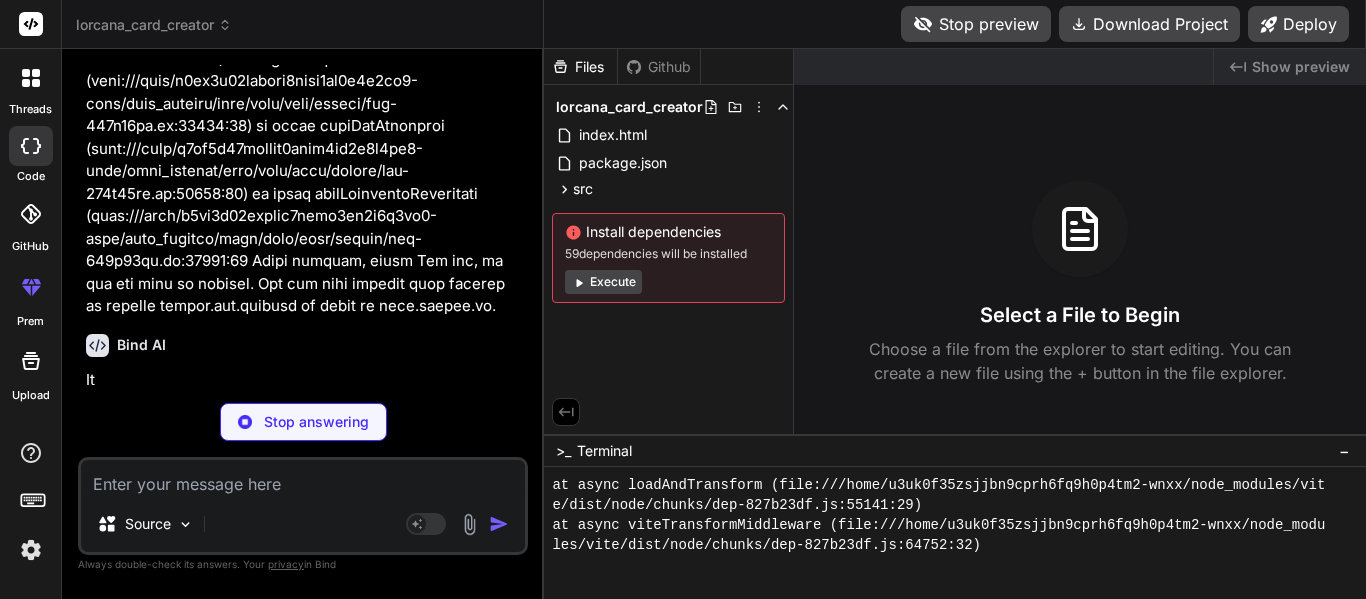 scroll, scrollTop: 1917, scrollLeft: 0, axis: vertical 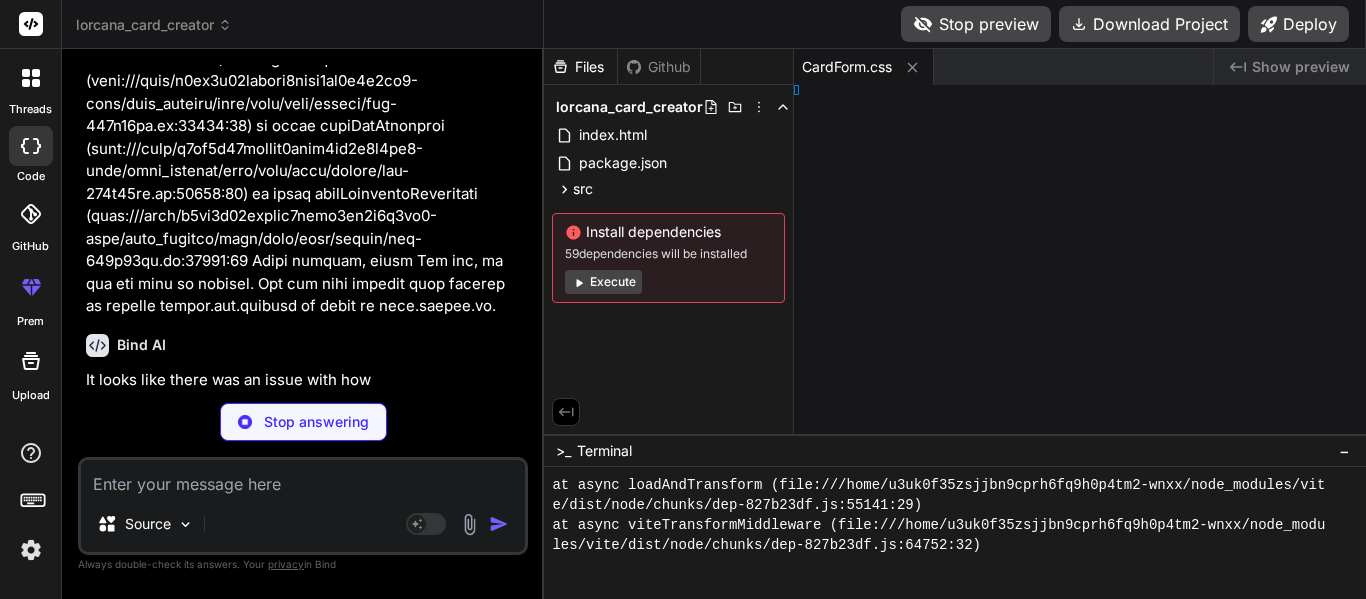 type on "x" 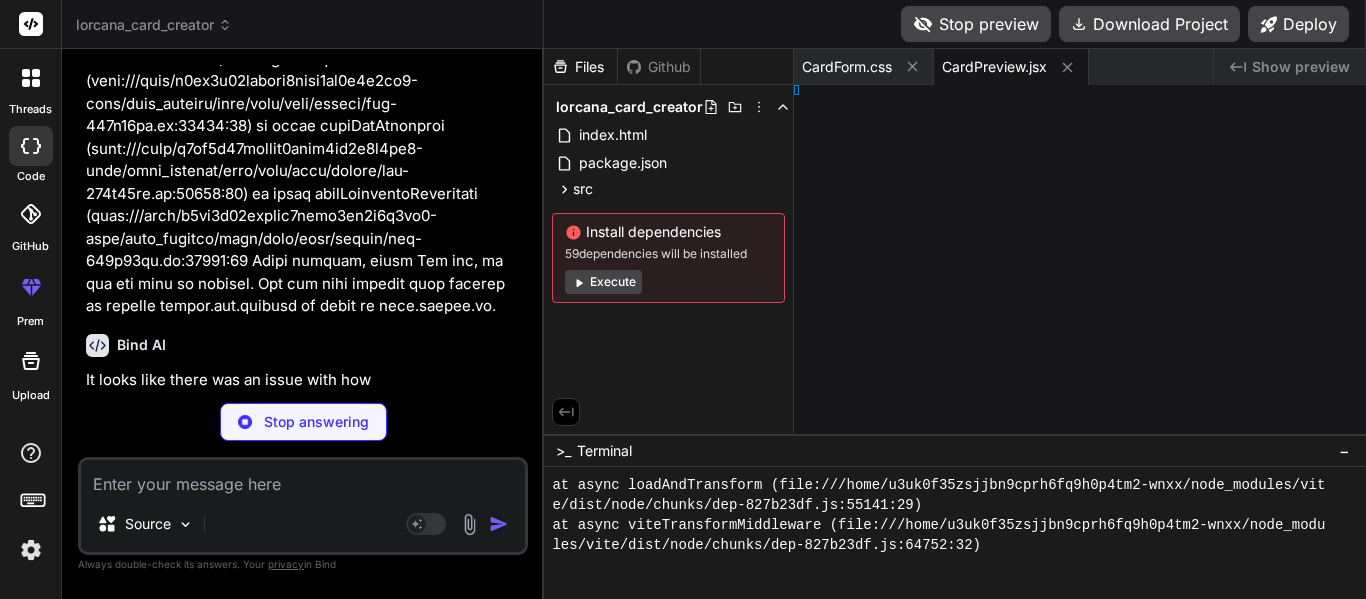 type on "</div>
</div>
</div>
);
}
export default CardPreview;" 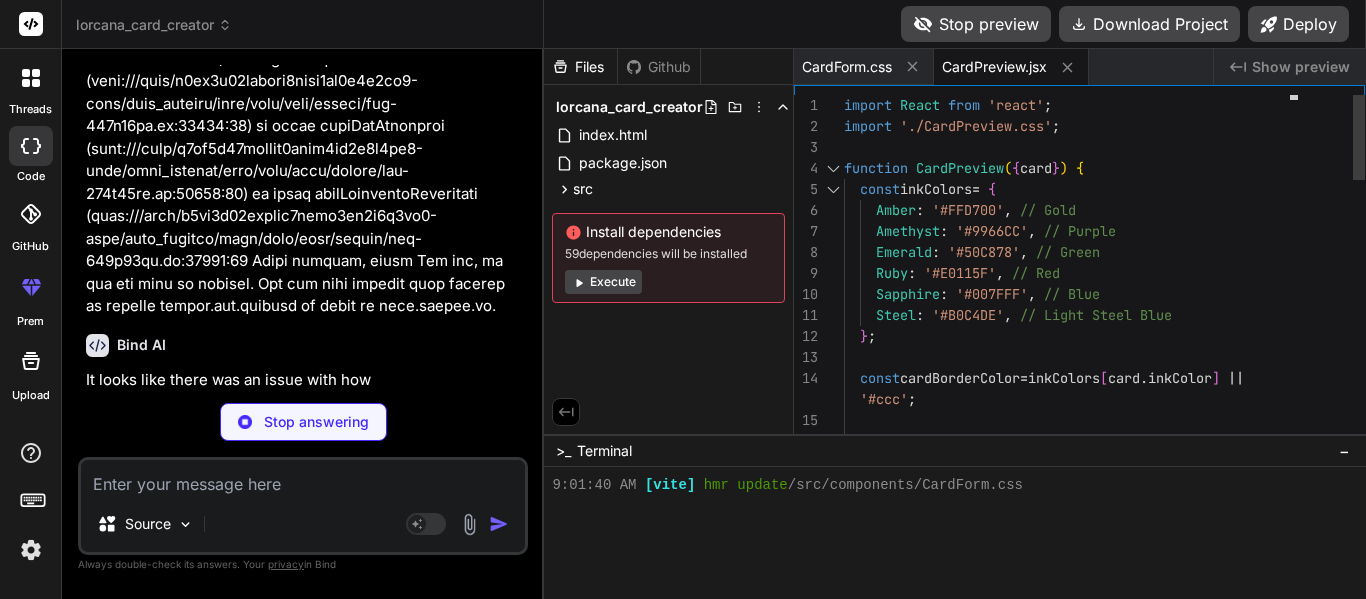 scroll, scrollTop: 1040, scrollLeft: 0, axis: vertical 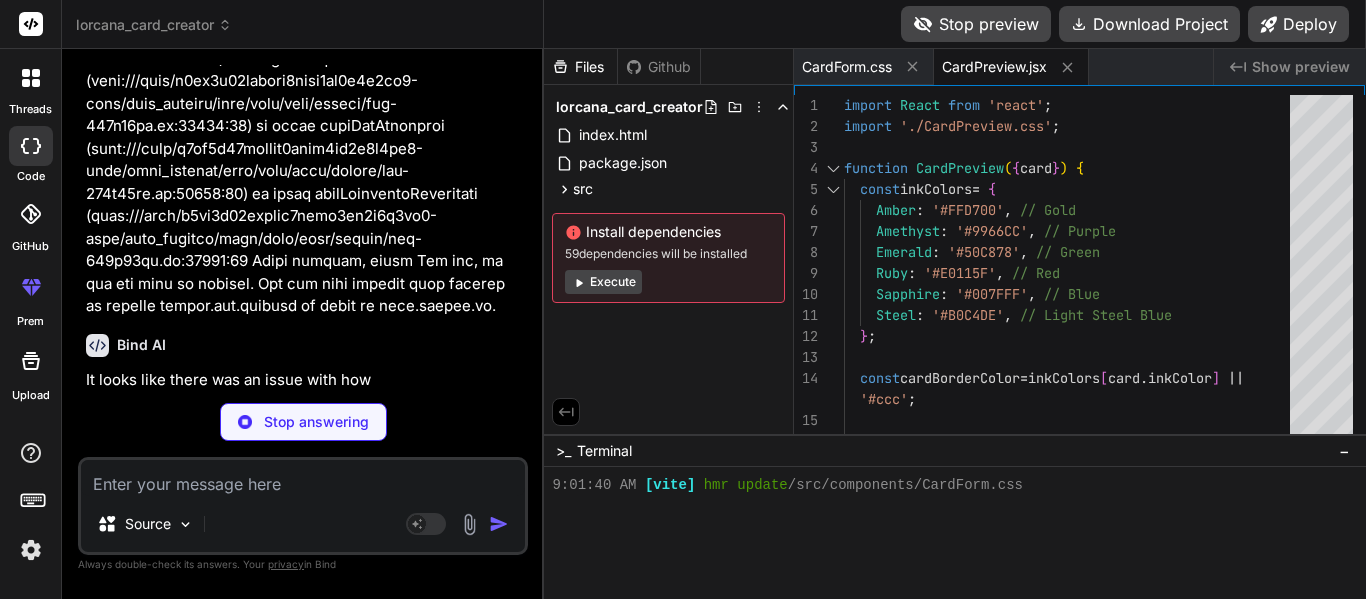 type on "x" 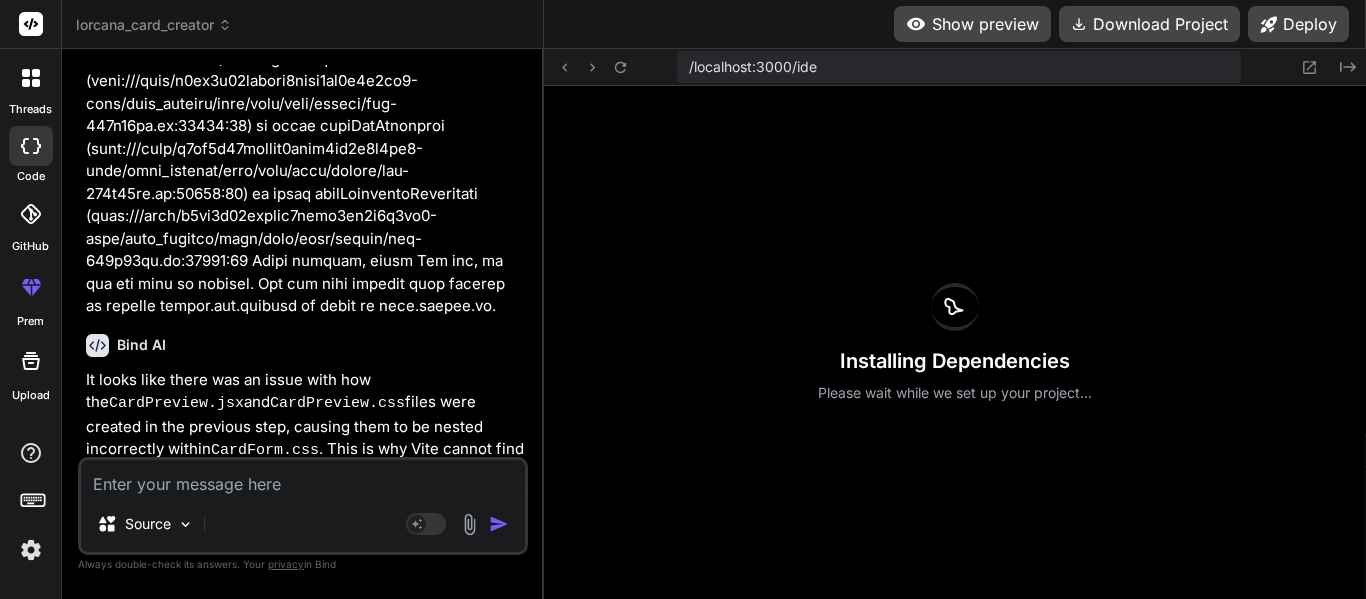 scroll, scrollTop: 1220, scrollLeft: 0, axis: vertical 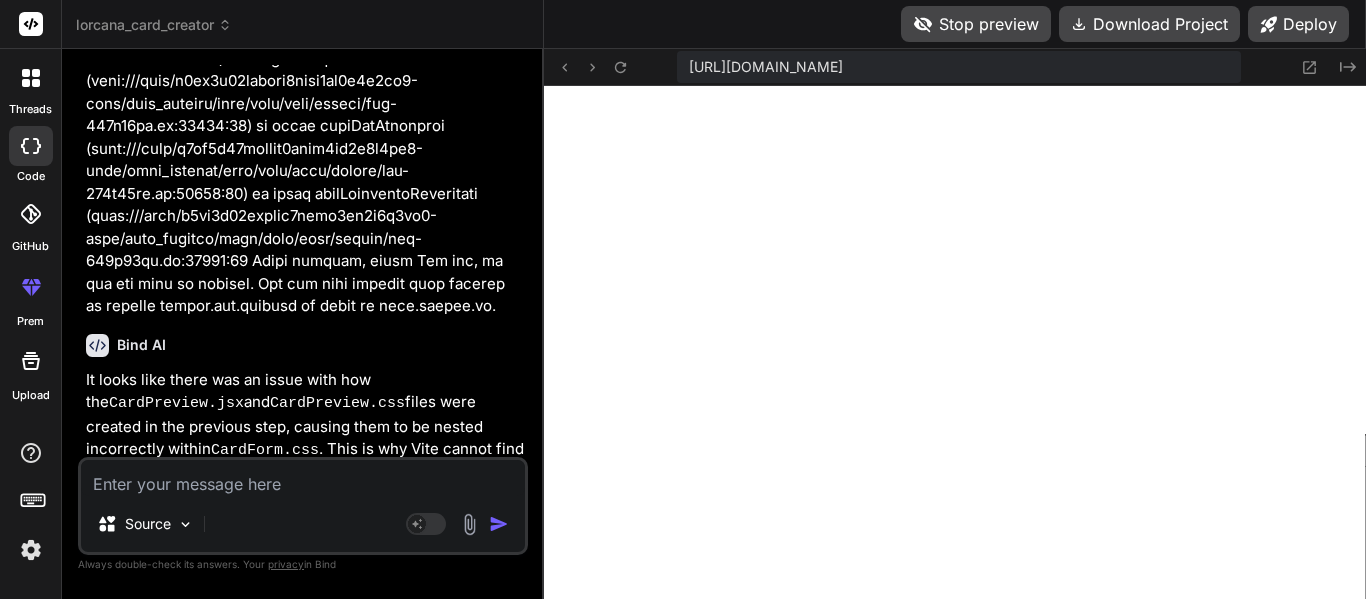 click at bounding box center [303, 478] 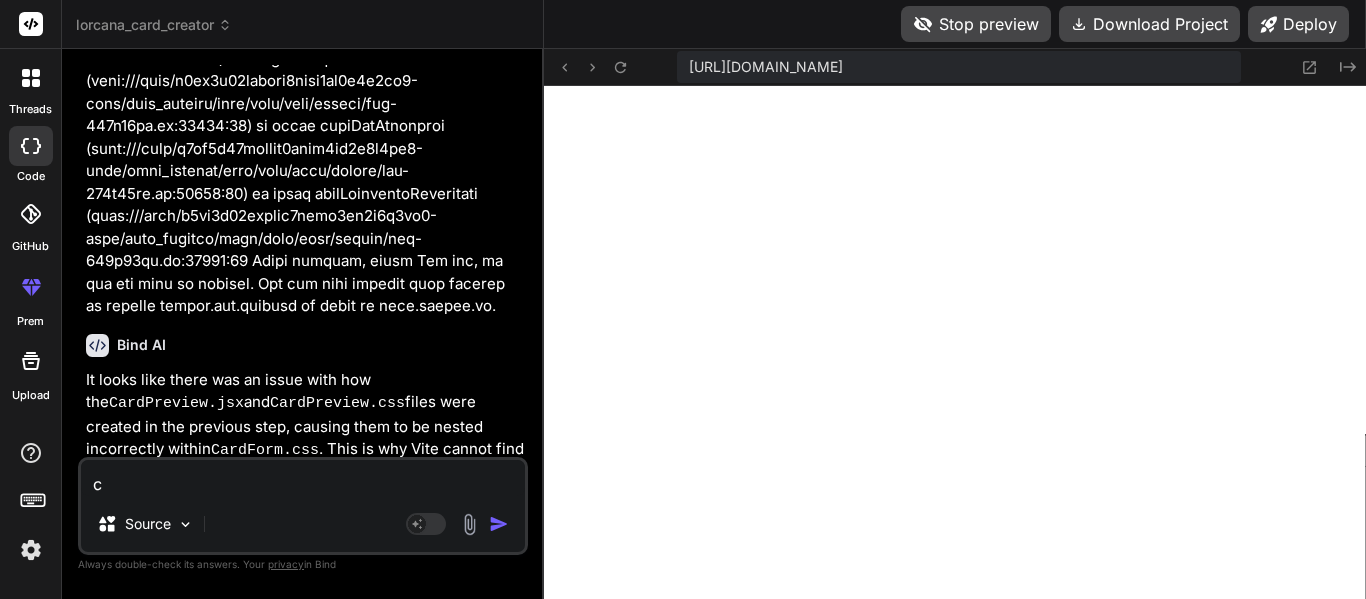 type on "x" 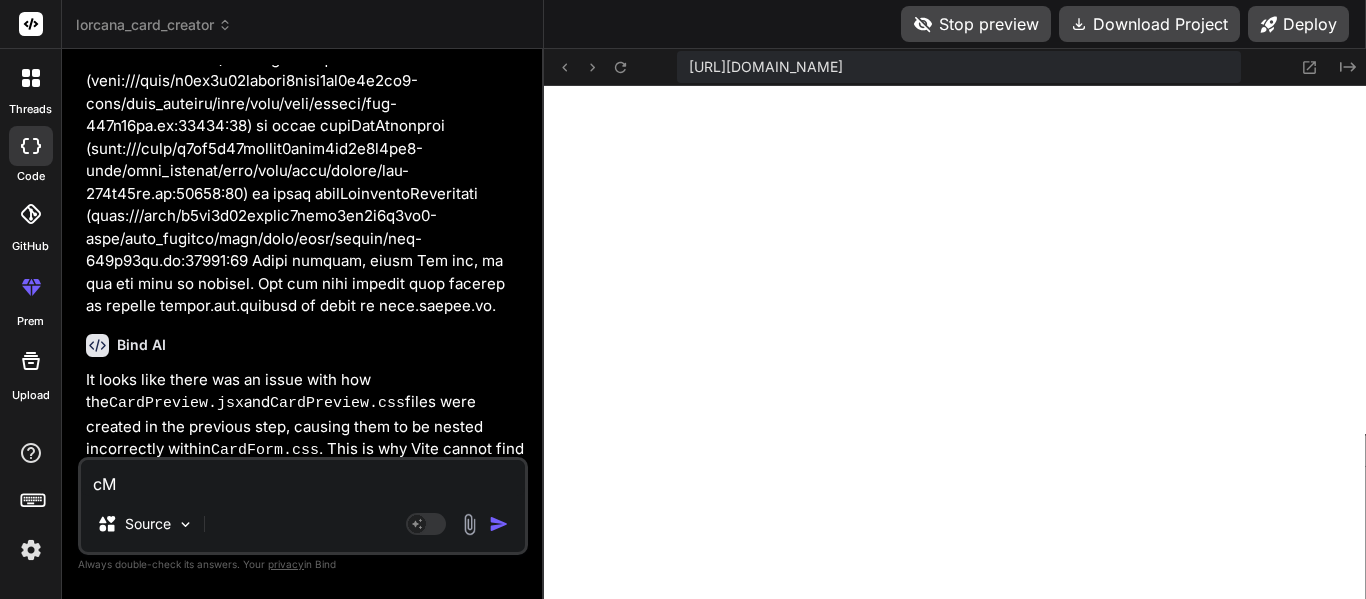 type on "c" 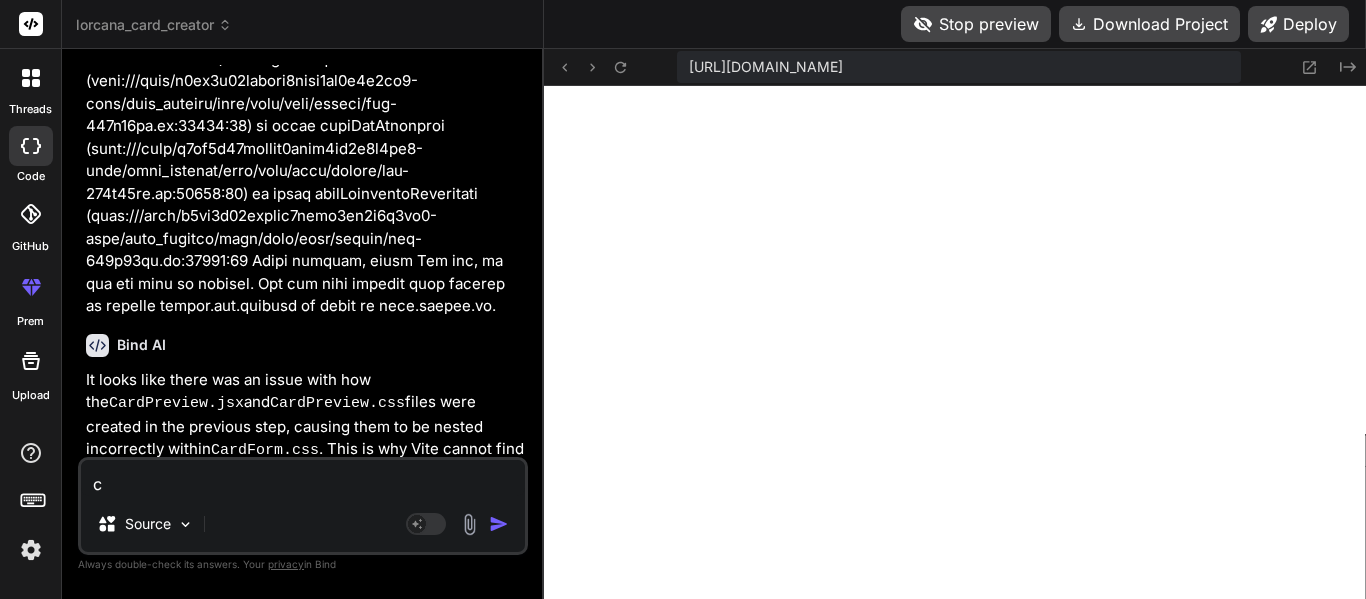 type 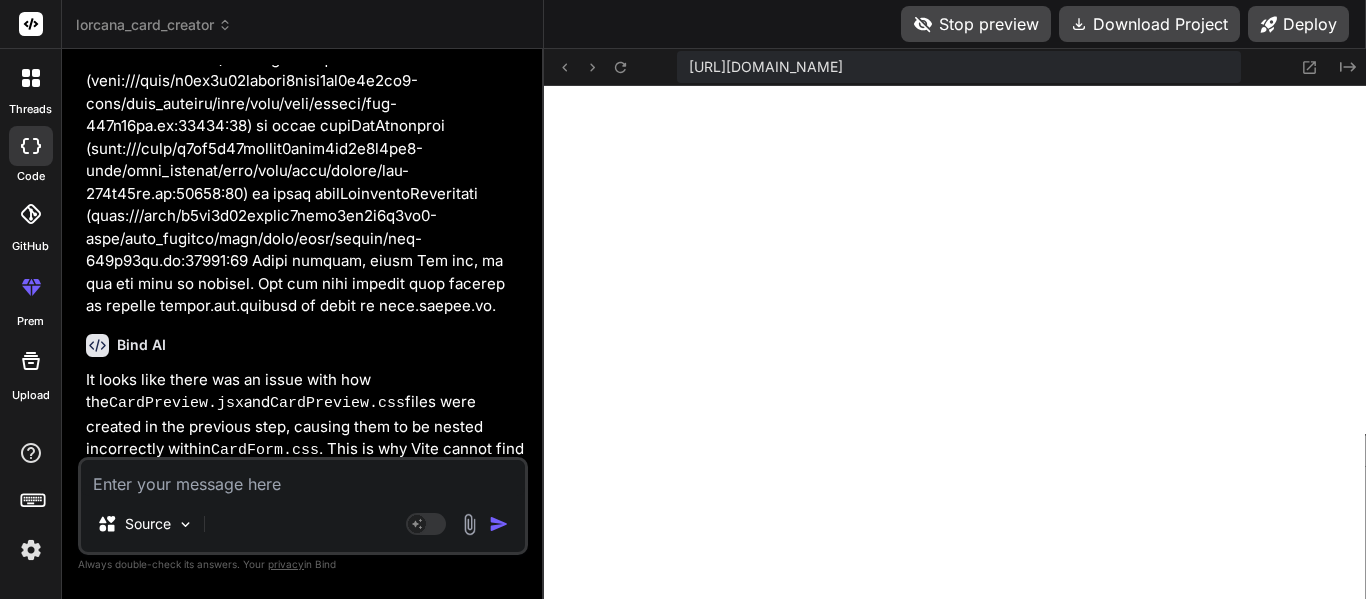 type on "M" 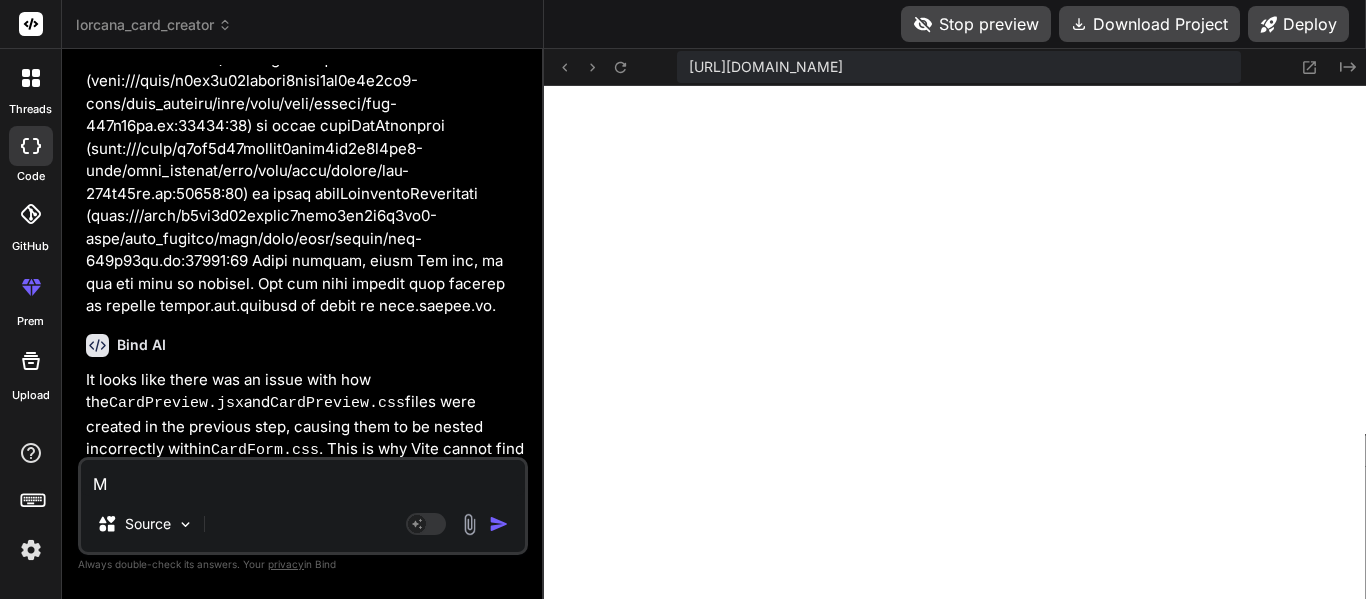 type on "Ma" 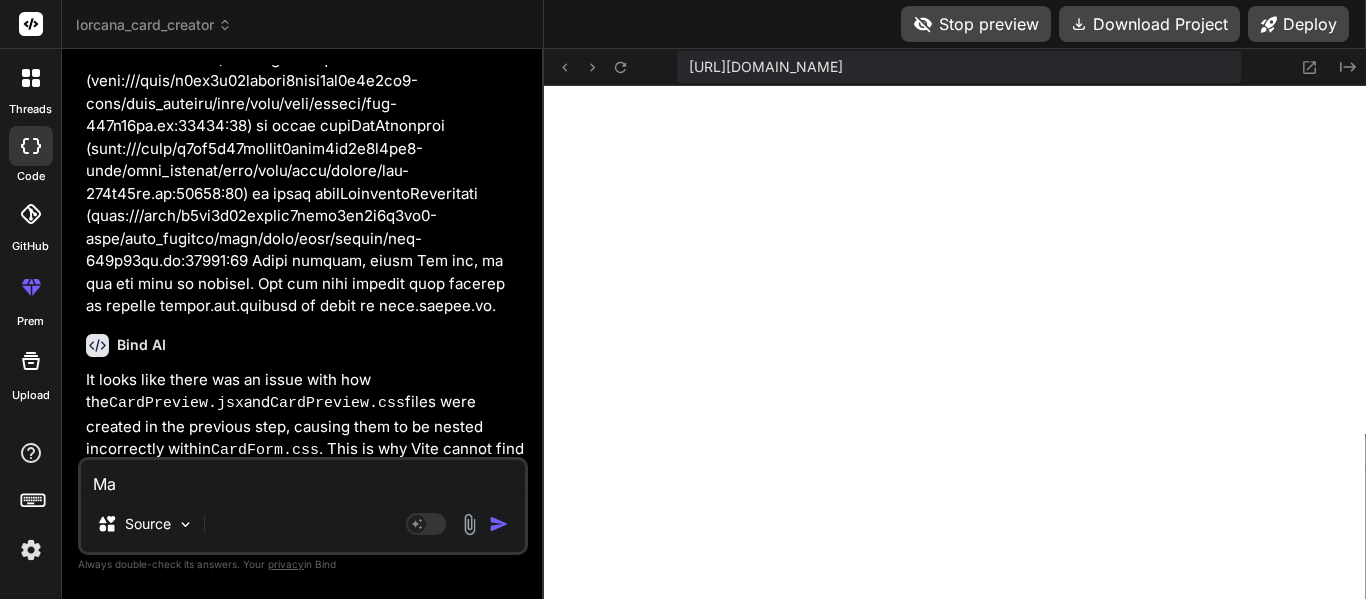 type on "Mak" 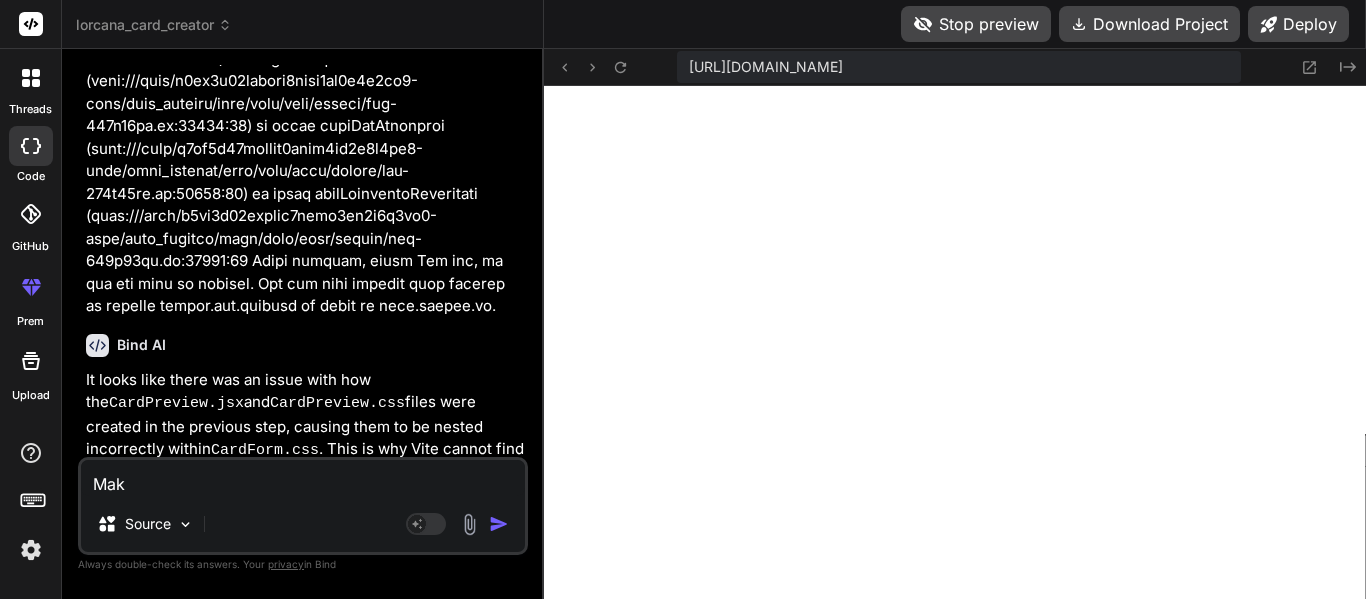type on "Make" 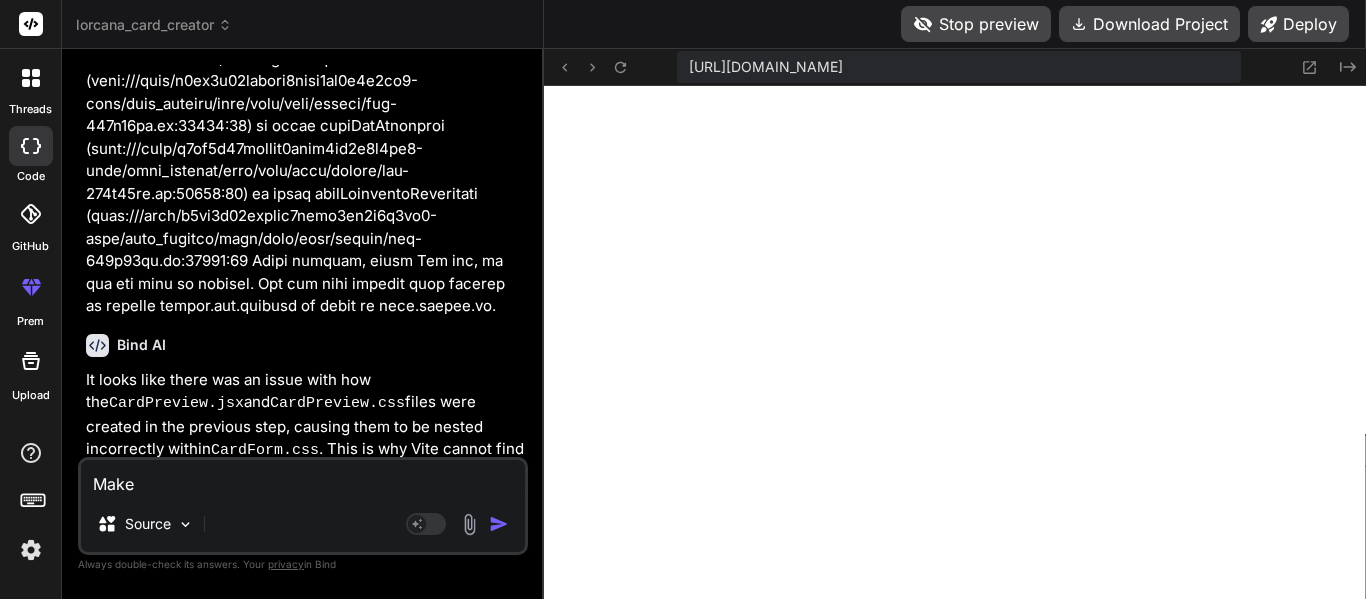 type on "Make" 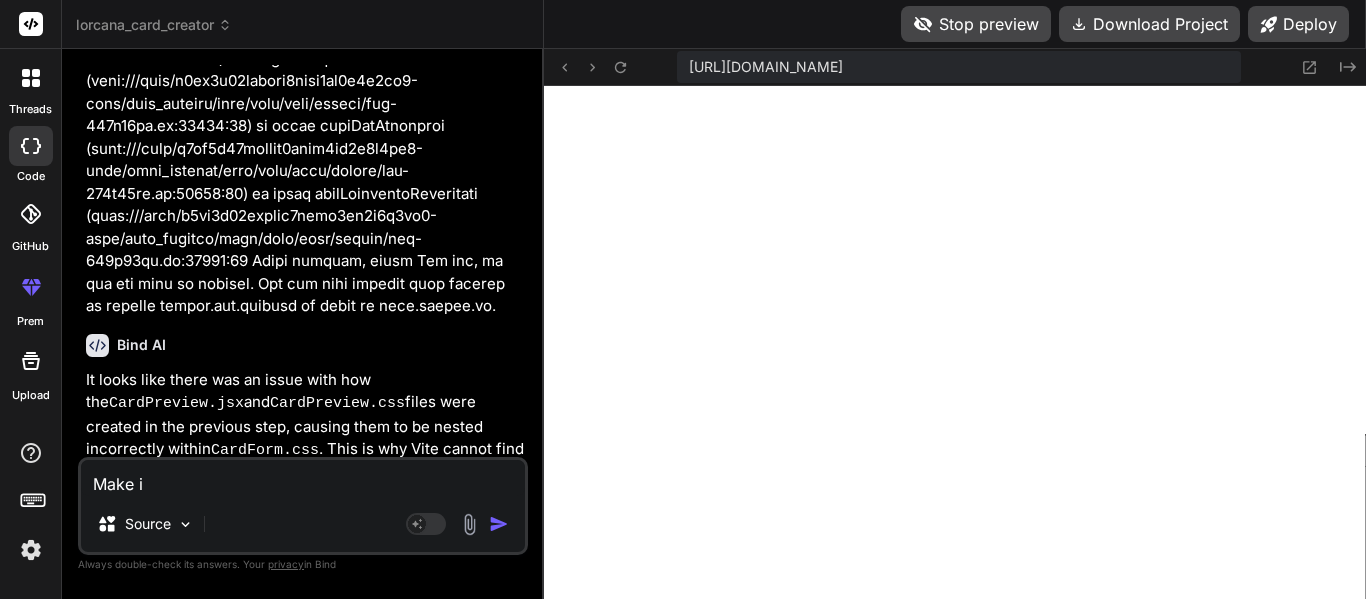 type on "Make it" 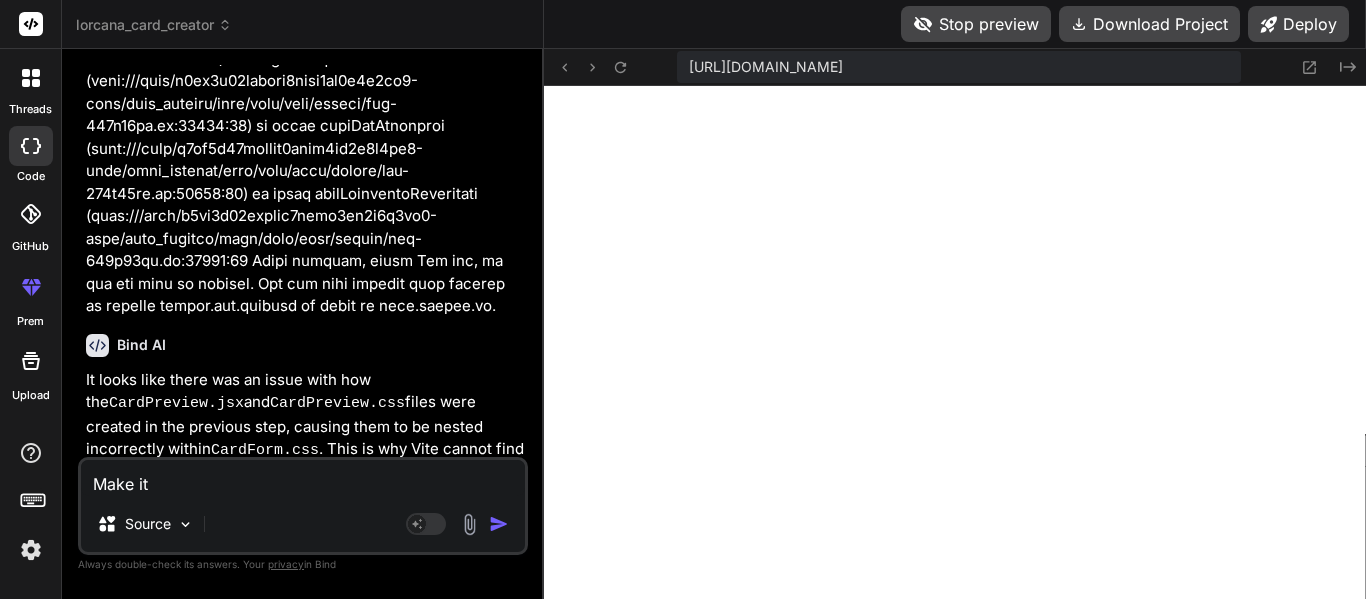 type on "Make it" 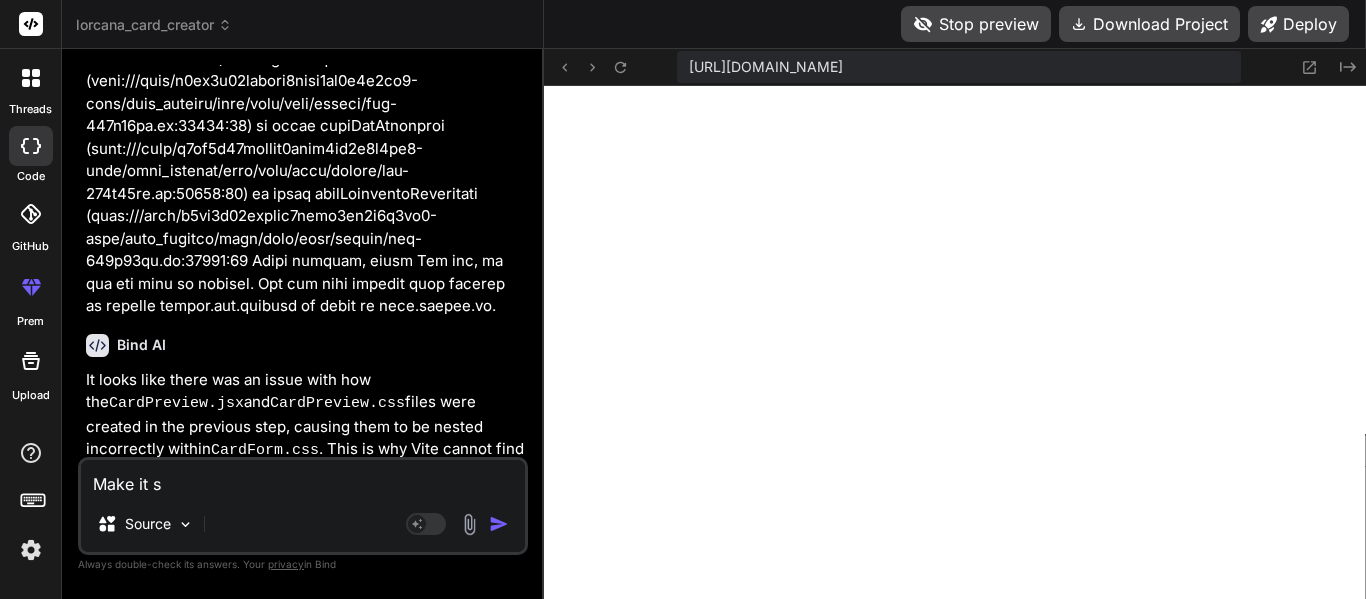 type on "x" 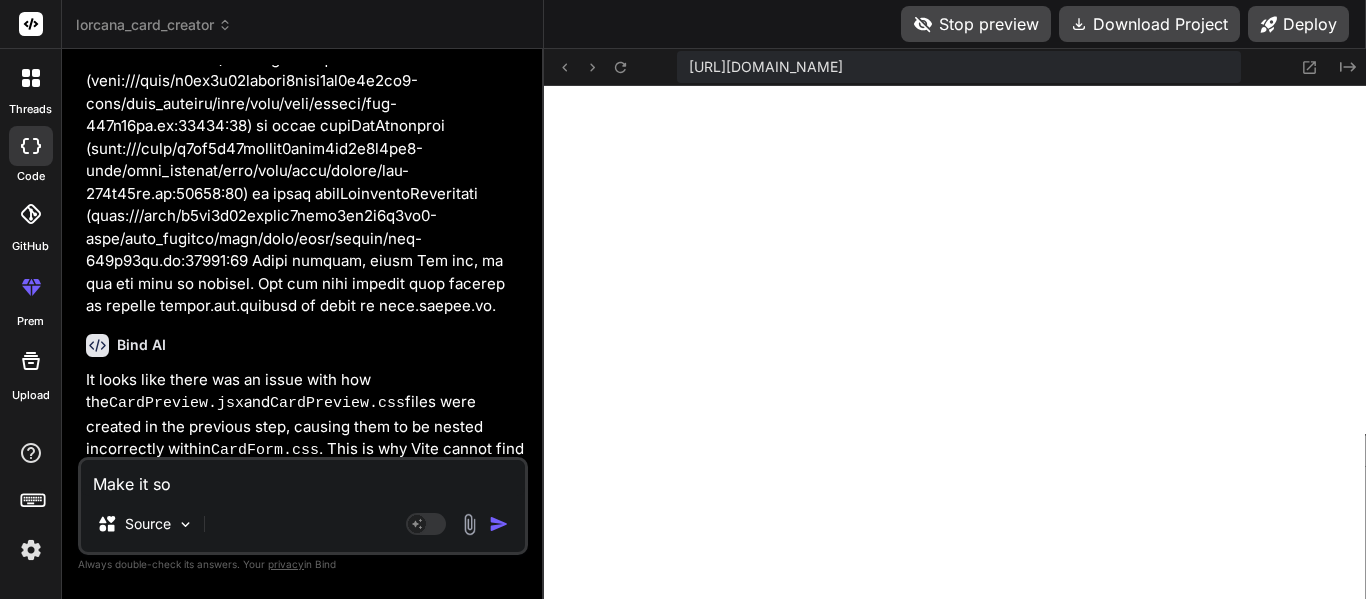 type on "Make it so" 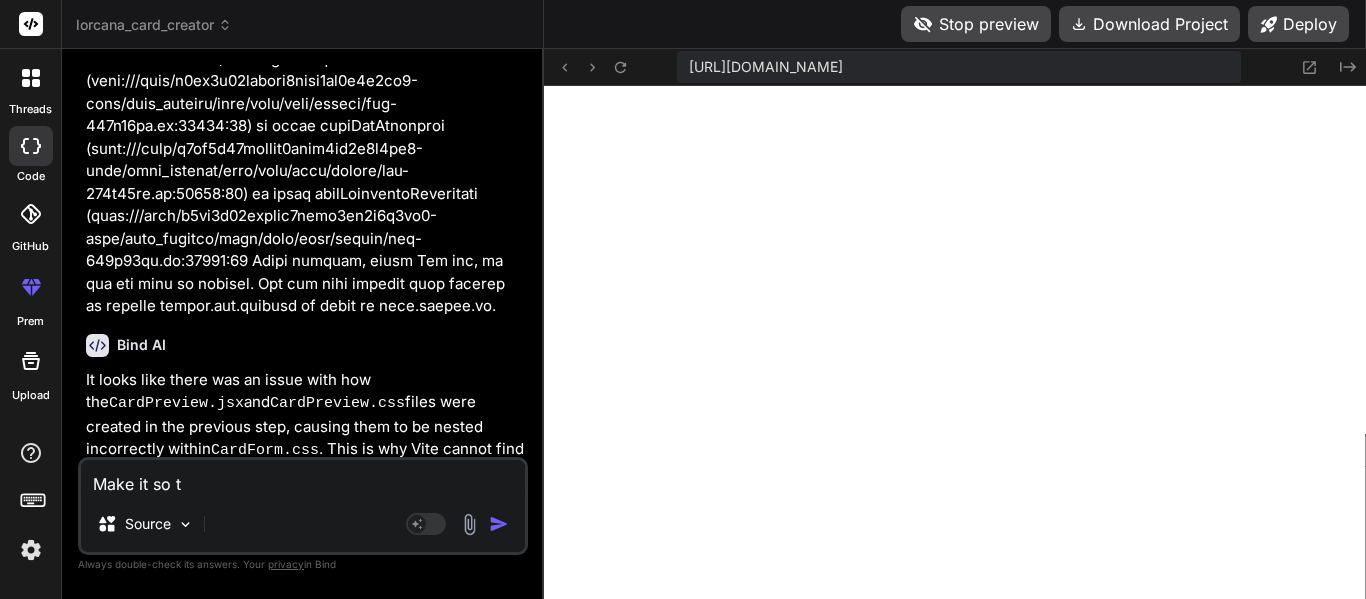 type on "x" 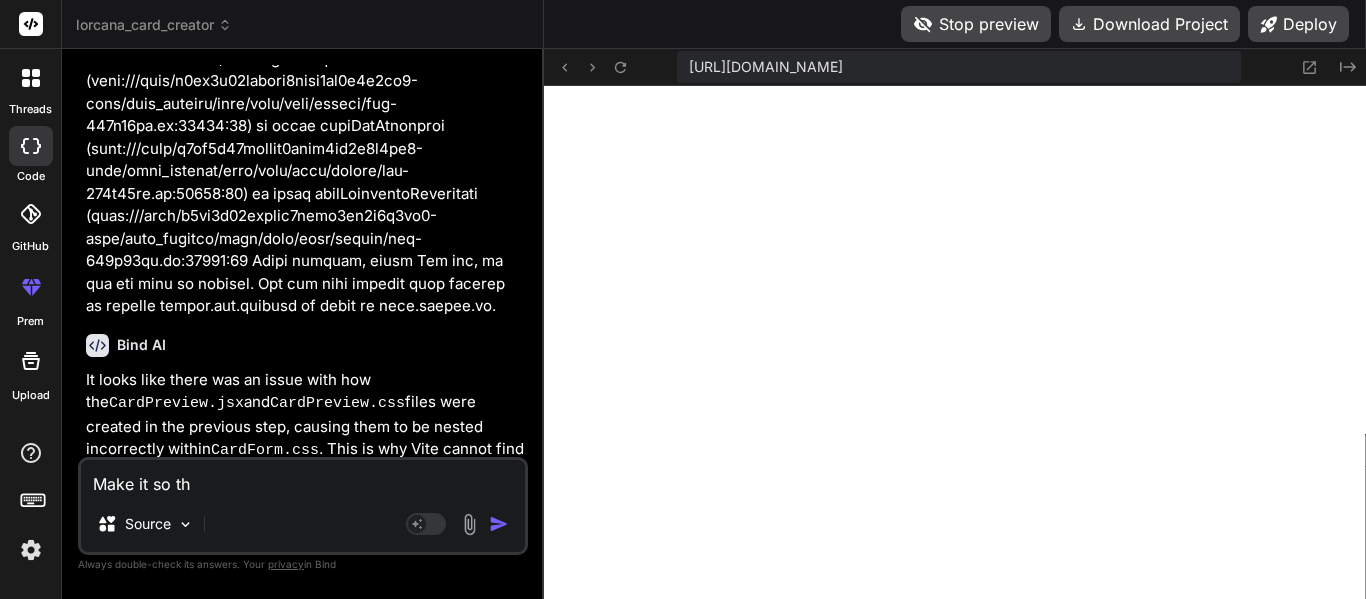 type on "x" 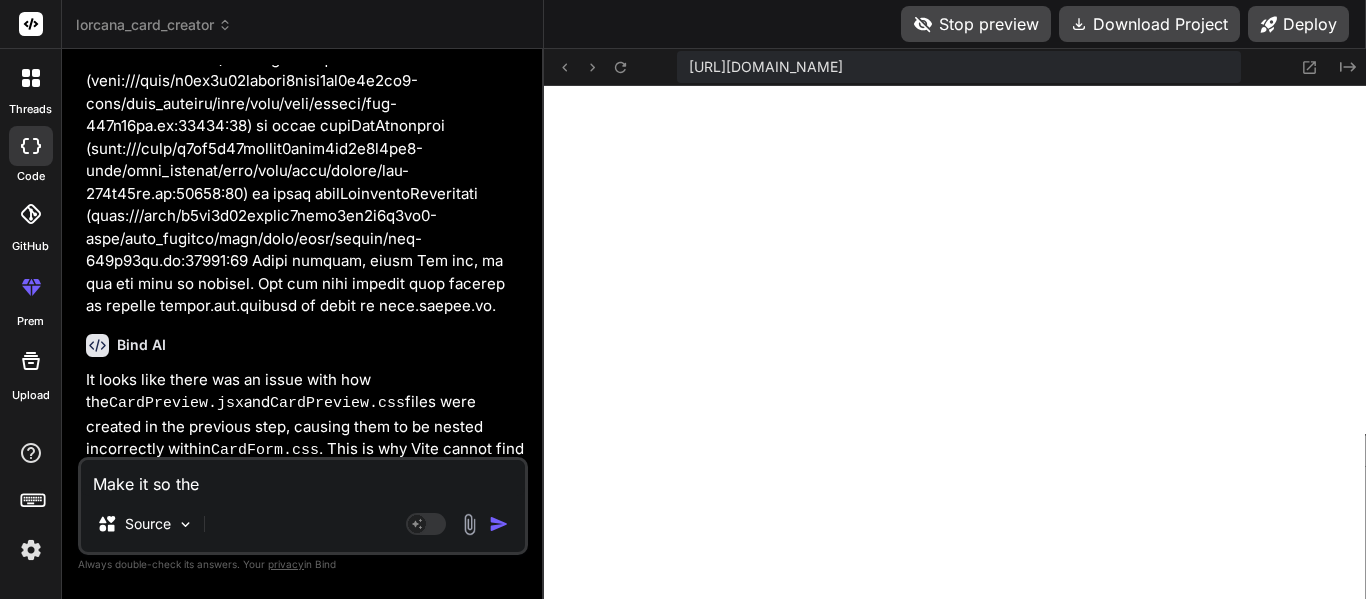 type on "Make it so the" 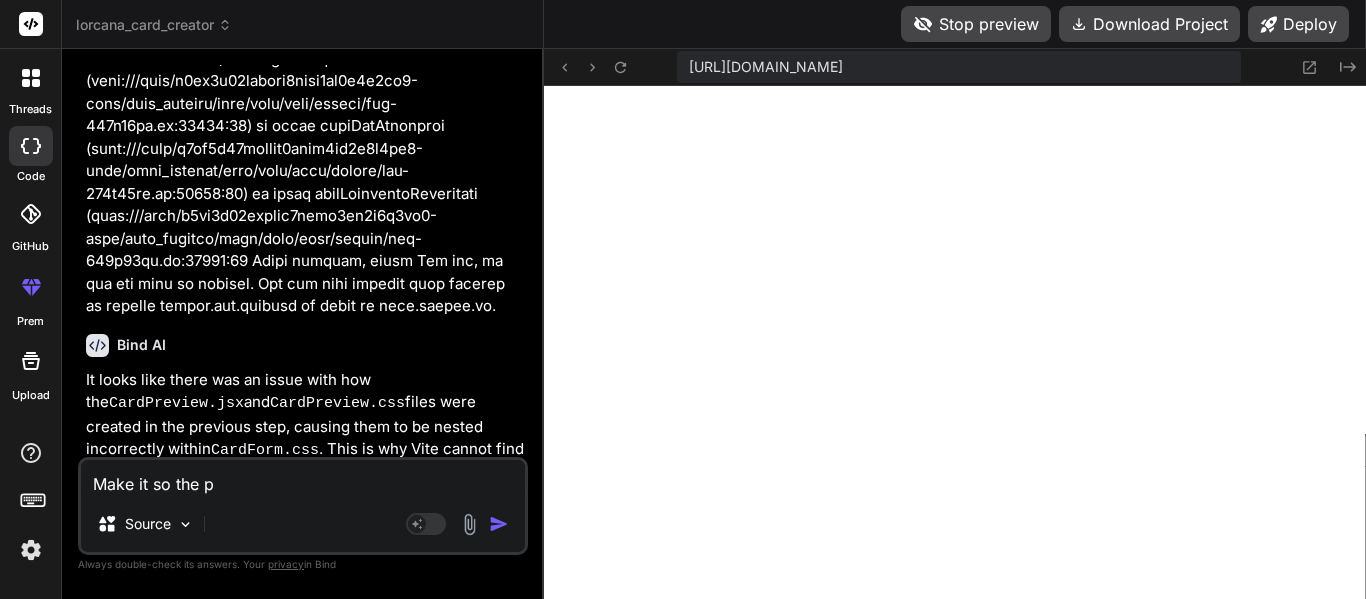 type on "Make it so the pa" 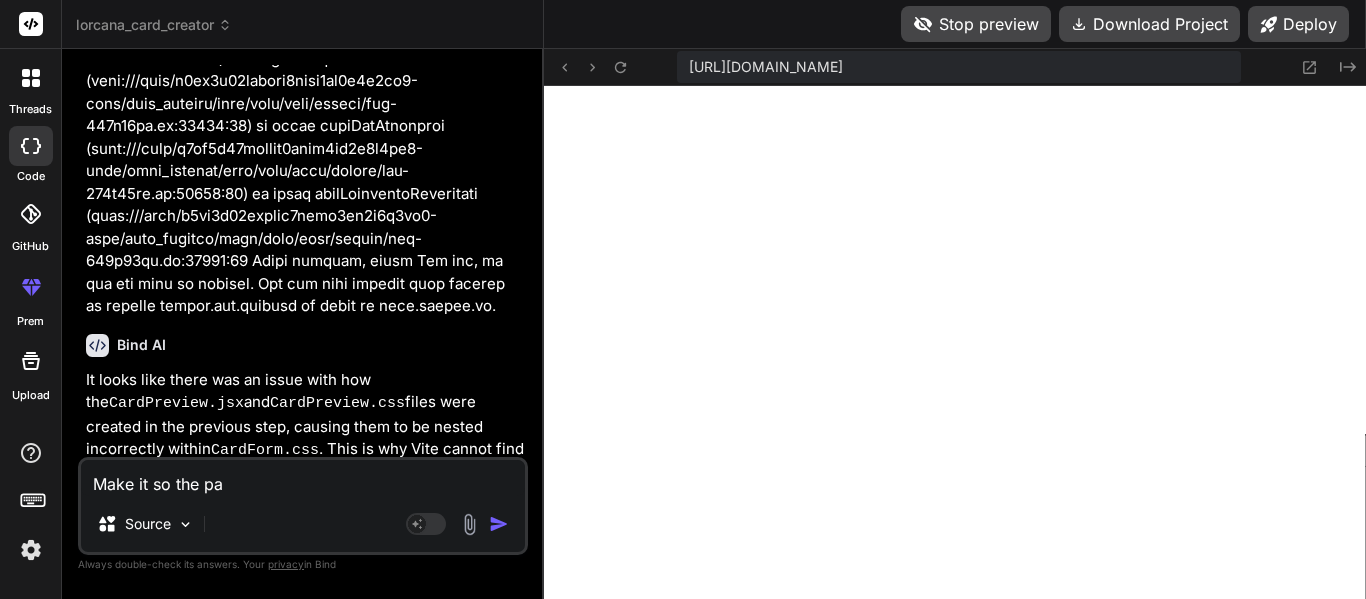 type on "Make it so the pag" 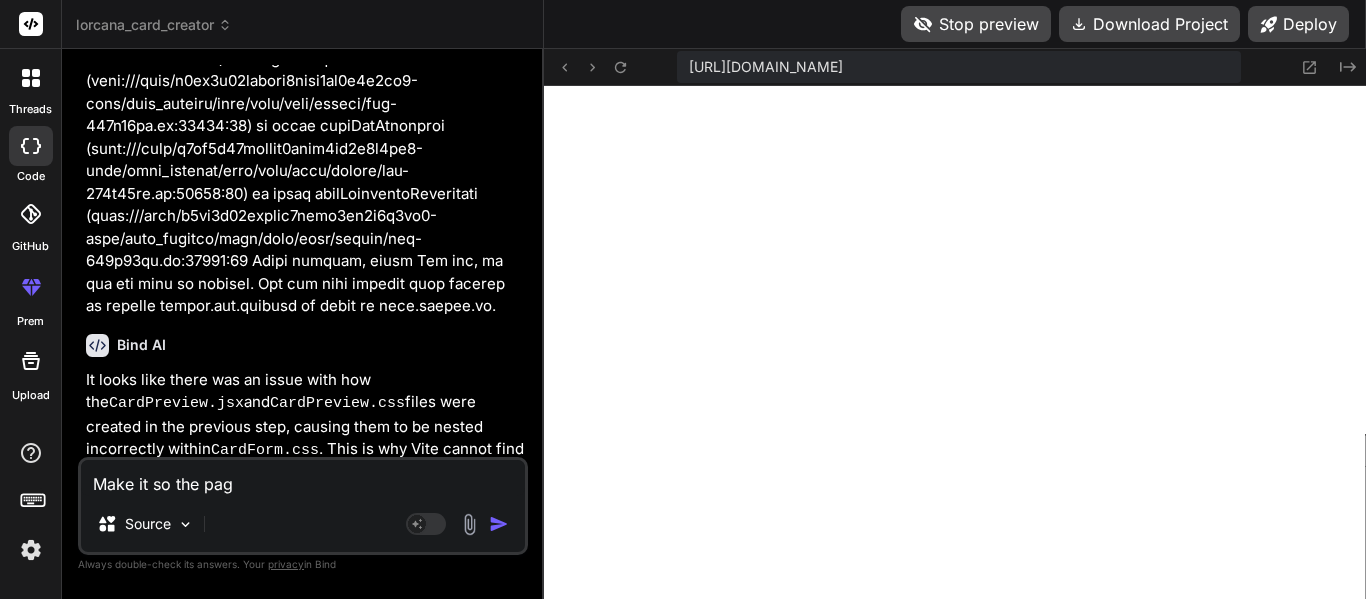 type on "Make it so the page" 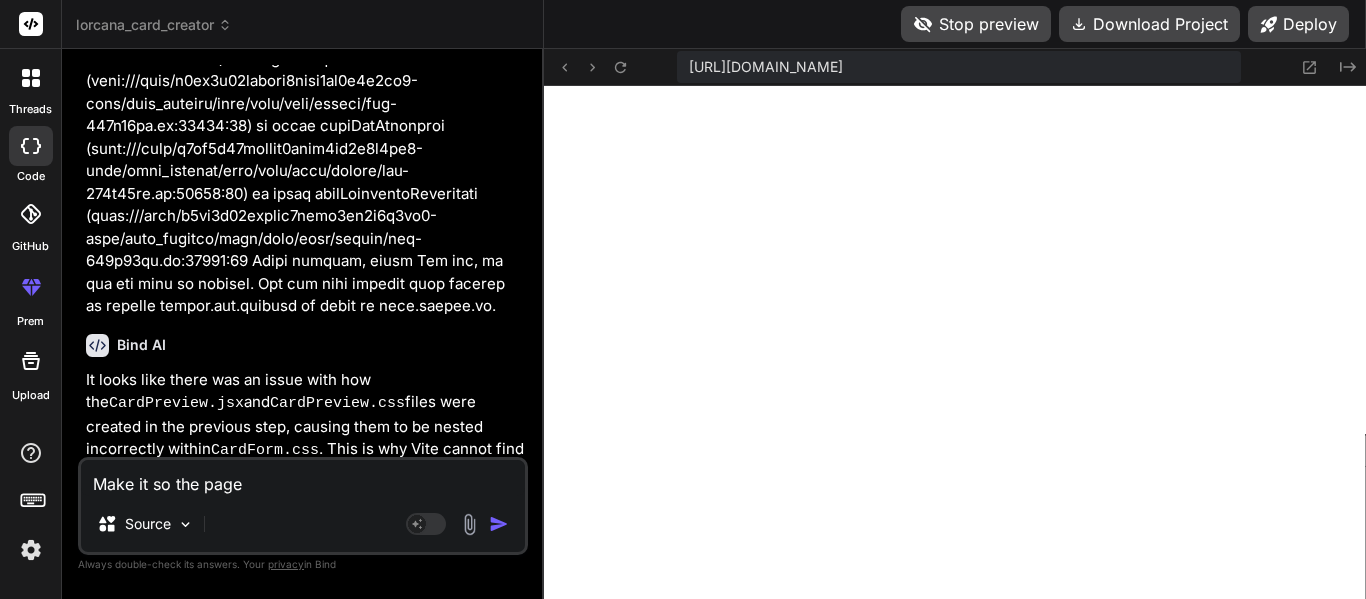 type on "Make it so the page" 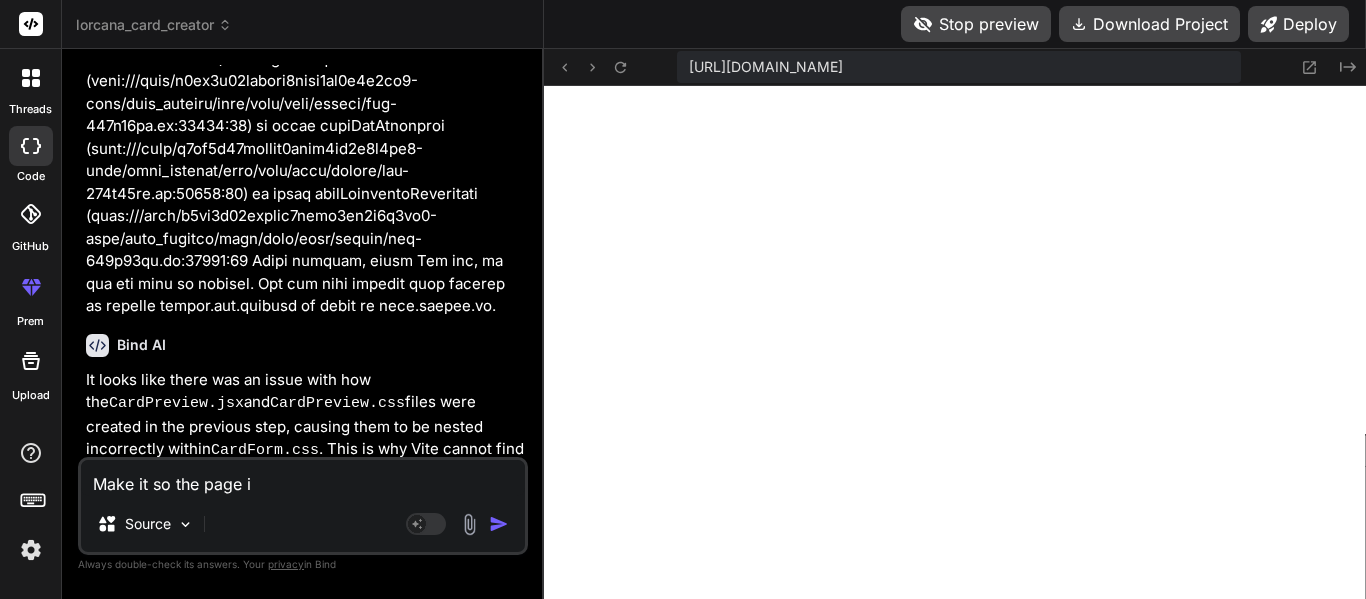 type on "Make it so the page is" 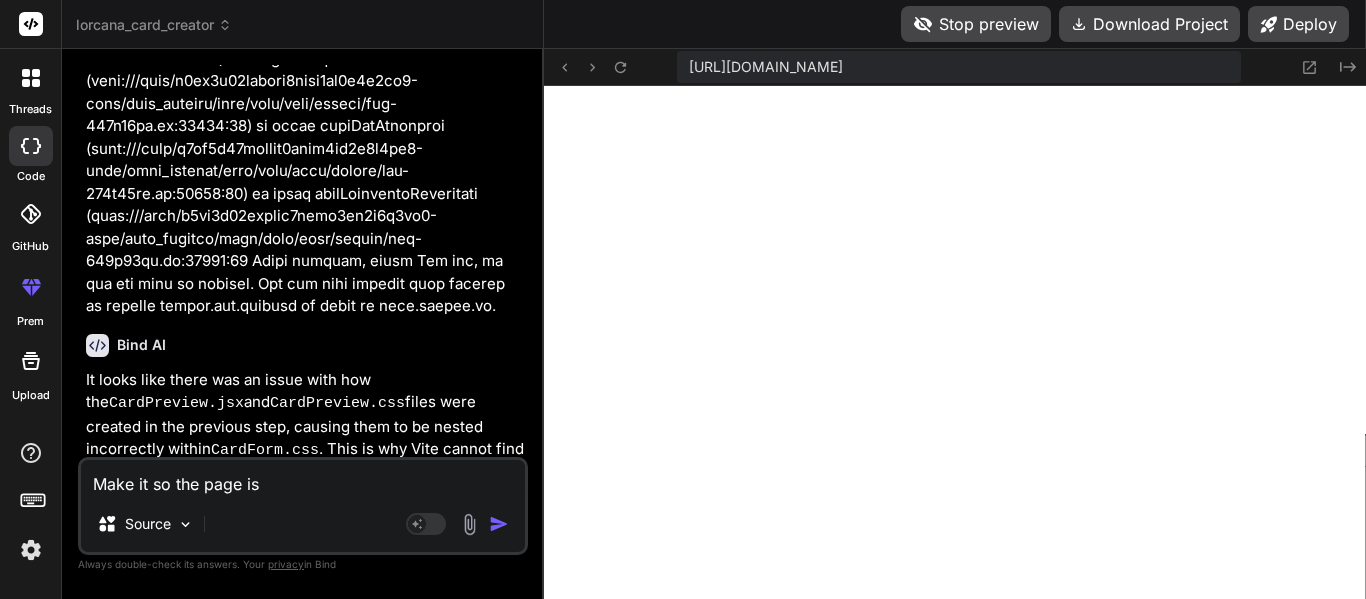 type on "x" 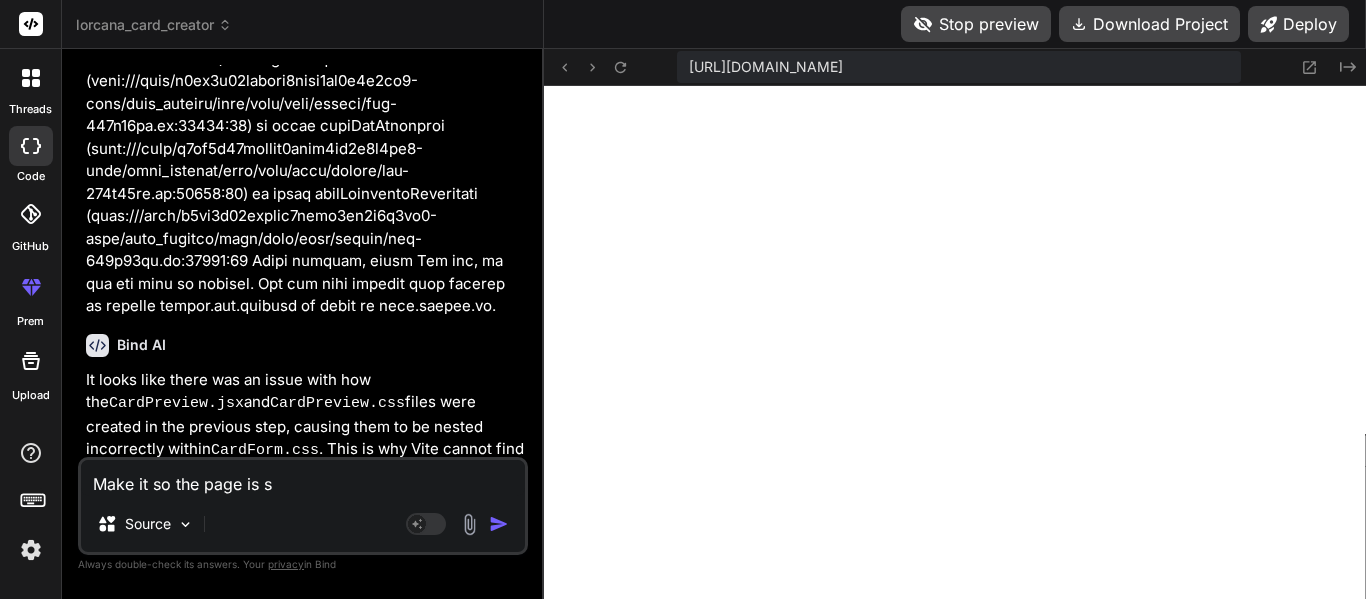 type on "Make it so the page is sp" 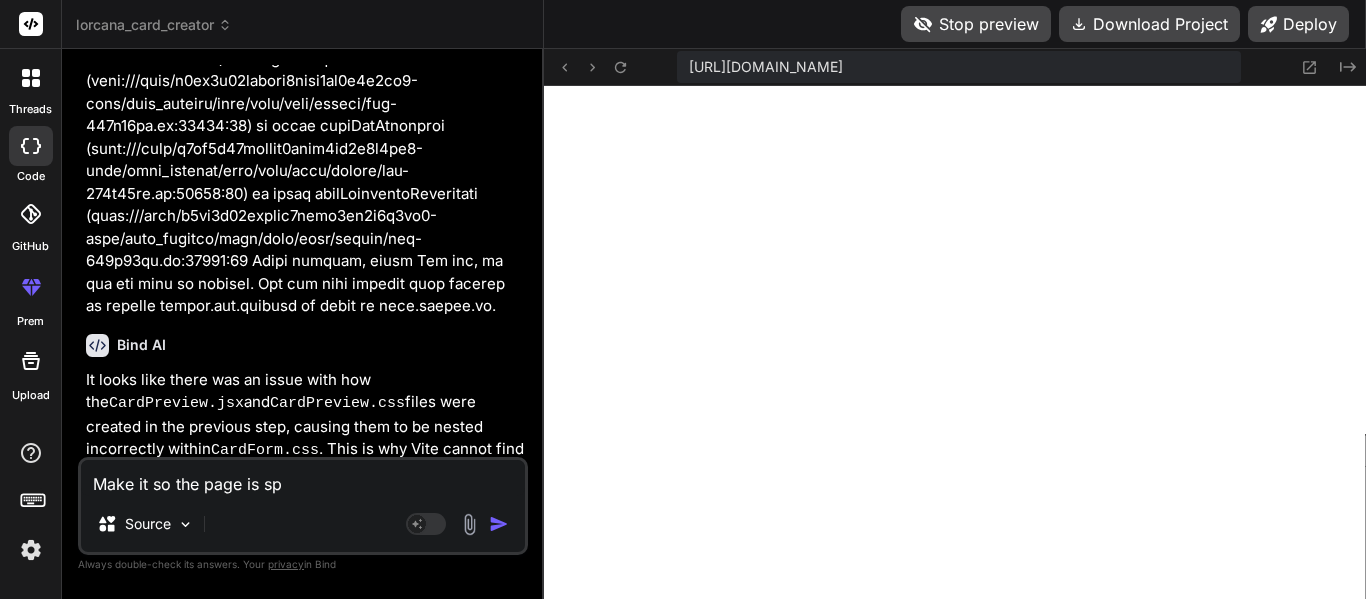 type on "Make it so the page is spl" 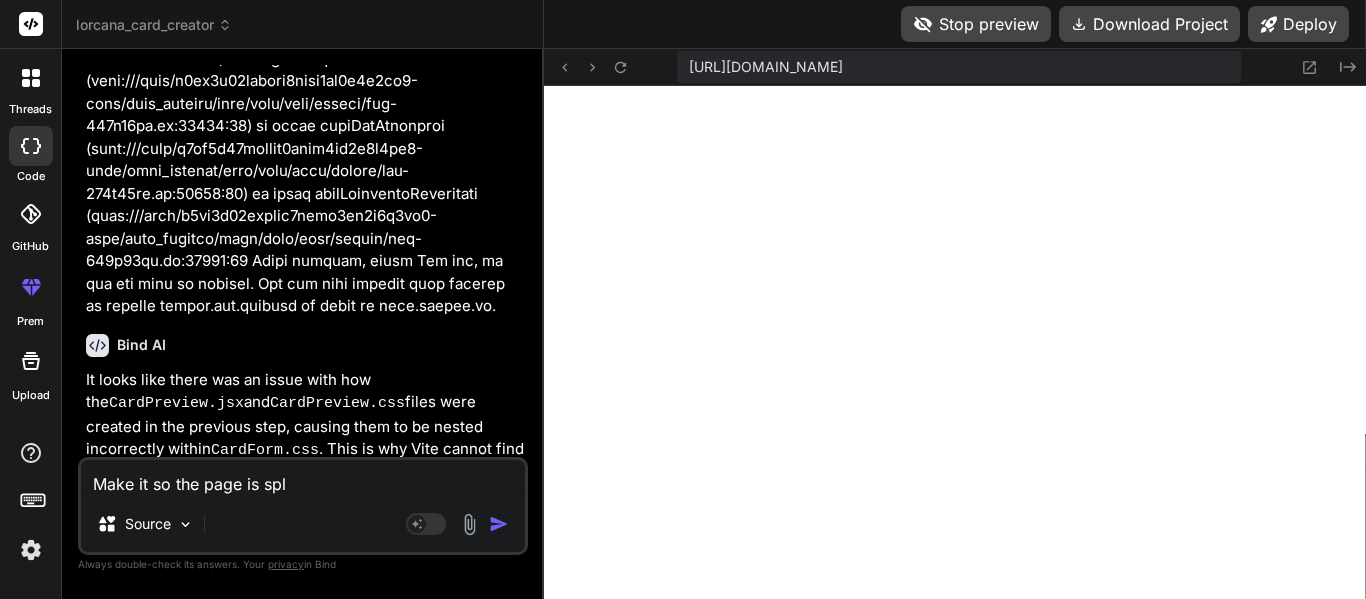 type on "Make it so the page is spli" 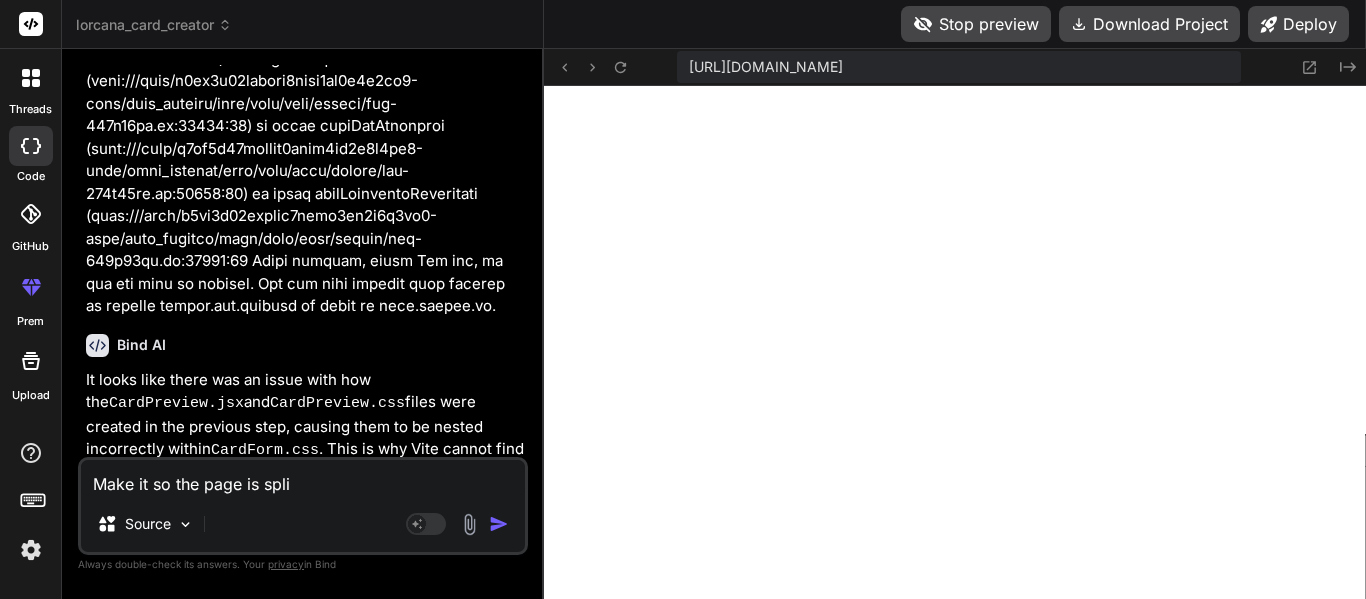 type on "x" 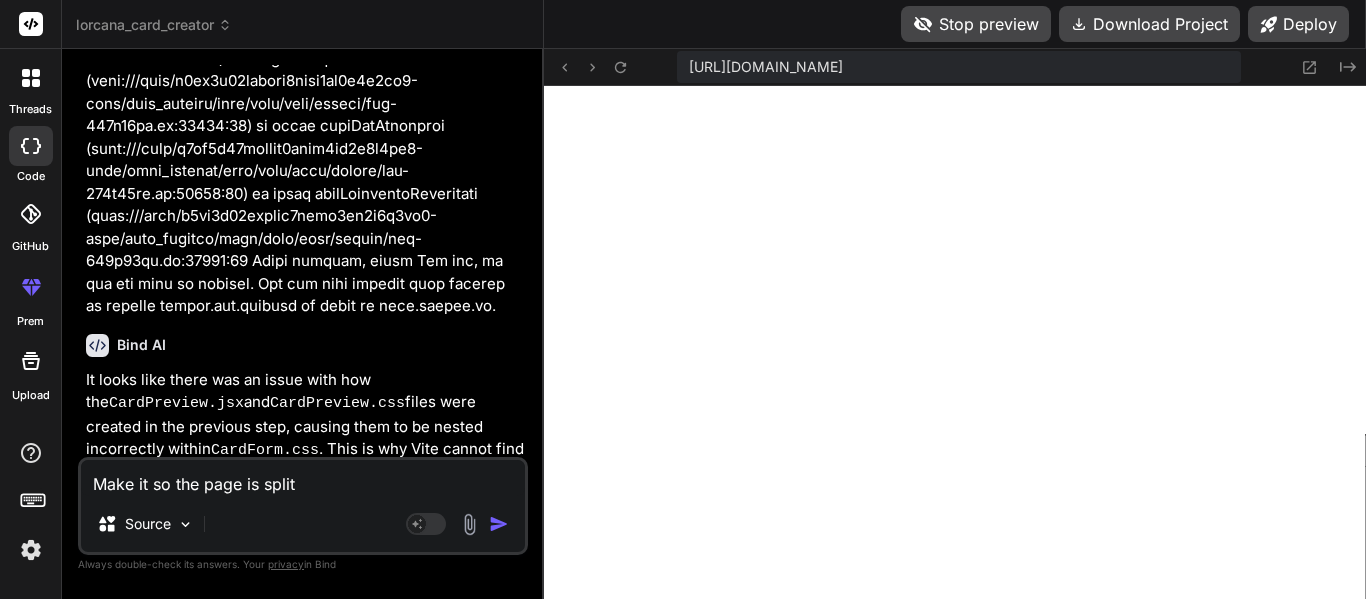 type on "Make it so the page is split" 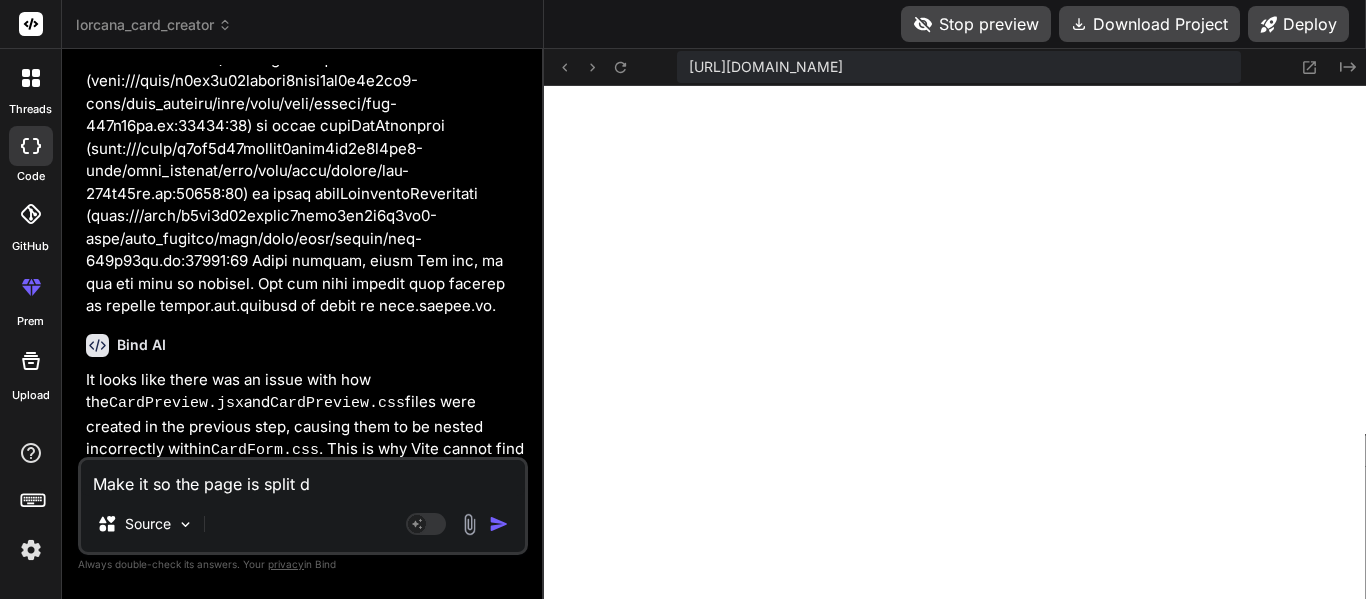 type on "Make it so the page is split" 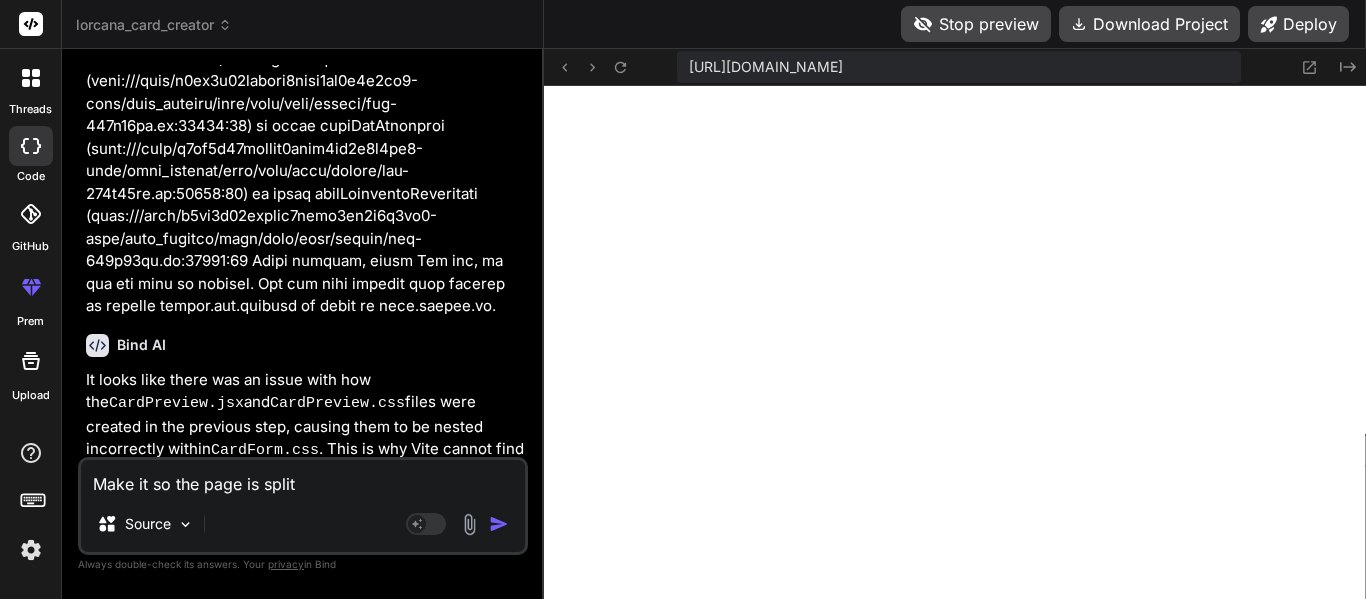 type on "Make it so the page is split w" 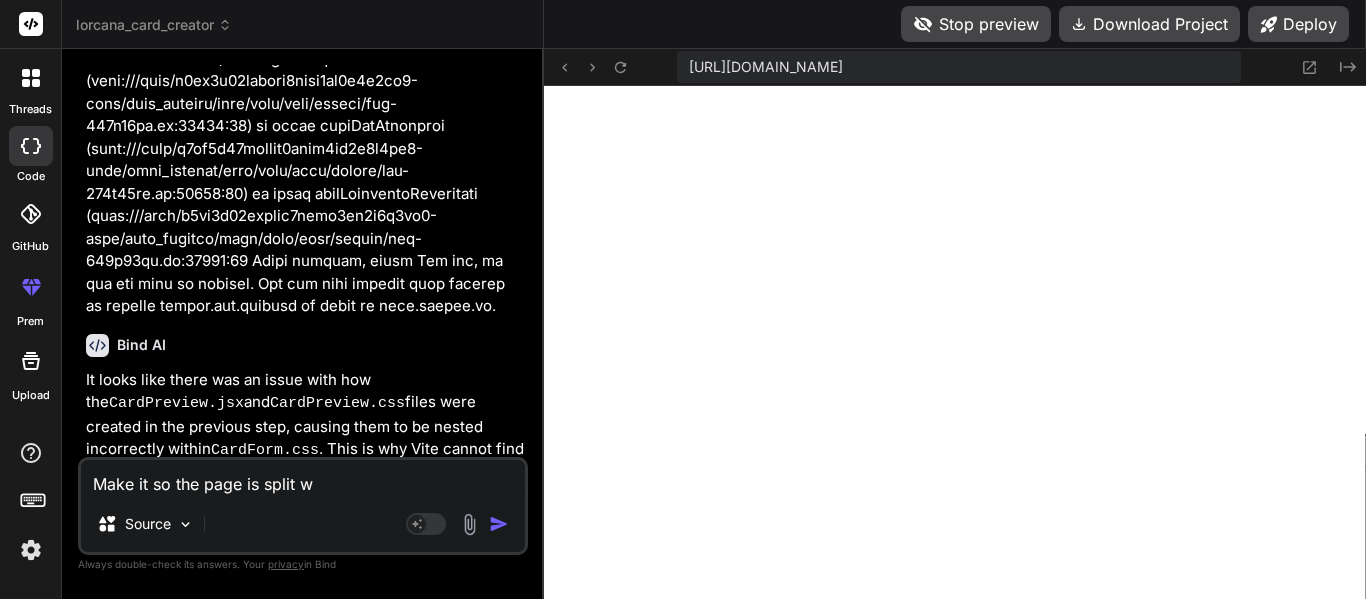 type on "Make it so the page is split wi" 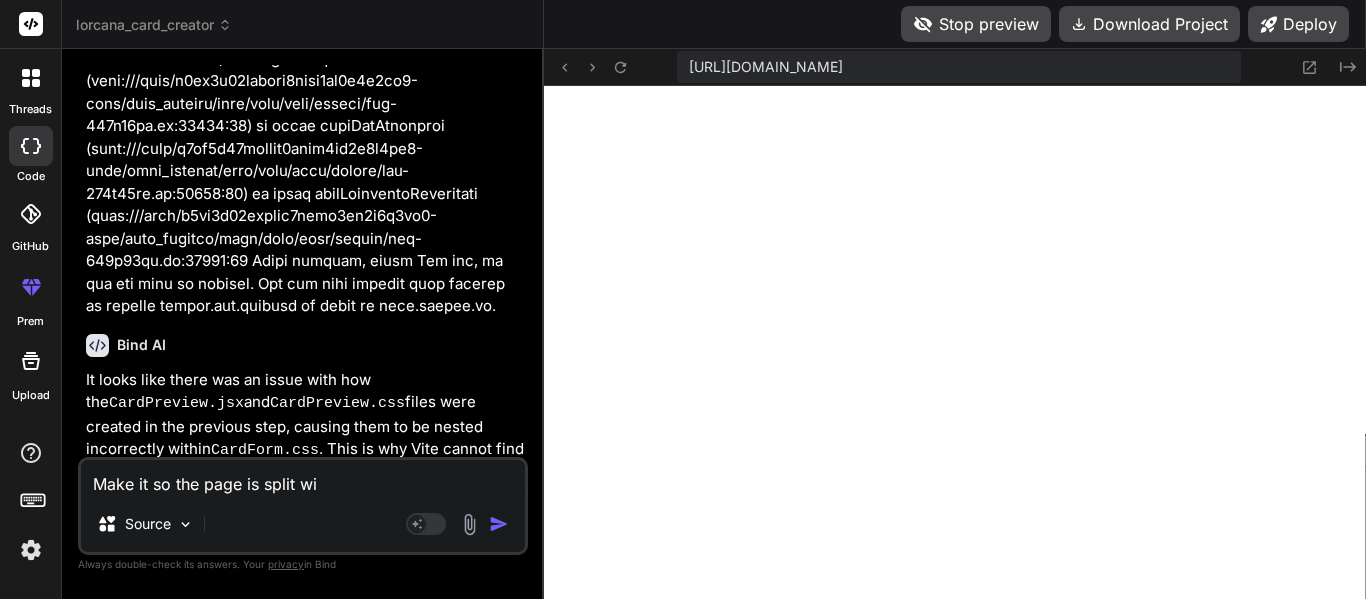 type on "x" 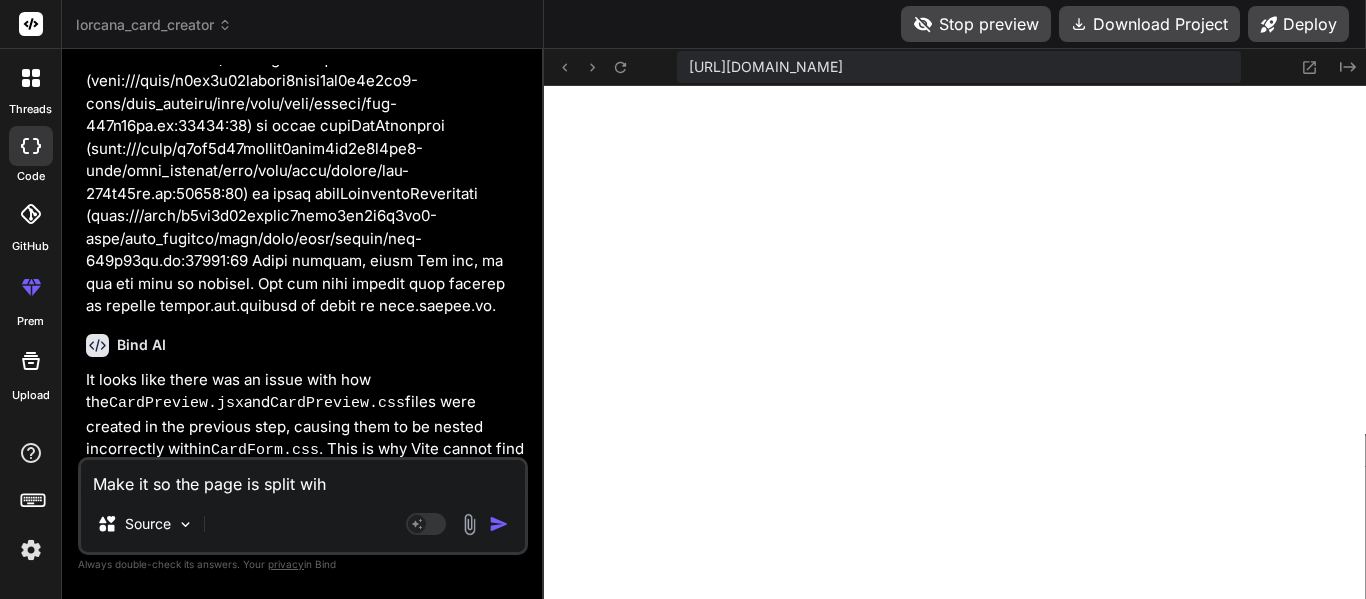 type on "x" 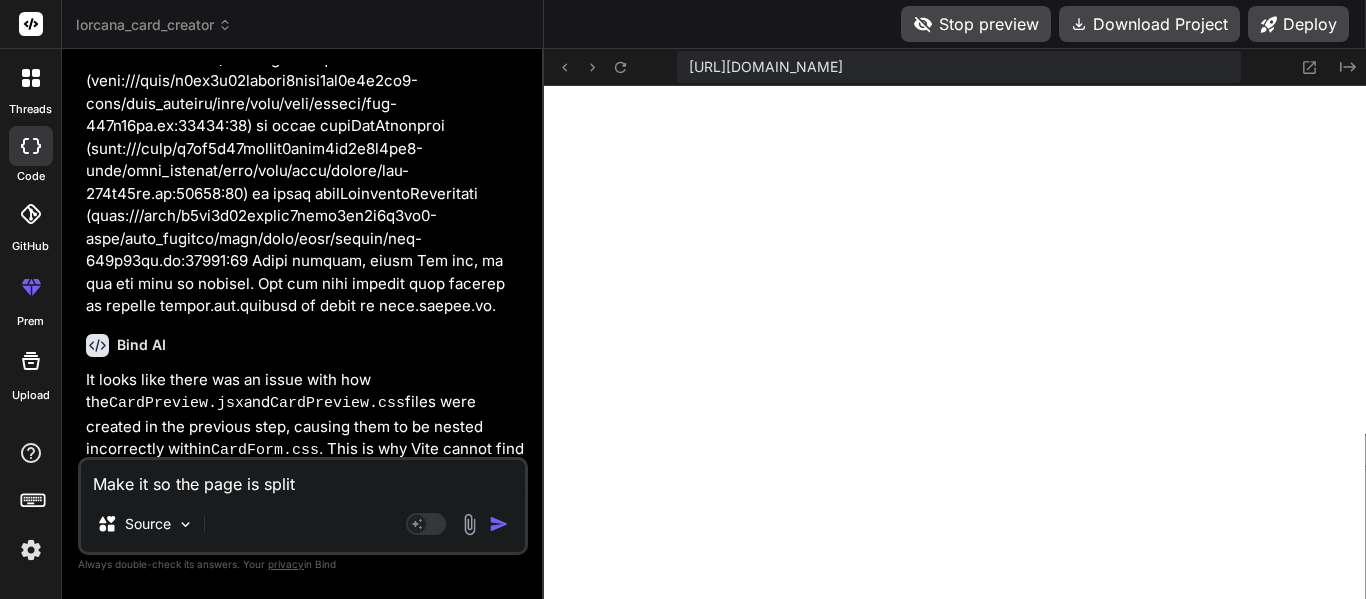 type on "Make it so the page is split with" 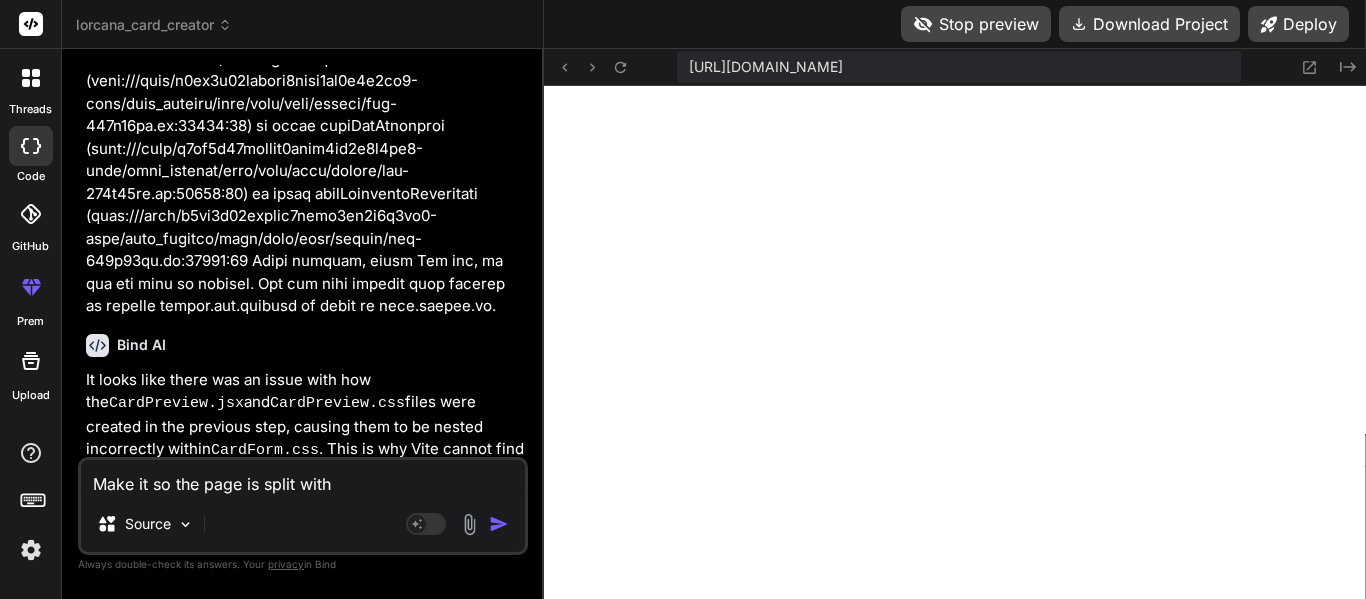 type on "x" 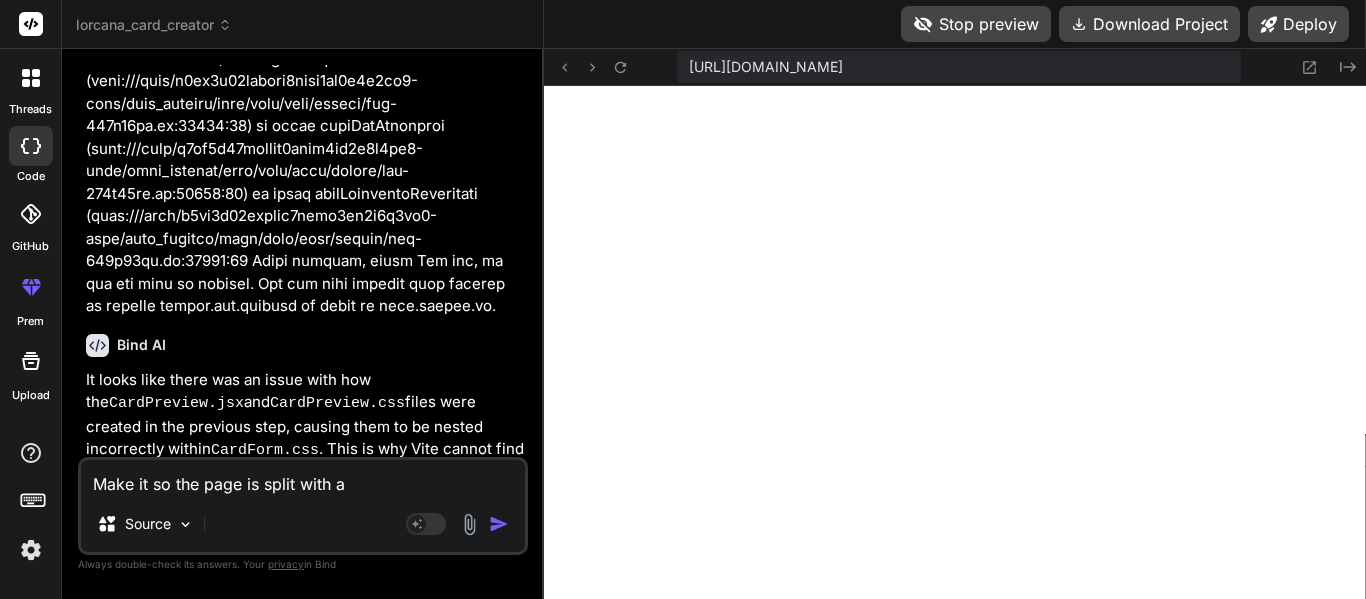 type on "Make it so the page is split with an" 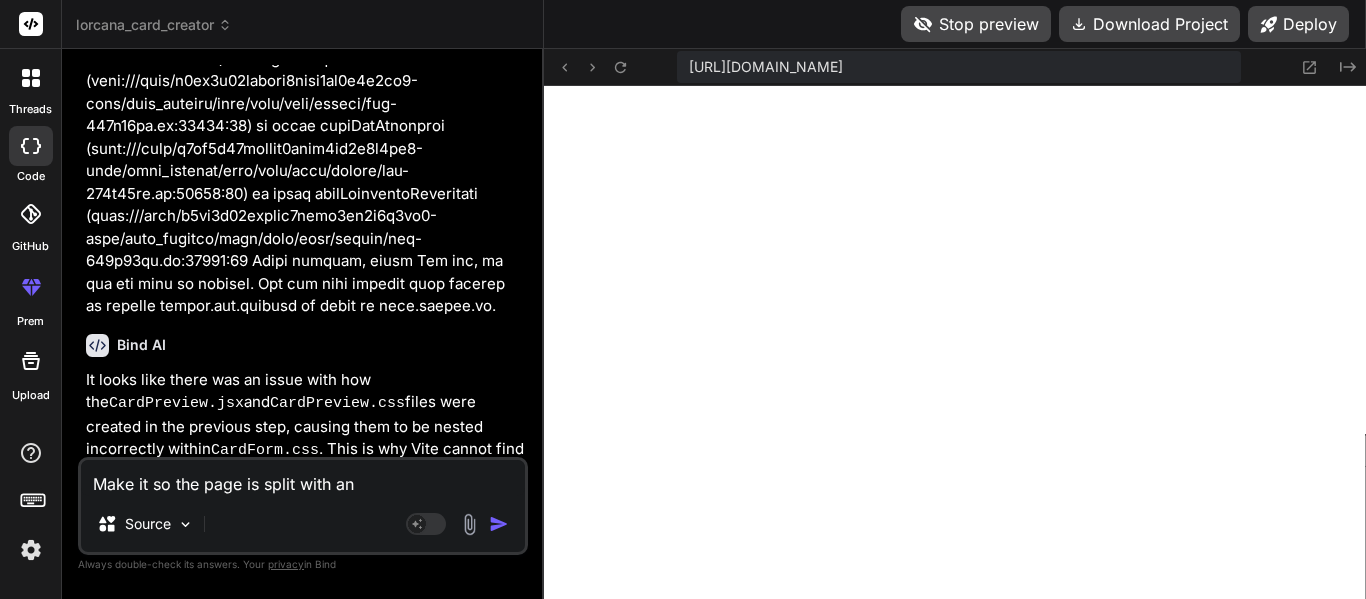 type on "Make it so the page is split with an" 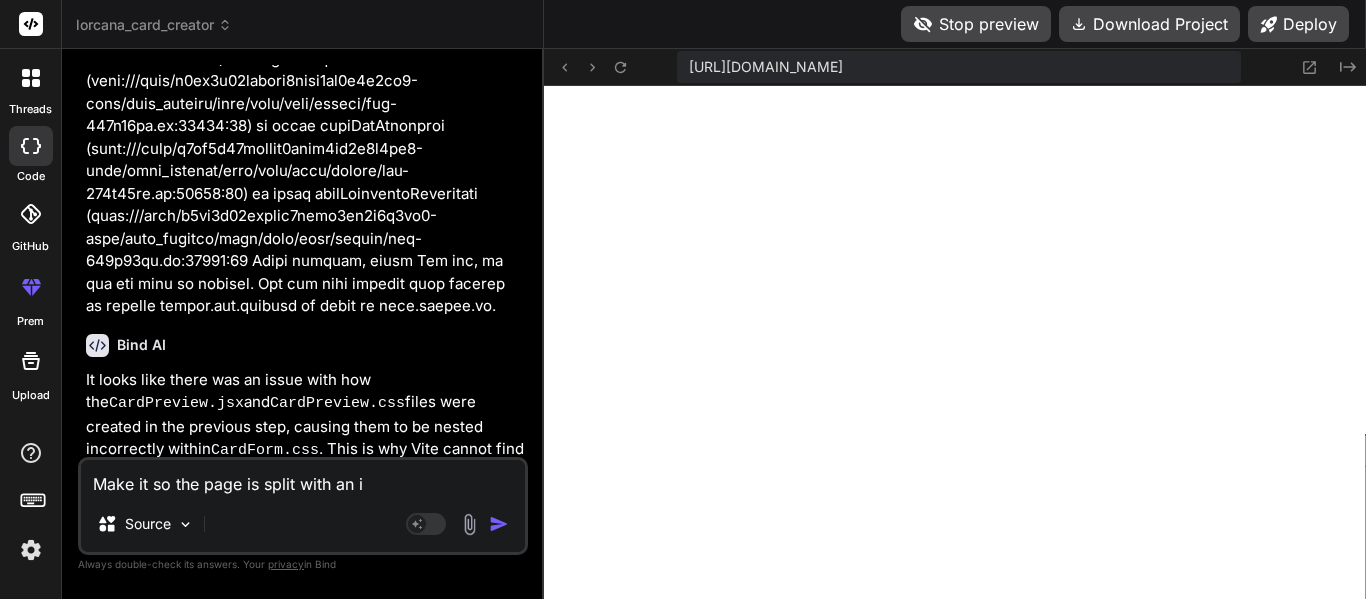 type on "Make it so the page is split with an in" 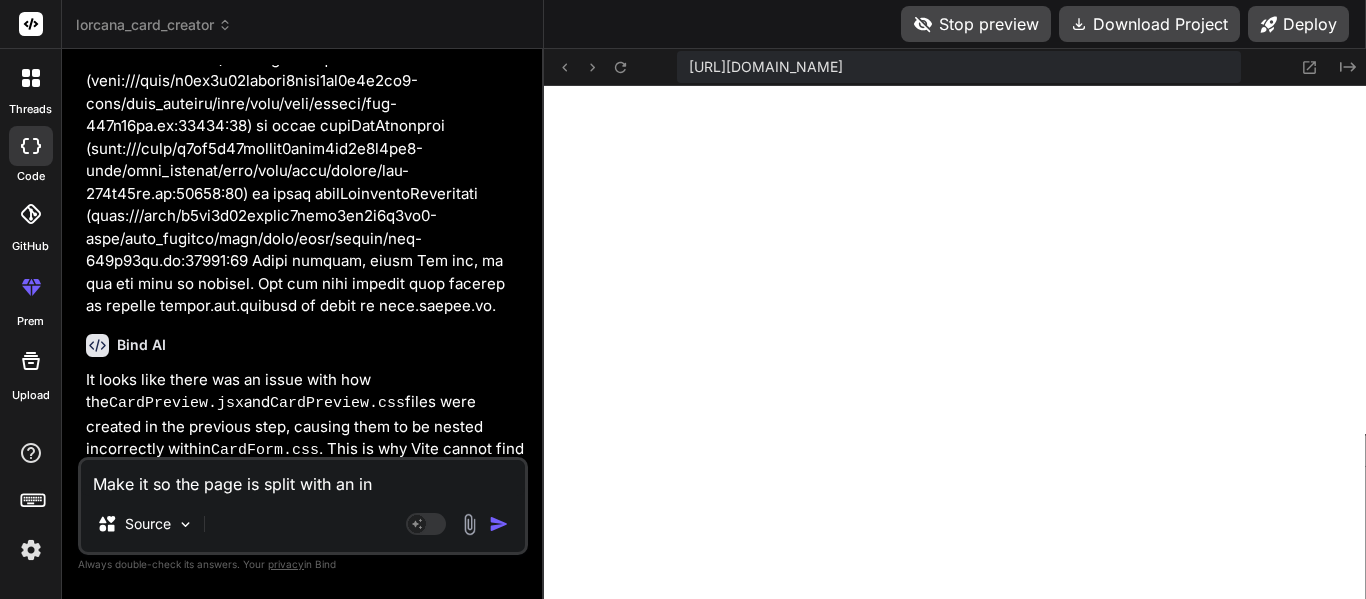 type on "Make it so the page is split with an inv" 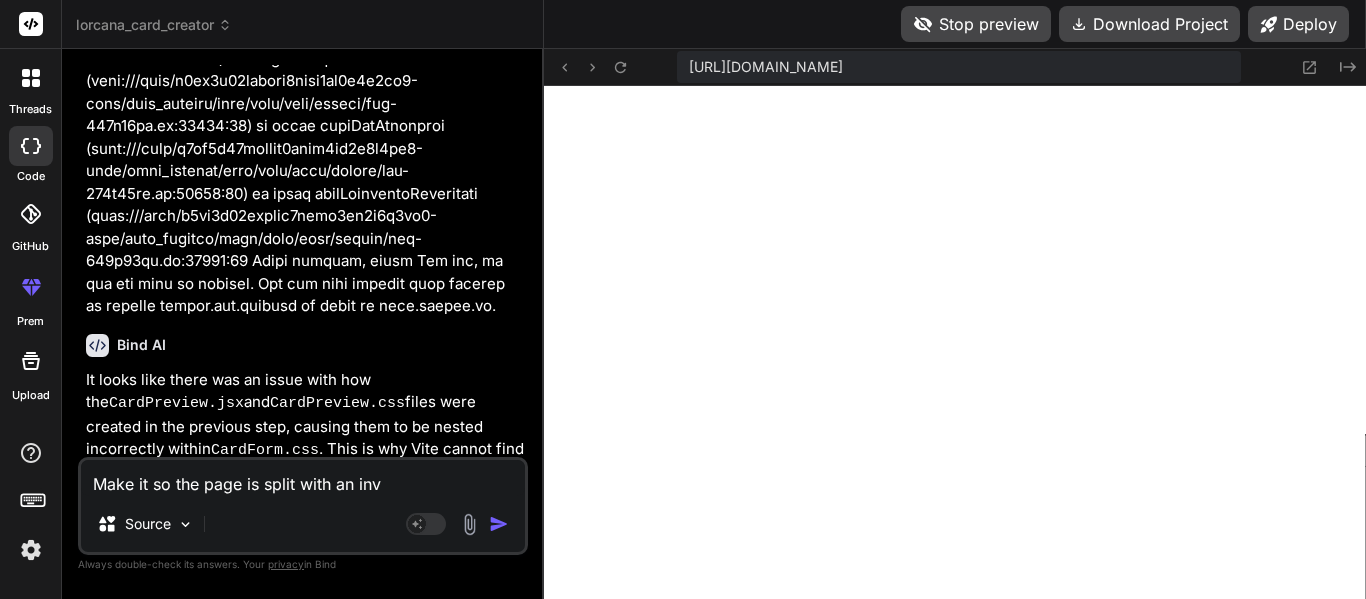 type on "Make it so the page is split with an invi" 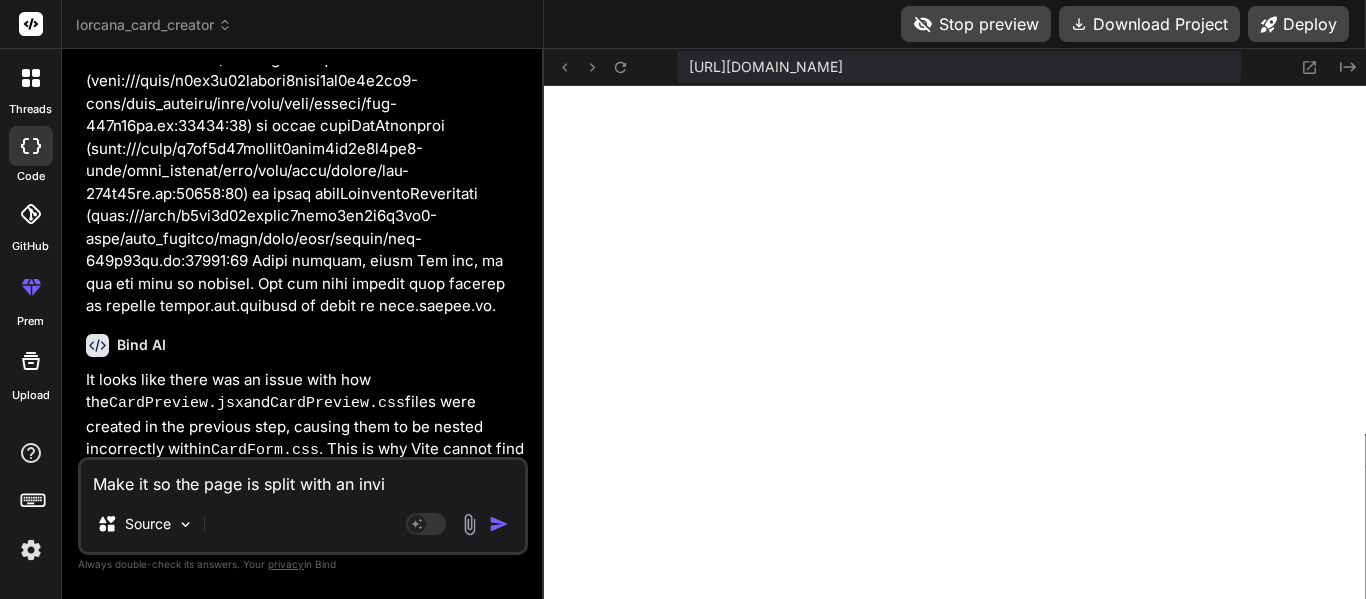 type on "Make it so the page is split with an invis" 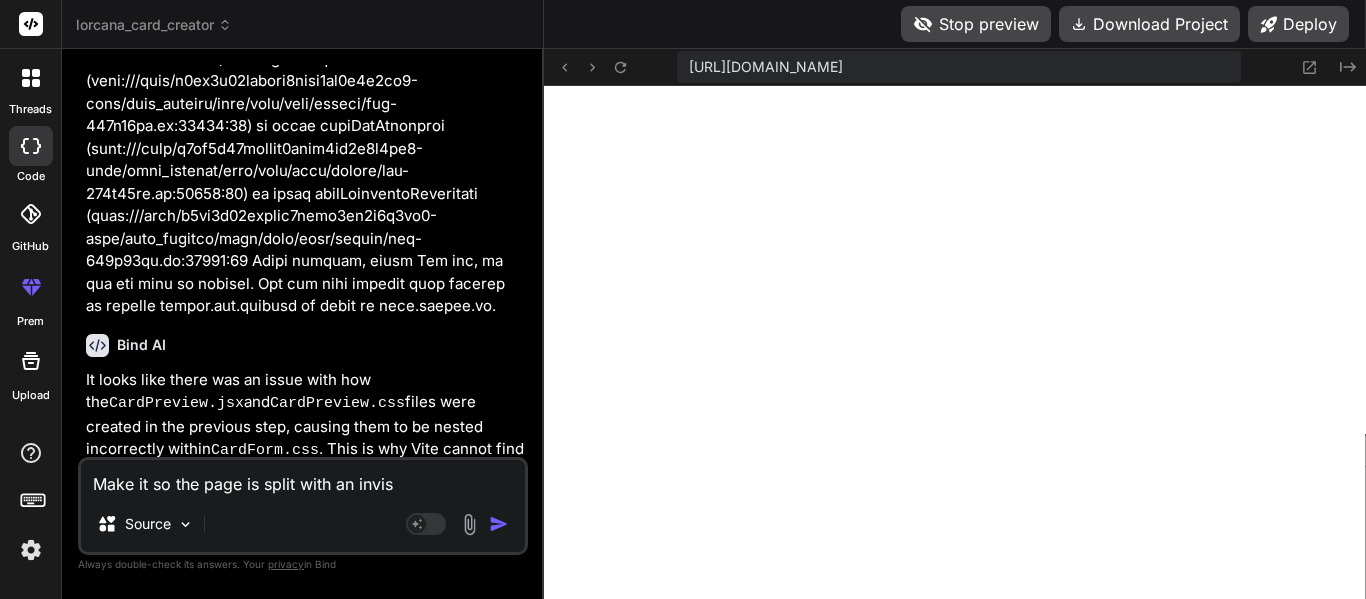 type on "Make it so the page is split with an invisb" 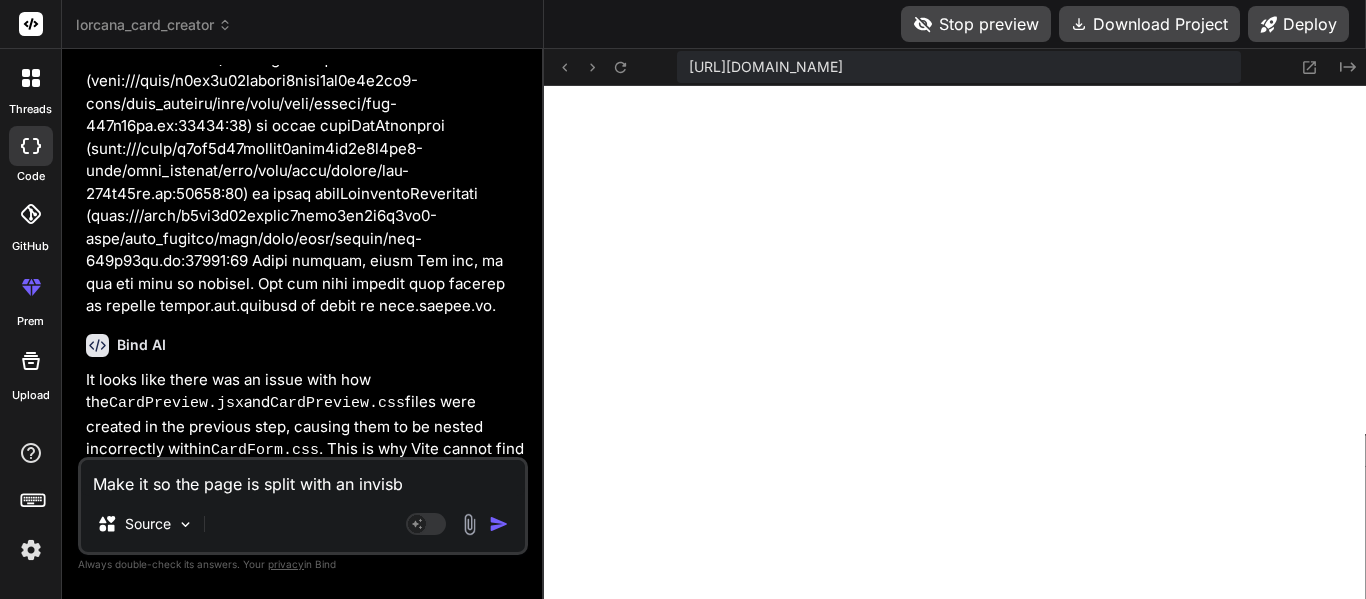 type on "Make it so the page is split with an invisbi" 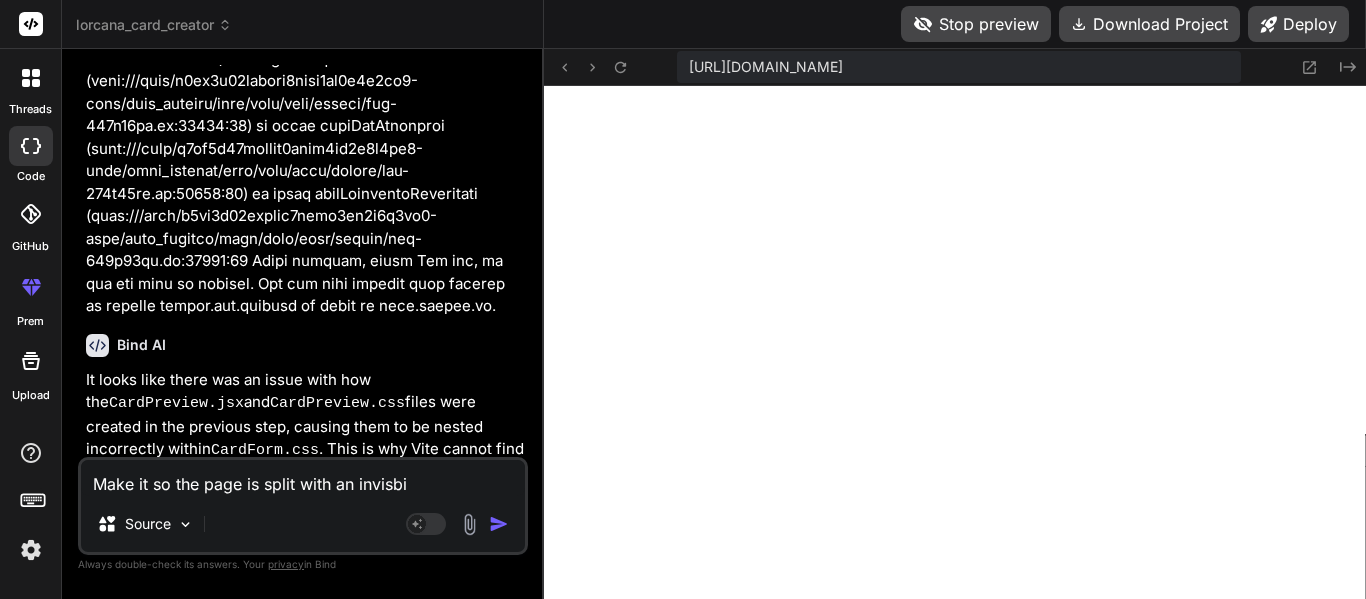 type on "Make it so the page is split with an invisbil" 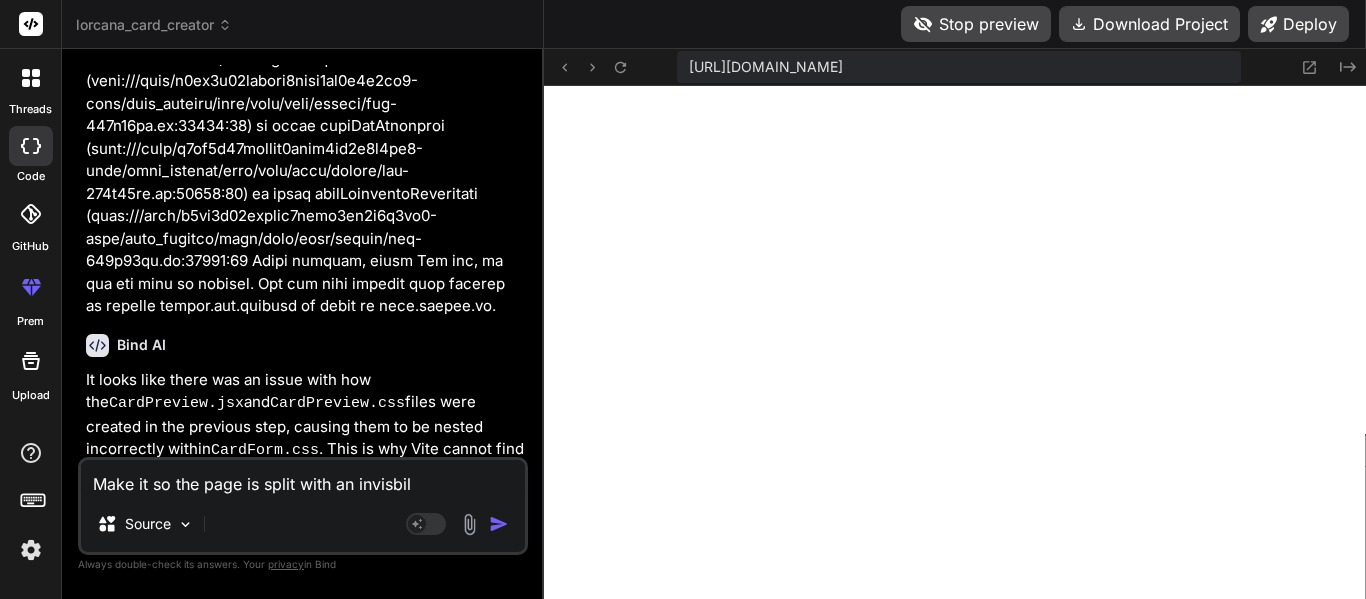 type on "Make it so the page is split with an invisbile" 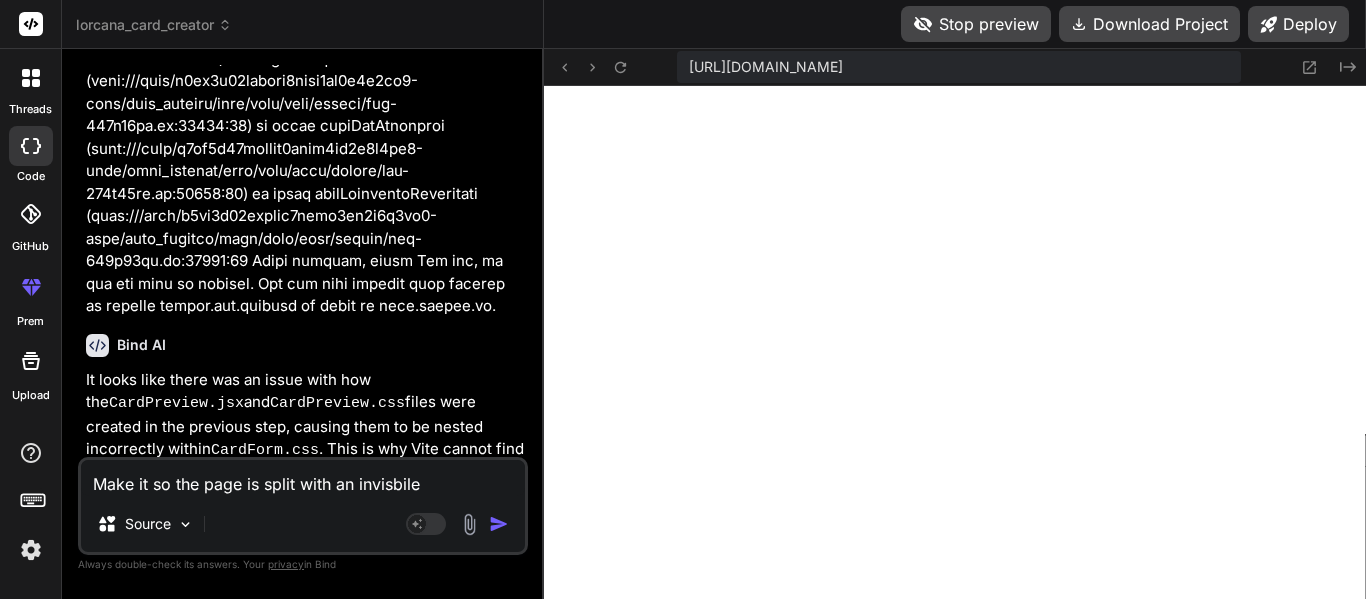 type on "x" 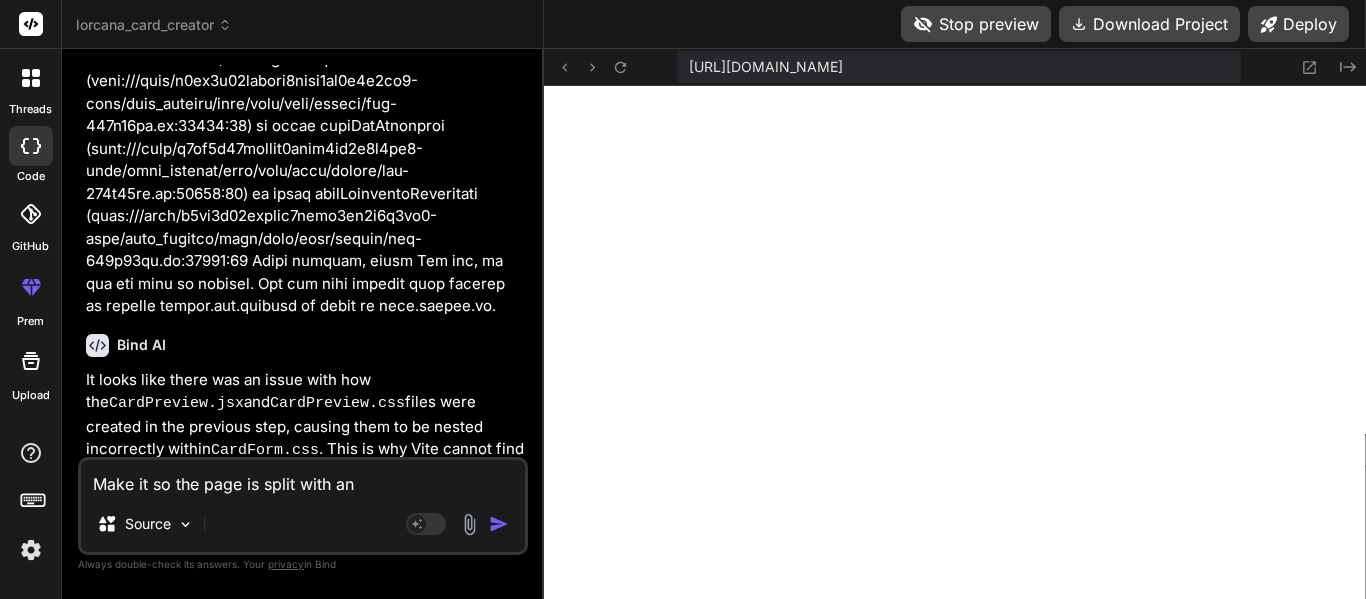 type on "Make it so the page is split with an invisible" 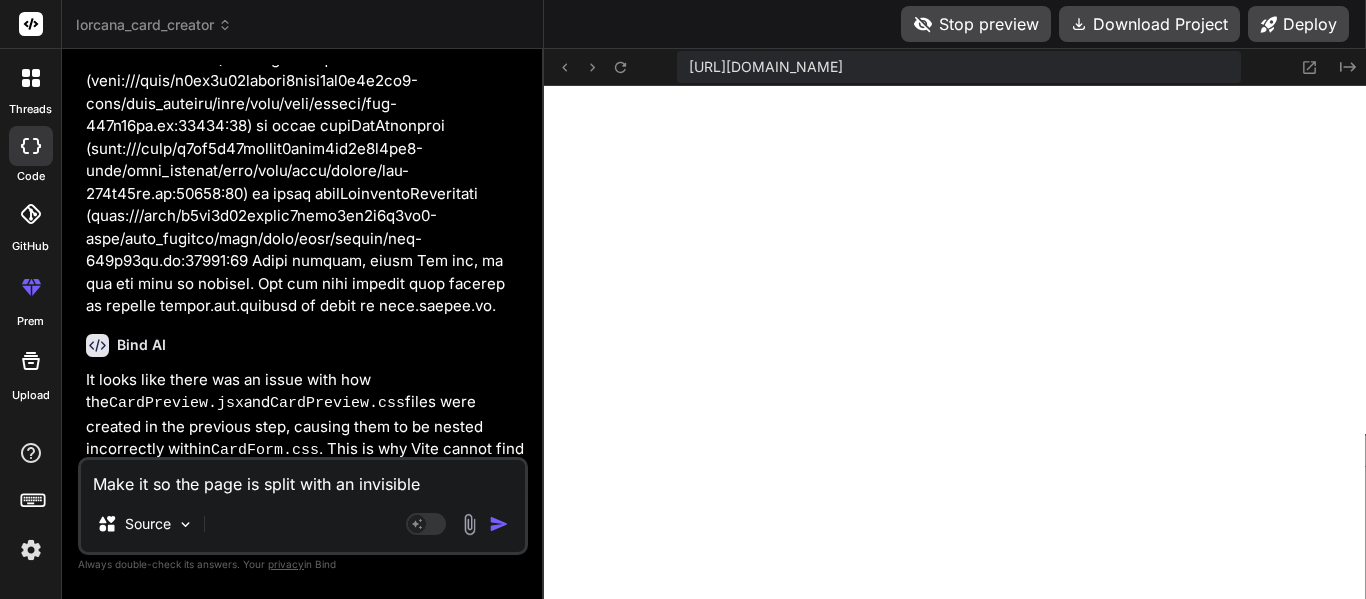 type on "Make it so the page is split with an invisible l" 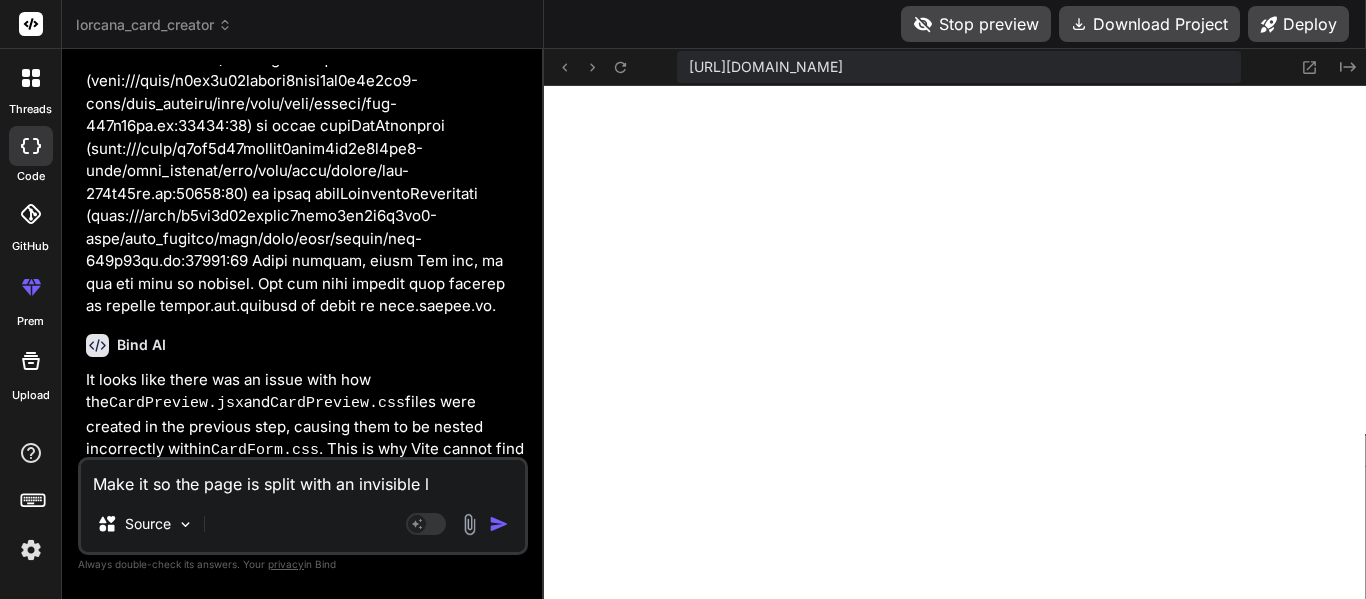 type on "Make it so the page is split with an invisible li" 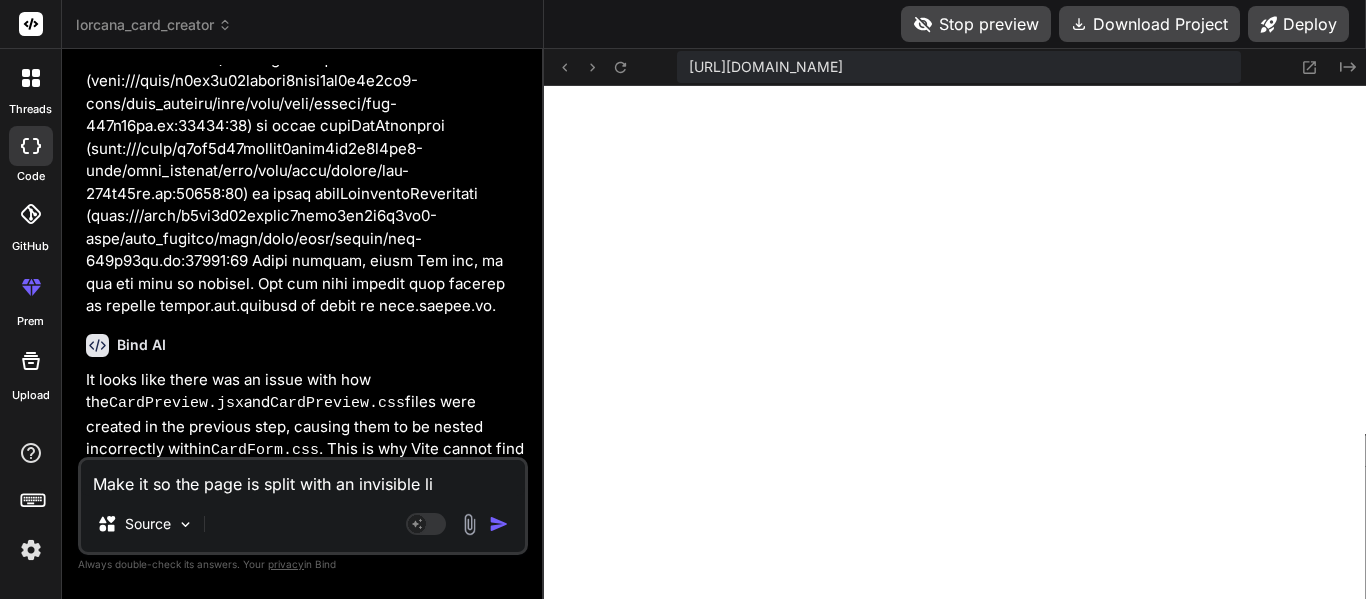 type on "Make it so the page is split with an invisible lin" 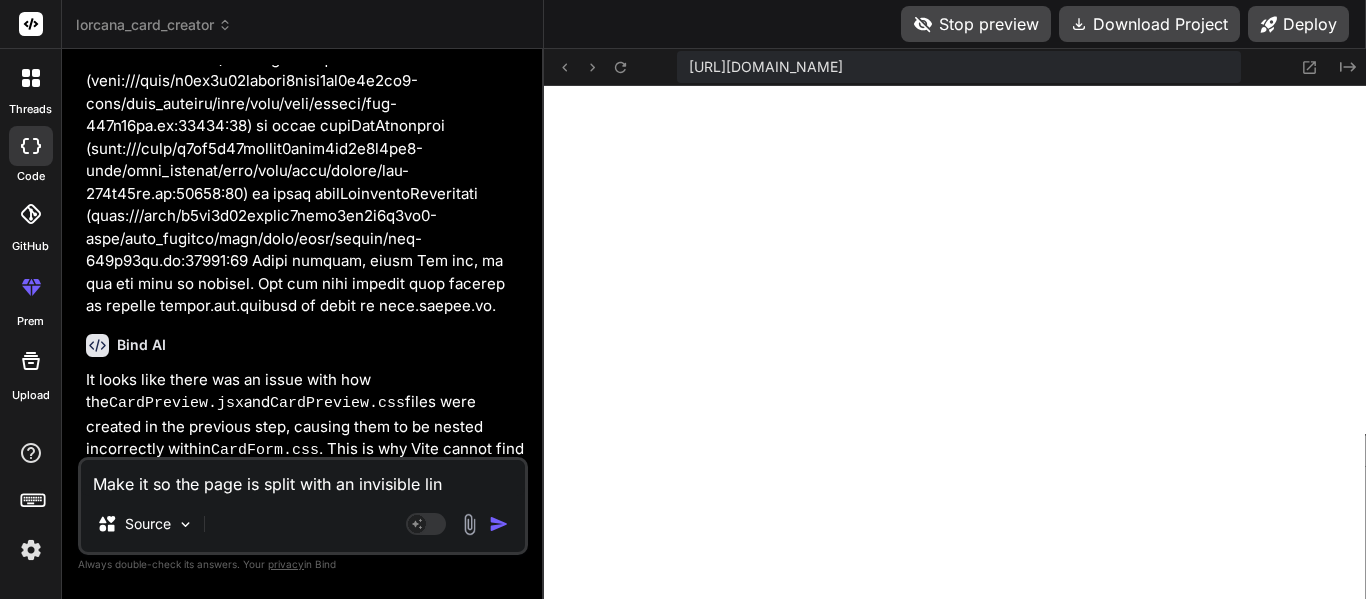 type on "Make it so the page is split with an invisible line" 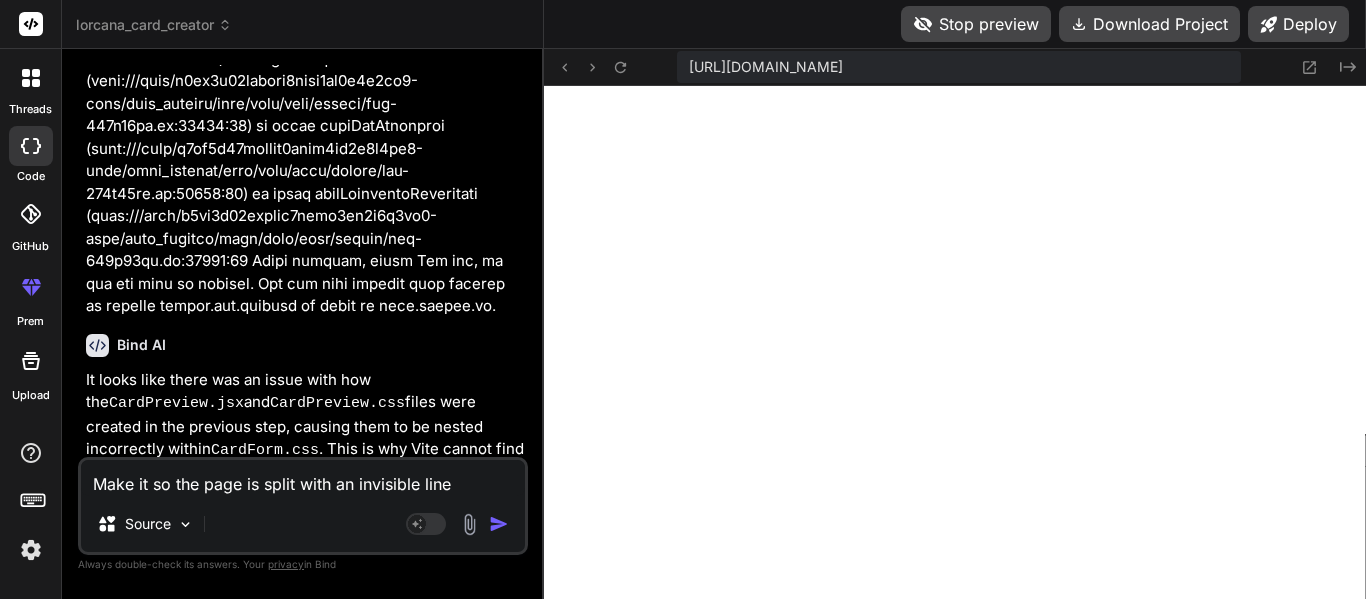 type on "Make it so the page is split with an invisible line" 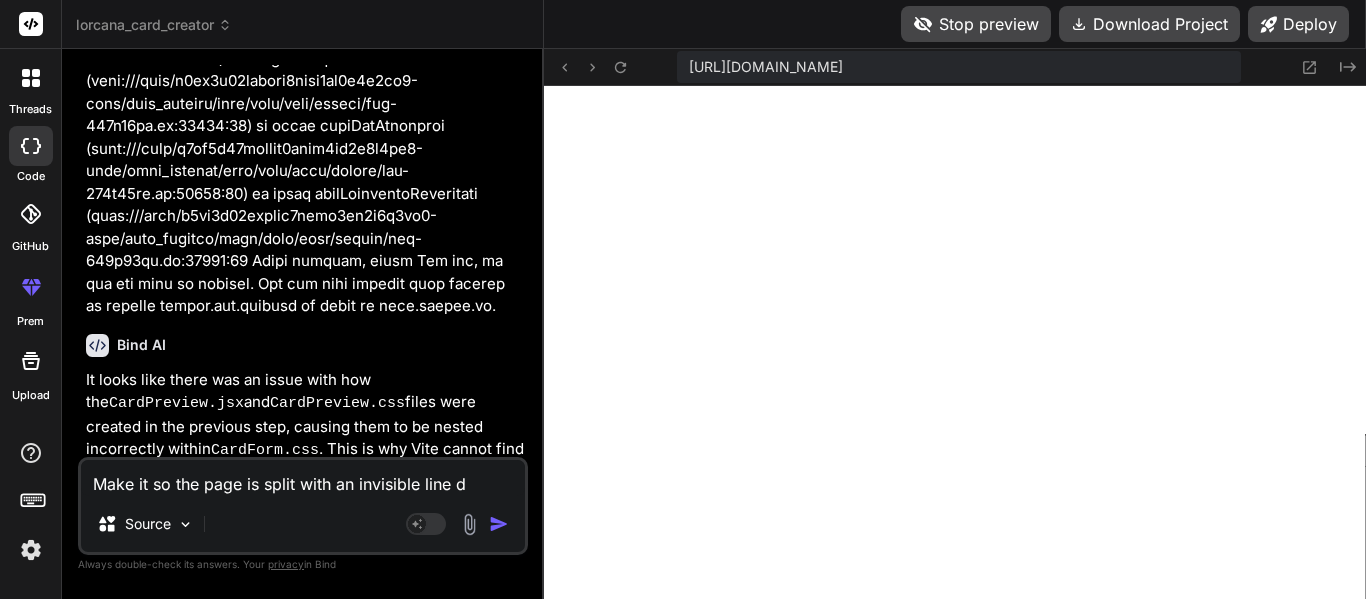 type on "Make it so the page is split with an invisible line do" 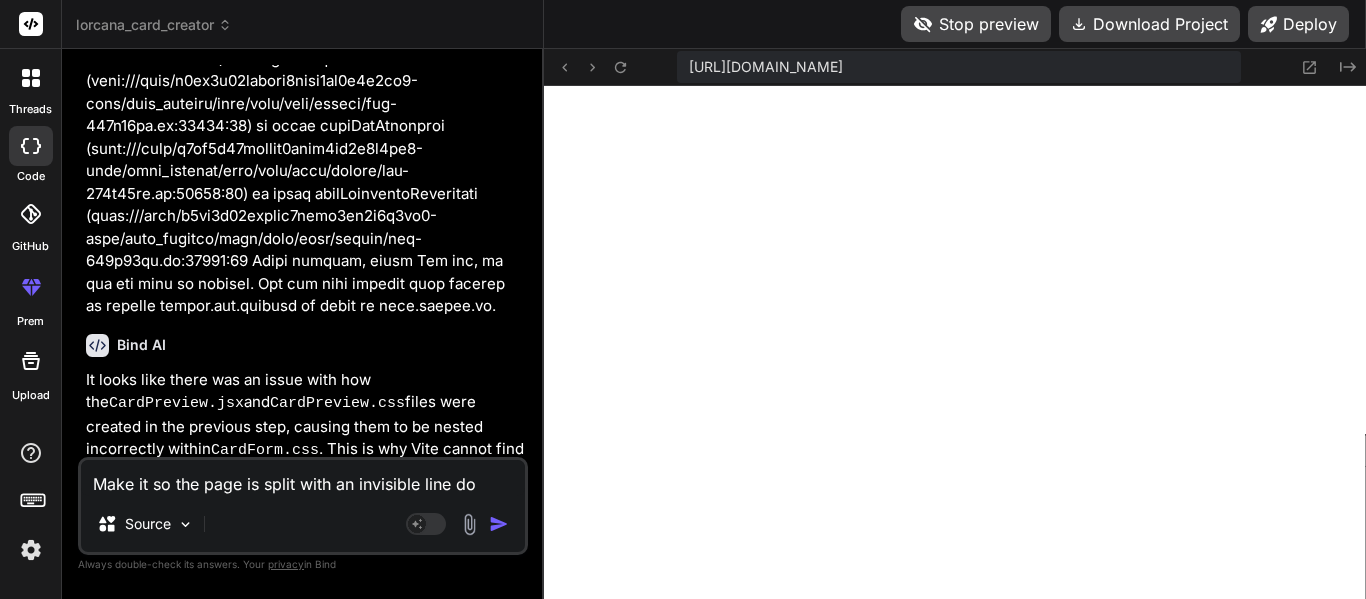 type on "Make it so the page is split with an invisible line dow" 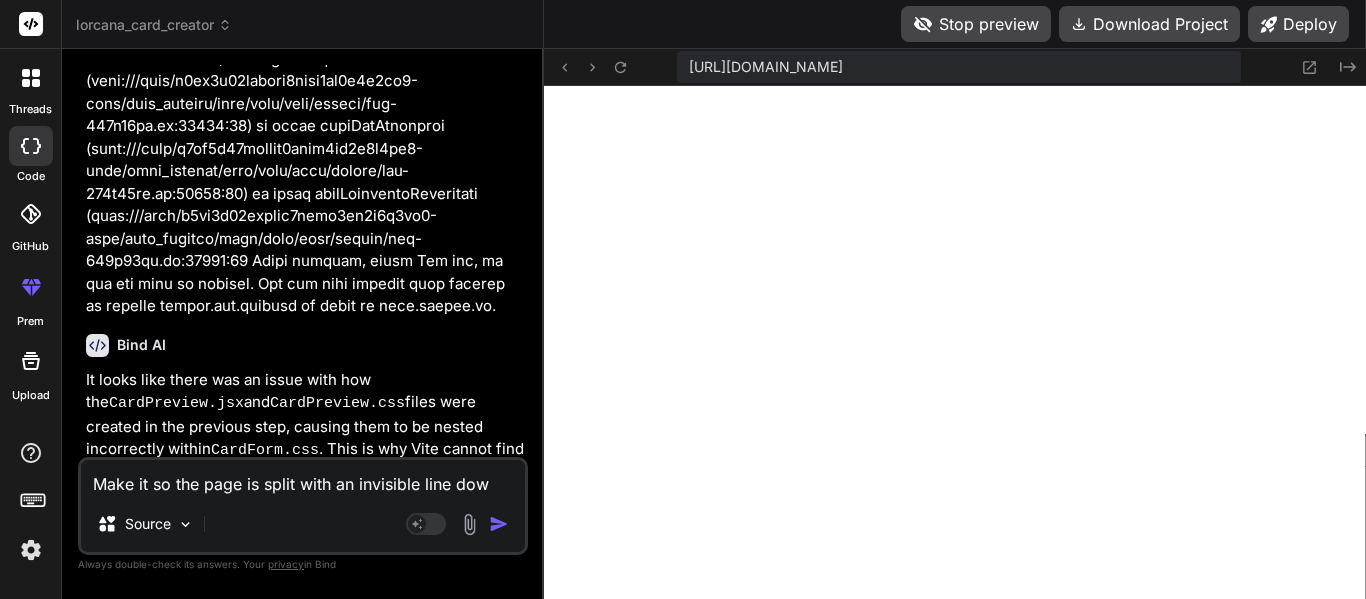 type on "Make it so the page is split with an invisible line down" 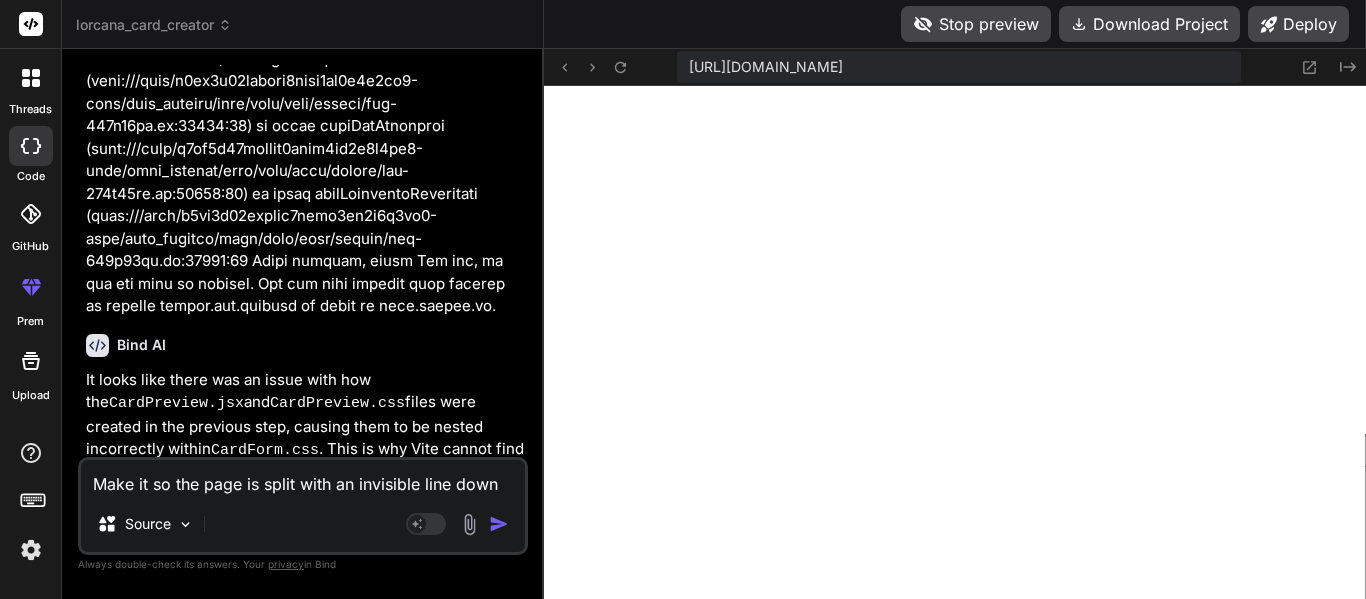type on "Make it so the page is split with an invisible line down" 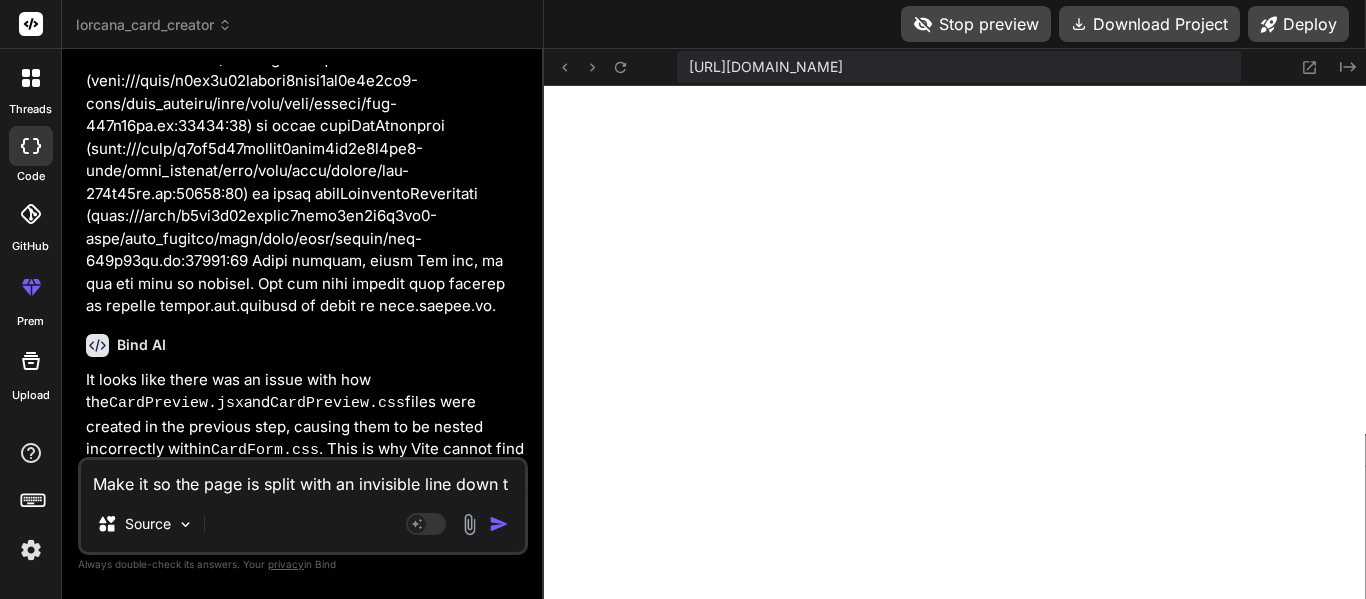 type on "Make it so the page is split with an invisible line down th" 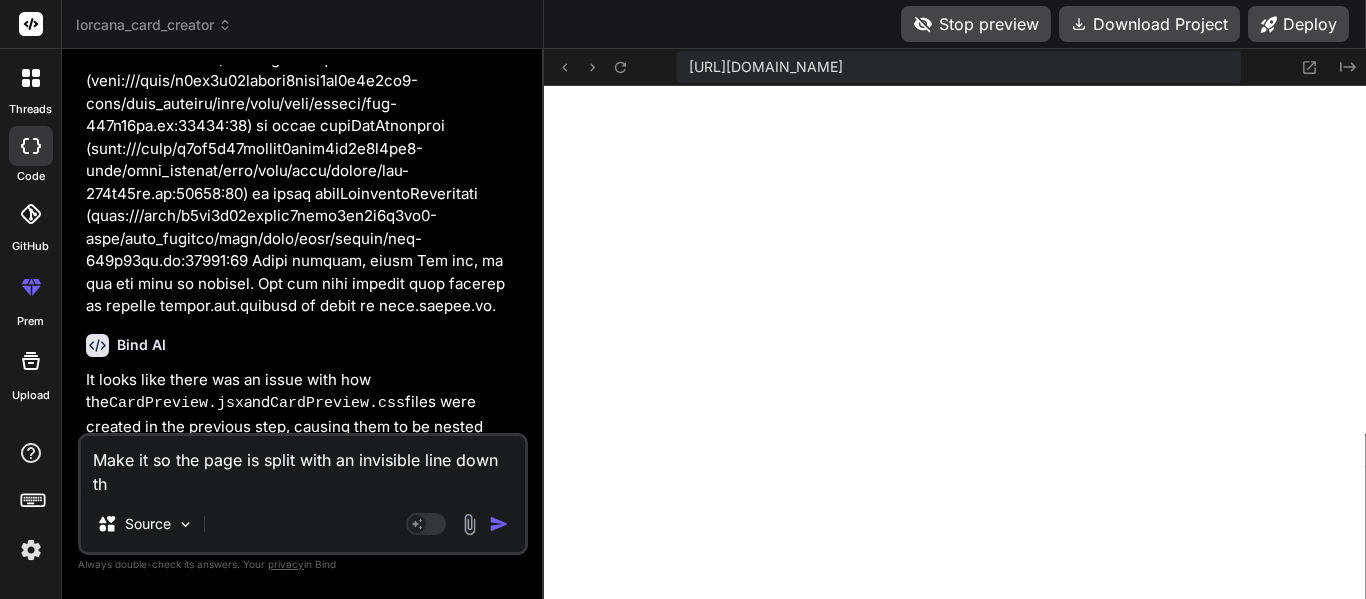type on "Make it so the page is split with an invisible line down the" 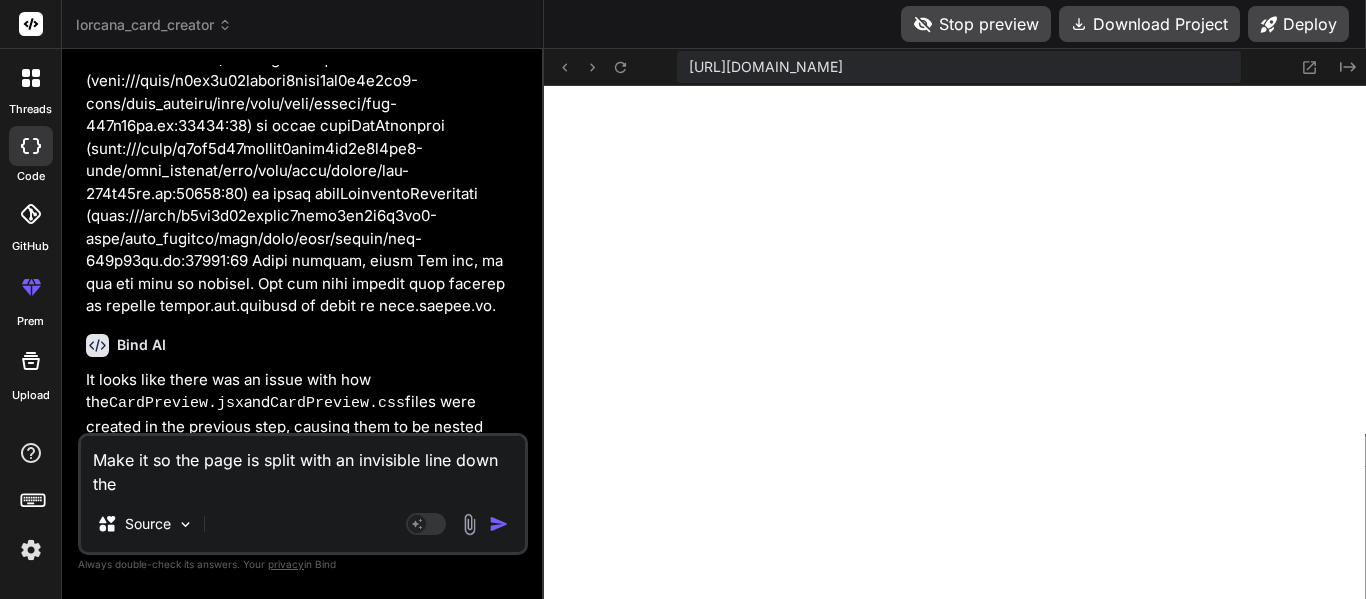 type on "Make it so the page is split with an invisible line down the" 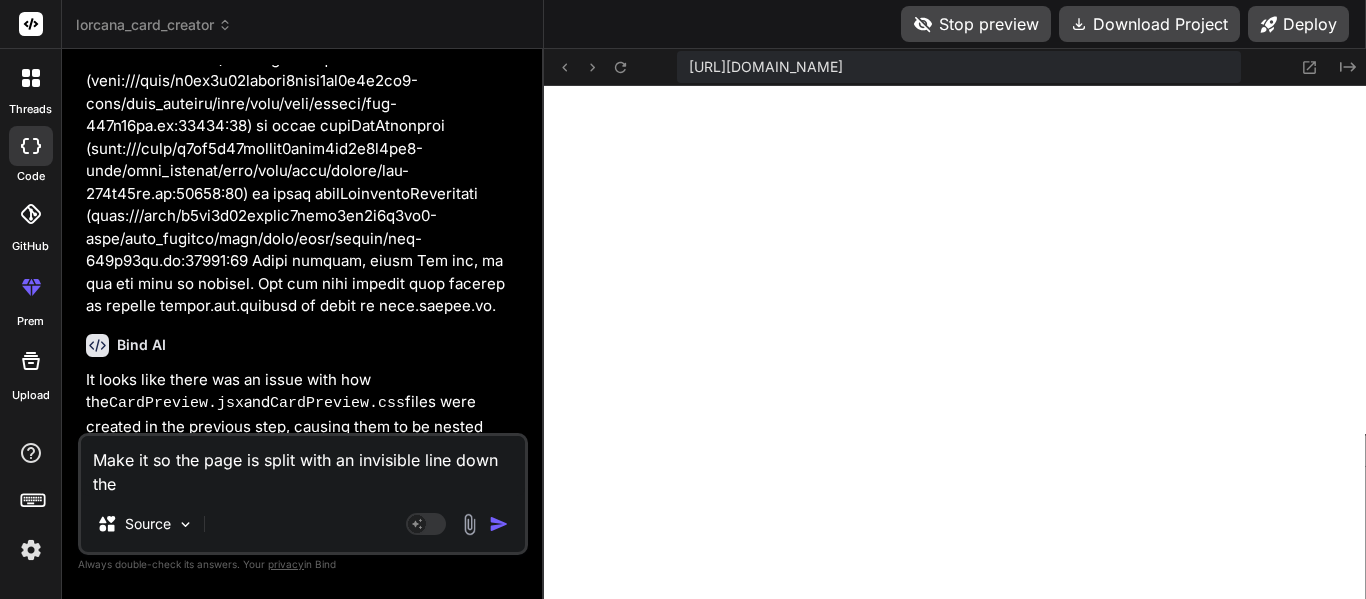type on "Make it so the page is split with an invisible line down the v" 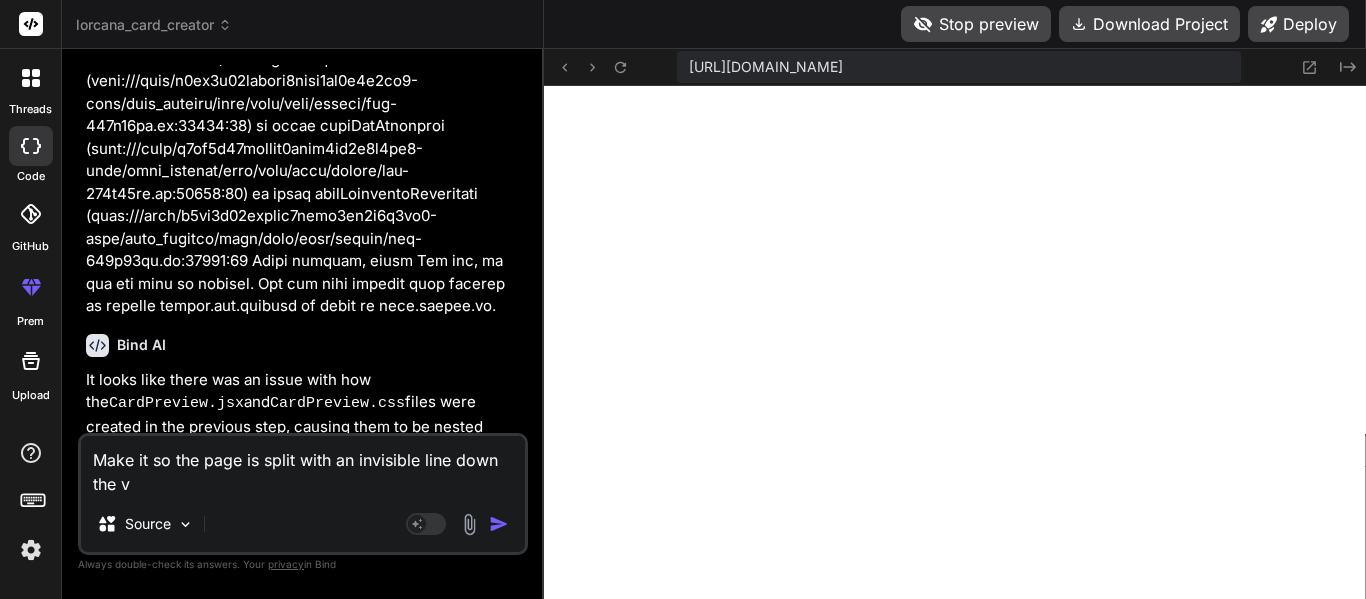 type on "Make it so the page is split with an invisible line down the ve" 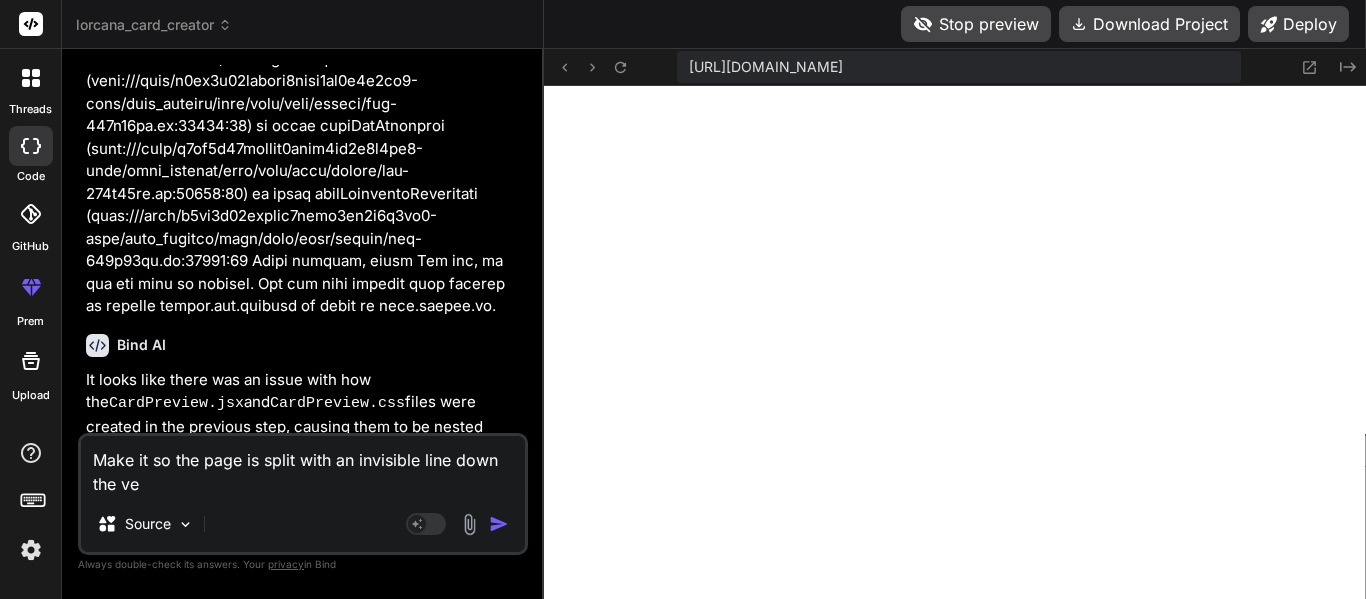 type on "Make it so the page is split with an invisible line down the ver" 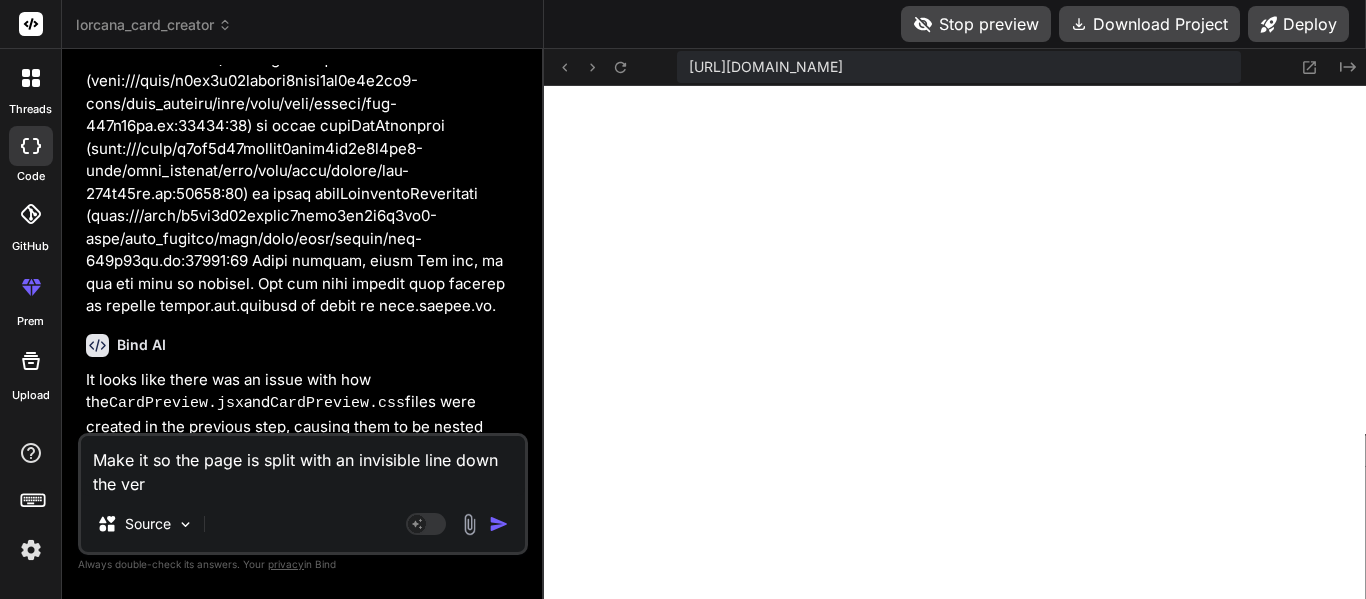 type on "Make it so the page is split with an invisible line down the vert" 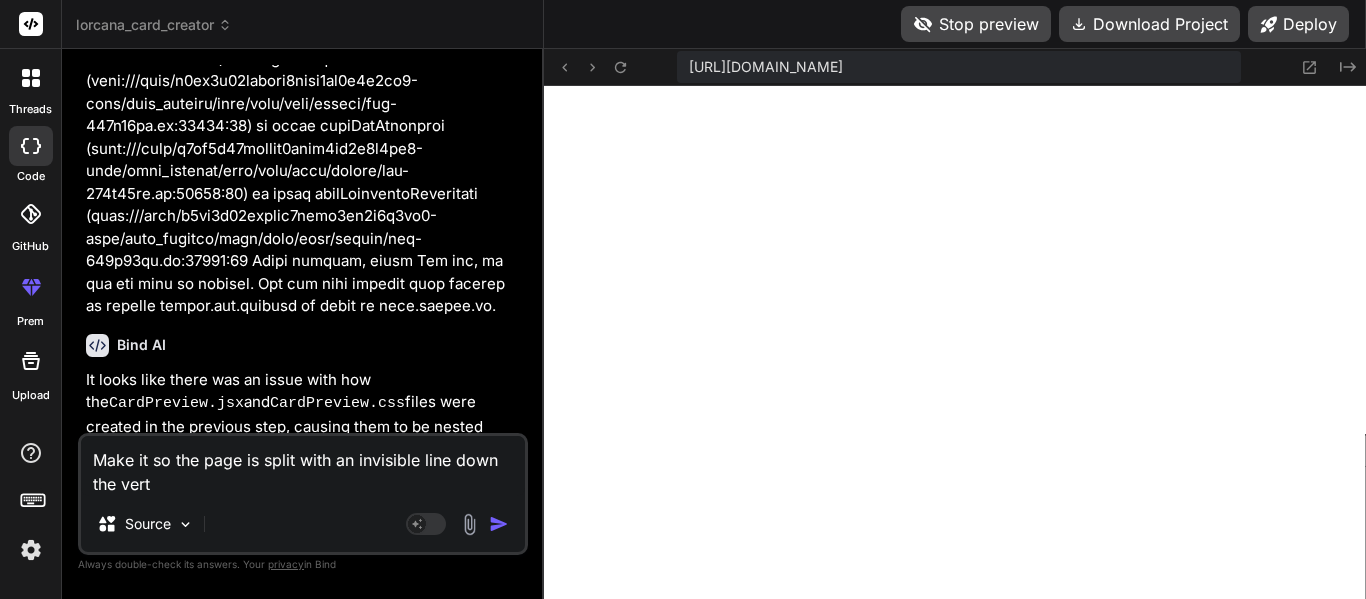 type on "Make it so the page is split with an invisible line down the verti" 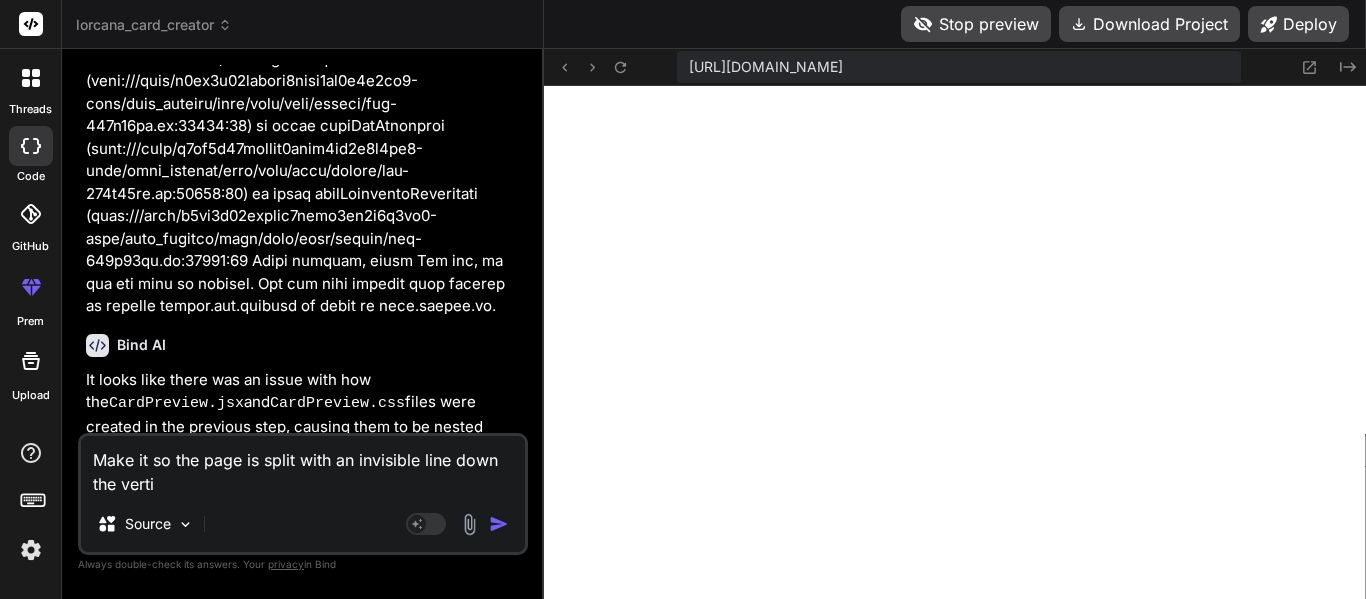 type on "Make it so the page is split with an invisible line down the vertic" 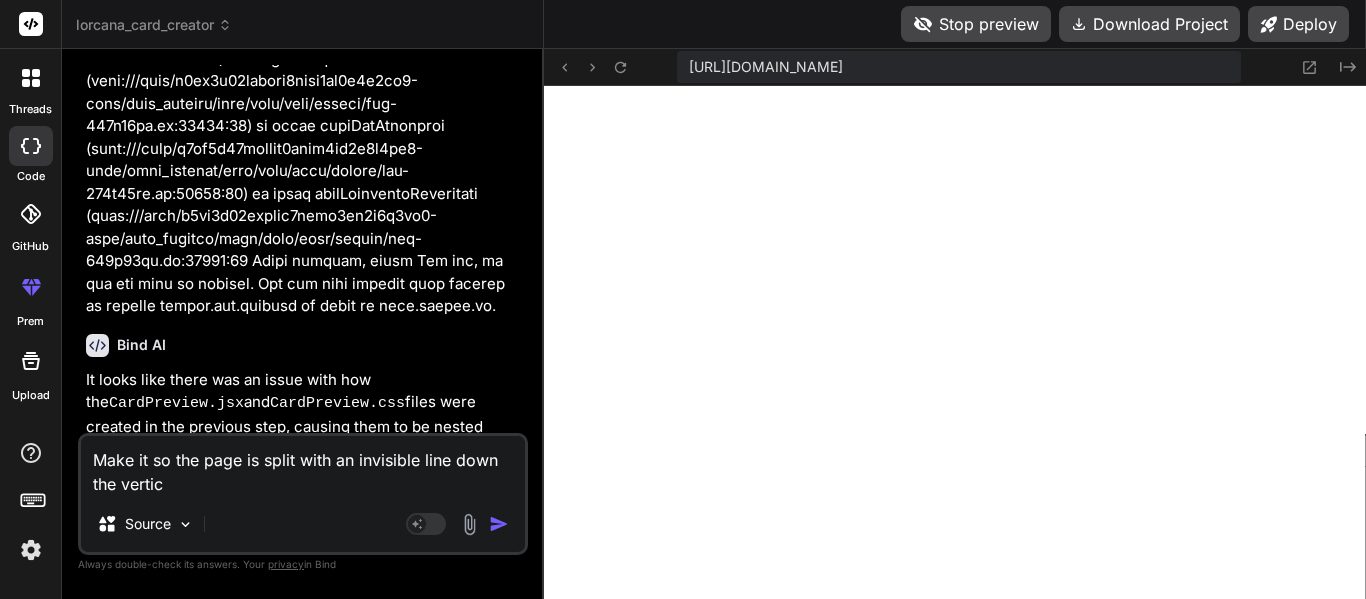 type on "Make it so the page is split with an invisible line down the vertica" 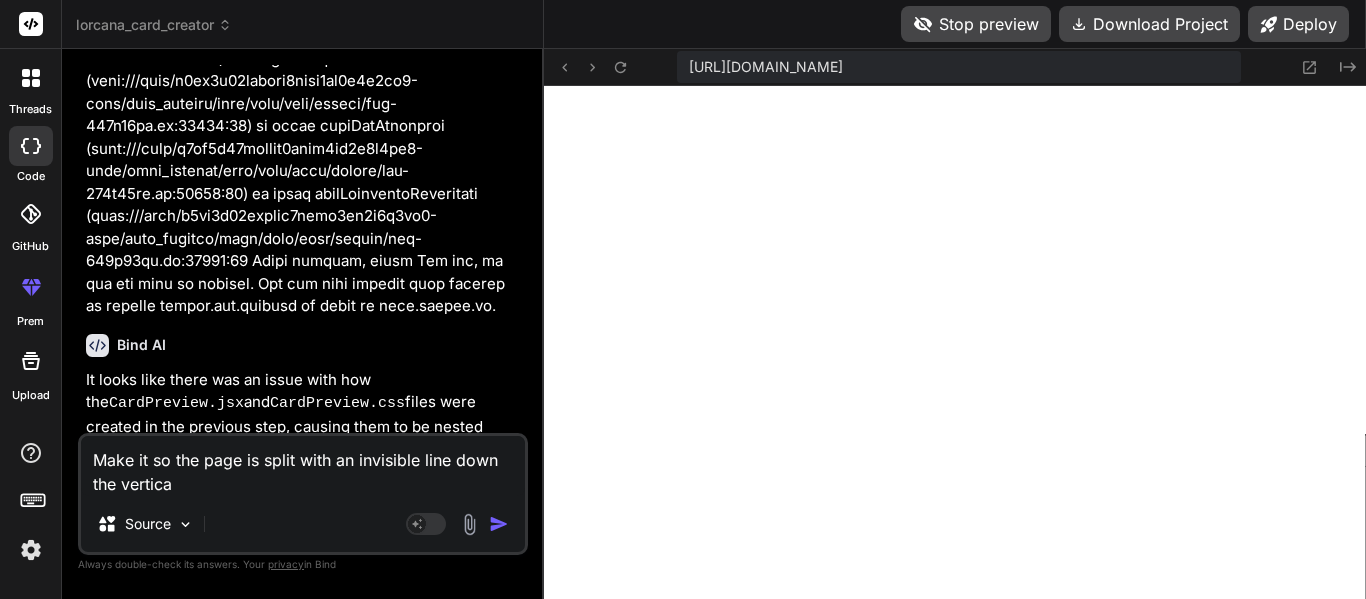 type on "Make it so the page is split with an invisible line down the vertical" 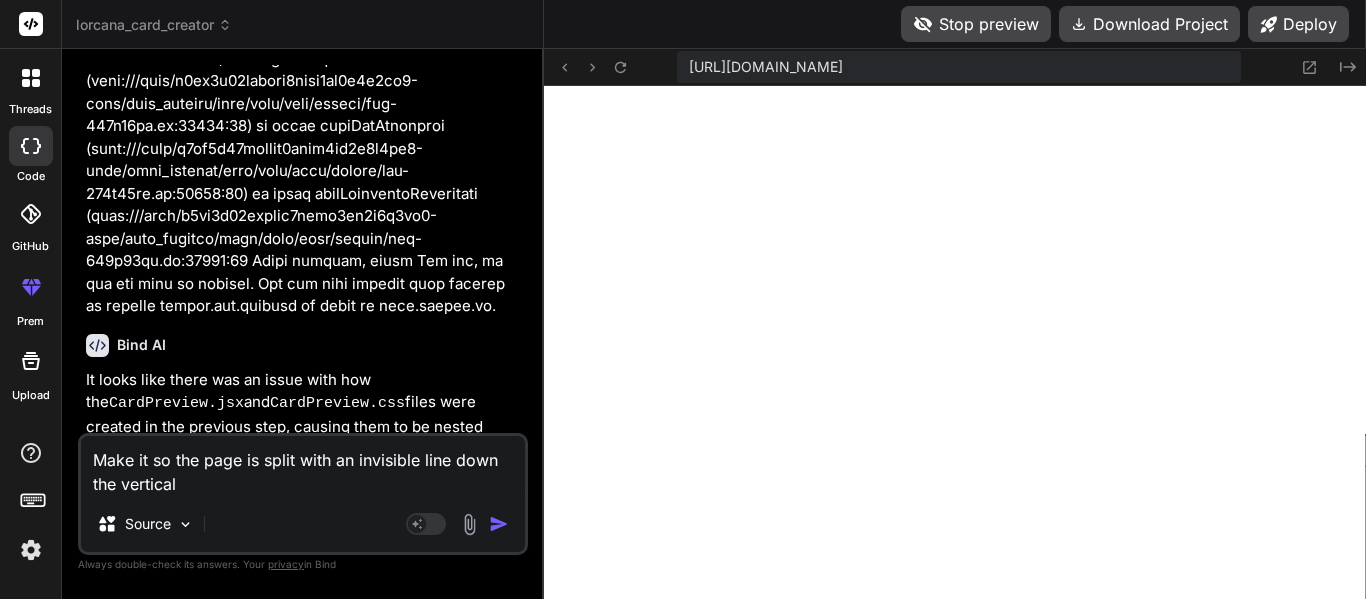 type on "Make it so the page is split with an invisible line down the vertical" 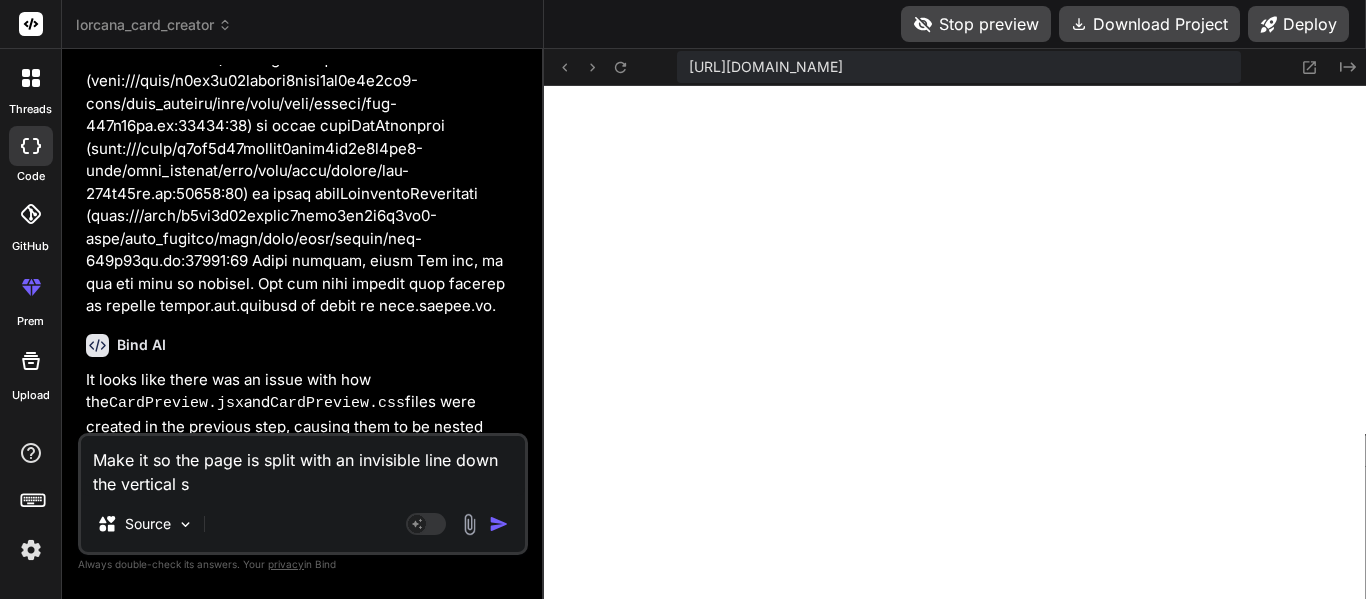 type on "Make it so the page is split with an invisible line down the vertical si" 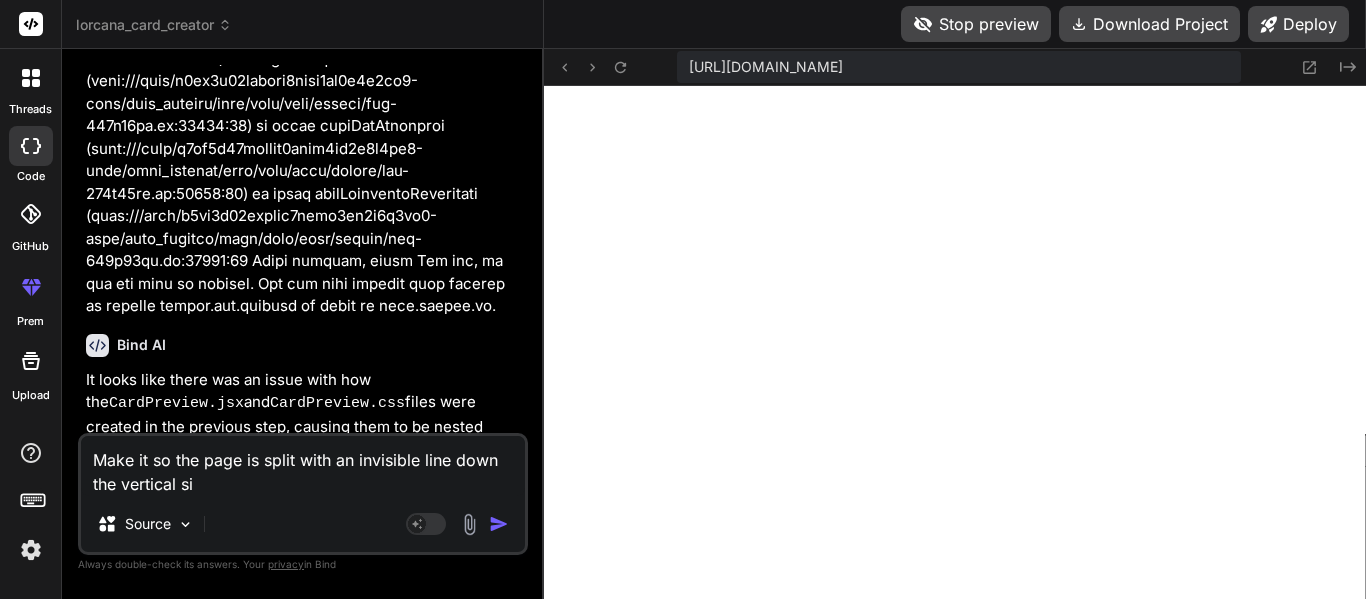 type on "Make it so the page is split with an invisible line down the vertical sid" 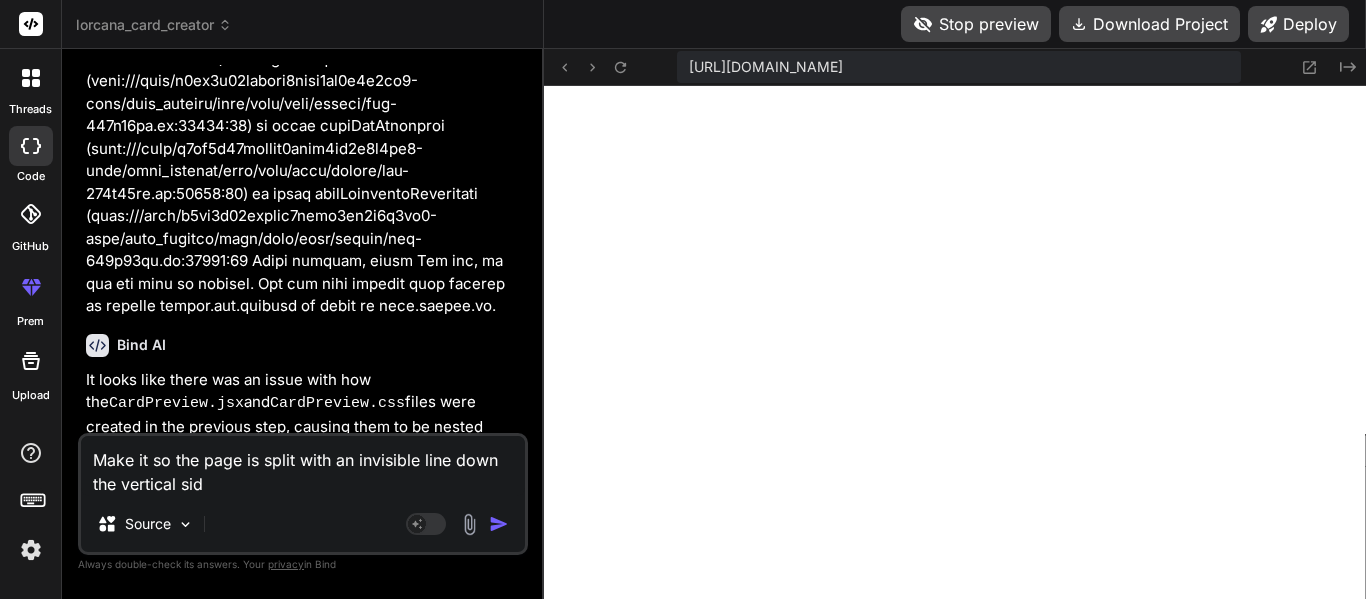 type on "Make it so the page is split with an invisible line down the vertical si" 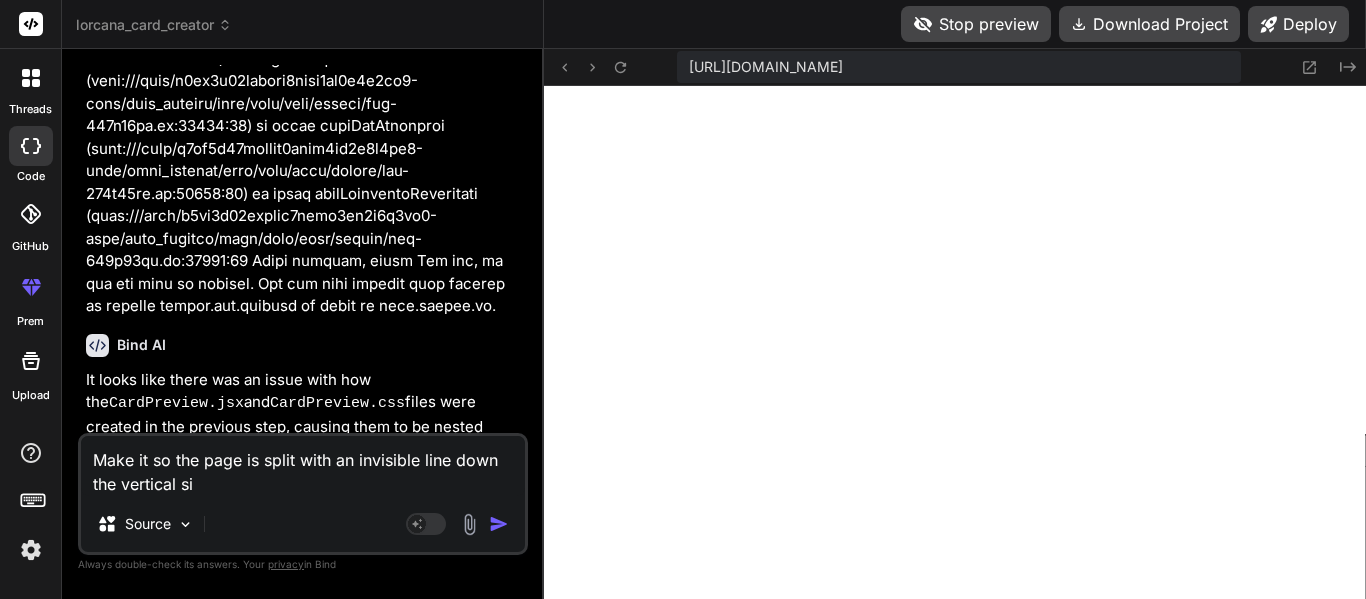 type on "Make it so the page is split with an invisible line down the vertical s" 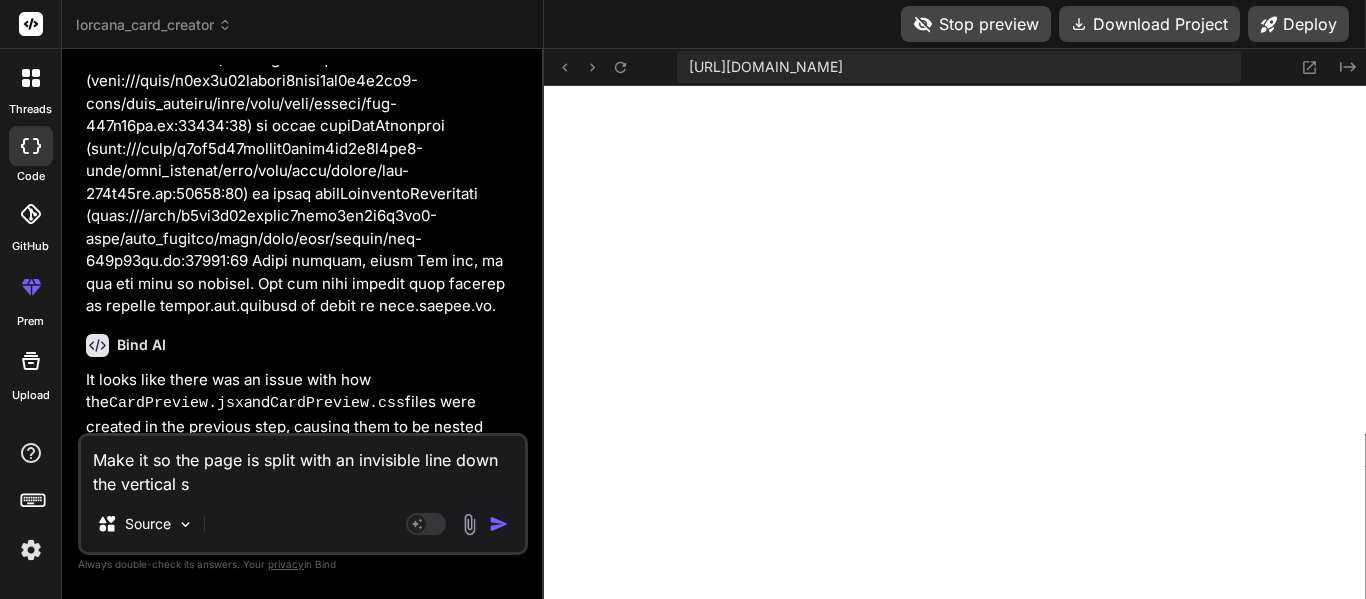 type on "Make it so the page is split with an invisible line down the vertical" 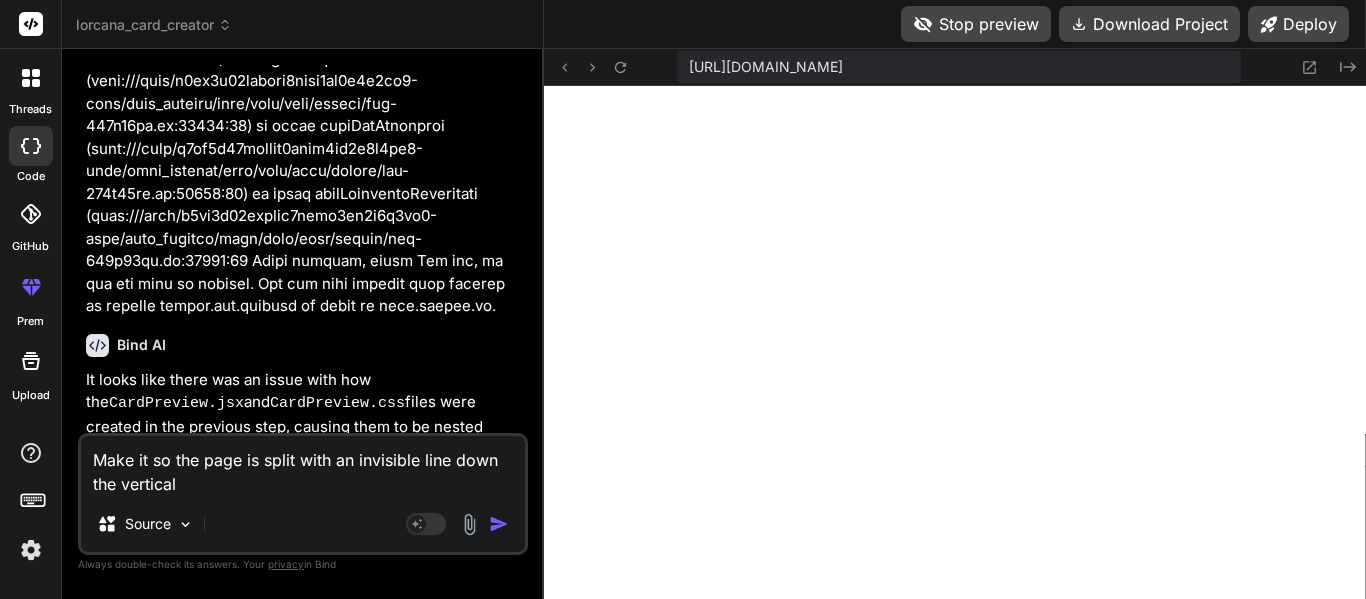type on "Make it so the page is split with an invisible line down the vertical l" 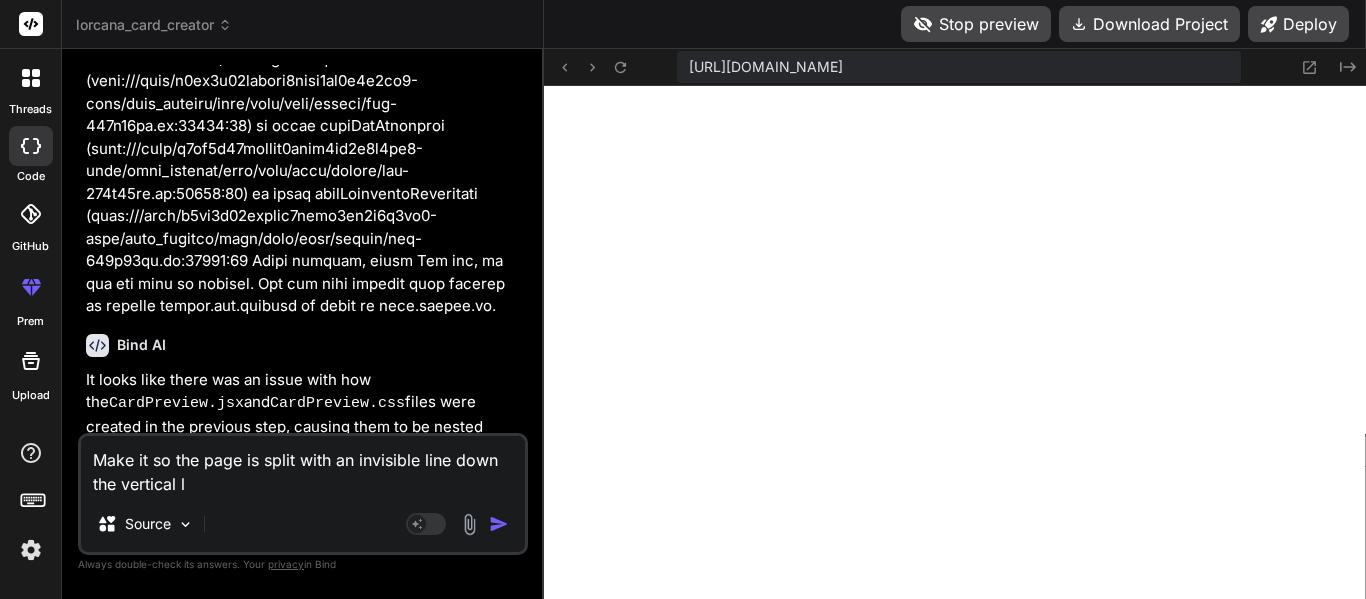 type on "Make it so the page is split with an invisible line down the vertical li" 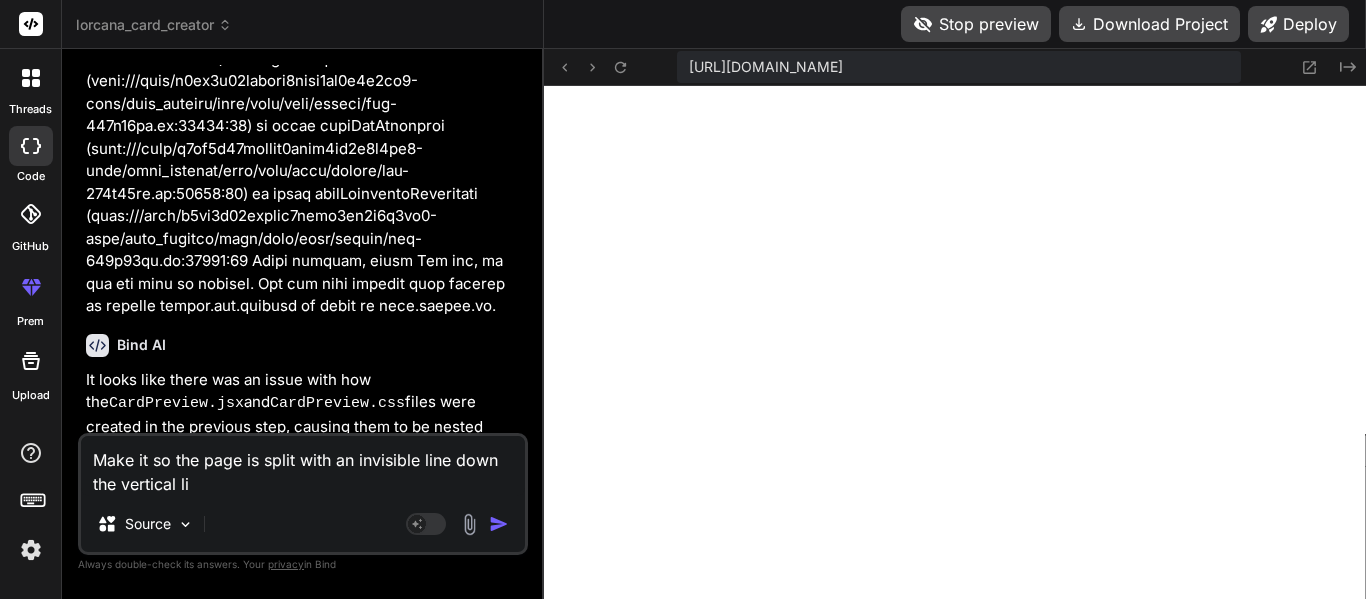 type on "Make it so the page is split with an invisible line down the vertical lin" 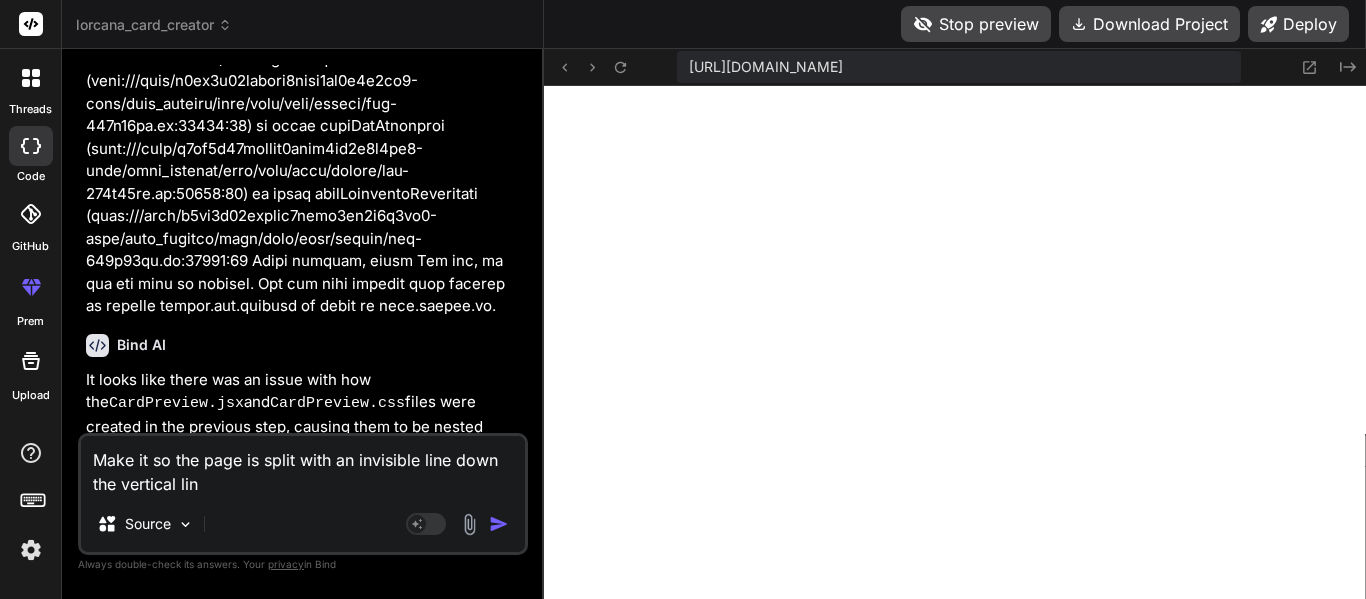 type on "Make it so the page is split with an invisible line down the vertical line" 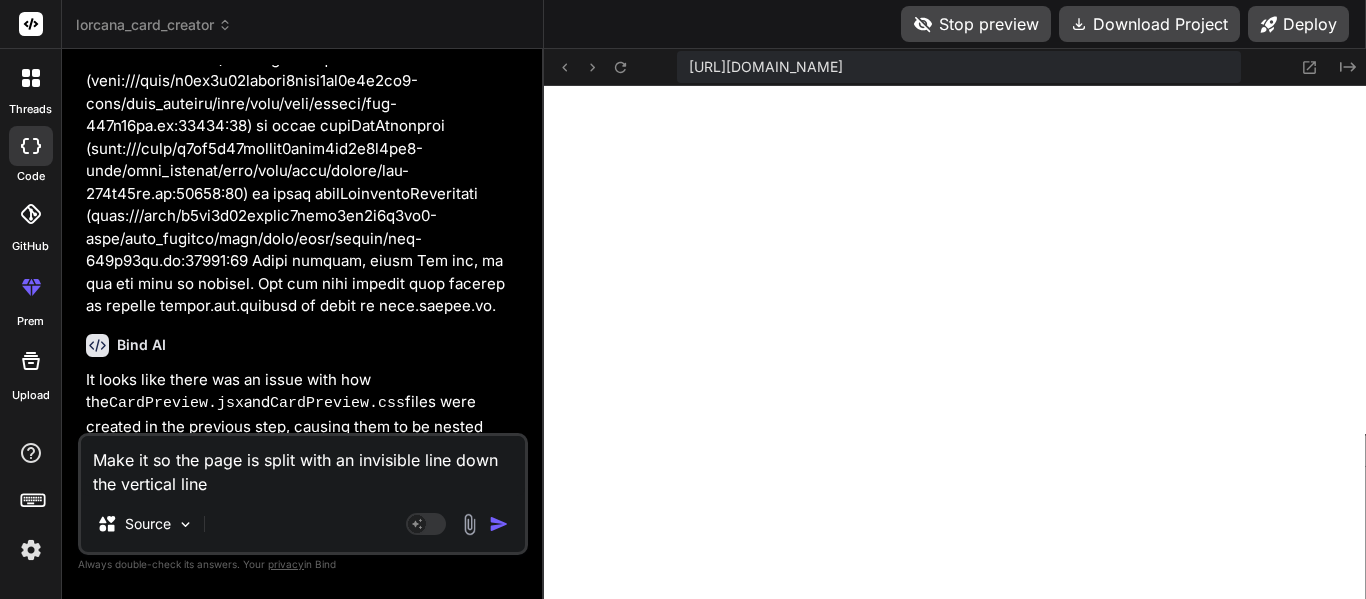 type on "x" 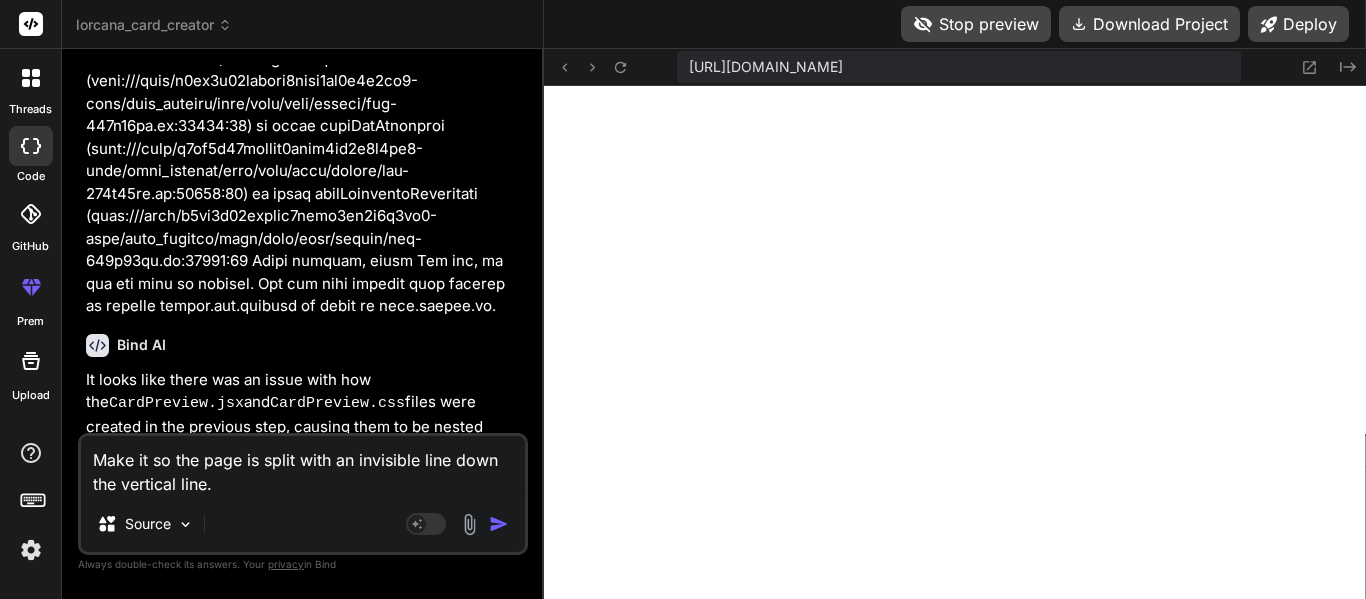 type on "Make it so the page is split with an invisible line down the vertical line." 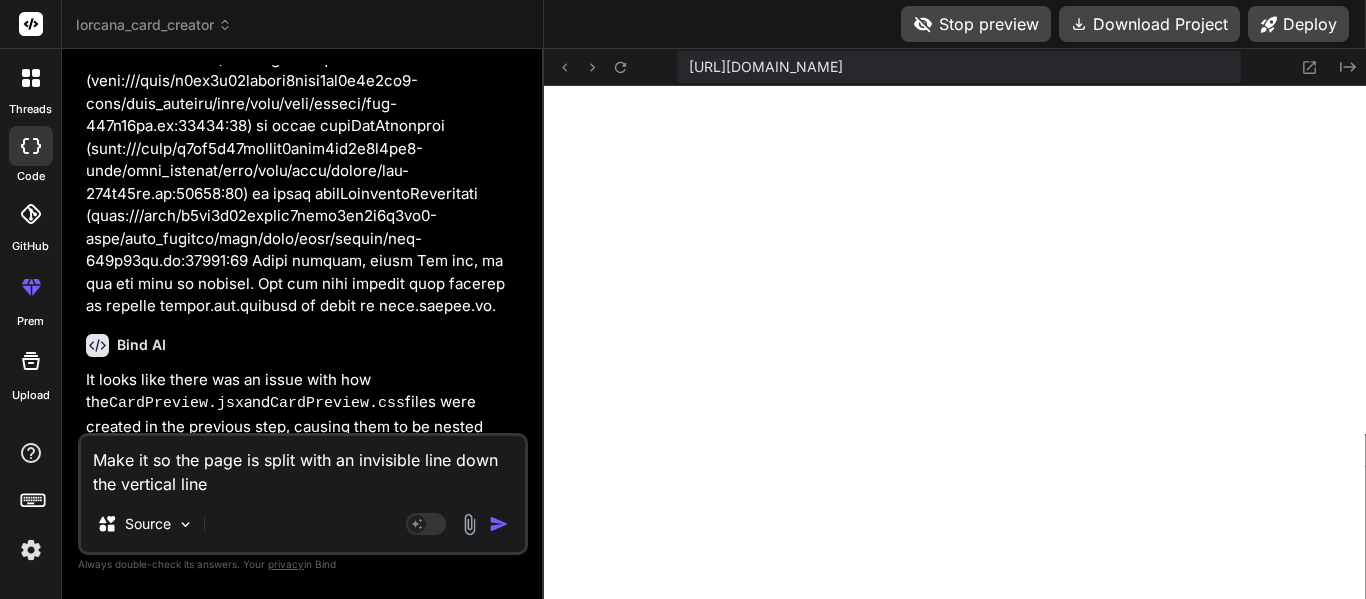 type on "Make it so the page is split with an invisible line down the vertical line," 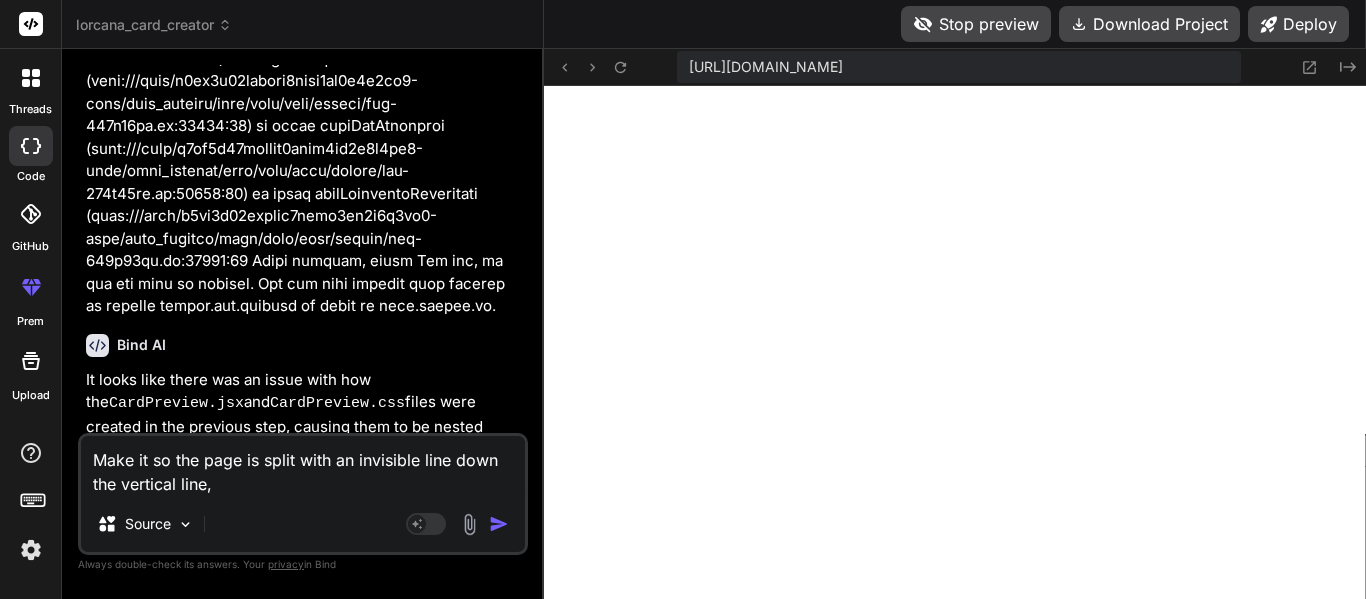 type on "Make it so the page is split with an invisible line down the vertical line," 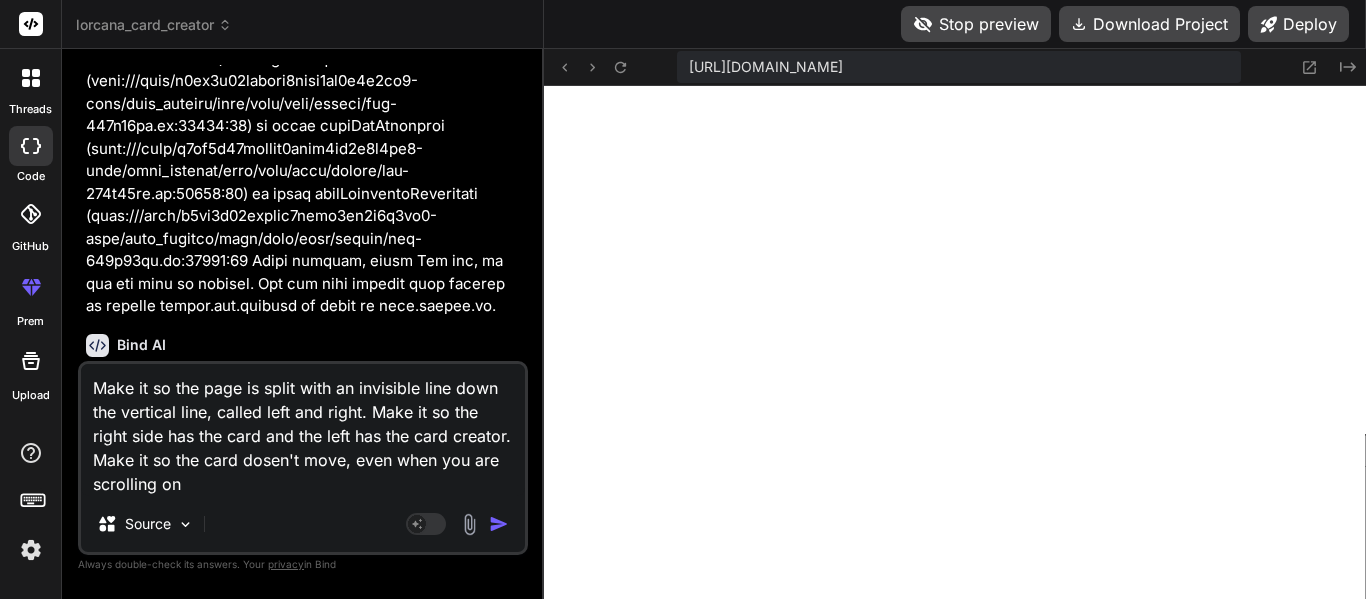 scroll, scrollTop: 0, scrollLeft: 0, axis: both 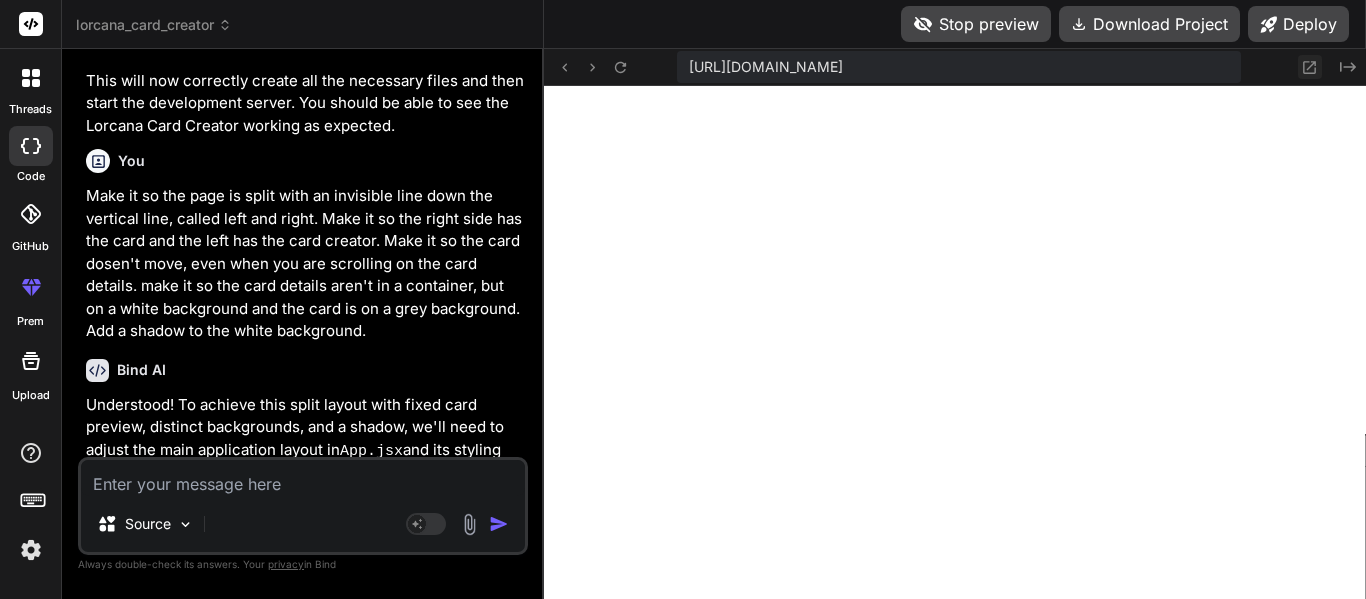 click 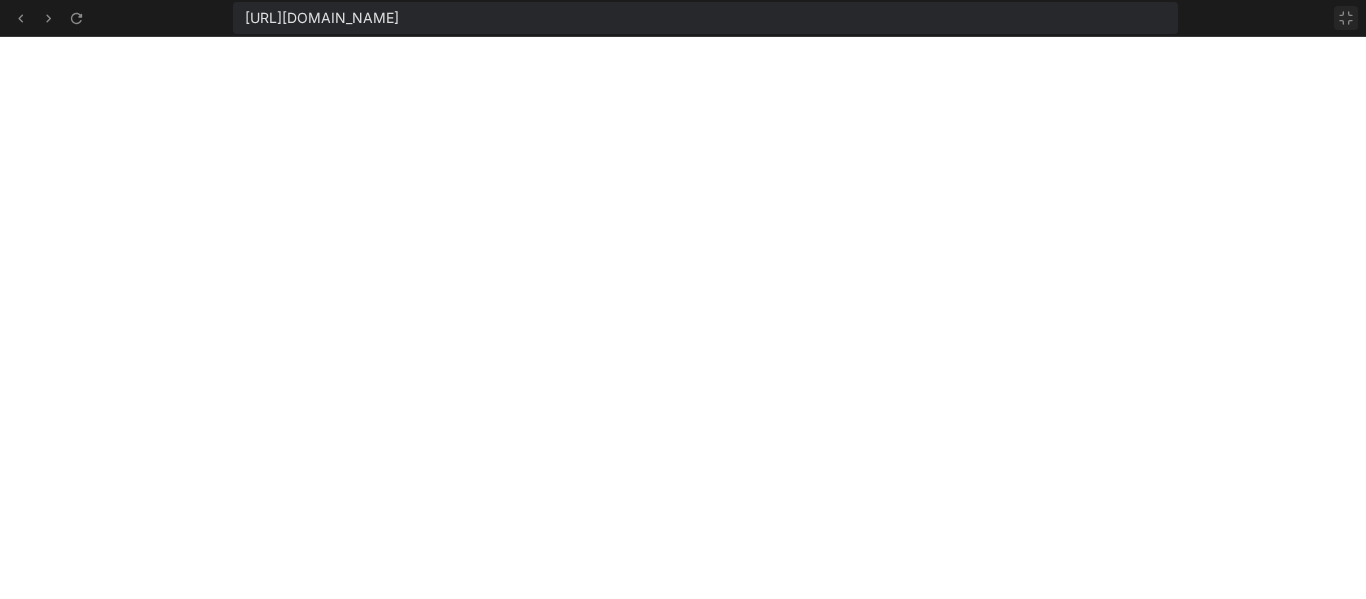 click 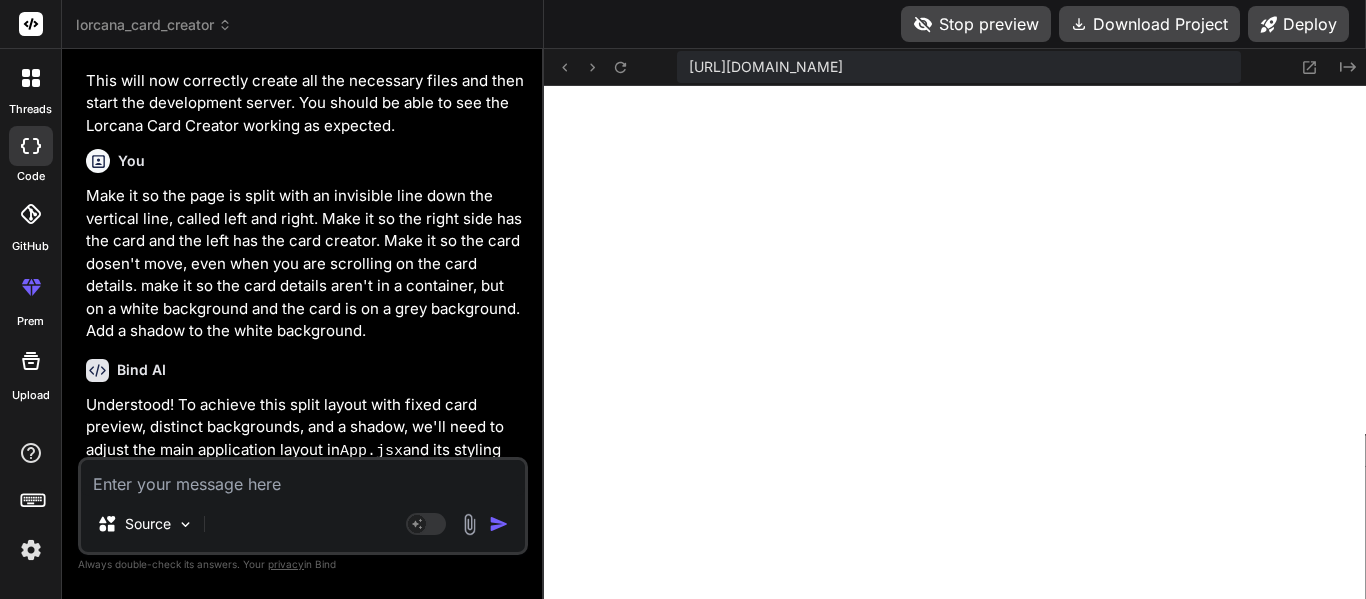 click on "Source Agent Mode. When this toggle is activated, AI automatically makes decisions, reasons, creates files, and runs terminal commands. Almost full autopilot." at bounding box center (303, 506) 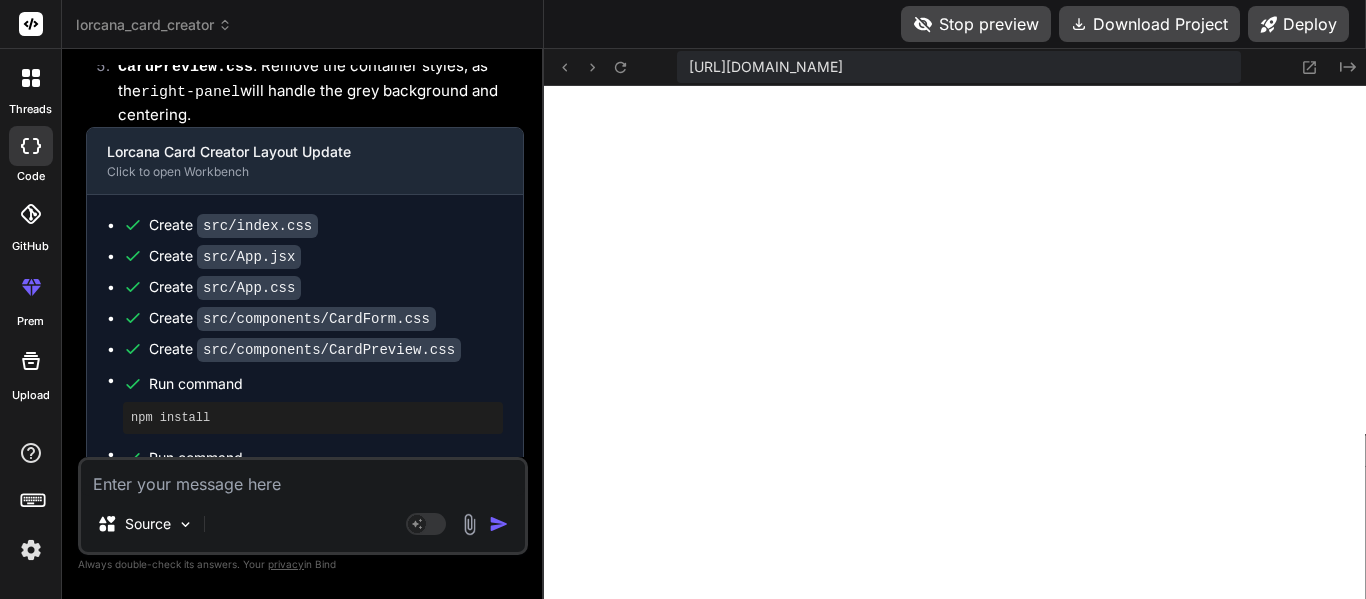 scroll, scrollTop: 3903, scrollLeft: 0, axis: vertical 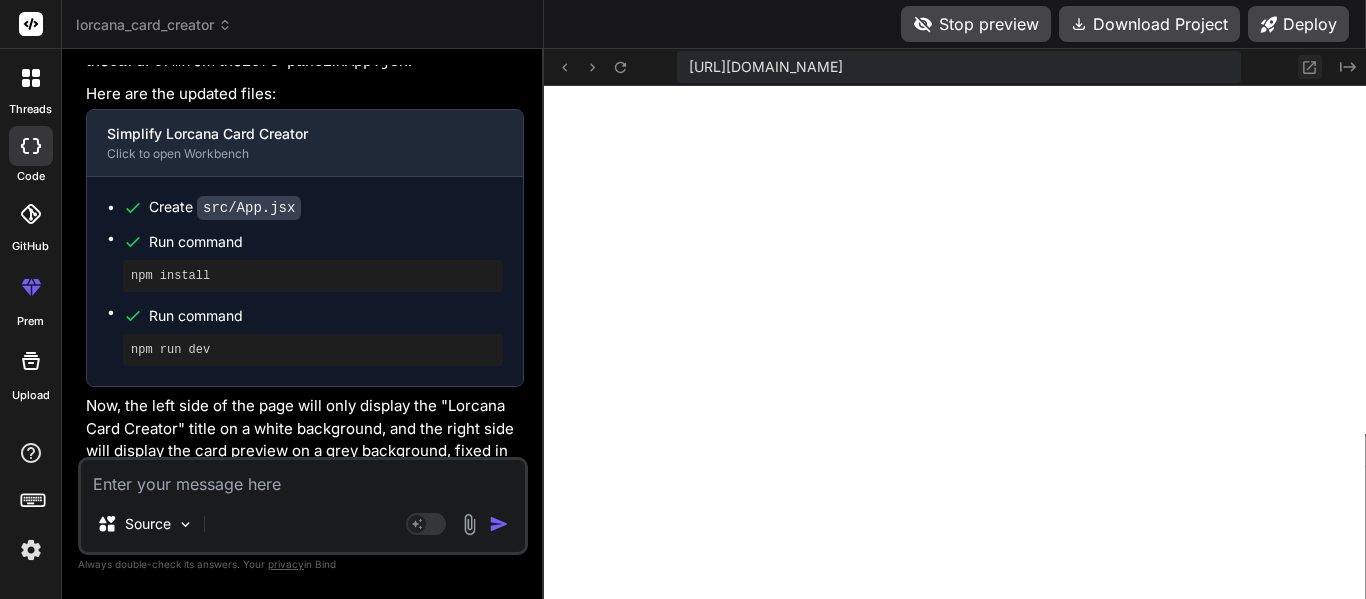 click at bounding box center (1310, 67) 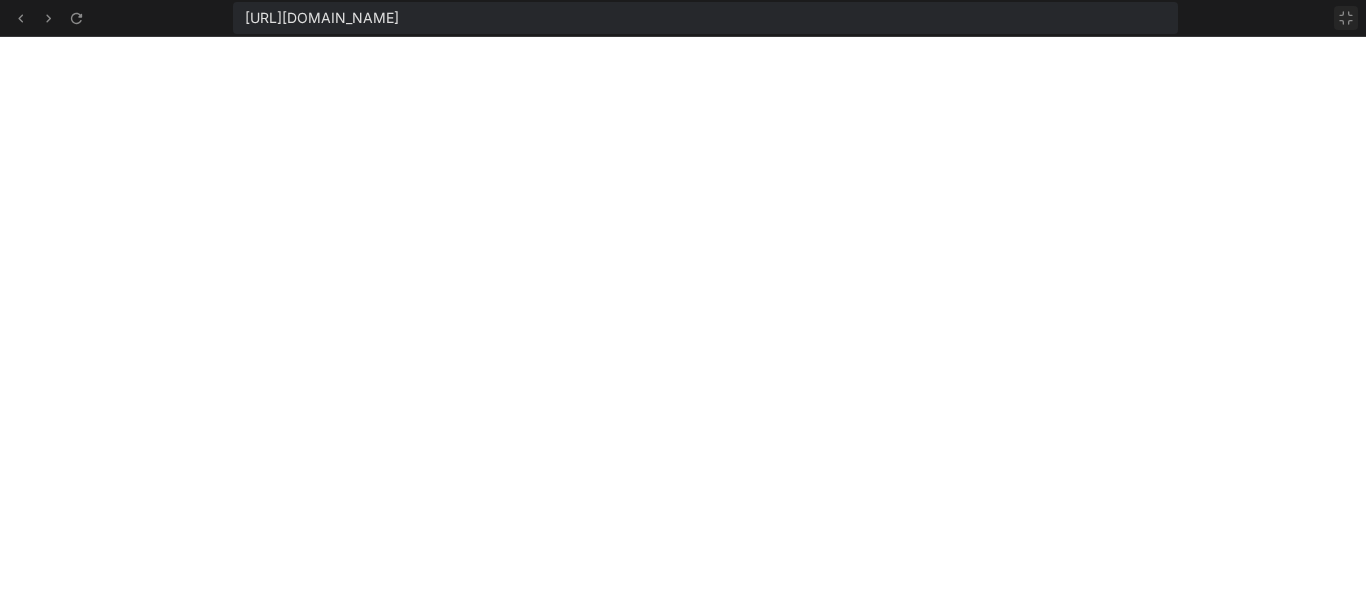 click 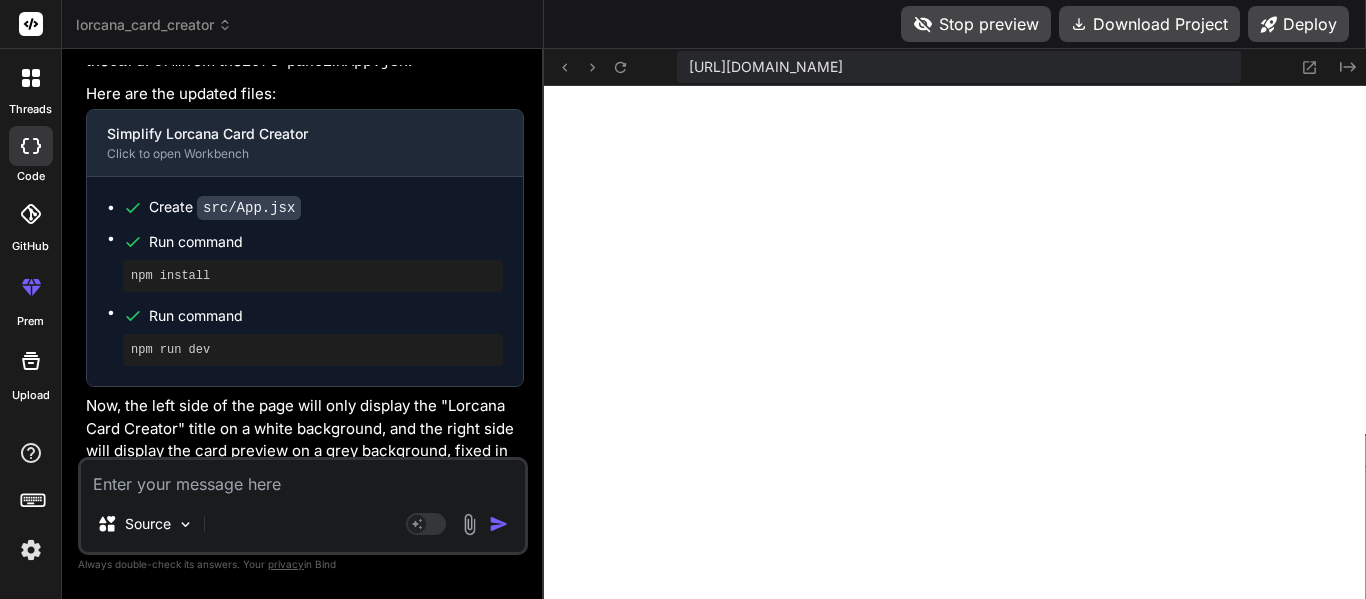 click at bounding box center (303, 478) 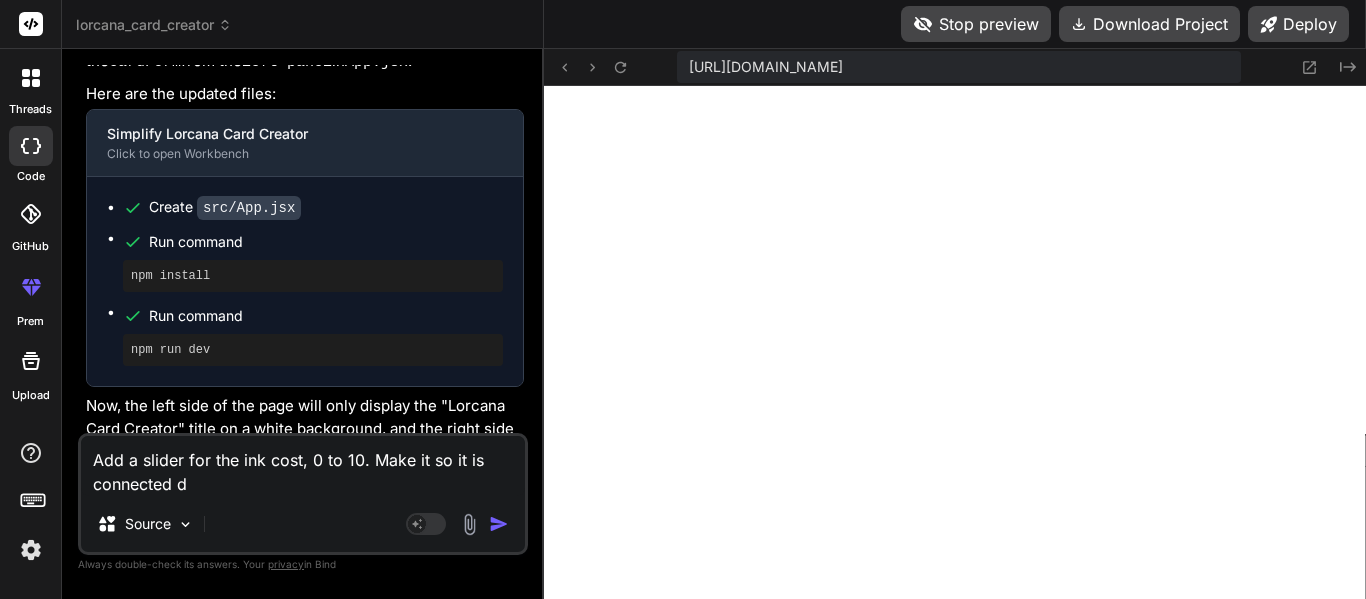 scroll, scrollTop: 0, scrollLeft: 0, axis: both 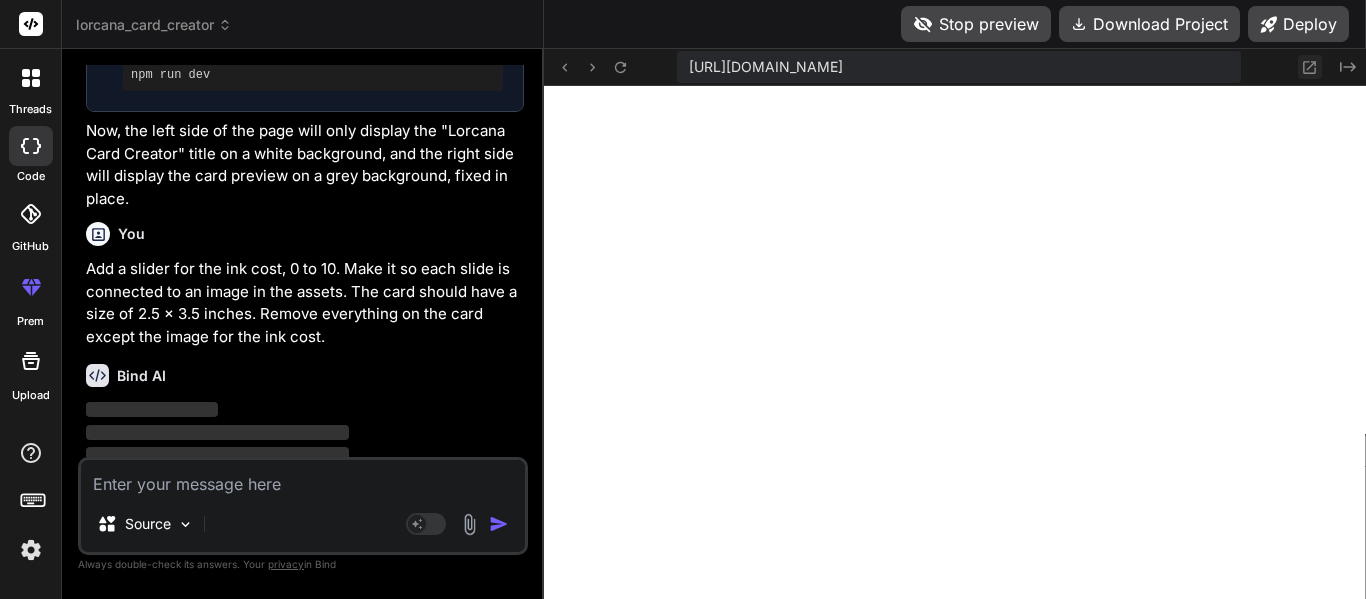 click 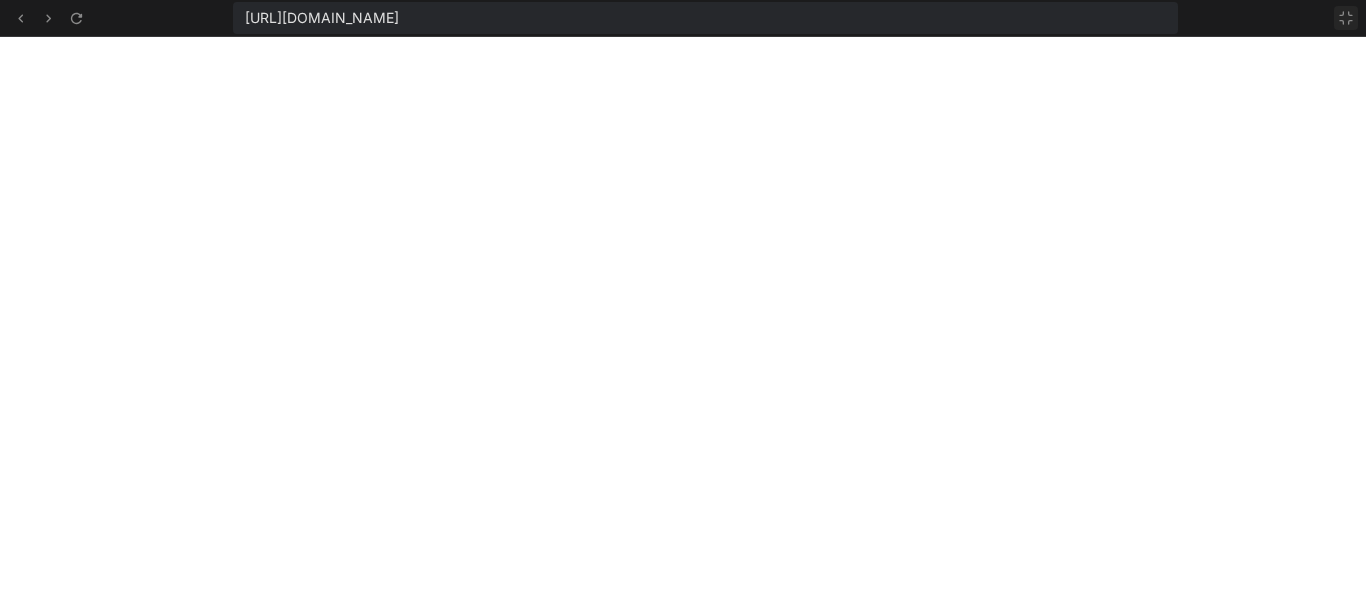 click 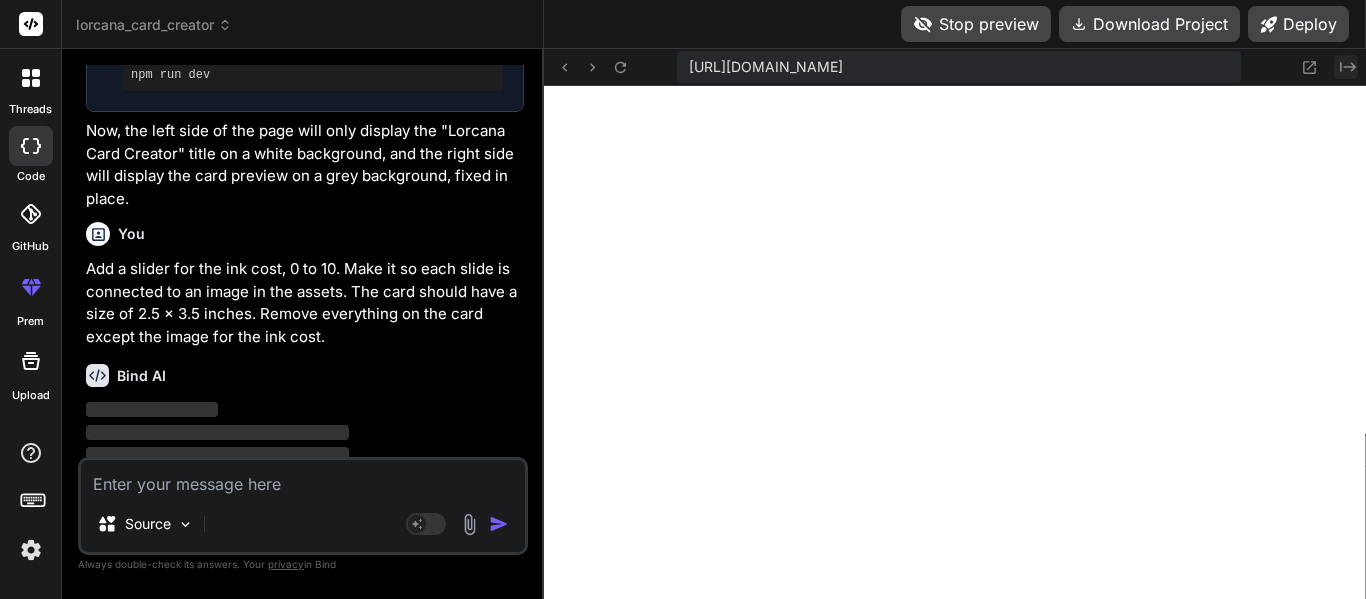 click on "Created with Pixso." 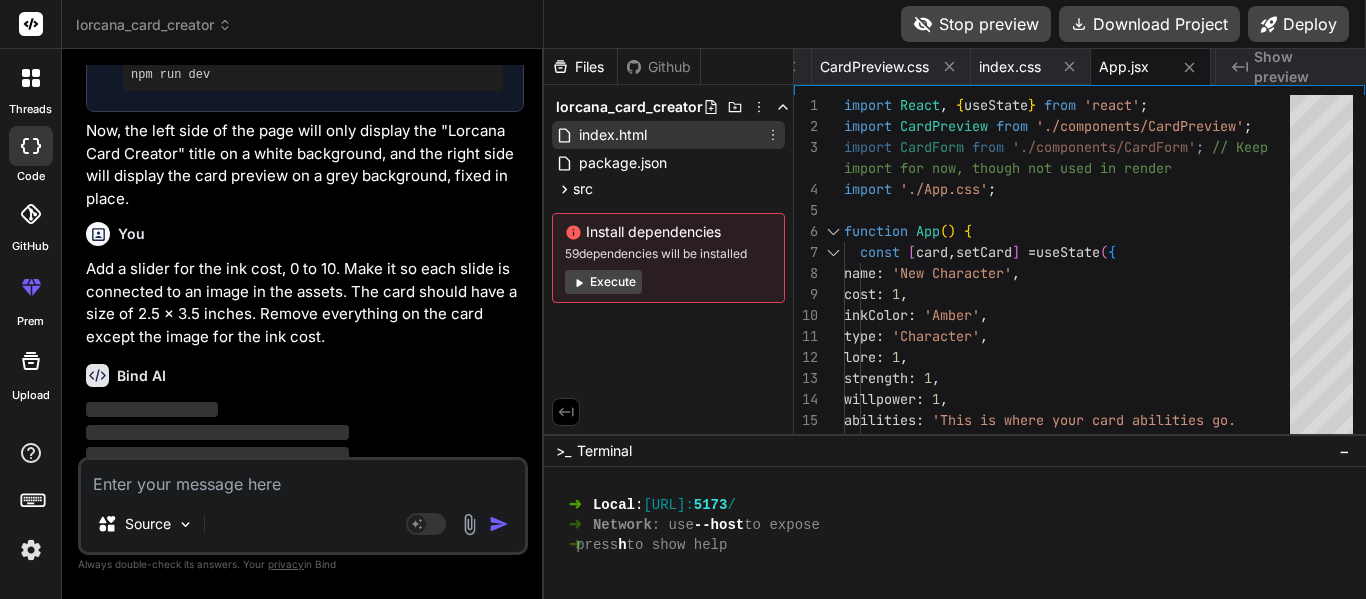 click on "index.html" at bounding box center [613, 135] 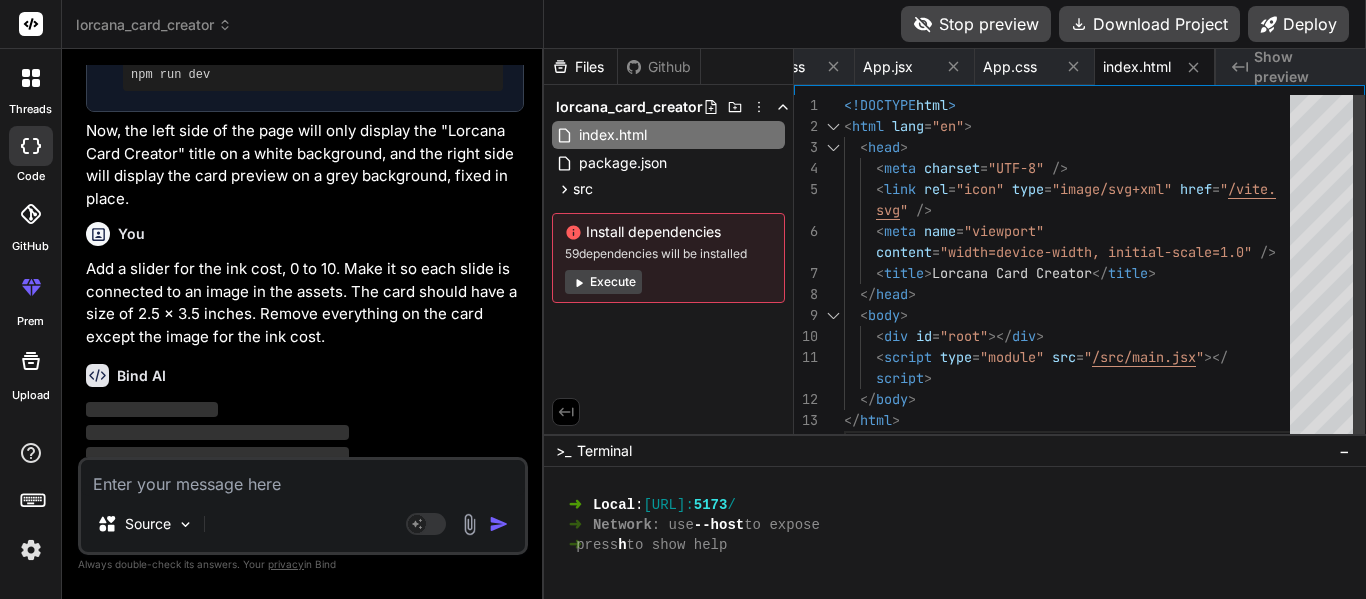 click on "<!DOCTYPE  html > < html   lang = "en" >    < head >      < meta   charset = "UTF-8"   />      < link   rel = "icon"   type = "image/svg+xml"   href = " /vite.      < meta   name = "viewport"        < title > Lorcana Card Creator </ title >    </ head >    < body >      < div   id = "root" ></ div >      < script   type = "module"   src = " /src/main.jsx " ></    </ body > </ html >      svg "   />      content = "width=device-width, initial-scale=1.0"   />      script >" at bounding box center [1073, 273] 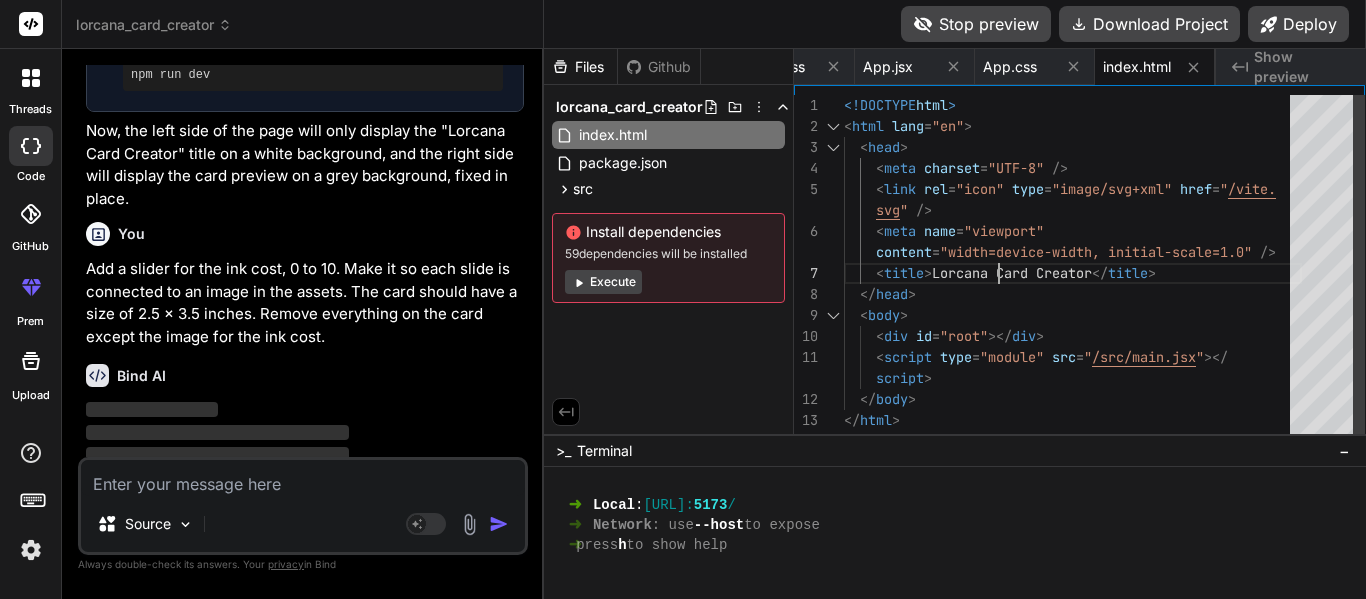 click on "<!DOCTYPE  html > < html   lang = "en" >    < head >      < meta   charset = "UTF-8"   />      < link   rel = "icon"   type = "image/svg+xml"   href = " /vite.      < meta   name = "viewport"        < title > Lorcana Card Creator </ title >    </ head >    < body >      < div   id = "root" ></ div >      < script   type = "module"   src = " /src/main.jsx " ></    </ body > </ html >      svg "   />      content = "width=device-width, initial-scale=1.0"   />      script >" at bounding box center (1073, 273) 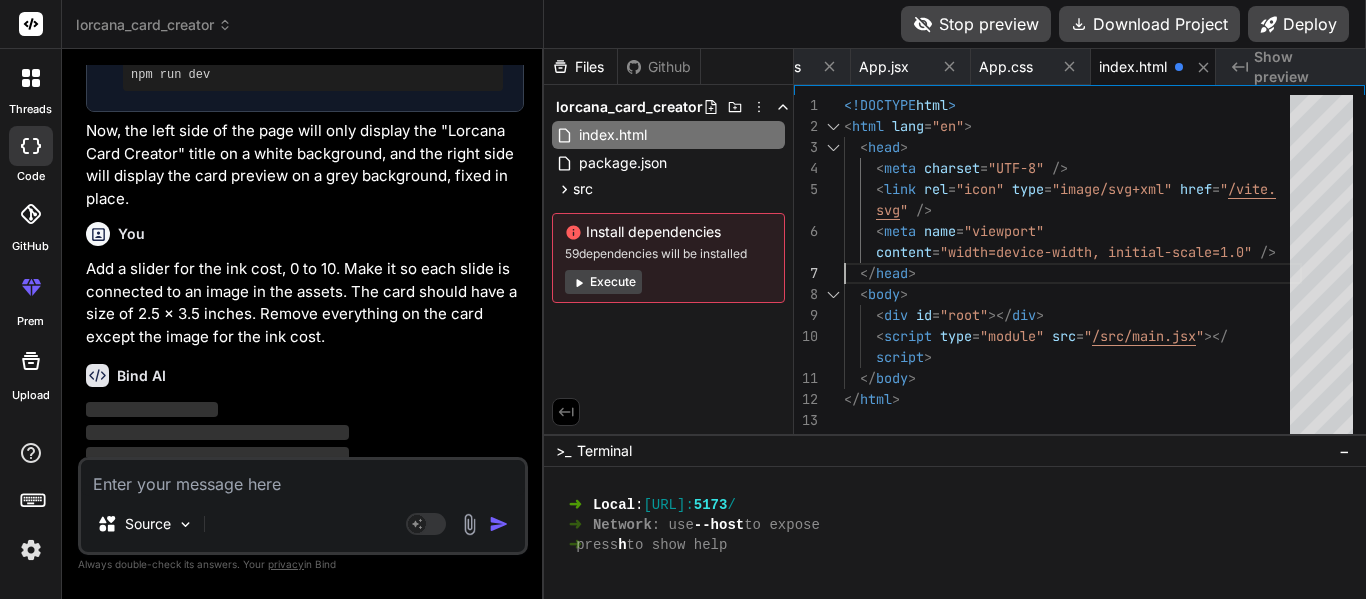 scroll, scrollTop: 0, scrollLeft: 531, axis: horizontal 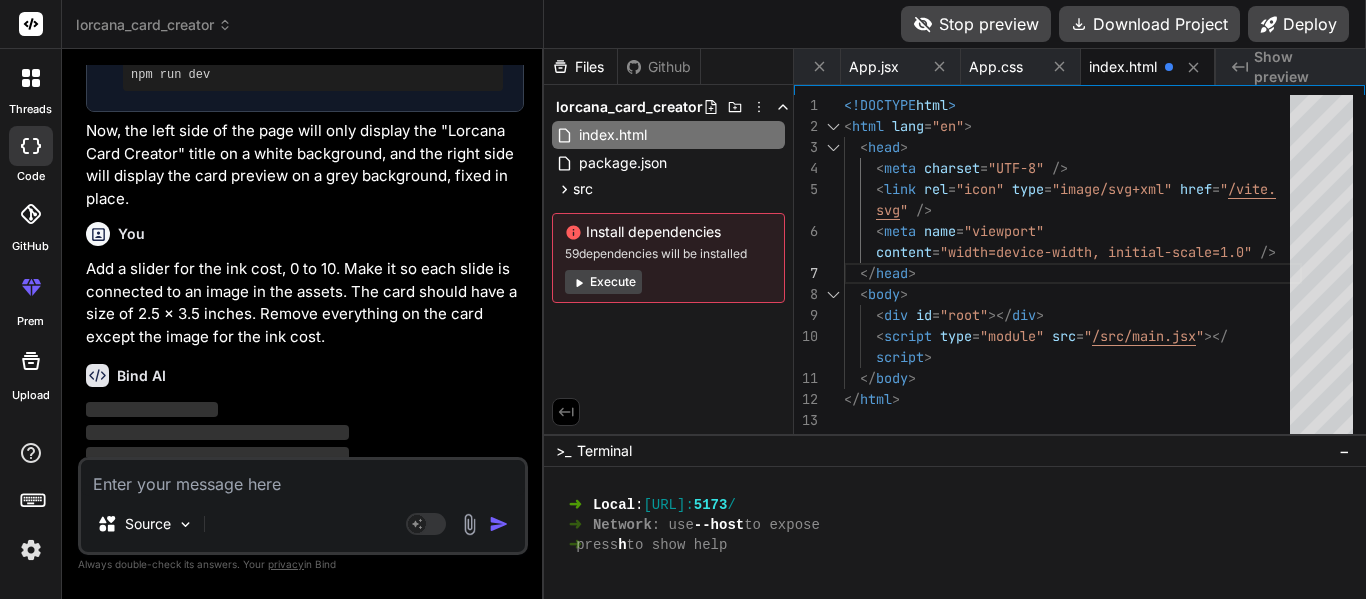 click on "Show preview" at bounding box center [1302, 67] 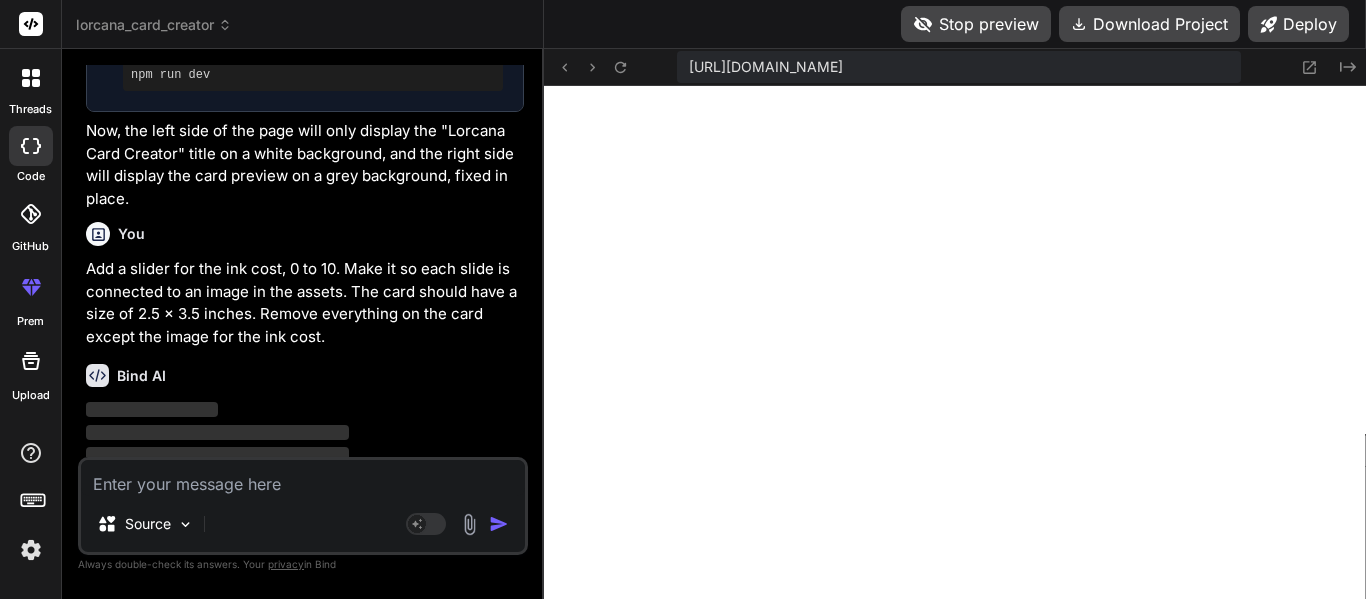 scroll, scrollTop: 4670, scrollLeft: 0, axis: vertical 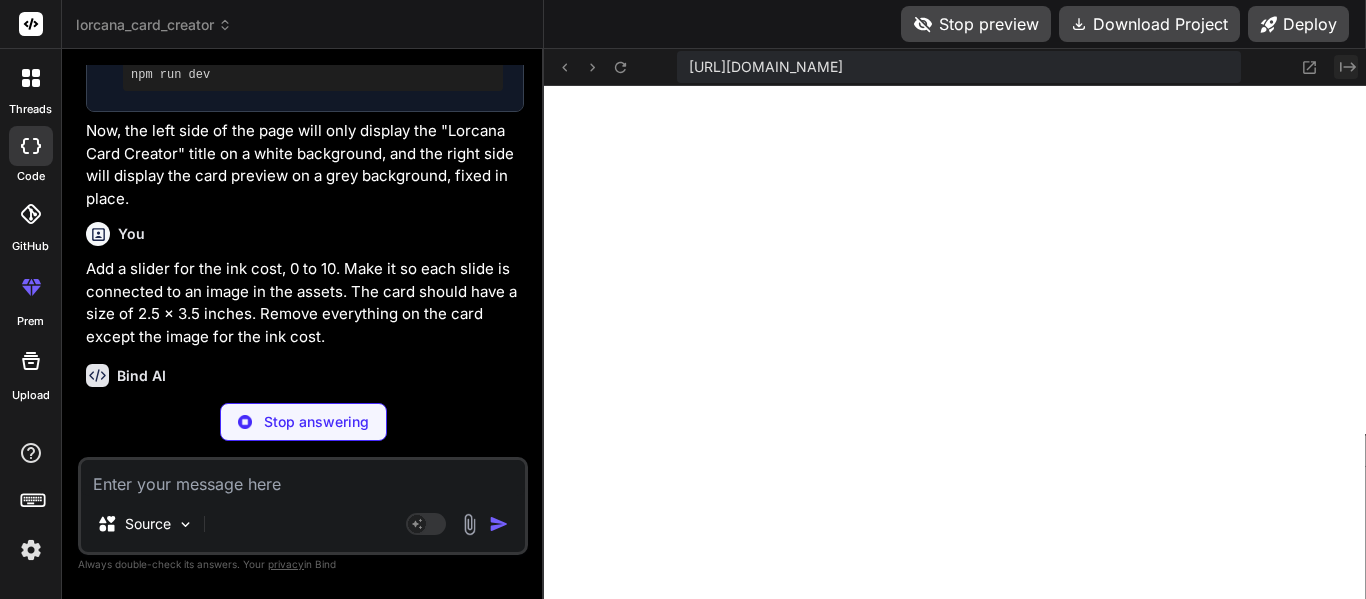 click on "Created with Pixso." 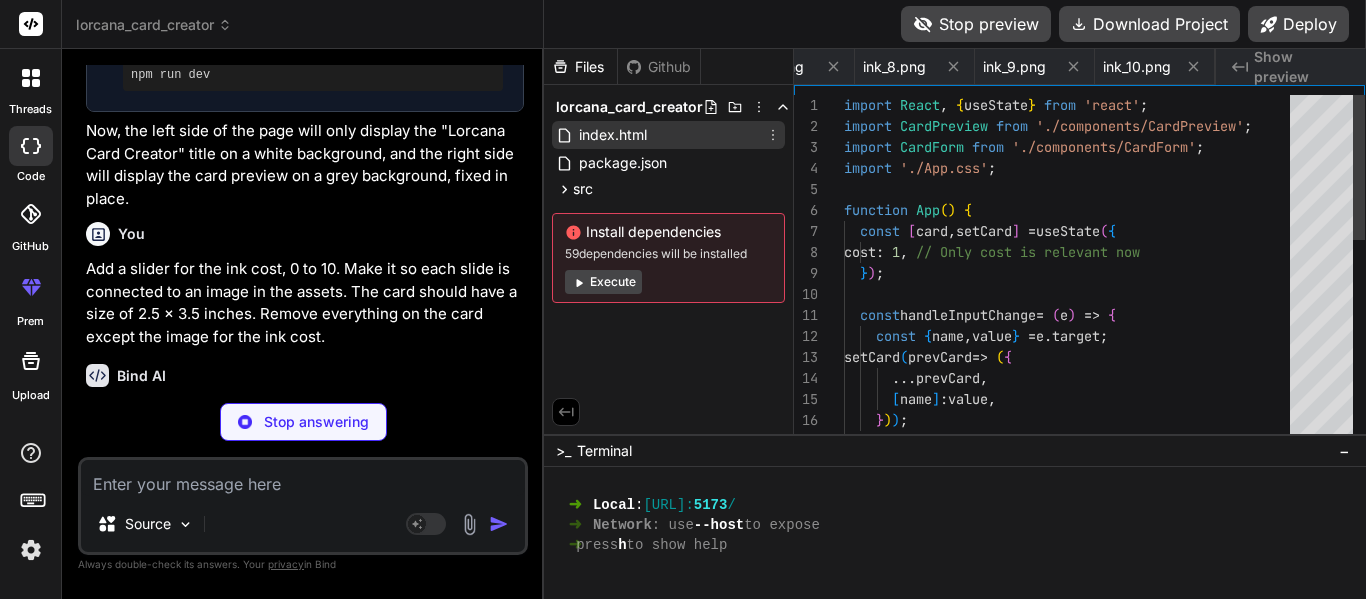 scroll, scrollTop: 0, scrollLeft: 578, axis: horizontal 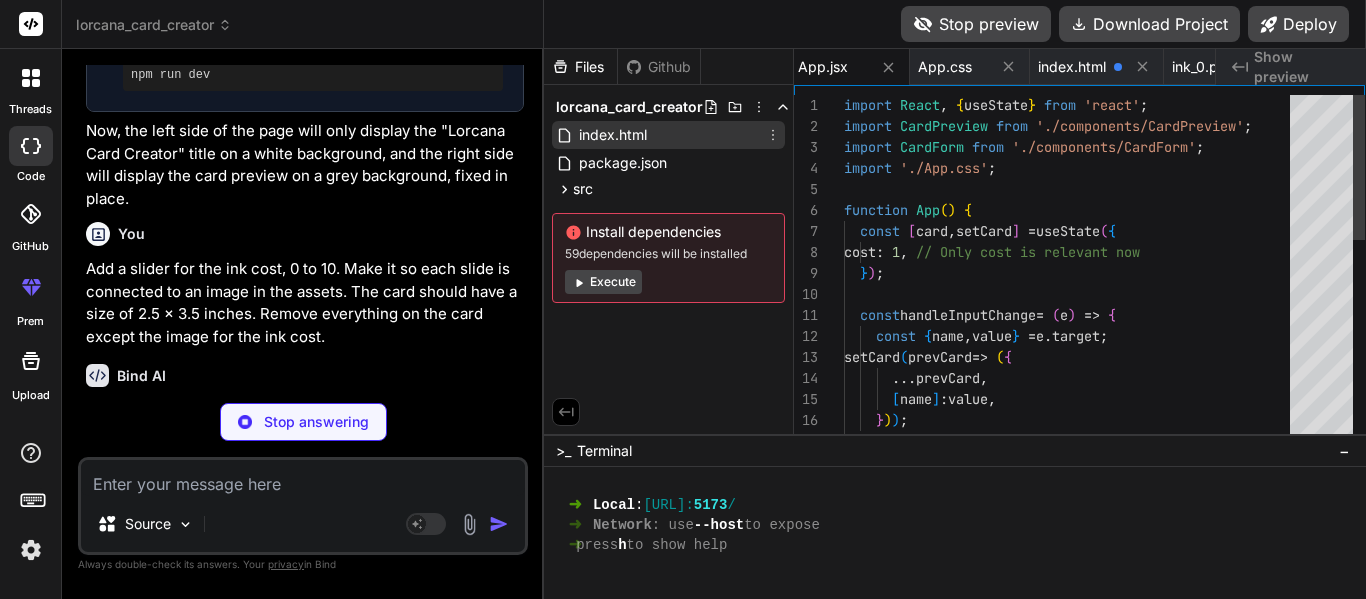click on "index.html" at bounding box center [668, 135] 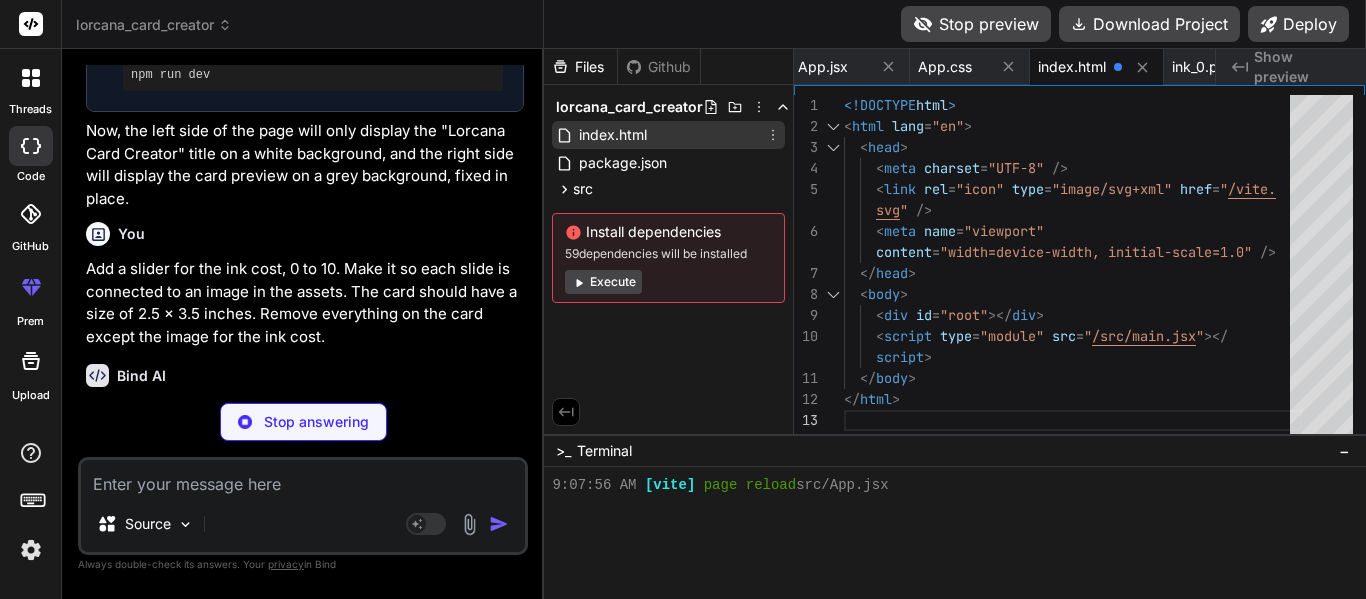 scroll, scrollTop: 0, scrollLeft: 1989, axis: horizontal 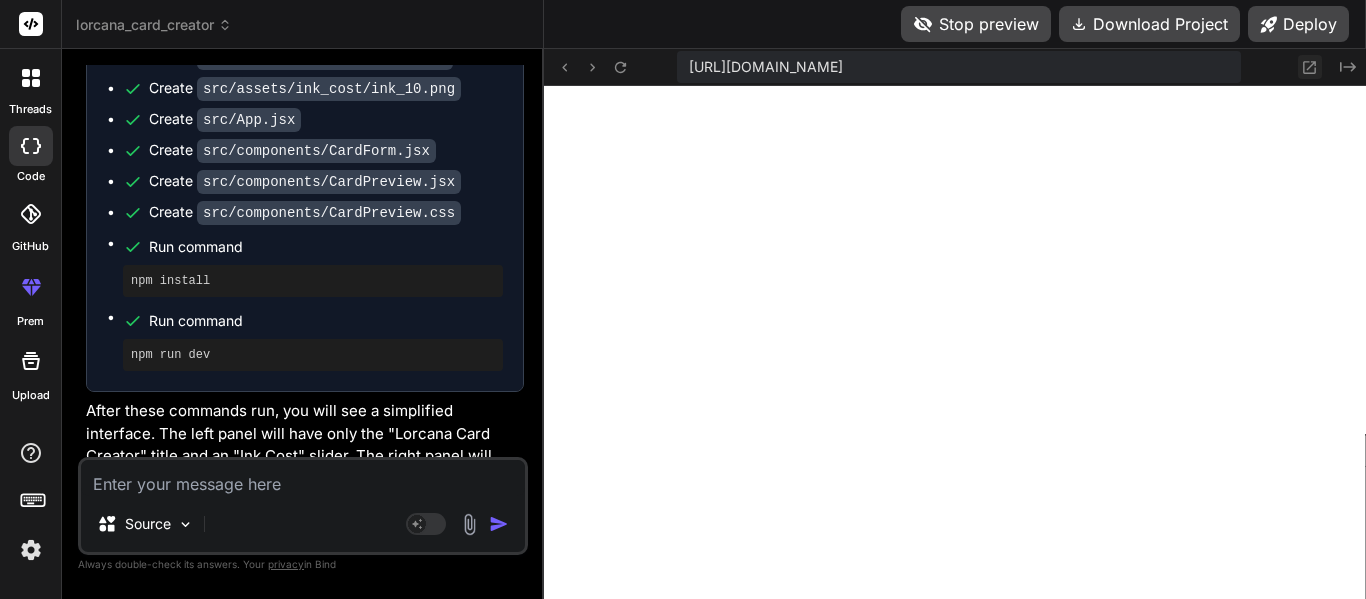 click at bounding box center [1310, 67] 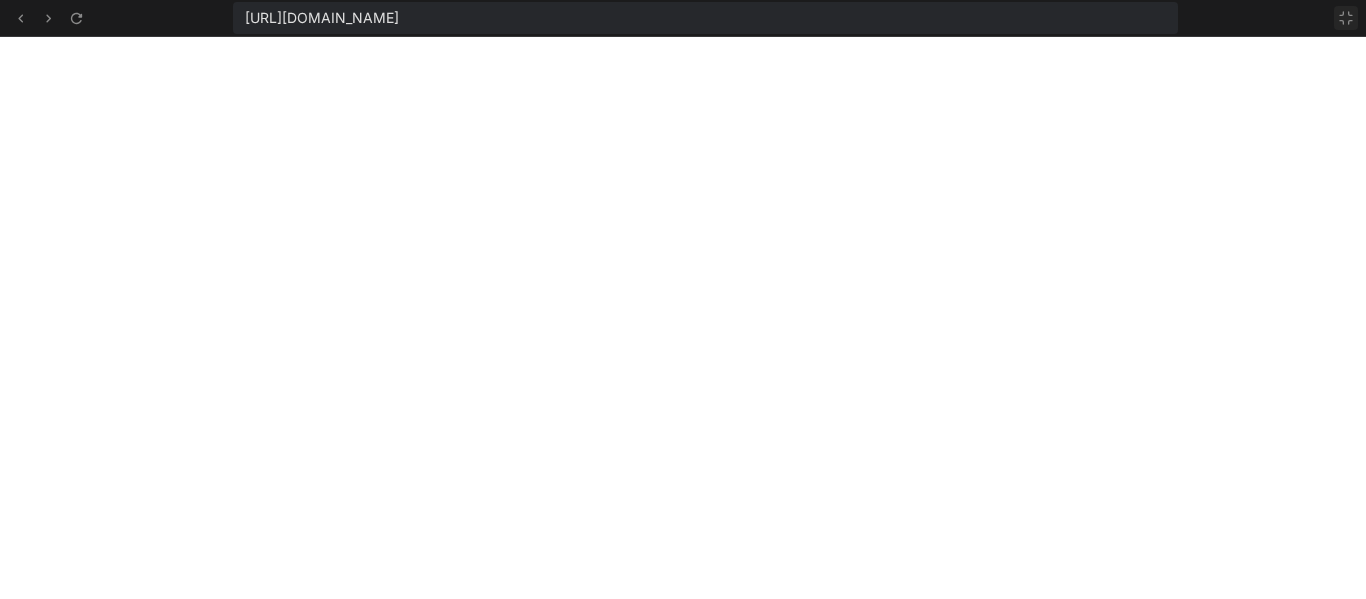 click at bounding box center (1346, 18) 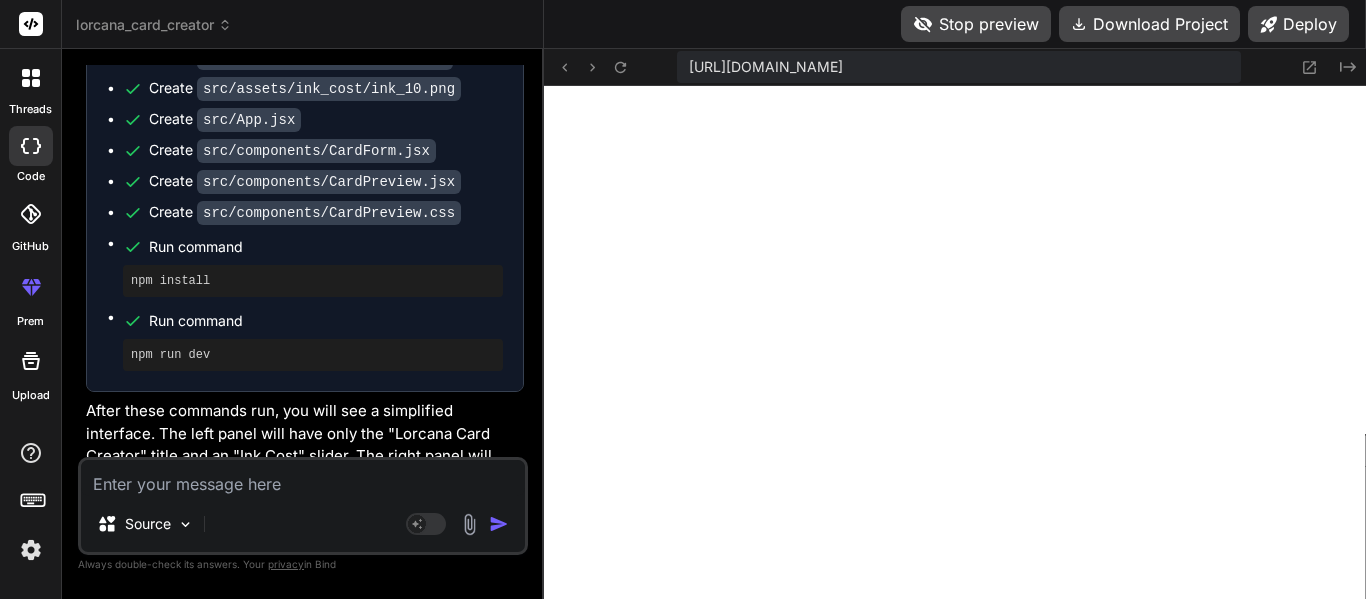 click at bounding box center [303, 478] 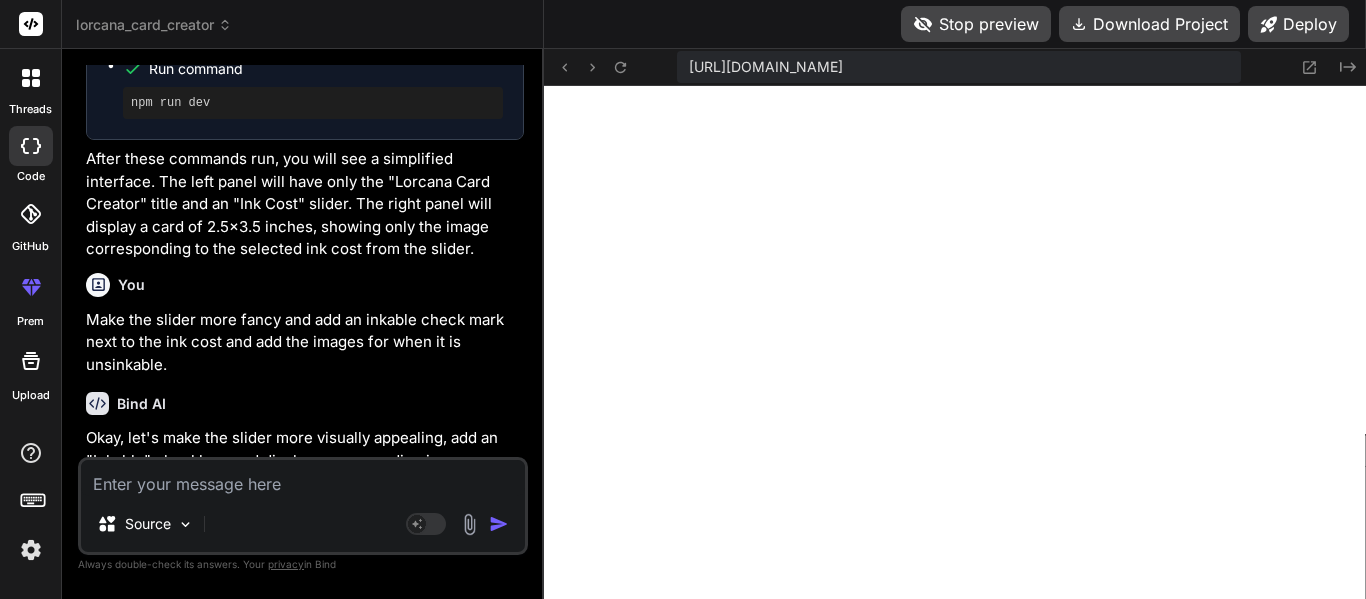 scroll, scrollTop: 0, scrollLeft: 37, axis: horizontal 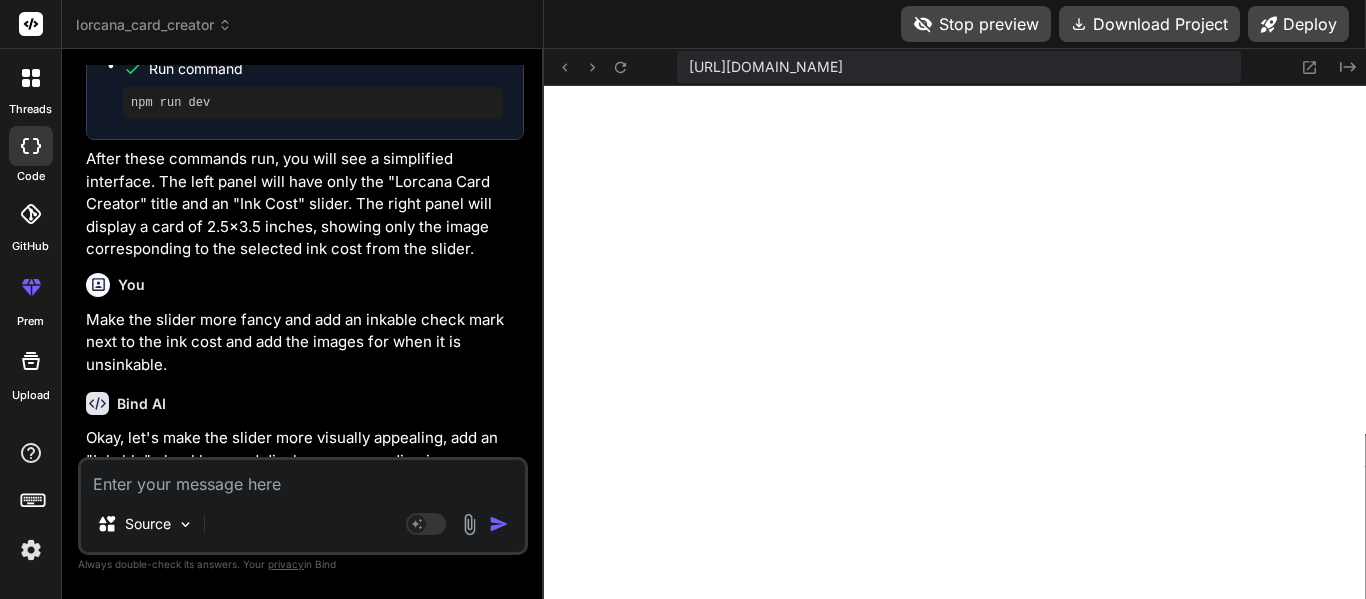 click on "Source Agent Mode. When this toggle is activated, AI automatically makes decisions, reasons, creates files, and runs terminal commands. Almost full autopilot." at bounding box center (303, 506) 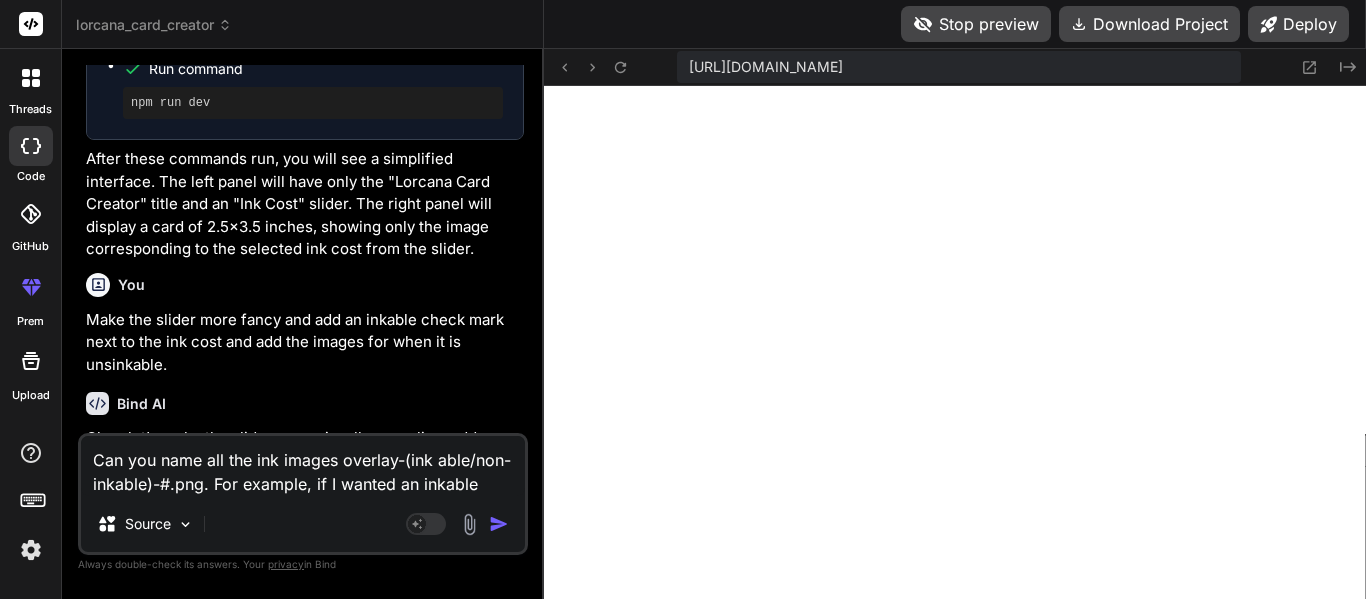 click on "Can you name all the ink images overlay-(ink able/non-inkable)-#.png. For example, if I wanted an inkable" at bounding box center (303, 466) 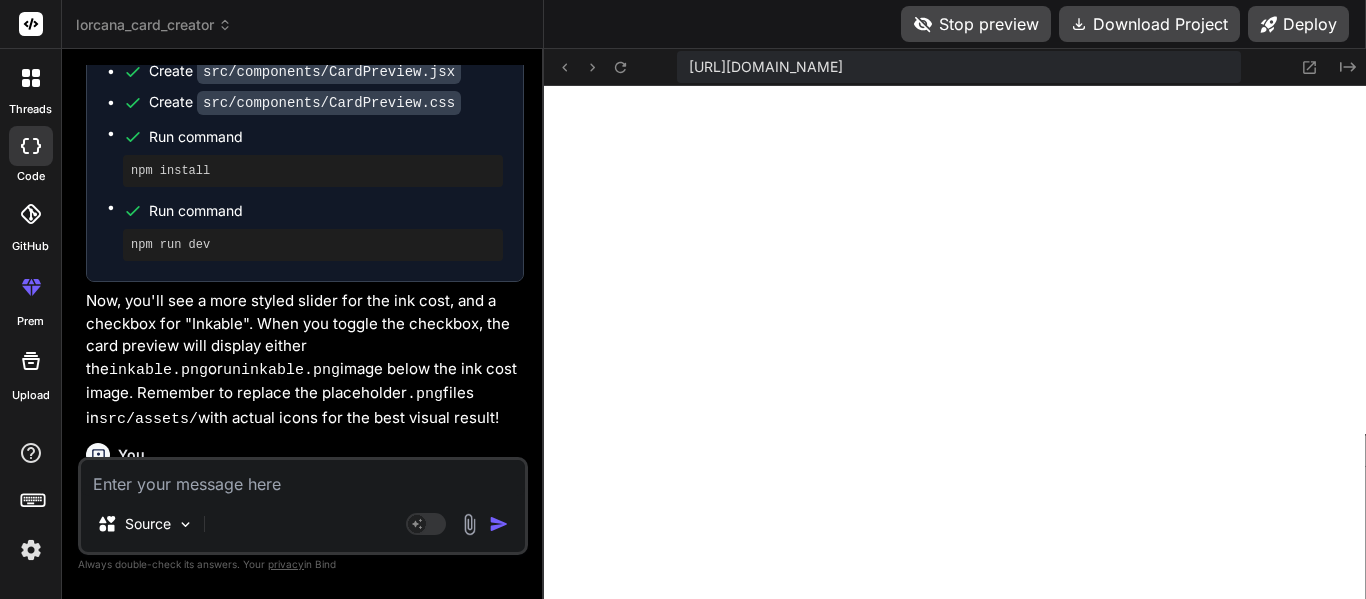 scroll, scrollTop: 8043, scrollLeft: 0, axis: vertical 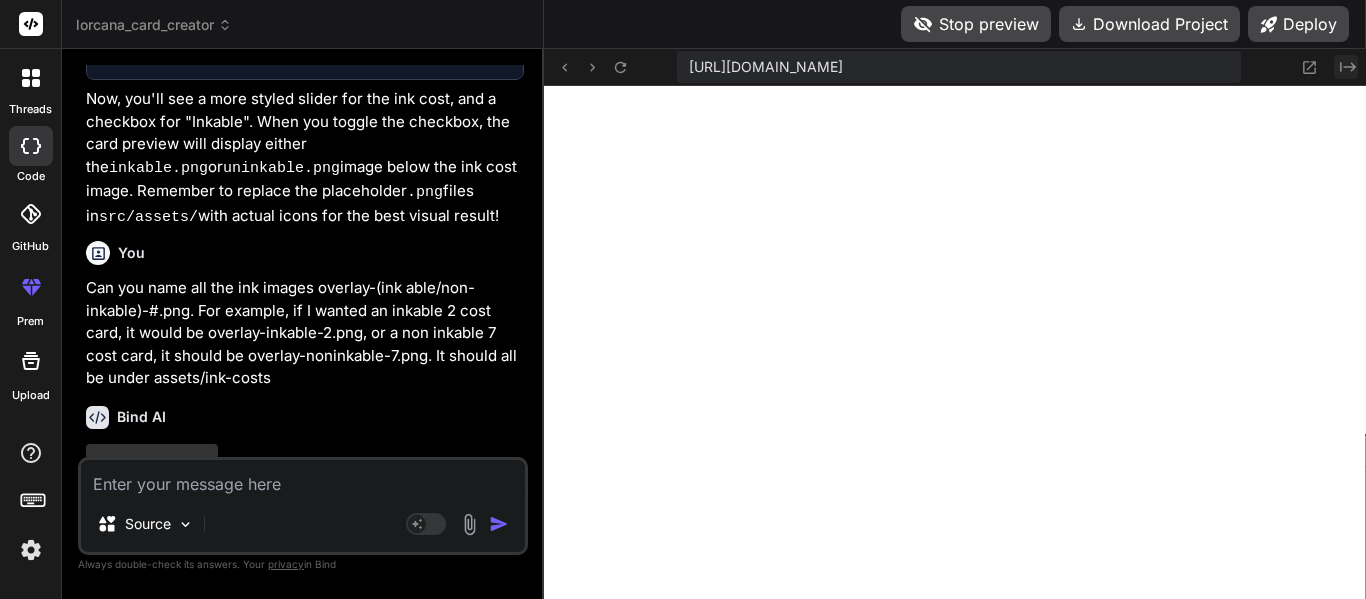click 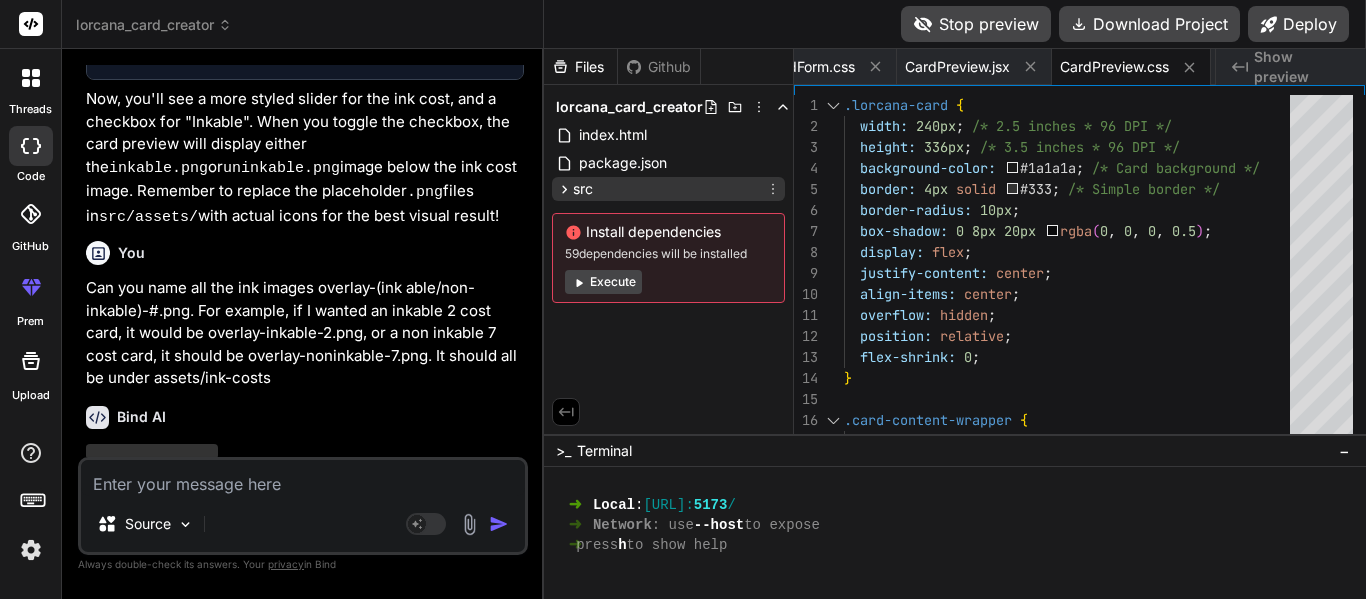 click on "src" at bounding box center (668, 189) 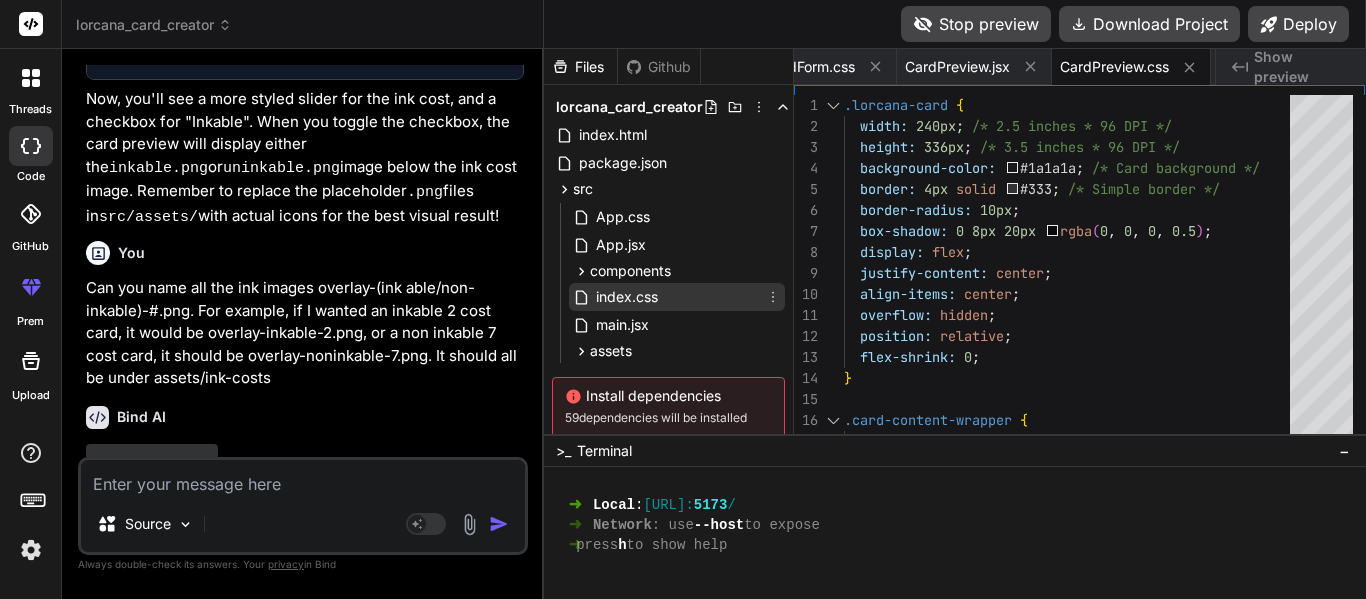 click on "index.css" at bounding box center [627, 297] 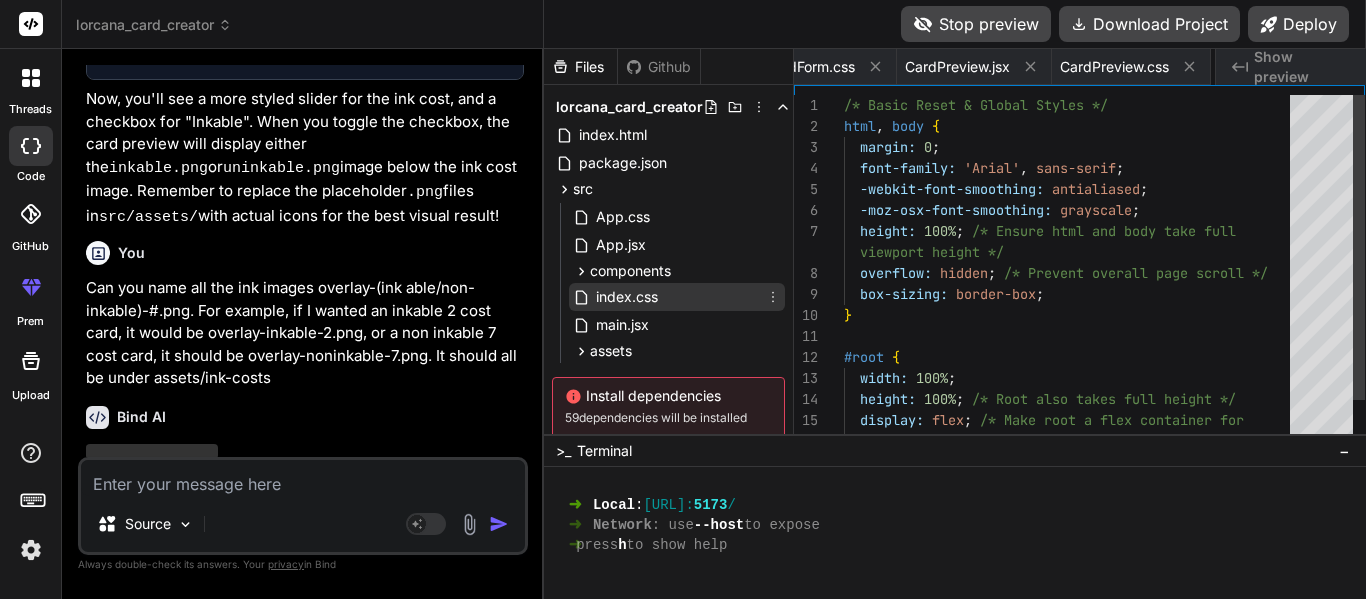 scroll, scrollTop: 0, scrollLeft: 157, axis: horizontal 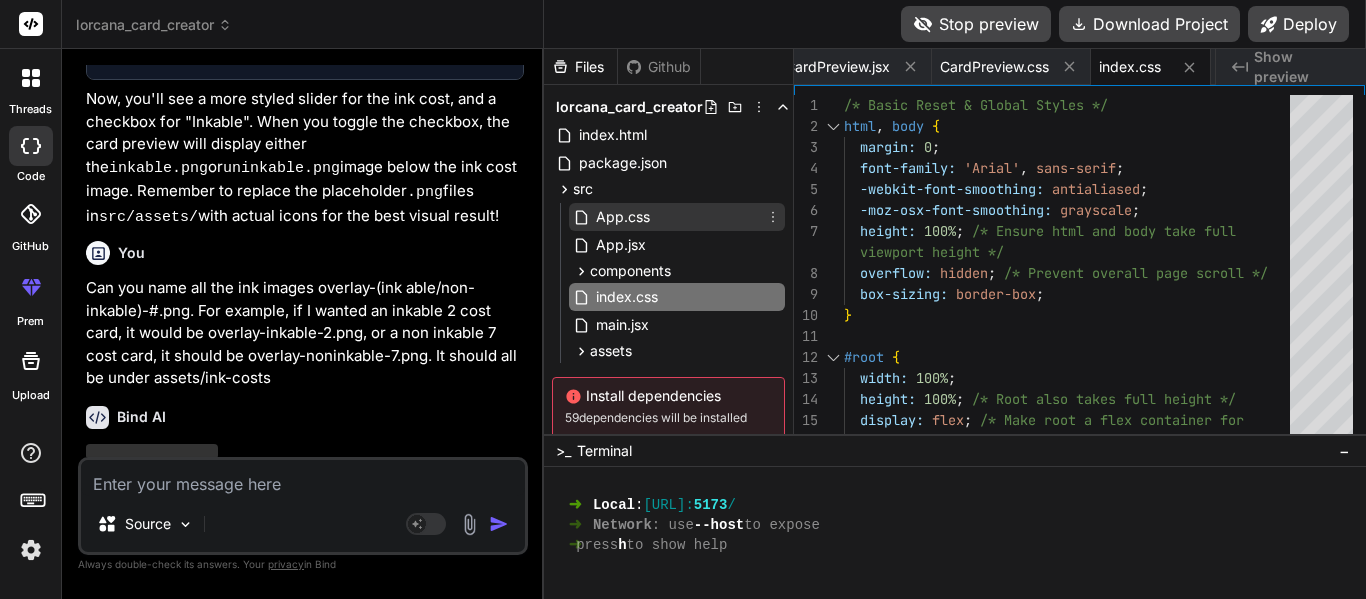 click on "App.css" at bounding box center [623, 217] 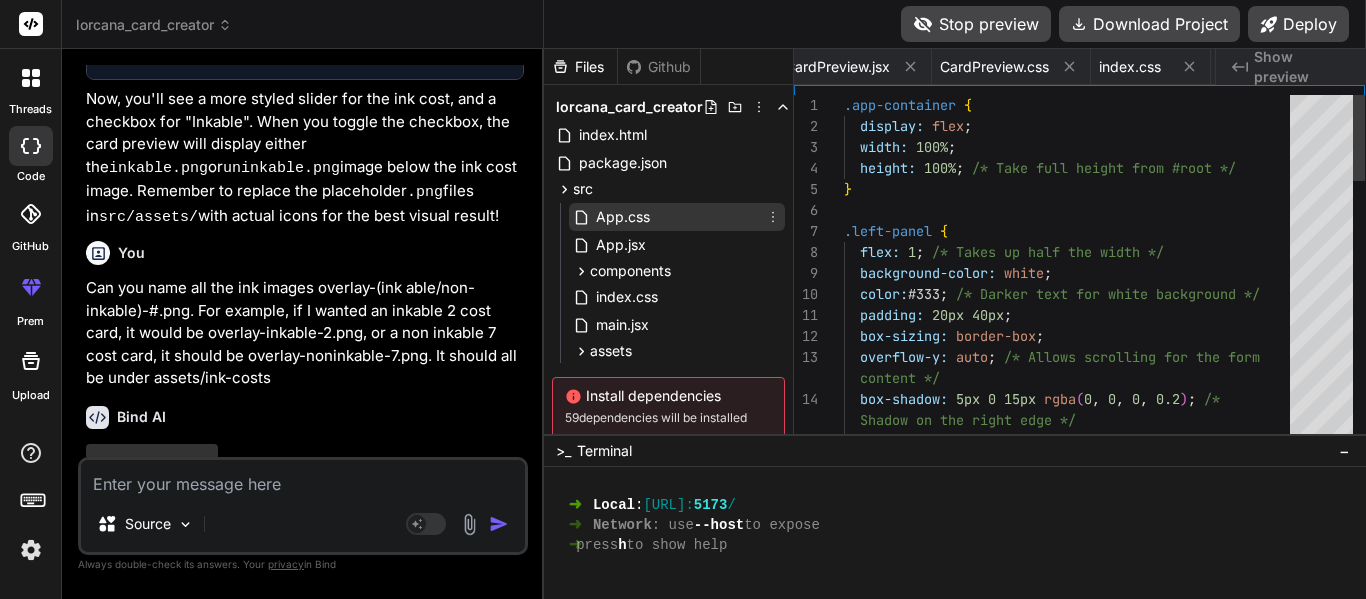 scroll, scrollTop: 0, scrollLeft: 397, axis: horizontal 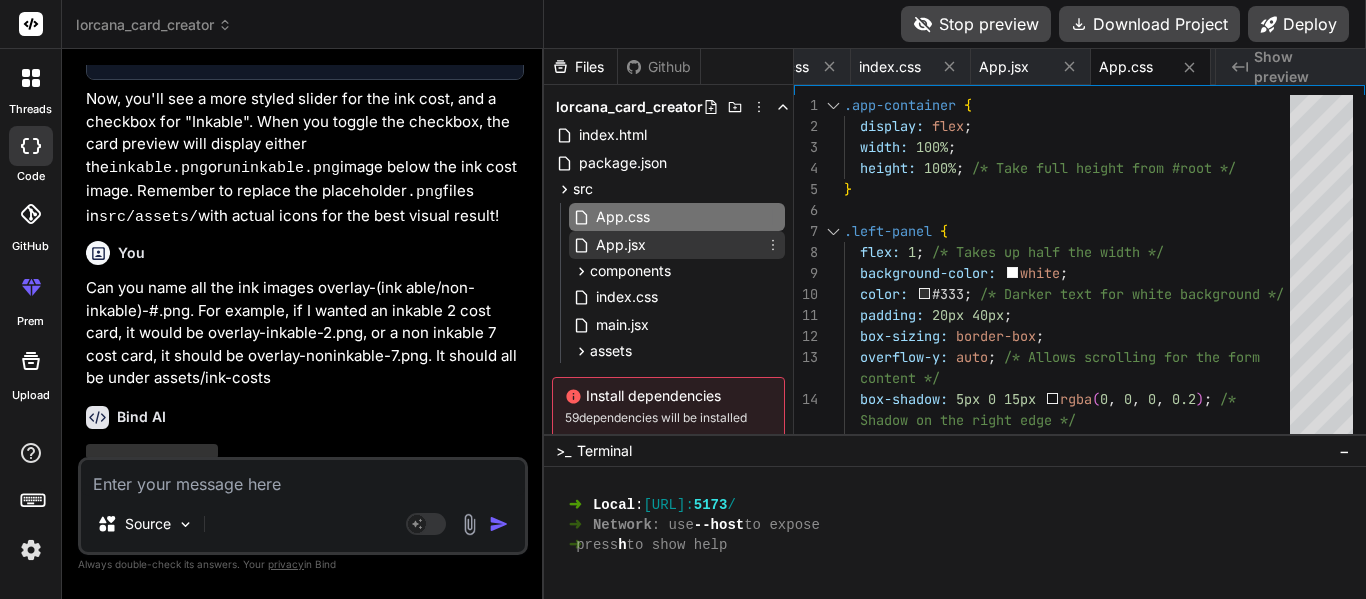click on "App.jsx" at bounding box center [621, 245] 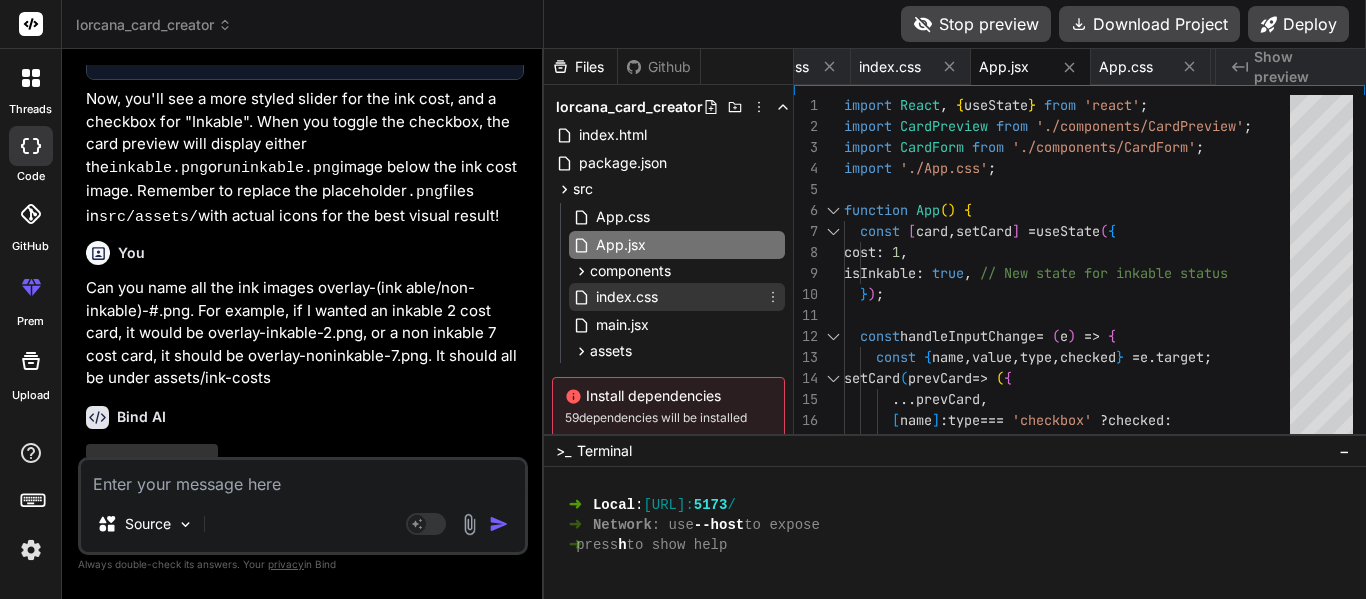 click on "index.css" at bounding box center [627, 297] 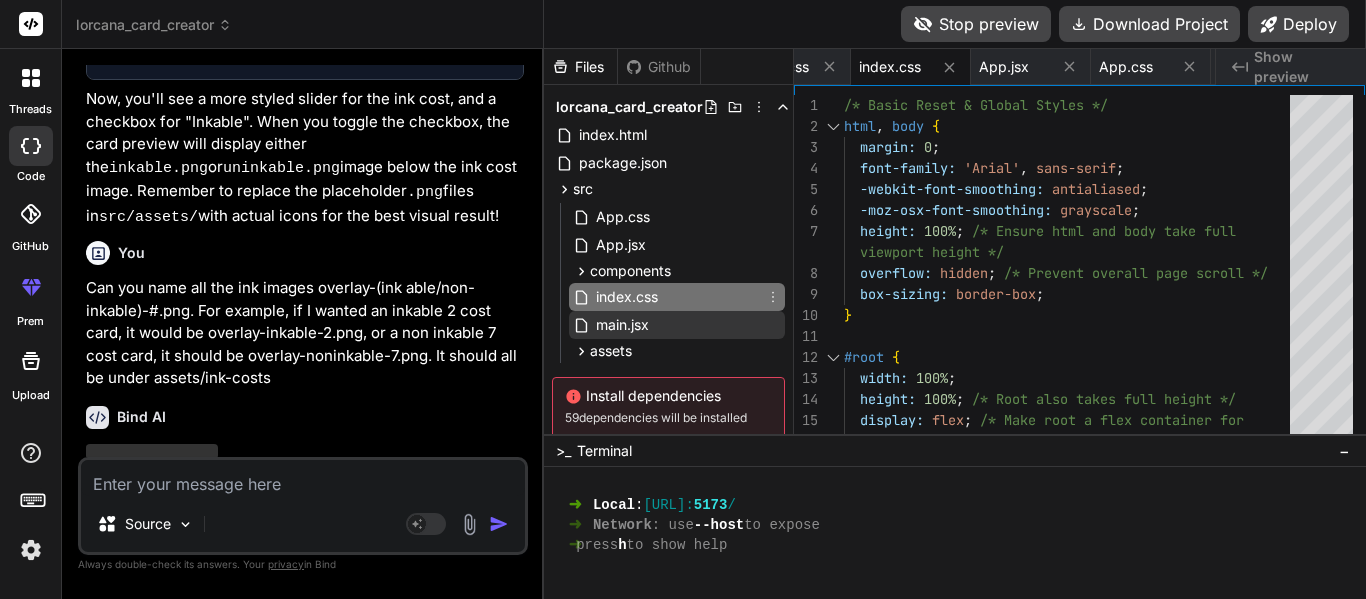 click on "main.jsx" at bounding box center [622, 325] 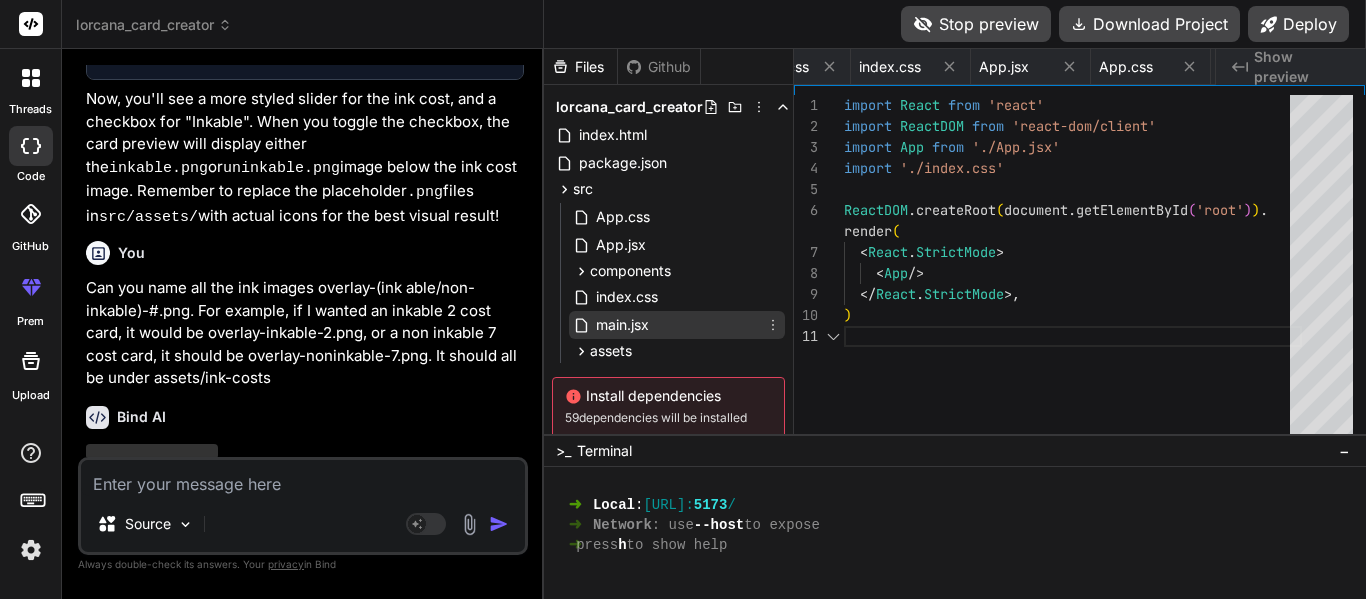 scroll, scrollTop: 0, scrollLeft: 2379, axis: horizontal 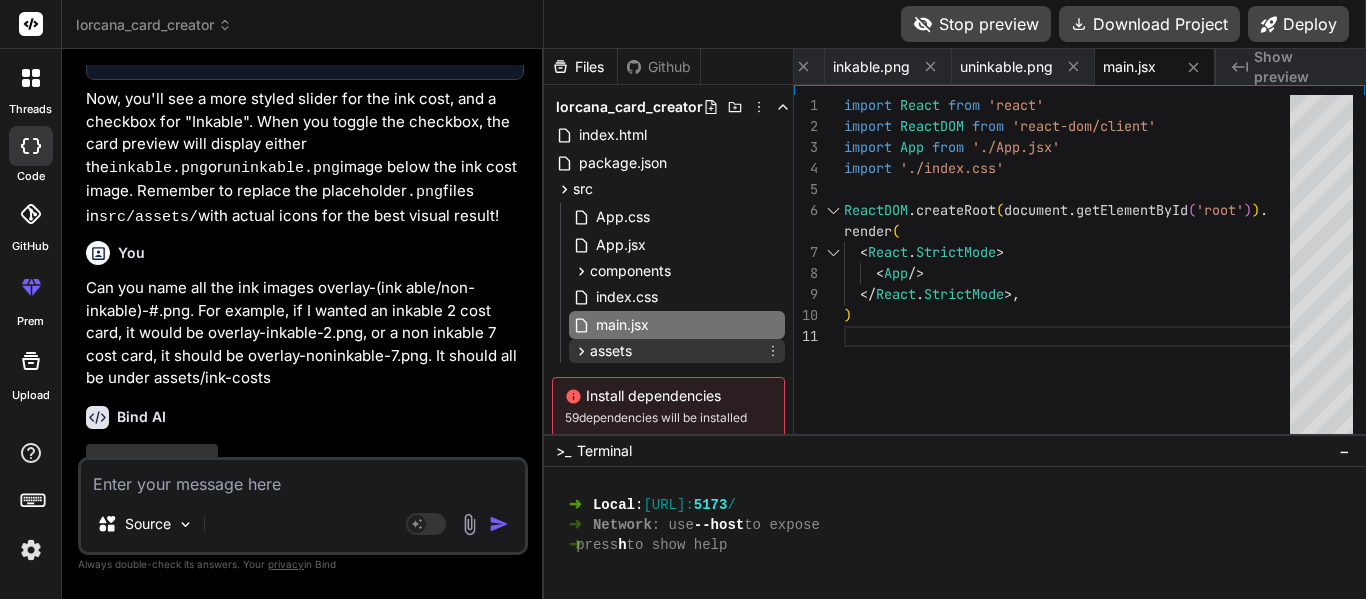 click on "assets" at bounding box center [677, 351] 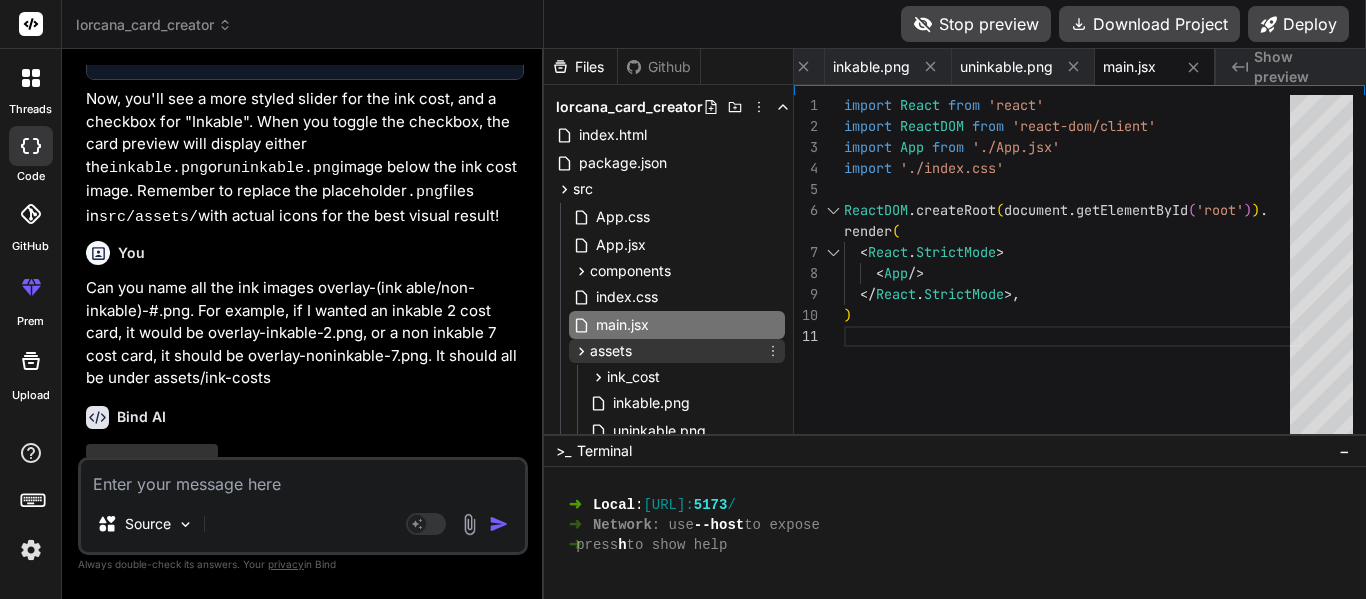 scroll, scrollTop: 8043, scrollLeft: 0, axis: vertical 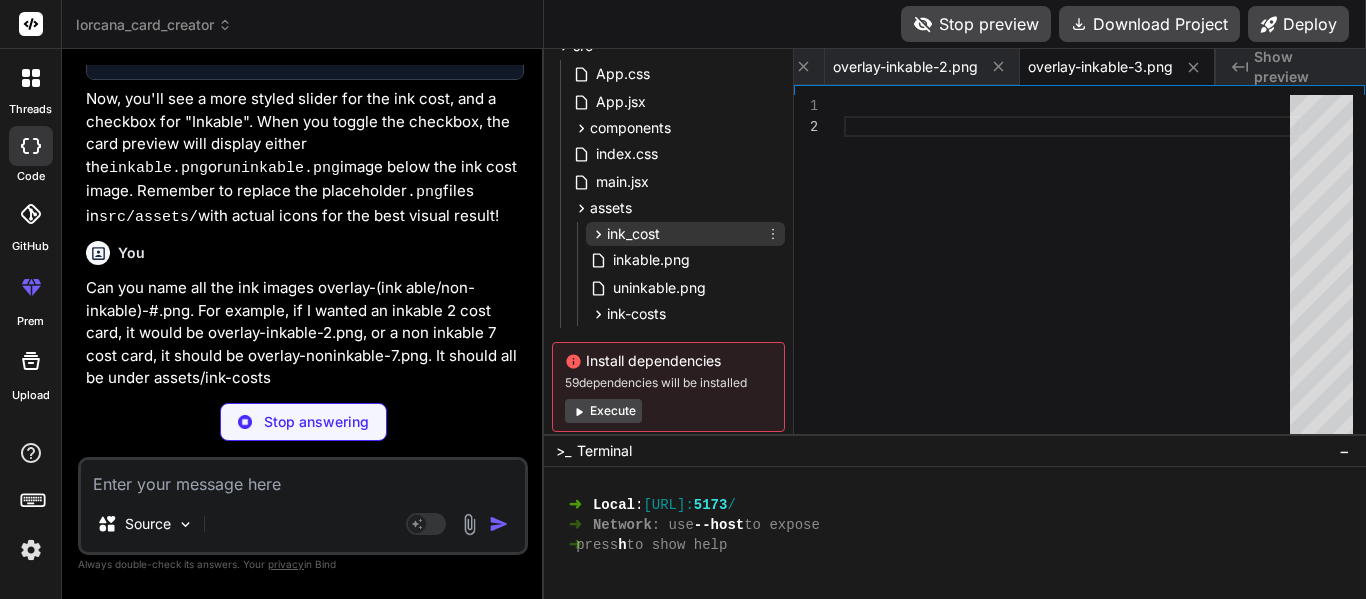 click on "ink_cost" at bounding box center (633, 234) 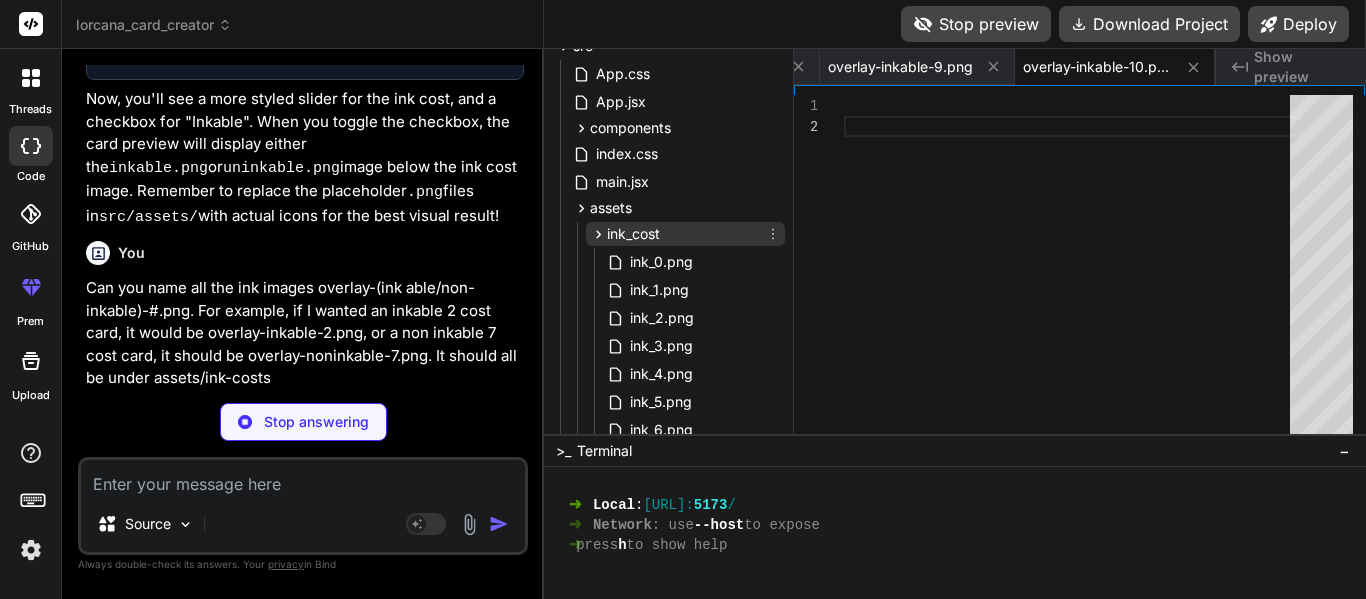 click on "ink_cost" at bounding box center (633, 234) 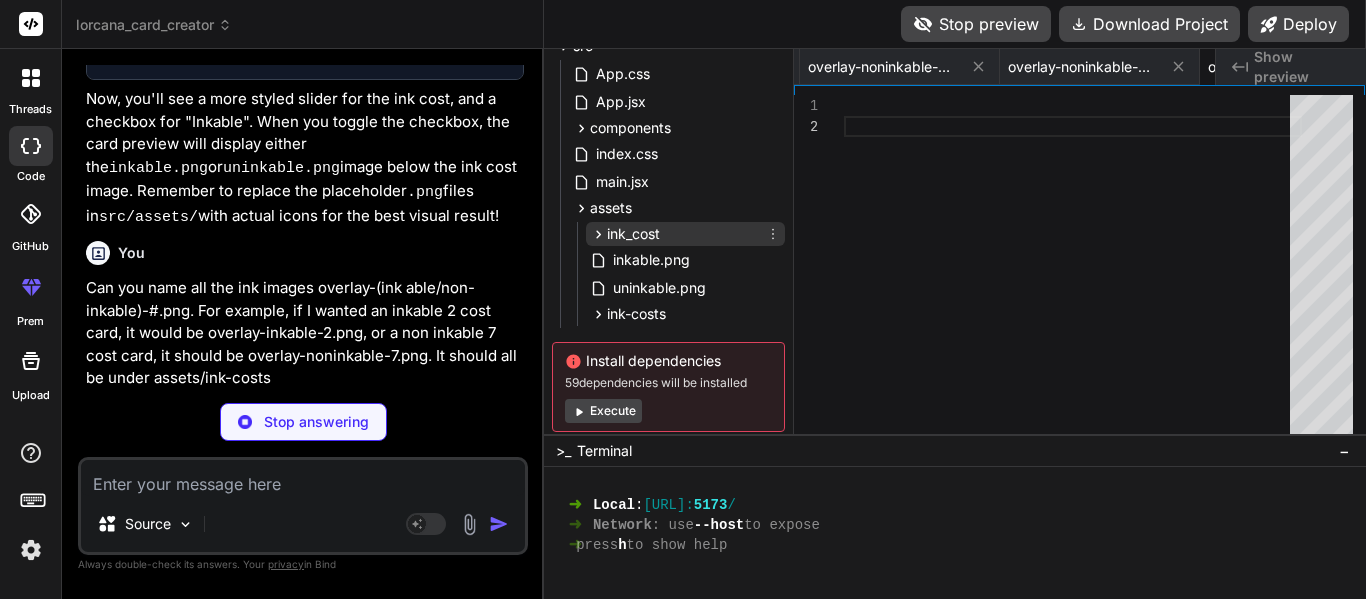 scroll, scrollTop: 0, scrollLeft: 5531, axis: horizontal 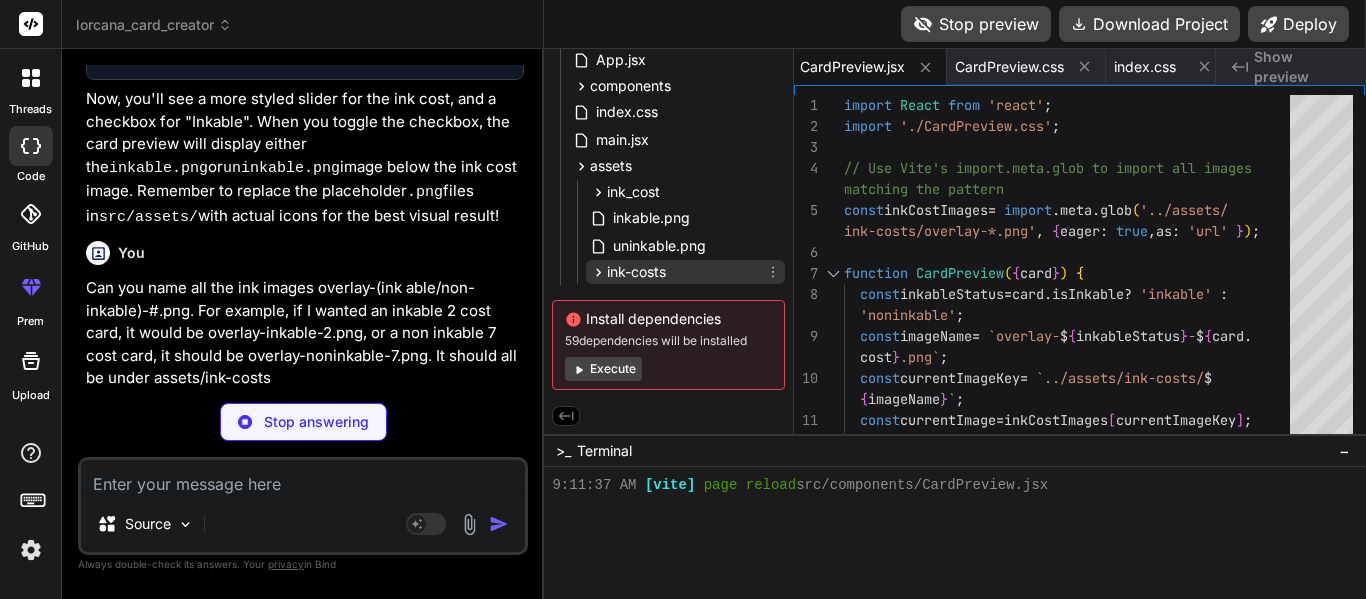 click on "ink-costs" at bounding box center (636, 272) 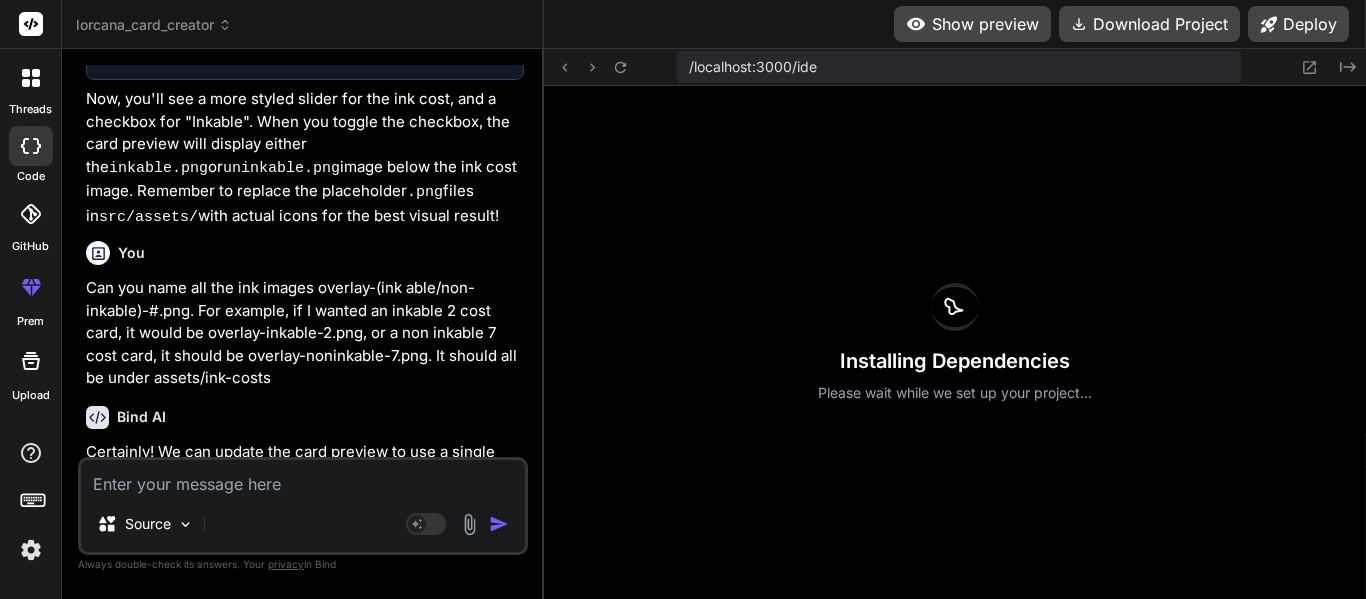 scroll, scrollTop: 4840, scrollLeft: 0, axis: vertical 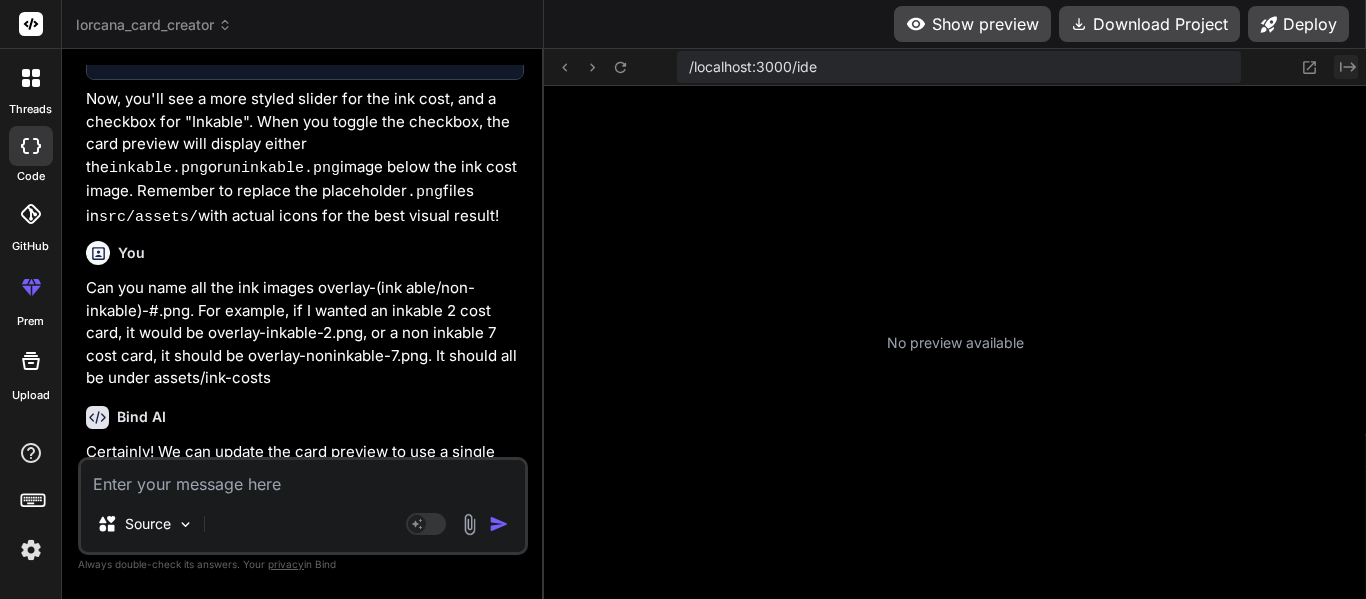 click 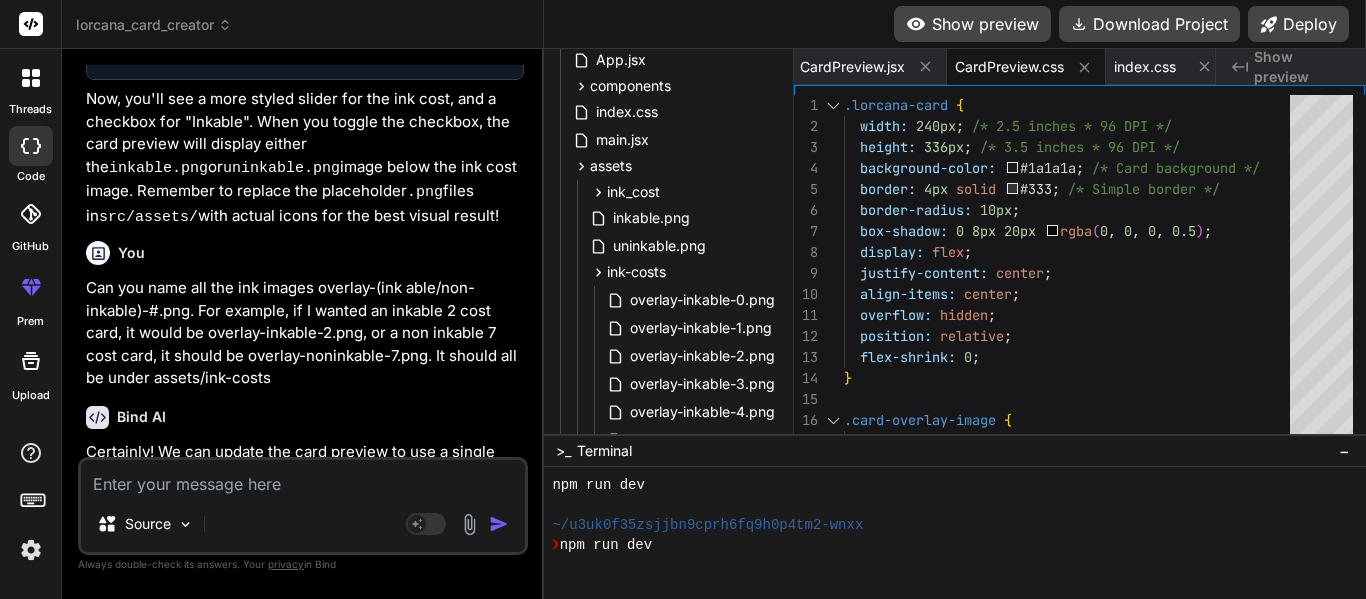 scroll, scrollTop: 5140, scrollLeft: 0, axis: vertical 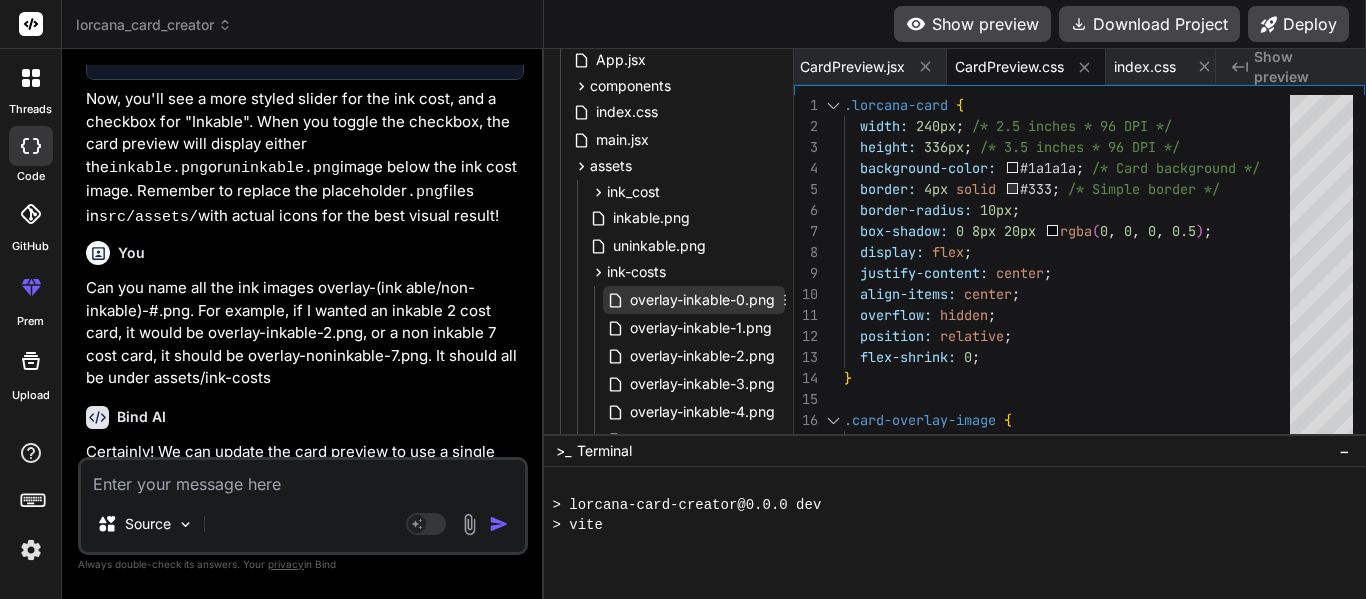 click on "overlay-inkable-0.png" at bounding box center (702, 300) 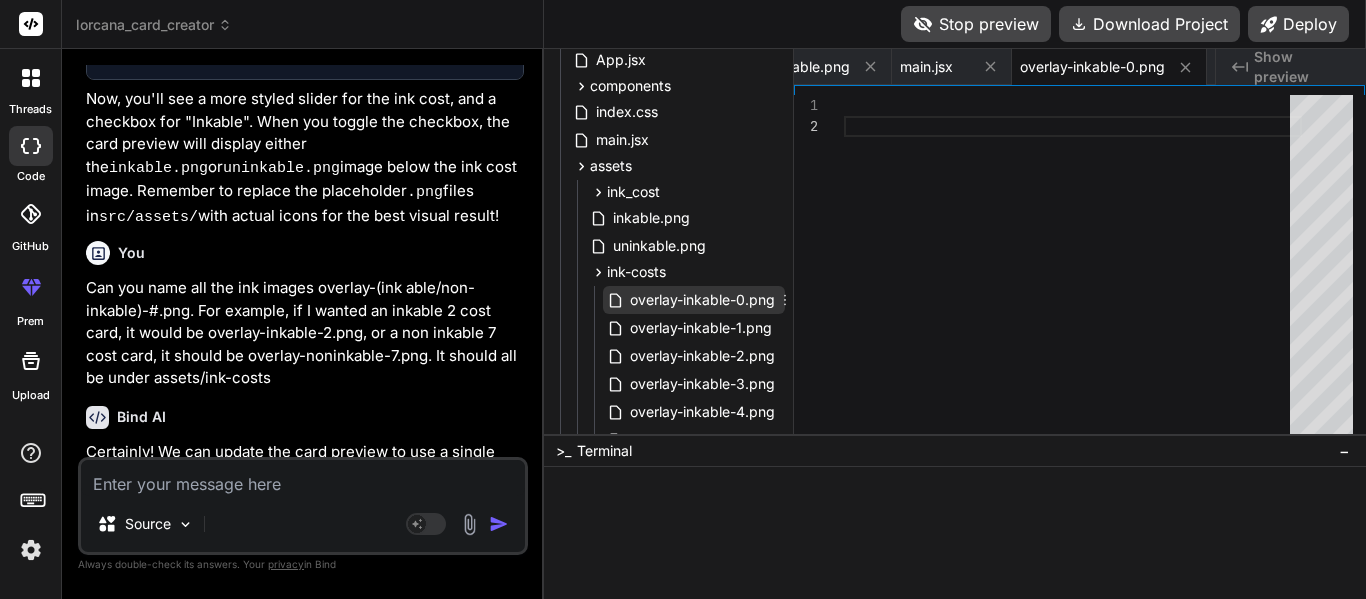scroll, scrollTop: 5260, scrollLeft: 0, axis: vertical 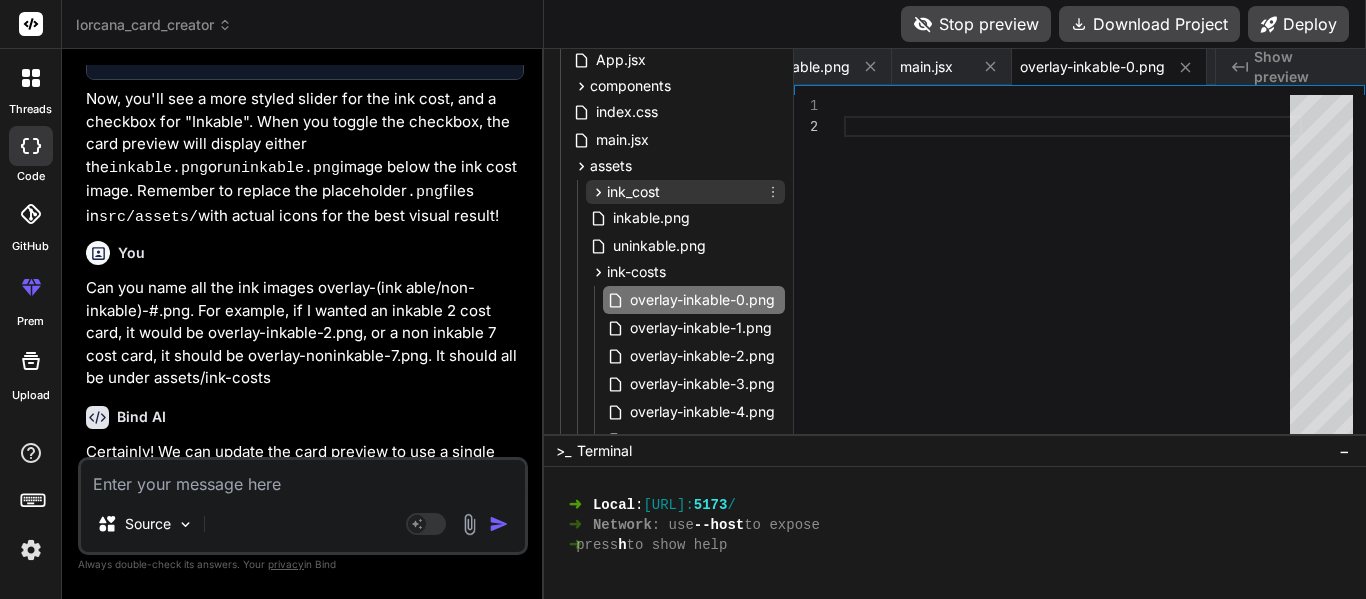 click on "ink_cost" at bounding box center [633, 192] 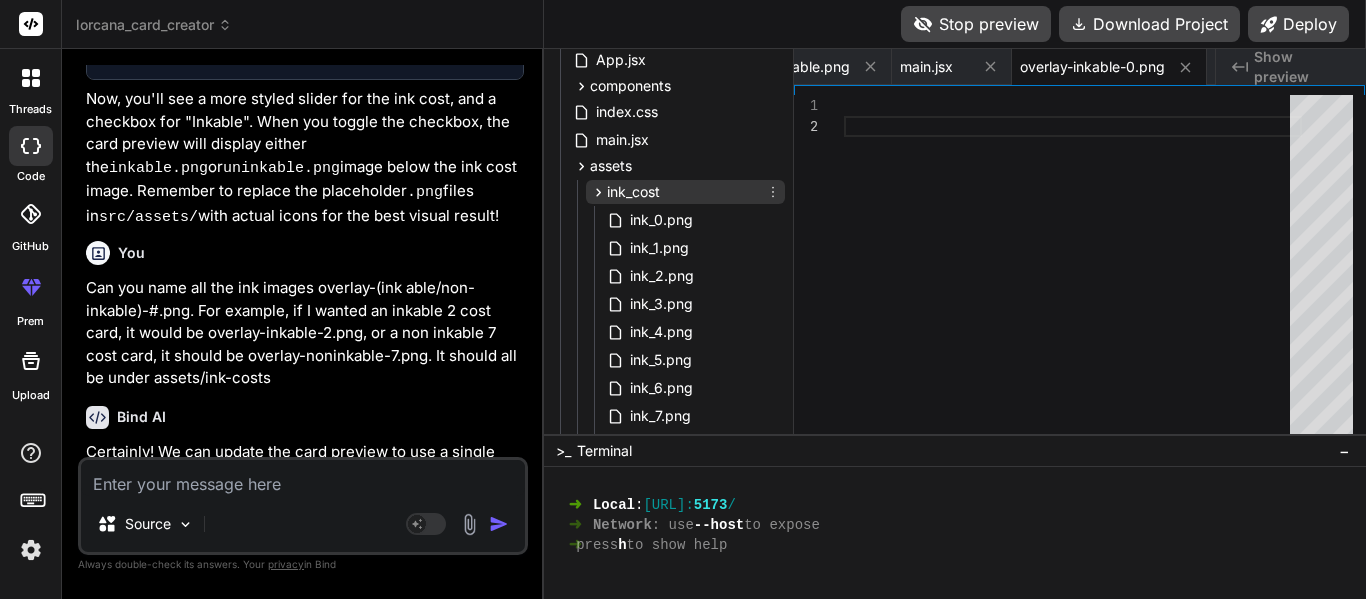 click on "ink_cost" at bounding box center (633, 192) 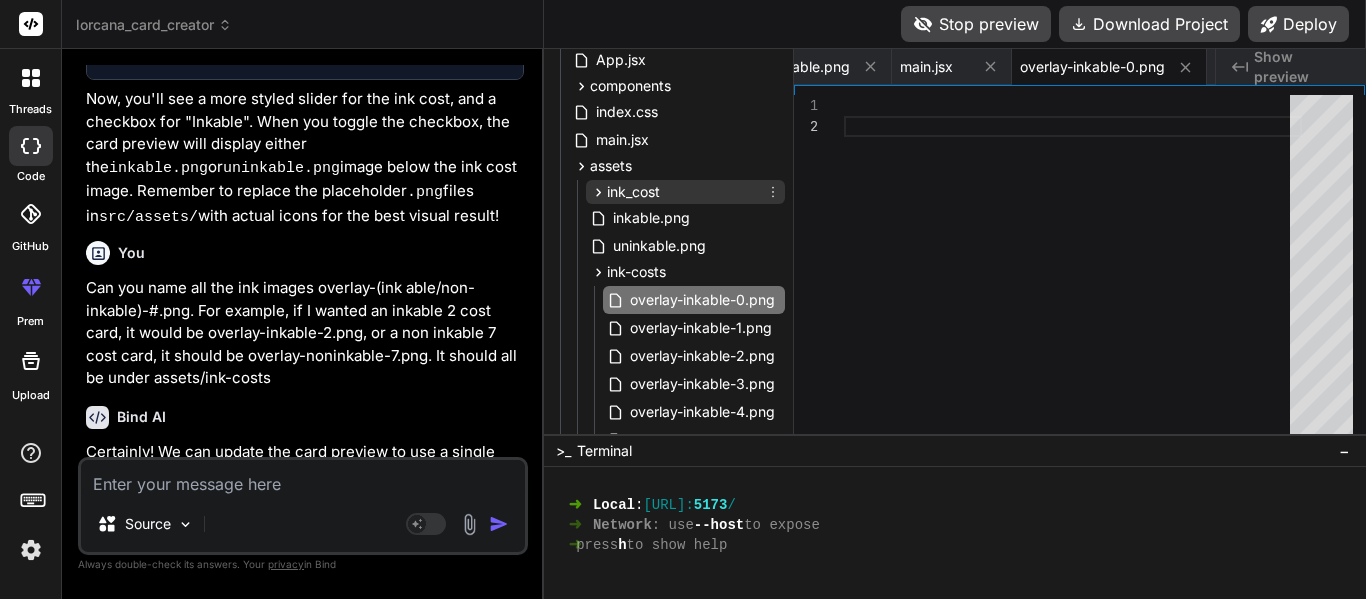 click on "ink_cost" at bounding box center (633, 192) 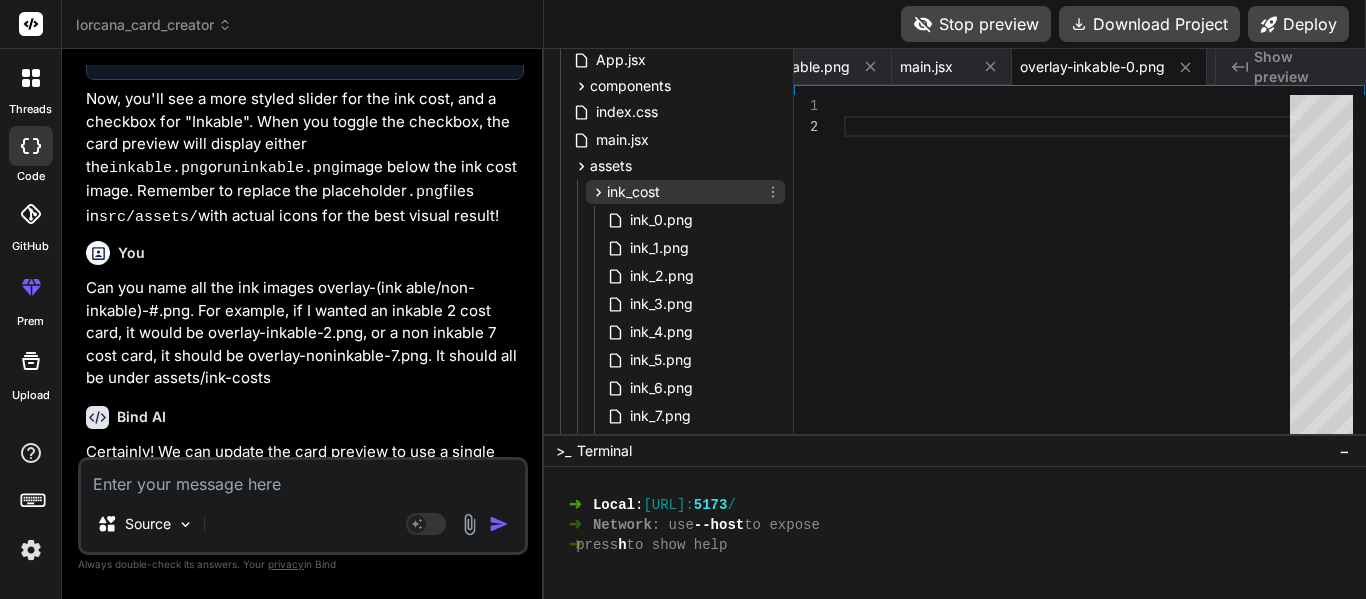 click on "ink_cost ink_0.png ink_1.png ink_2.png ink_3.png ink_4.png ink_5.png ink_6.png ink_7.png ink_8.png ink_9.png ink_10.png" at bounding box center [685, 348] 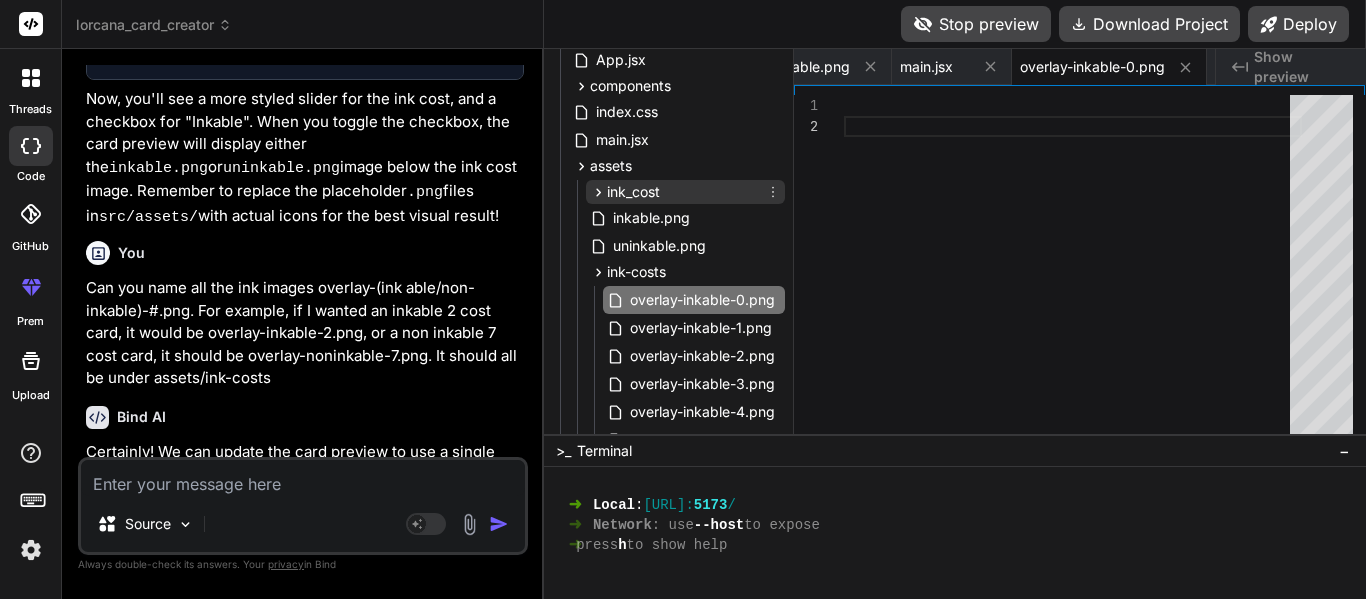 click 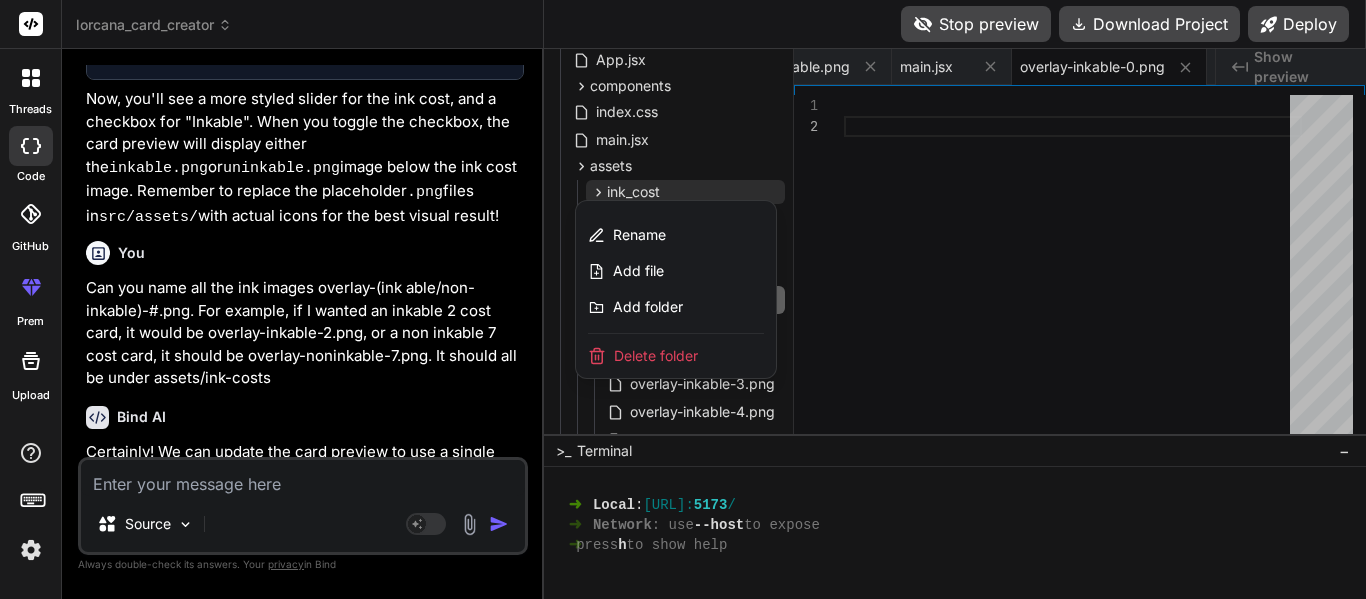 click on "Delete folder" at bounding box center [656, 356] 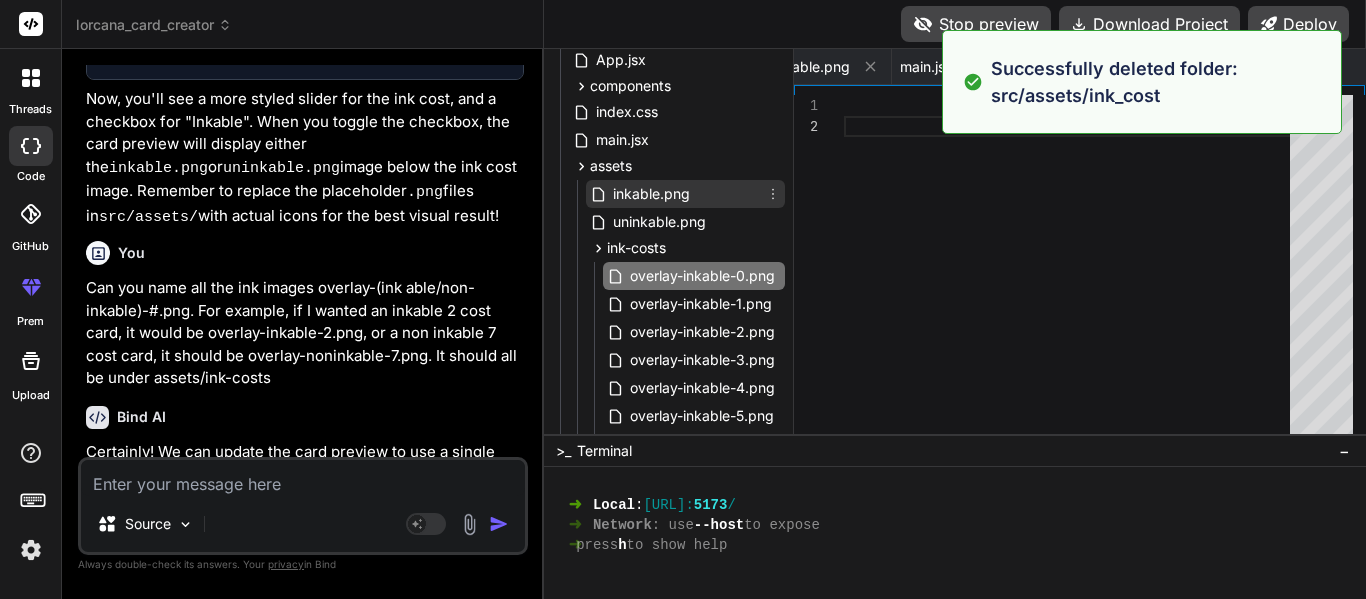 click 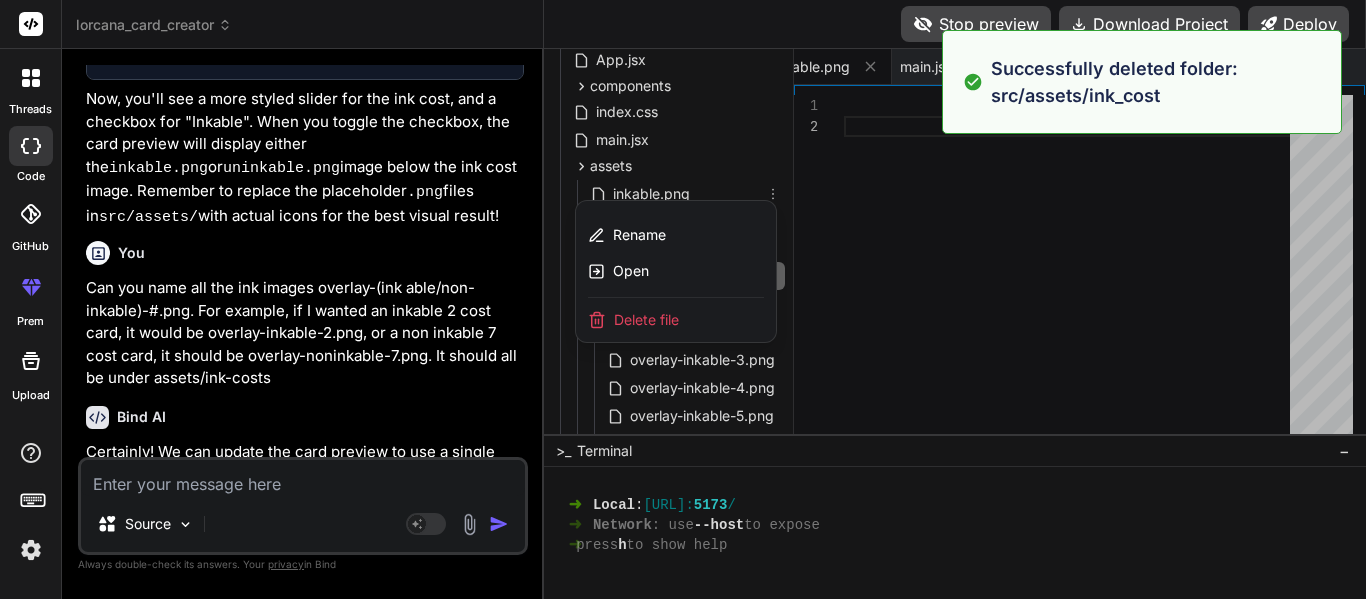 click on "Delete file" at bounding box center (646, 320) 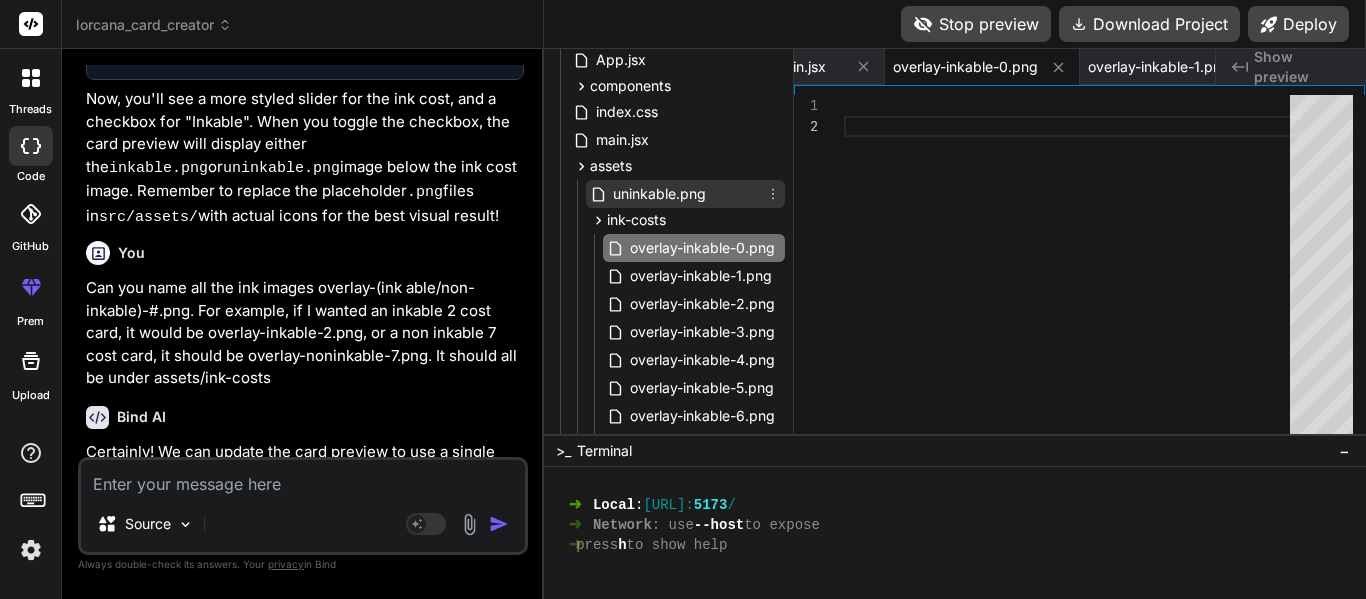 click 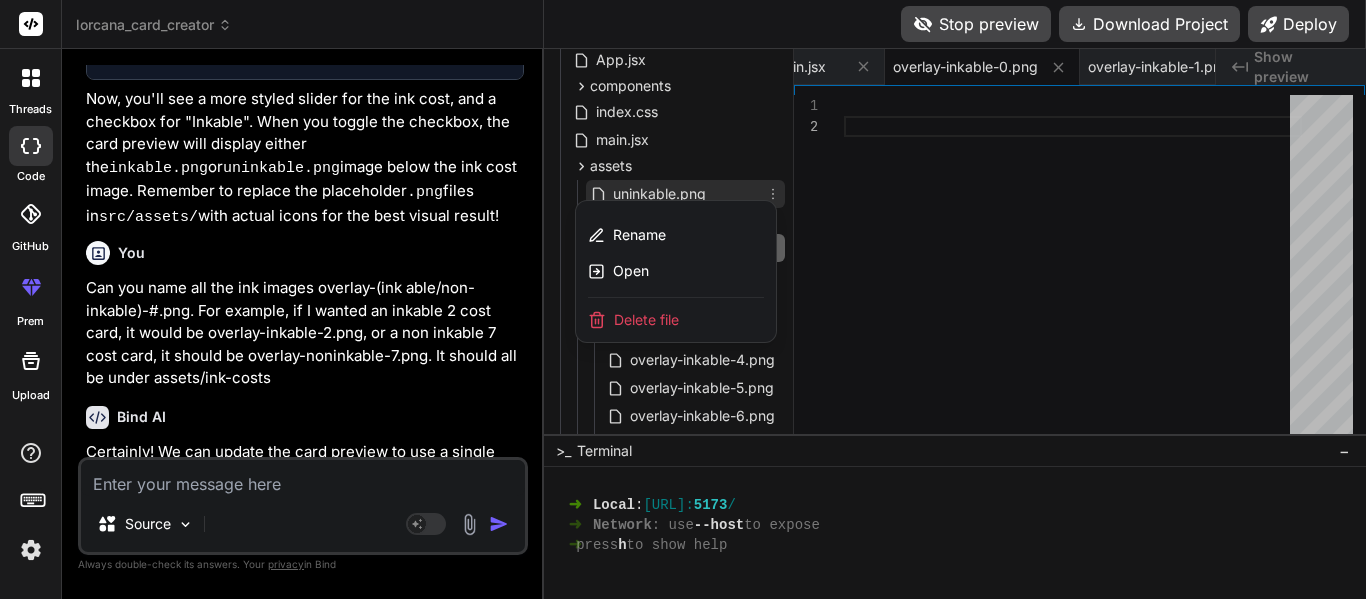 click on "Delete file" at bounding box center (676, 320) 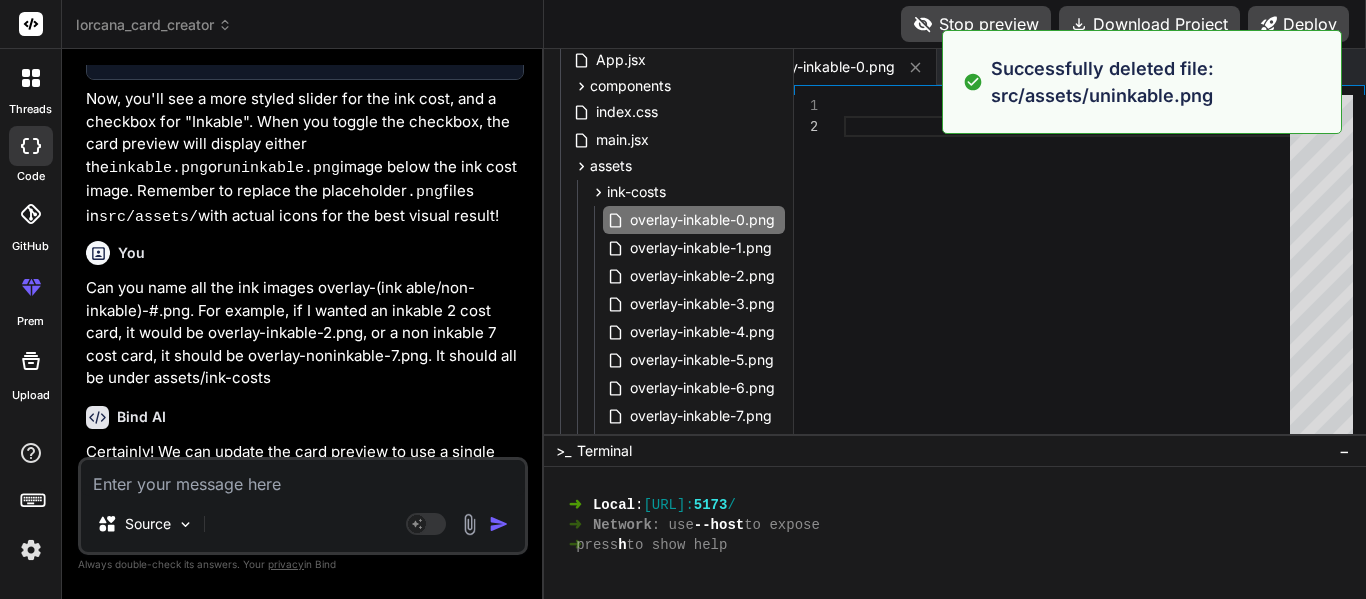 scroll, scrollTop: 0, scrollLeft: 2530, axis: horizontal 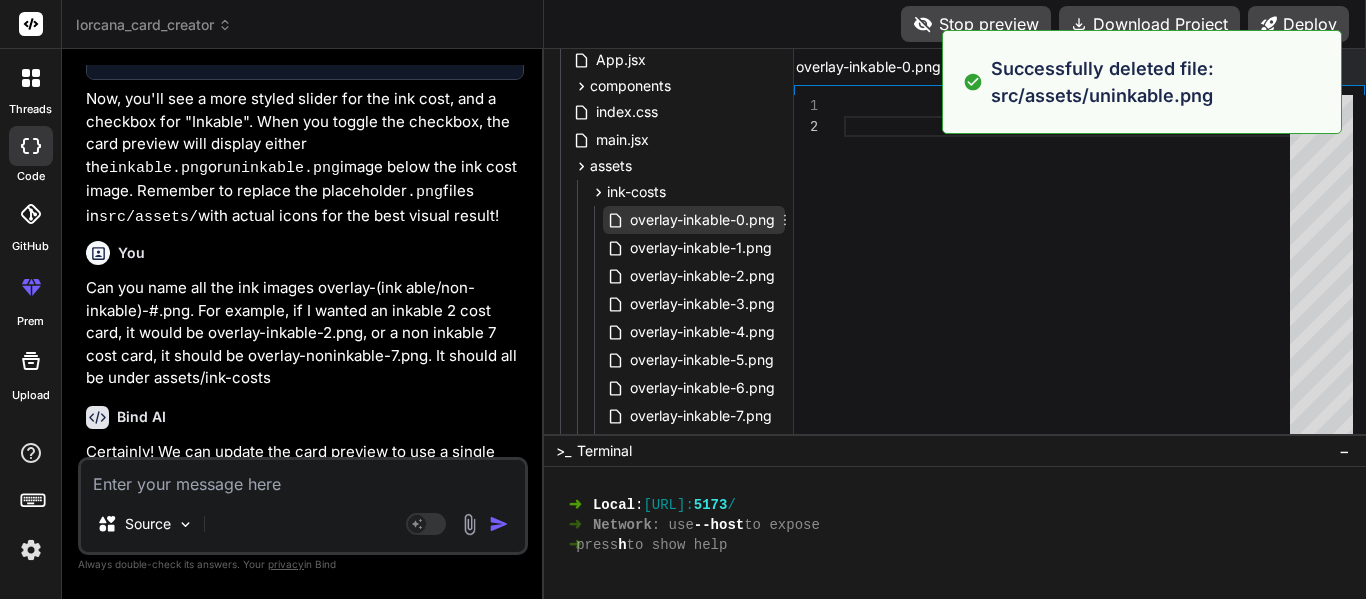 click on "overlay-inkable-0.png" at bounding box center [702, 220] 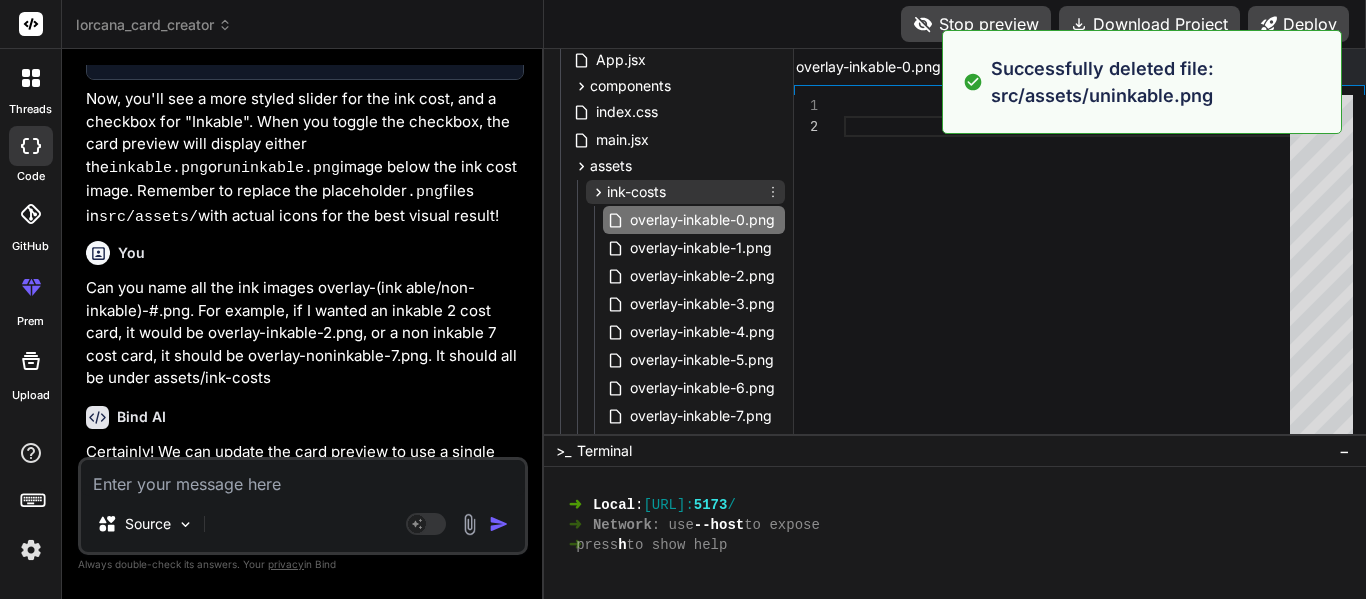 click on "ink-costs" at bounding box center (636, 192) 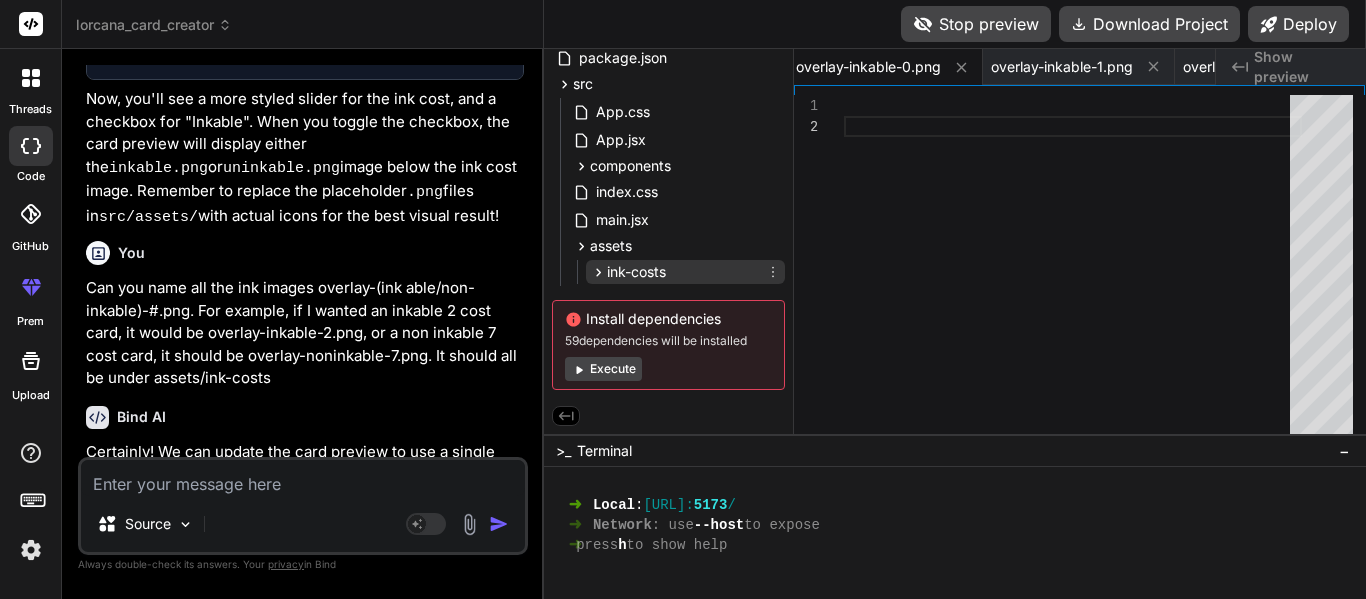 click on "ink-costs" at bounding box center (685, 272) 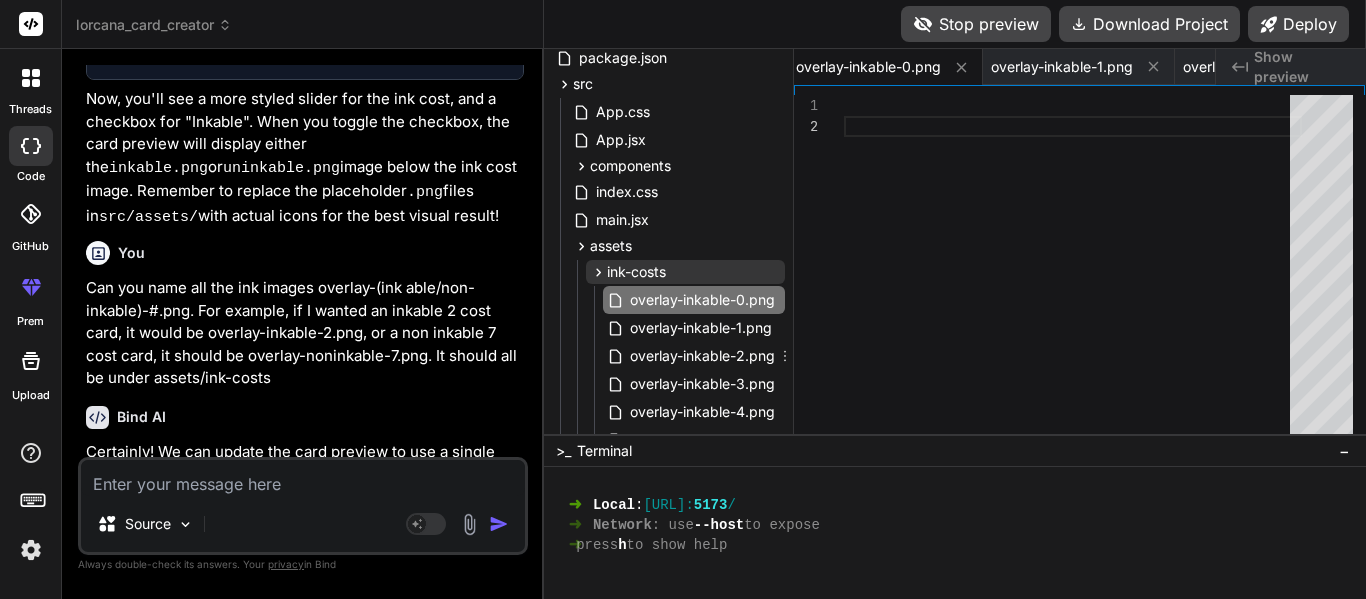scroll, scrollTop: 185, scrollLeft: 0, axis: vertical 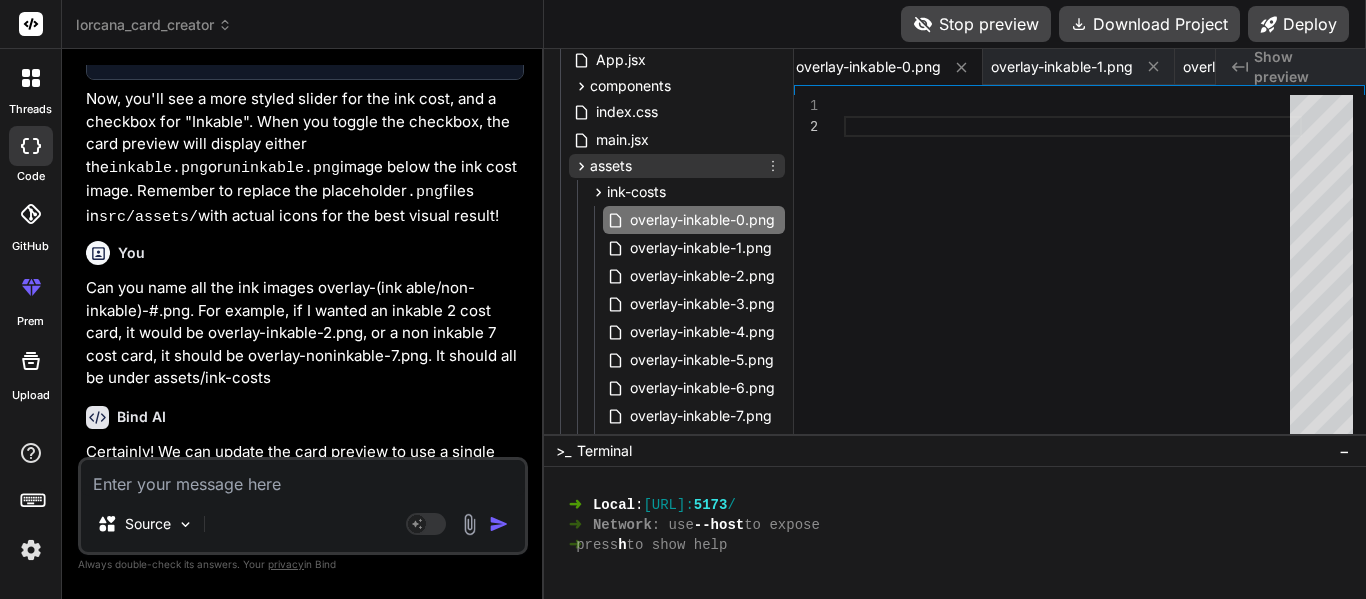 click on "assets" at bounding box center [611, 166] 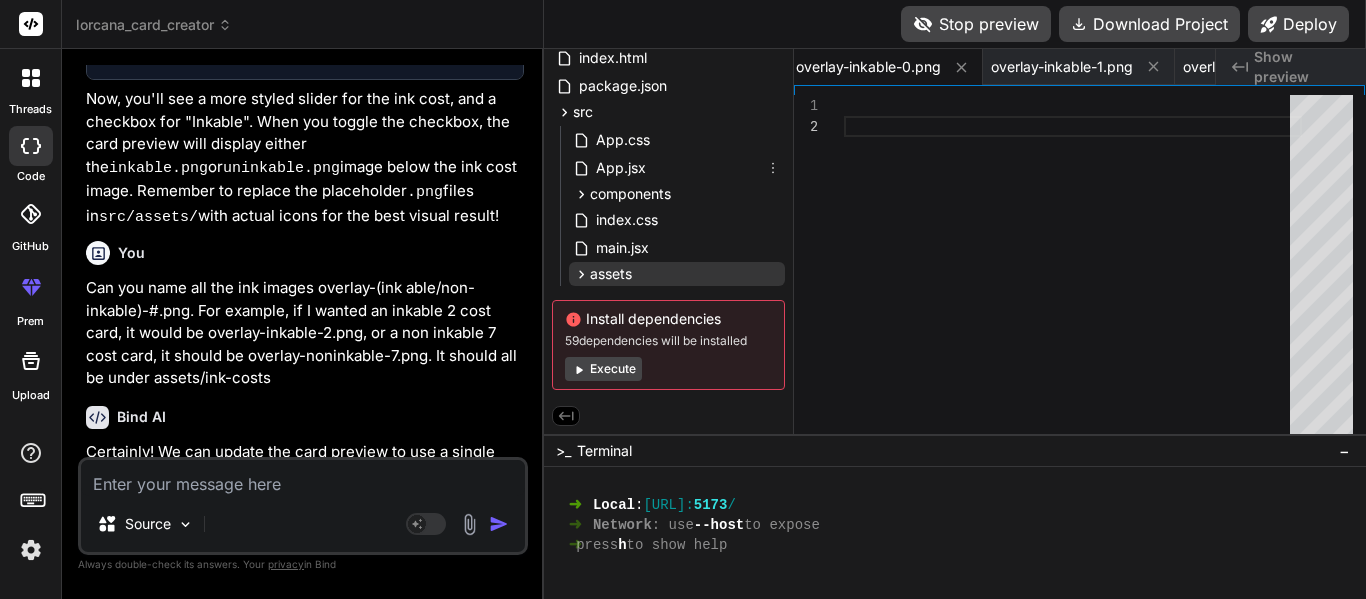 scroll, scrollTop: 77, scrollLeft: 0, axis: vertical 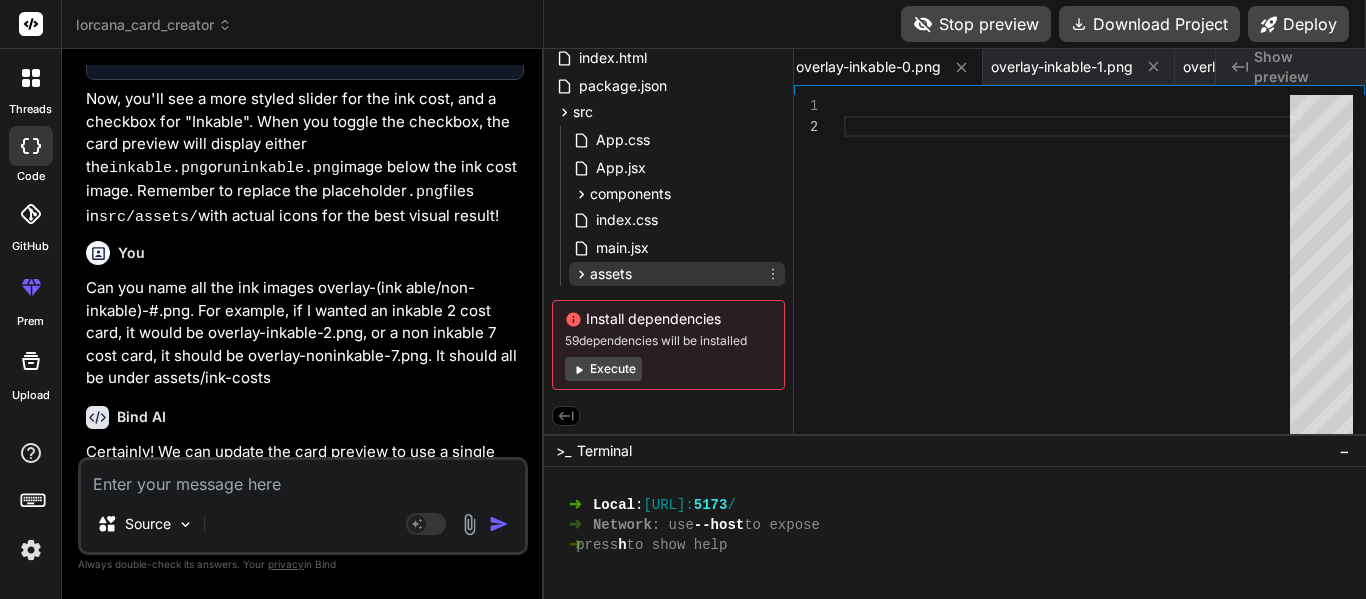 click 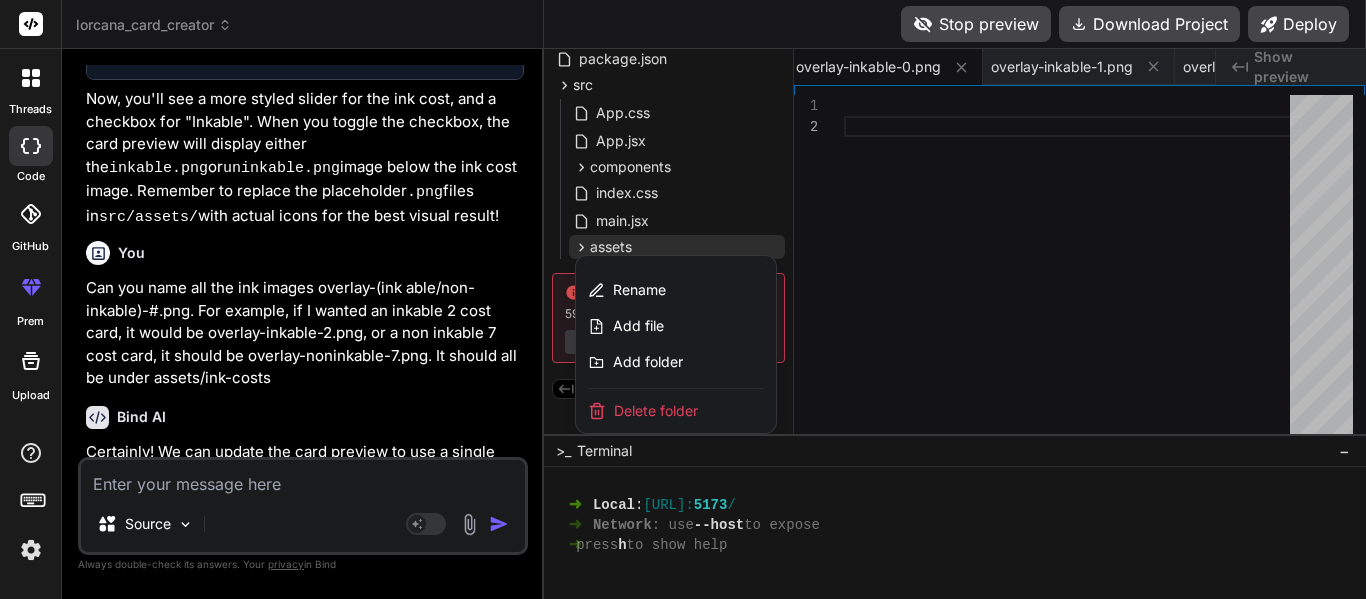click at bounding box center (955, 324) 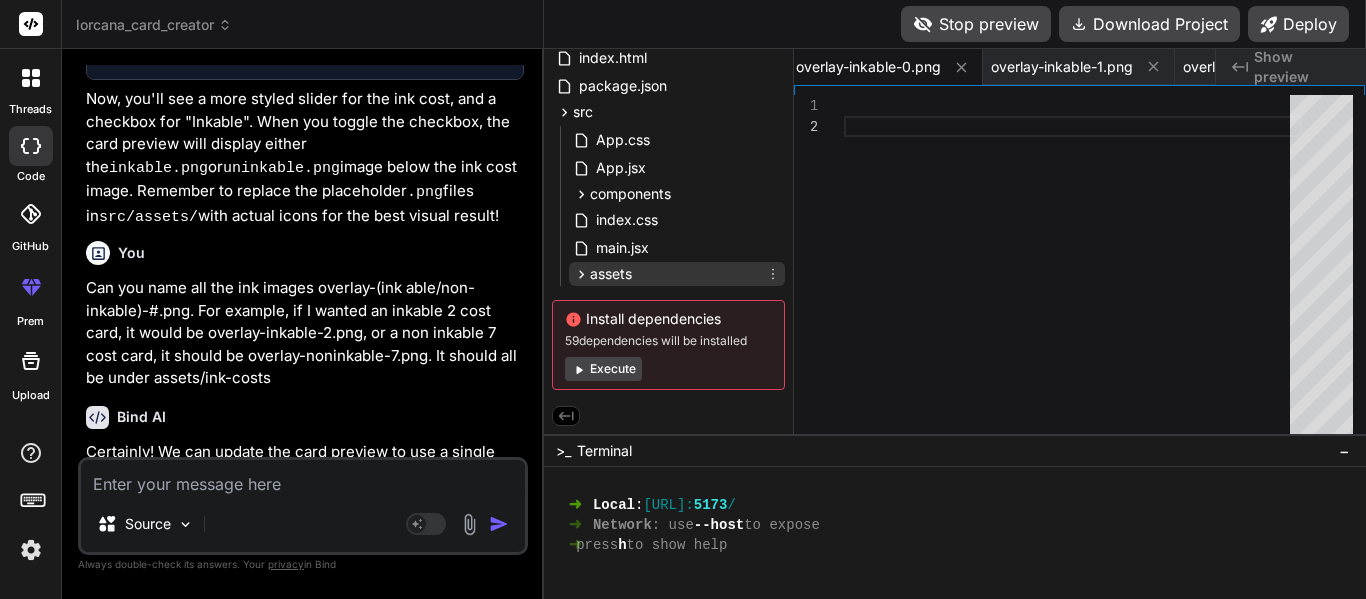 click on "assets" at bounding box center (677, 274) 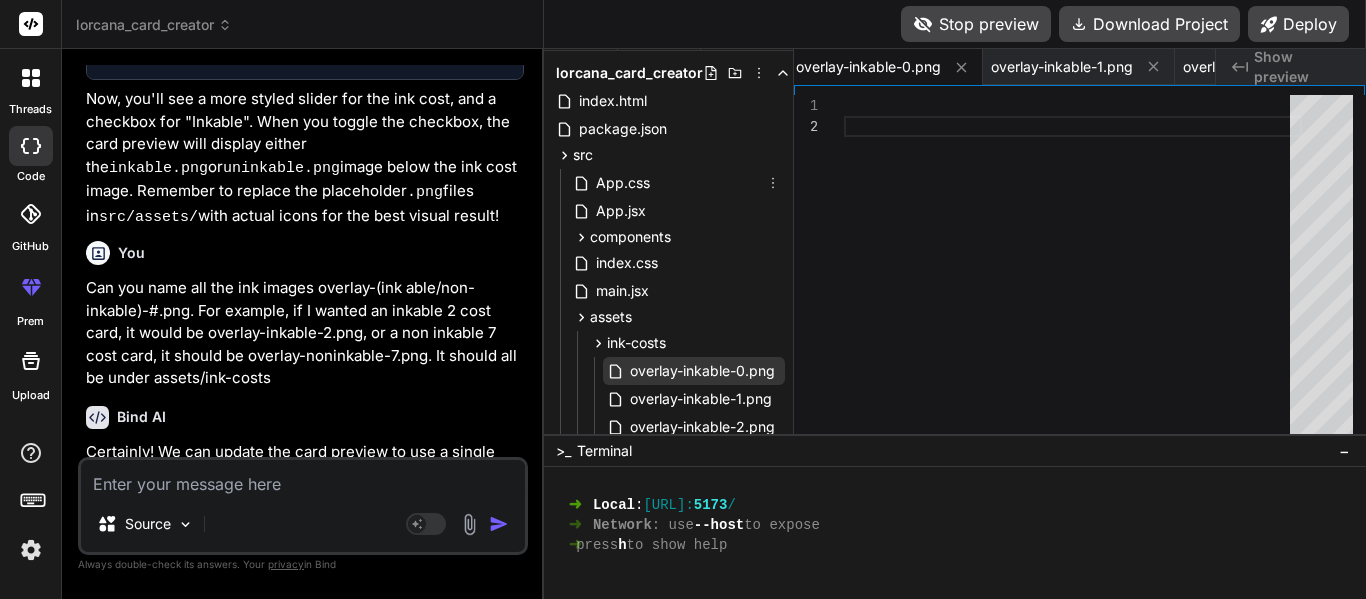 scroll, scrollTop: 0, scrollLeft: 0, axis: both 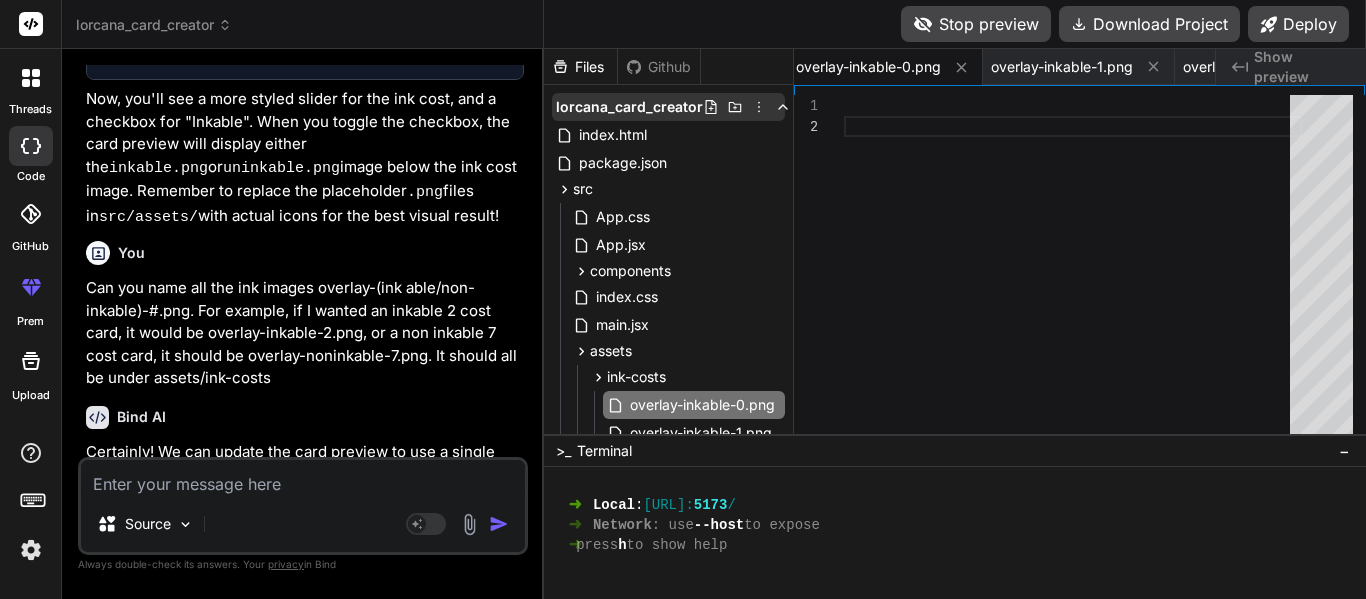 click 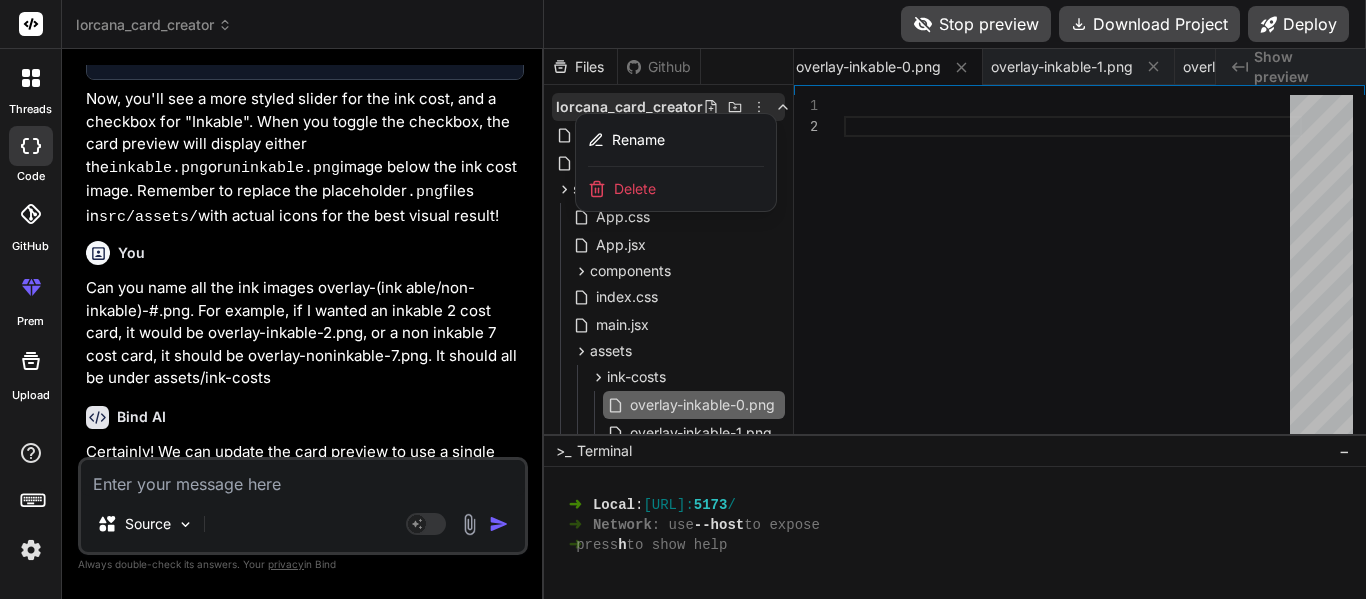 click at bounding box center [955, 324] 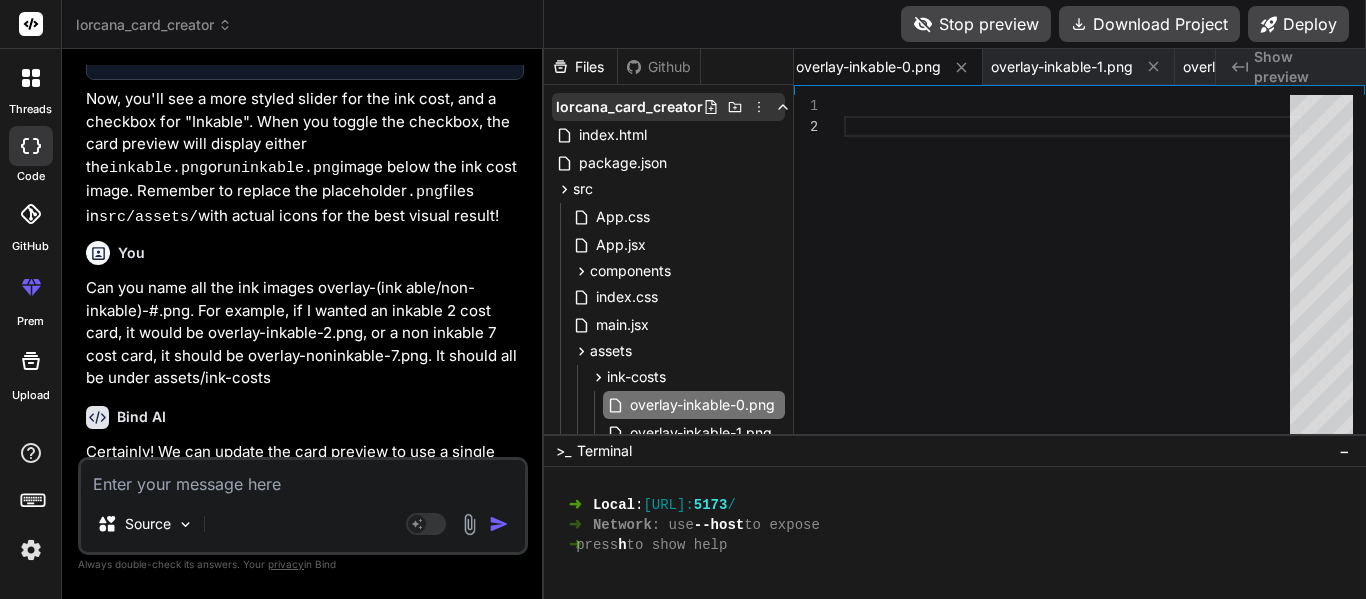 click on "lorcana_card_creator" at bounding box center (629, 107) 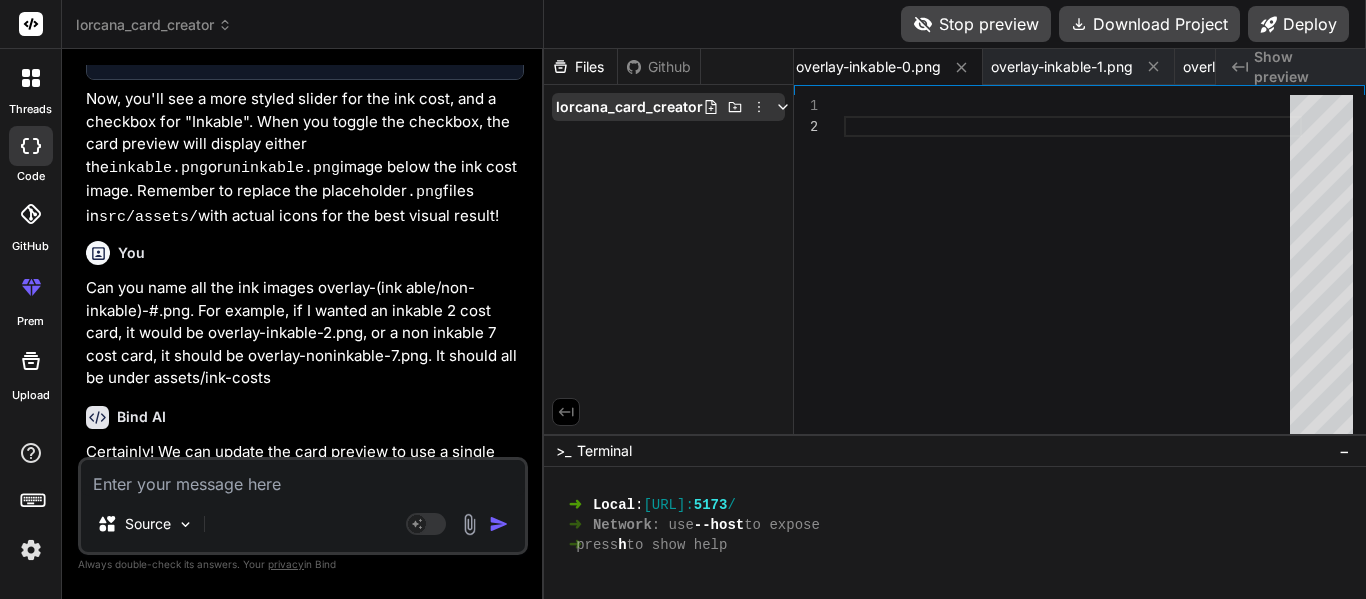 click on "lorcana_card_creator" at bounding box center (629, 107) 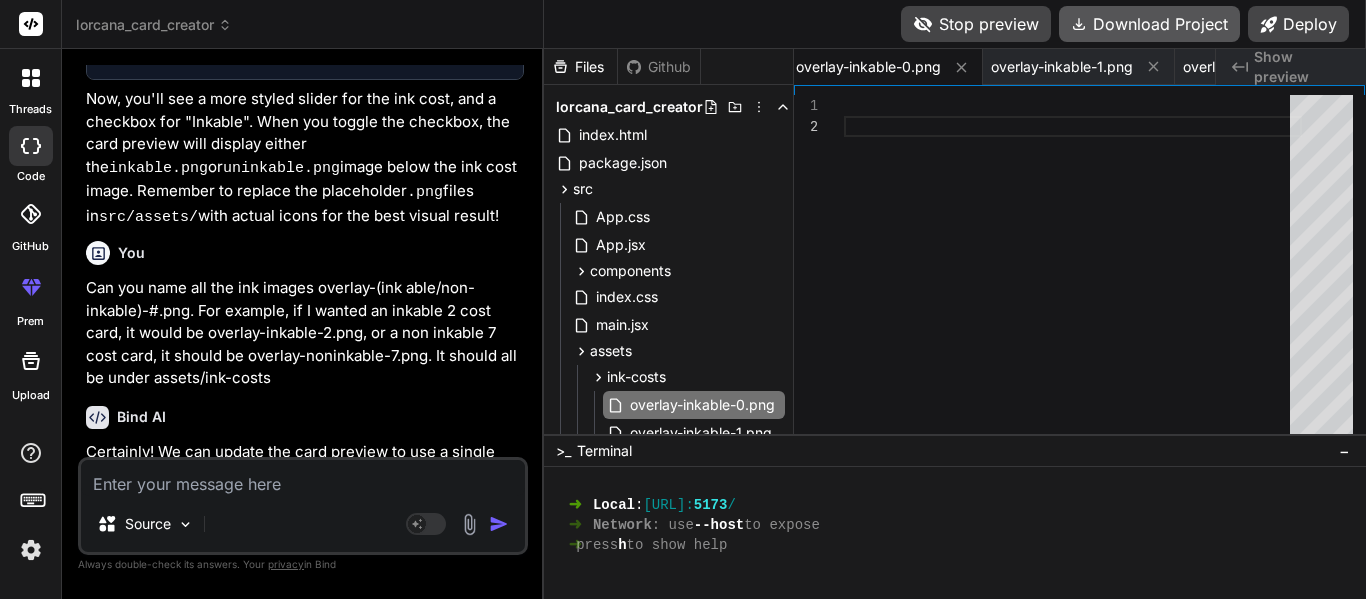 click on "Download Project" at bounding box center [1149, 24] 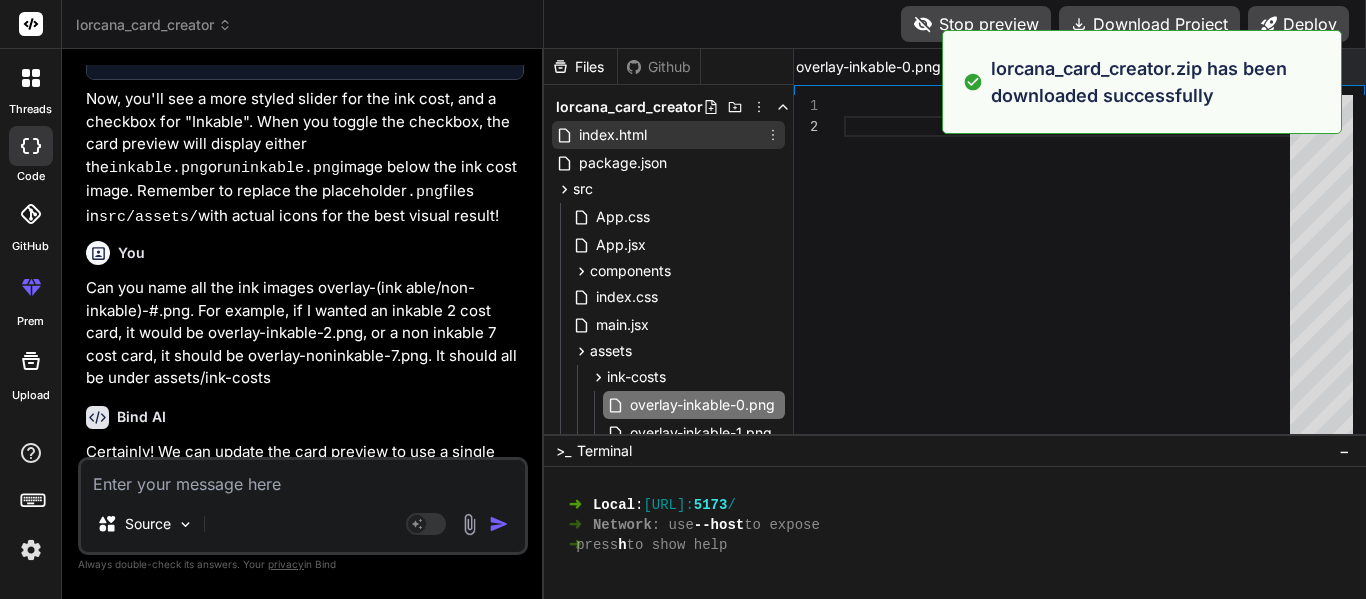 click on "index.html" at bounding box center (668, 135) 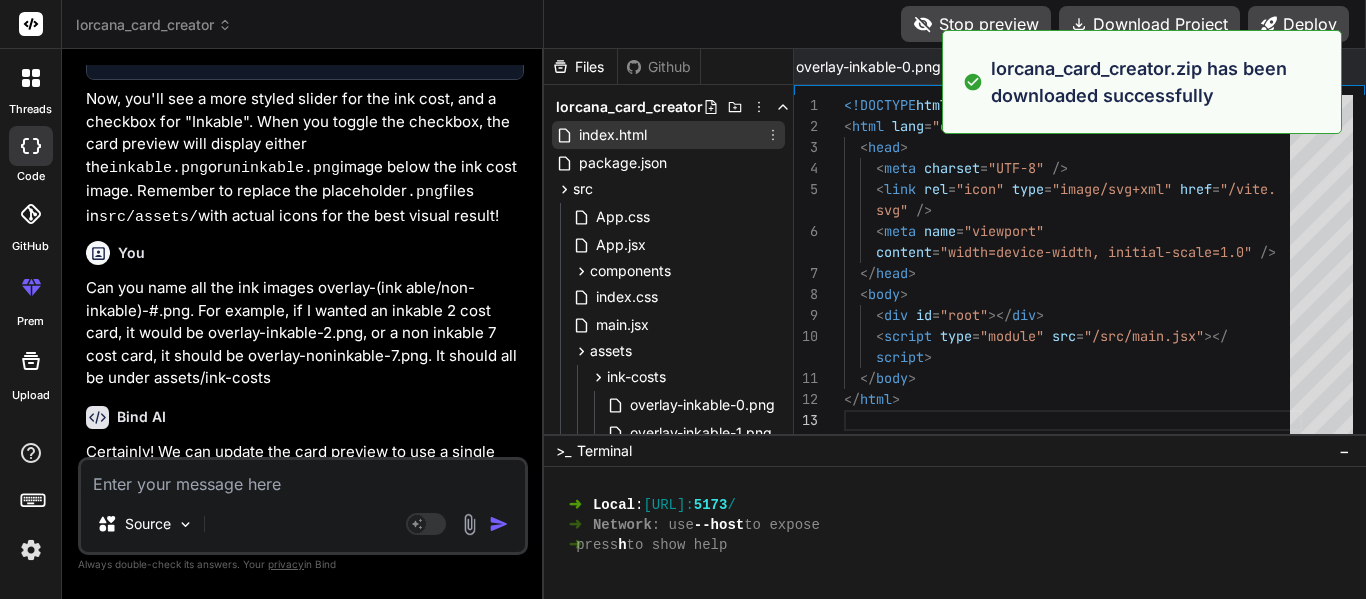 scroll, scrollTop: 0, scrollLeft: 818, axis: horizontal 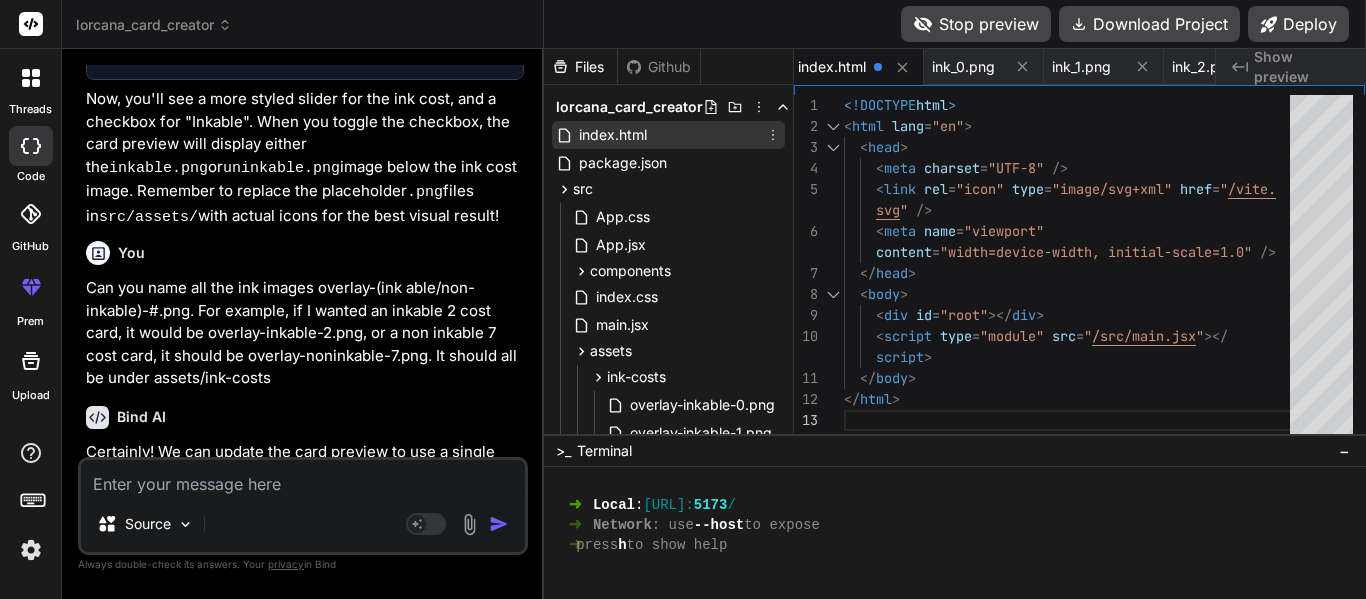 click on "index.html" at bounding box center [668, 135] 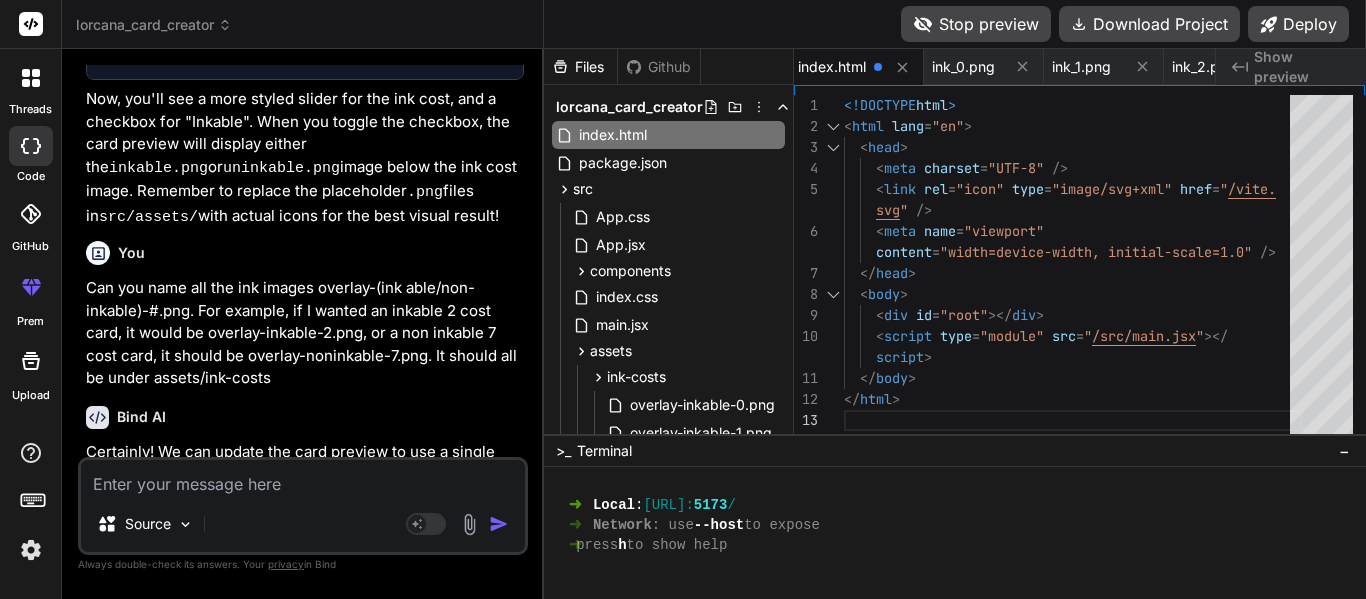 click on "Files Github" at bounding box center [622, 67] 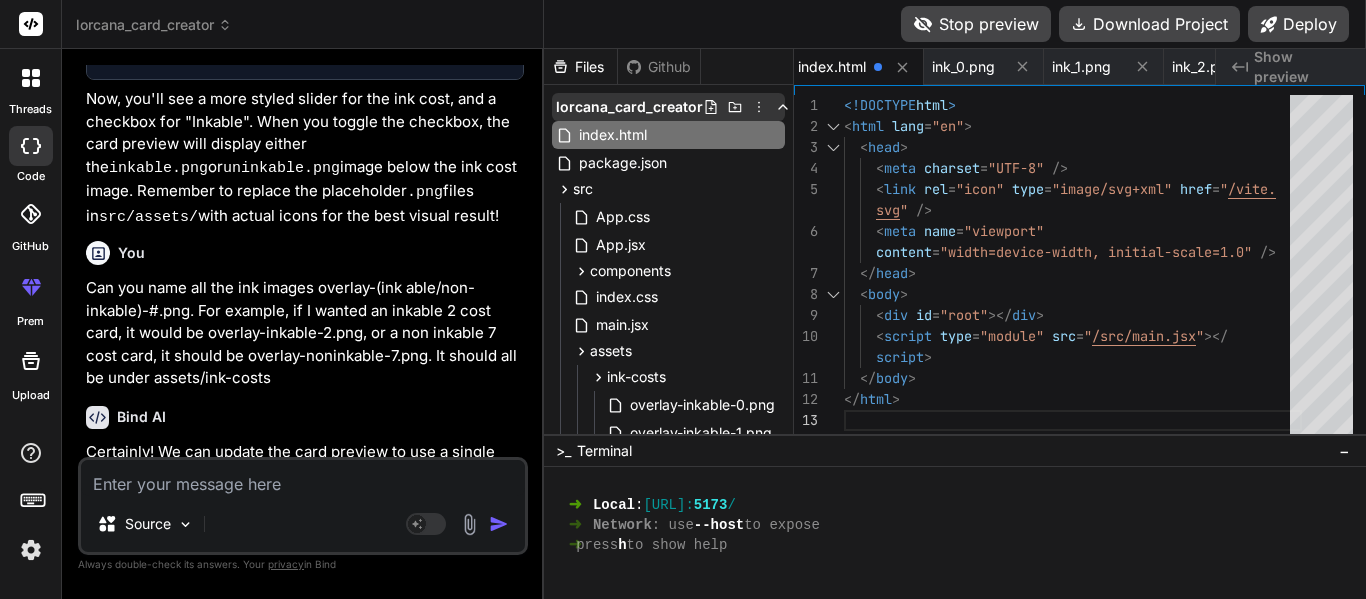 click on "lorcana_card_creator" at bounding box center (629, 107) 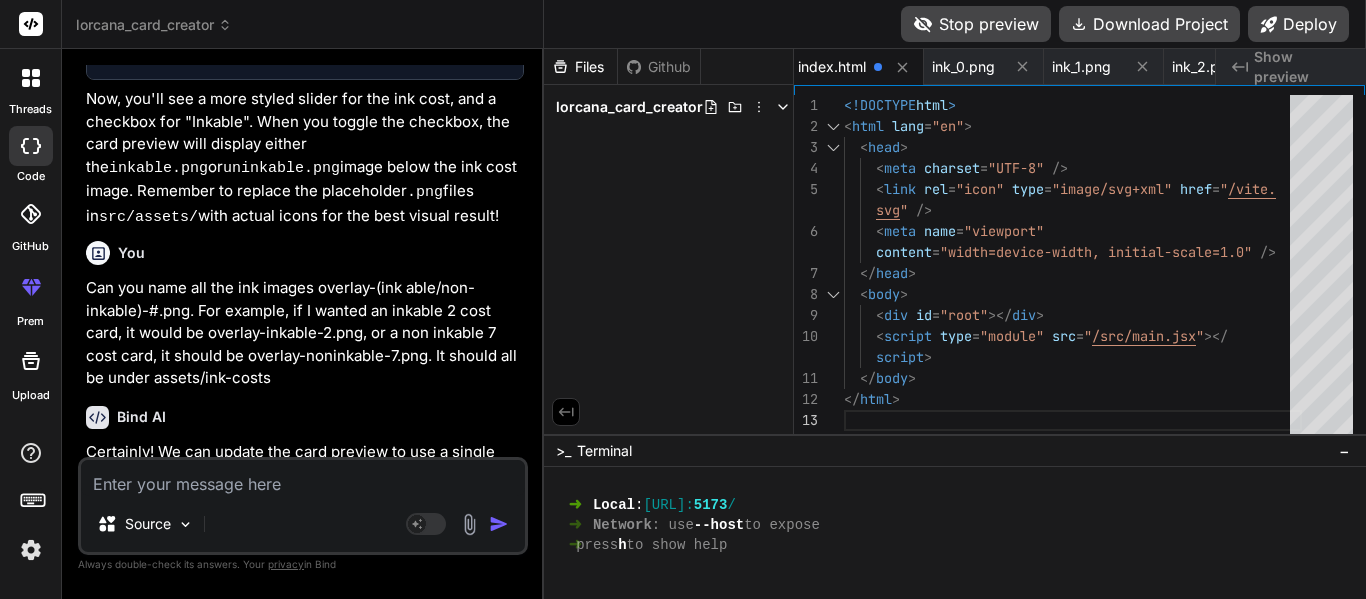 click at bounding box center (469, 524) 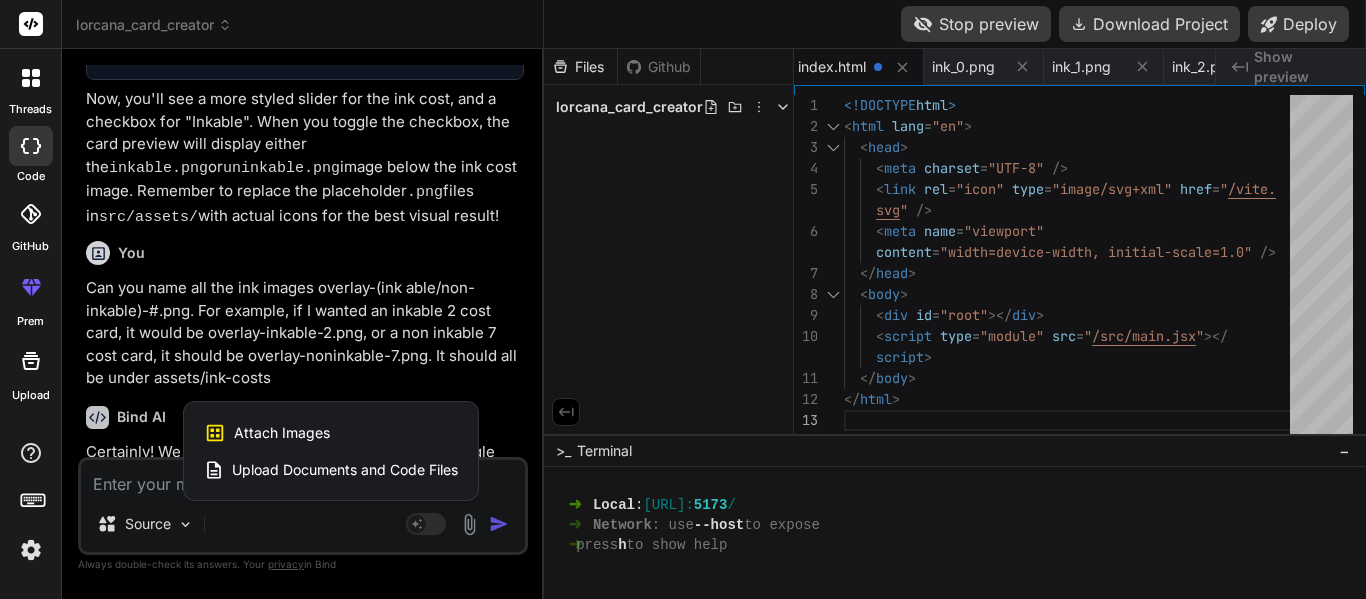 click at bounding box center [683, 299] 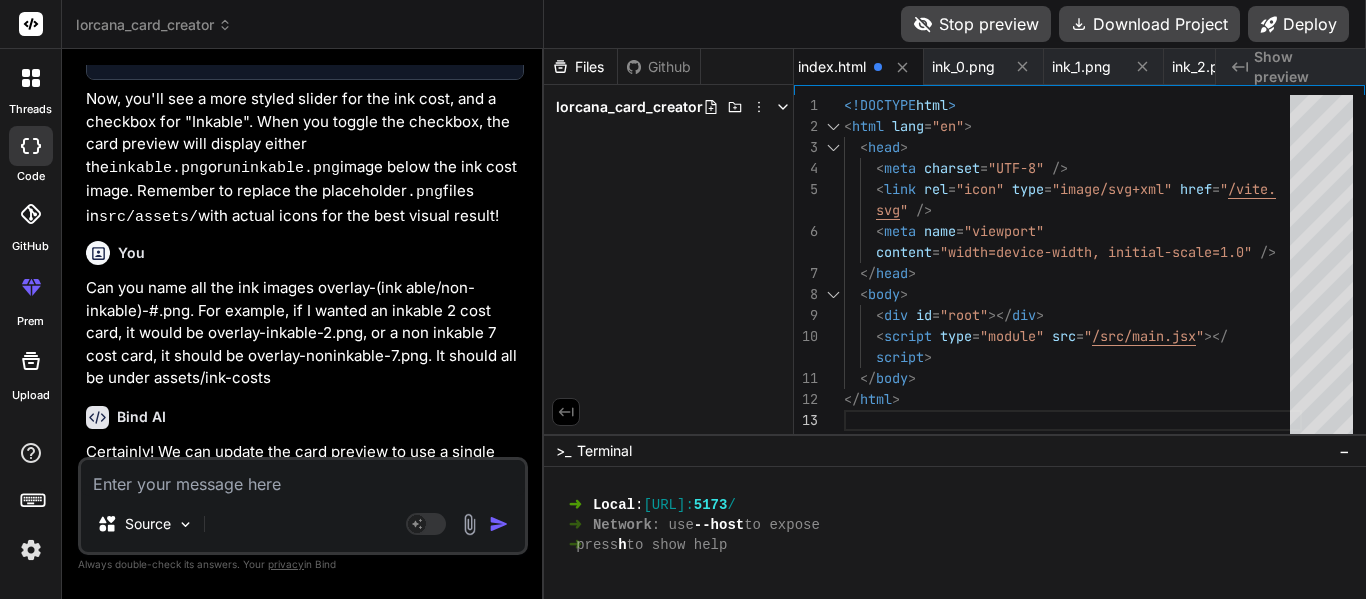 click at bounding box center [303, 478] 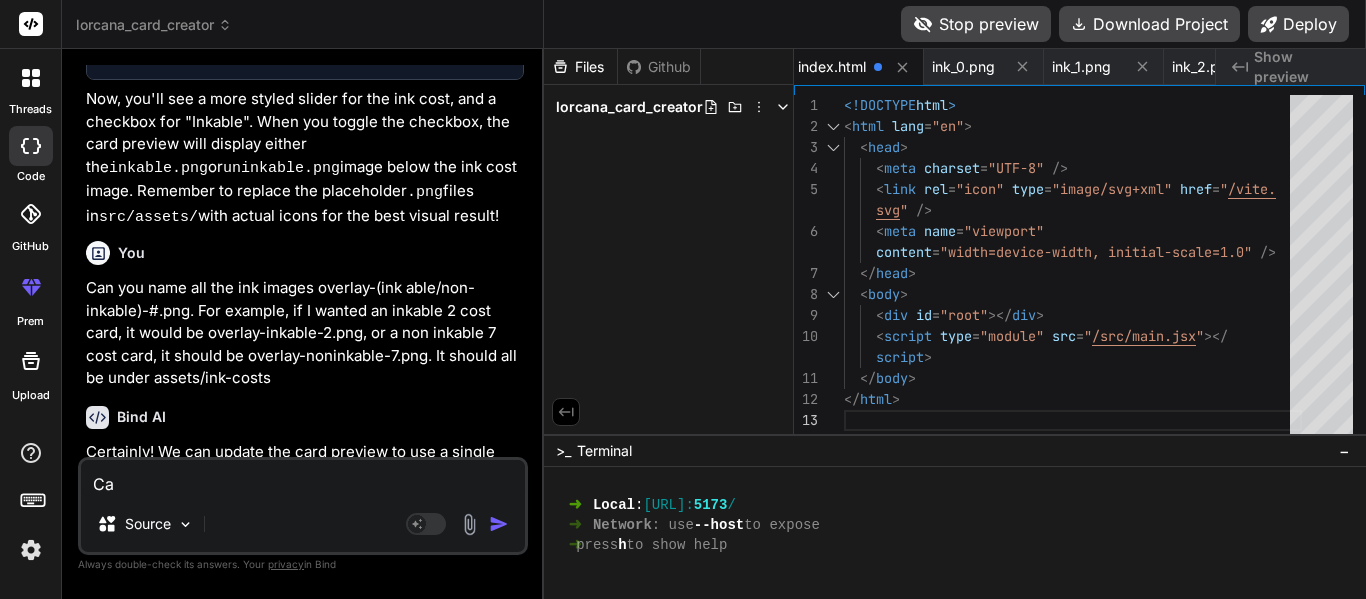 click on "Files [PERSON_NAME]" at bounding box center (669, 241) 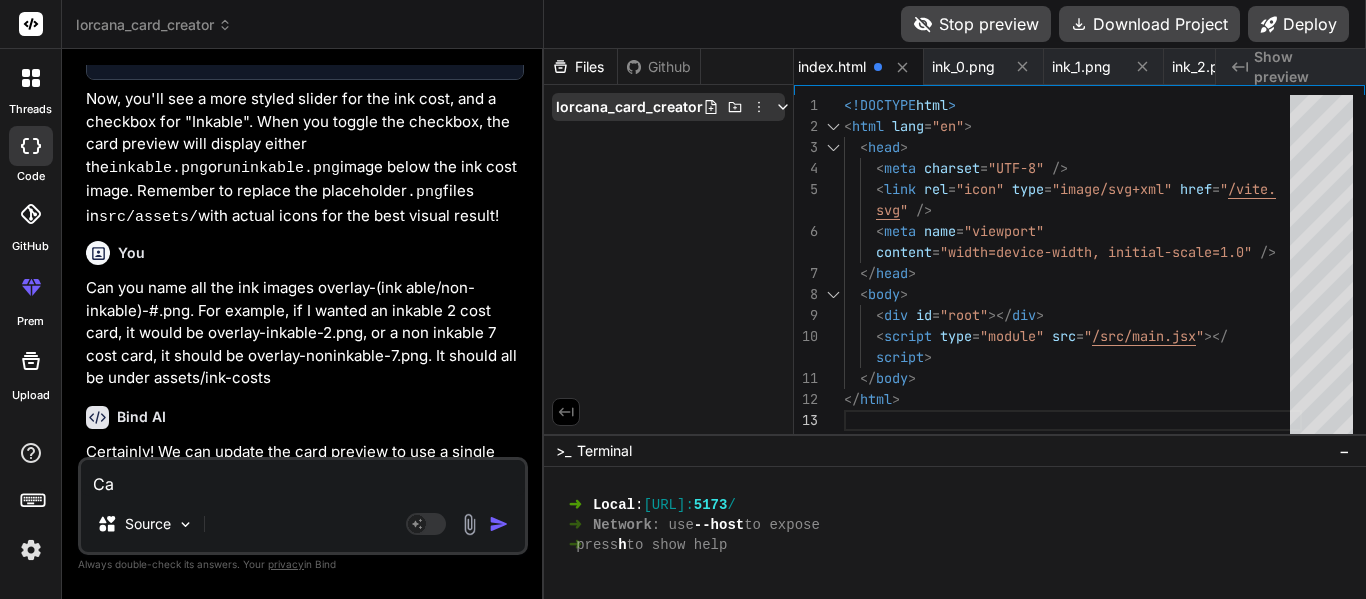 click 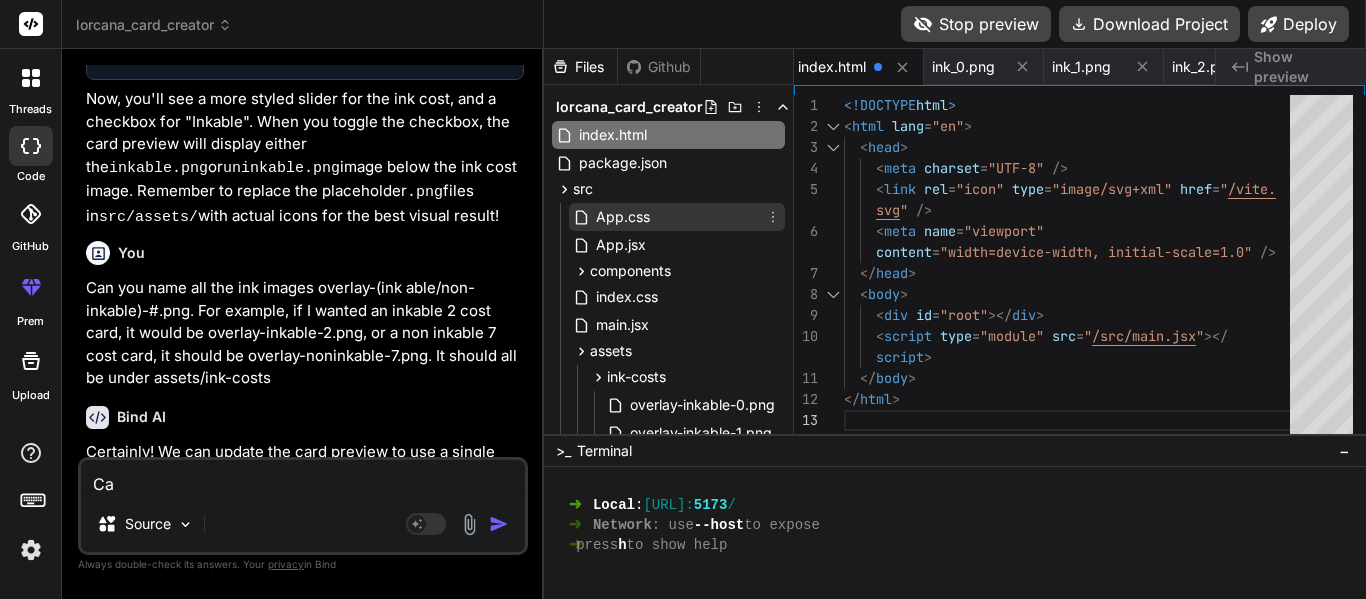 click on "App.css" at bounding box center (677, 217) 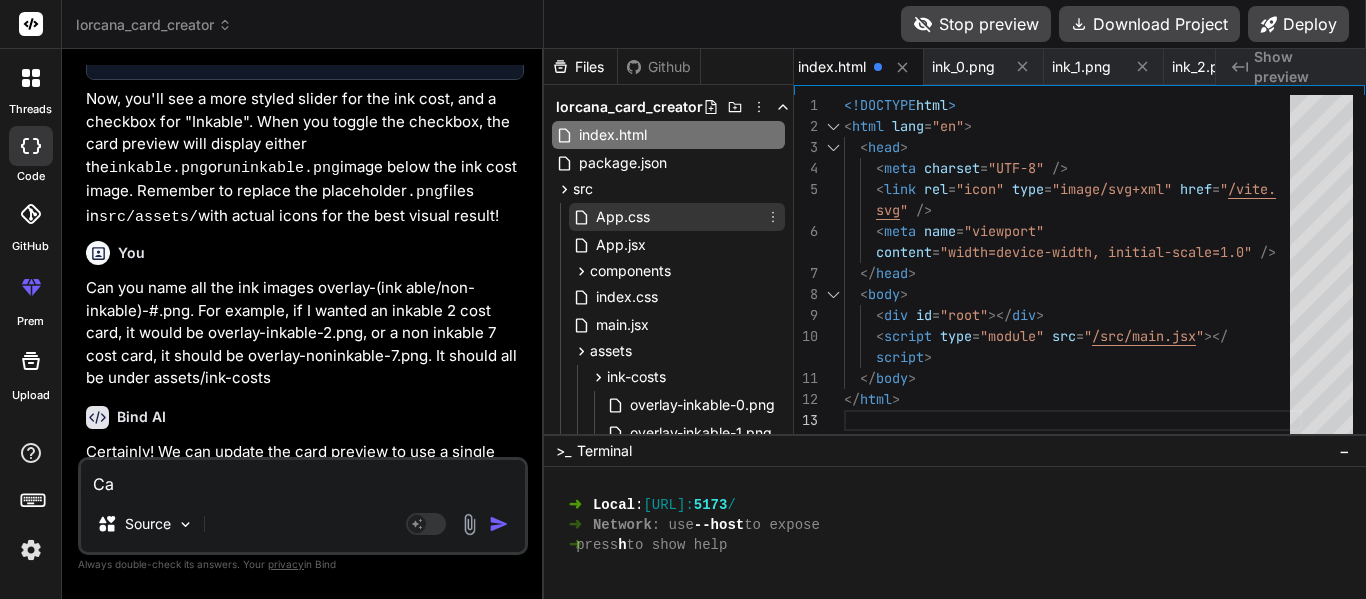 scroll, scrollTop: 0, scrollLeft: 698, axis: horizontal 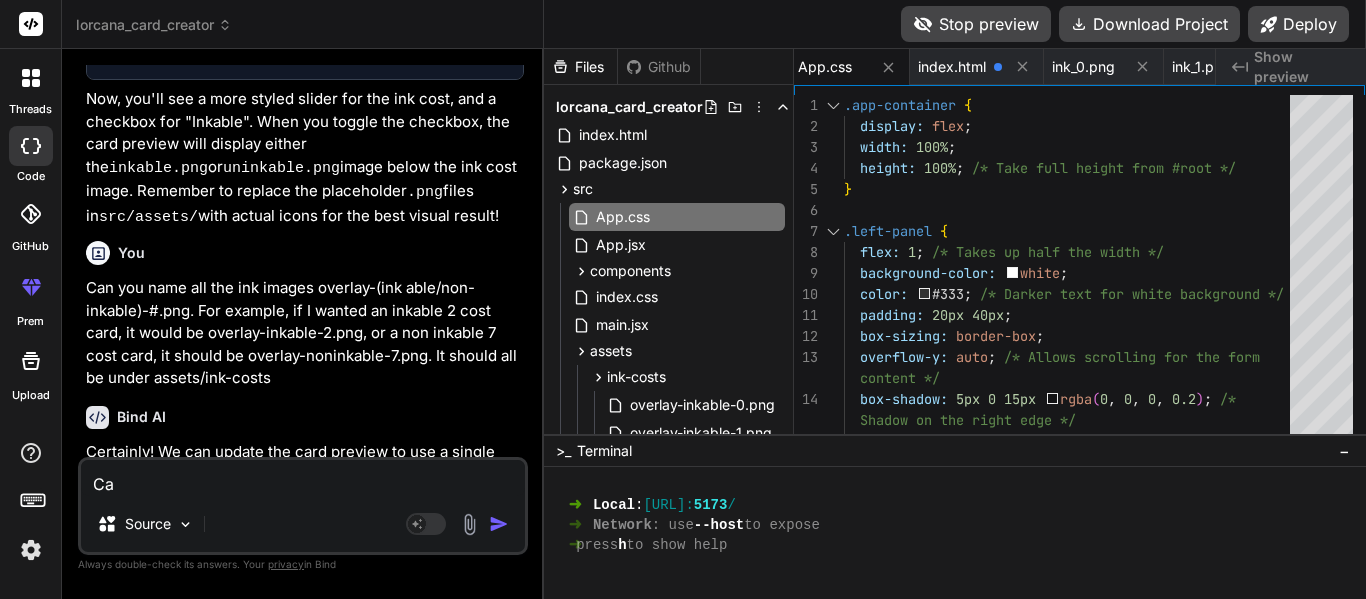 click on "Ca" at bounding box center (303, 478) 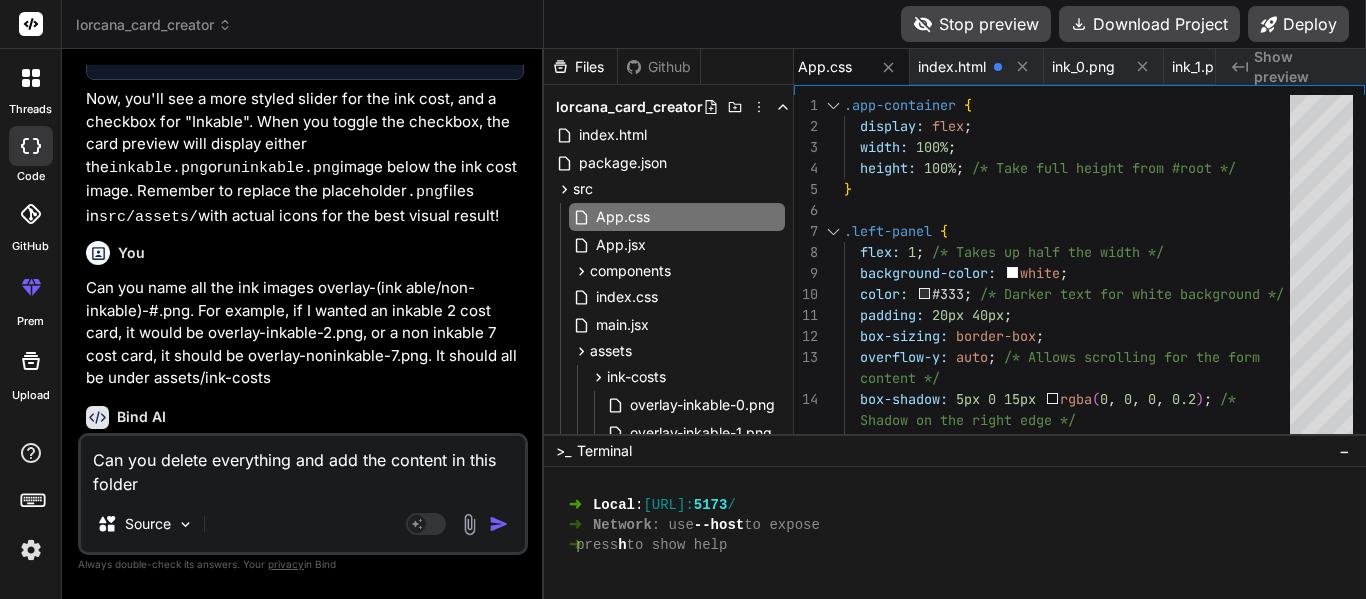 click at bounding box center [469, 524] 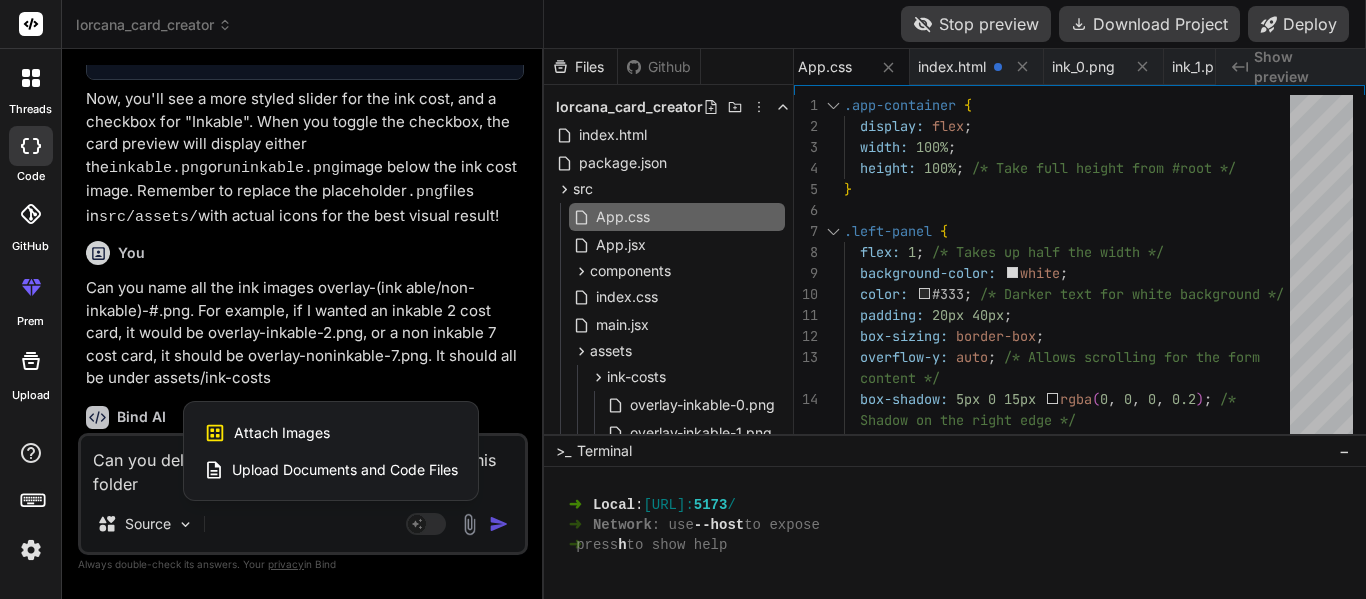 click on "Upload Documents and Code Files" at bounding box center [345, 470] 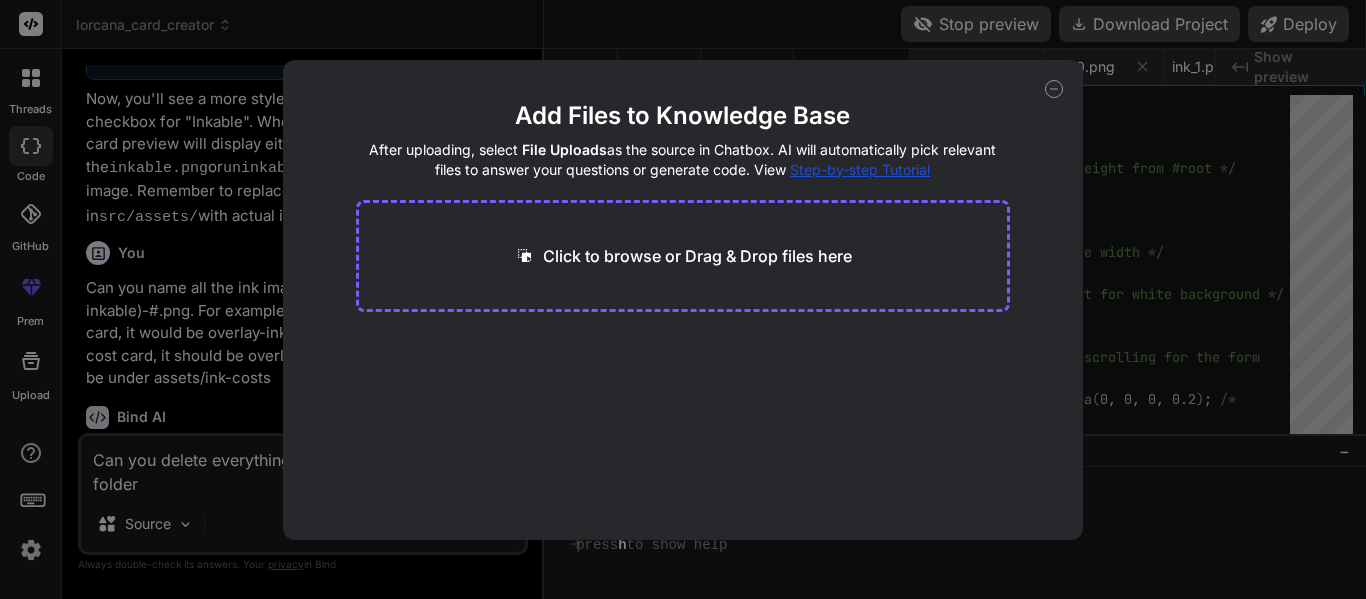 click on "Click to browse or Drag & Drop files here" at bounding box center (683, 256) 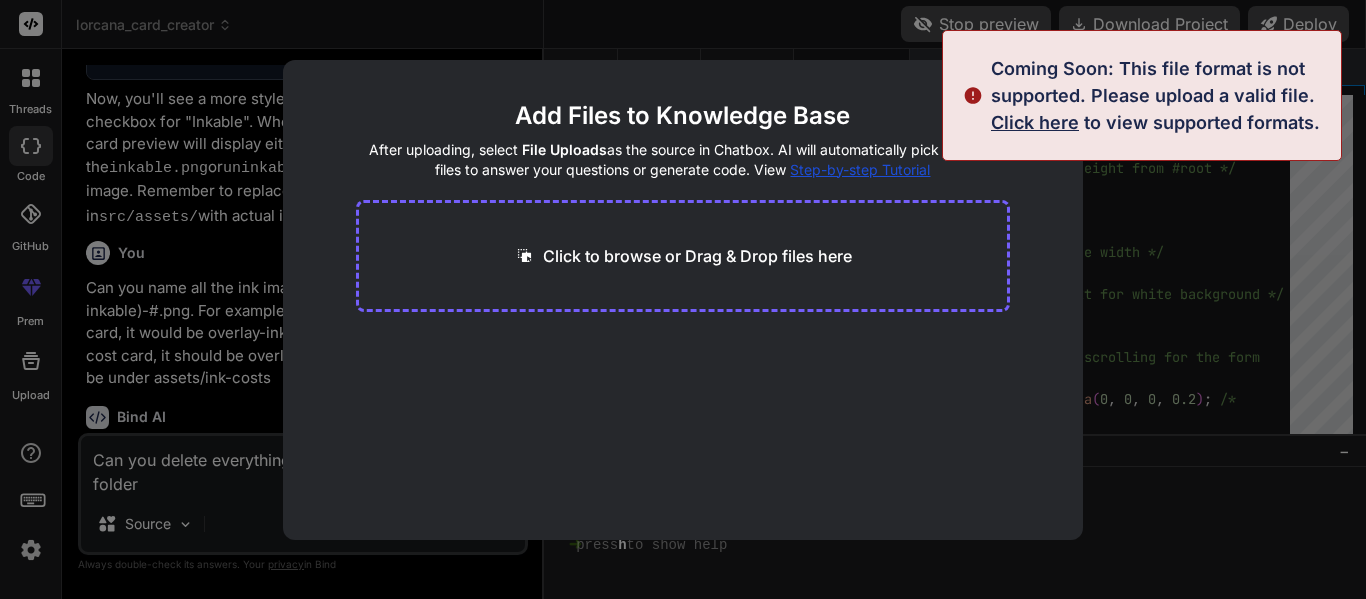 click on "Add Files to Knowledge Base After uploading, select   File Uploads  as the source in Chatbox. AI will automatically pick relevant files to answer your questions or generate code. View   Step-by-step Tutorial Click to browse or Drag & Drop files here" at bounding box center [683, 299] 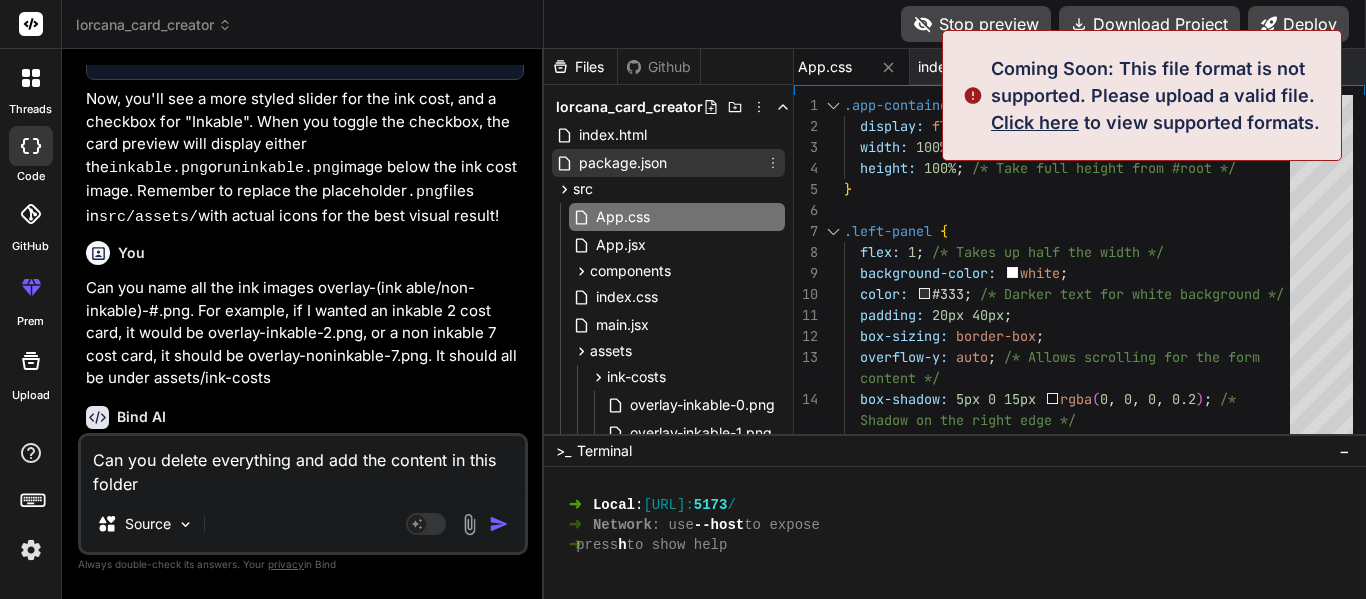 click on "package.json" at bounding box center (668, 163) 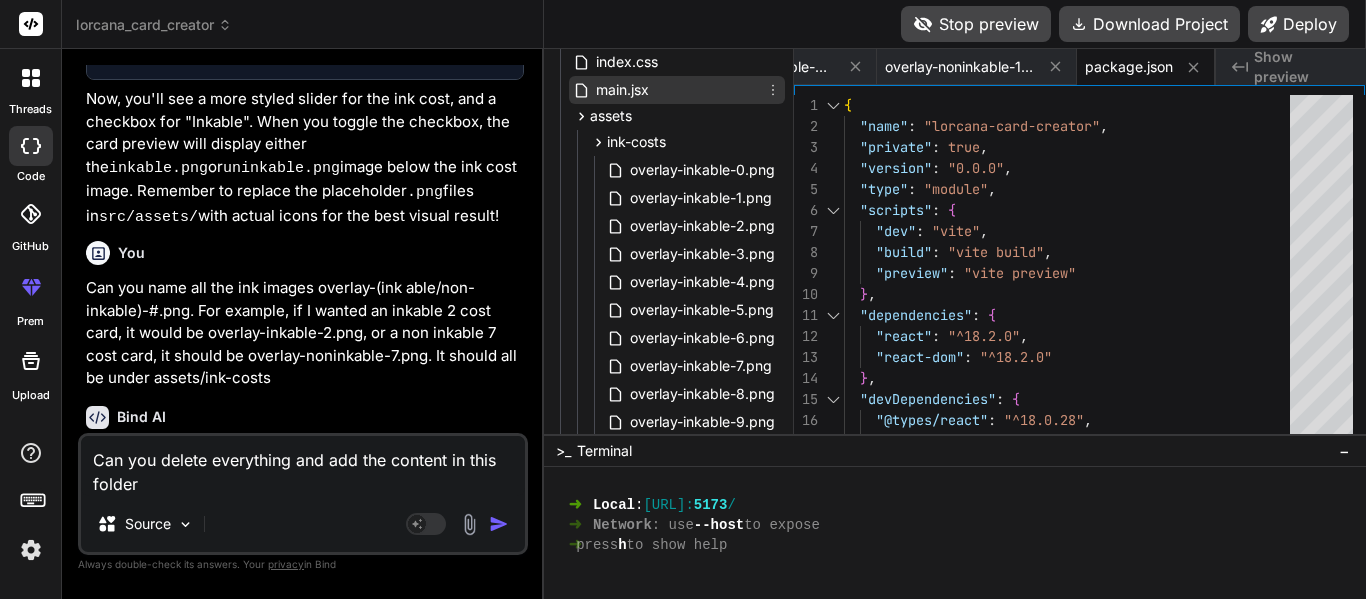 scroll, scrollTop: 245, scrollLeft: 0, axis: vertical 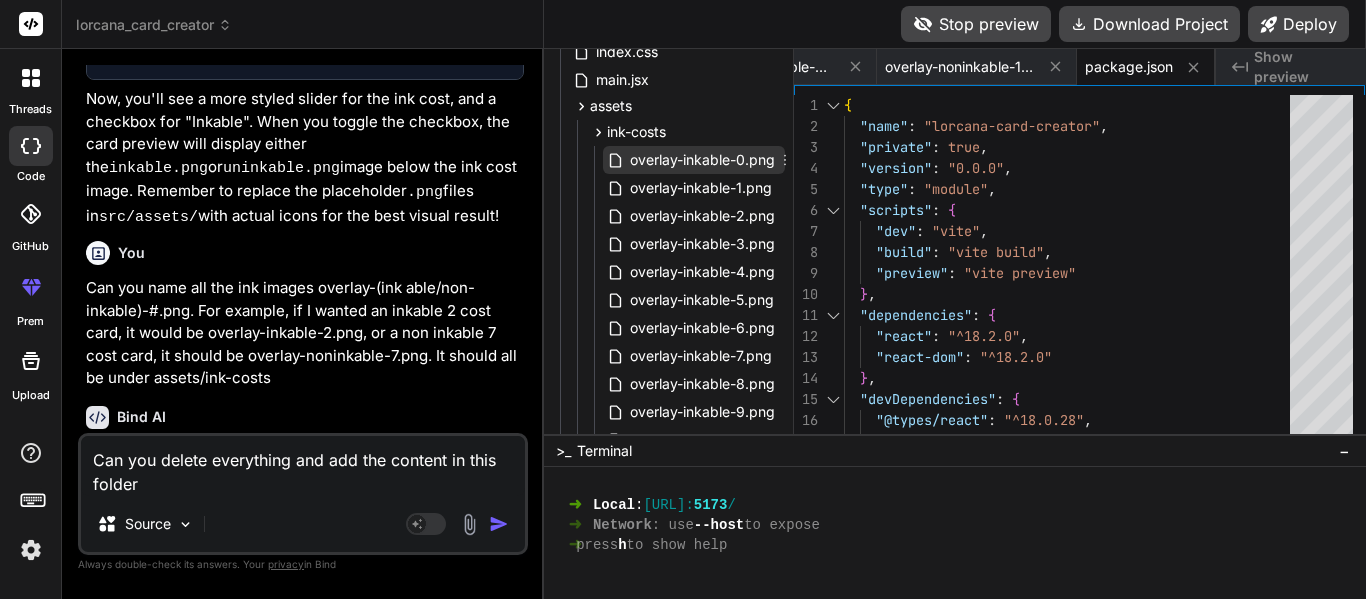 click on "overlay-inkable-0.png" at bounding box center [702, 160] 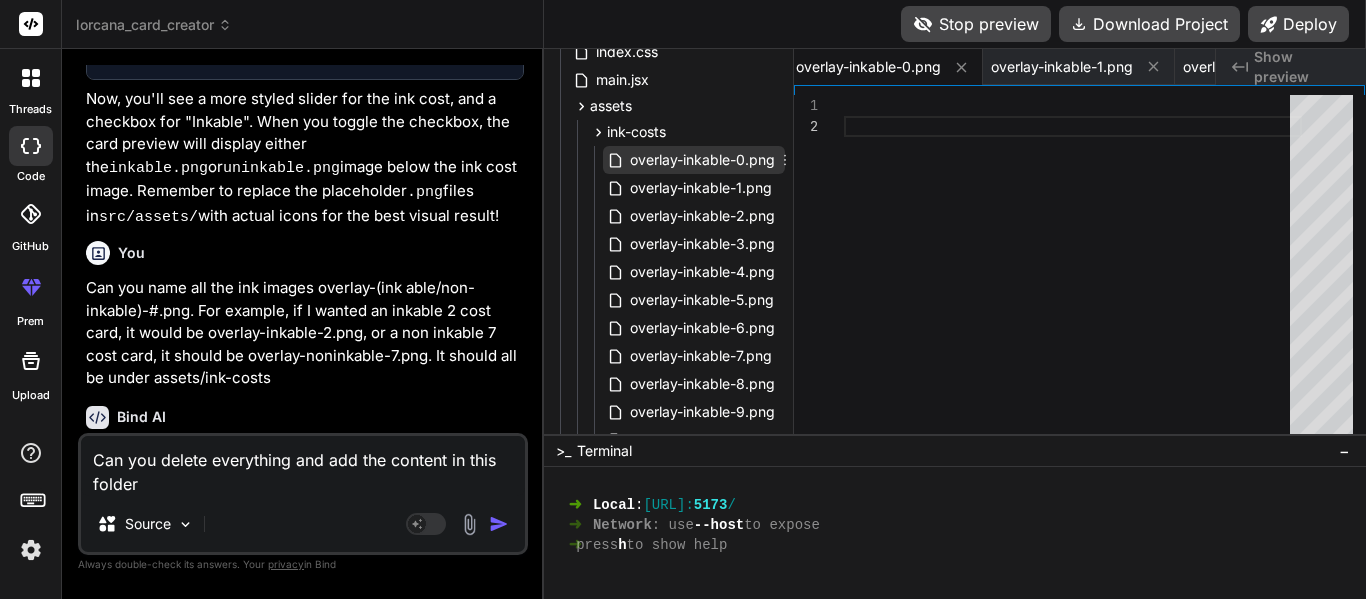 click 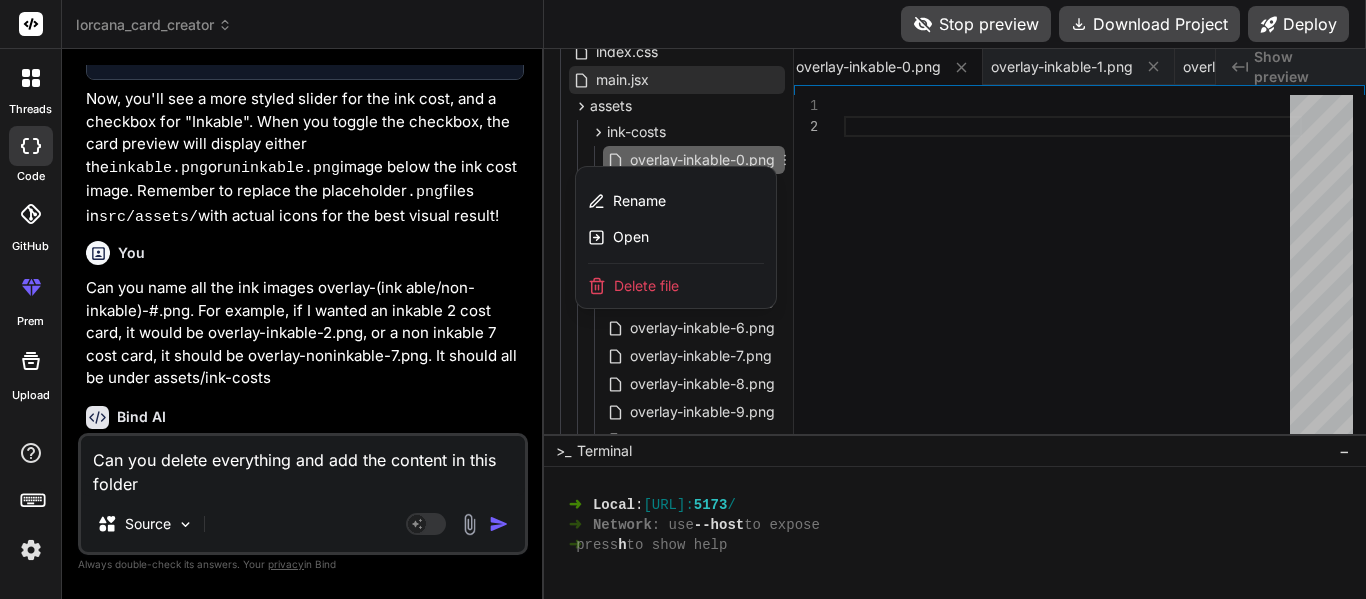 click on "Delete file" at bounding box center [646, 286] 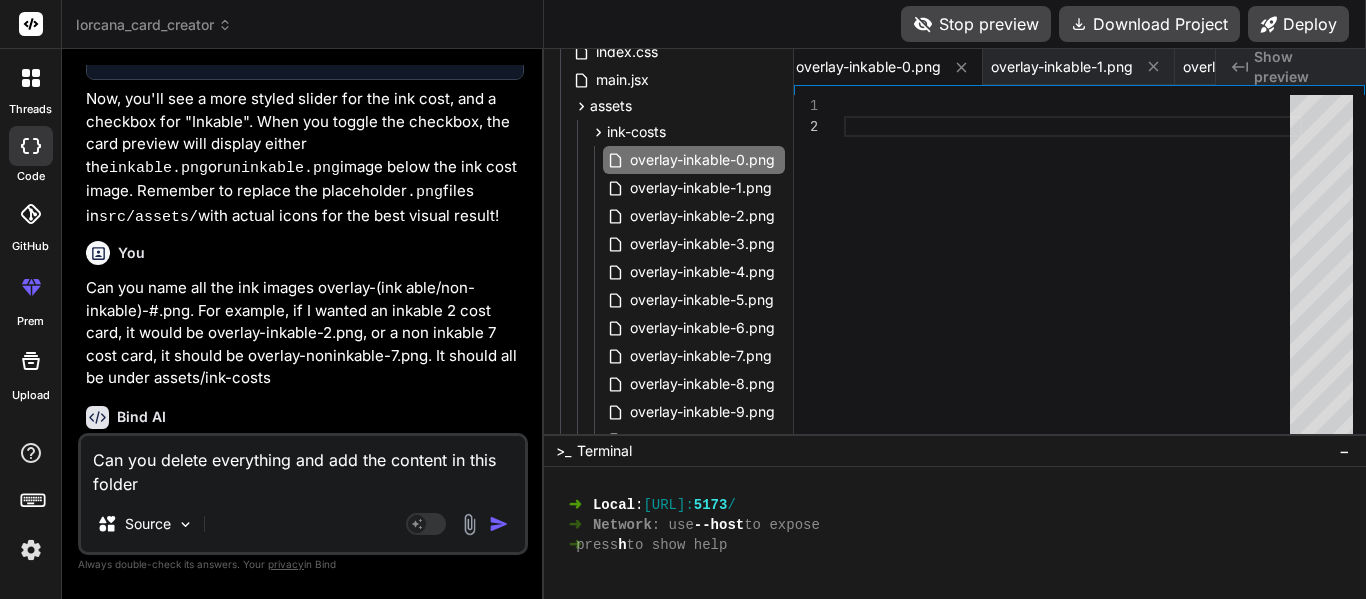 click on "Can you delete everything and add the content in this folder" at bounding box center (303, 466) 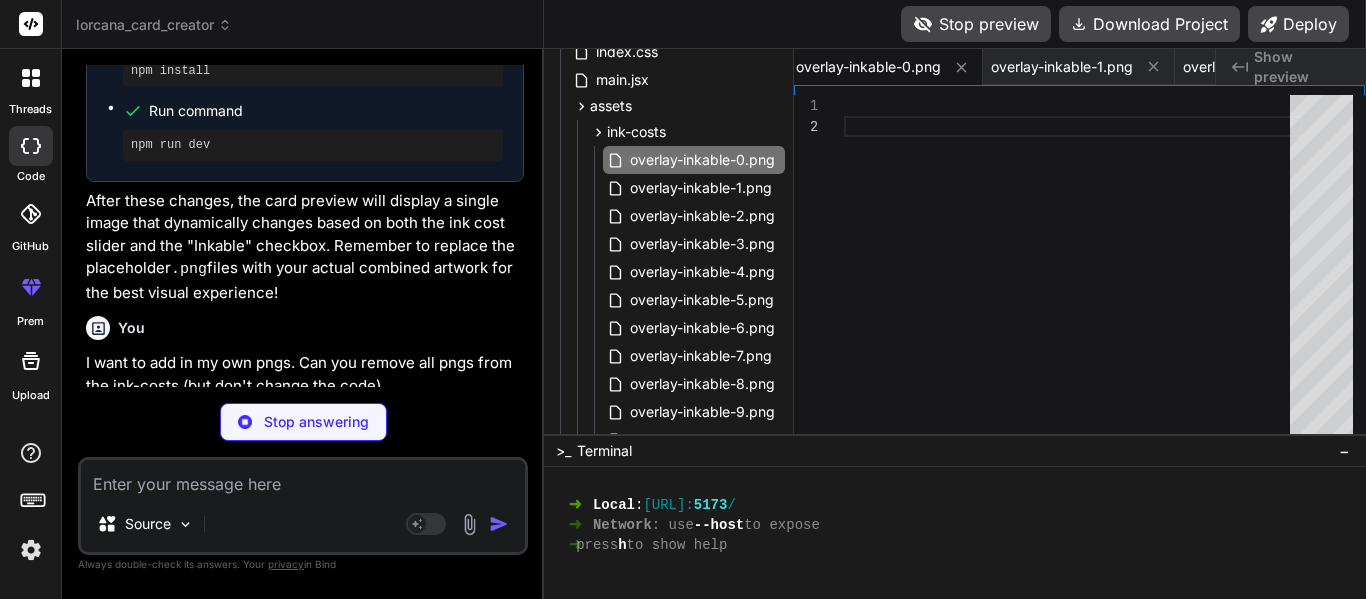 scroll, scrollTop: 10175, scrollLeft: 0, axis: vertical 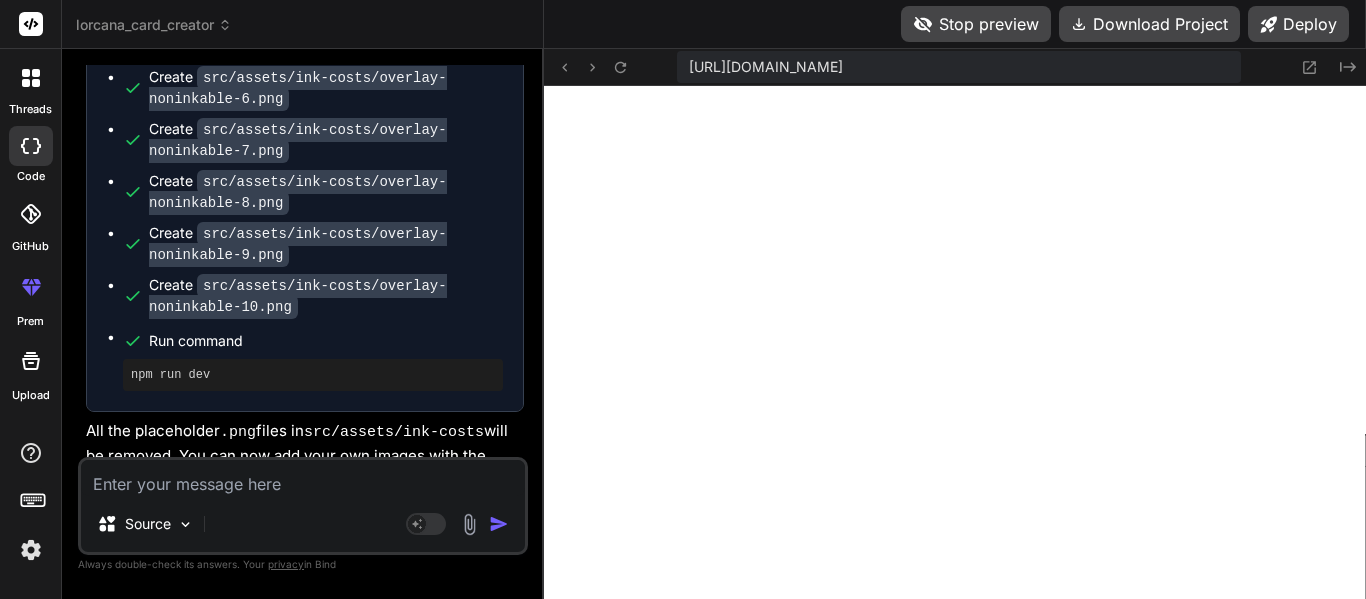 click on "All the placeholder  .png  files in  src/assets/ink-costs  will be removed. You can now add your own images with the specified naming convention ( overlay-(inkable/non-inkable)-#.png ) to that directory. The application will then use your custom images." at bounding box center [305, 479] 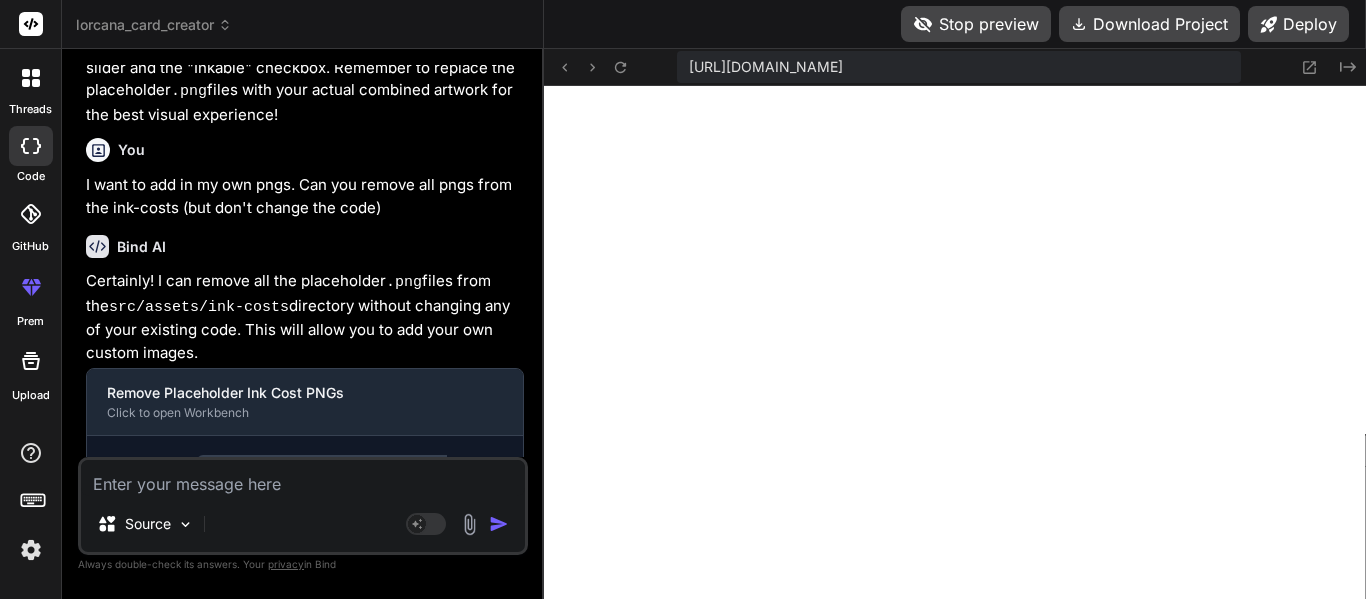 scroll, scrollTop: 10355, scrollLeft: 0, axis: vertical 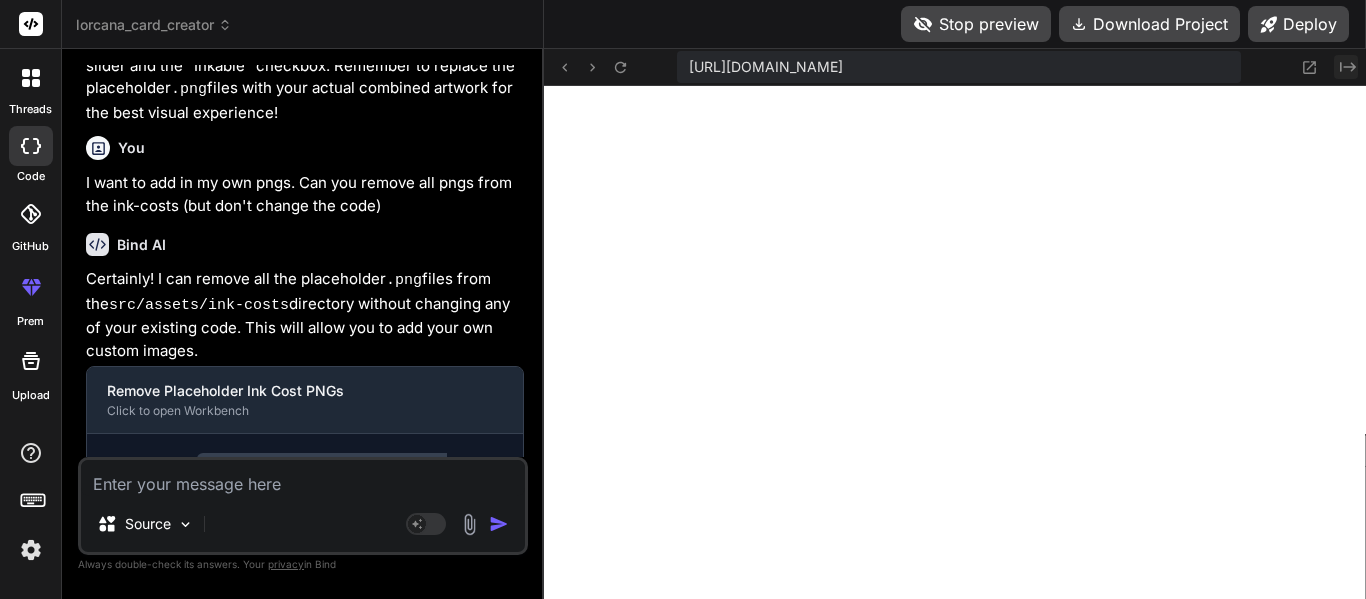 click 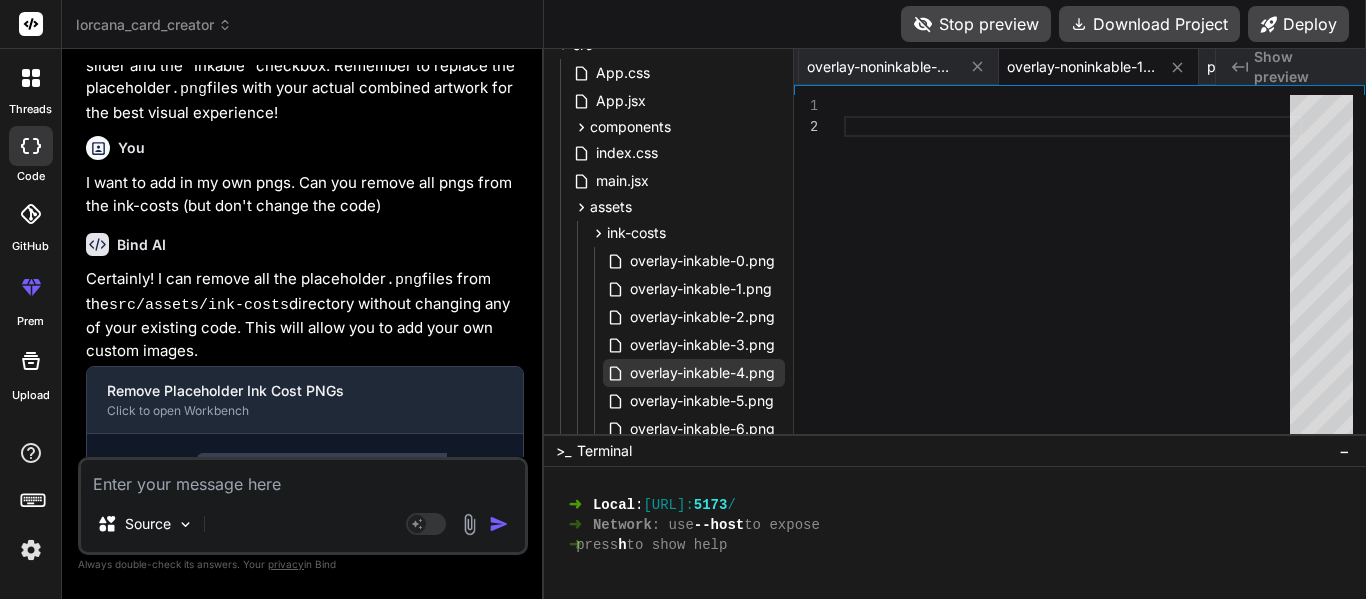 scroll, scrollTop: 121, scrollLeft: 0, axis: vertical 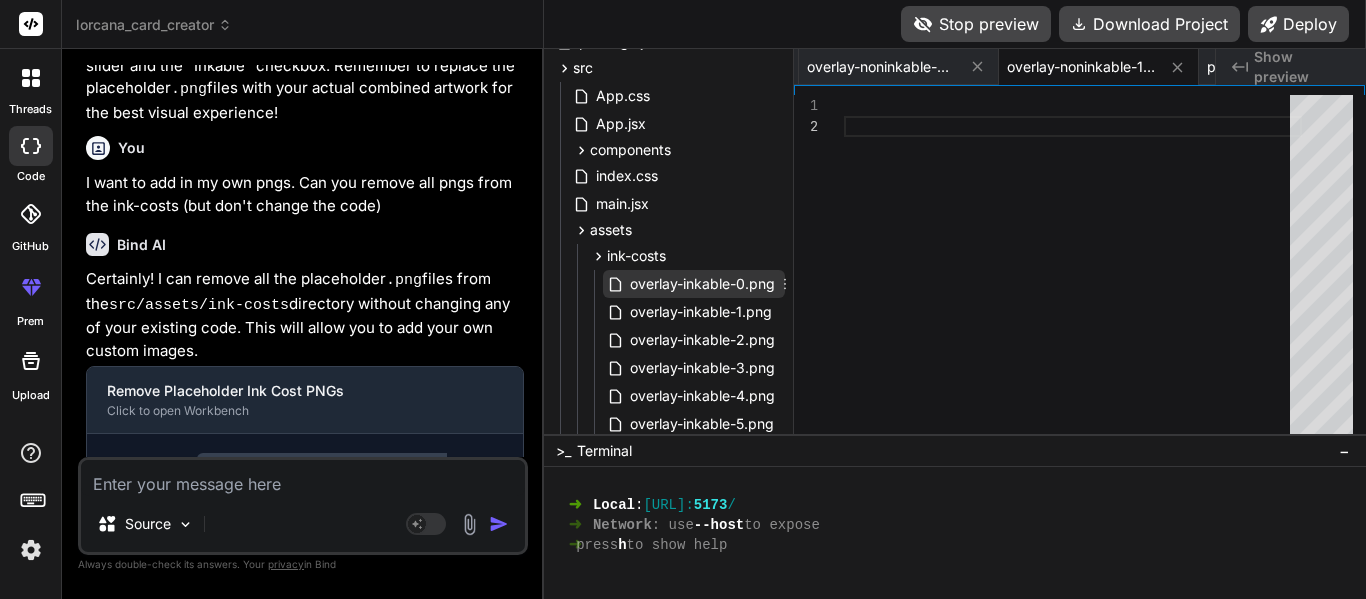 click on "overlay-inkable-0.png" at bounding box center [702, 284] 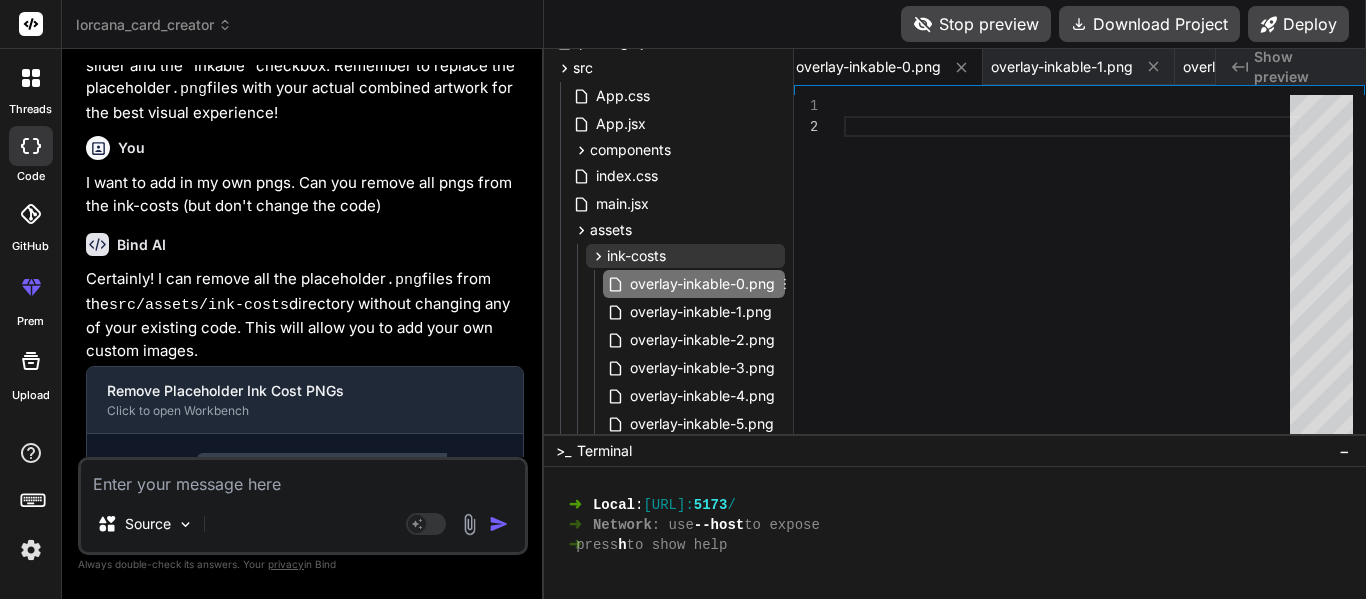 click on "ink-costs" at bounding box center (636, 256) 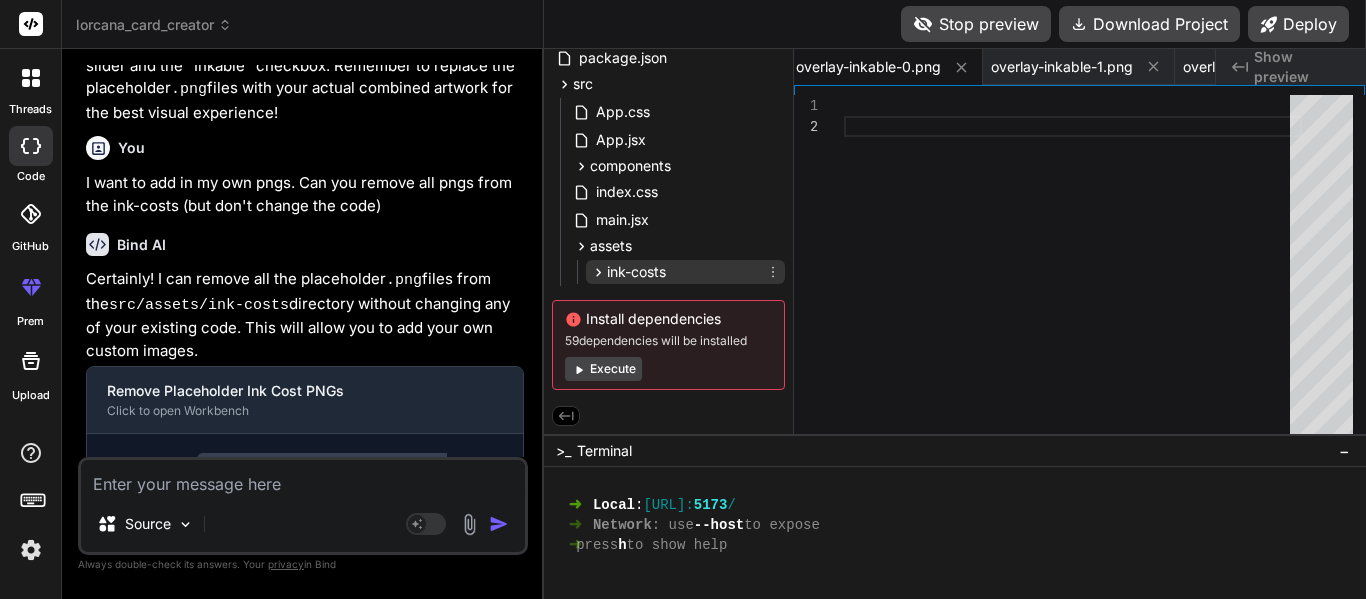 click on "ink-costs" at bounding box center [685, 272] 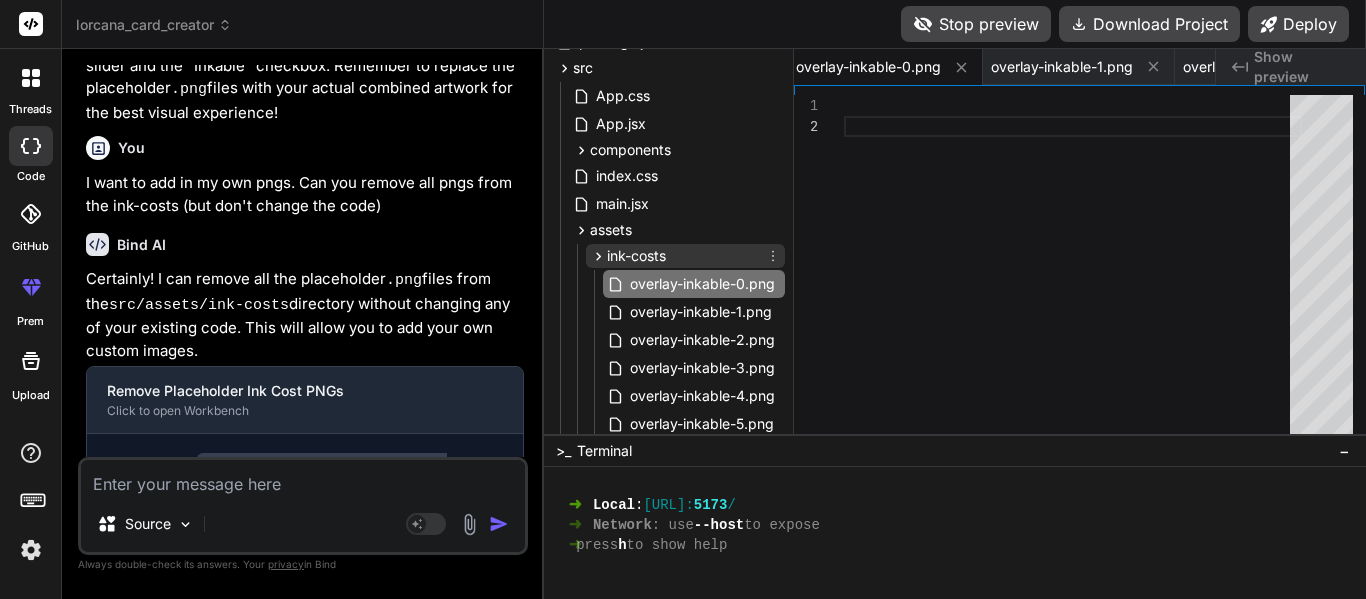 click 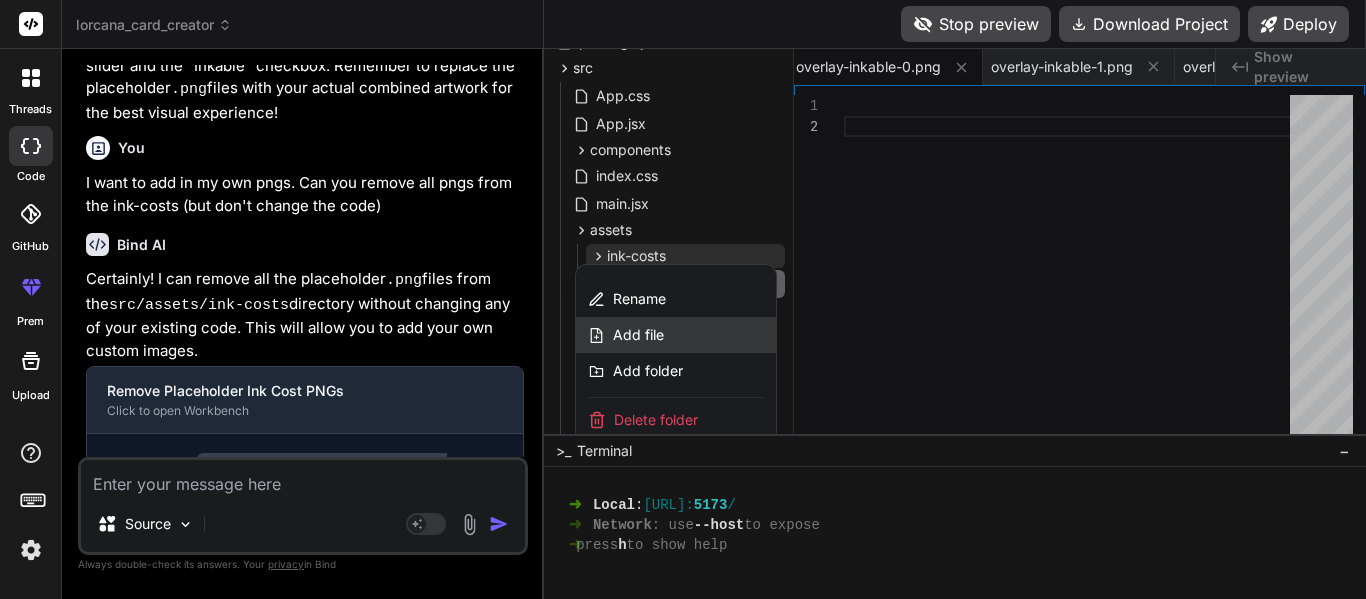 click on "Add file" at bounding box center (676, 335) 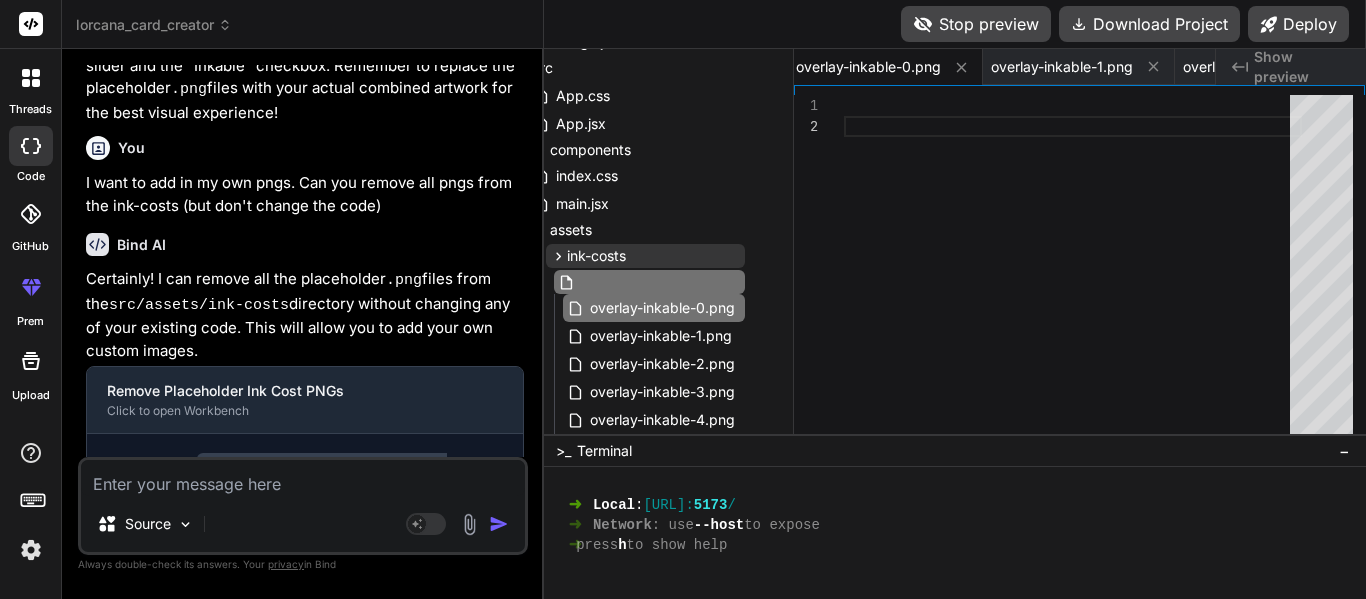 click on "ink-costs" at bounding box center [645, 256] 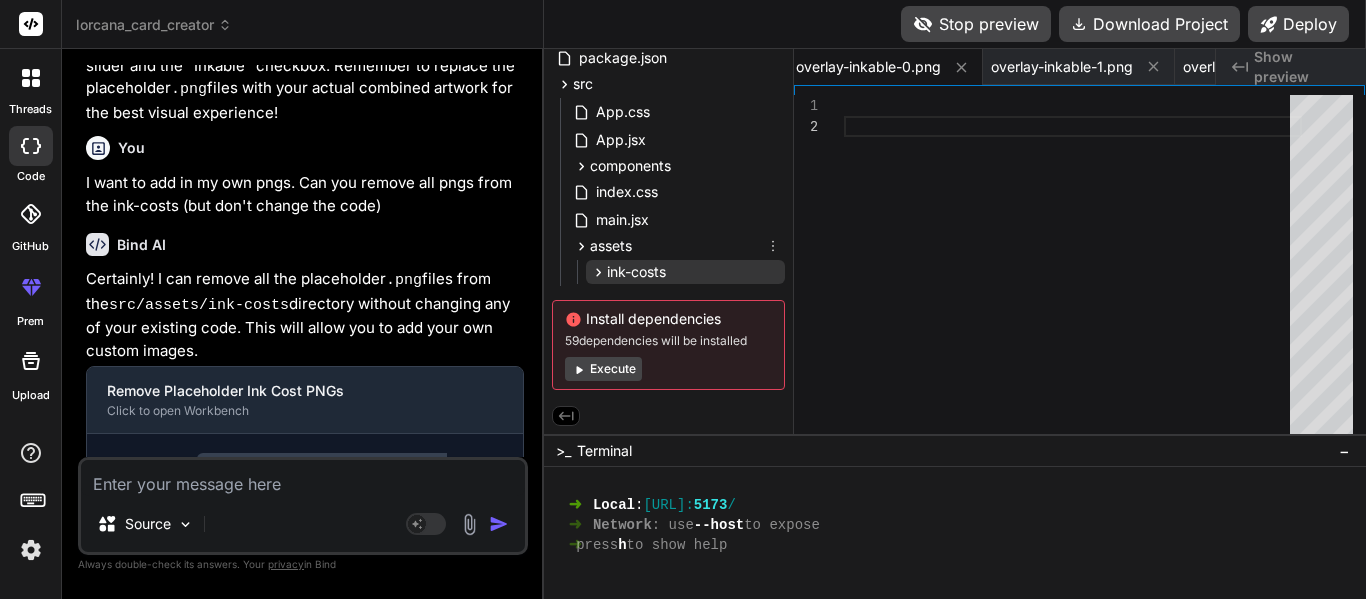 scroll, scrollTop: 105, scrollLeft: 0, axis: vertical 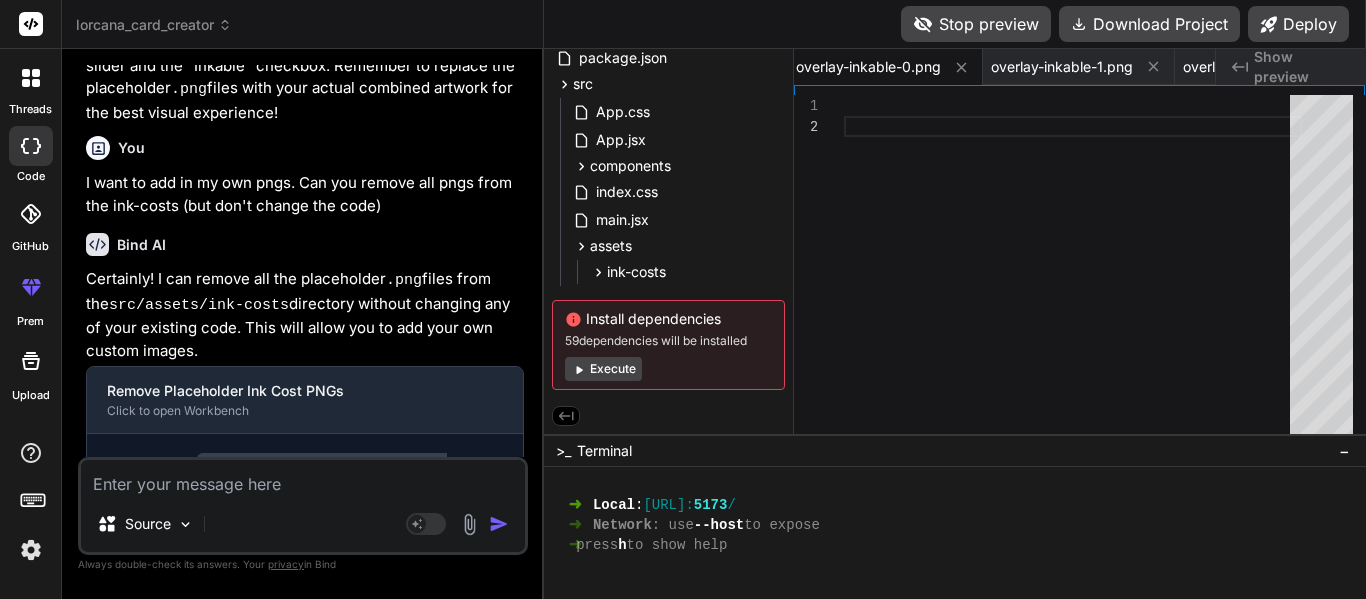 click at bounding box center (469, 524) 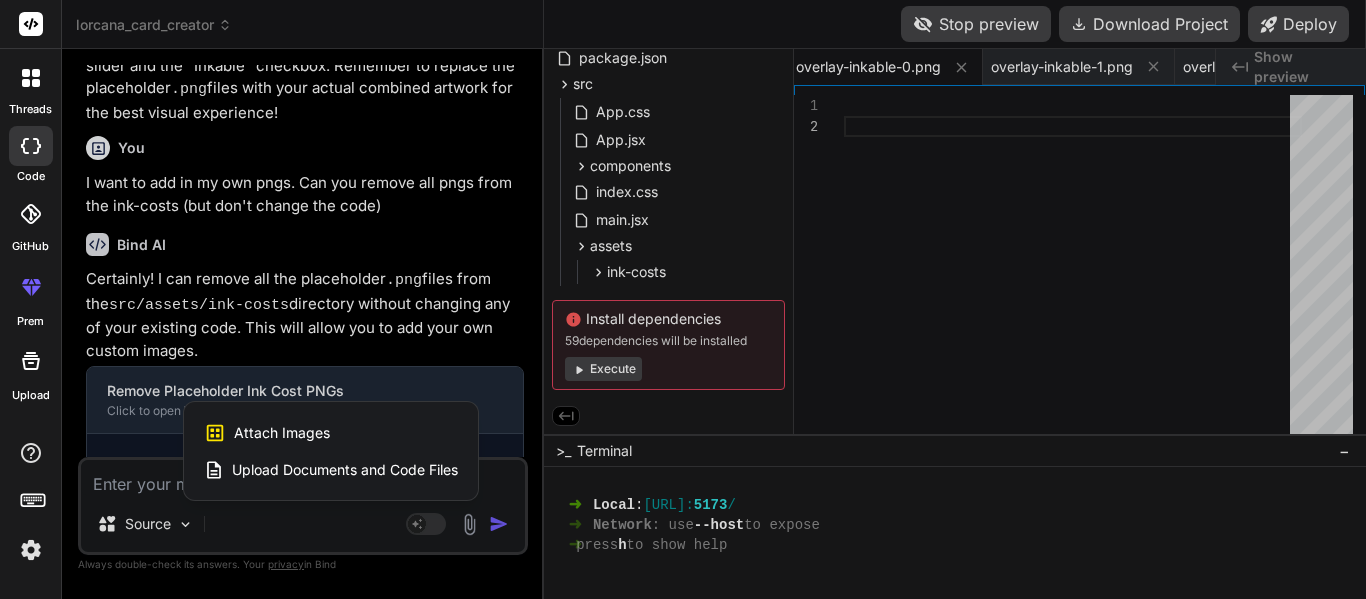 click on "Attach Images Image attachments are only supported in [PERSON_NAME] and Gemini models." at bounding box center [331, 433] 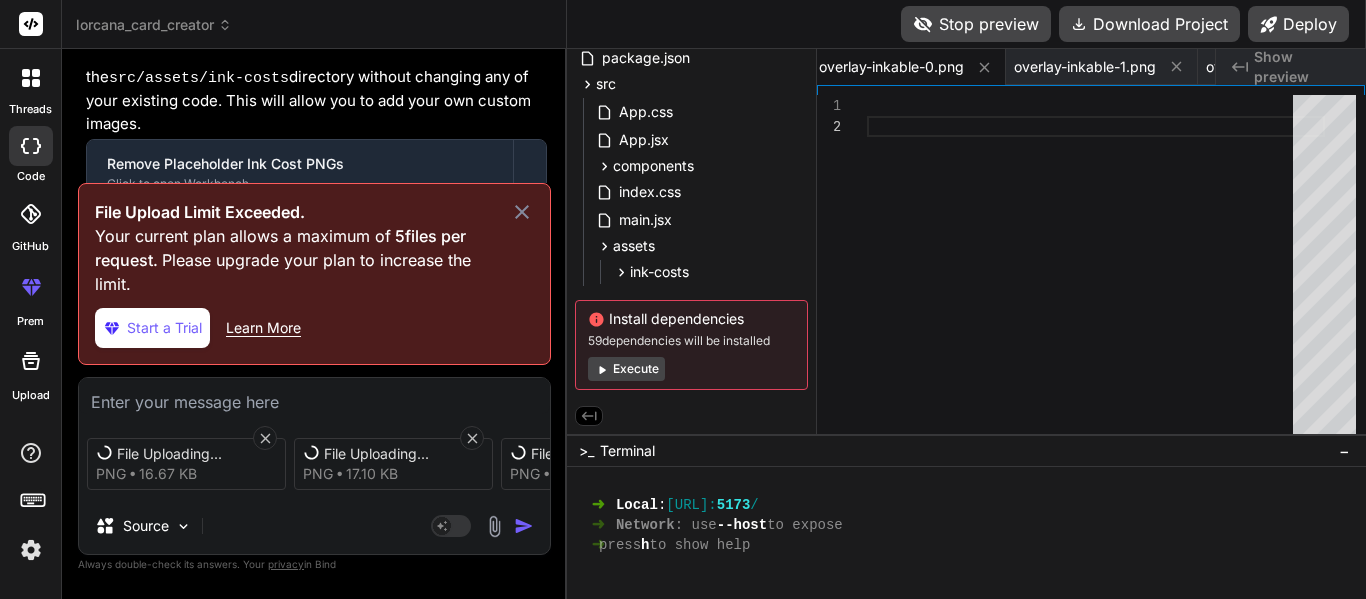 scroll, scrollTop: 10106, scrollLeft: 0, axis: vertical 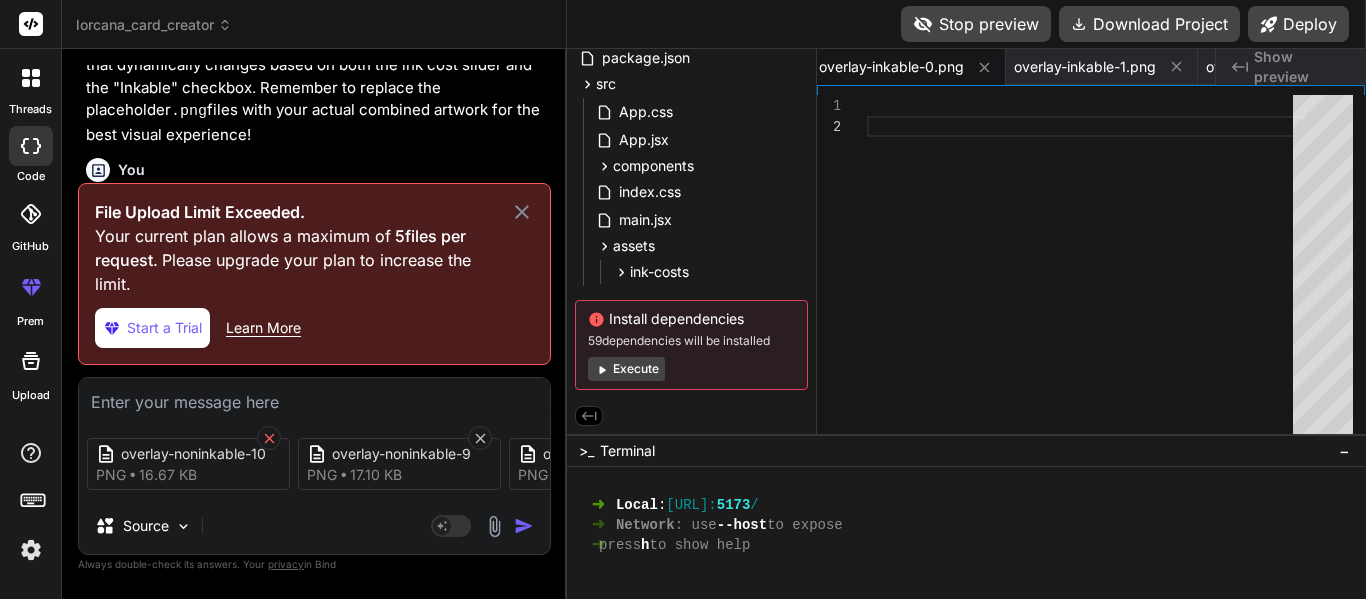 click 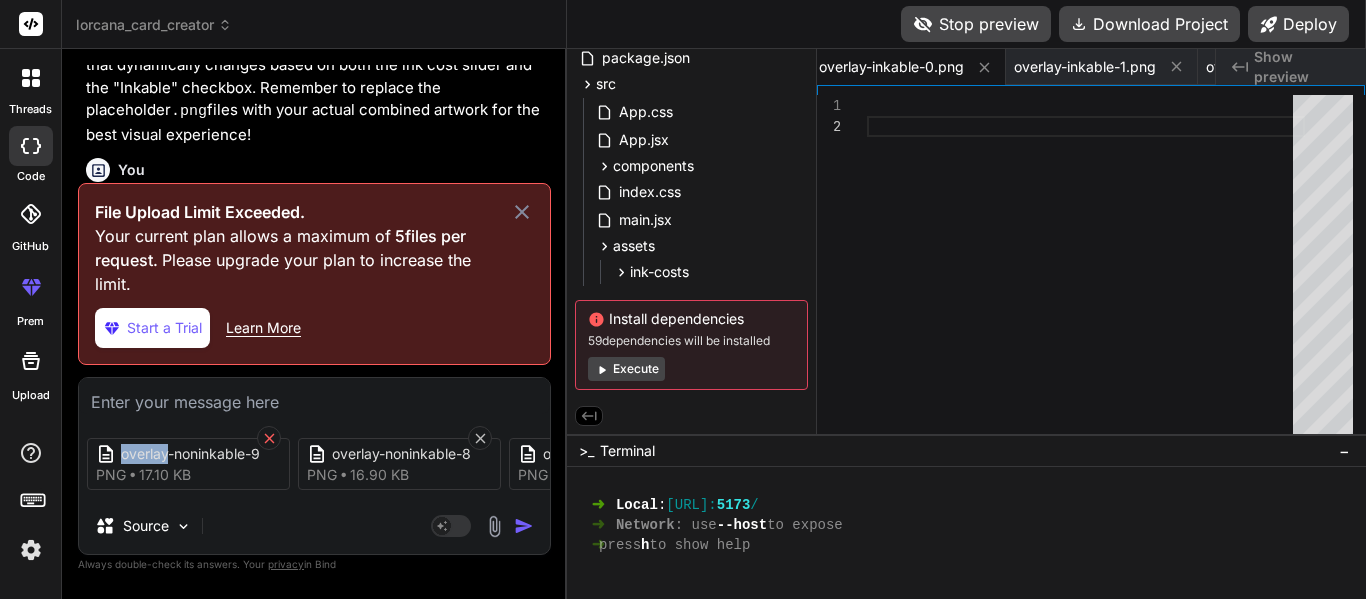 click 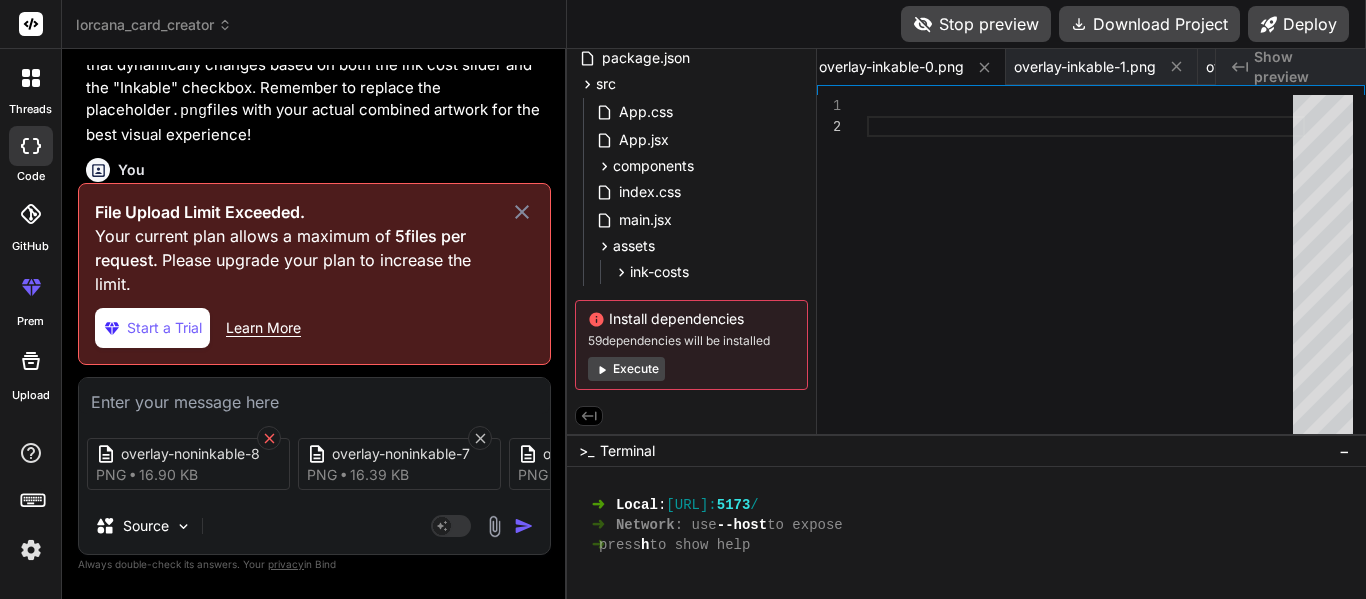 click 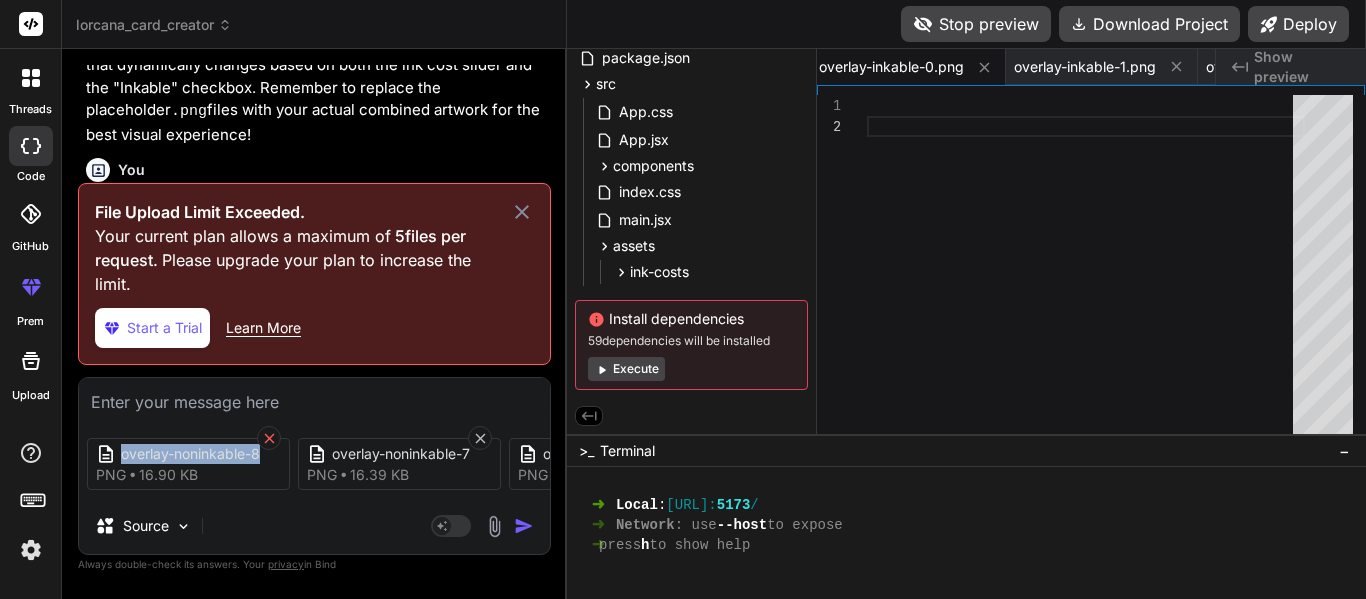 scroll, scrollTop: 10355, scrollLeft: 0, axis: vertical 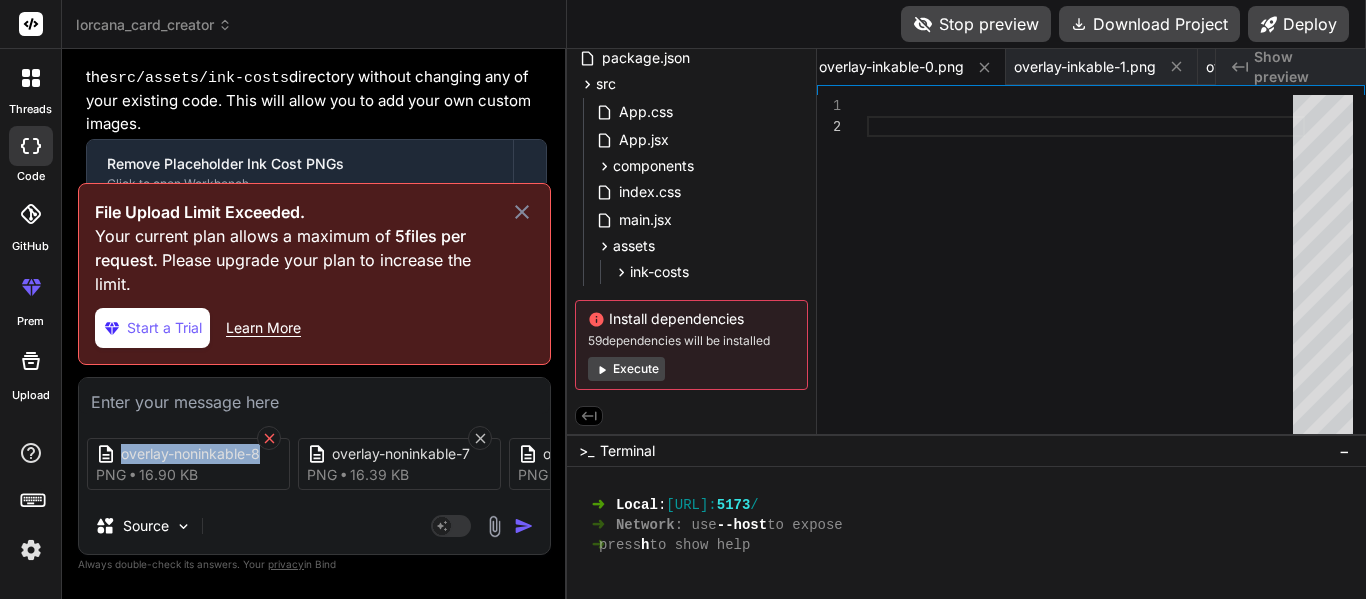 click 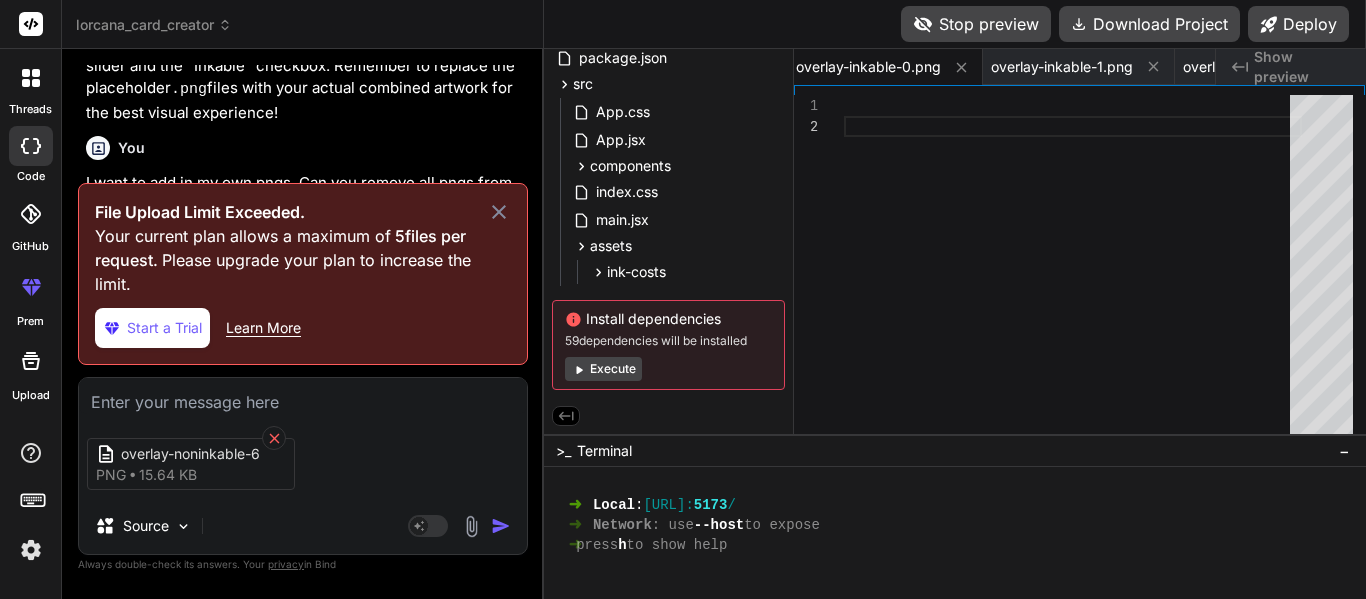 click 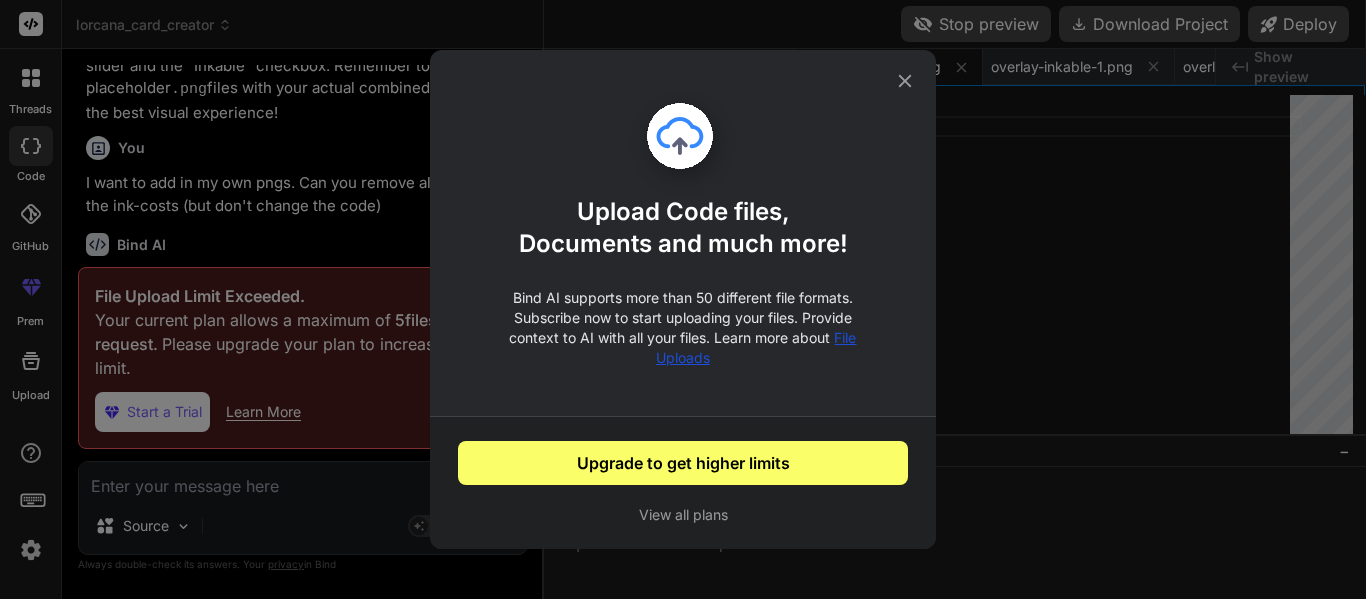 click on "Upload Code files,  Documents and much more! Bind AI supports more than 50 different file formats. Subscribe now to start uploading your files. Provide context to AI with all your files. Learn more about   File Uploads Upgrade to get higher limits View all plans" at bounding box center (683, 299) 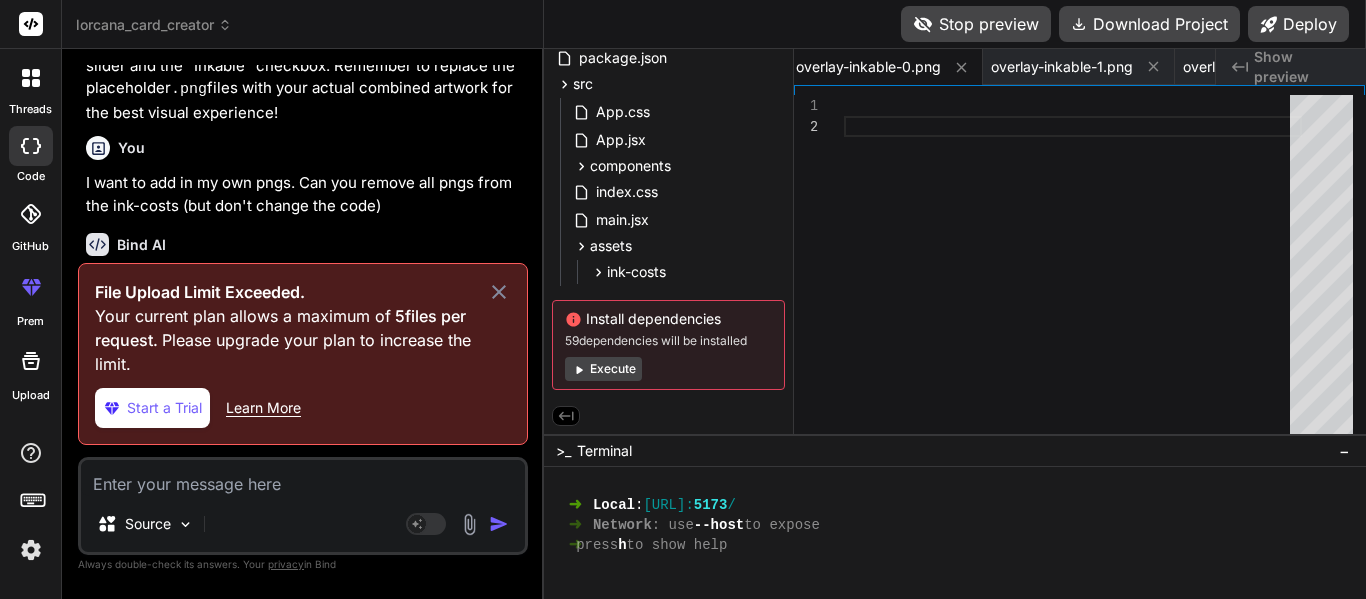 click at bounding box center [303, 478] 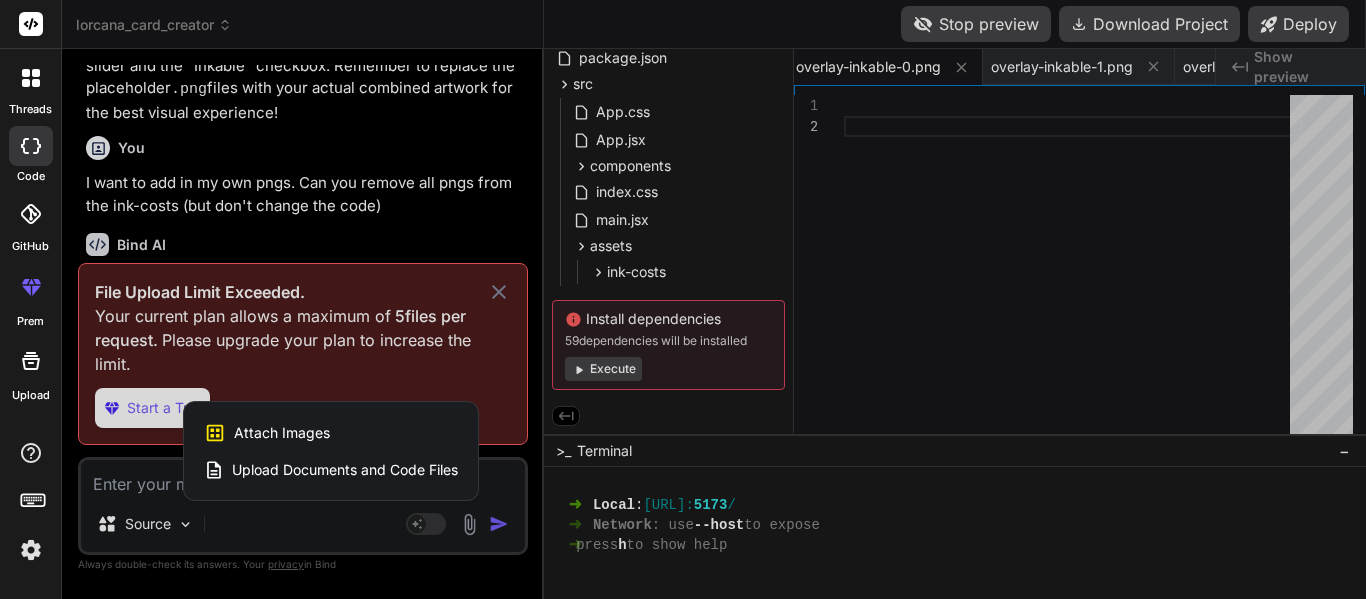 click on "Attach Images Image attachments are only supported in [PERSON_NAME] and Gemini models." at bounding box center (331, 433) 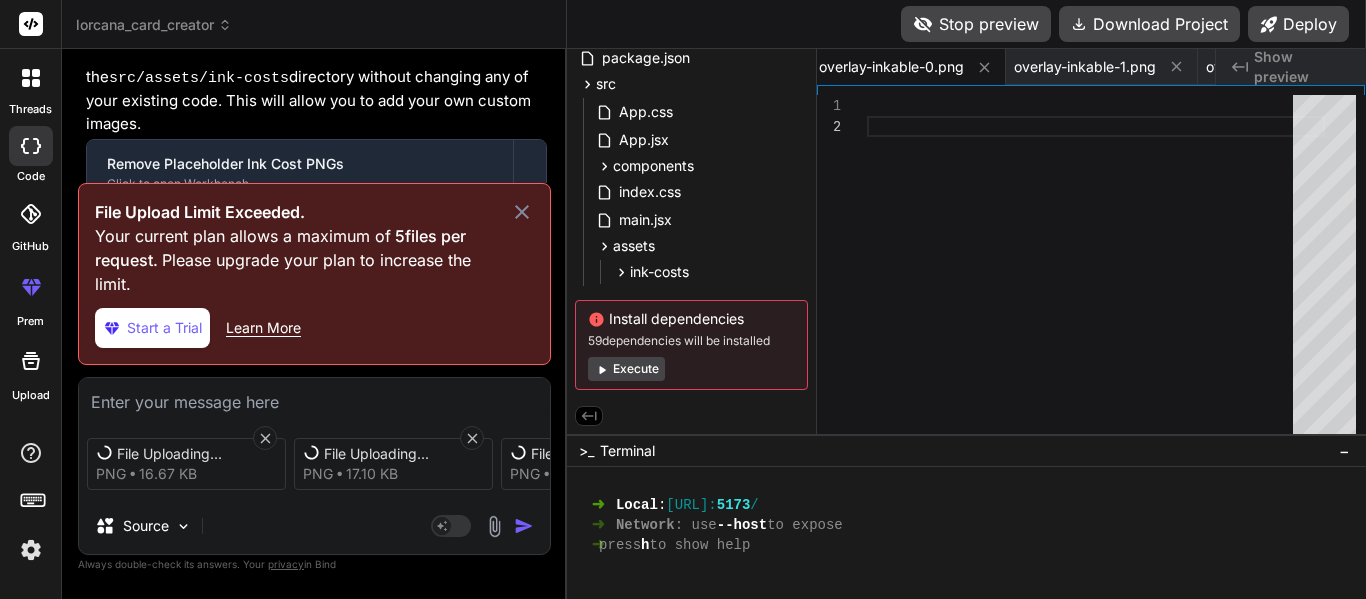 scroll, scrollTop: 10106, scrollLeft: 0, axis: vertical 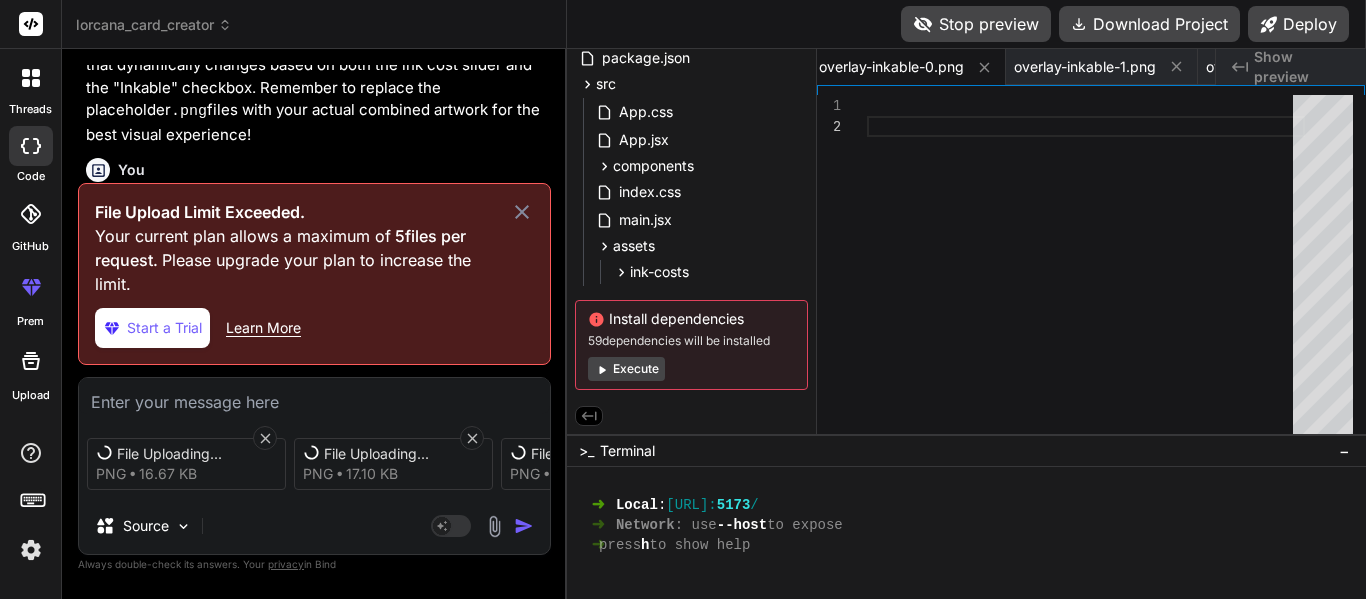 click at bounding box center (314, 396) 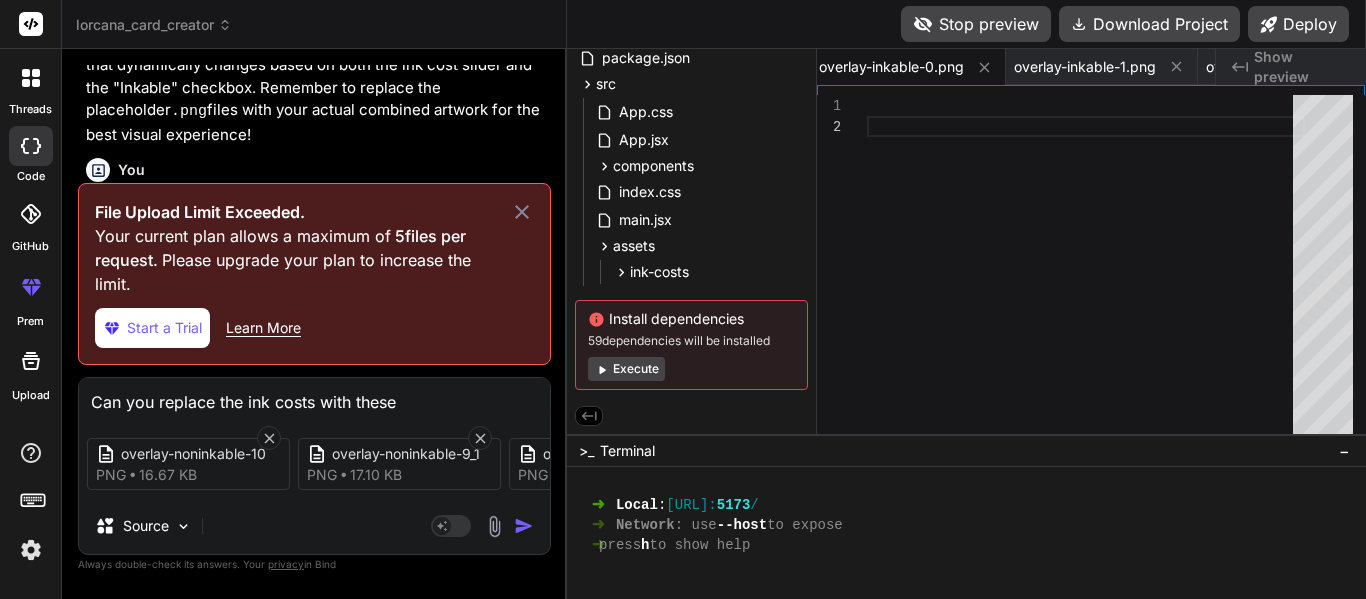 click on "Can you replace the ink costs with these" at bounding box center [314, 396] 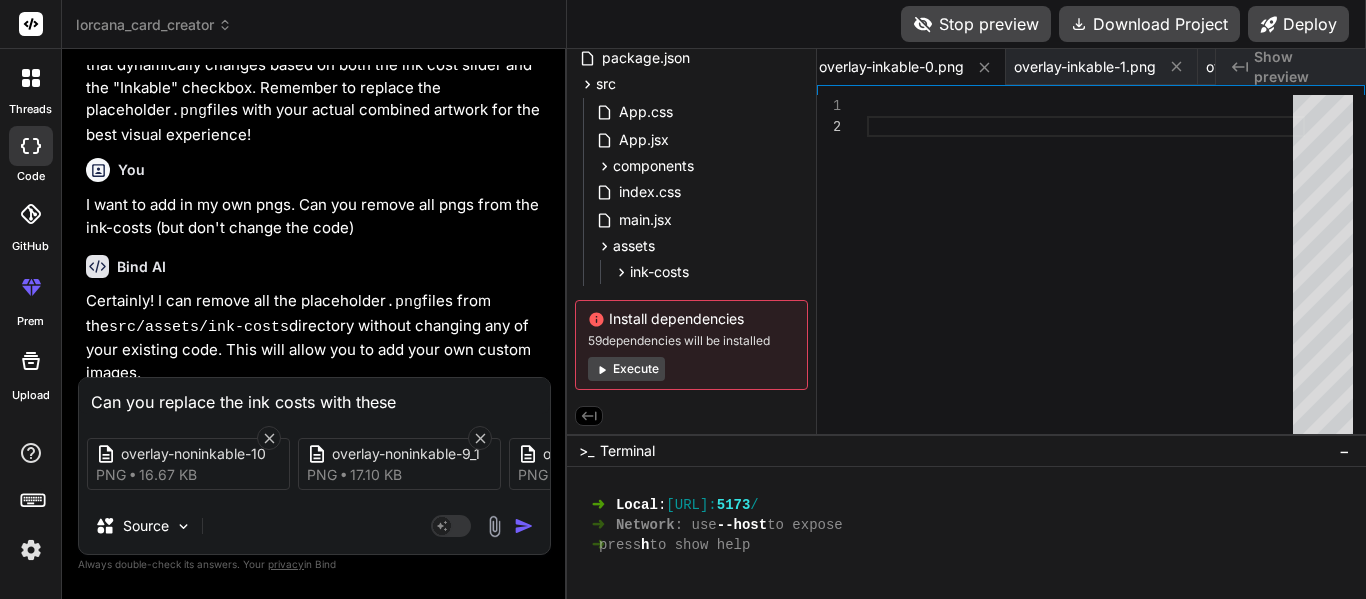 click on "Can you replace the ink costs with these" at bounding box center (314, 396) 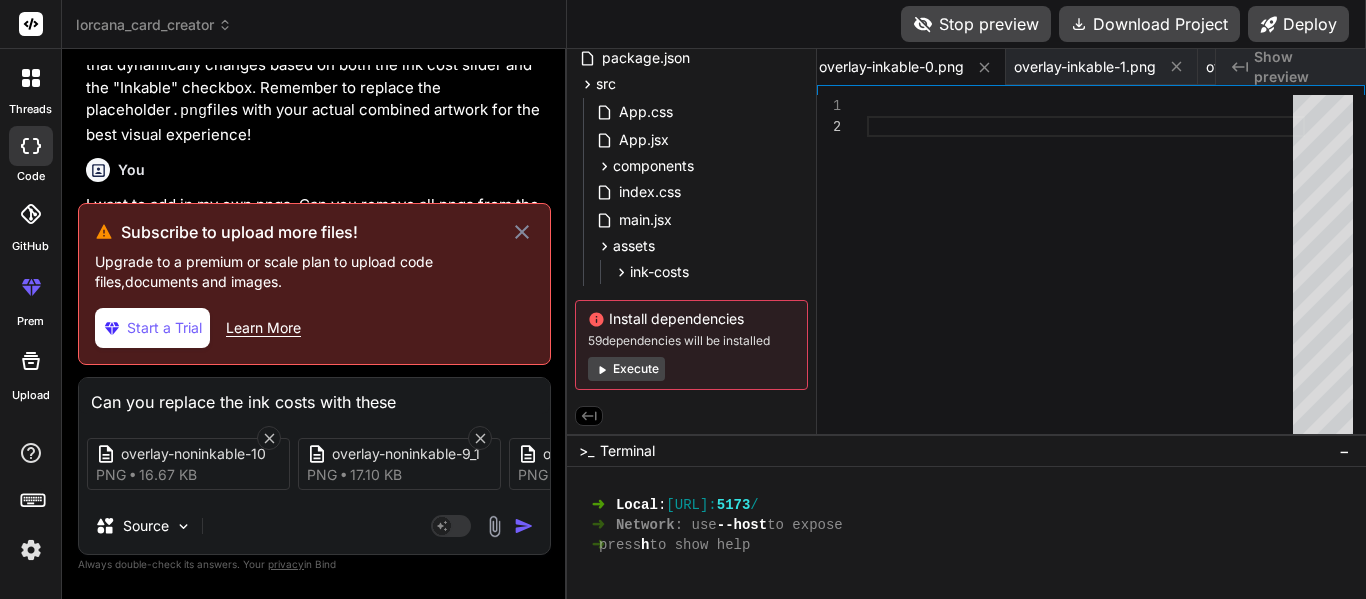 click 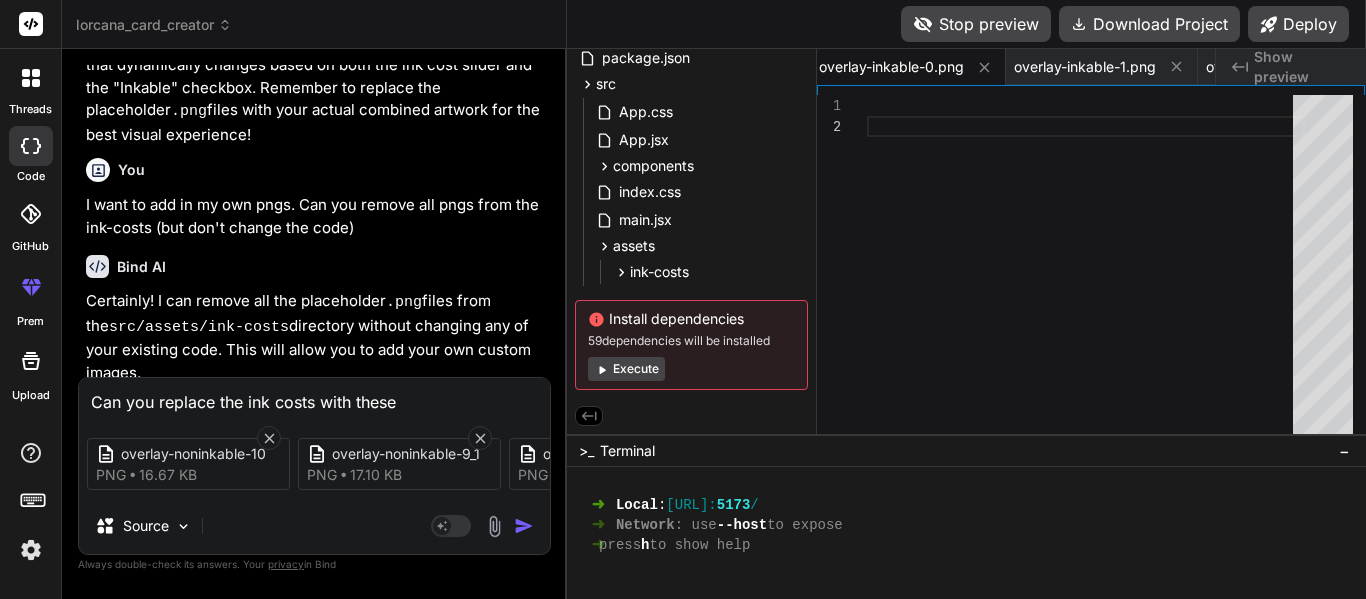 click on "Can you replace the ink costs with these" at bounding box center (314, 396) 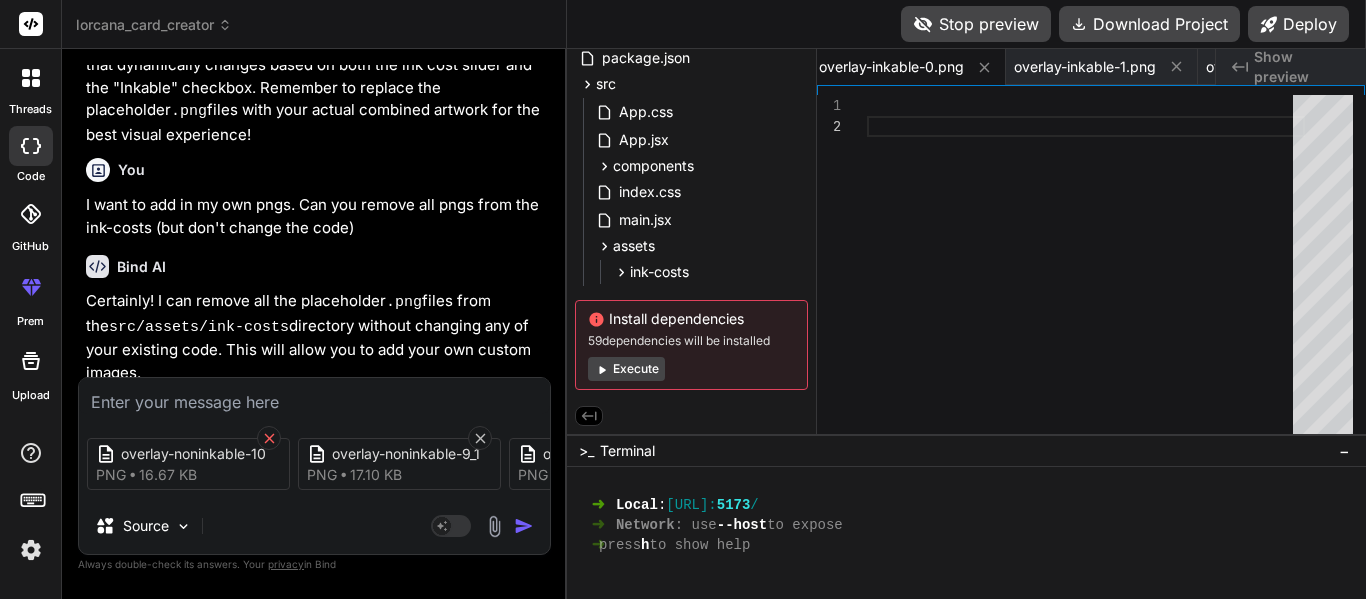 click at bounding box center (269, 438) 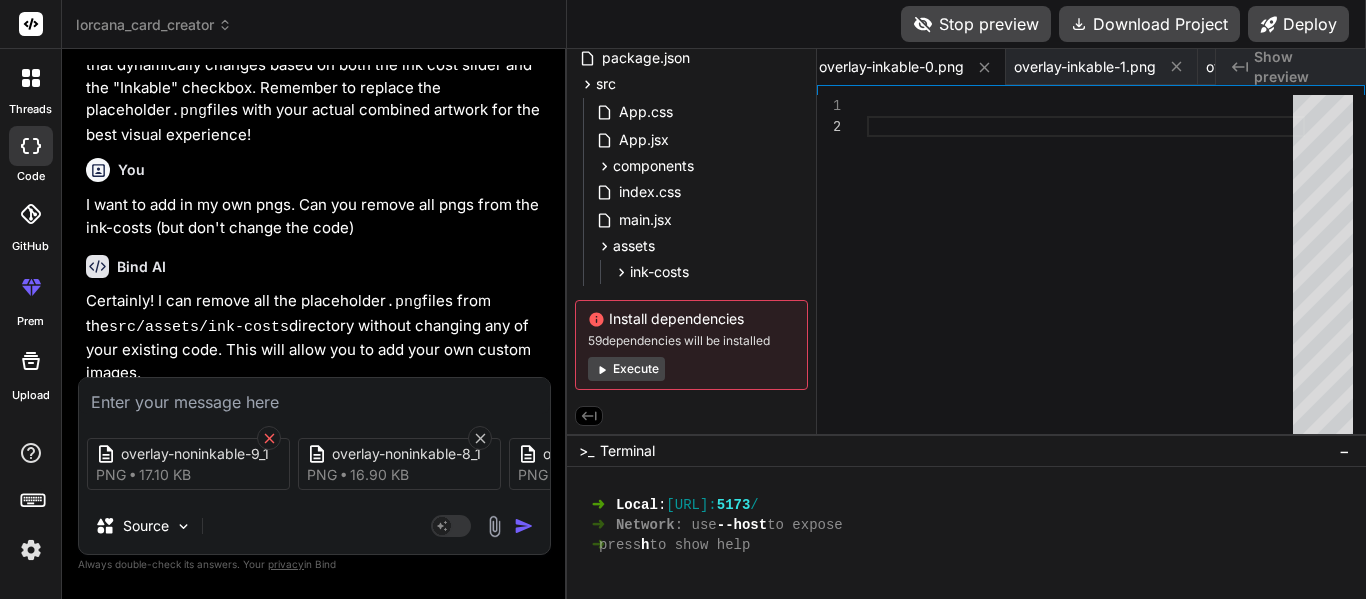 click 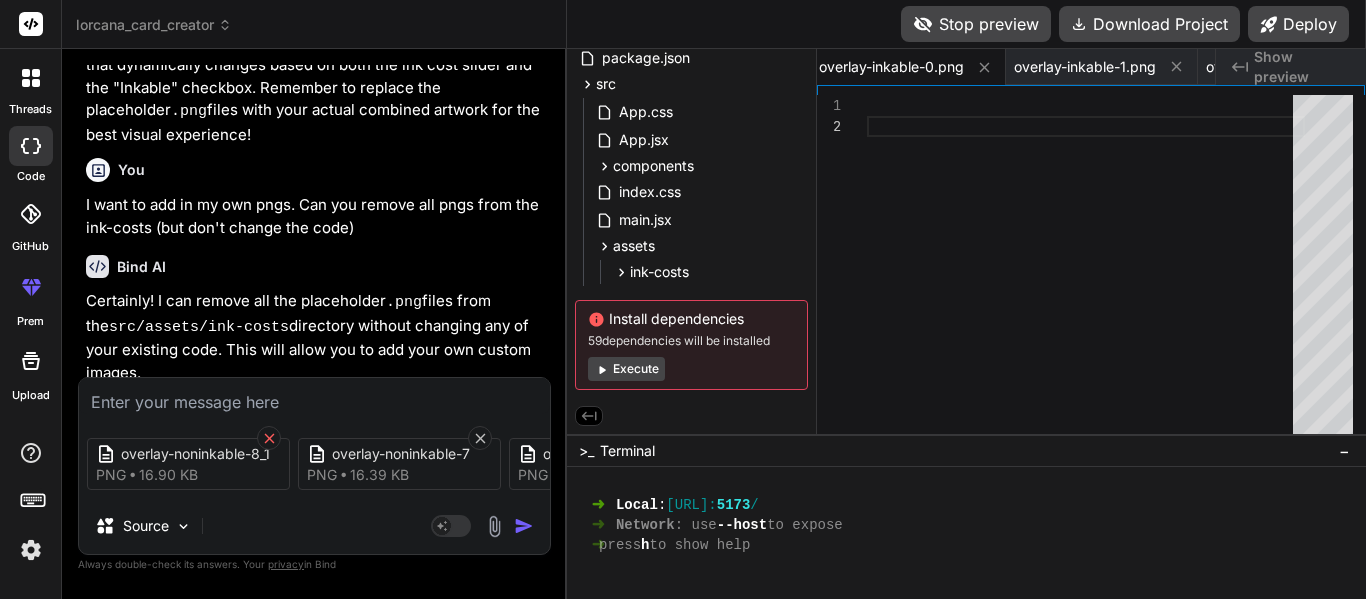 click 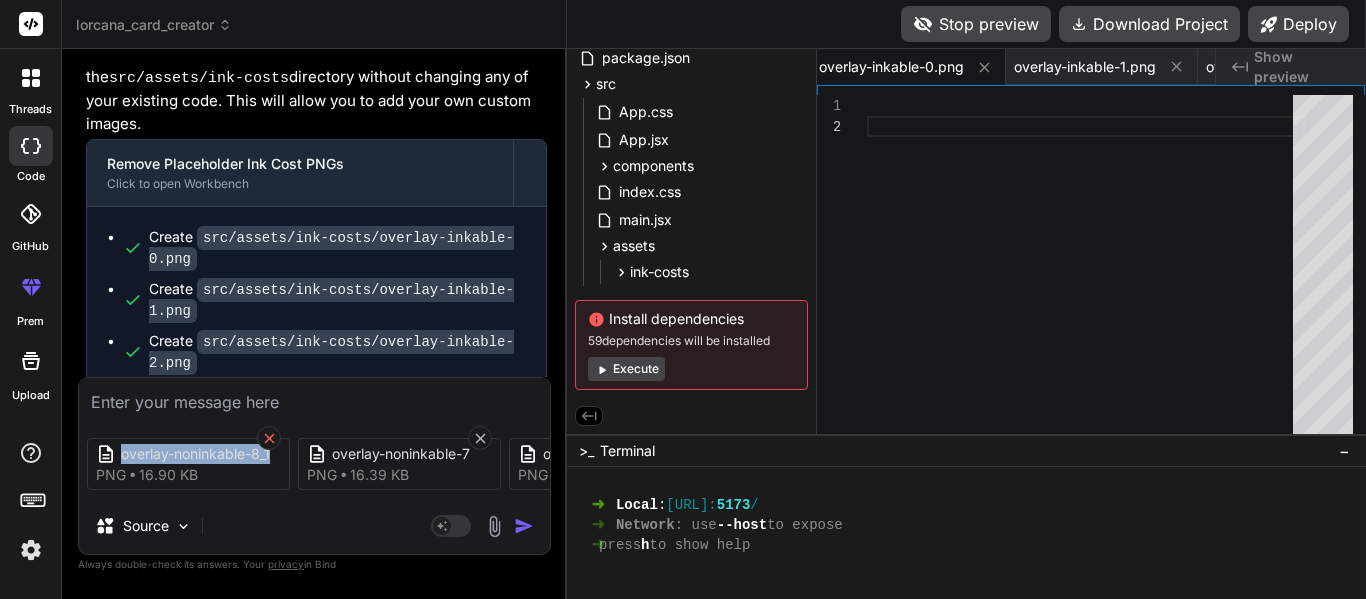 click 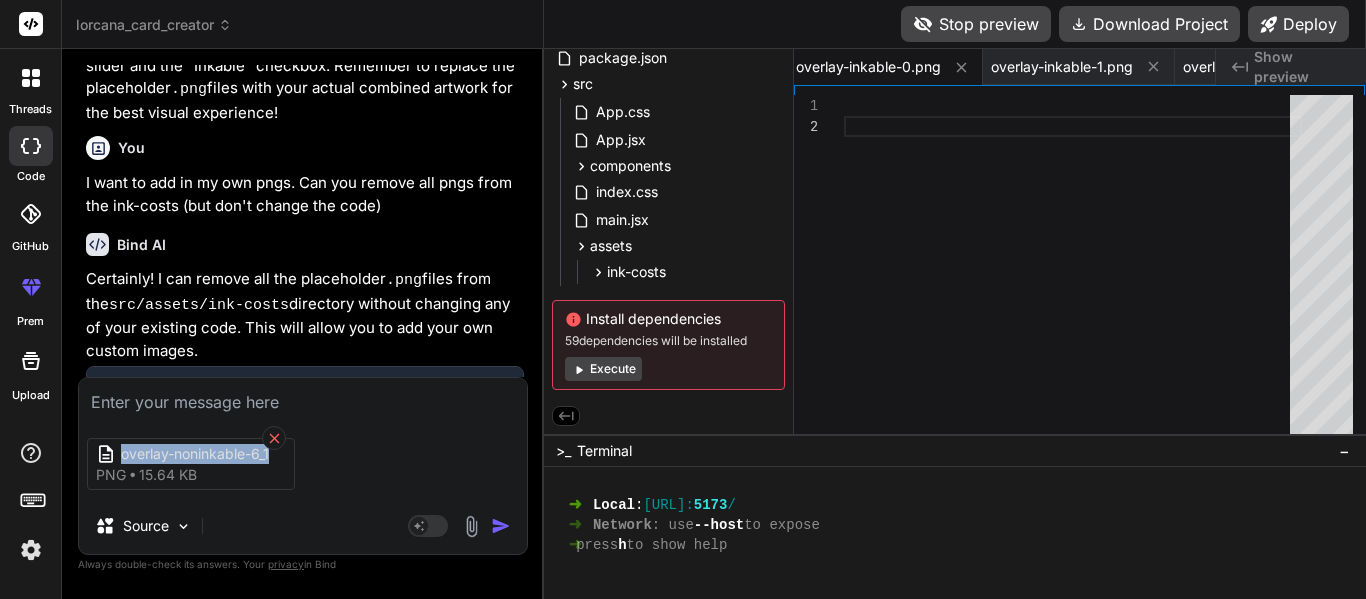 click 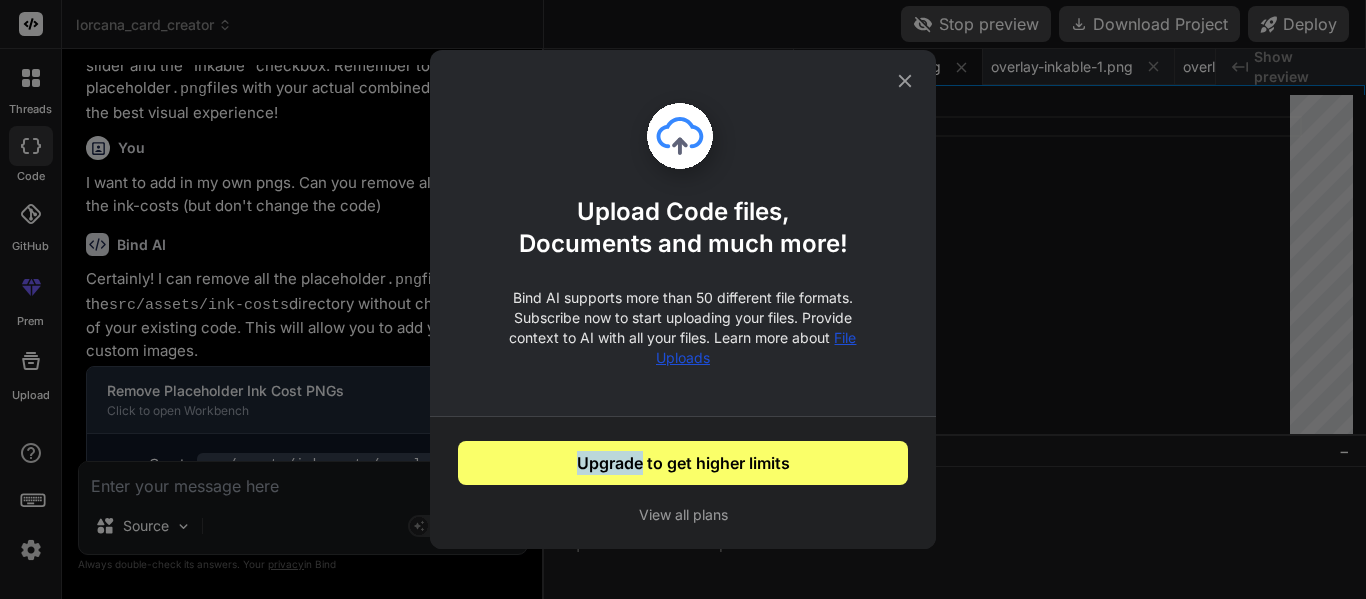 click on "Upload Code files,  Documents and much more! Bind AI supports more than 50 different file formats. Subscribe now to start uploading your files. Provide context to AI with all your files. Learn more about   File Uploads Upgrade to get higher limits View all plans" at bounding box center (683, 299) 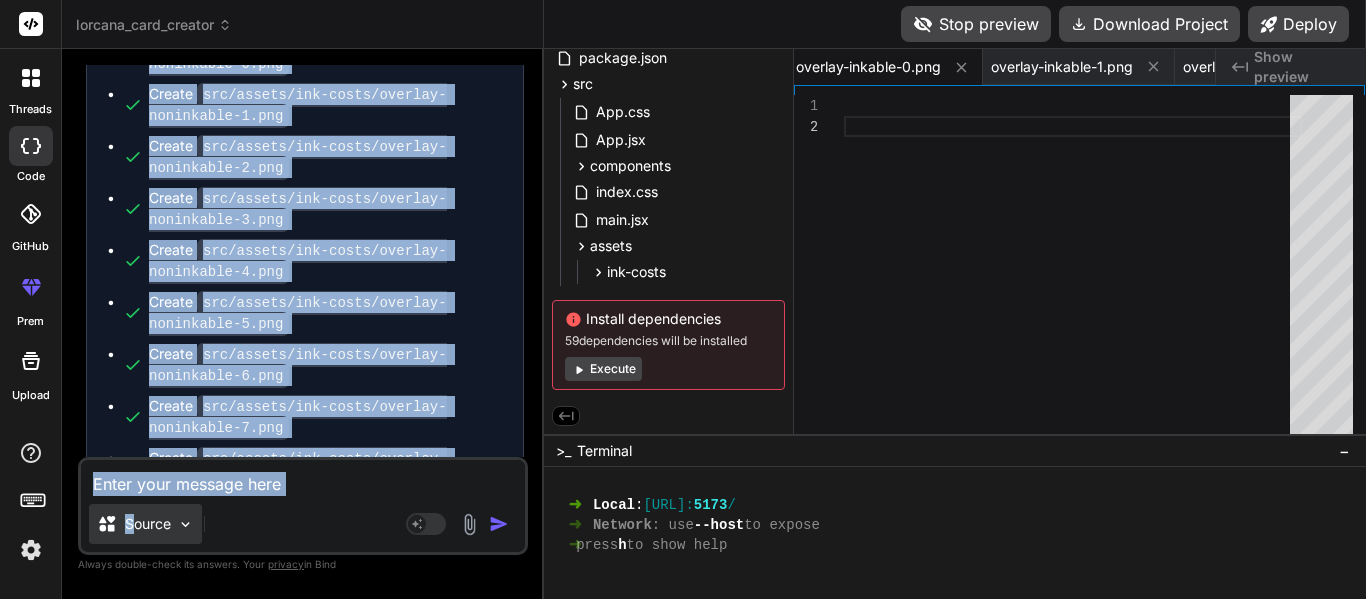 scroll, scrollTop: 11626, scrollLeft: 0, axis: vertical 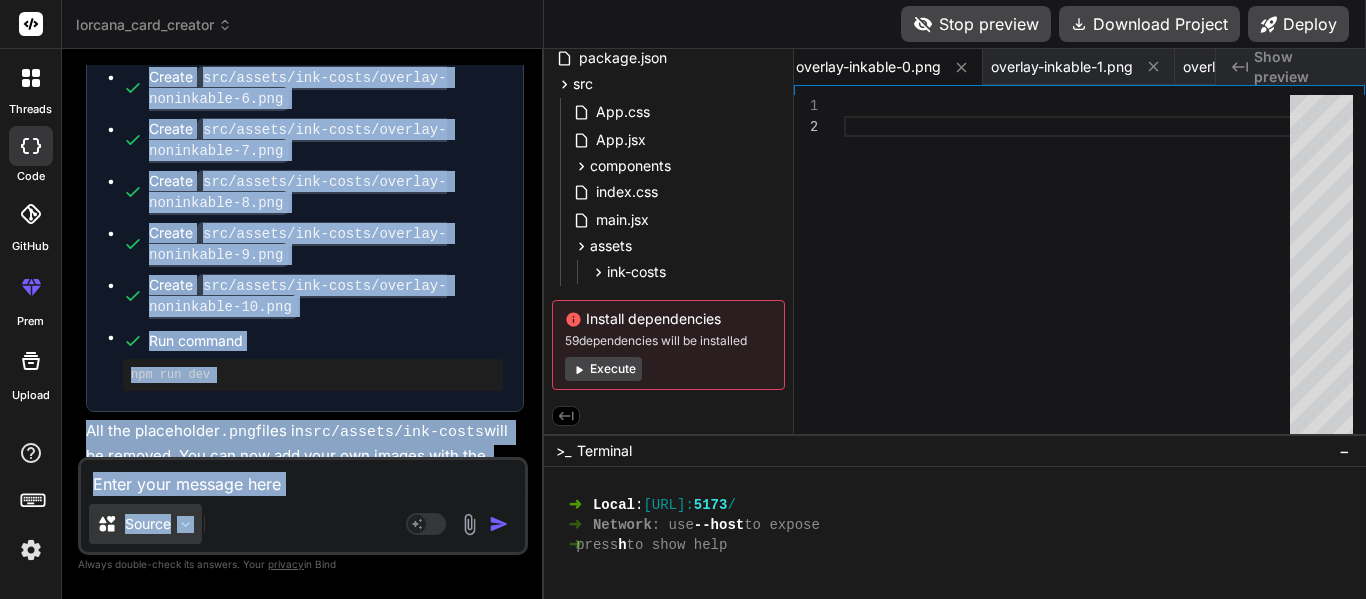 drag, startPoint x: 276, startPoint y: 437, endPoint x: 198, endPoint y: 524, distance: 116.846054 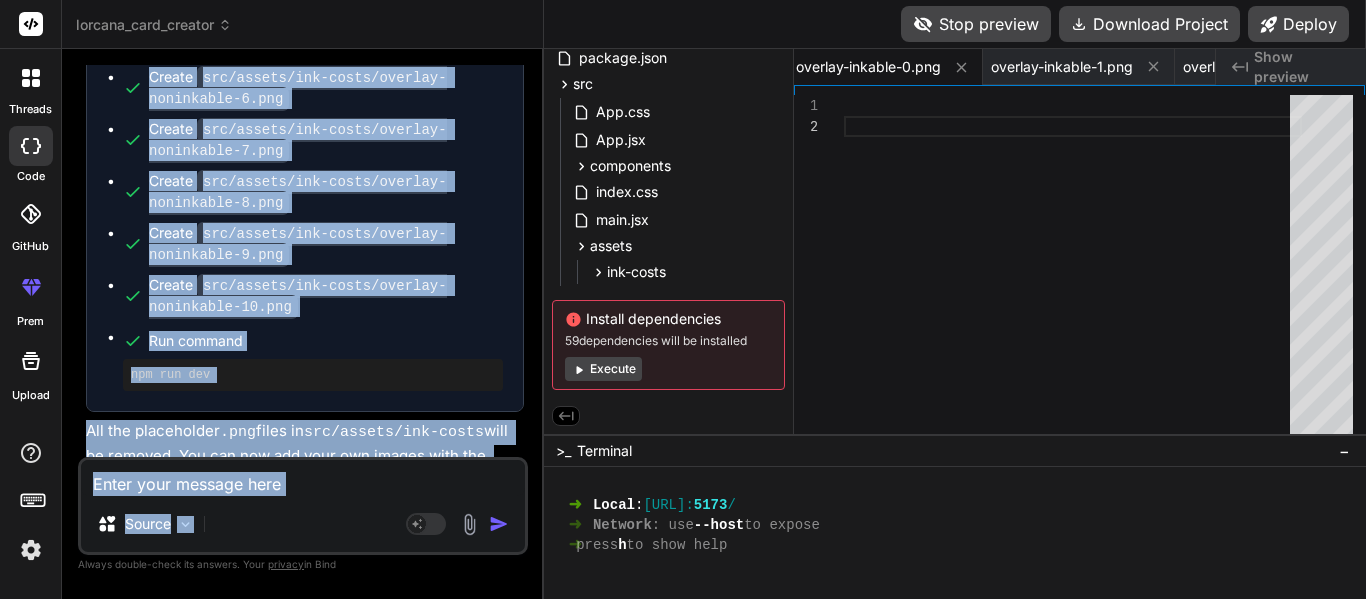 click on "Source" at bounding box center [303, 528] 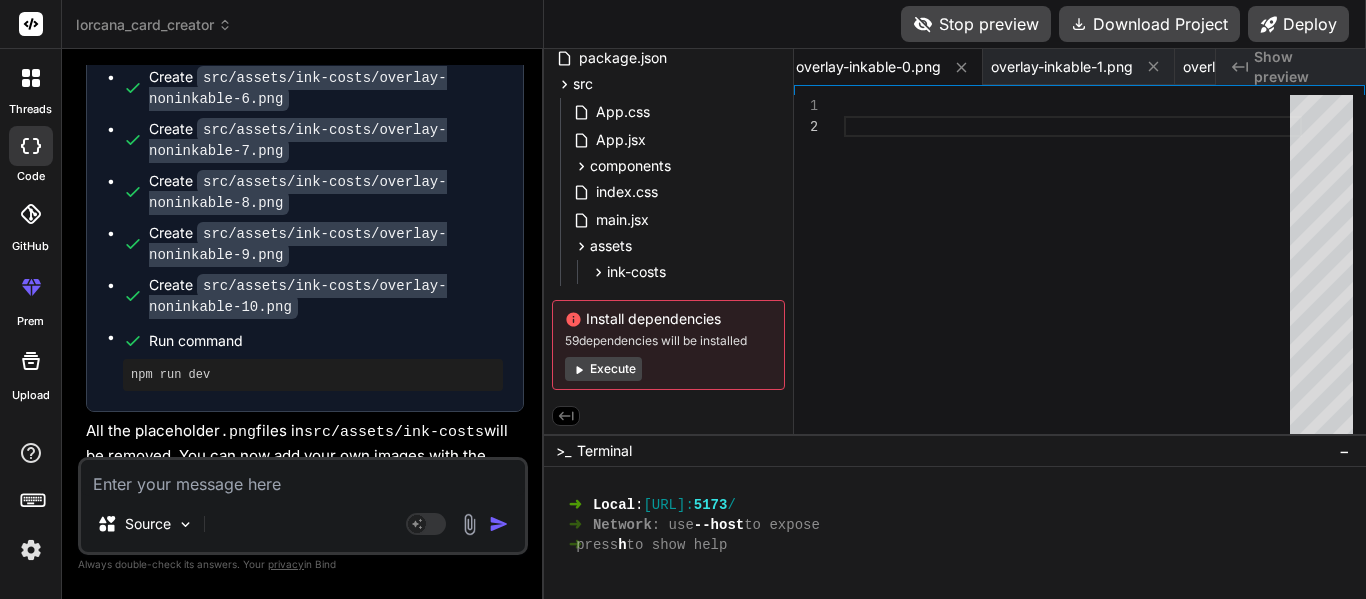 click on "lorcana_card_creator index.html package.json src App.css App.jsx components CardForm.css CardForm.jsx CardPreview.css CardPreview.jsx index.css main.jsx assets ink-costs overlay-inkable-0.png overlay-inkable-1.png overlay-inkable-2.png overlay-inkable-3.png overlay-inkable-4.png overlay-inkable-5.png overlay-inkable-6.png overlay-inkable-7.png overlay-inkable-8.png overlay-inkable-9.png overlay-inkable-10.png overlay-noninkable-0.png overlay-noninkable-1.png overlay-noninkable-2.png overlay-noninkable-3.png overlay-noninkable-4.png overlay-noninkable-5.png overlay-noninkable-6.png overlay-noninkable-7.png overlay-noninkable-8.png overlay-noninkable-9.png overlay-noninkable-10.png  Install dependencies 59  dependencies will be installed Execute" at bounding box center (668, 189) 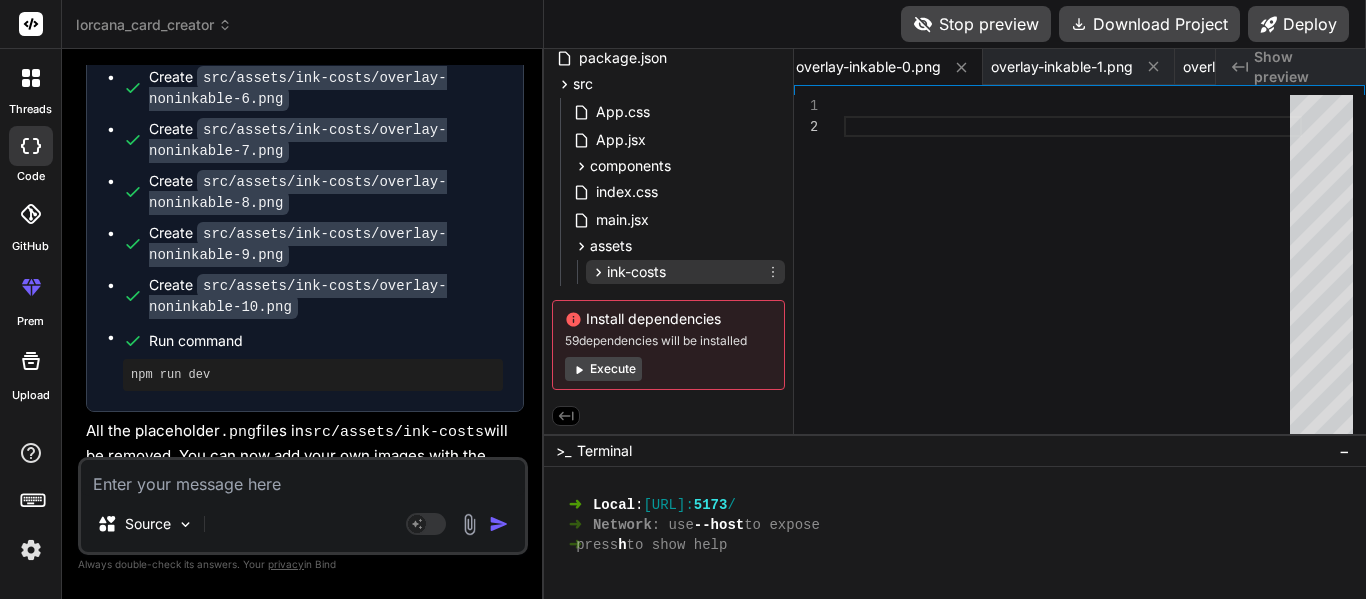 click on "ink-costs" at bounding box center [636, 272] 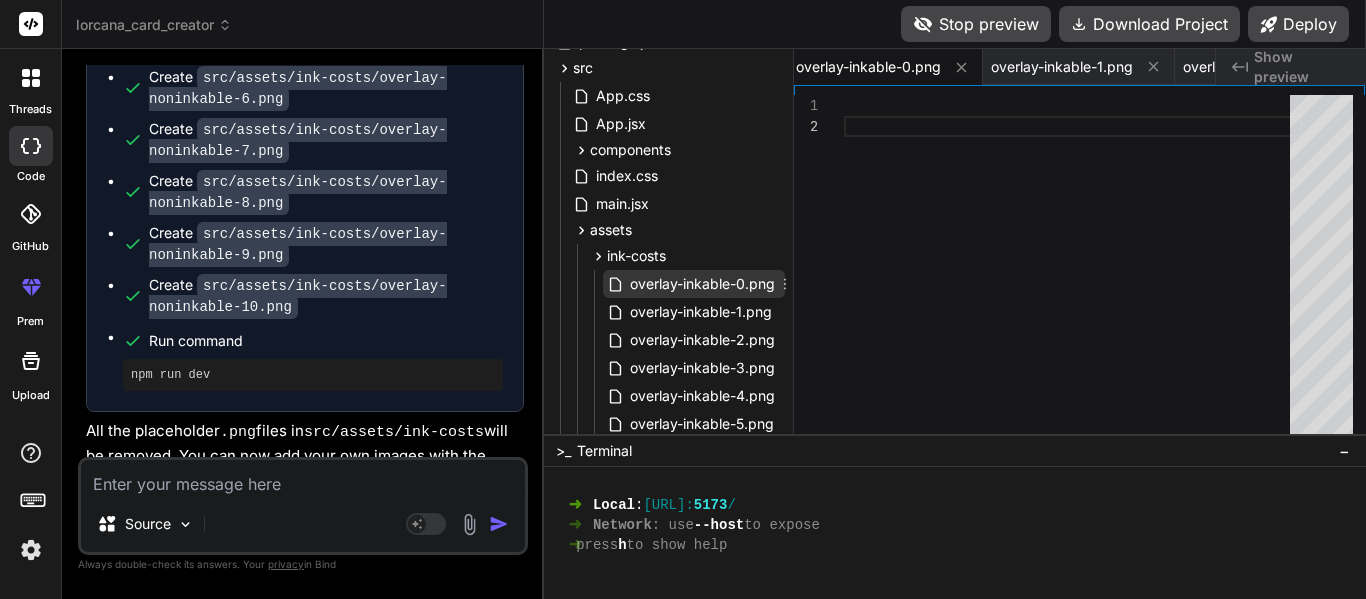 click on "overlay-inkable-0.png" at bounding box center (702, 284) 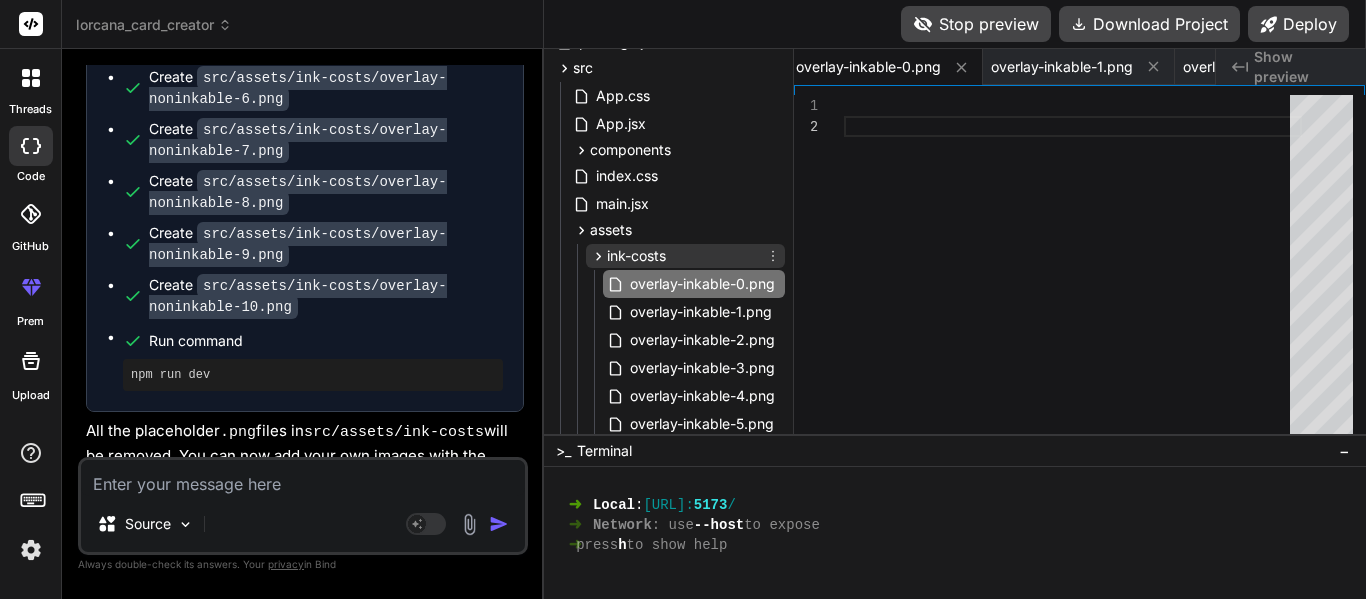 click on "ink-costs" at bounding box center [636, 256] 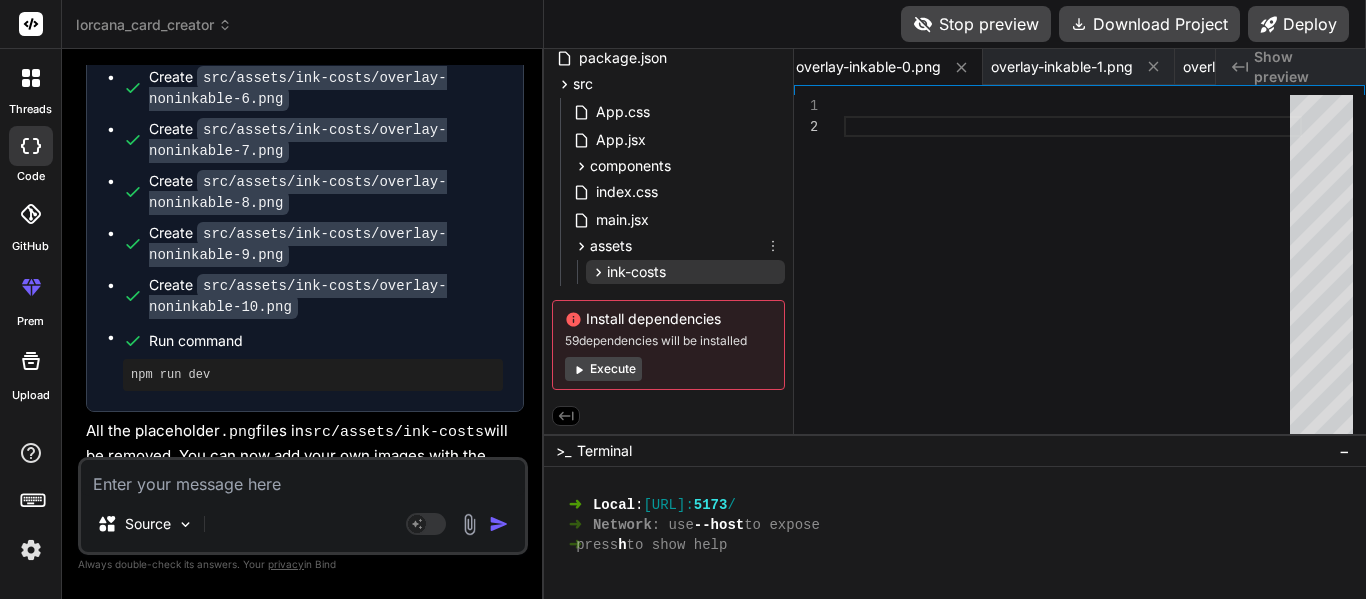 scroll, scrollTop: 105, scrollLeft: 0, axis: vertical 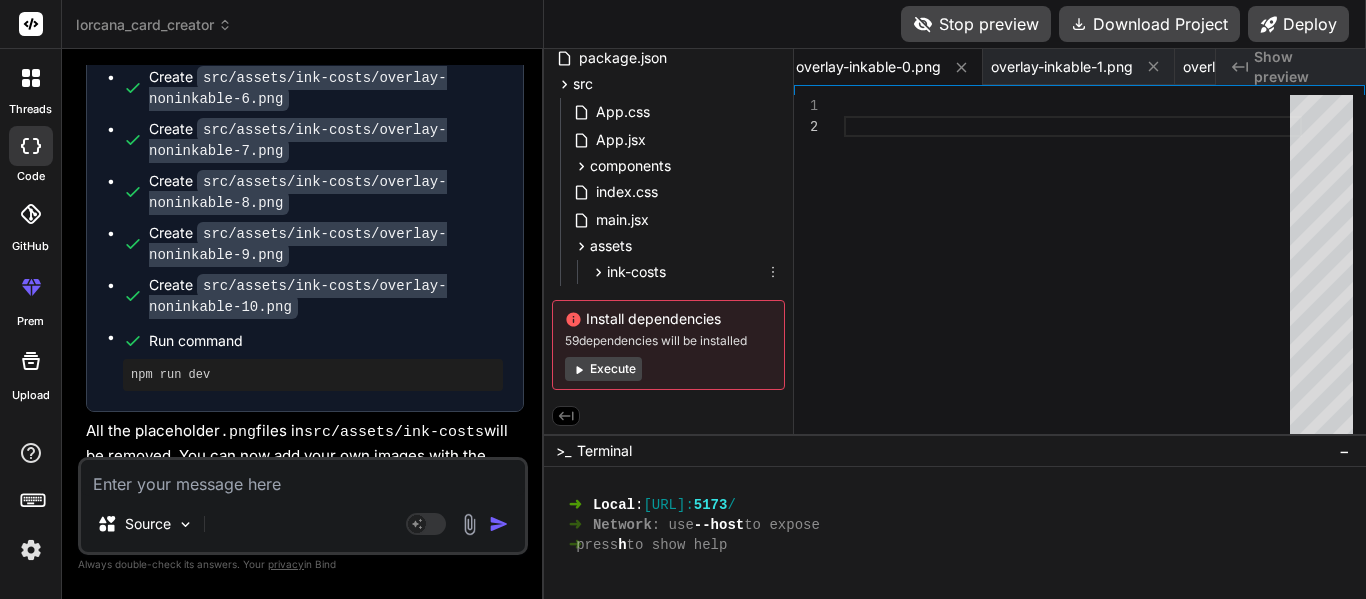 click 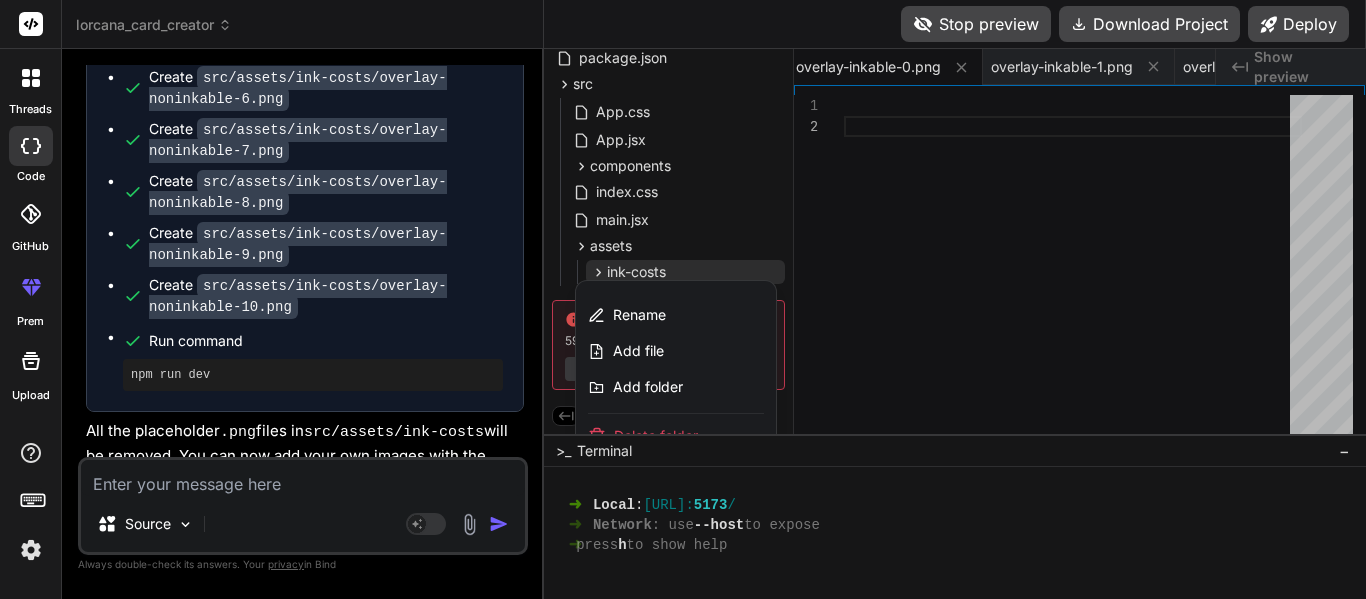 scroll, scrollTop: 121, scrollLeft: 0, axis: vertical 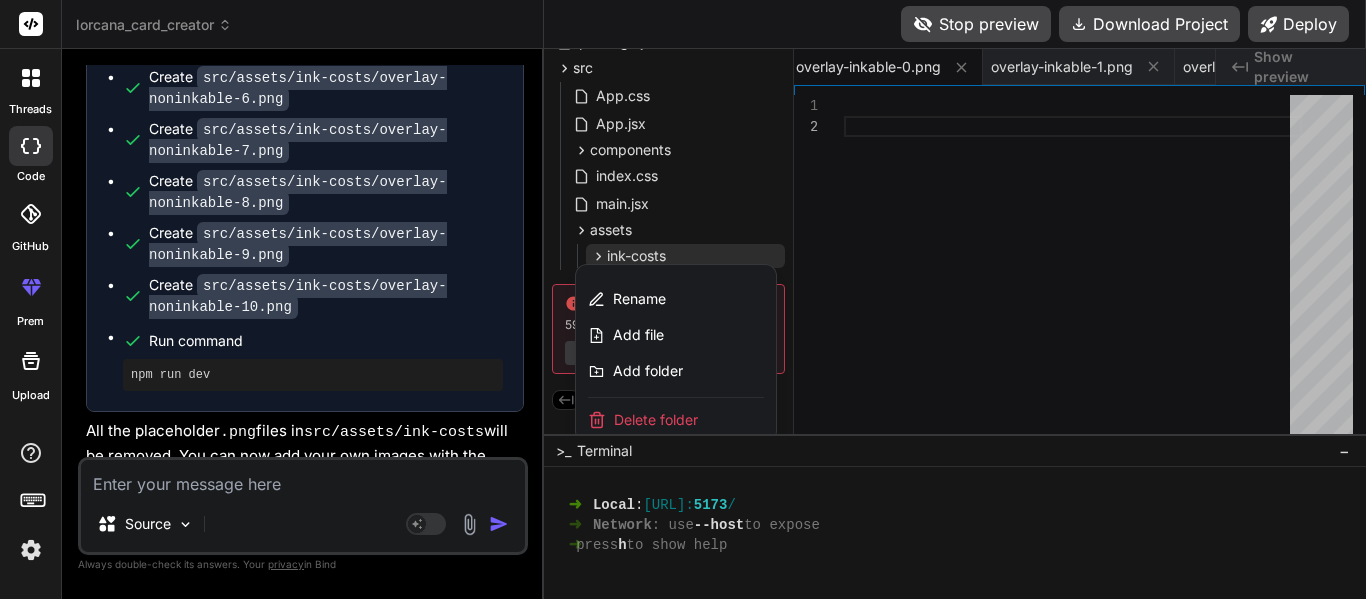 click on "Delete folder" at bounding box center [656, 420] 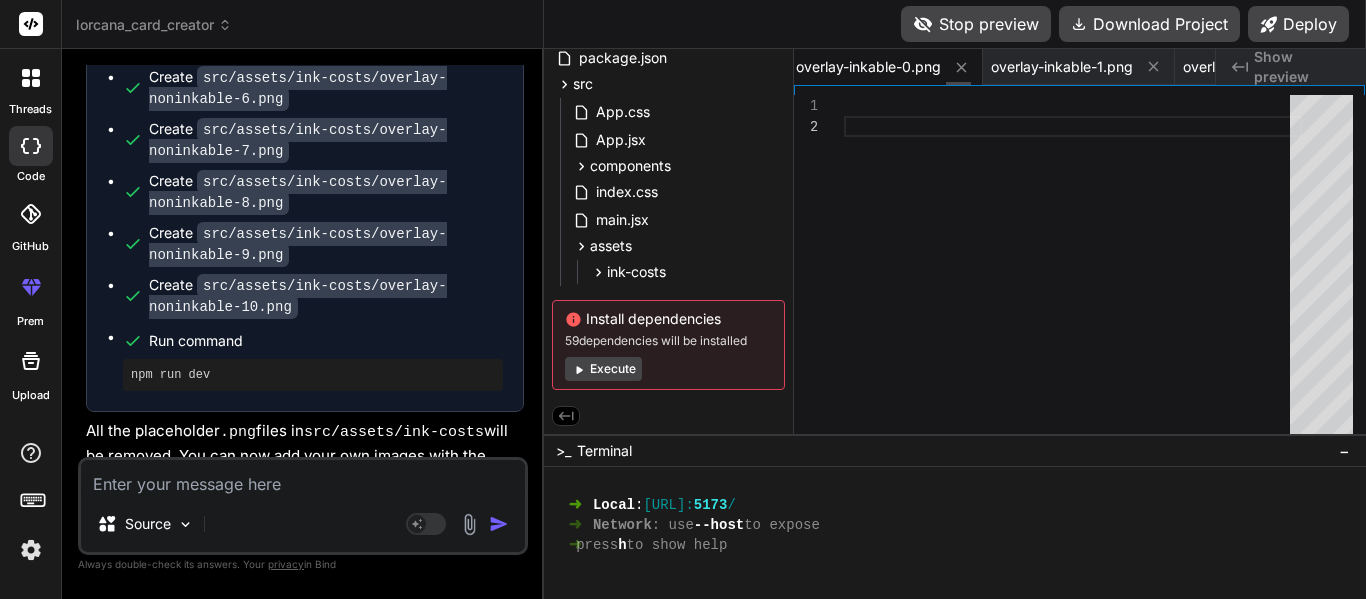 scroll, scrollTop: 81, scrollLeft: 0, axis: vertical 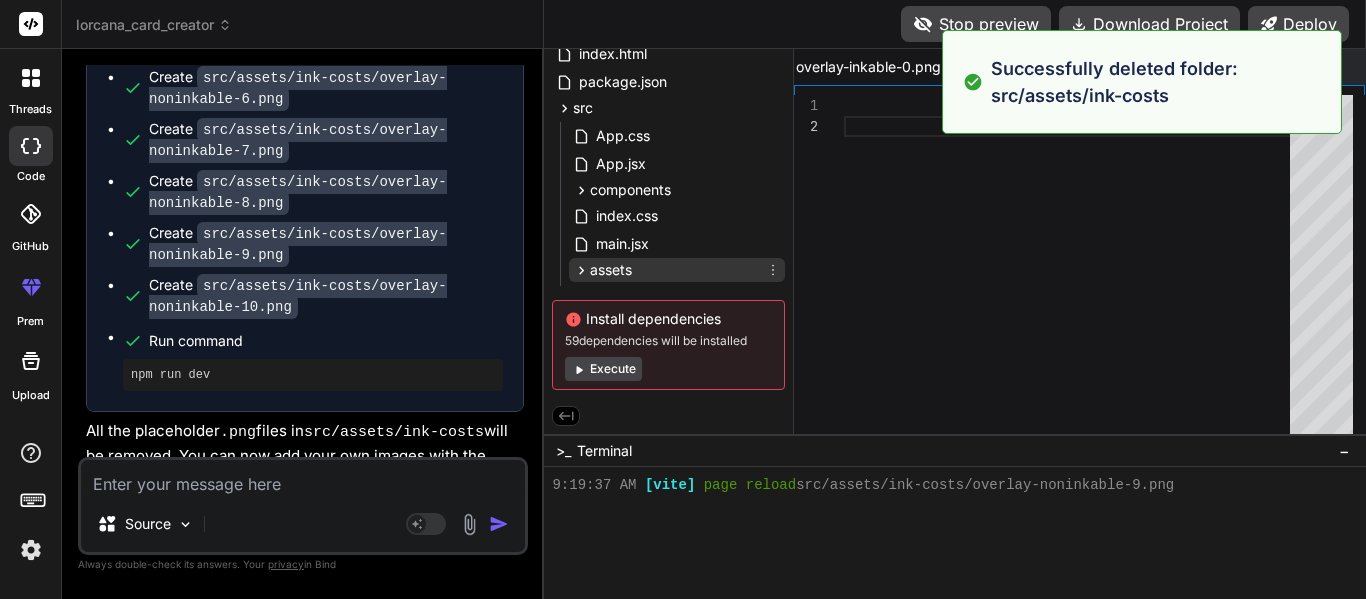 click on "assets" at bounding box center [677, 270] 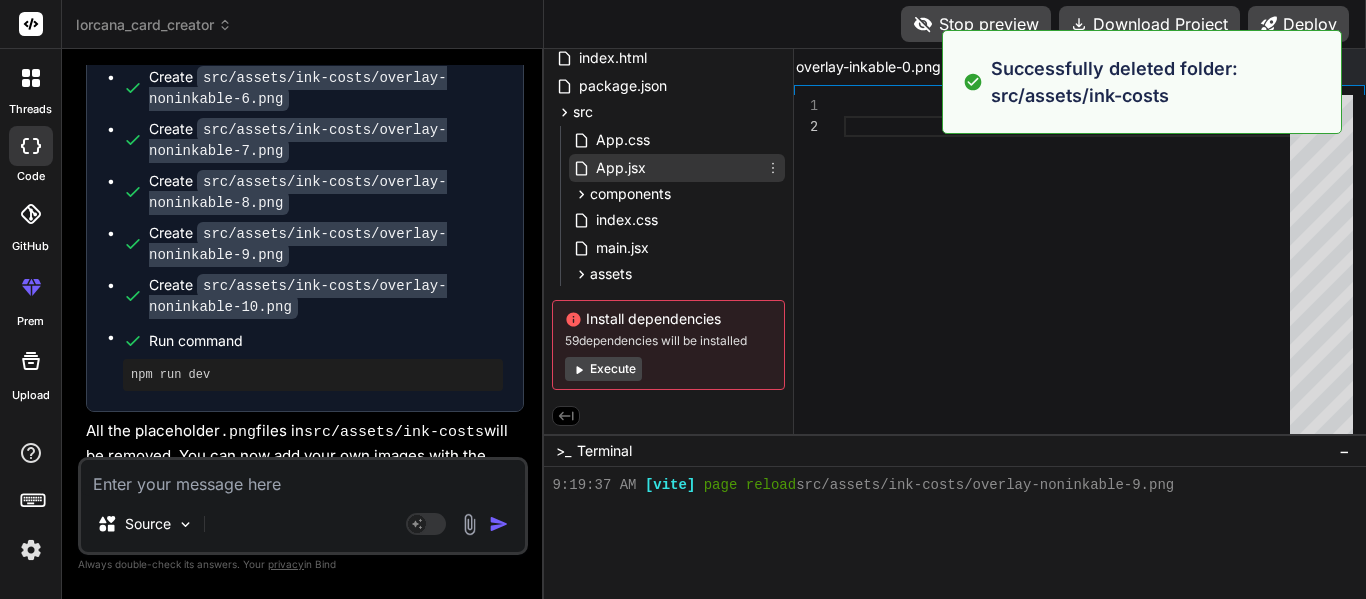scroll, scrollTop: 0, scrollLeft: 0, axis: both 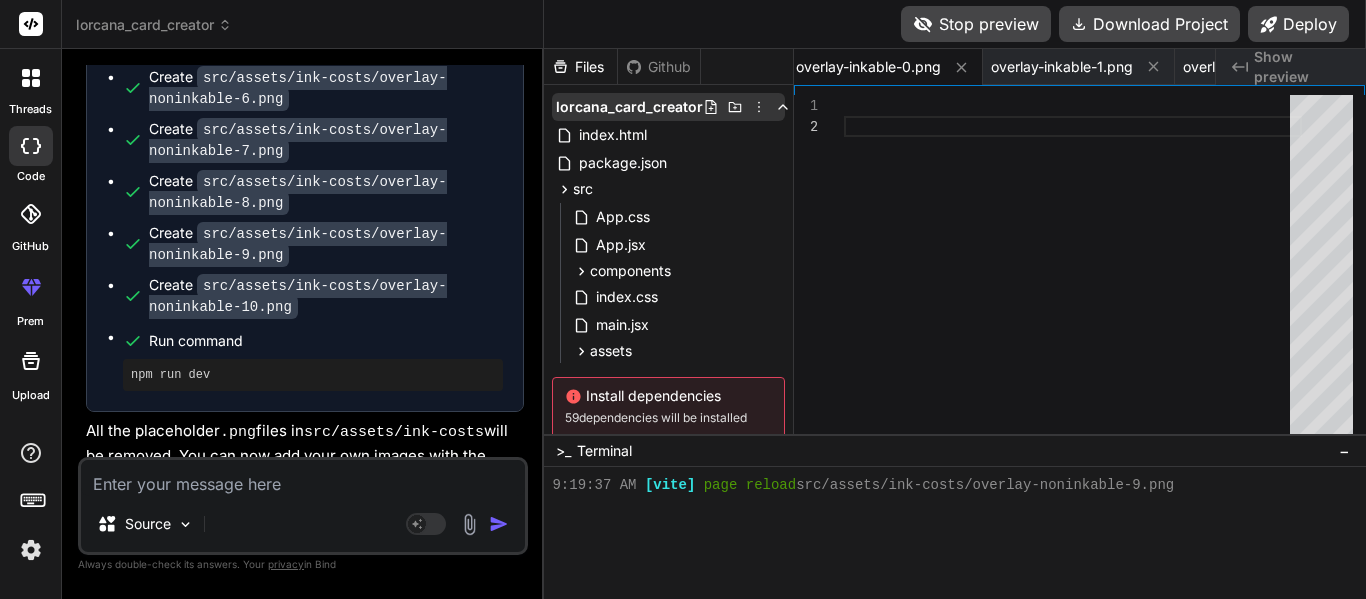 click 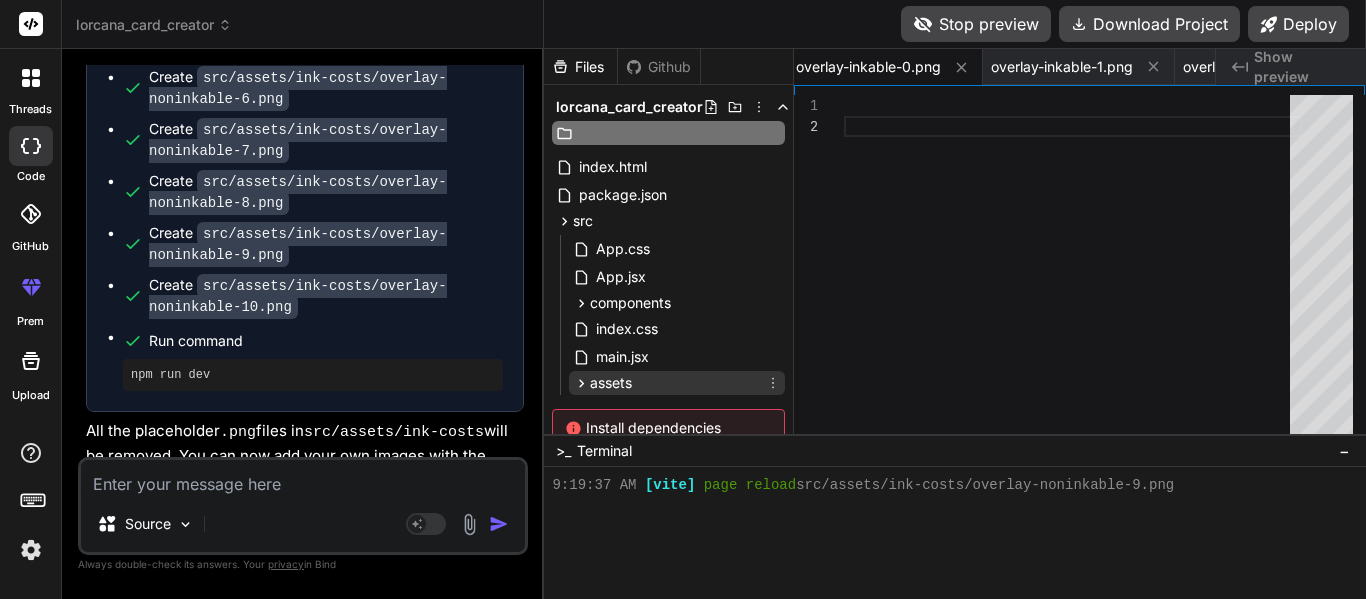 click on "assets" at bounding box center [611, 383] 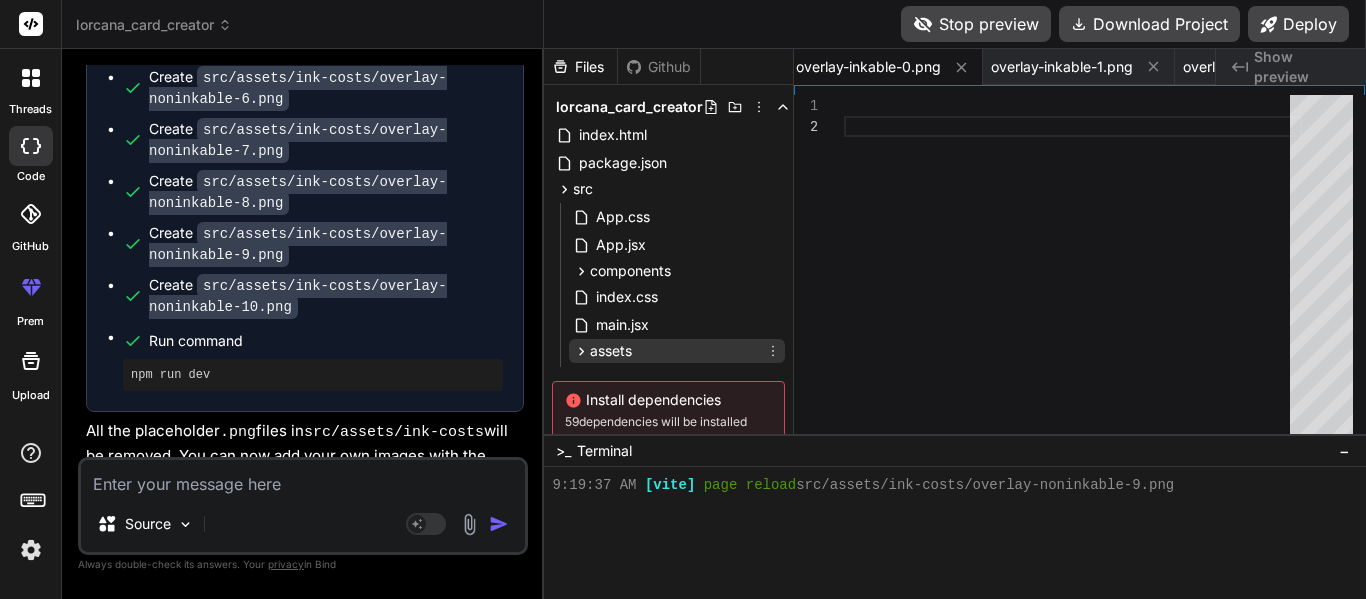 click 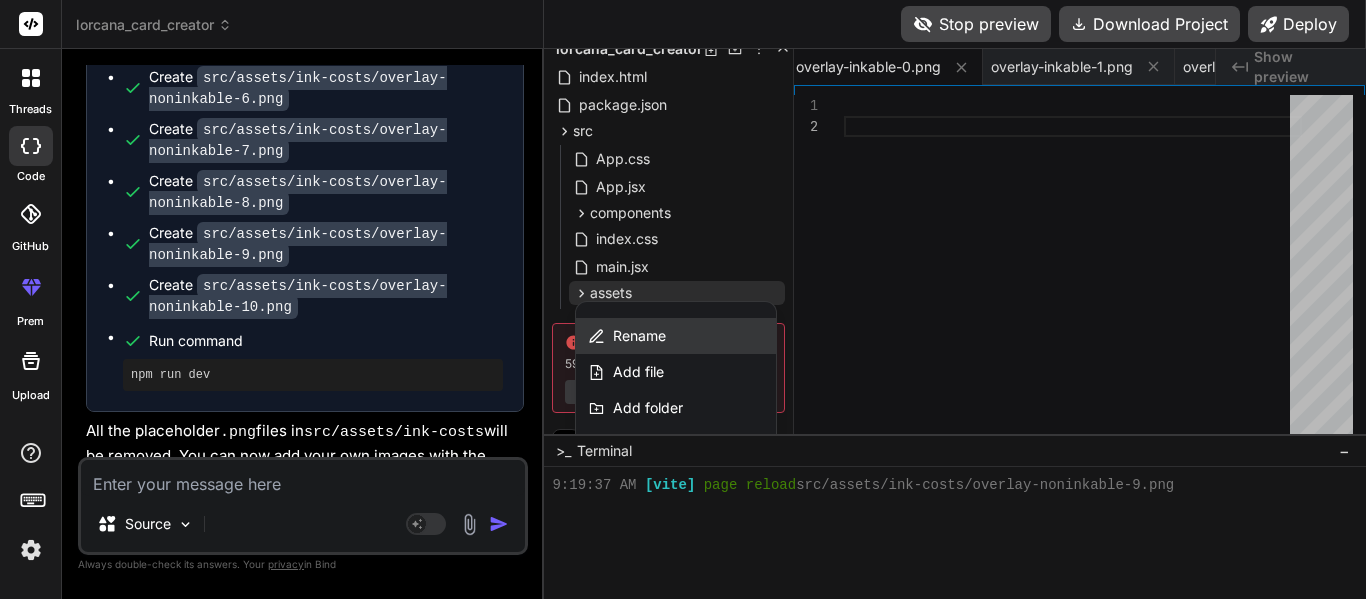 scroll, scrollTop: 72, scrollLeft: 0, axis: vertical 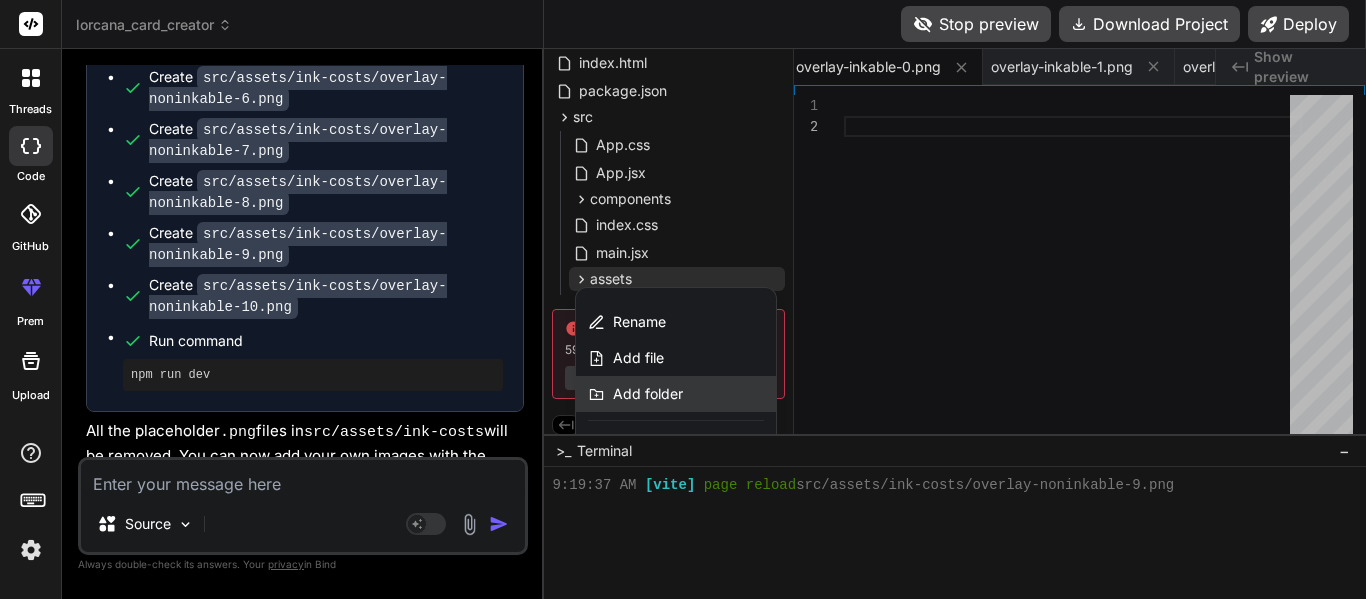 click on "Add folder" at bounding box center (648, 394) 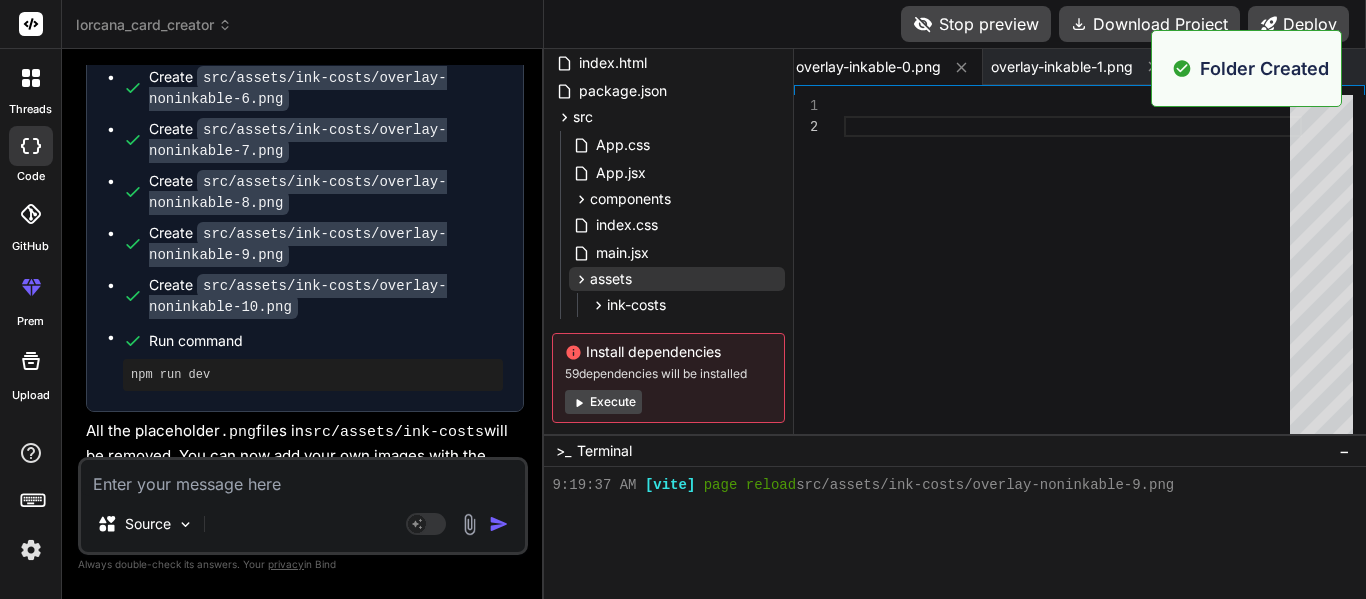scroll, scrollTop: 72, scrollLeft: 0, axis: vertical 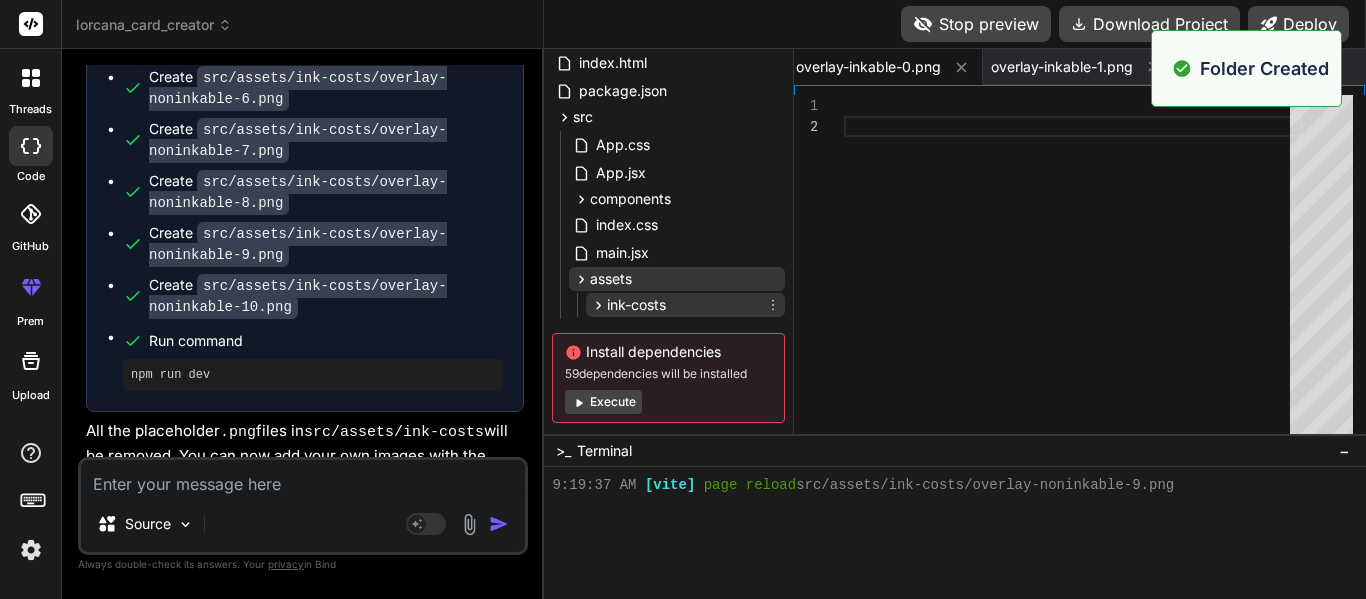click on "ink-costs" at bounding box center (685, 305) 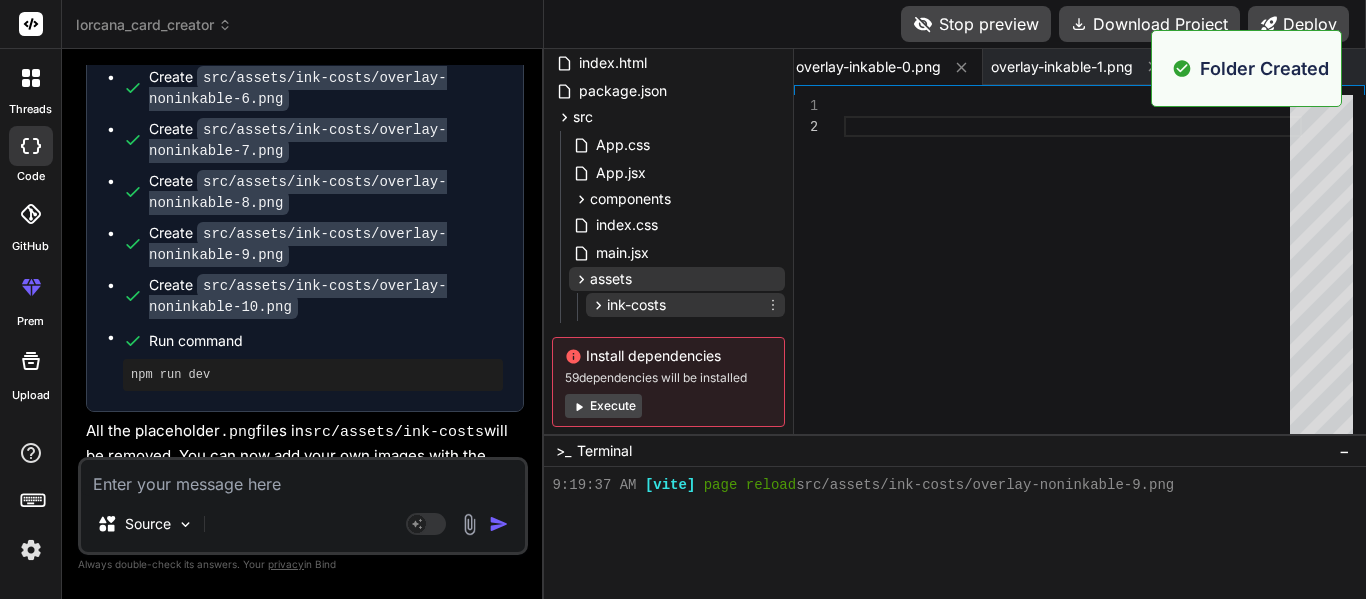 click 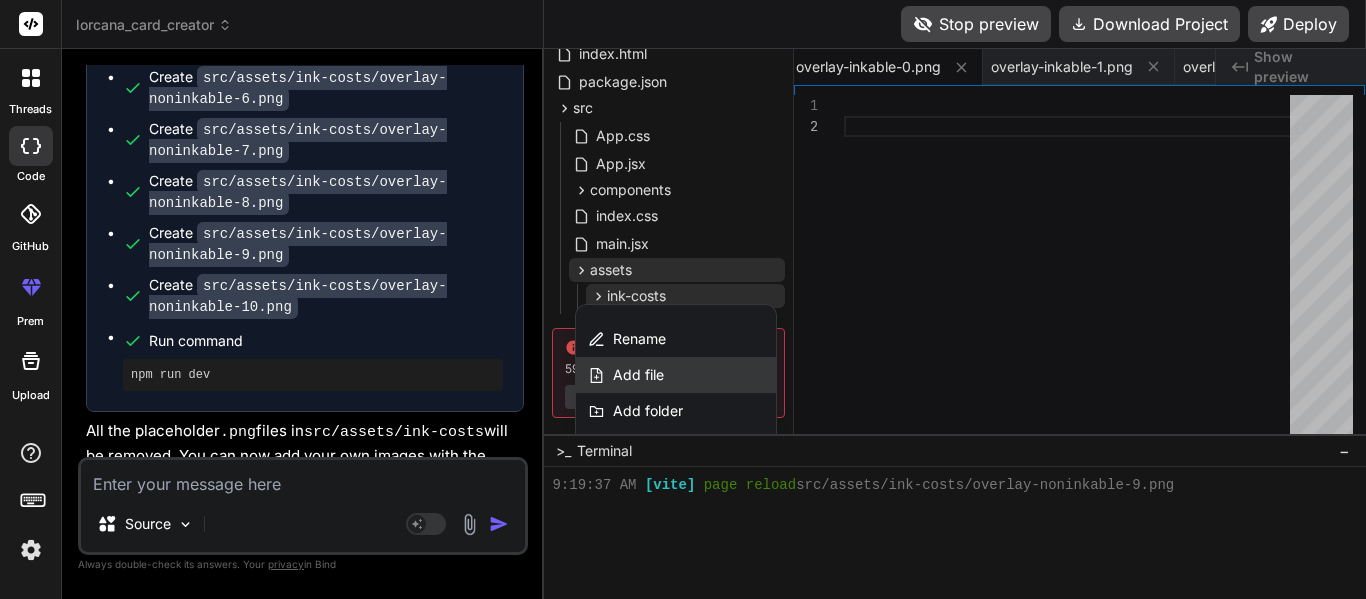 scroll, scrollTop: 85, scrollLeft: 0, axis: vertical 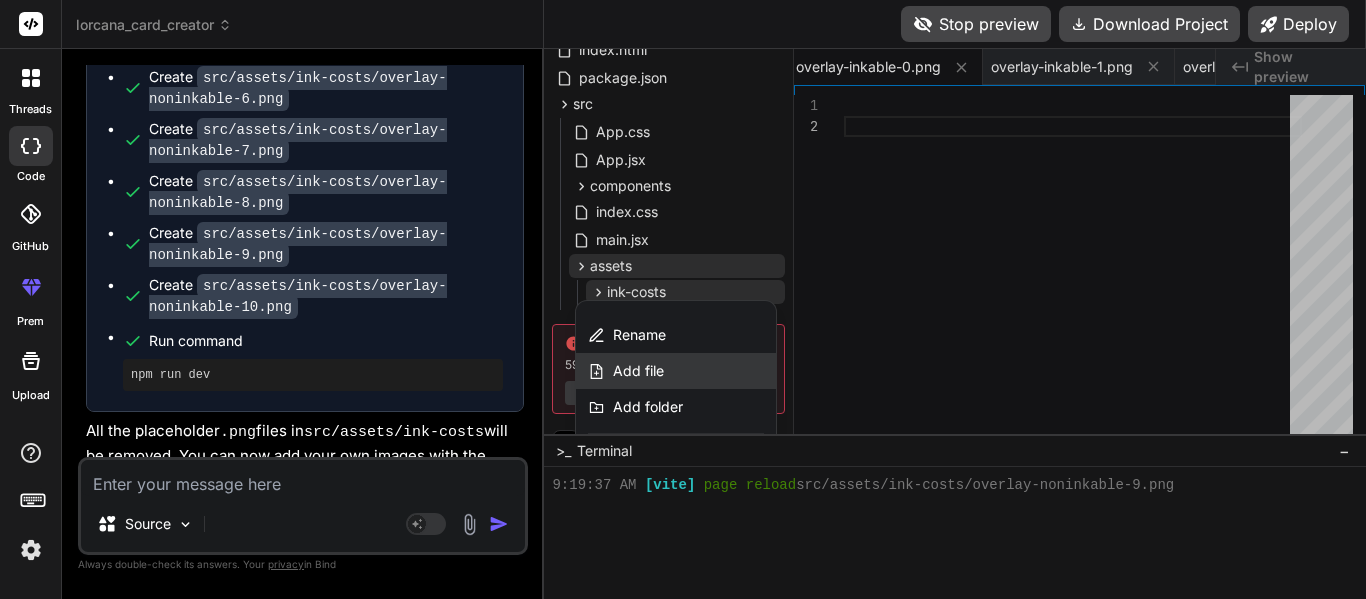 click on "Add file" at bounding box center [676, 371] 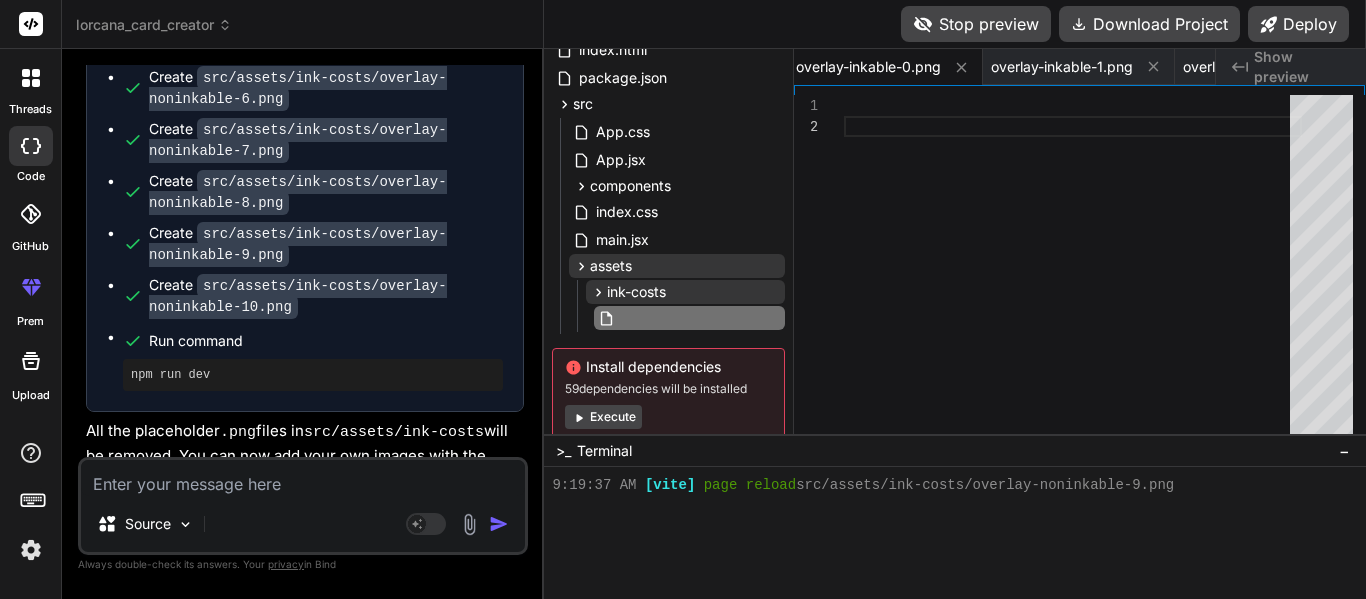 scroll, scrollTop: 85, scrollLeft: 40, axis: both 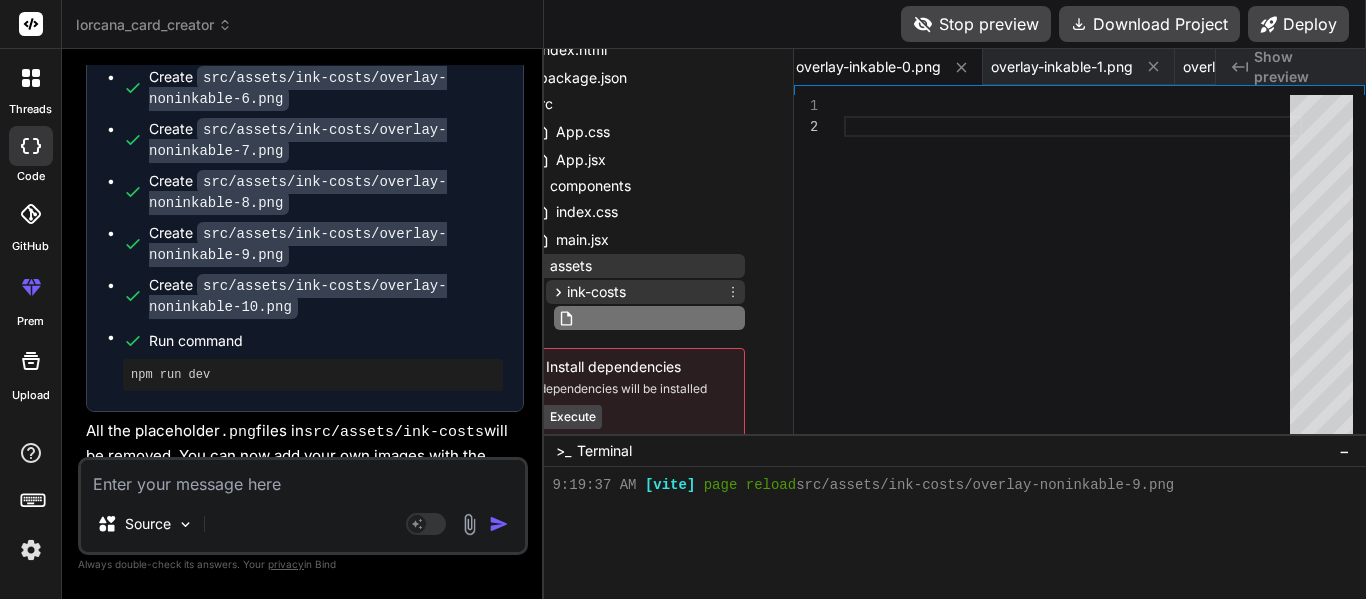 click on "ink-costs" at bounding box center [596, 292] 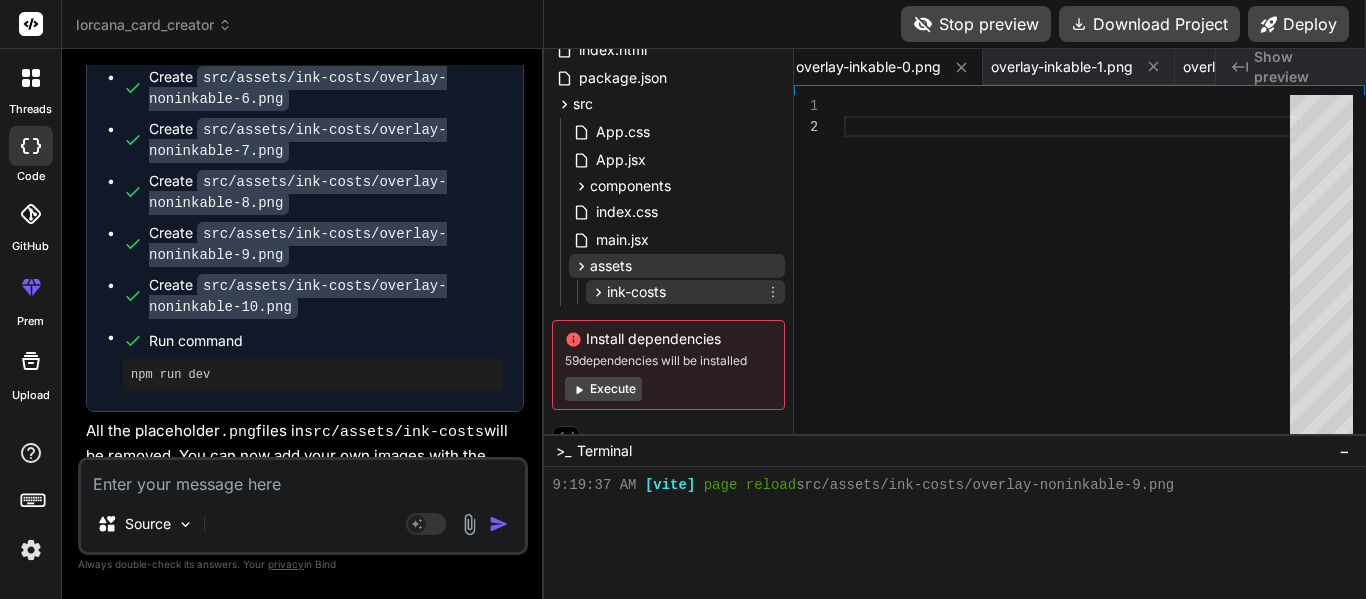 click on "ink-costs" at bounding box center (636, 292) 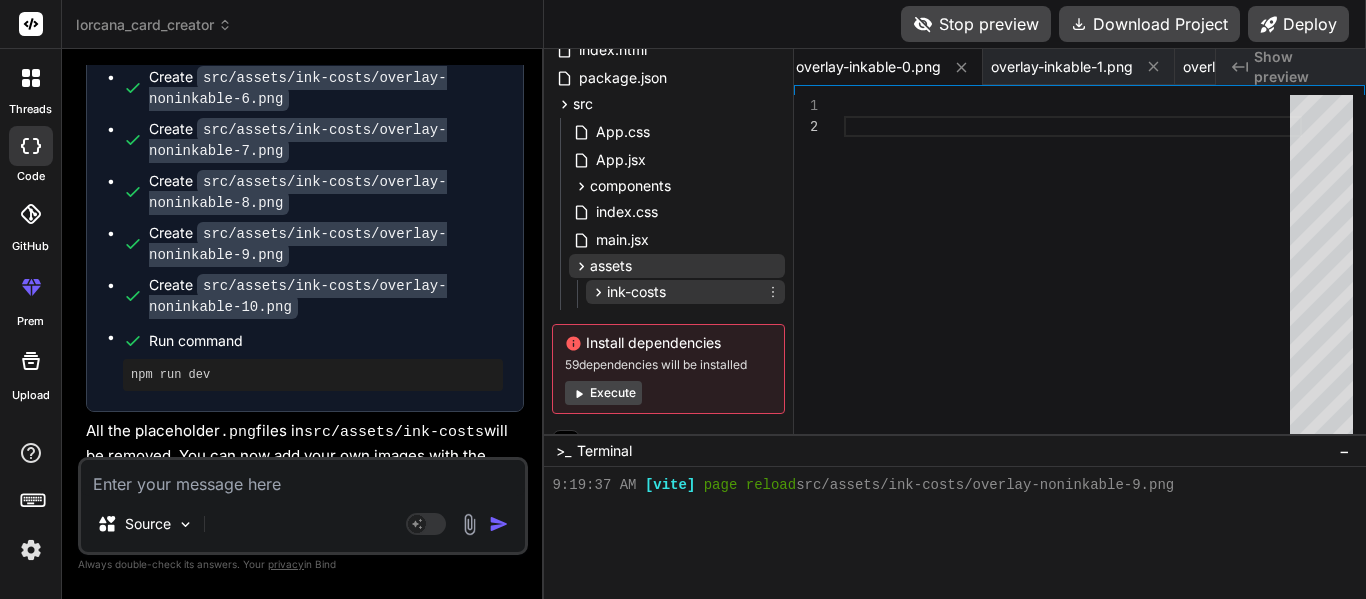 click on "ink-costs" at bounding box center [636, 292] 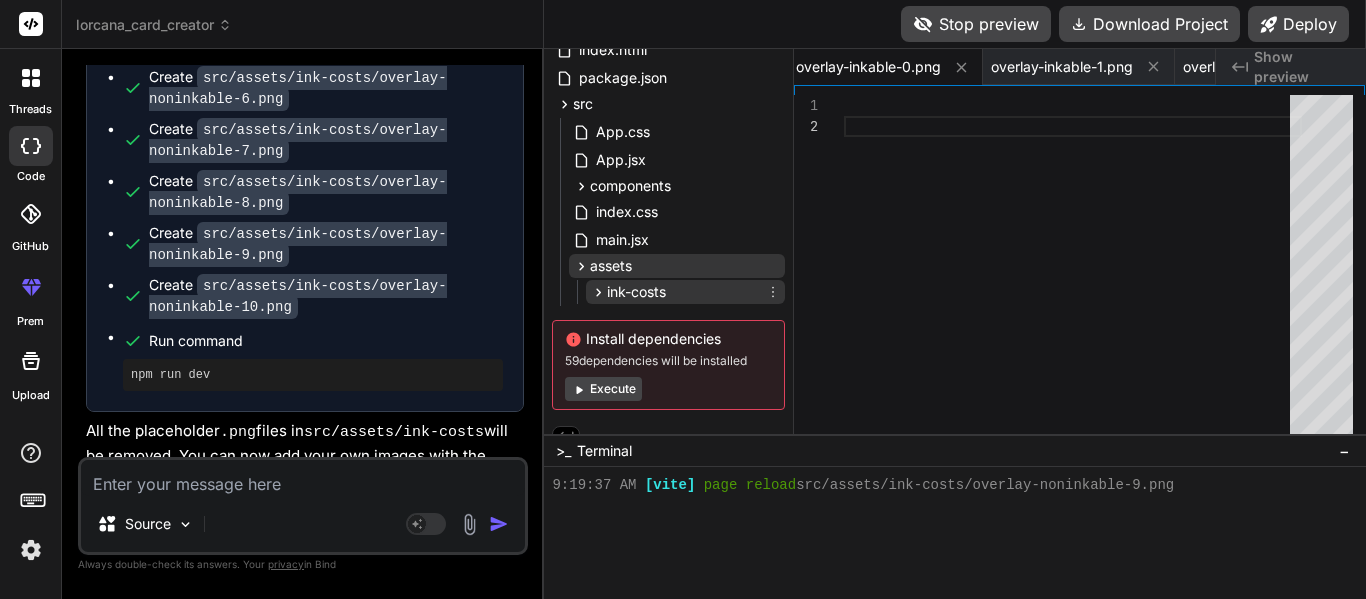 click on "ink-costs" at bounding box center [636, 292] 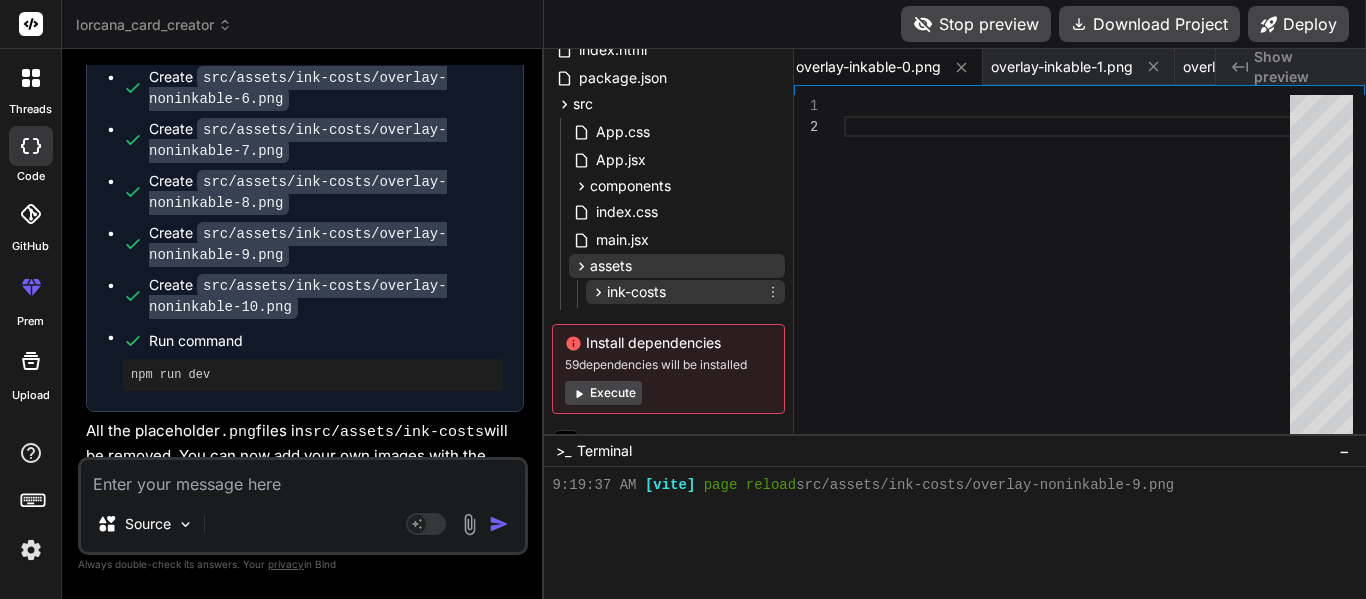 click on "ink-costs" at bounding box center (636, 292) 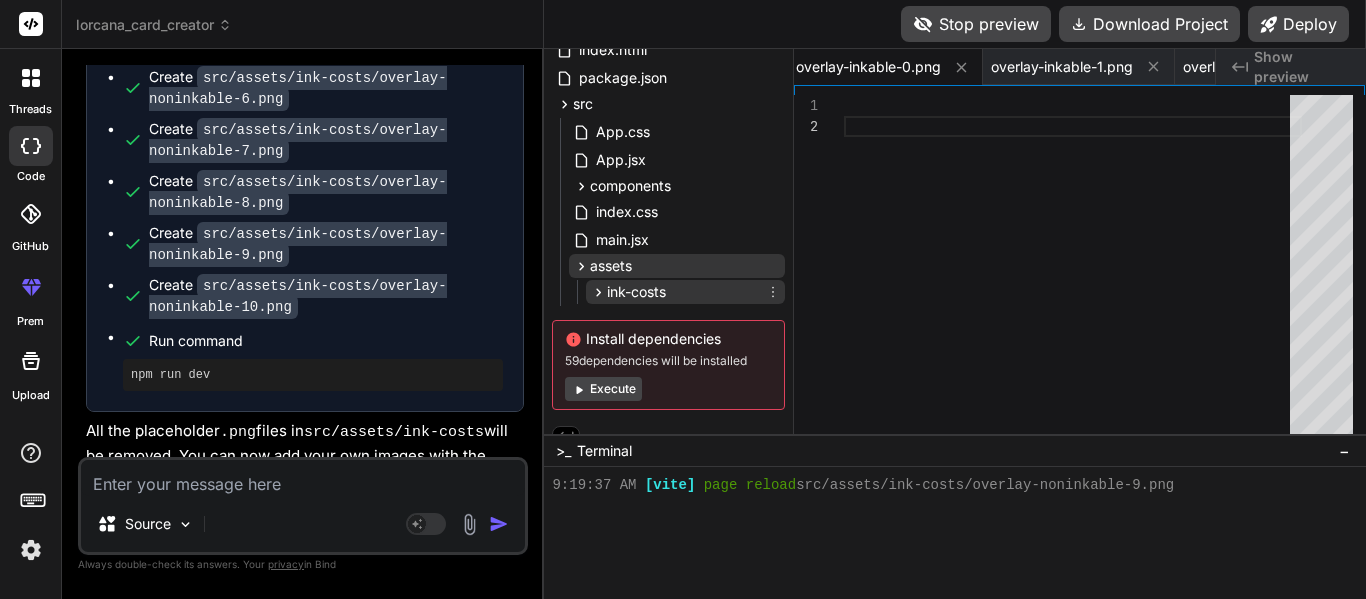 click on "ink-costs" at bounding box center [636, 292] 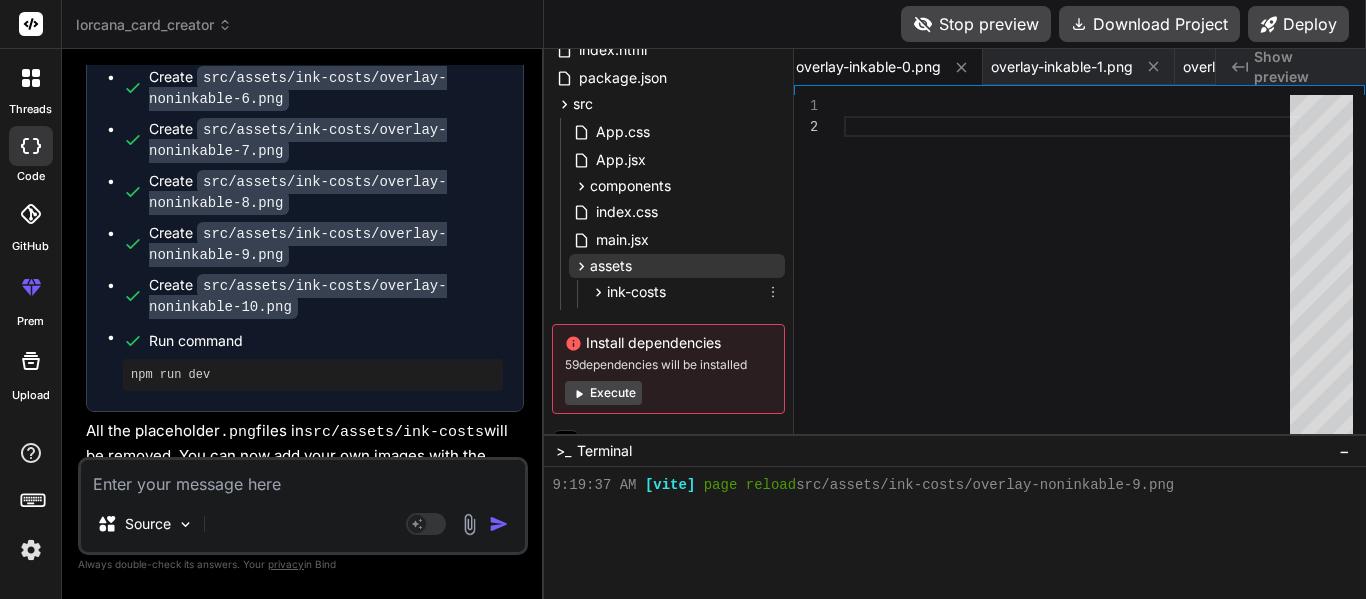 click 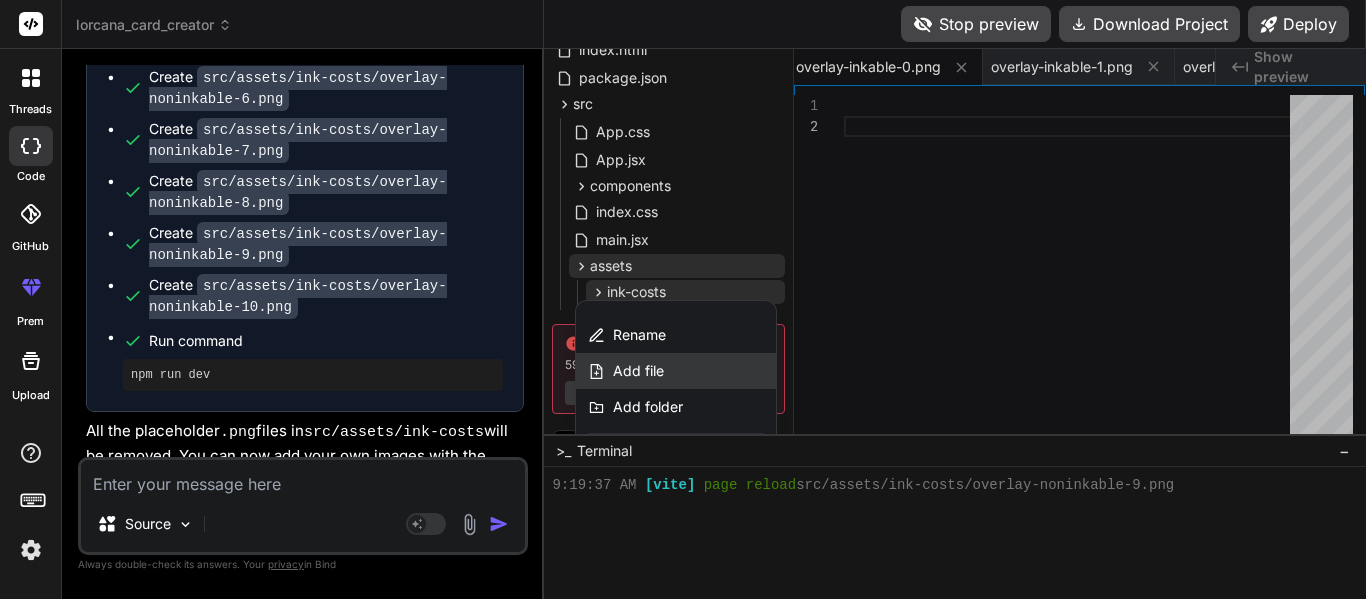 click on "Add file" at bounding box center [676, 371] 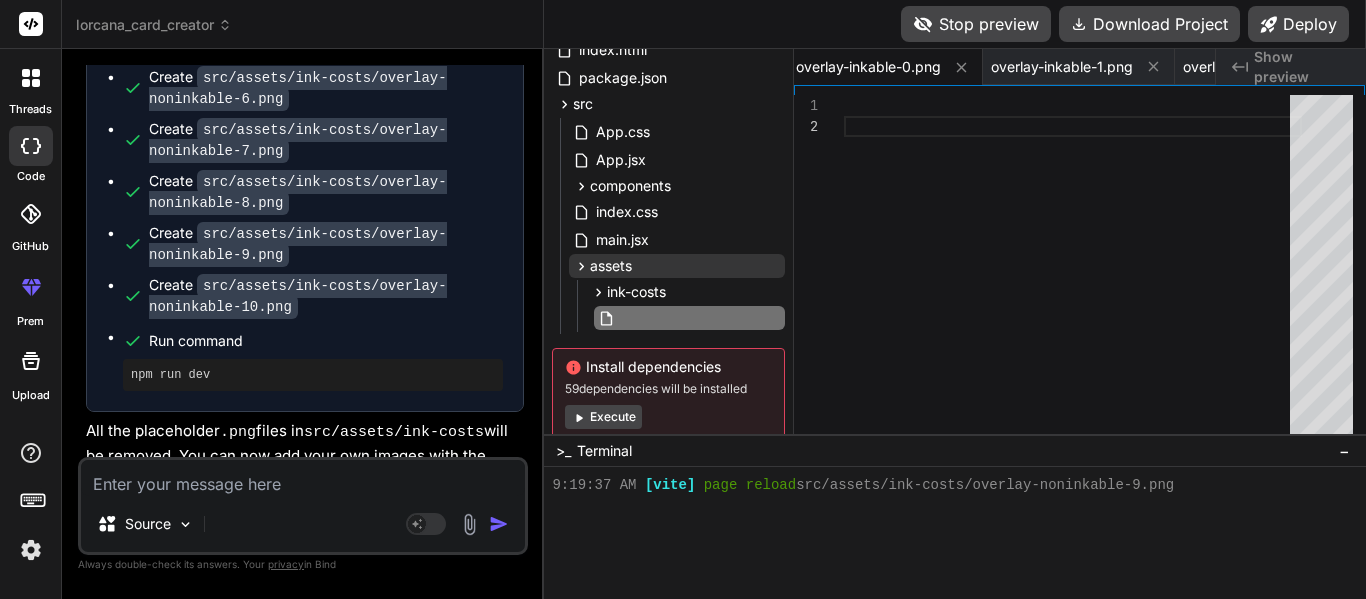 scroll, scrollTop: 85, scrollLeft: 40, axis: both 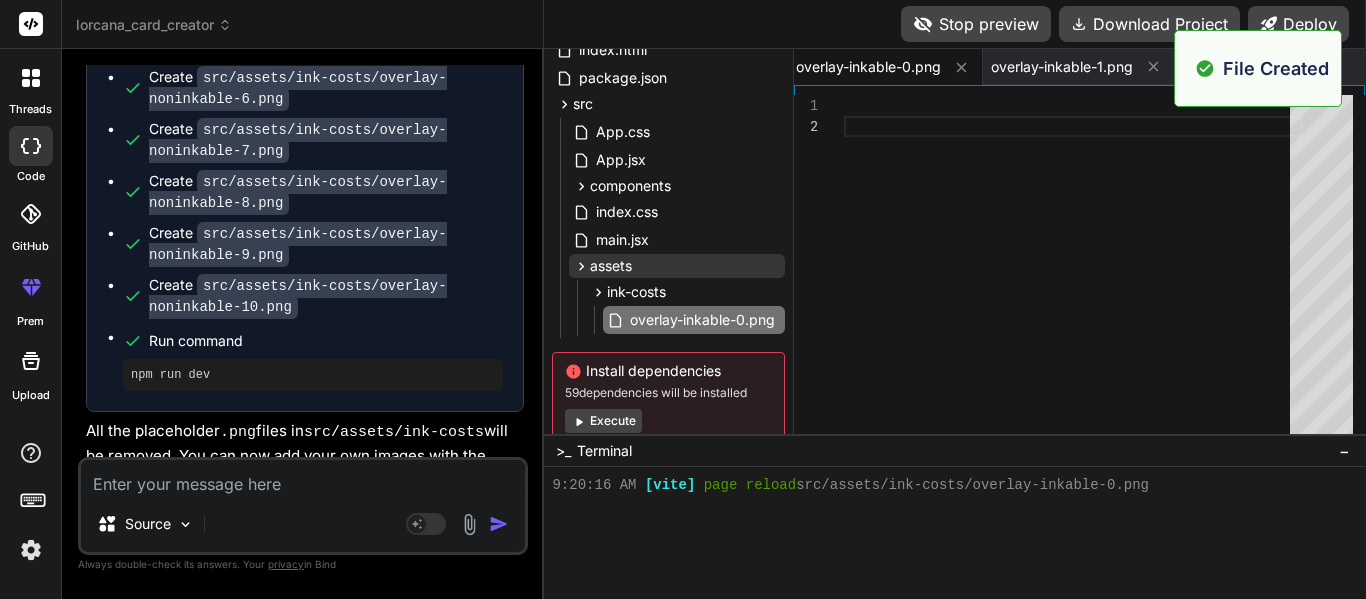 click at bounding box center (1073, 269) 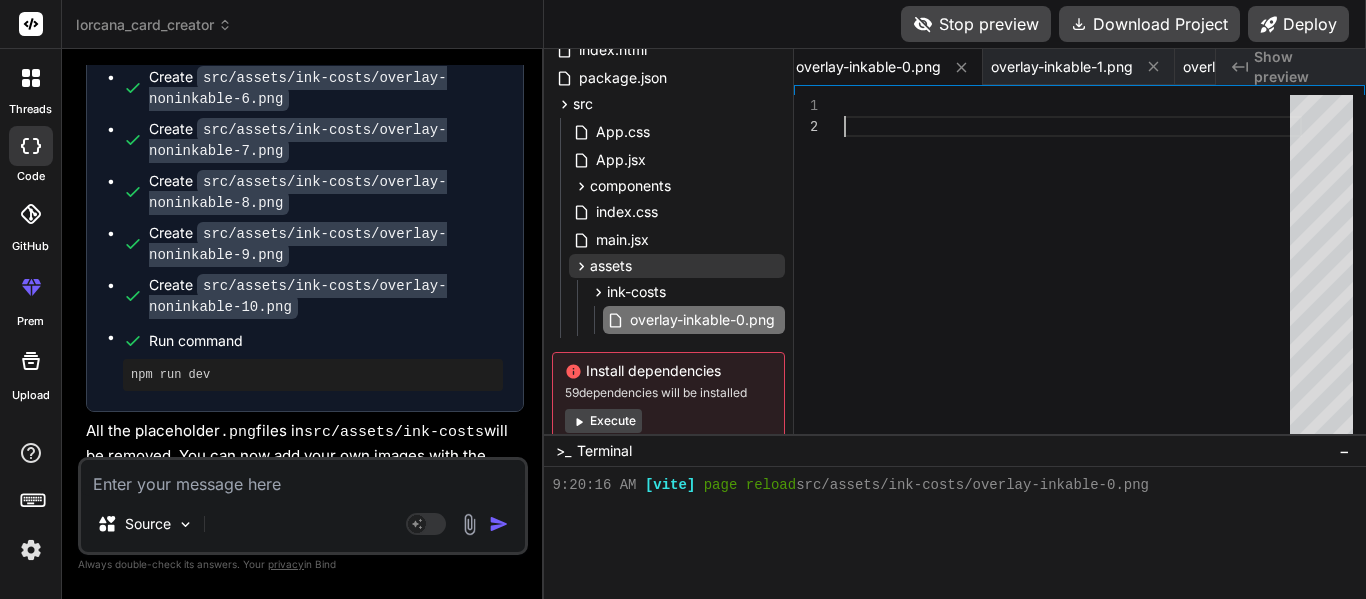 click at bounding box center [1073, 269] 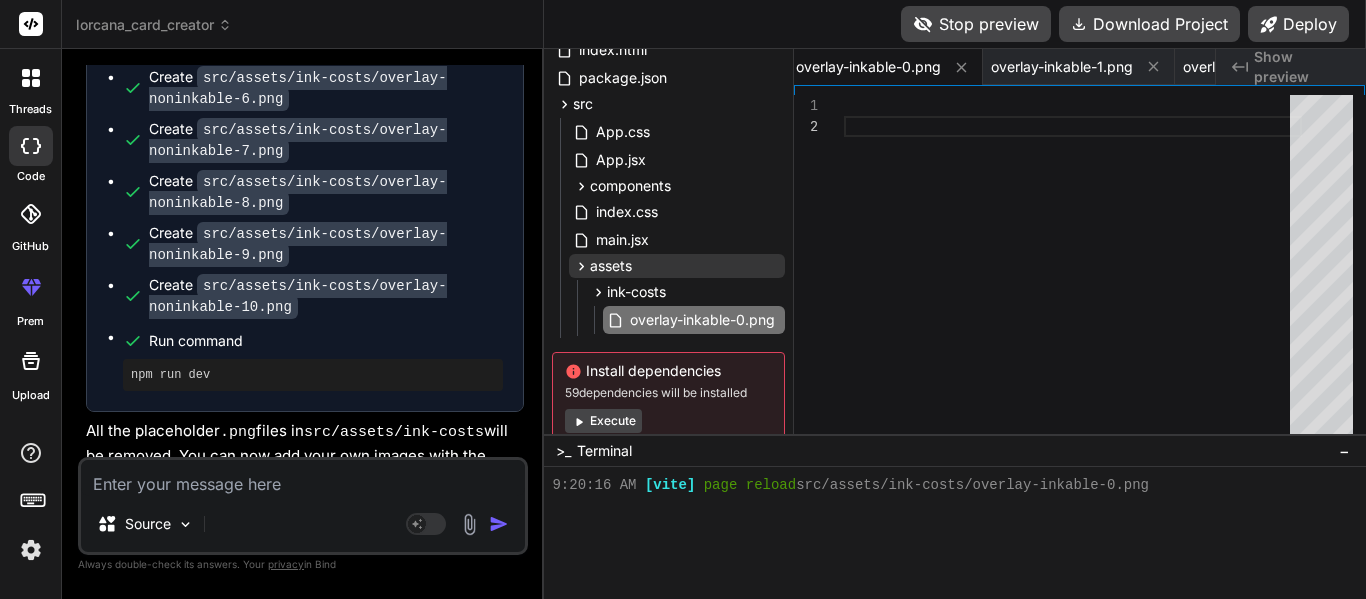 click at bounding box center [1073, 269] 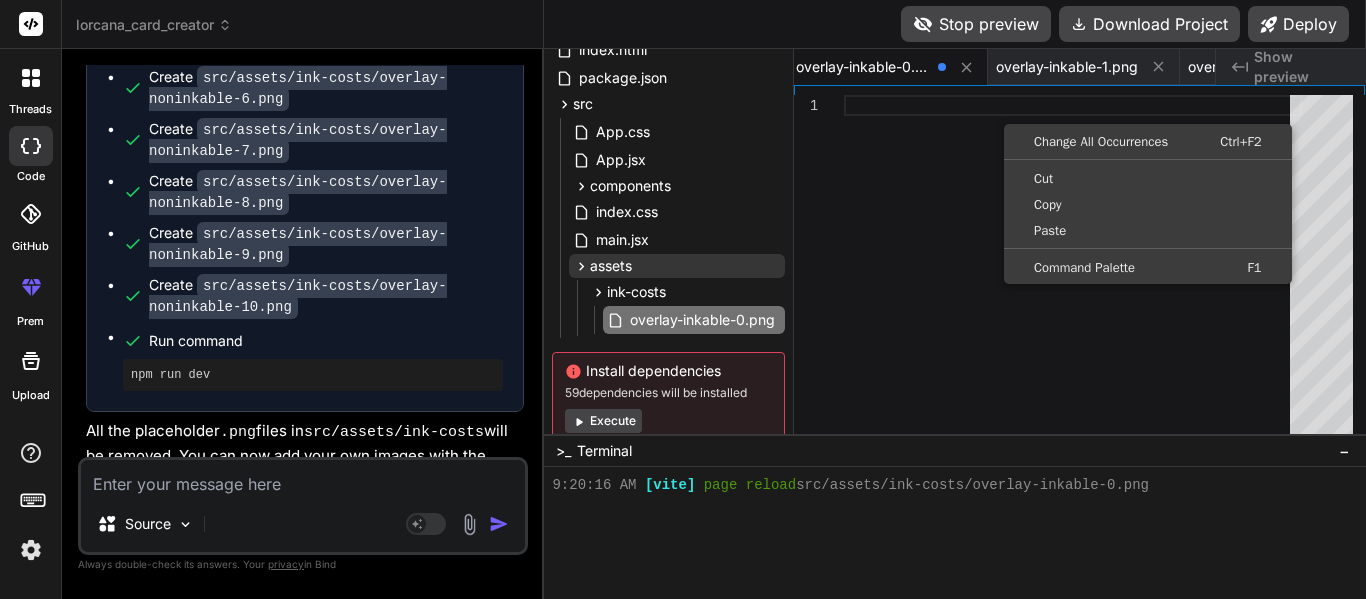click at bounding box center (1073, 269) 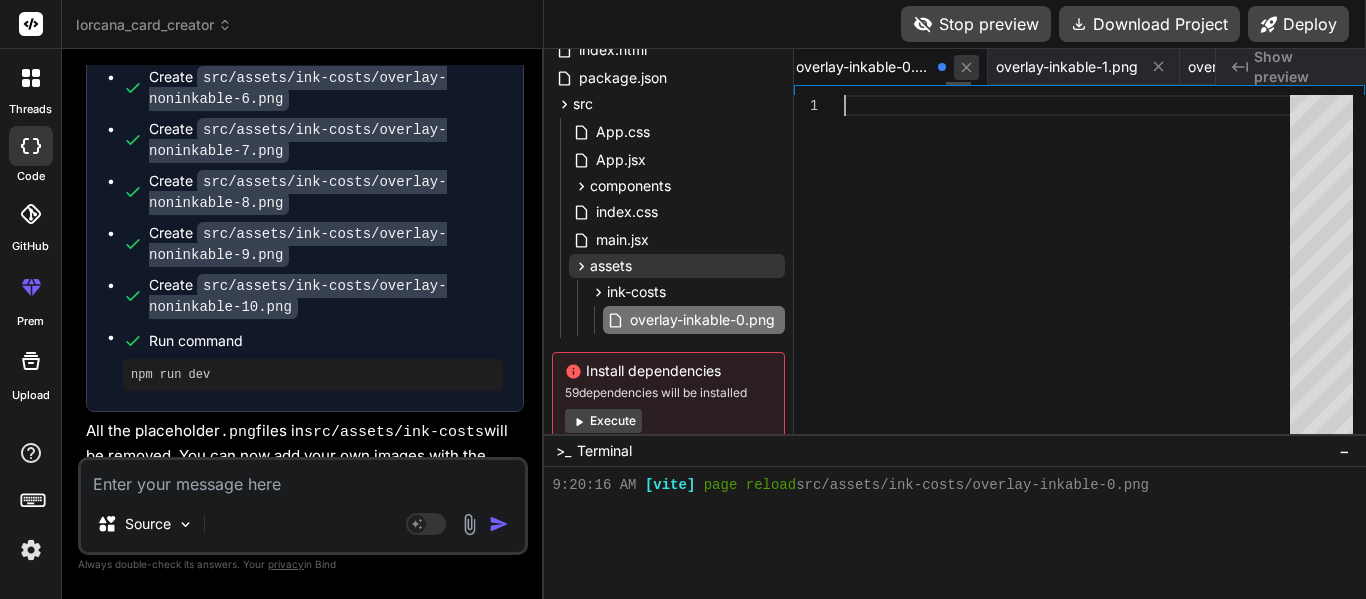 click 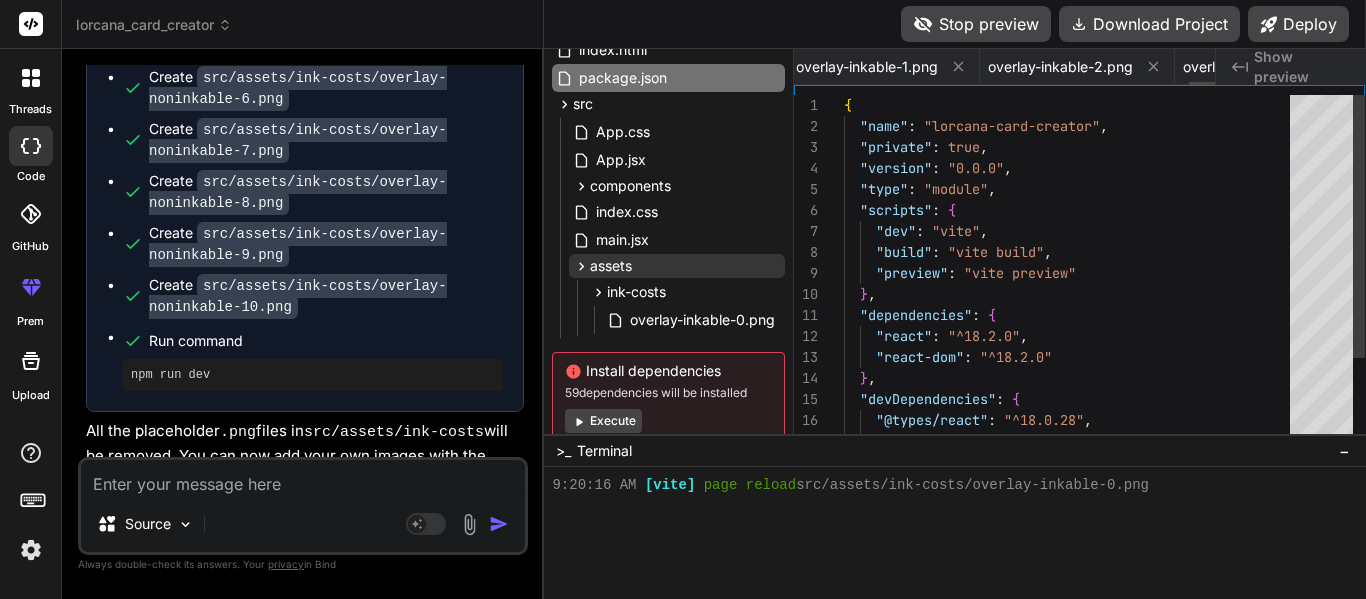 scroll, scrollTop: 0, scrollLeft: 6403, axis: horizontal 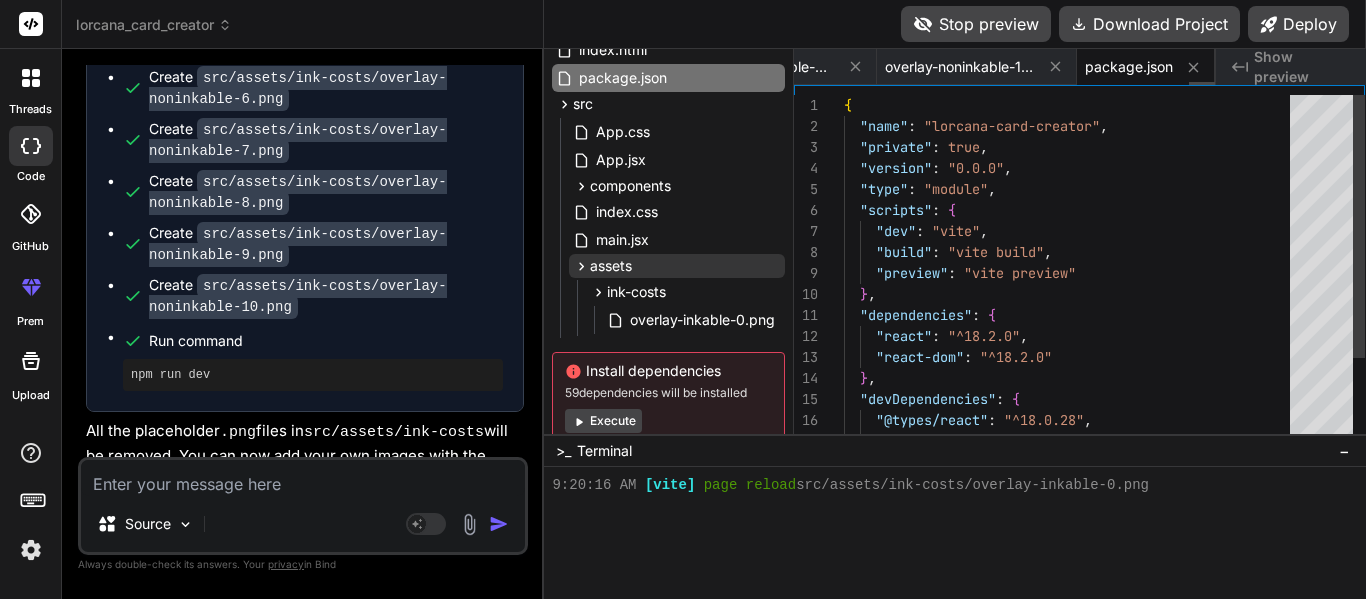 click on "overlay-noninkable-10.png" at bounding box center (960, 67) 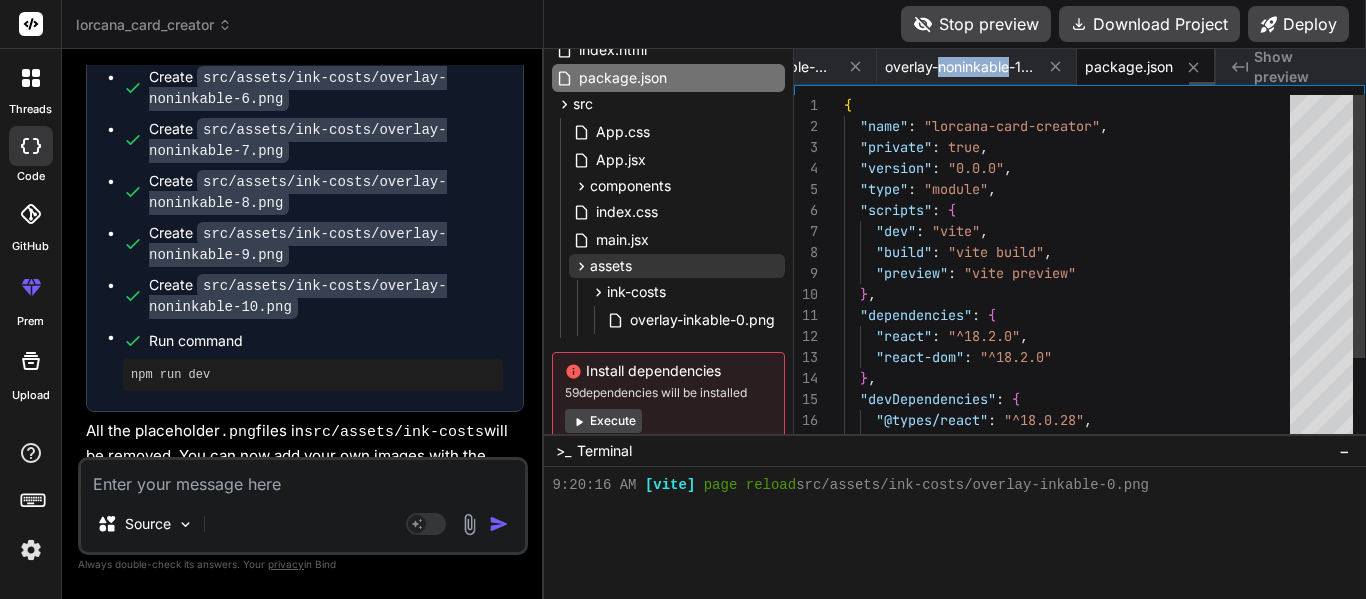 click on "overlay-noninkable-10.png" at bounding box center [960, 67] 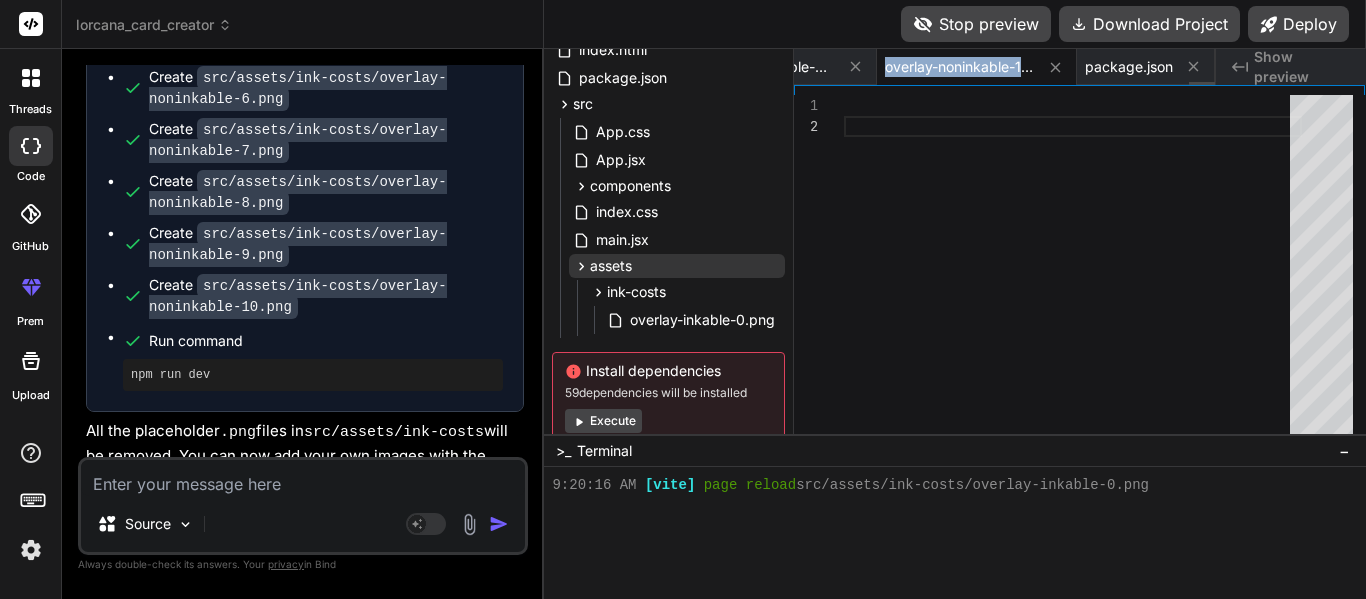 click on "overlay-noninkable-10.png" at bounding box center [960, 67] 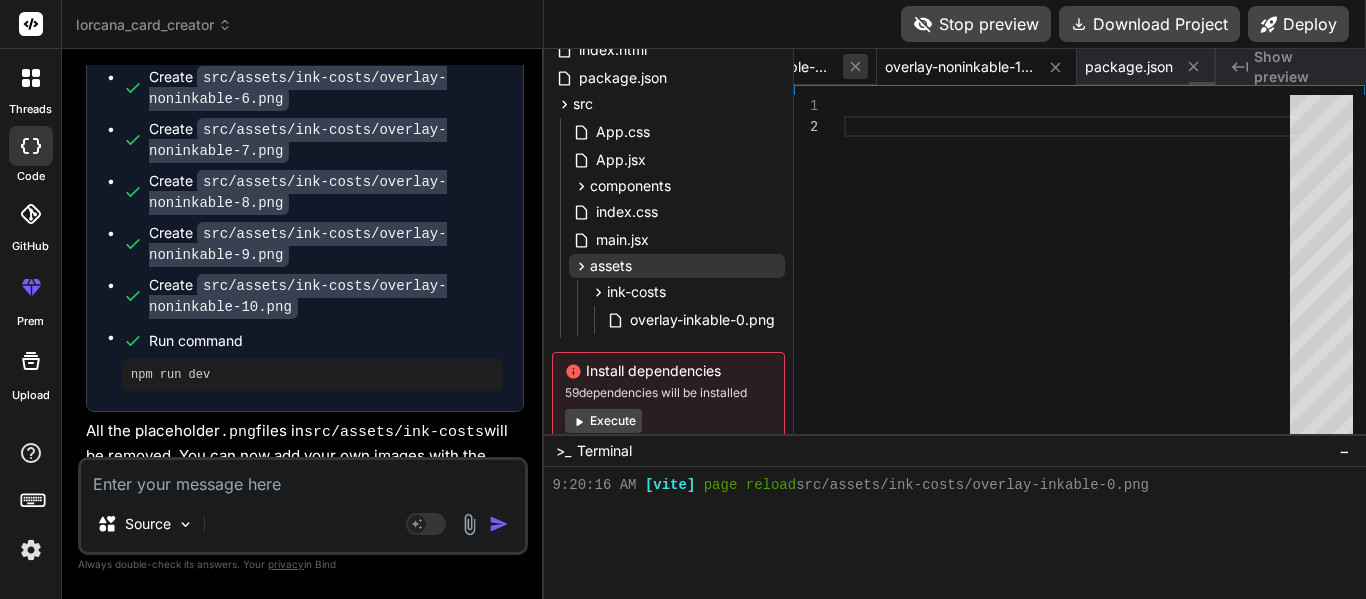 click 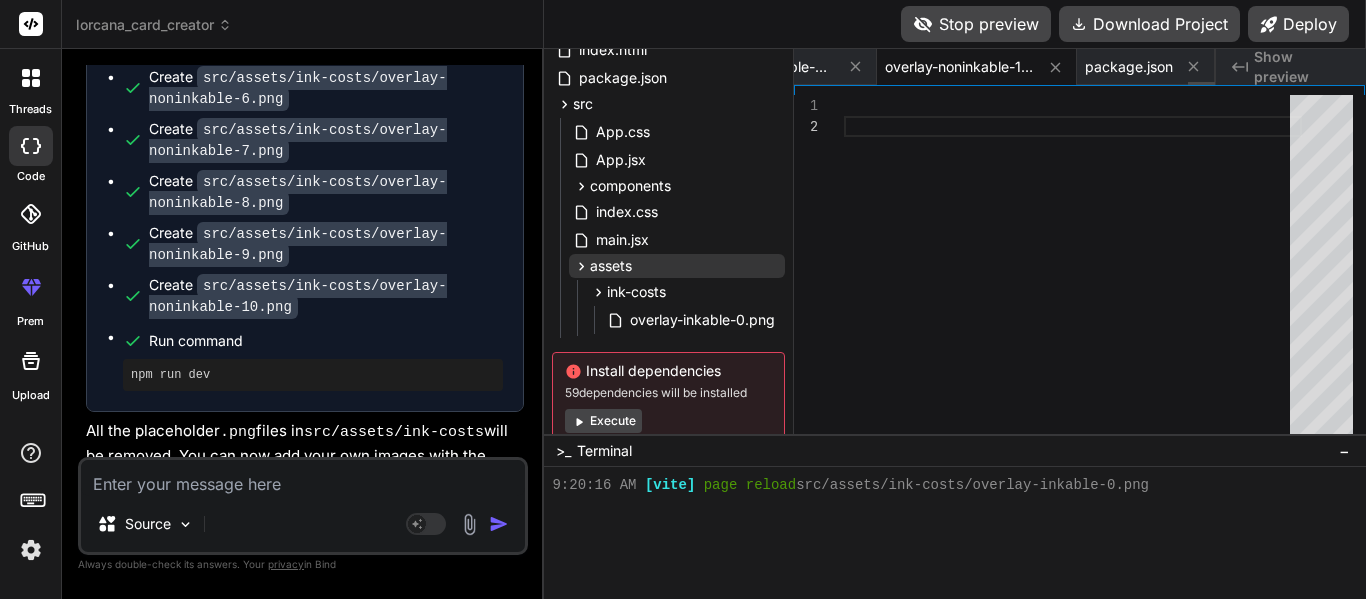 click 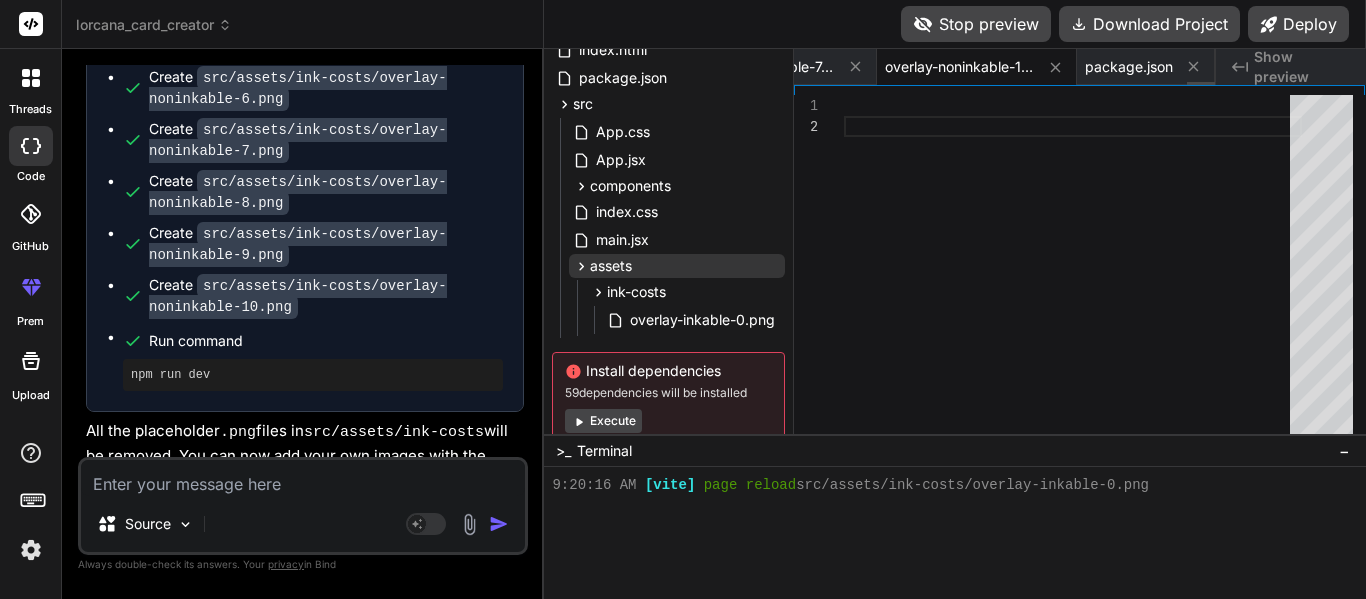 click 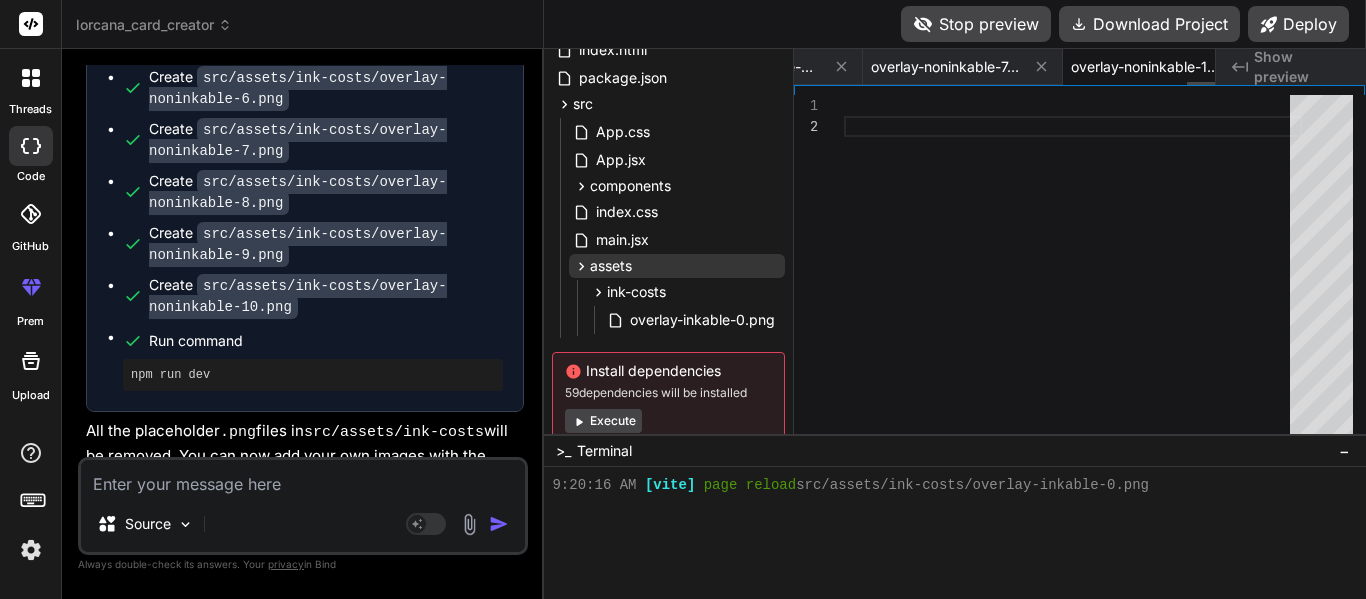 click 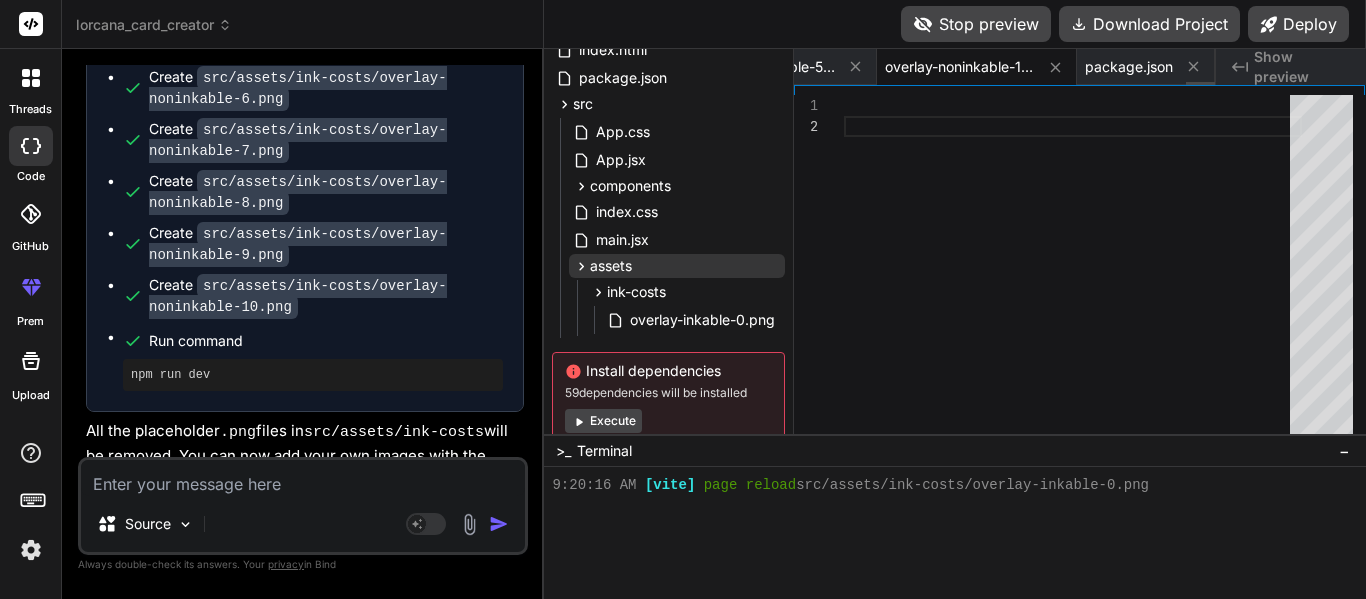 click 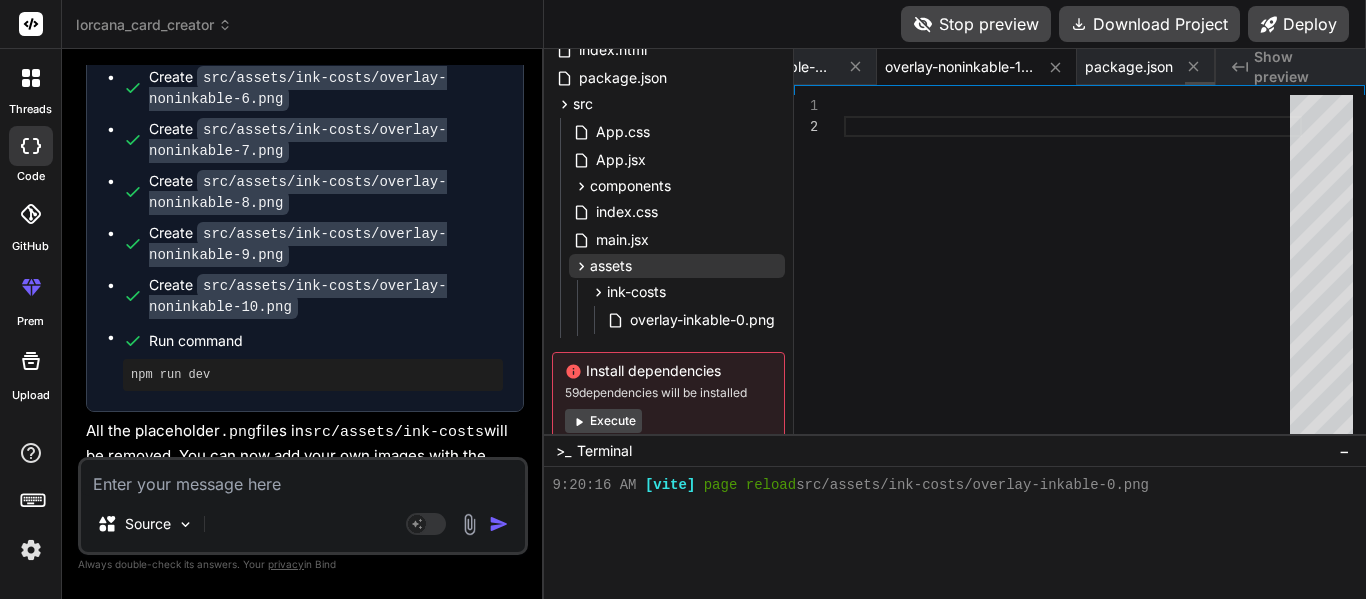 click 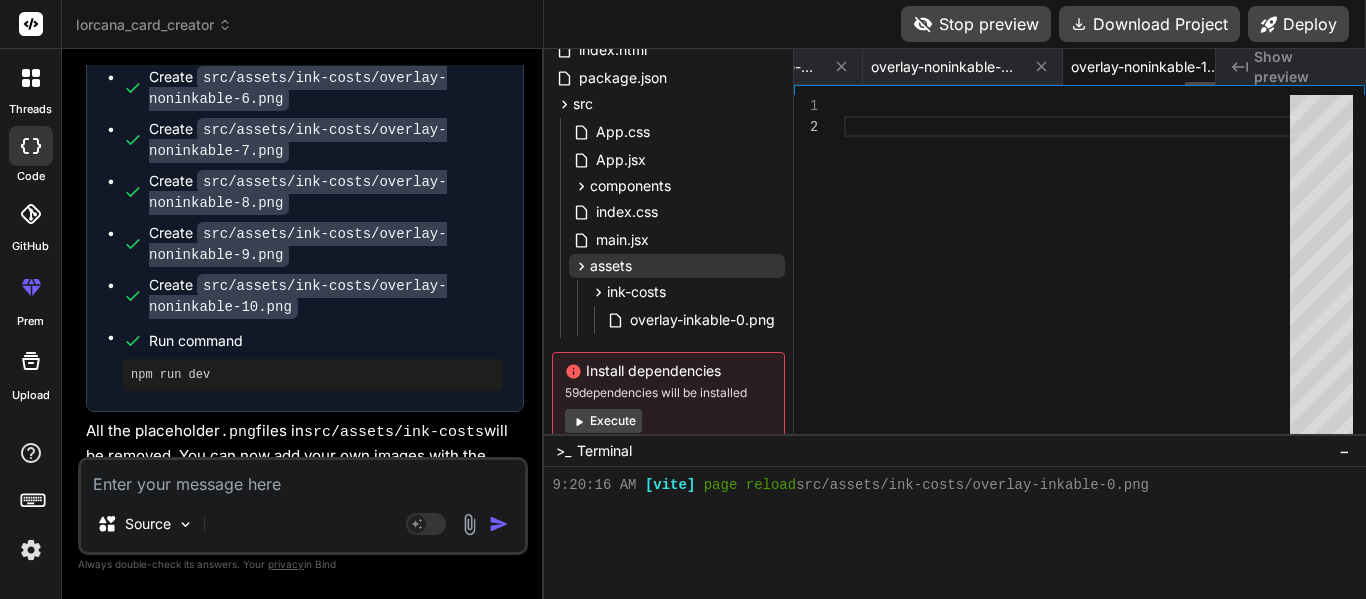 click 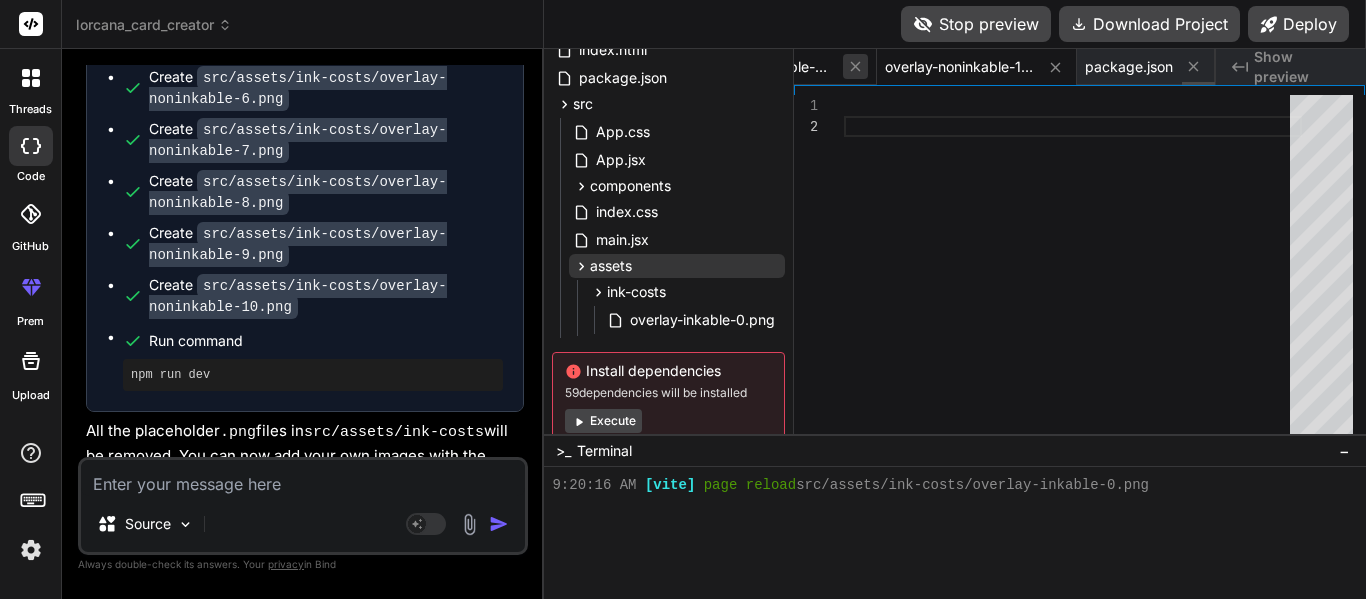 click 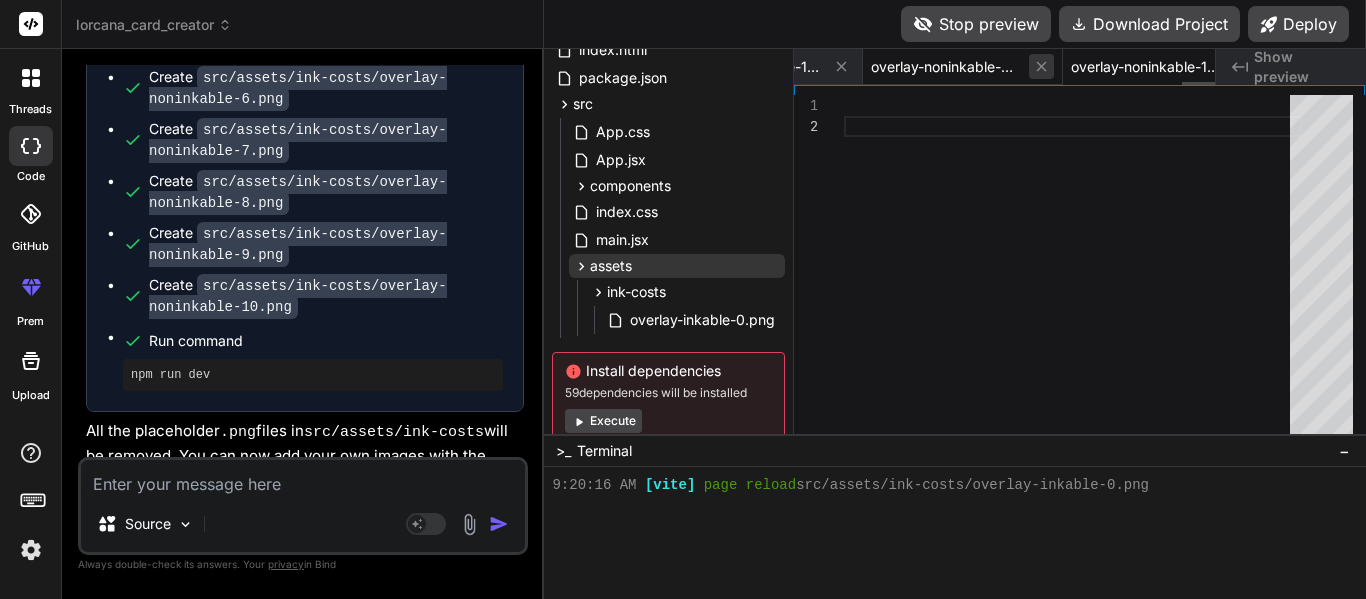 click 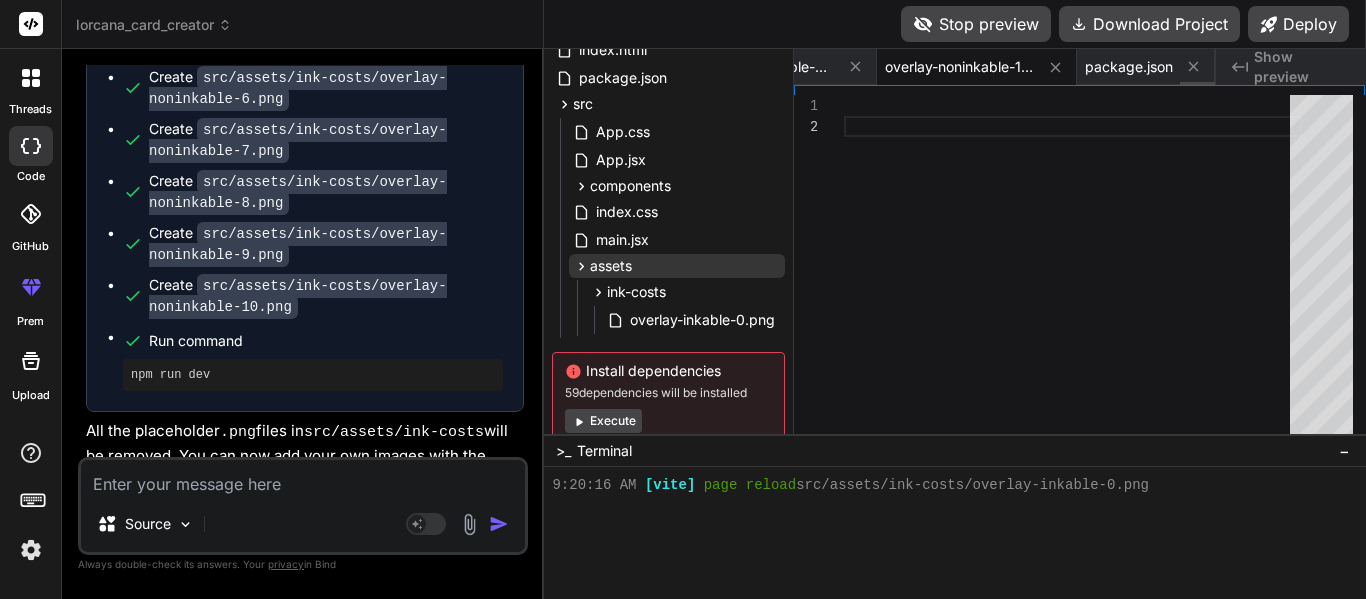 click 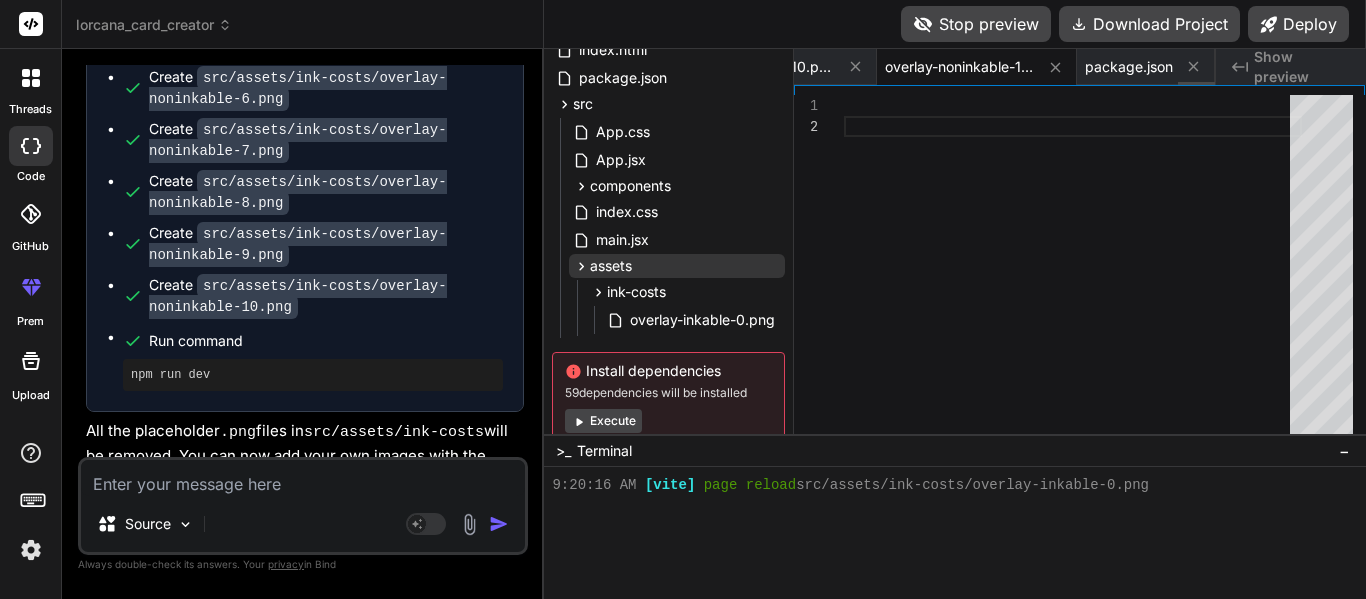 click 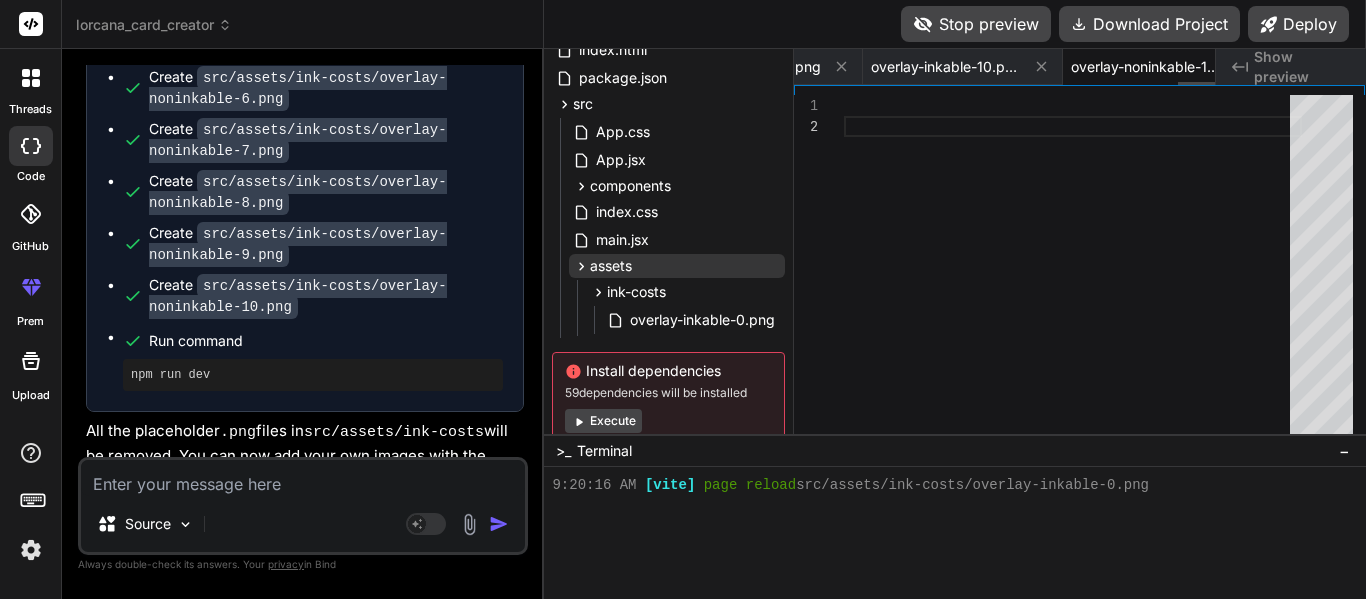 click 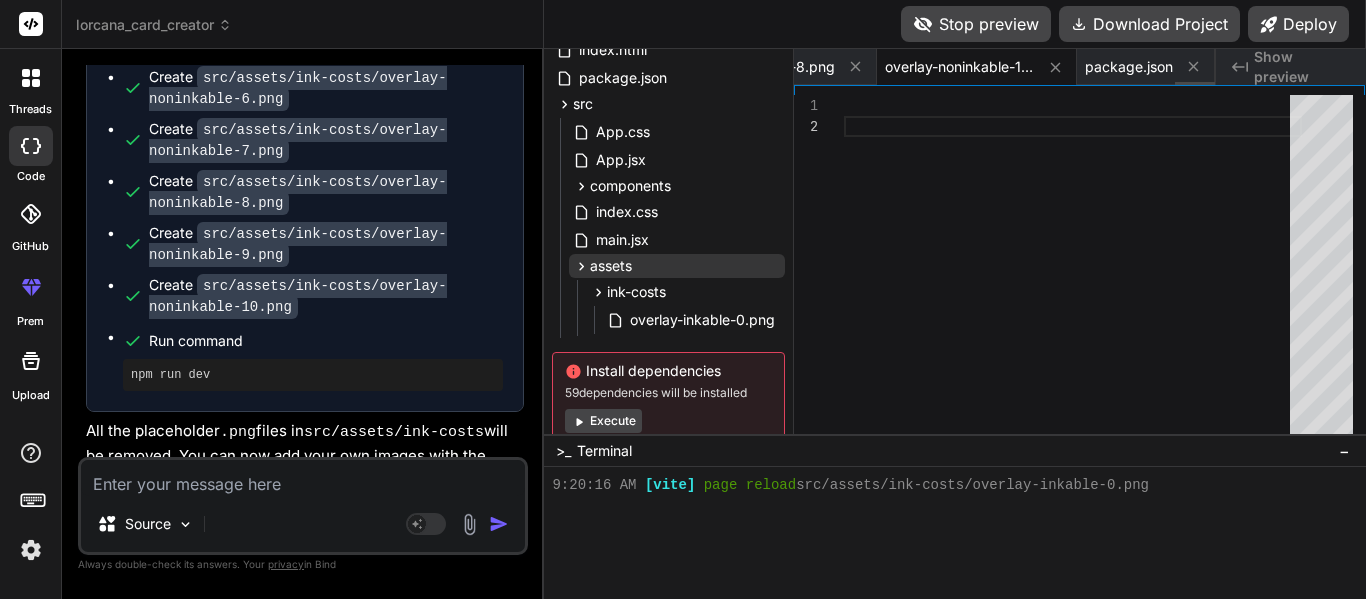 click 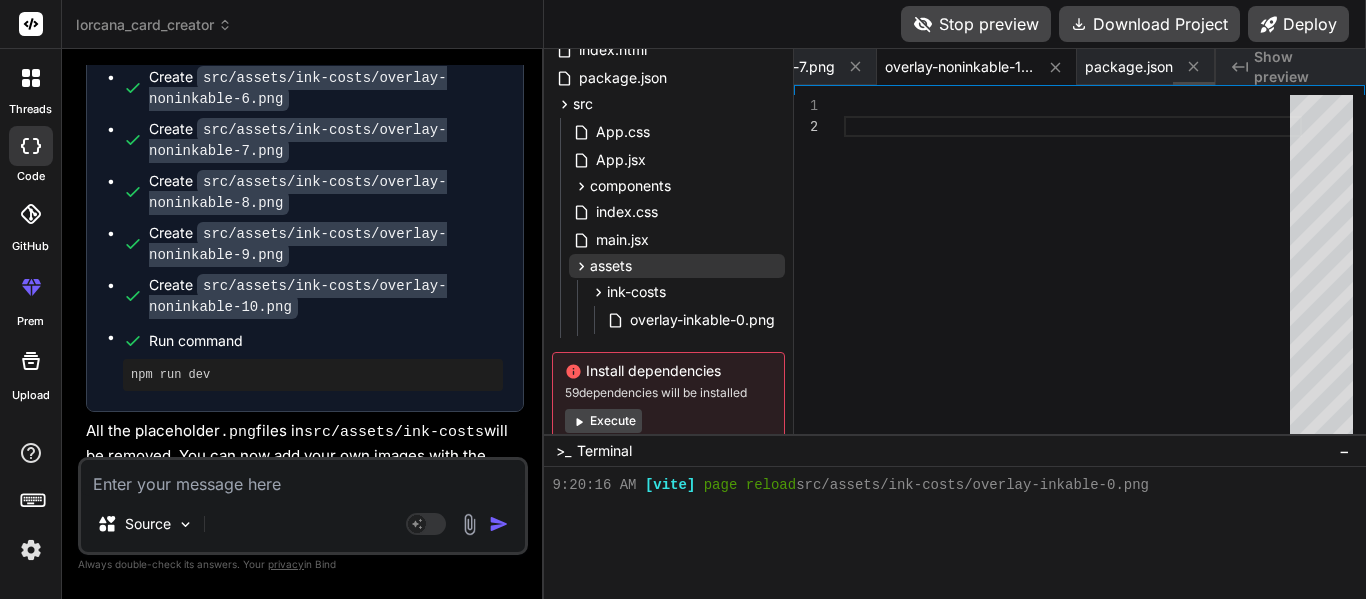 click 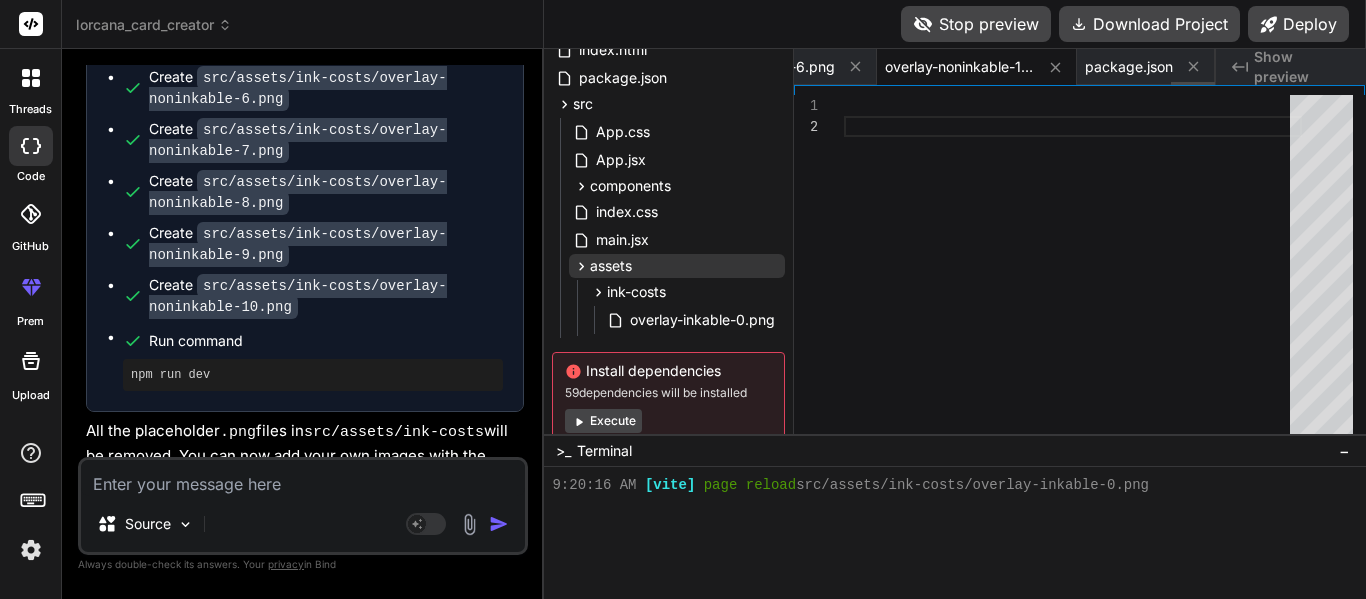 click 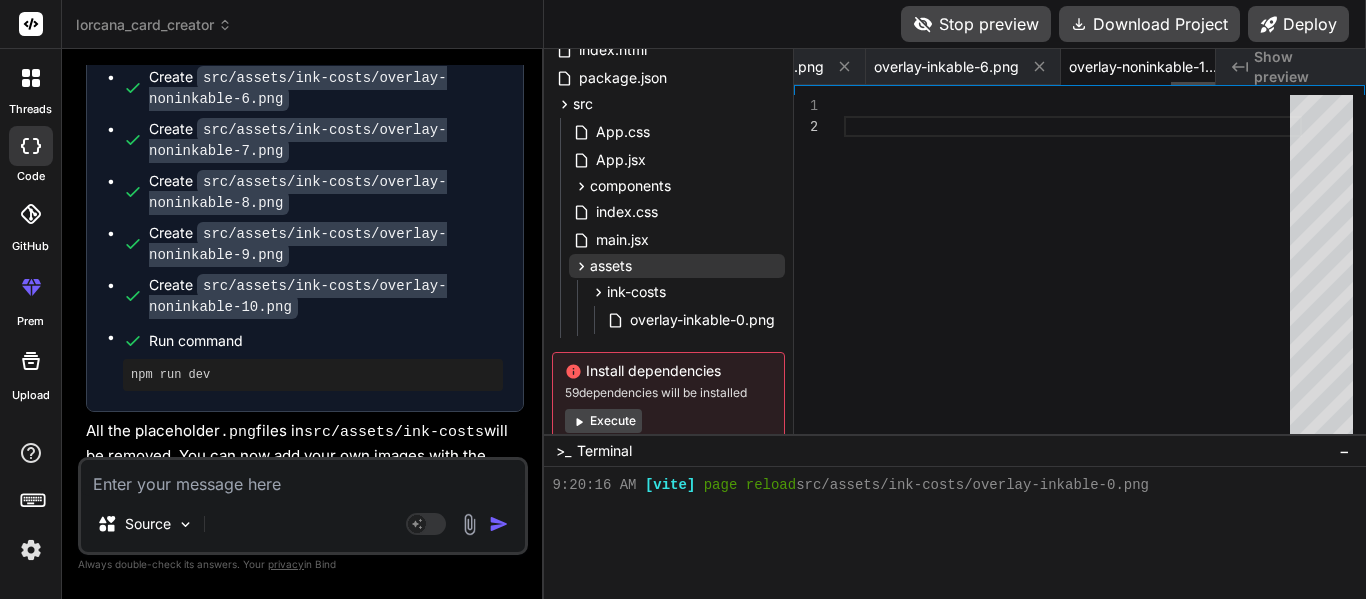 click 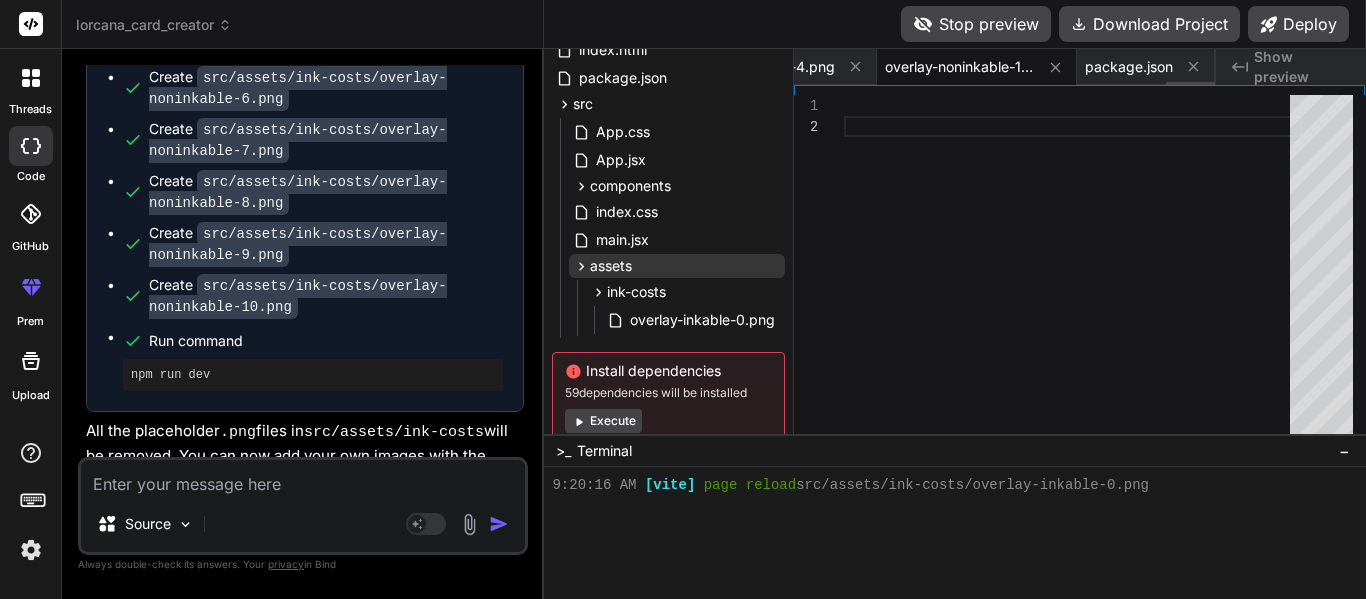 click 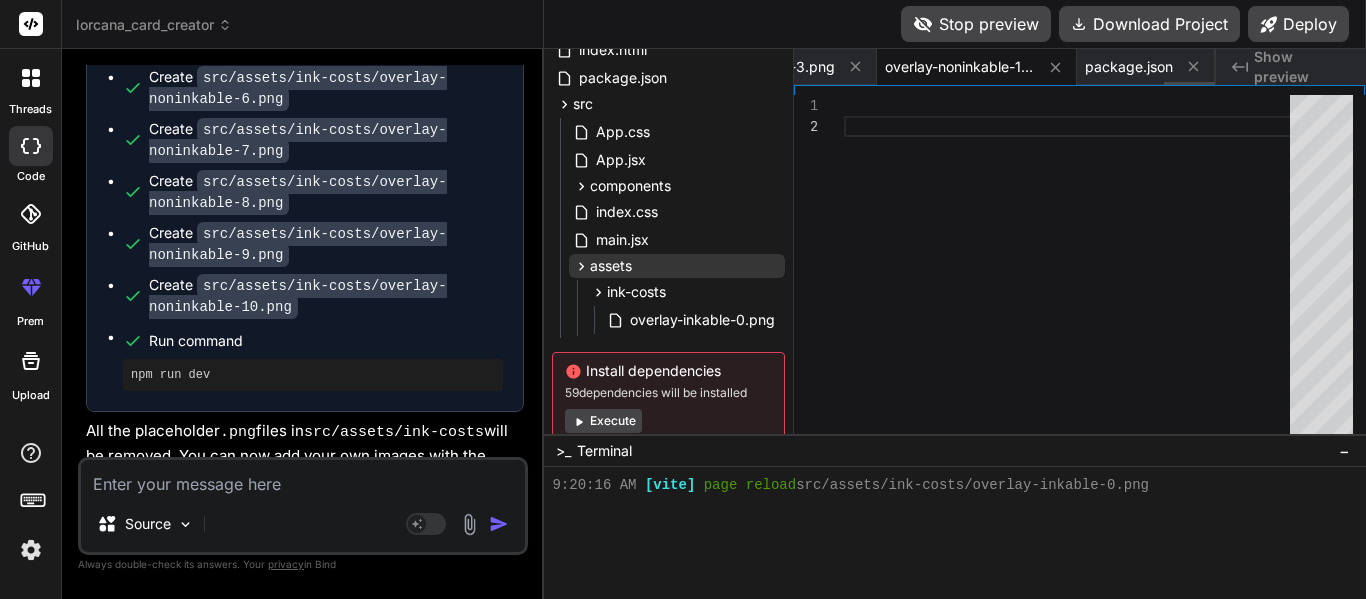 click 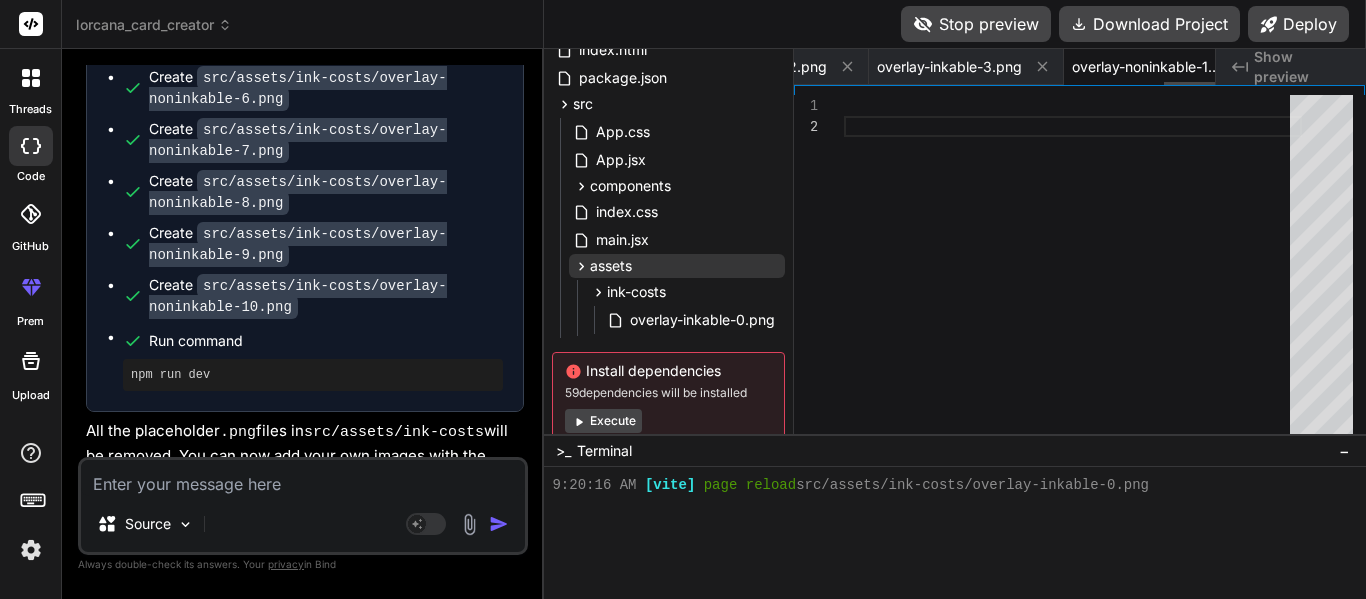 click 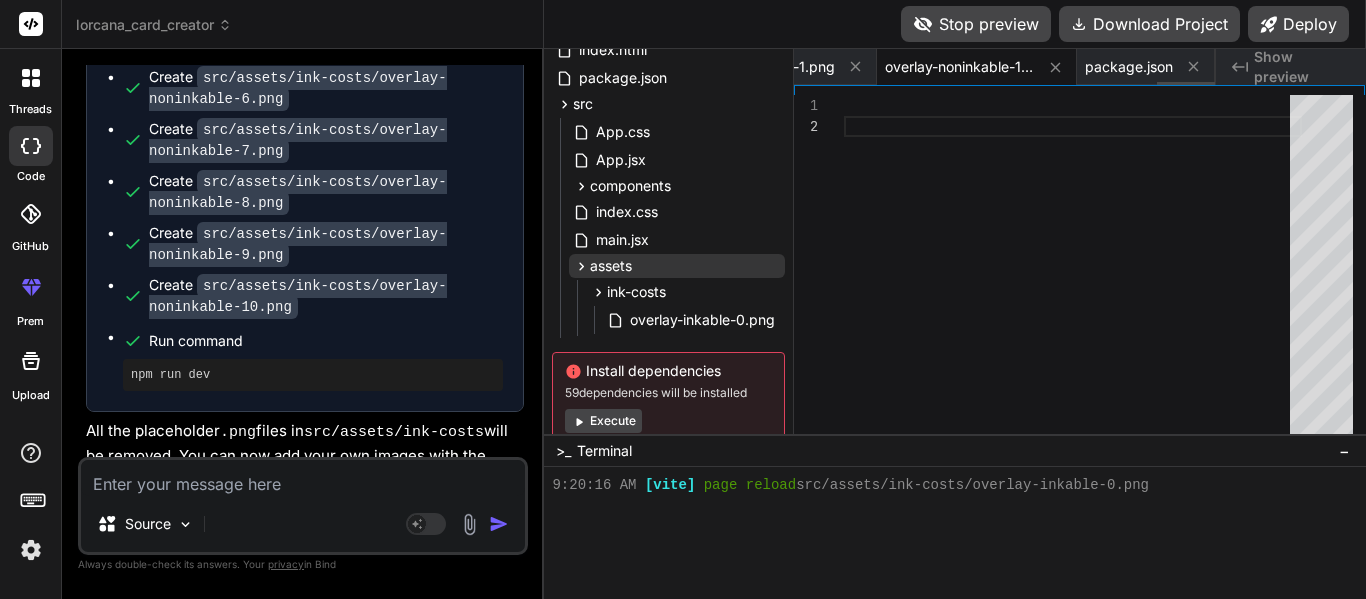 click 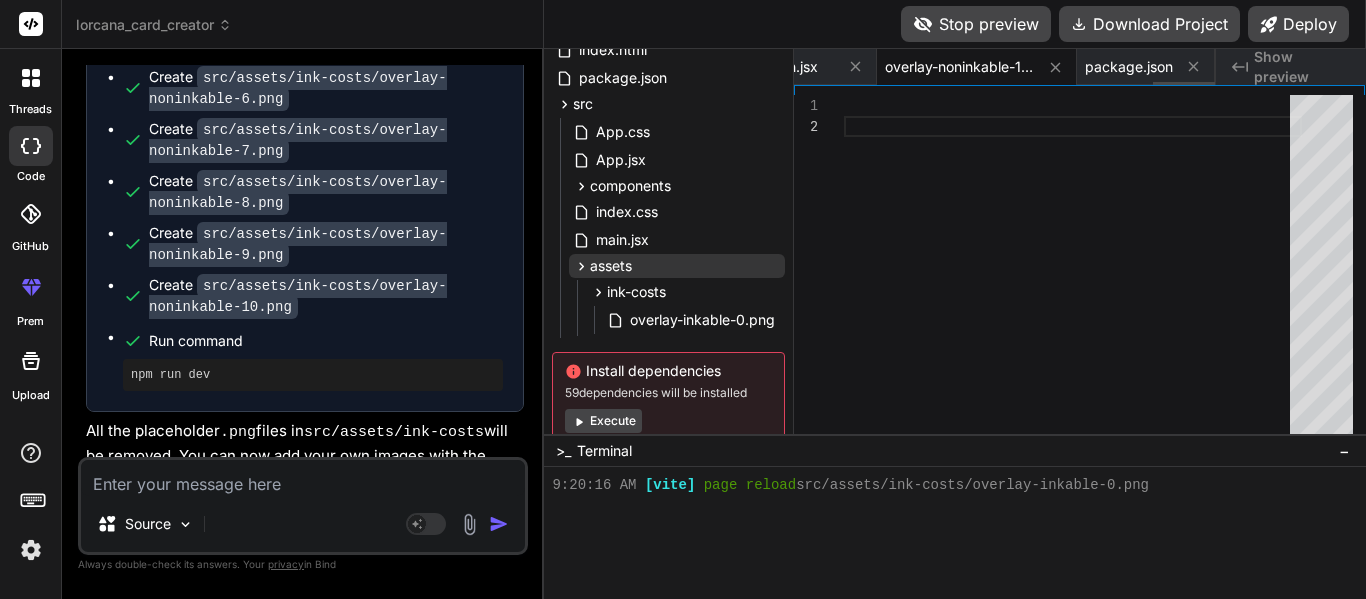 click 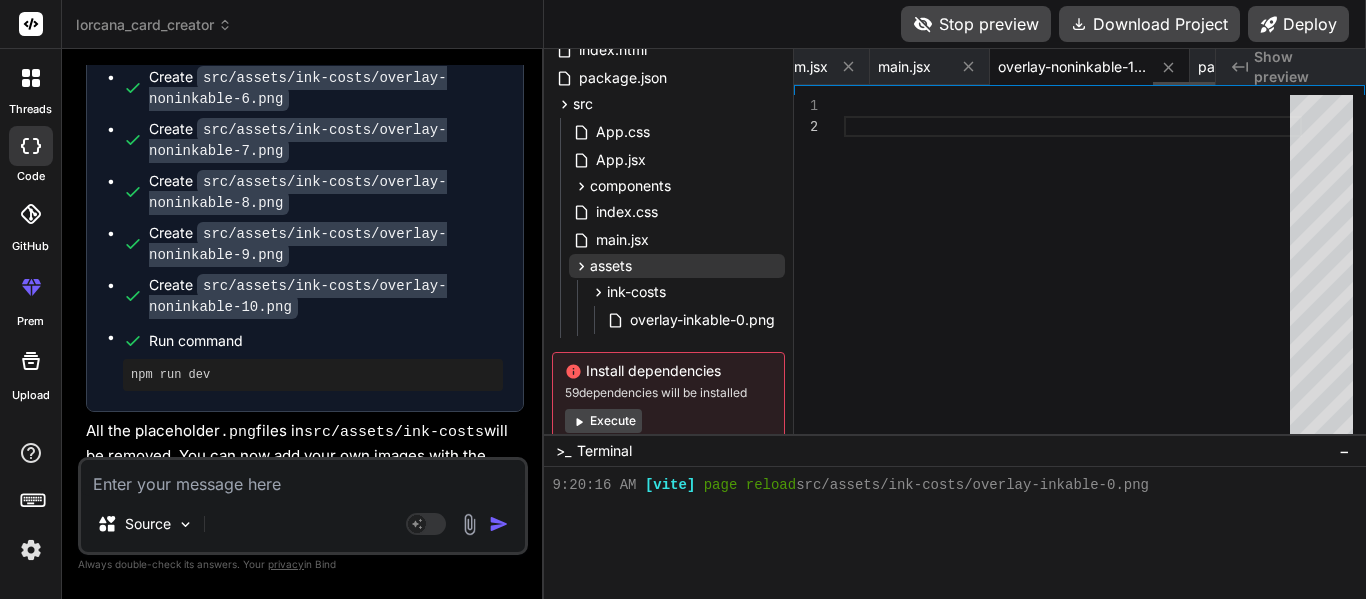 click 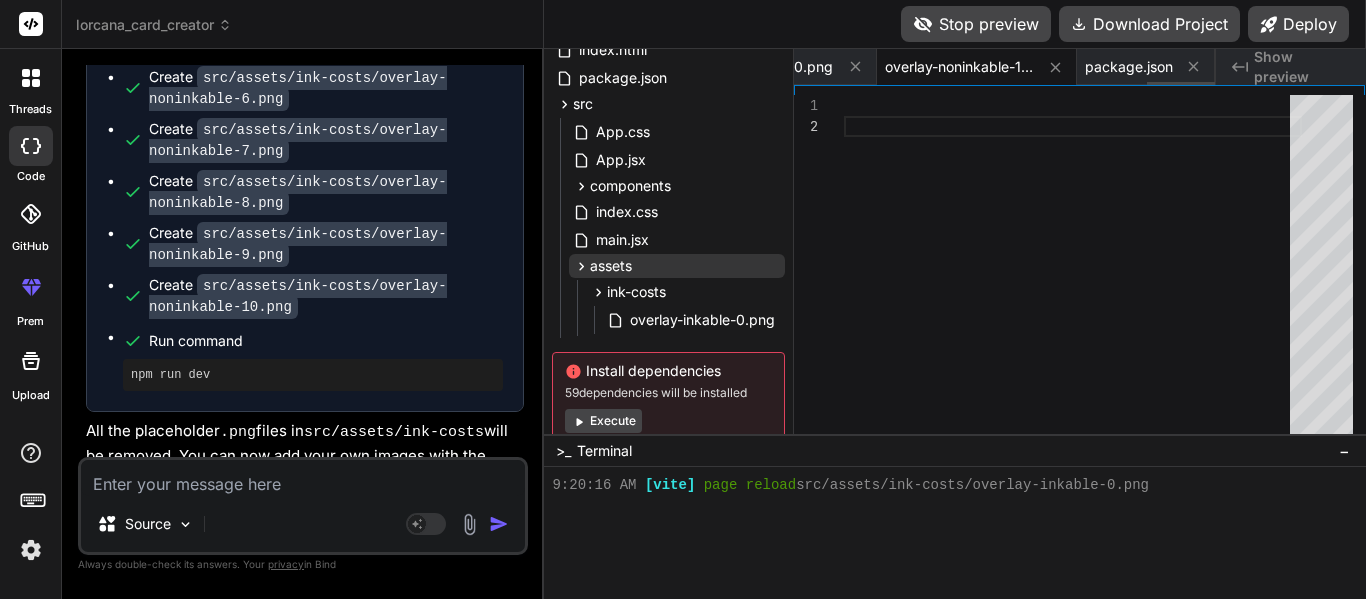 click 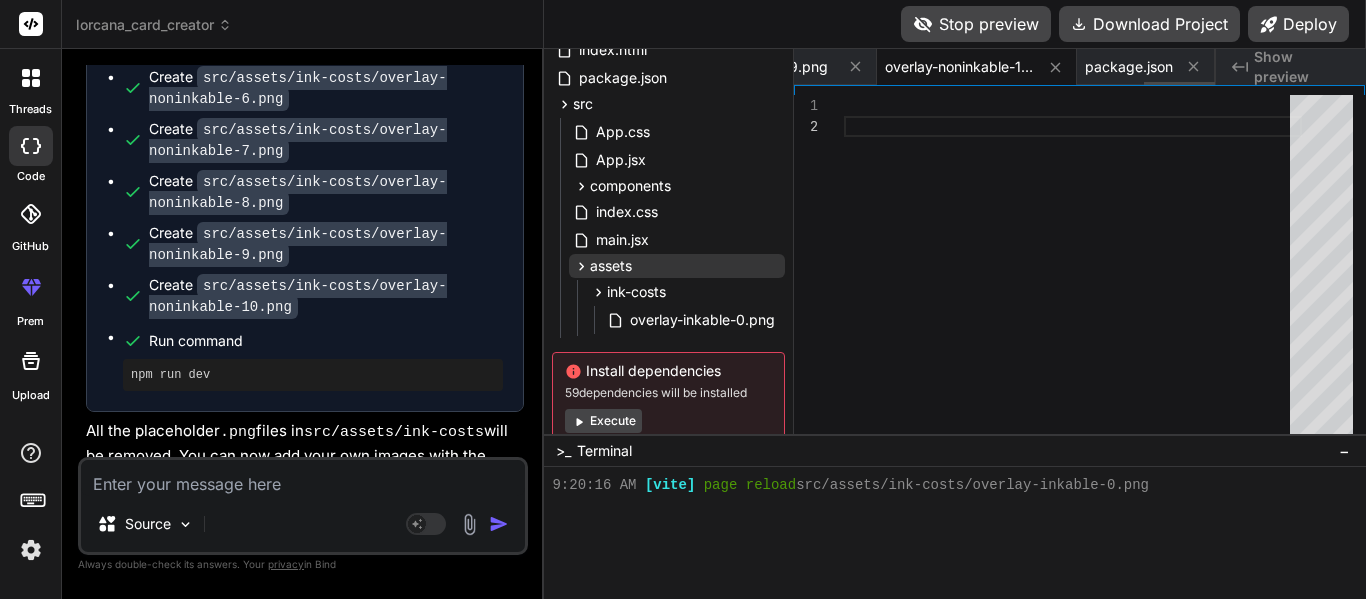 click 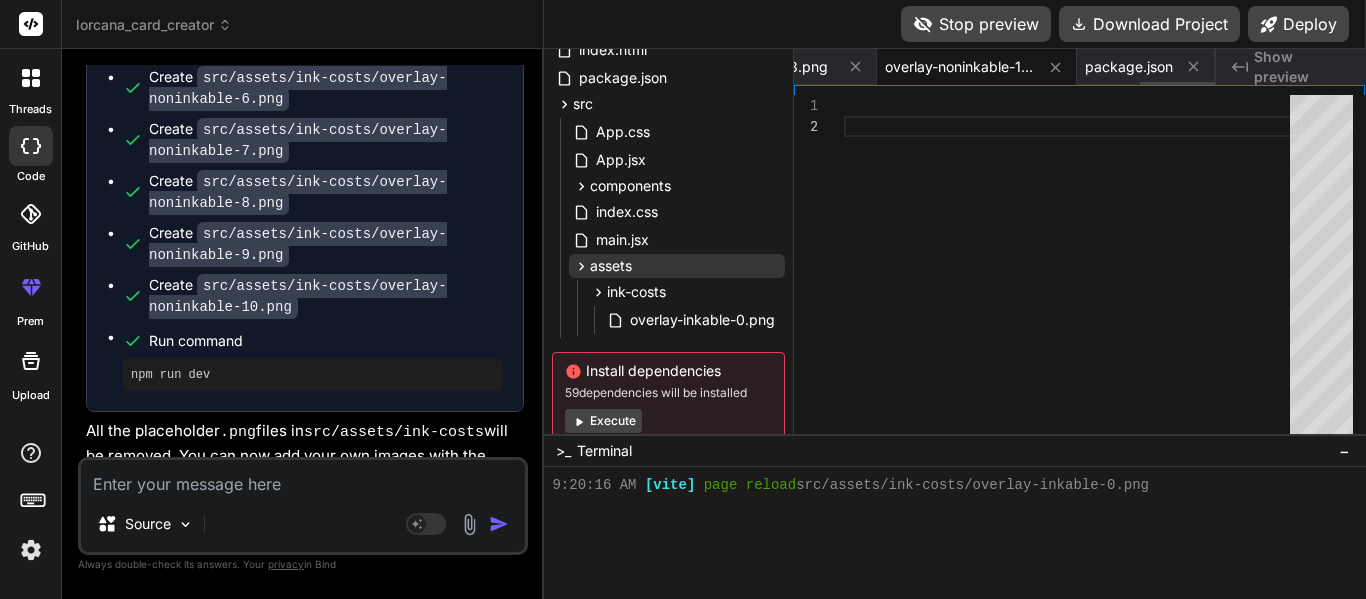 click 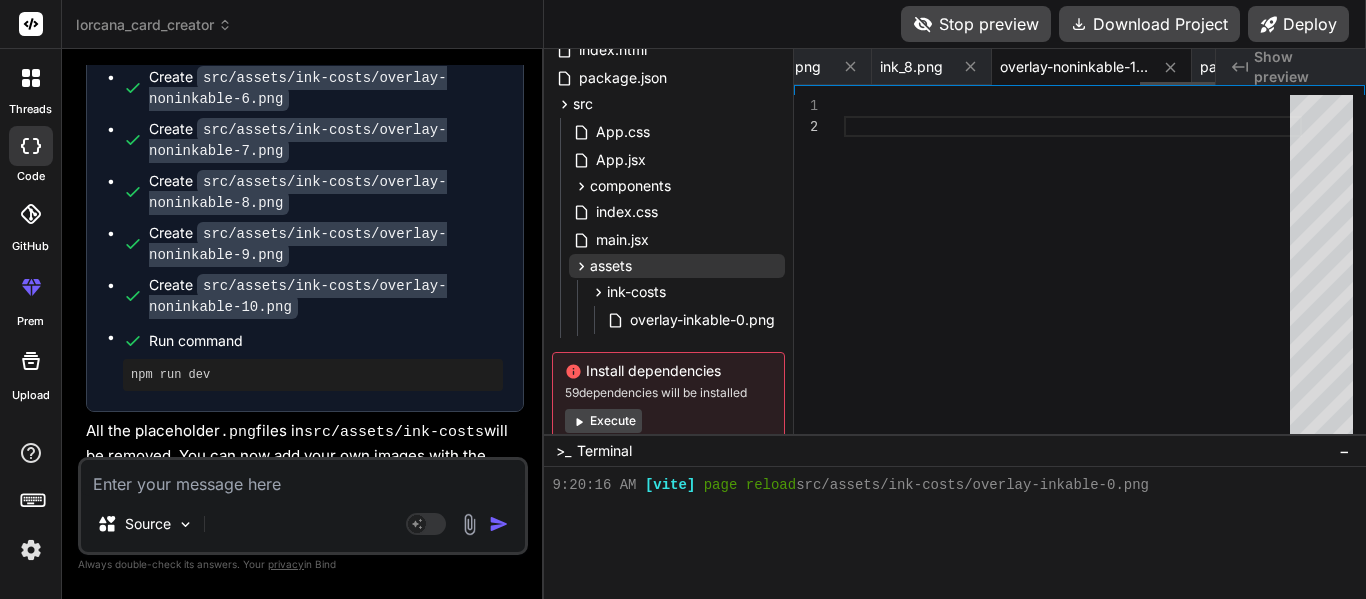 click 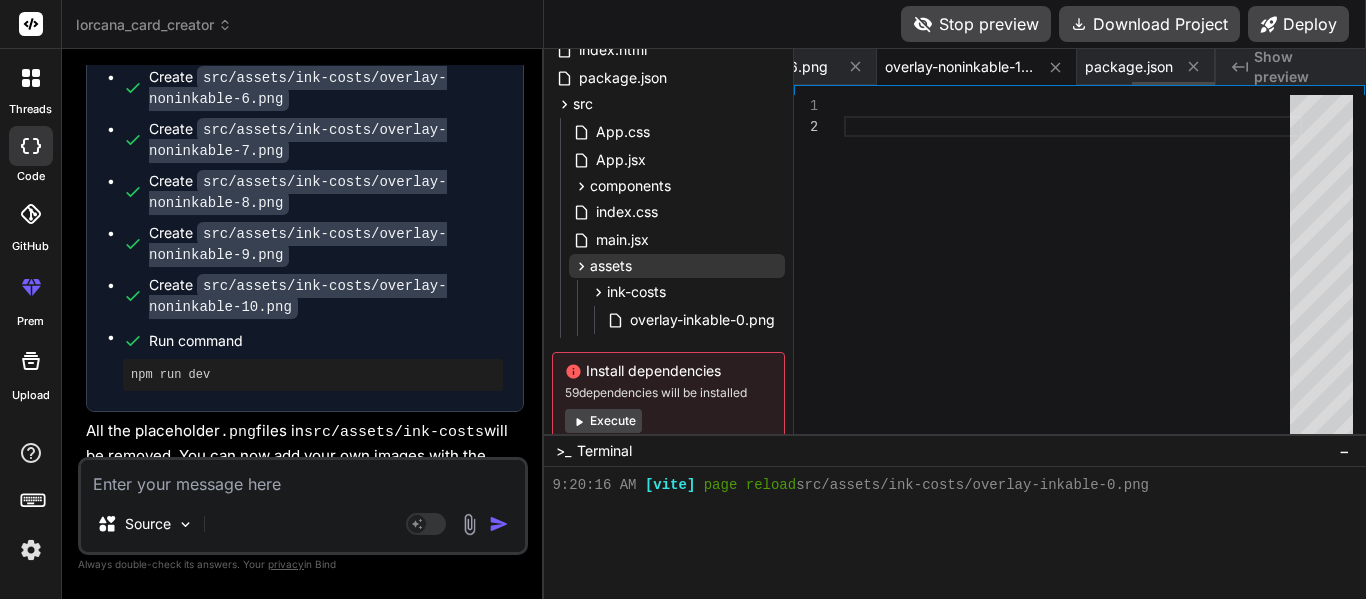 click 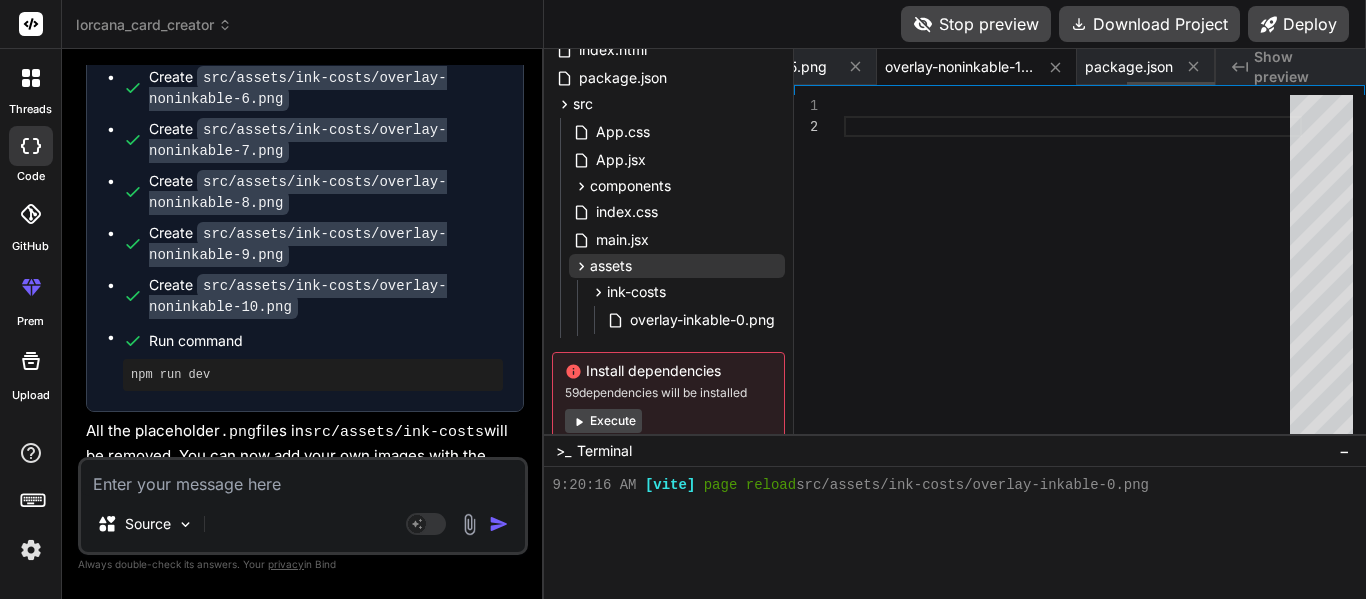 click 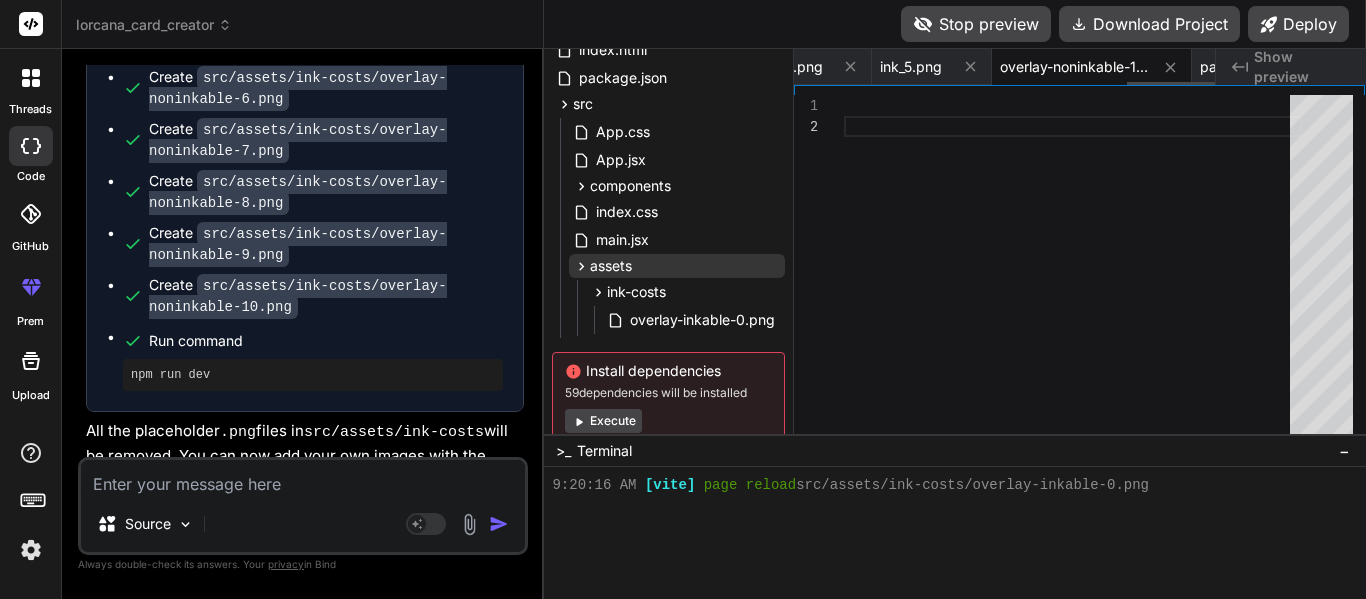 click 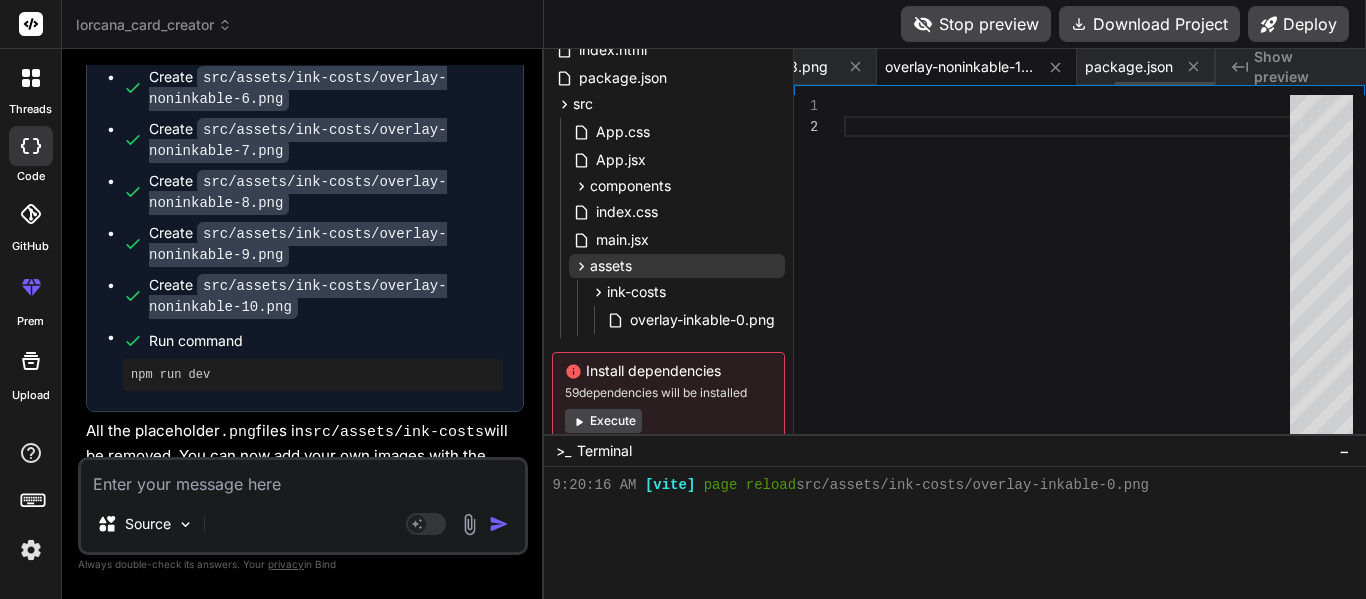 click 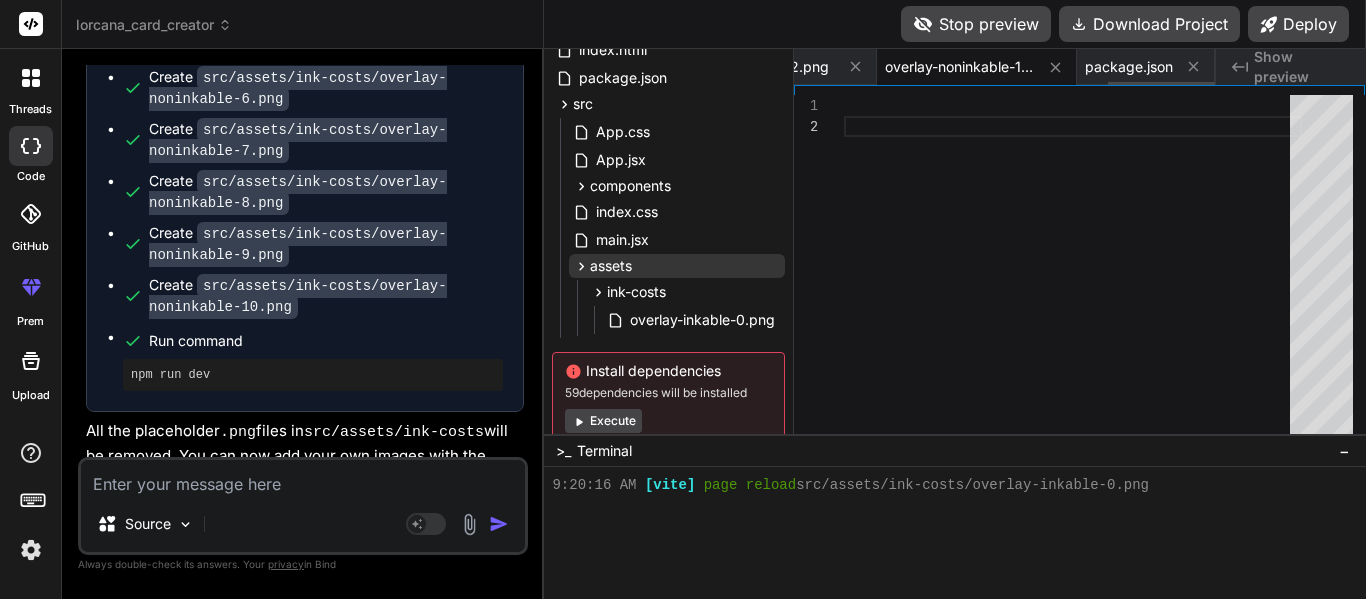 click 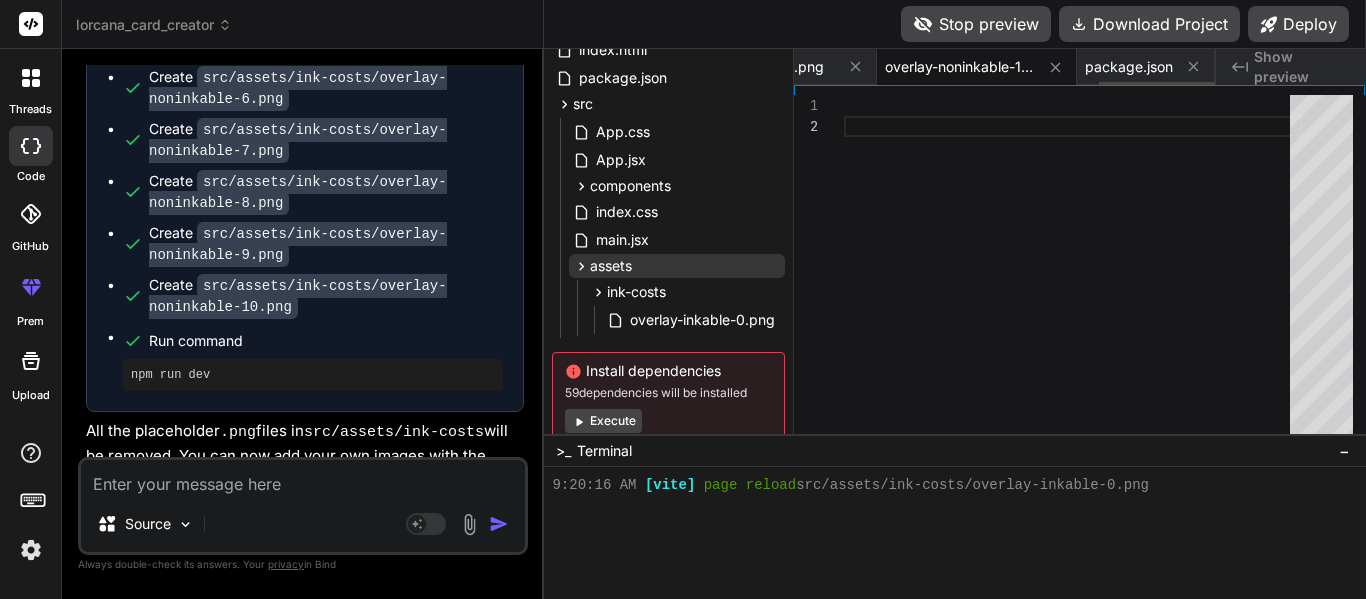 click 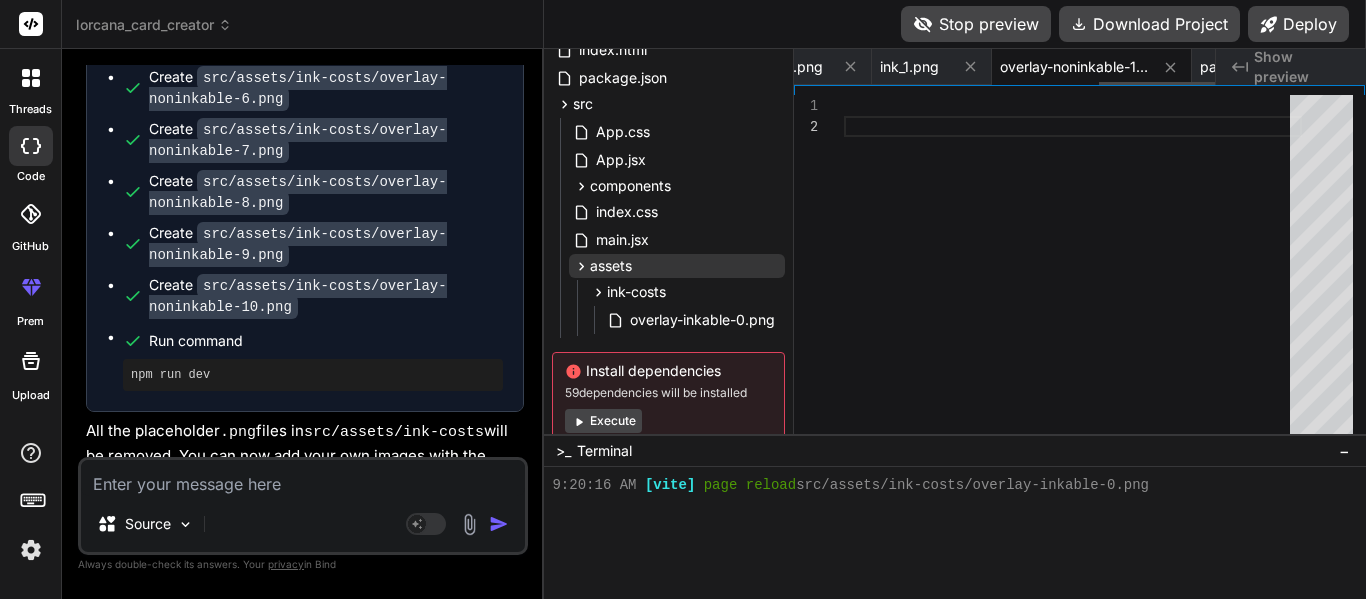 click 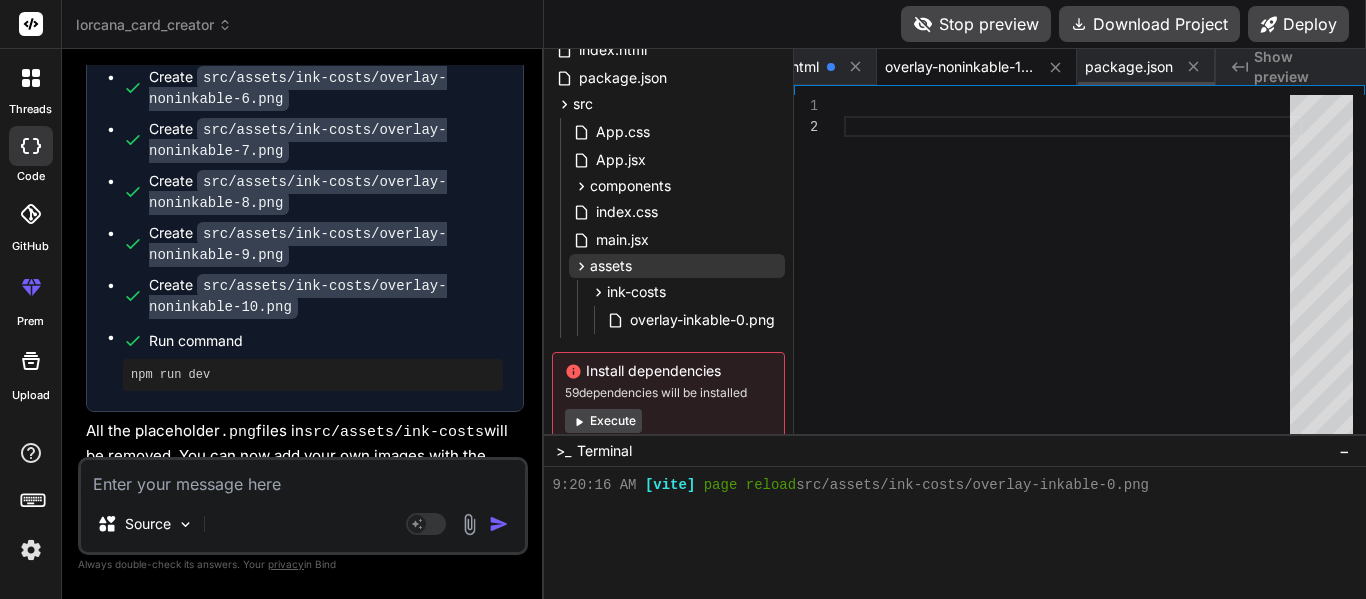 click 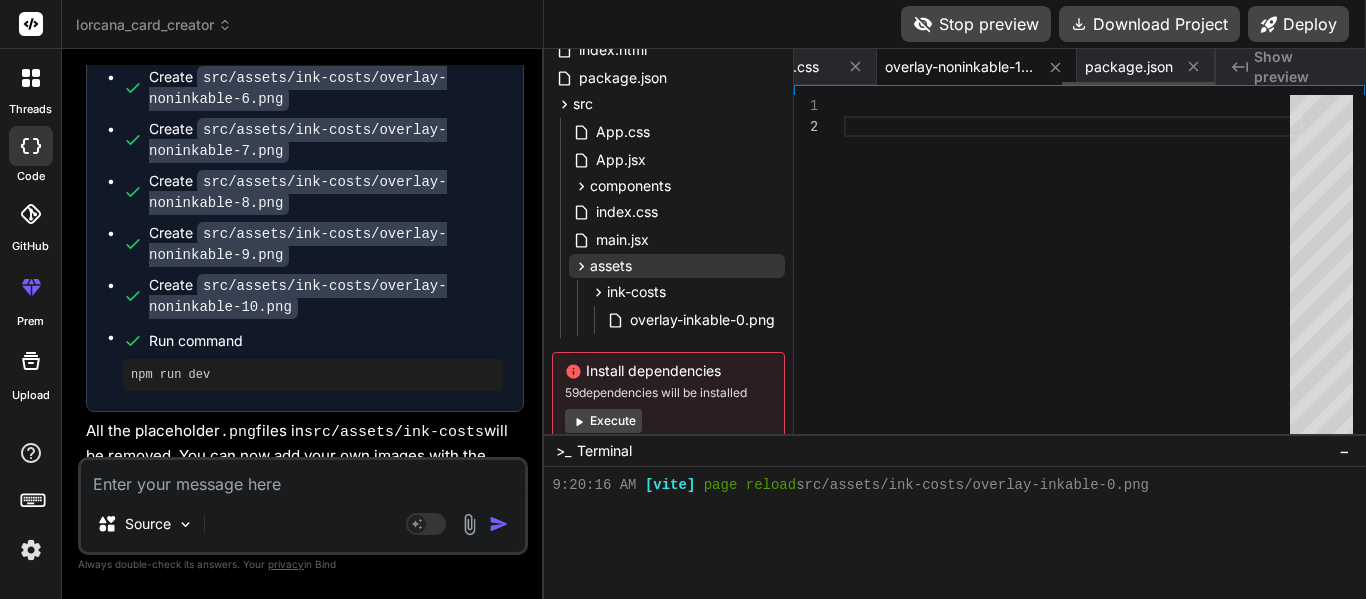 click 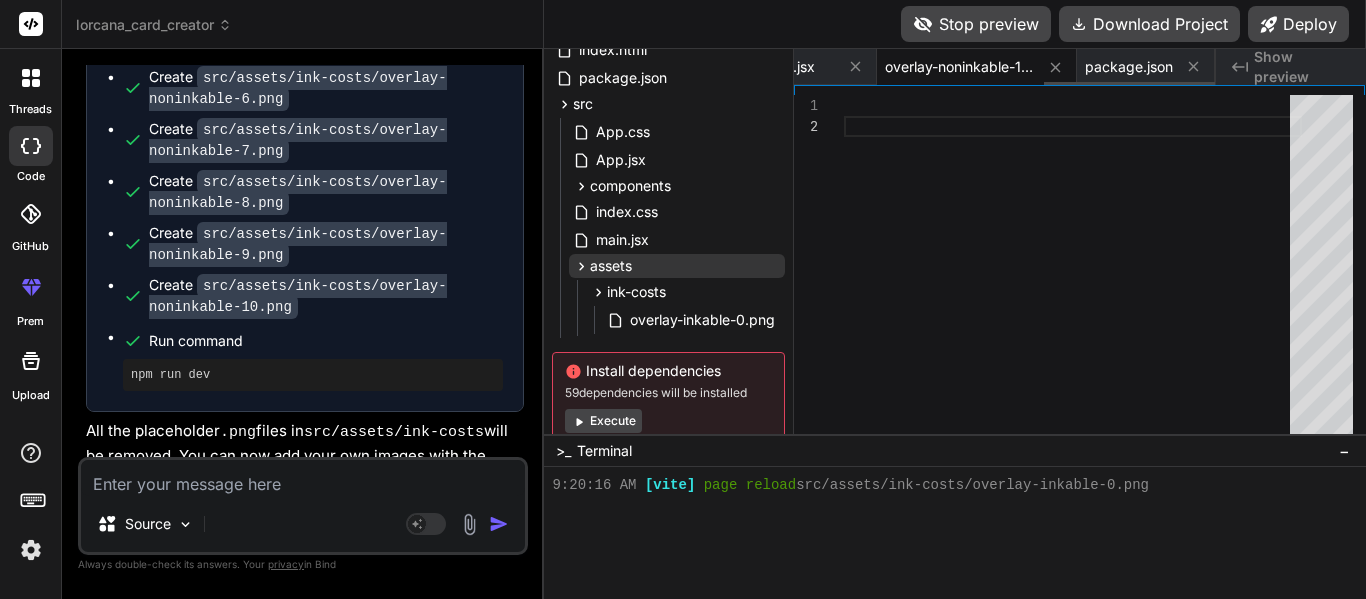click 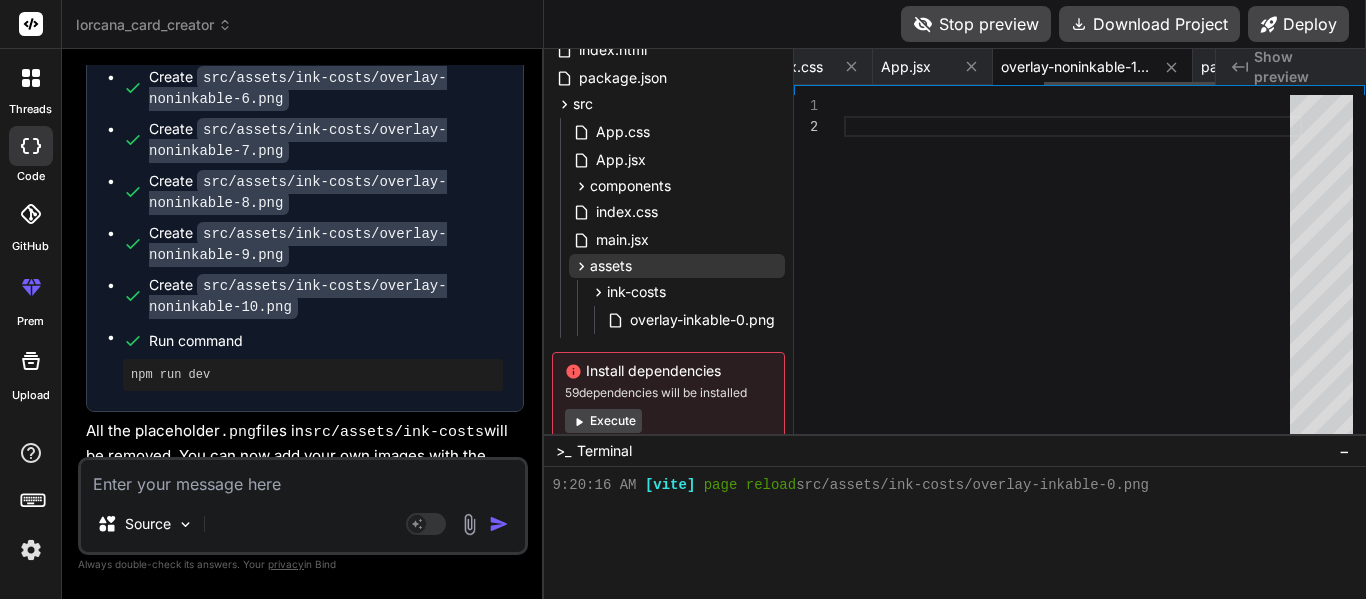 click 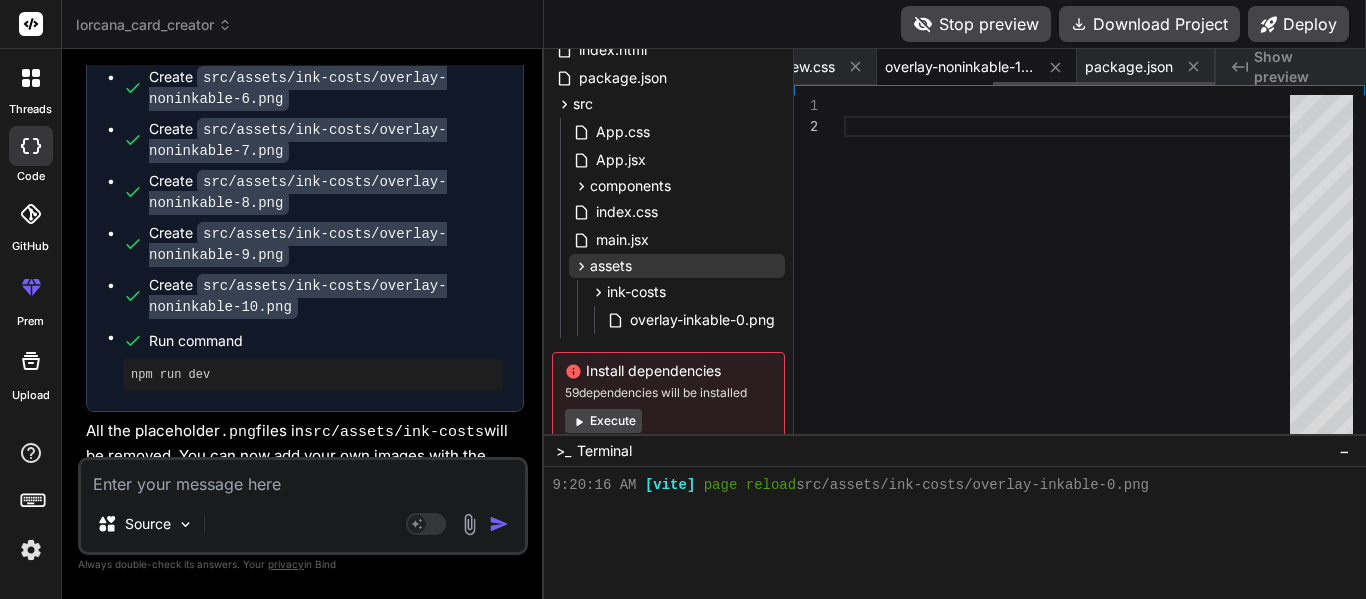 click 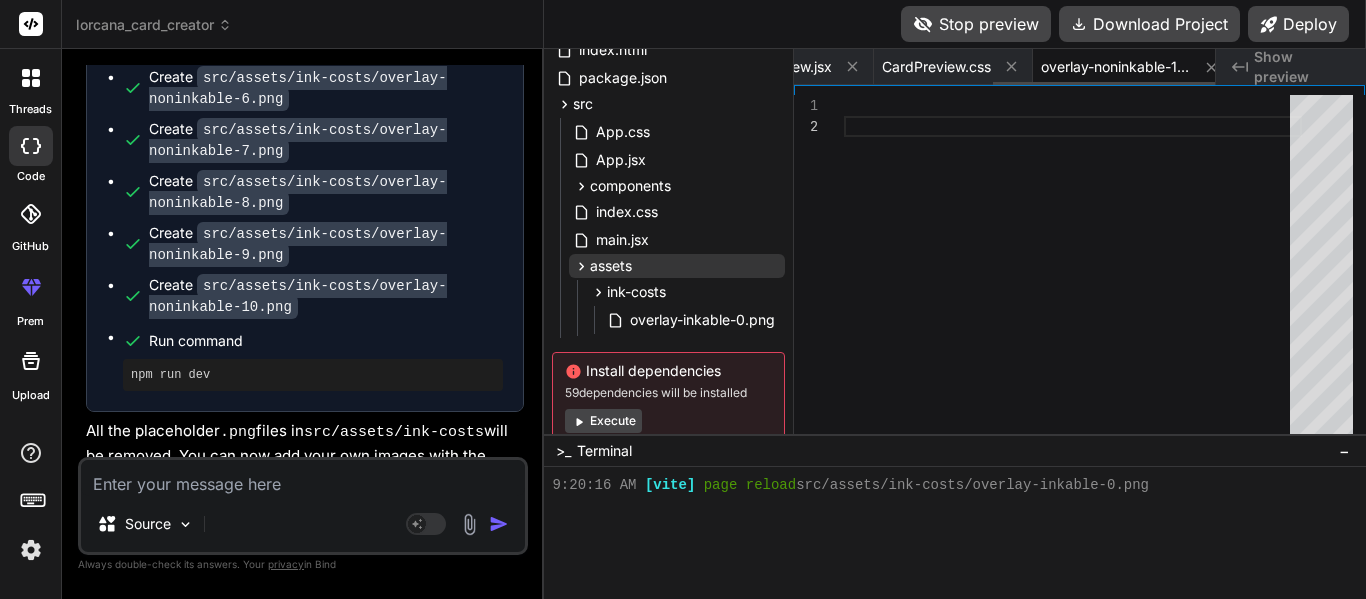 click 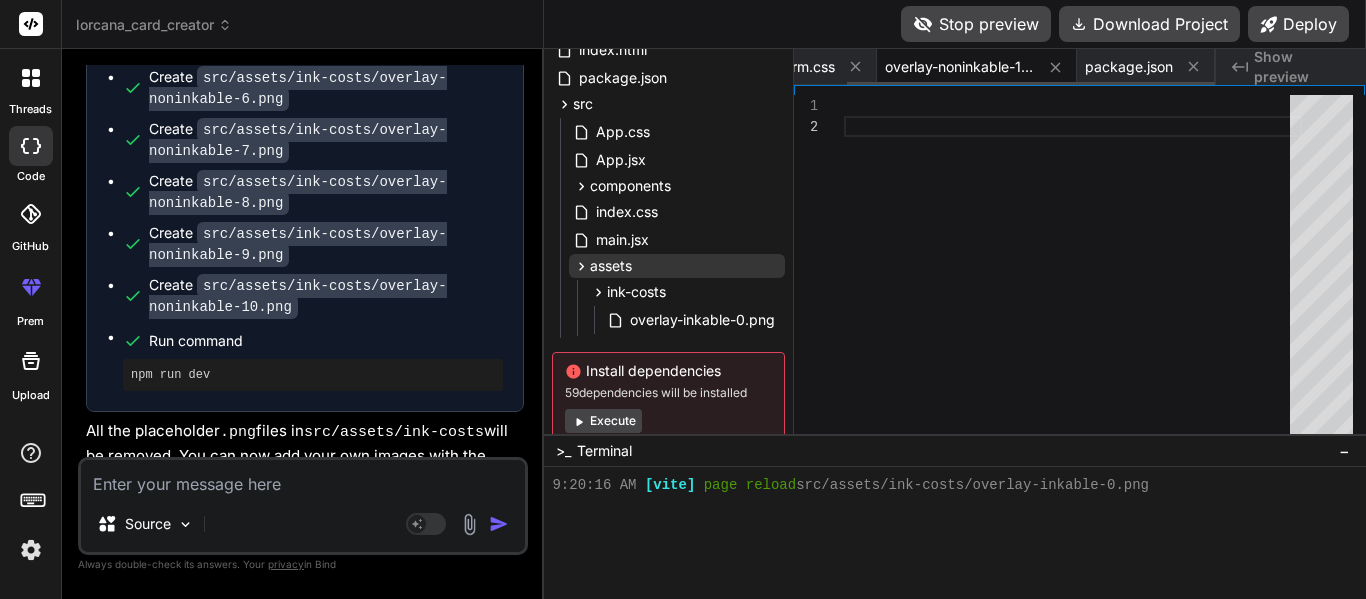 scroll, scrollTop: 0, scrollLeft: 60, axis: horizontal 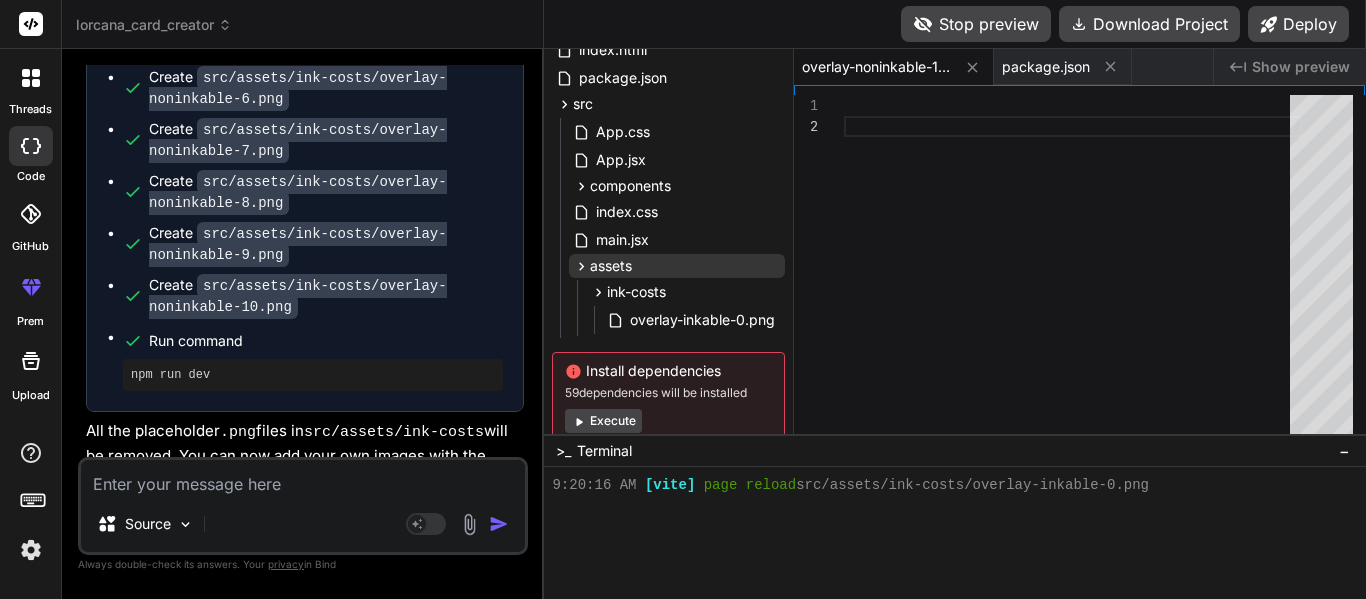 click on "overlay-noninkable-10.png" at bounding box center [877, 67] 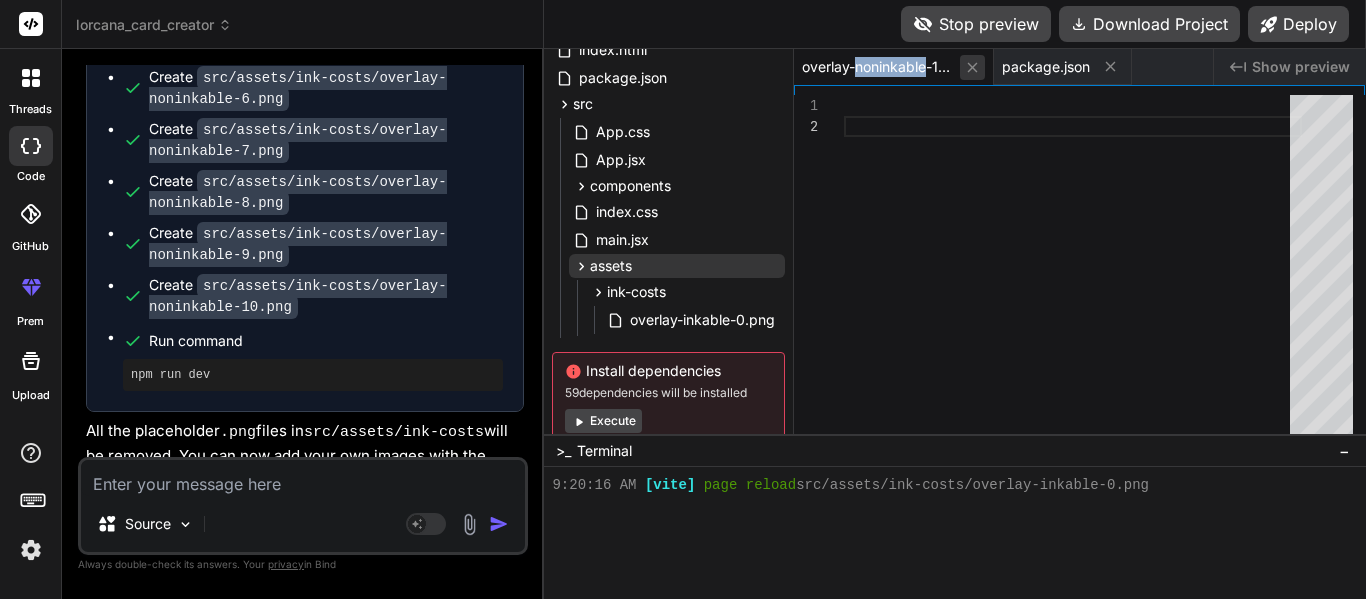 click at bounding box center (972, 67) 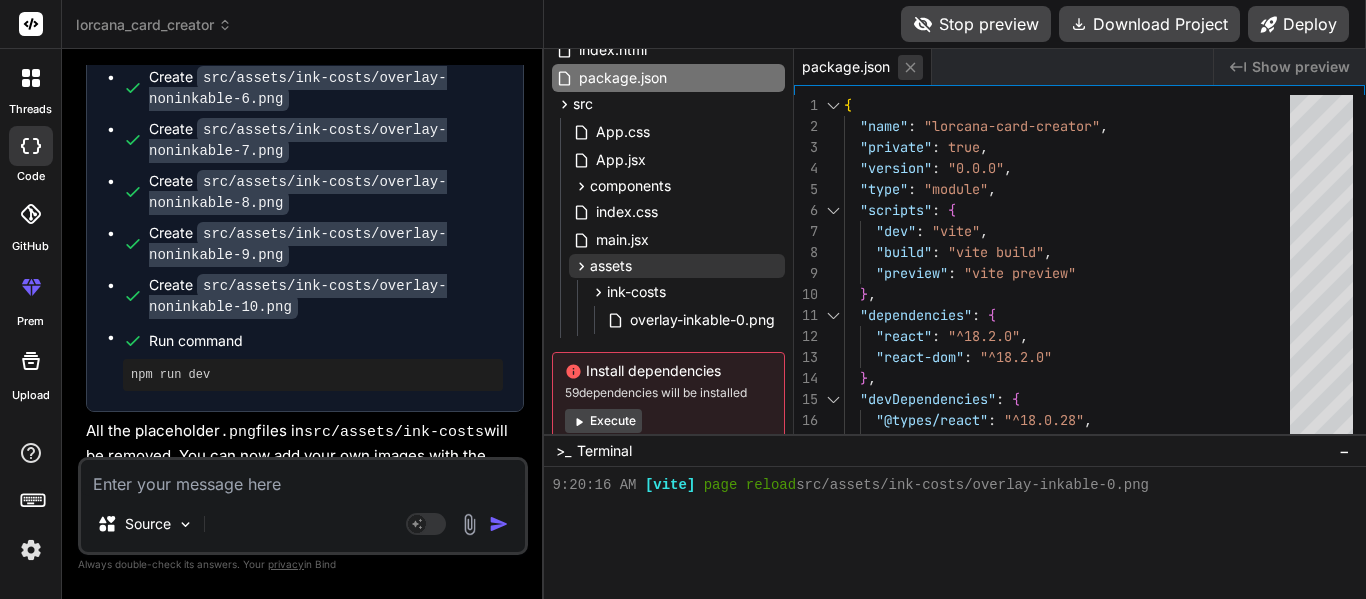 click 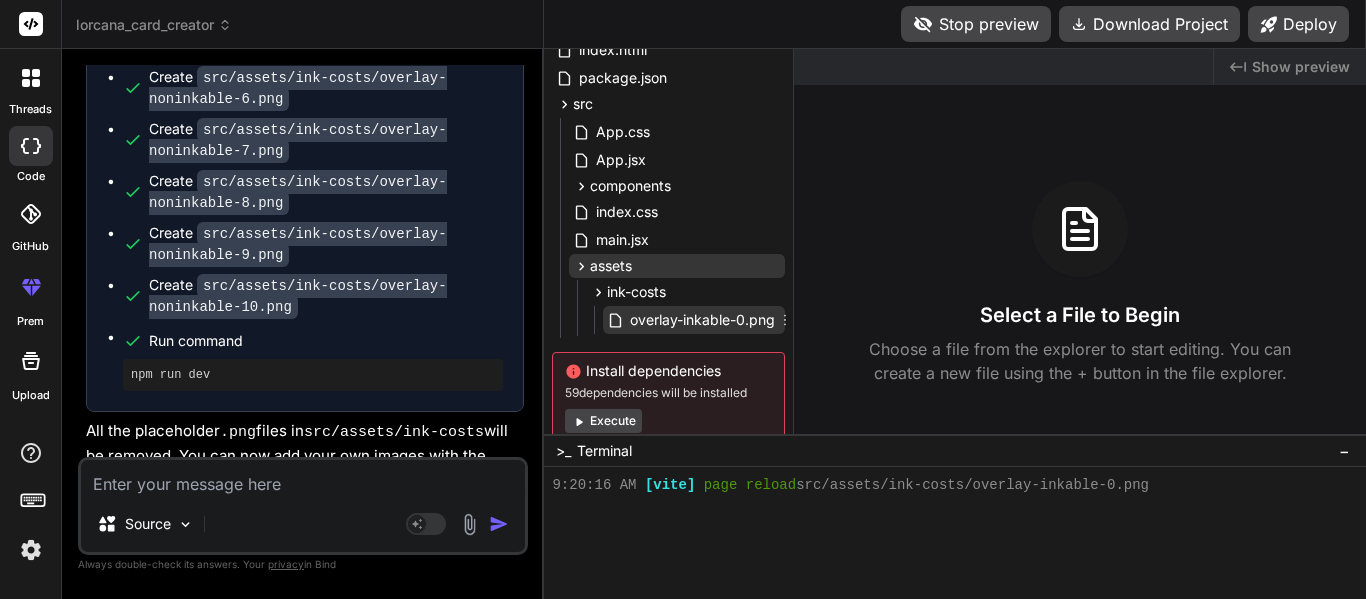 click on "overlay-inkable-0.png" at bounding box center [702, 320] 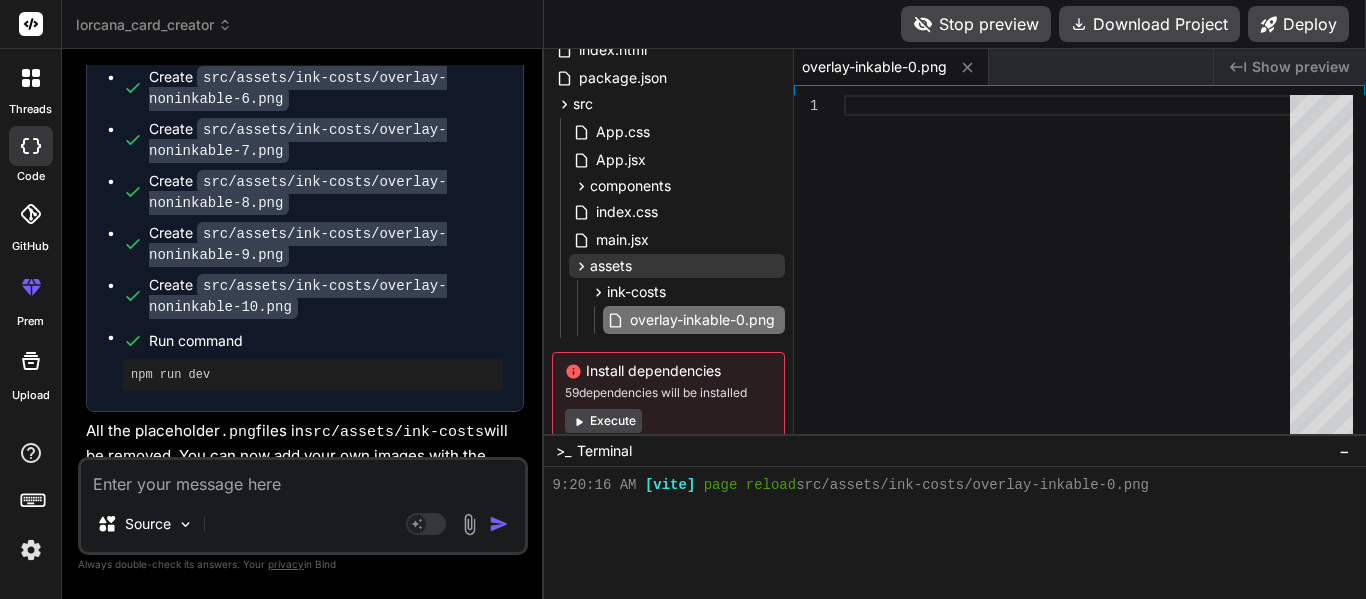 click at bounding box center (1073, 269) 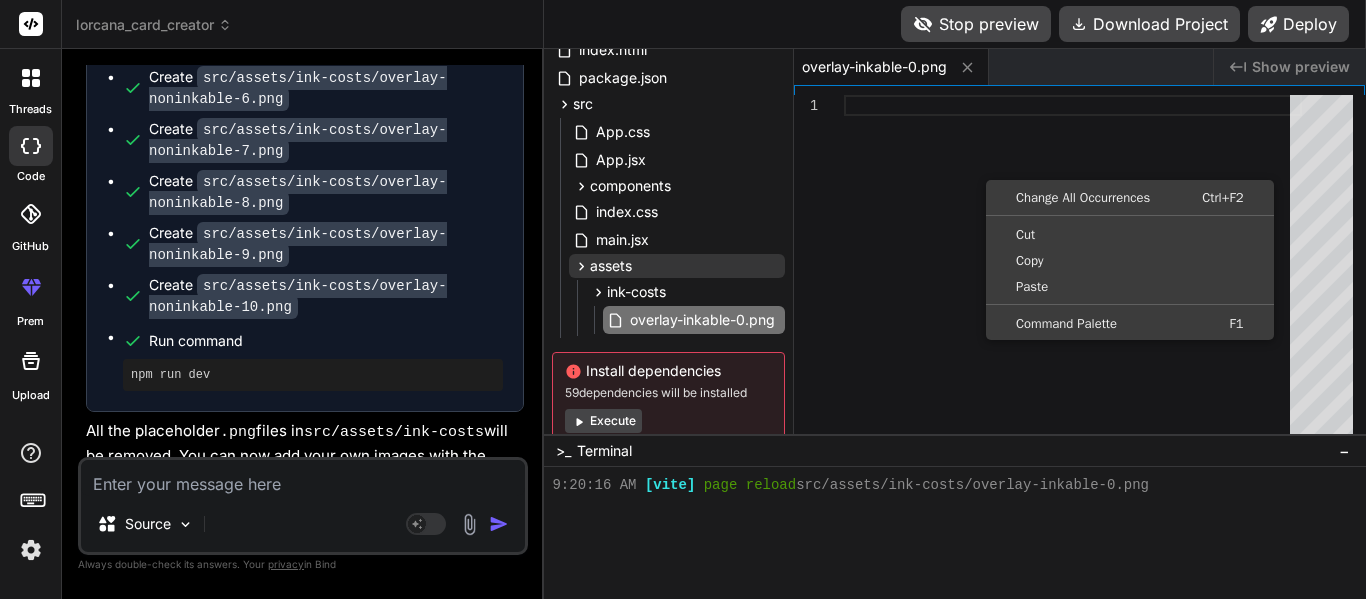 scroll, scrollTop: 0, scrollLeft: 0, axis: both 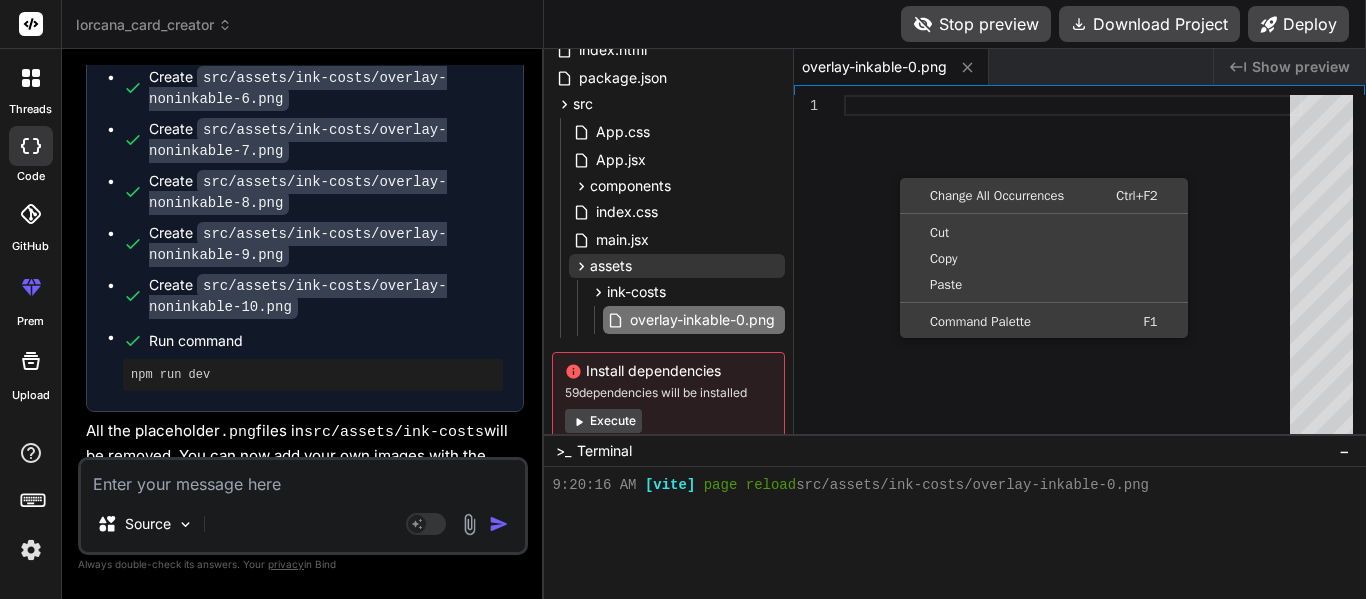 click at bounding box center (303, 478) 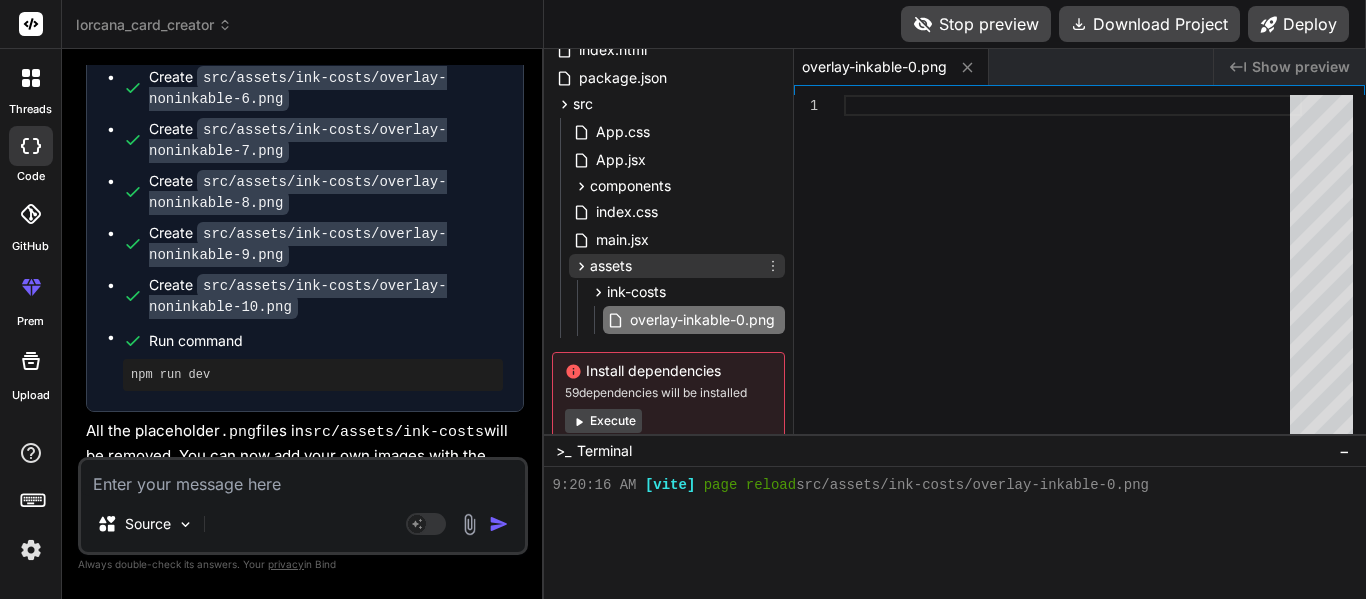 click on "assets" at bounding box center (677, 266) 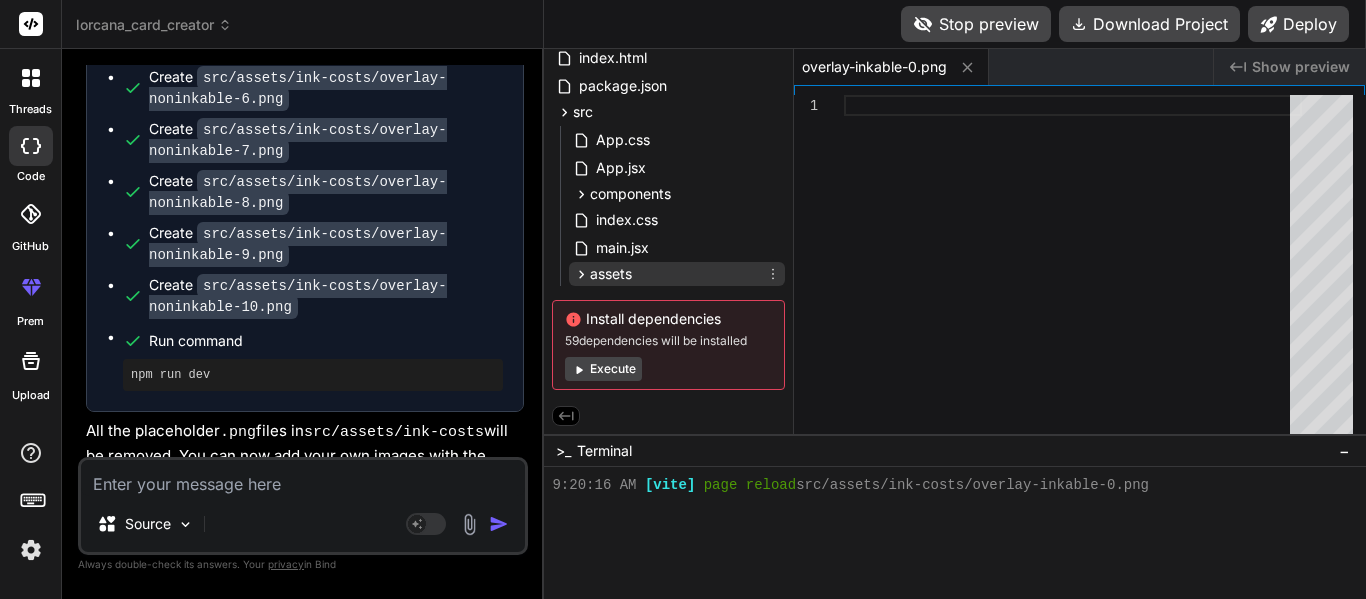 scroll, scrollTop: 77, scrollLeft: 0, axis: vertical 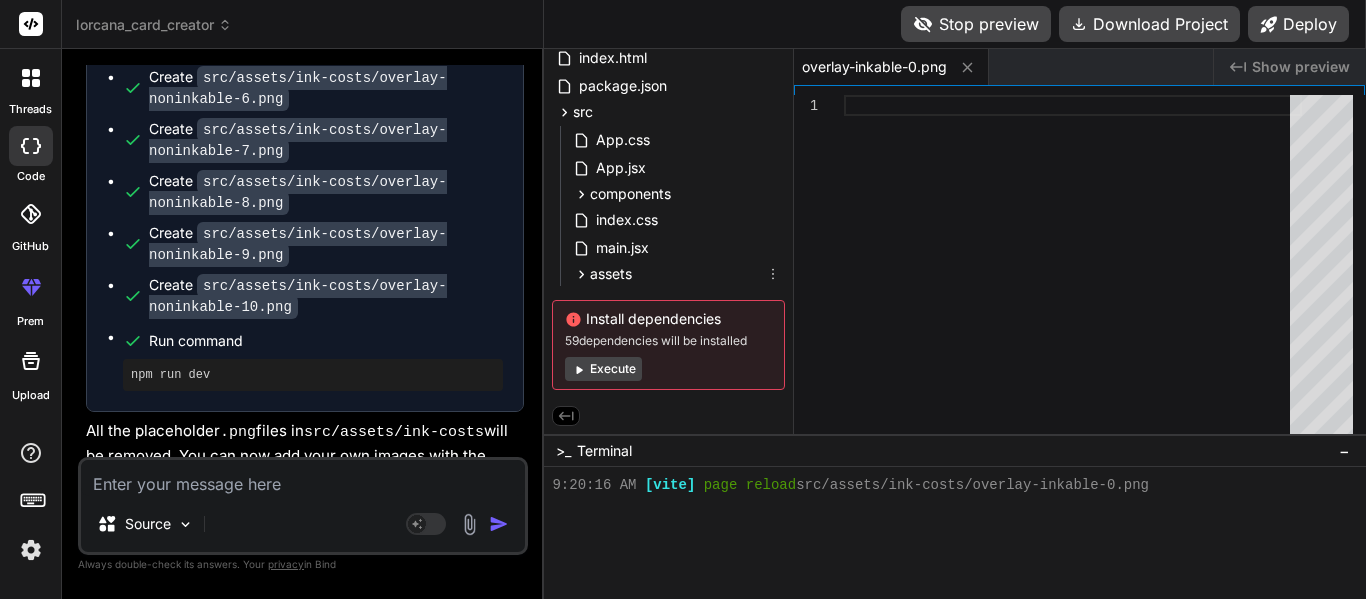 click 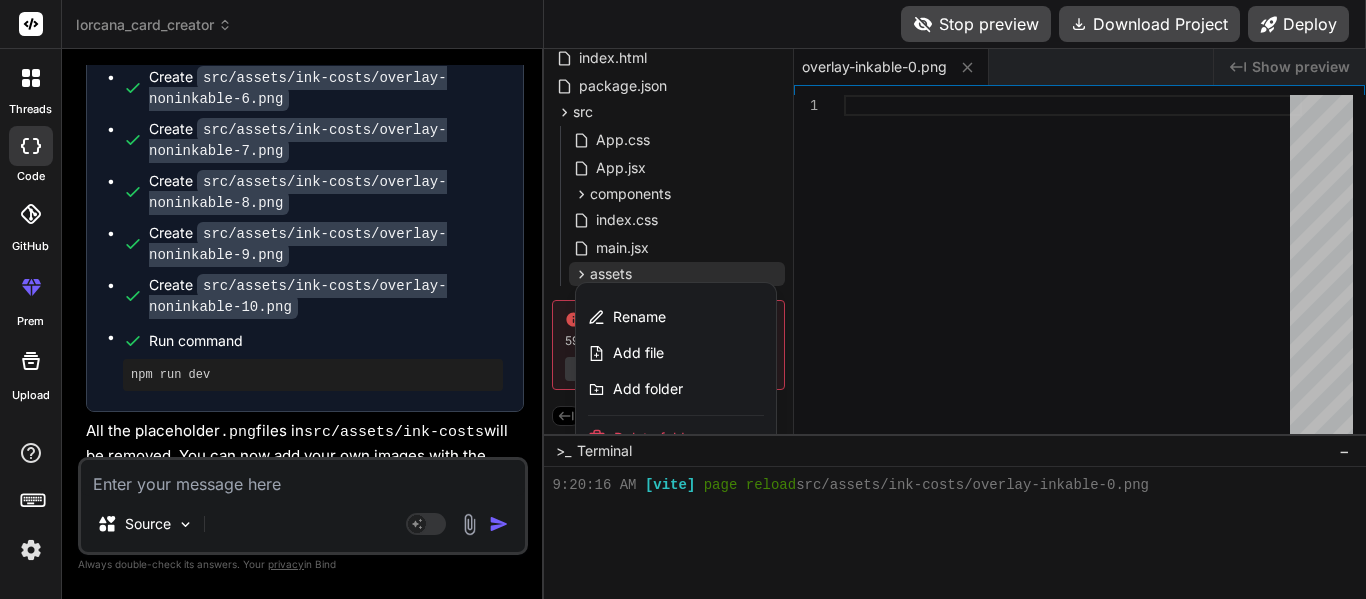 scroll, scrollTop: 85, scrollLeft: 0, axis: vertical 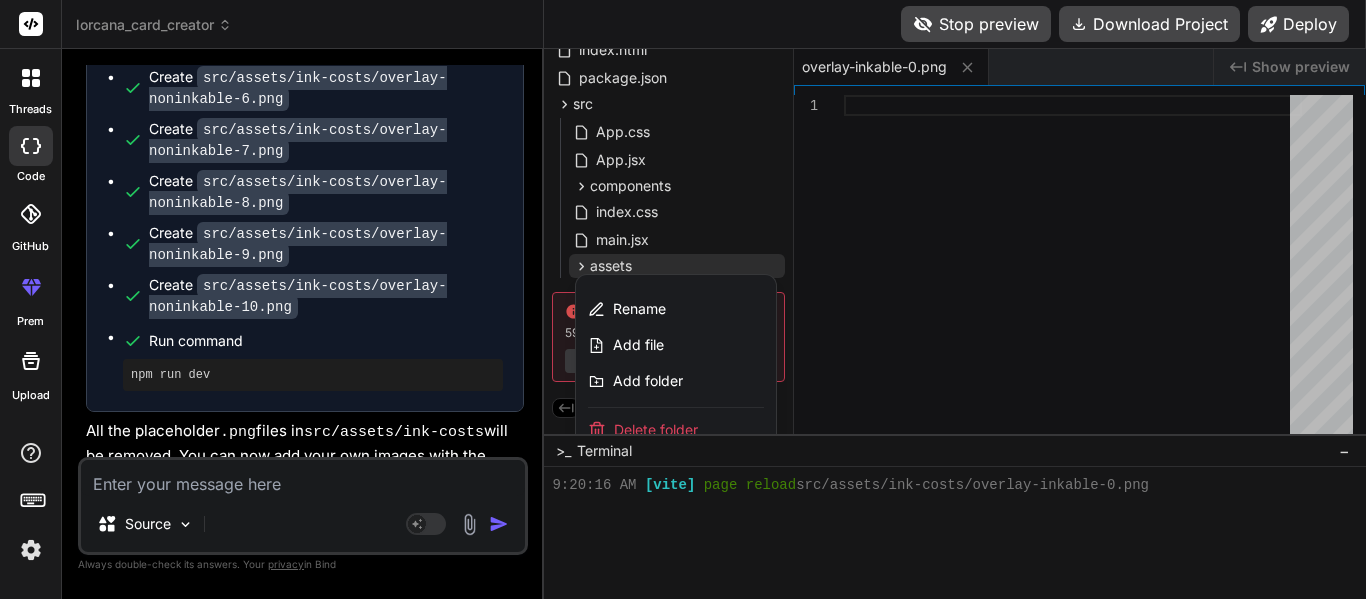 click on "Delete folder" at bounding box center [676, 430] 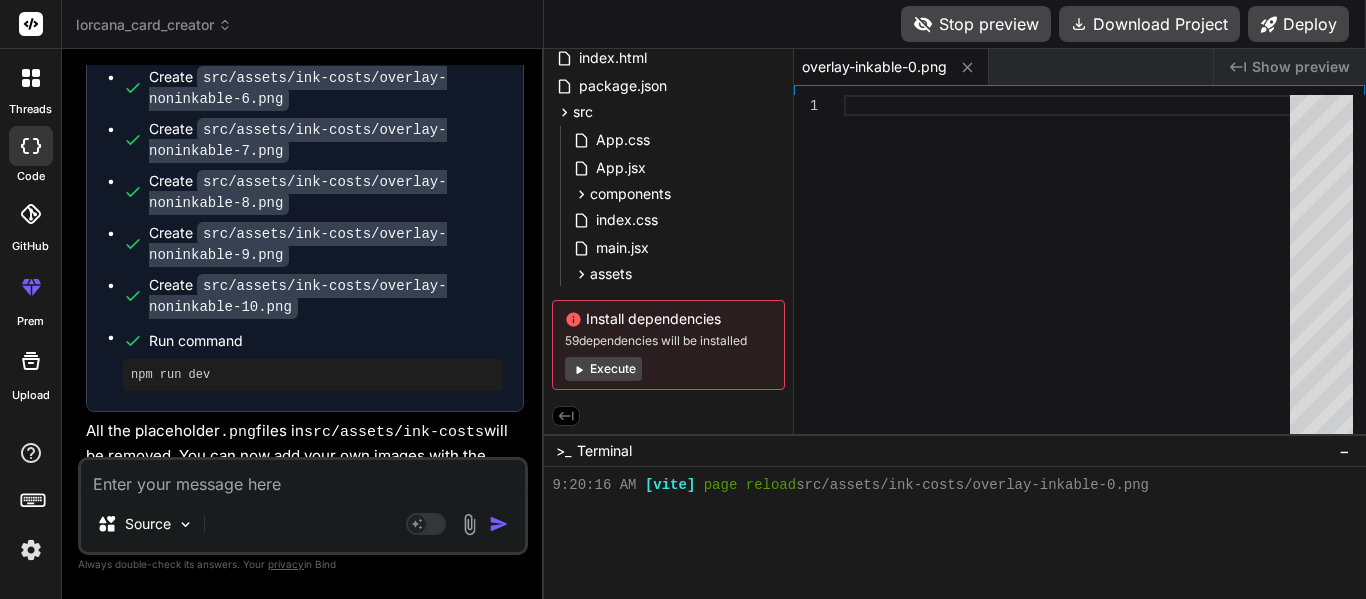 scroll, scrollTop: 53, scrollLeft: 0, axis: vertical 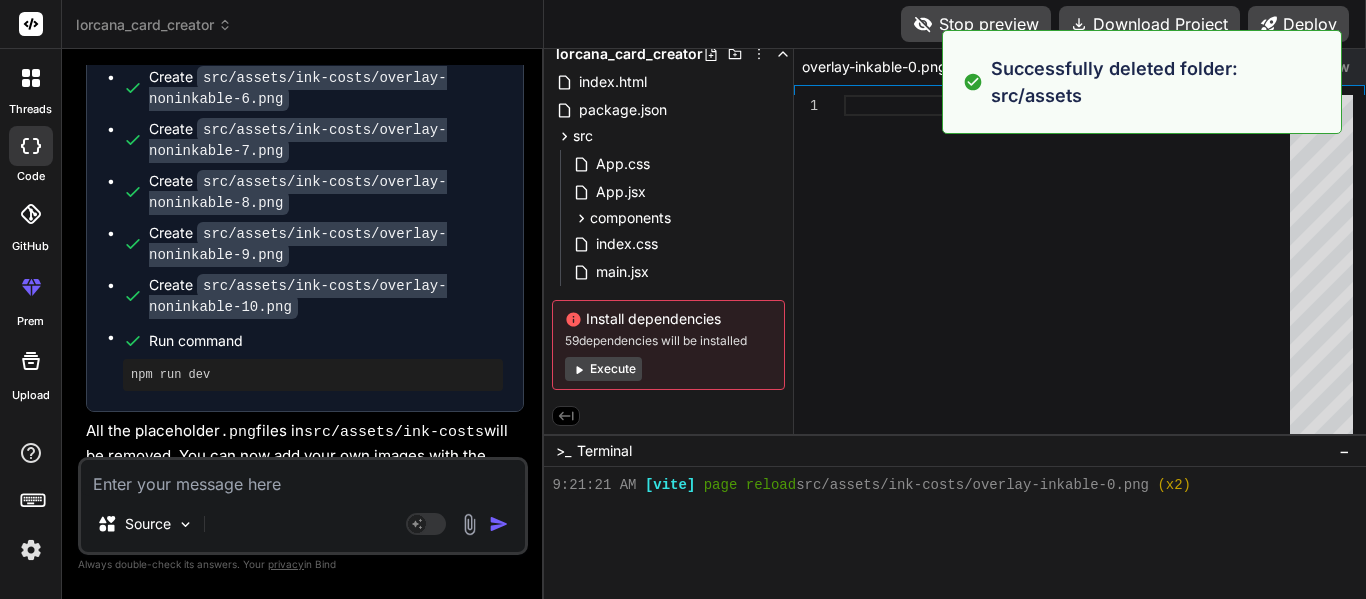 click at bounding box center (303, 478) 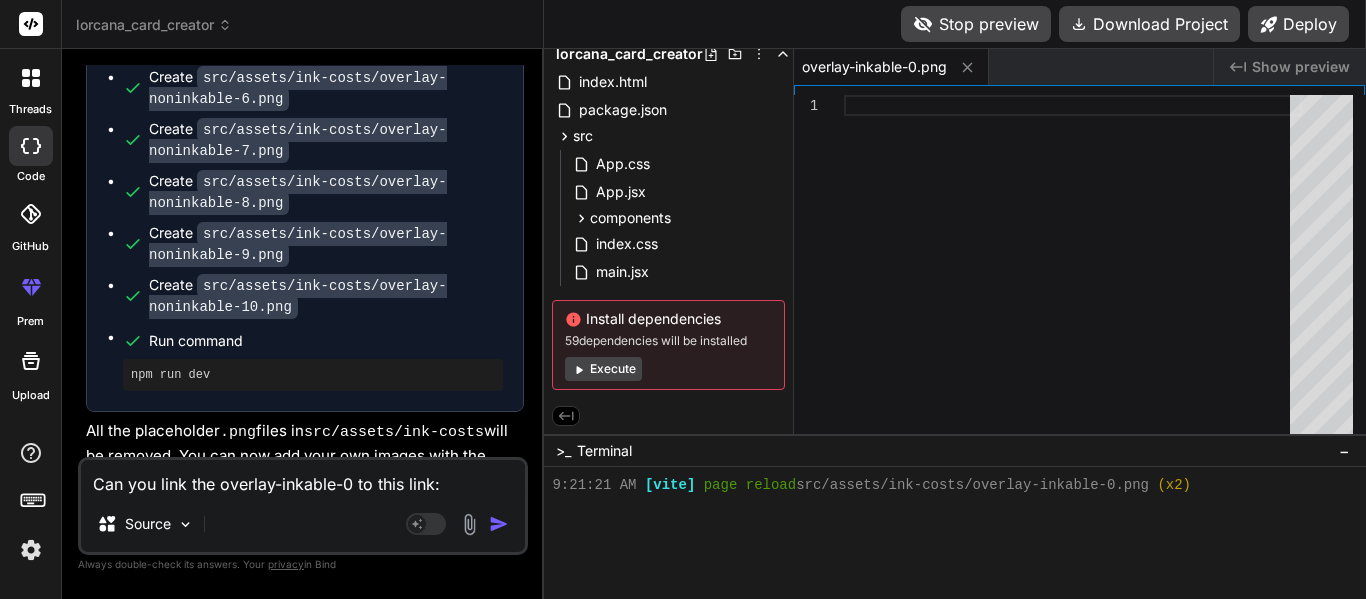 paste on "[URL][DOMAIN_NAME]" 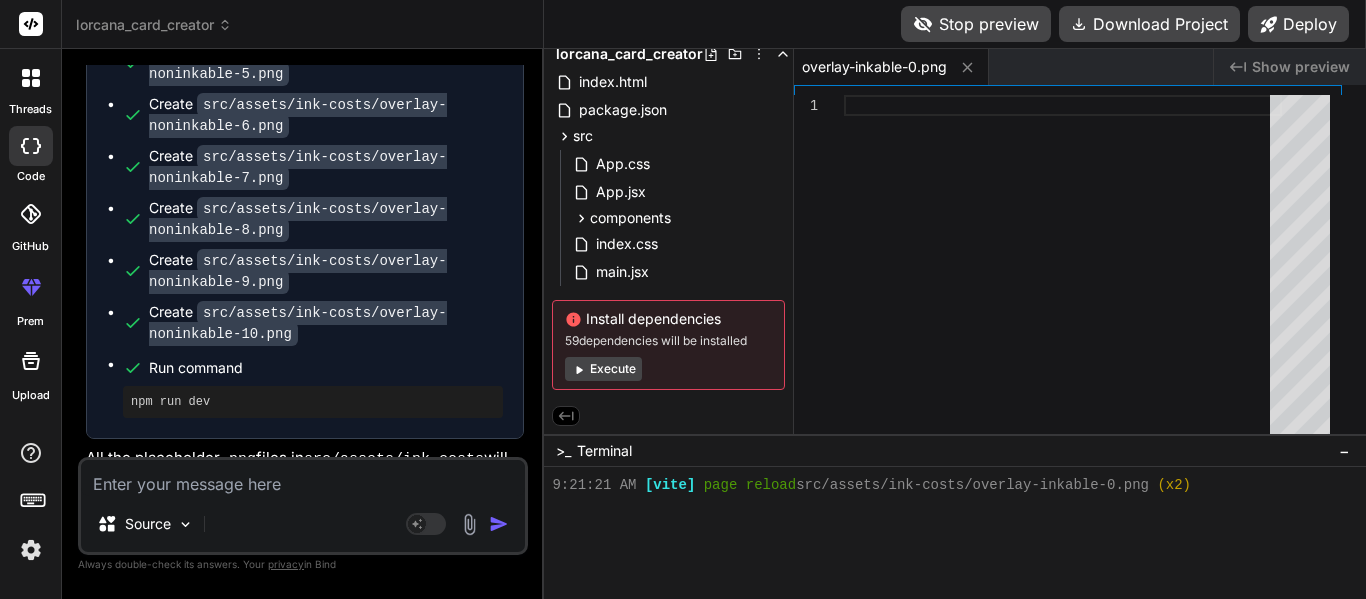 scroll, scrollTop: 11630, scrollLeft: 0, axis: vertical 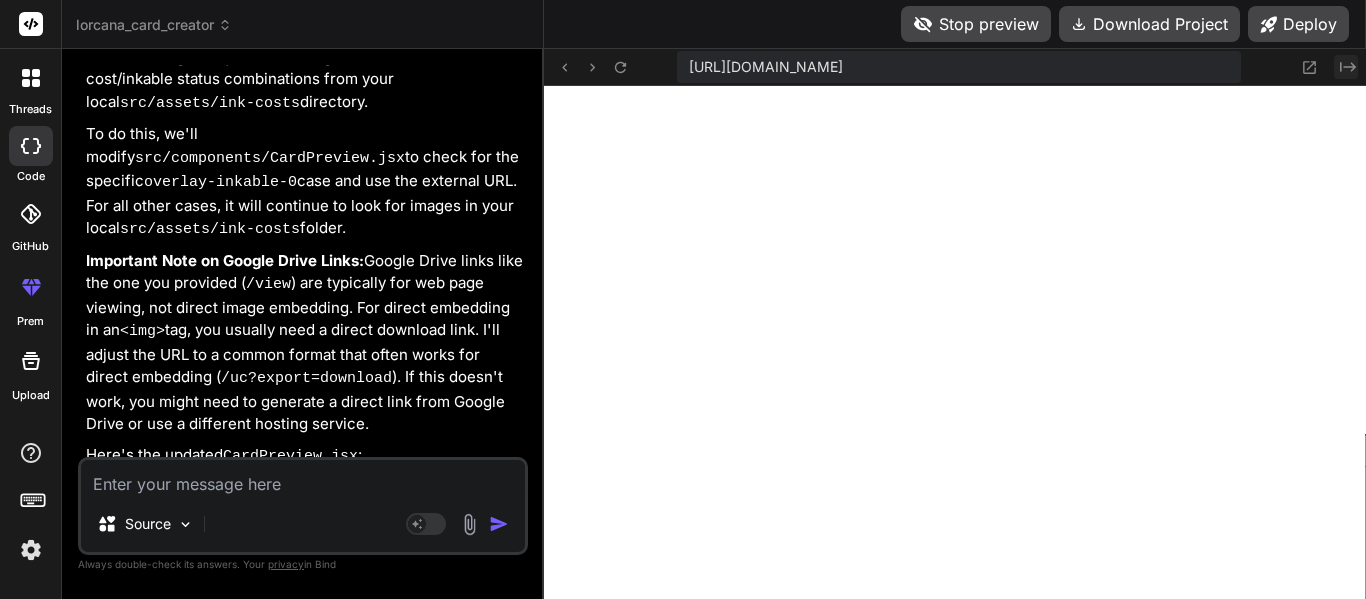click on "Created with Pixso." 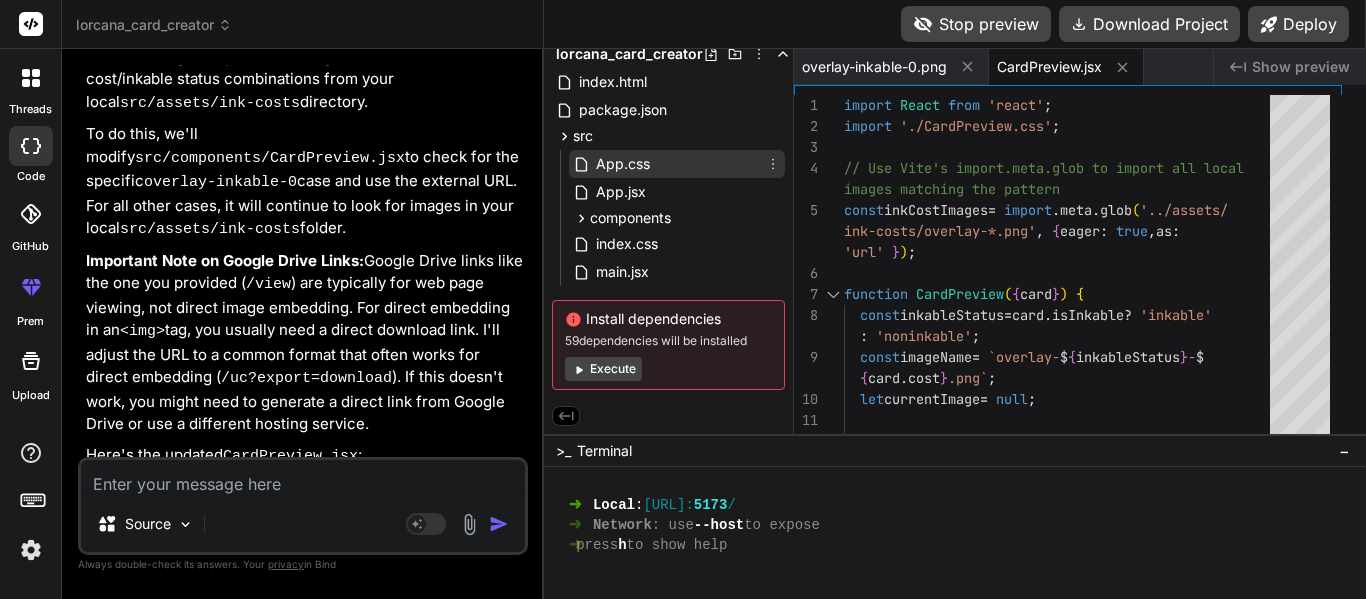 click on "App.css" at bounding box center (623, 164) 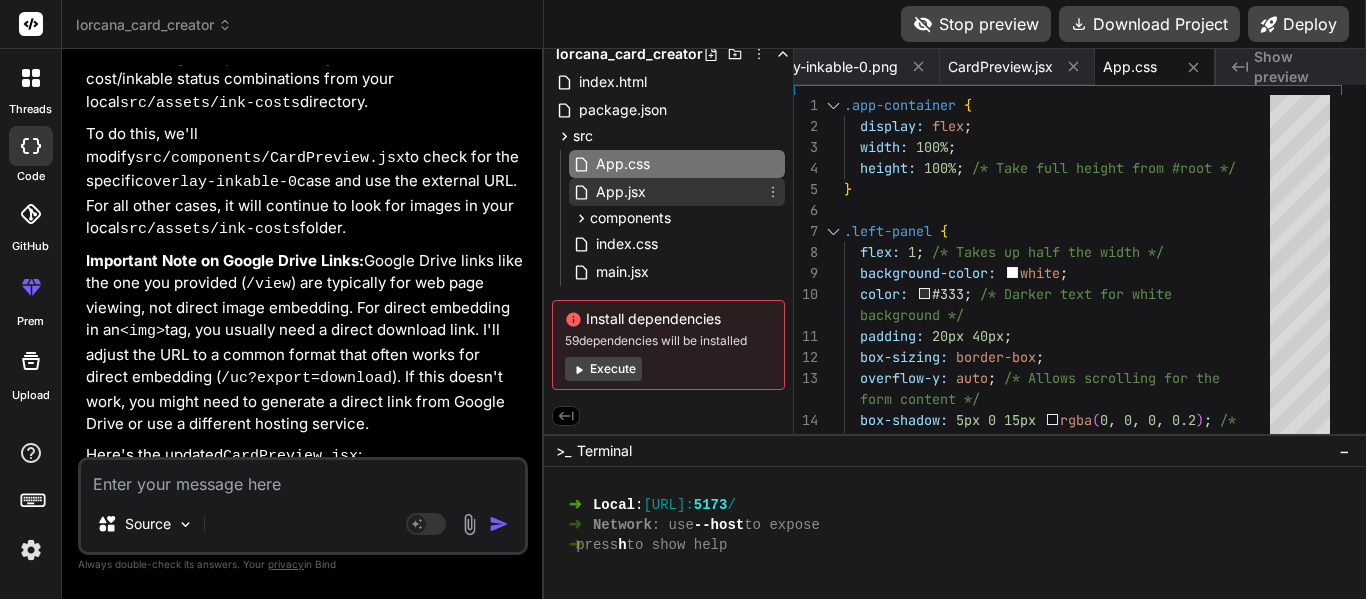 click on "App.jsx" at bounding box center [621, 192] 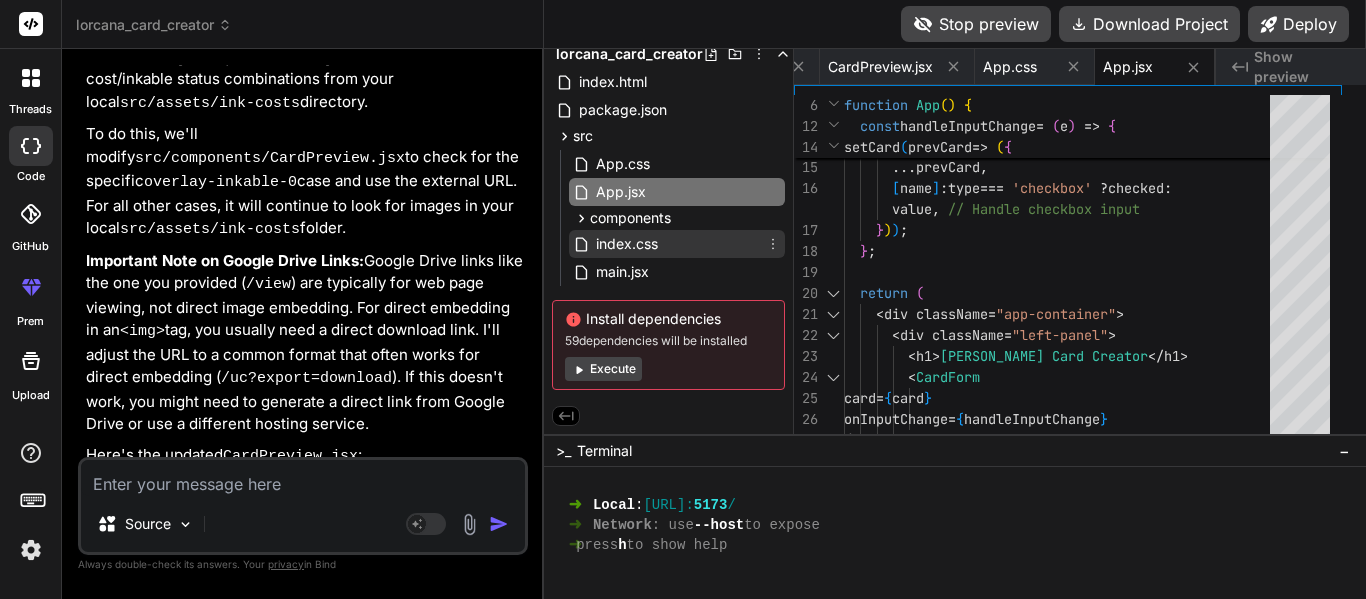 click on "index.css" at bounding box center [677, 244] 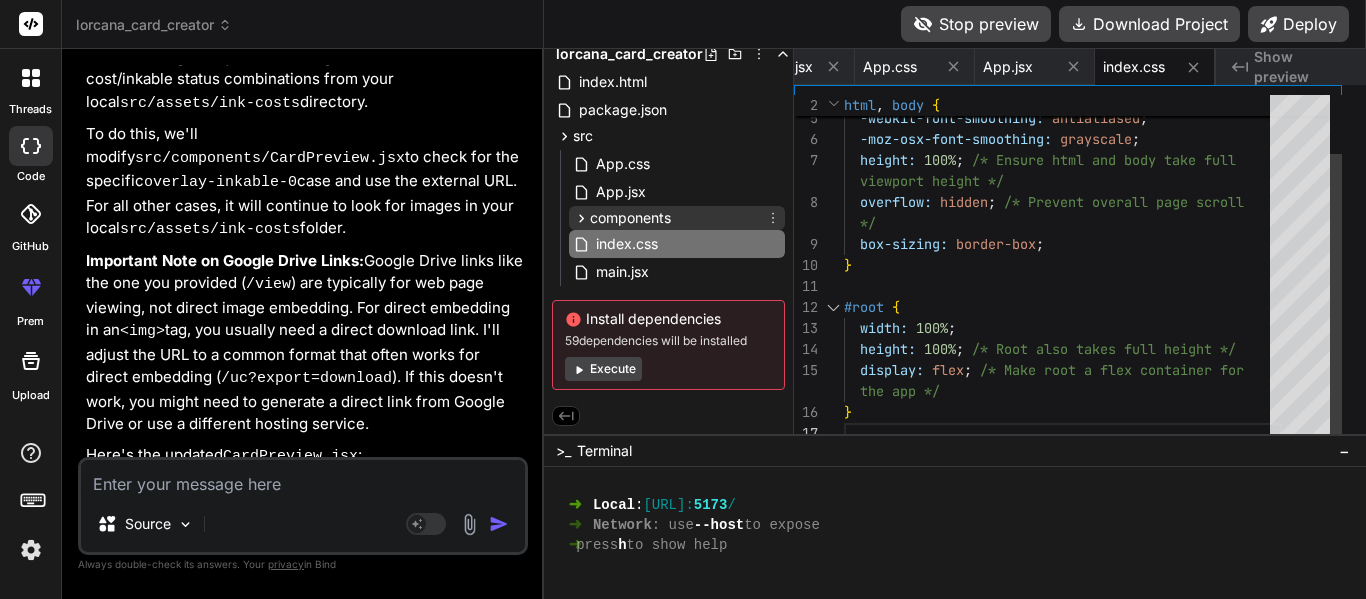 click on "components" at bounding box center [630, 218] 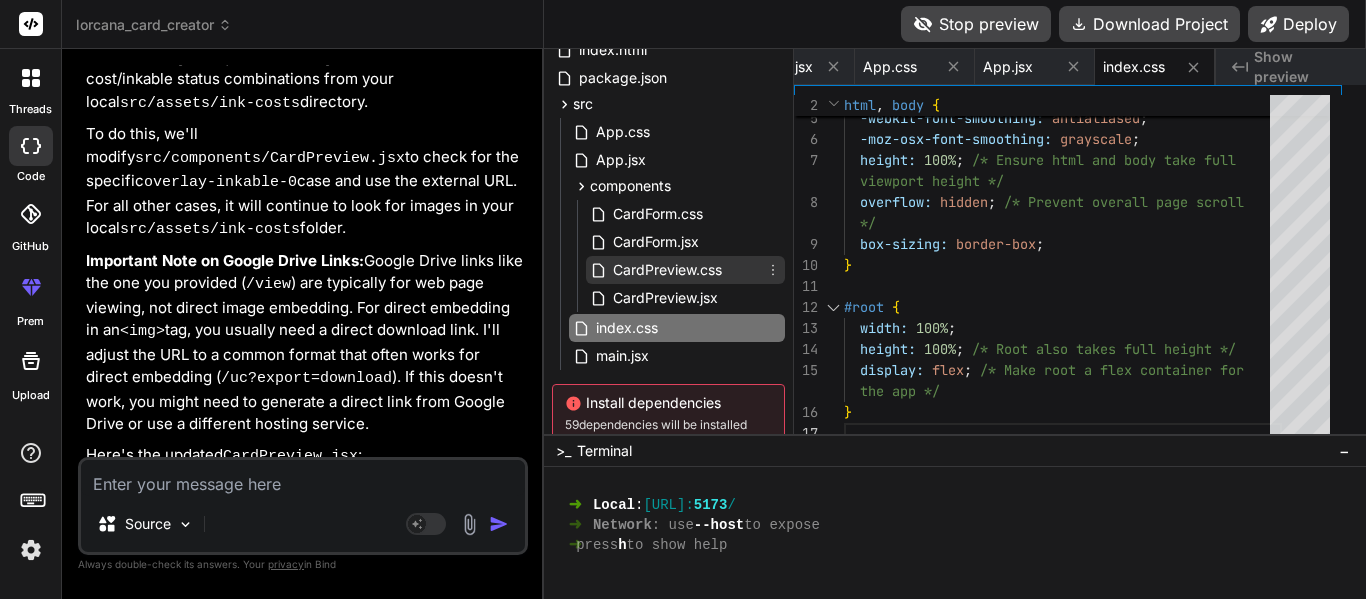 click on "CardPreview.css" at bounding box center (667, 270) 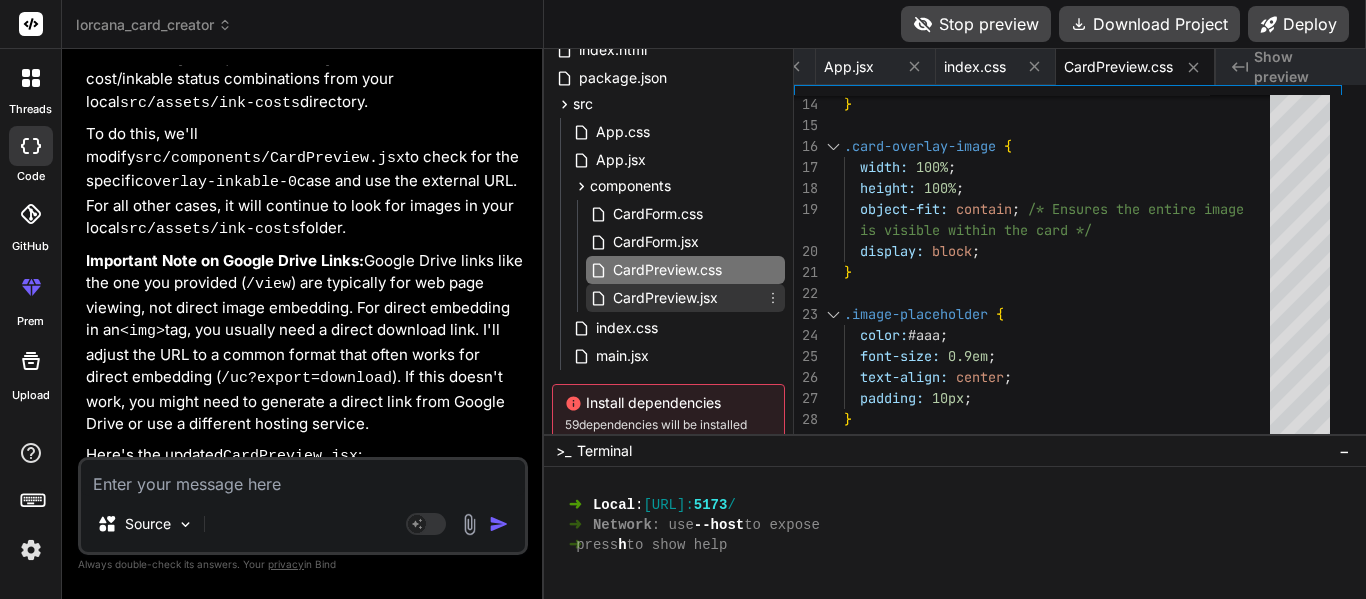 click on "CardPreview.jsx" at bounding box center [685, 298] 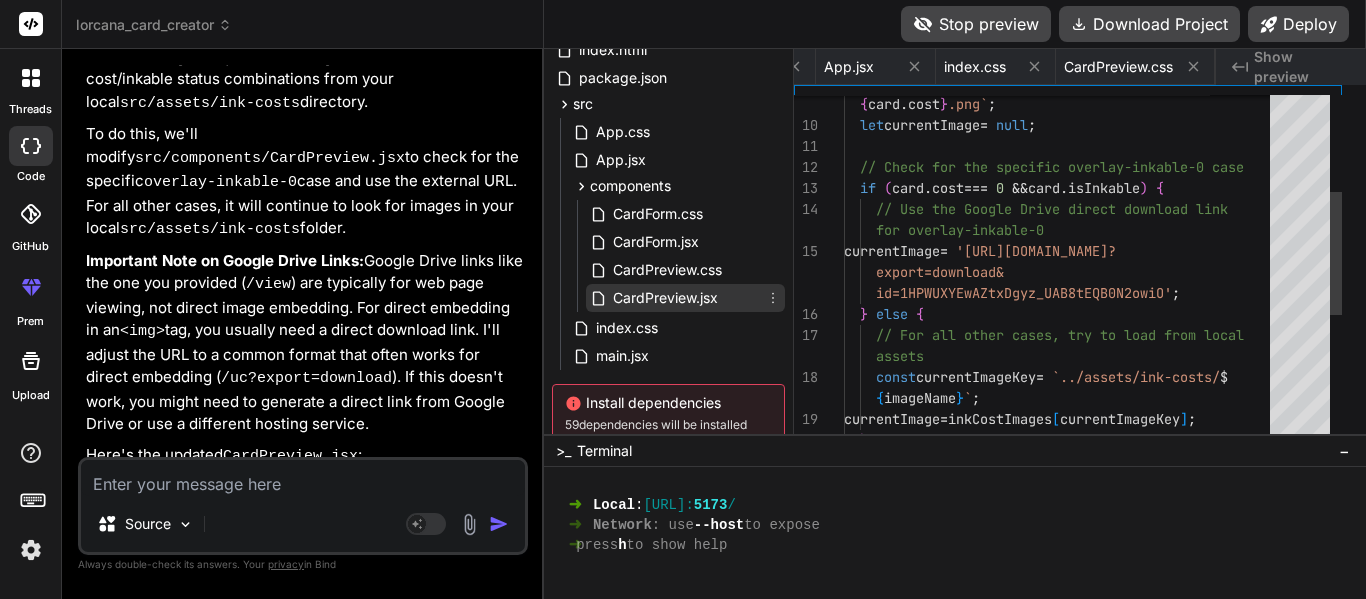 scroll, scrollTop: 0, scrollLeft: 196, axis: horizontal 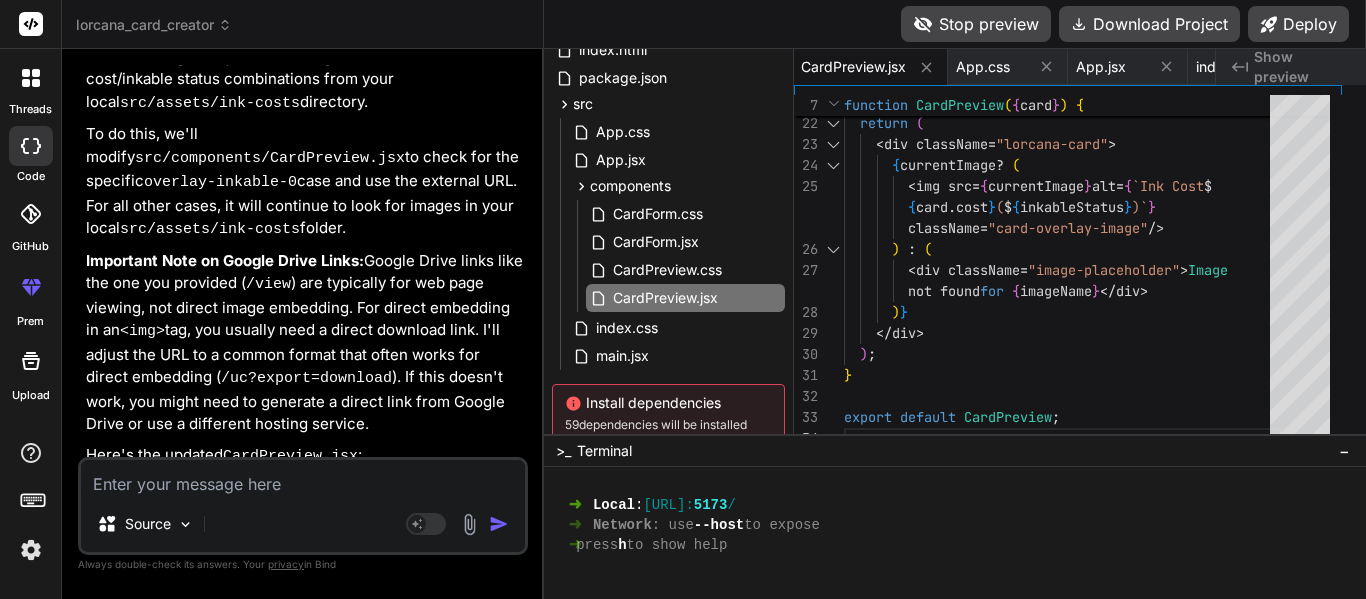 click at bounding box center (303, 478) 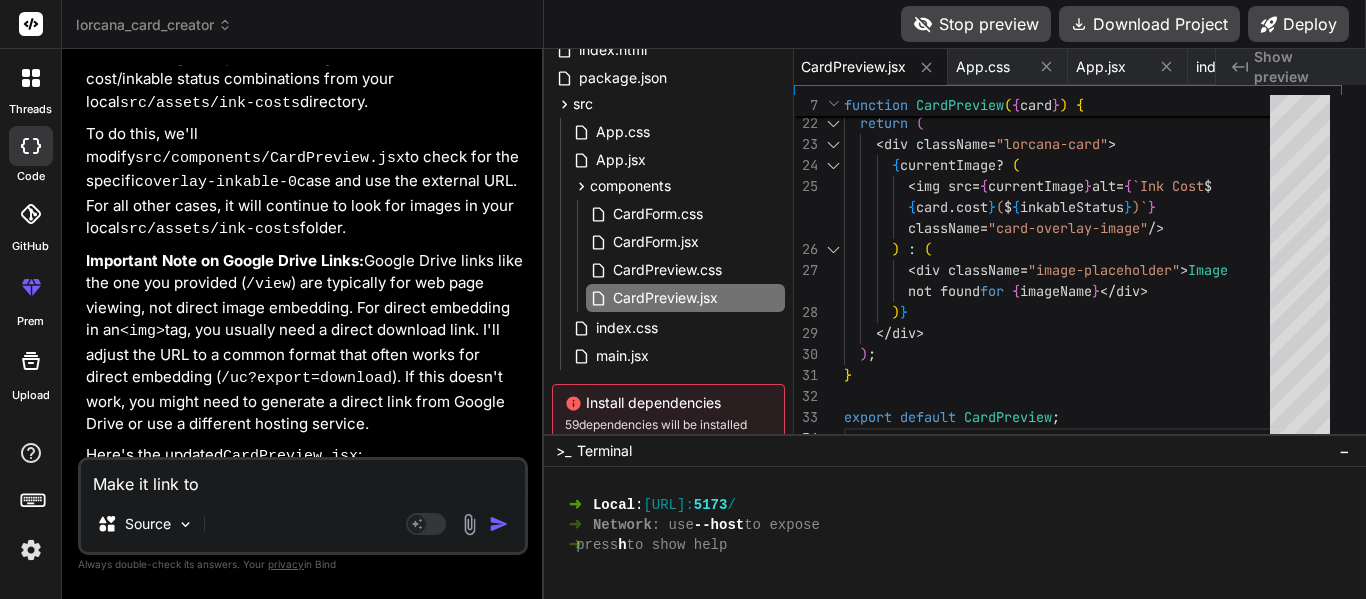 paste on "file:///media/fuse/drivefs-940dba9fd3e79fe7b8b0056b29e1446c/root/tcghub/lorcana/assets/ink-costs/overlay-noninkable-10.png" 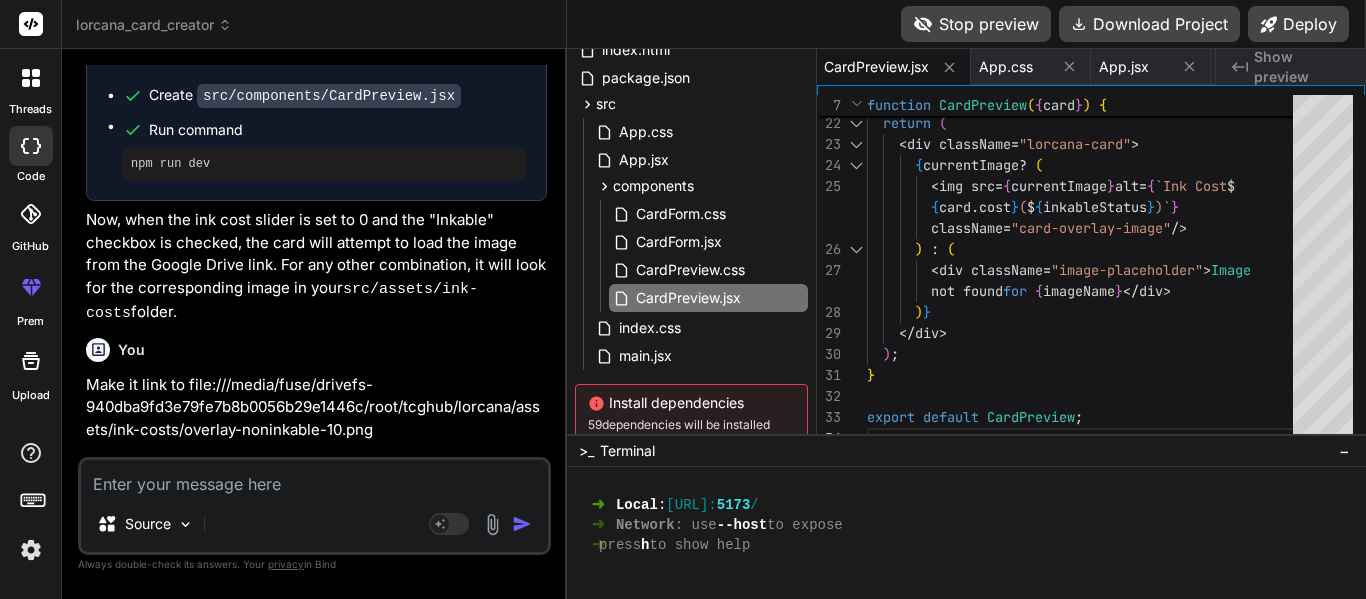 scroll, scrollTop: 12565, scrollLeft: 0, axis: vertical 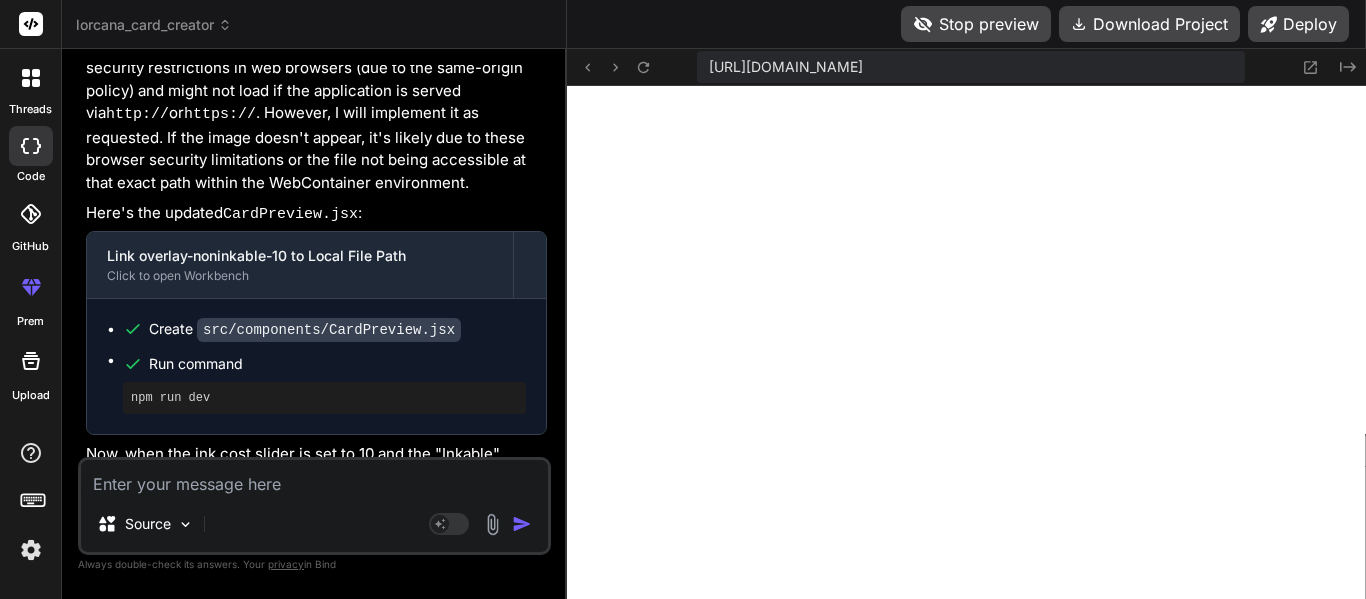 click at bounding box center (314, 478) 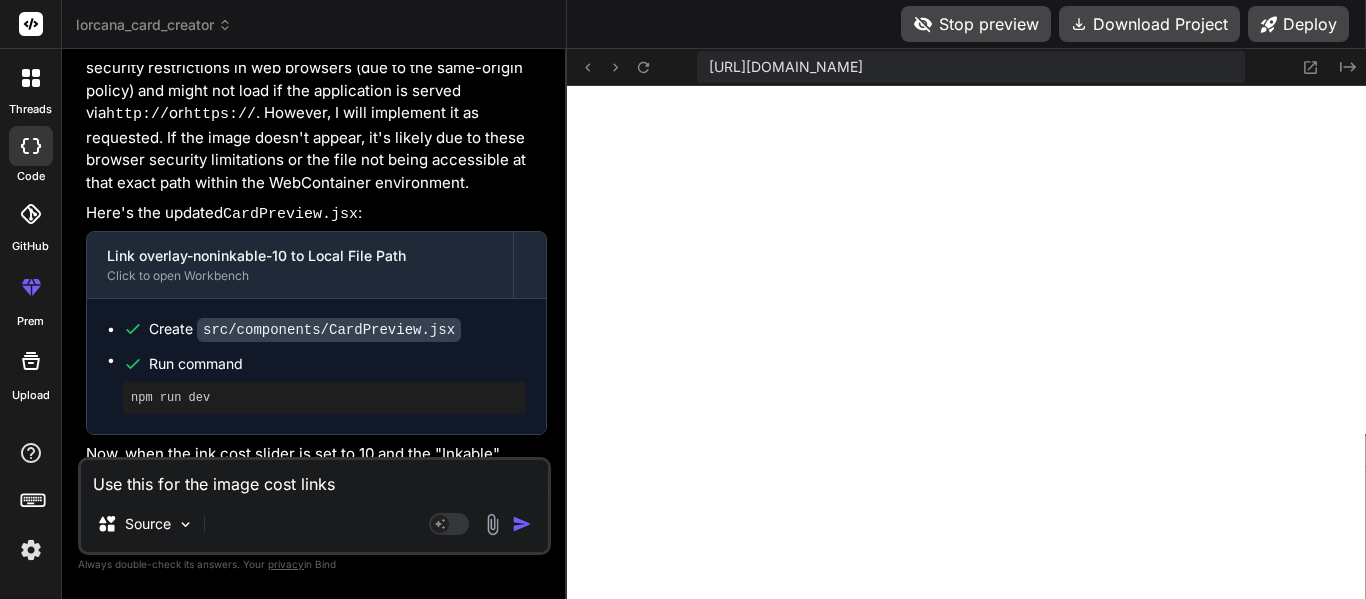 paste on "[URL][DOMAIN_NAME]
[URL][DOMAIN_NAME]
[URL][DOMAIN_NAME]
[URL][DOMAIN_NAME]
[URL][DOMAIN_NAME]
[URL][DOMAIN_NAME]
[URL][DOMAIN_NAME]
[URL][DOMAIN_NAME]
[URL][DOMAIN_NAME]
[URL][DOMAIN_NAME]
[URL][DOMAIN_NAME]
[URL][DOMAIN_NAME]
[URL][DOMAIN_NAME]
[URL][DOMAIN_NAME]
[URL][DOMAIN_NAME]
[URL][DOMAIN_NAME]
[URL][DOMAIN_NAME]
[URL][DOMAIN_NAME]
[URL][DOMAIN_NAME]
[URL][DOMAIN_NAME]
[URL][DOMAIN_NAME]
[URL][DOMAIN_NAME]" 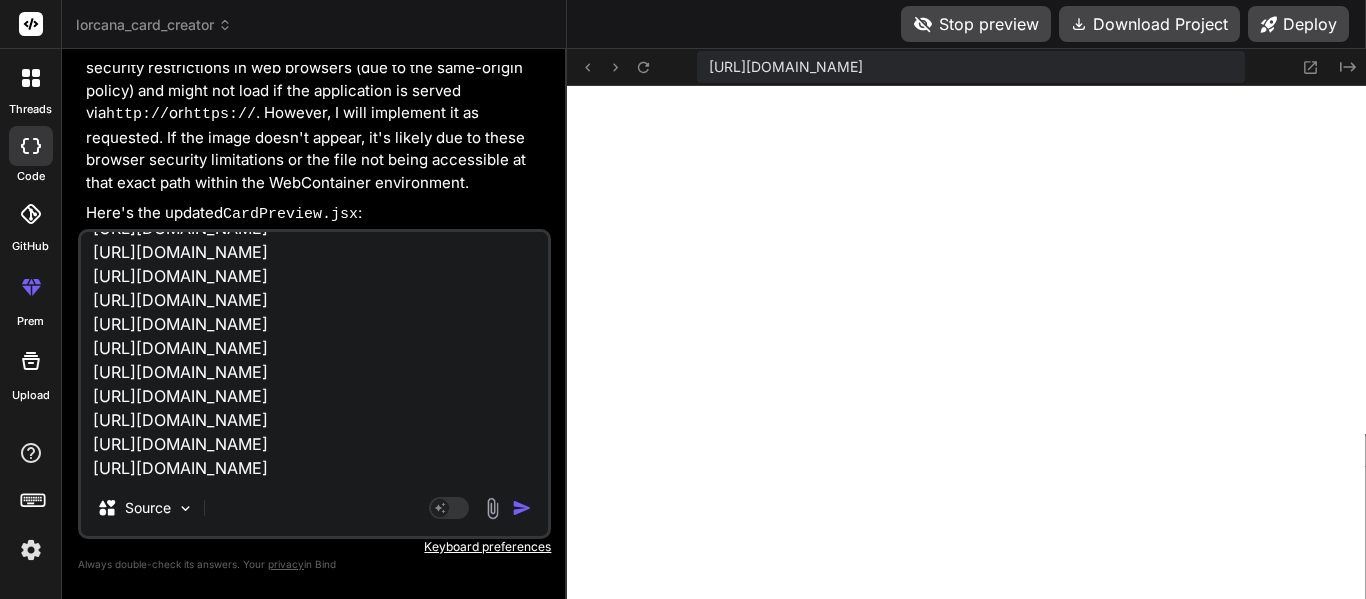 scroll, scrollTop: 0, scrollLeft: 0, axis: both 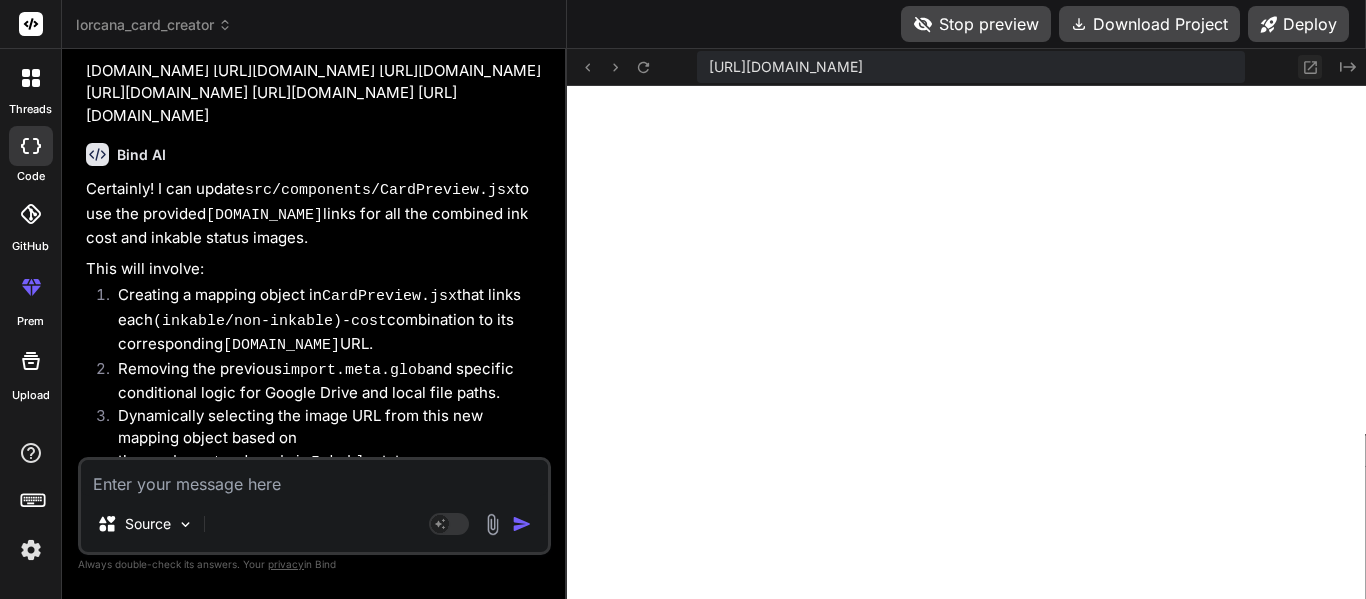 click 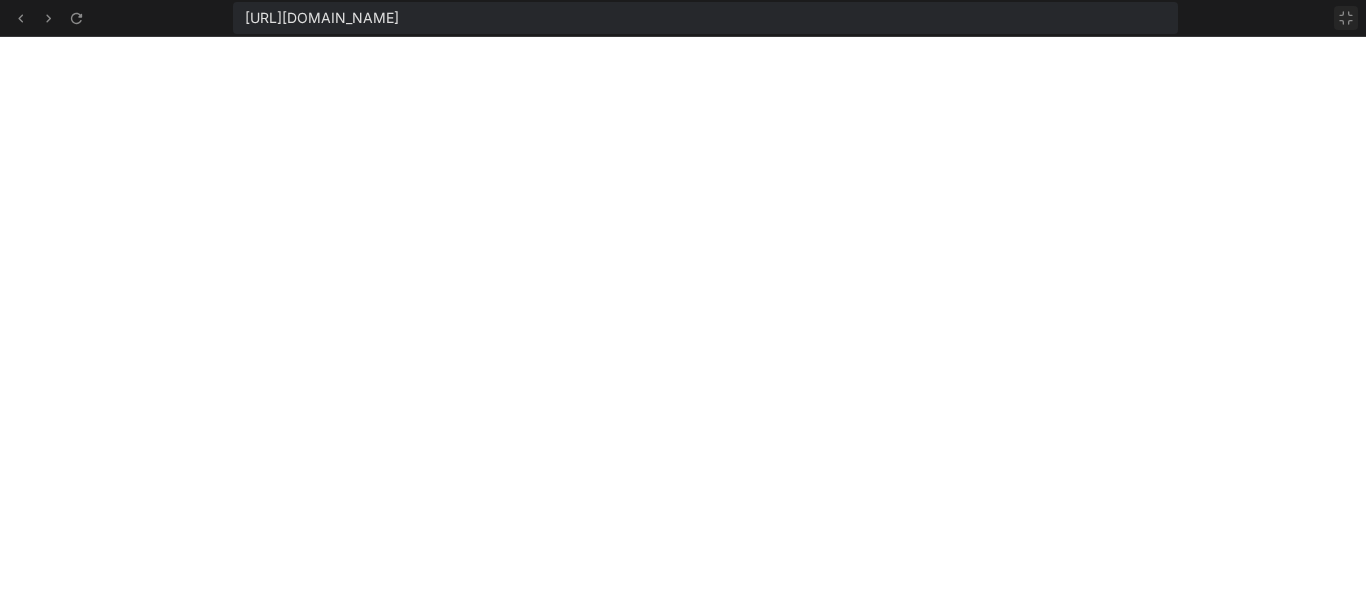 click 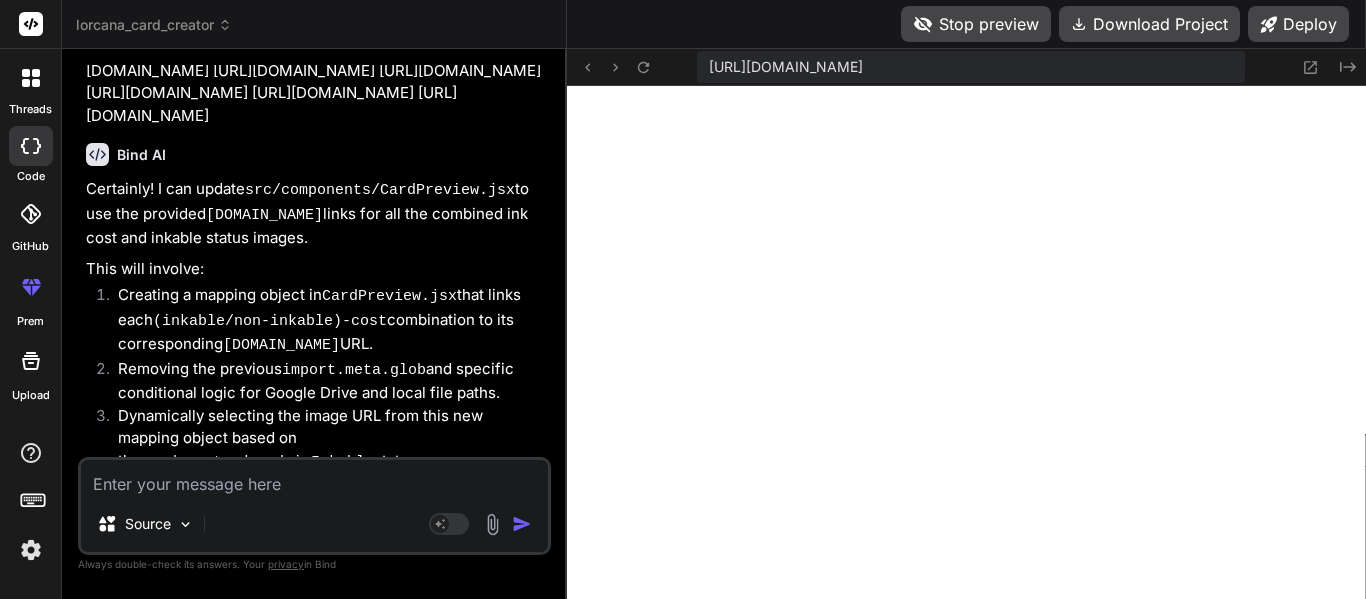 scroll, scrollTop: 14276, scrollLeft: 0, axis: vertical 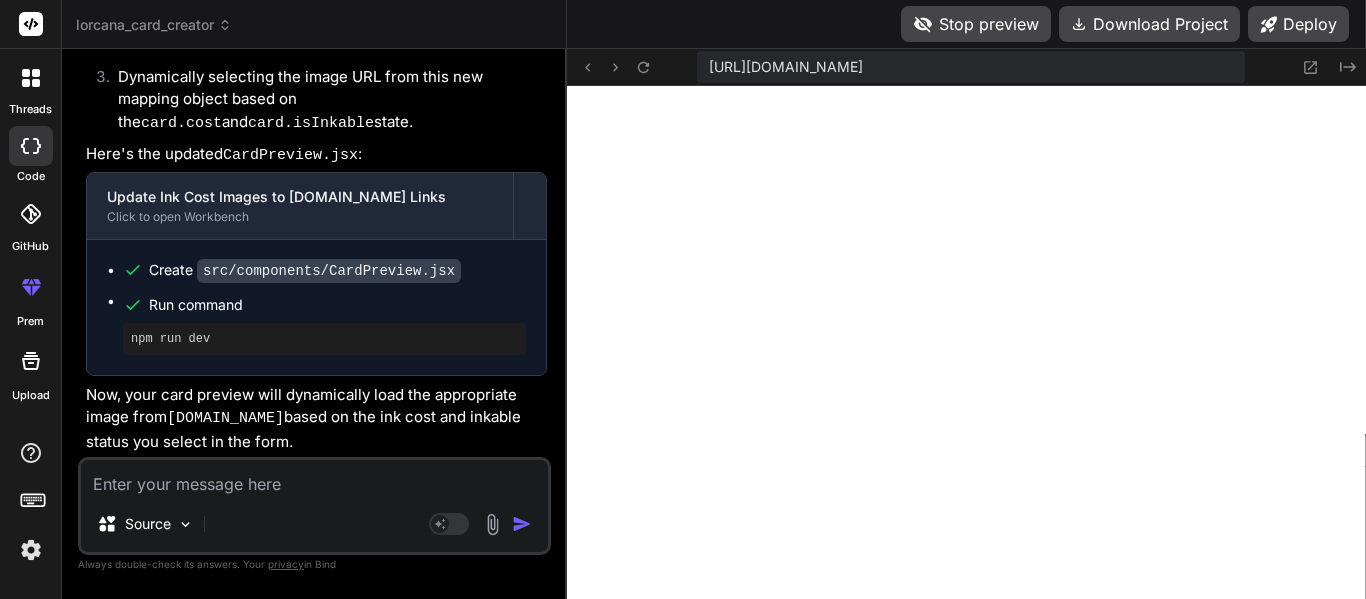 click at bounding box center (314, 478) 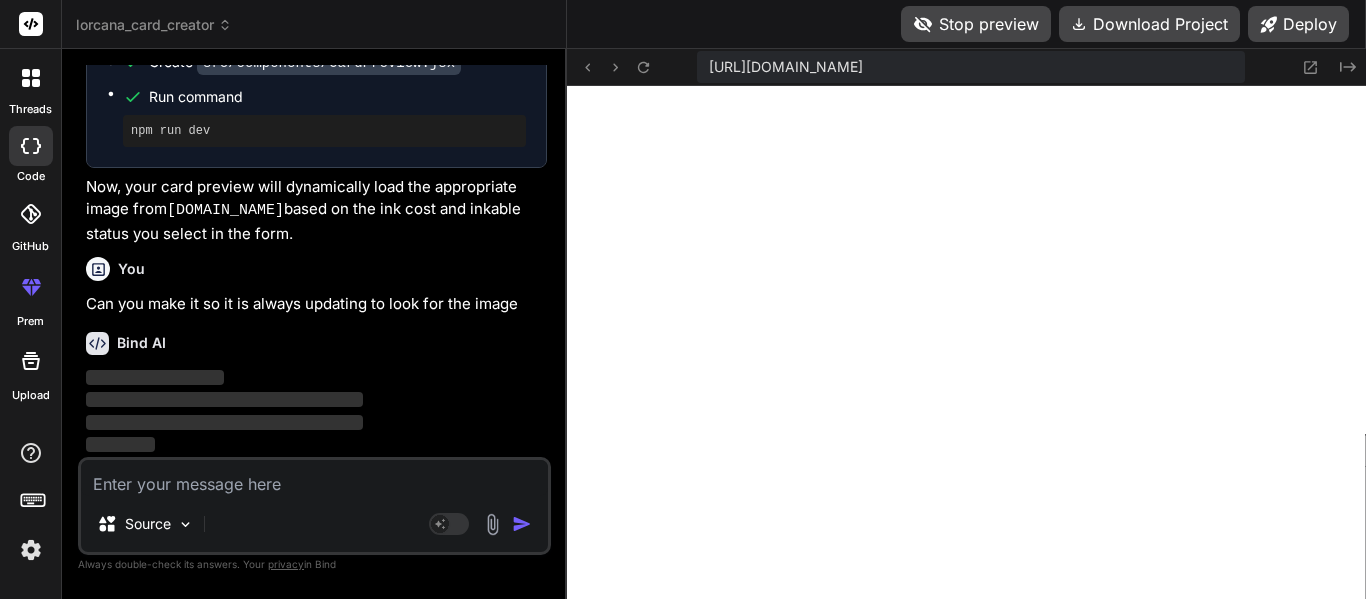 scroll, scrollTop: 14483, scrollLeft: 0, axis: vertical 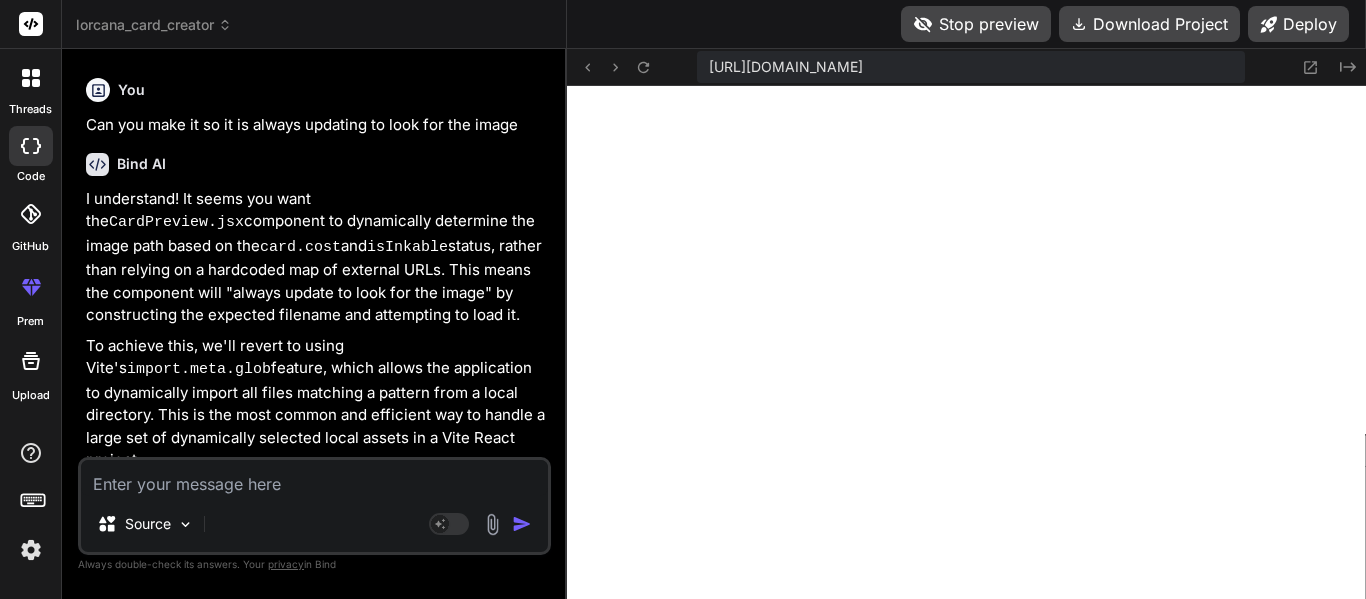 click on "Bind AI I understand! It seems you want the  CardPreview.jsx  component to dynamically determine the image path based on the  card.cost  and  isInkable  status, rather than relying on a hardcoded map of external URLs. This means the component will "always update to look for the image" by constructing the expected filename and attempting to load it.
To achieve this, we'll revert to using Vite's  import.meta.glob  feature, which allows the application to dynamically import all files matching a pattern from a local directory. This is the most common and efficient way to handle a large set of dynamically selected local assets in a Vite React project.
Important:  For this to work, you will need to place your actual image files (named  overlay-inkable-0.png ,  overlay-noninkable-1.png , etc.) into the  src/assets/ink-costs  directory. The component will then automatically find and display them.
Here's the updated  CardPreview.jsx :
Dynamic Ink Cost Image Loading from Local Assets Click to open Workbench" at bounding box center [316, 565] 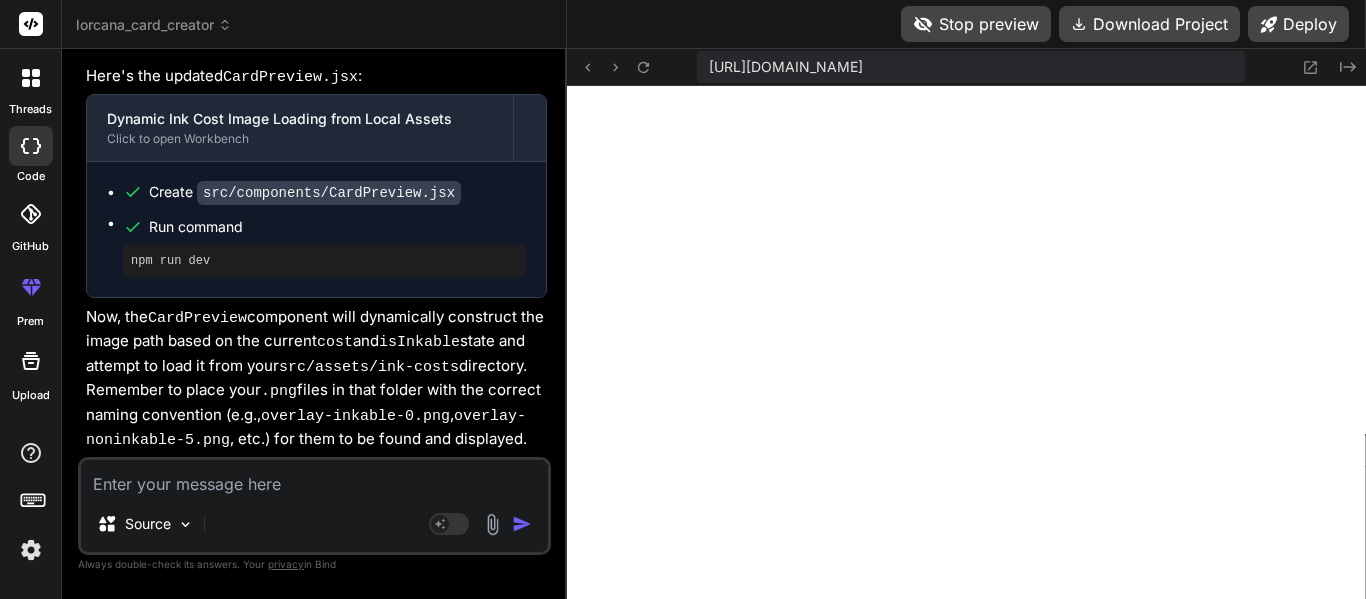 click at bounding box center [314, 478] 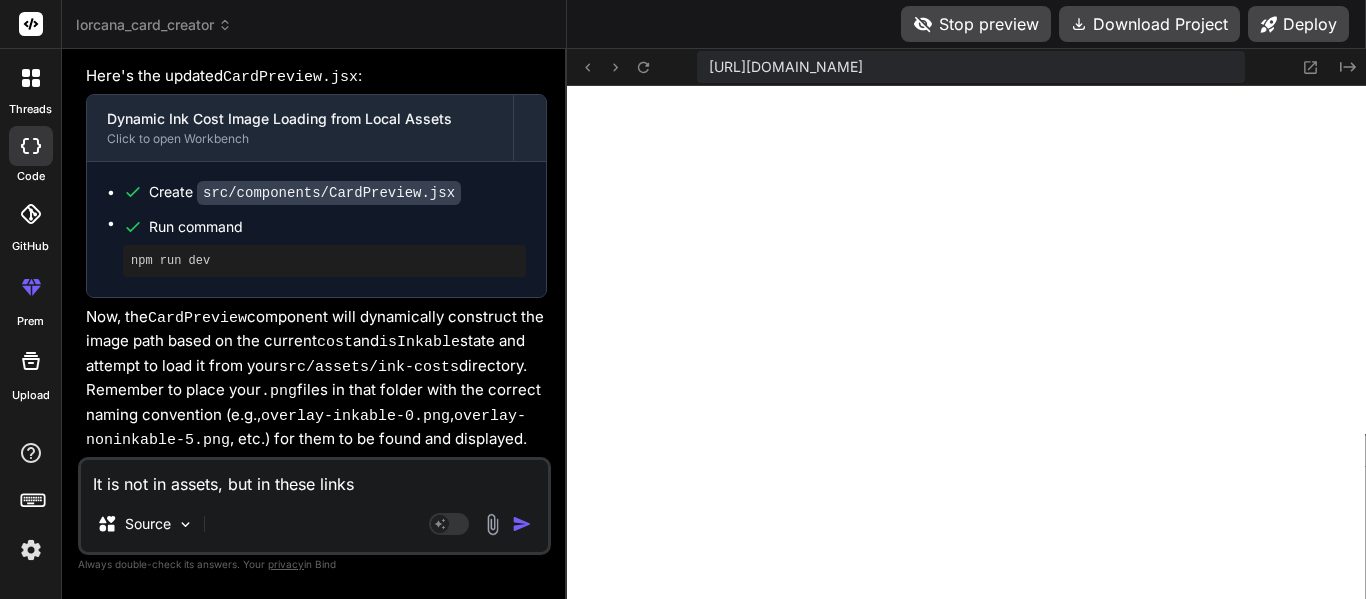 paste on "[URL][DOMAIN_NAME]" 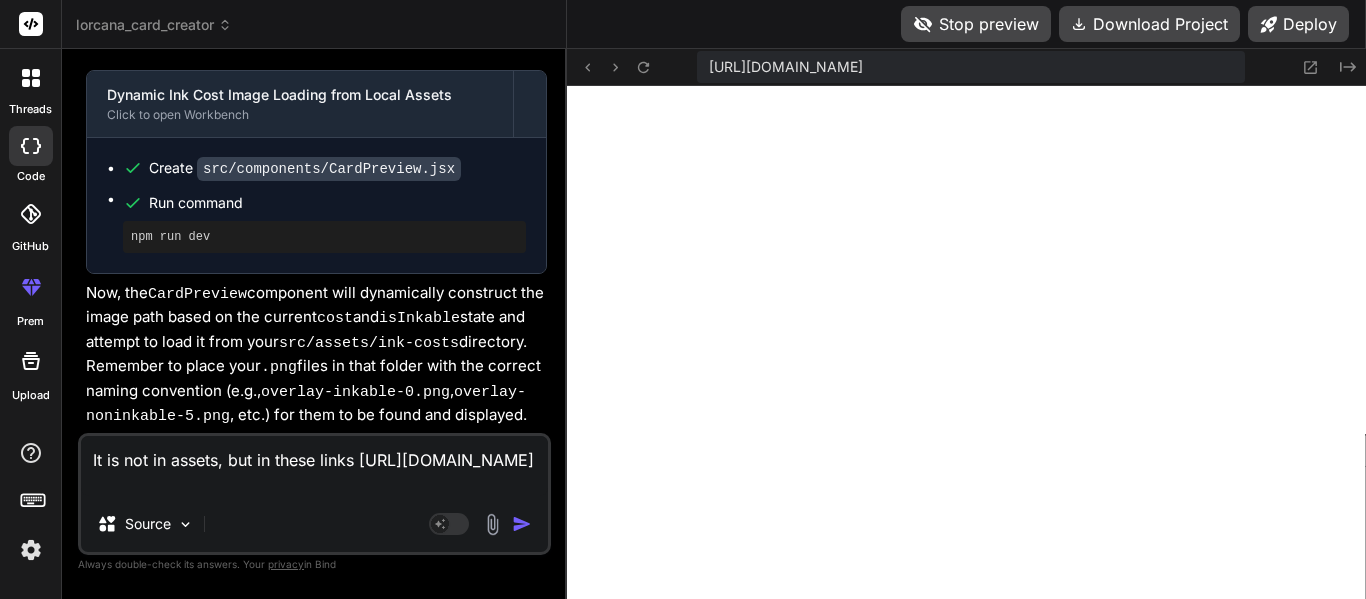 click on "It is not in assets, but in these links [URL][DOMAIN_NAME]" at bounding box center (314, 466) 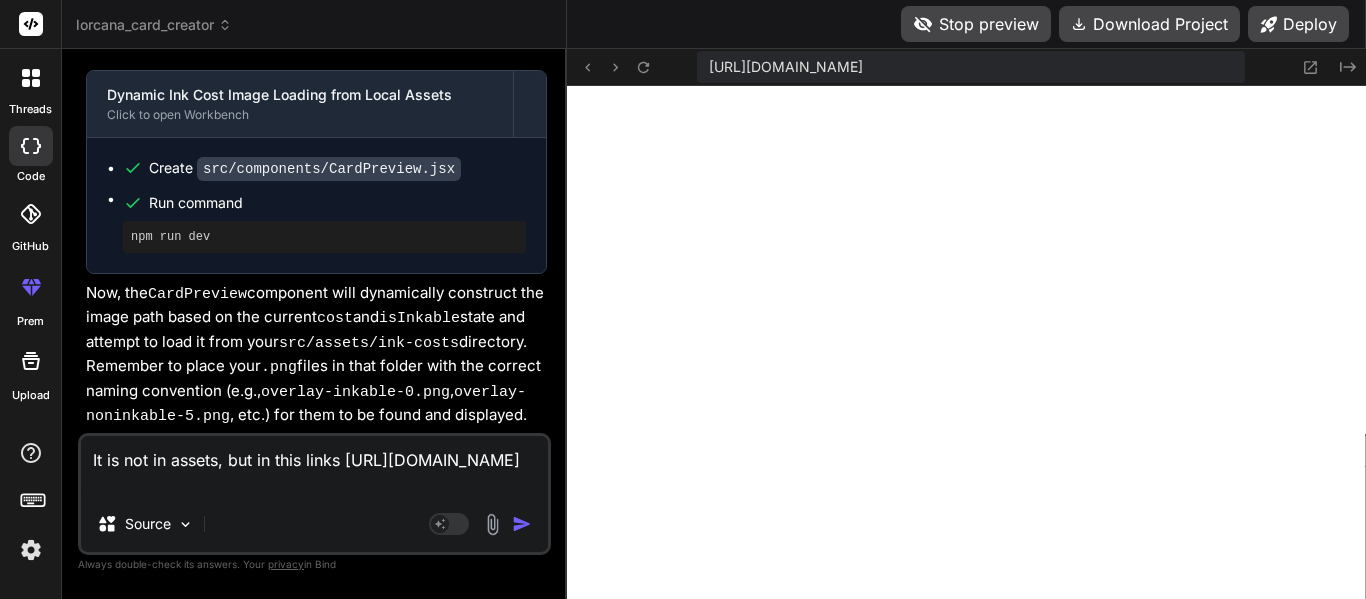 click on "It is not in assets, but in this links [URL][DOMAIN_NAME]" at bounding box center (314, 466) 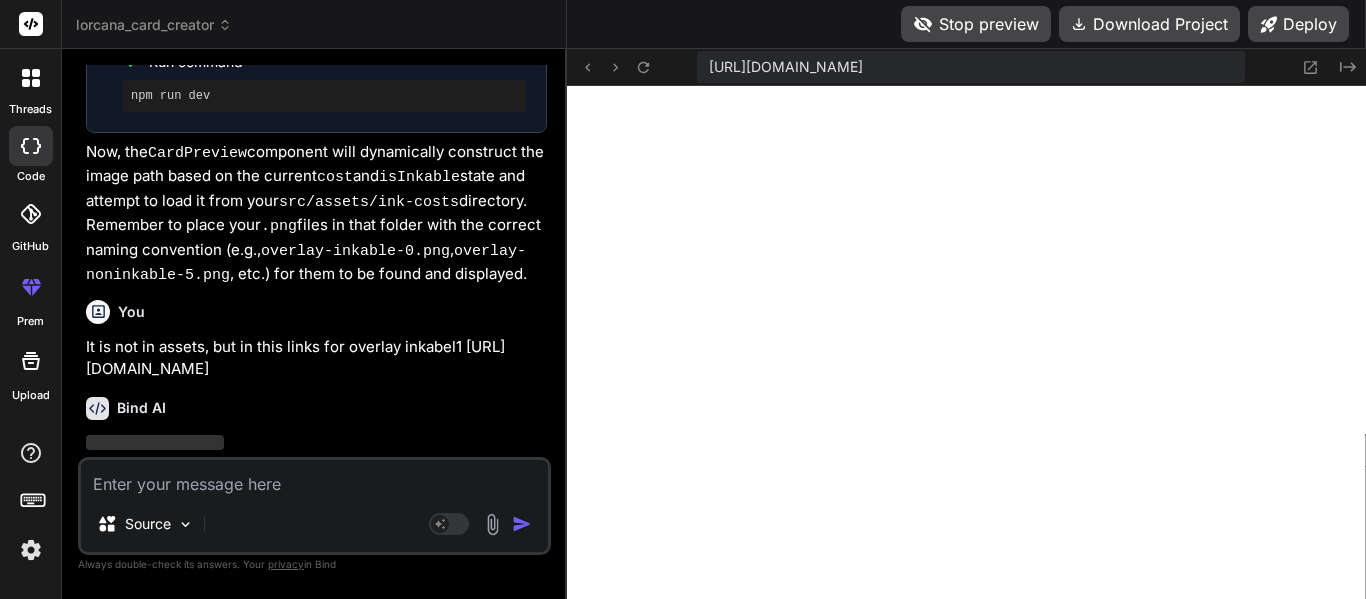 scroll, scrollTop: 15419, scrollLeft: 0, axis: vertical 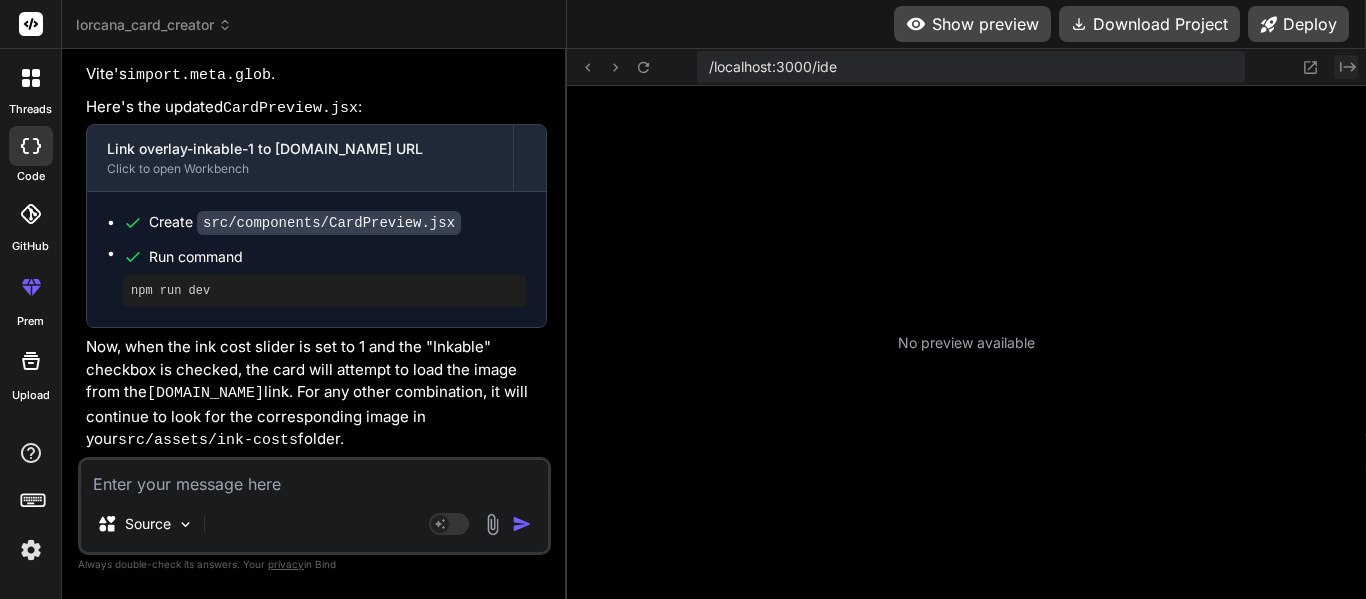 click on "Created with Pixso." 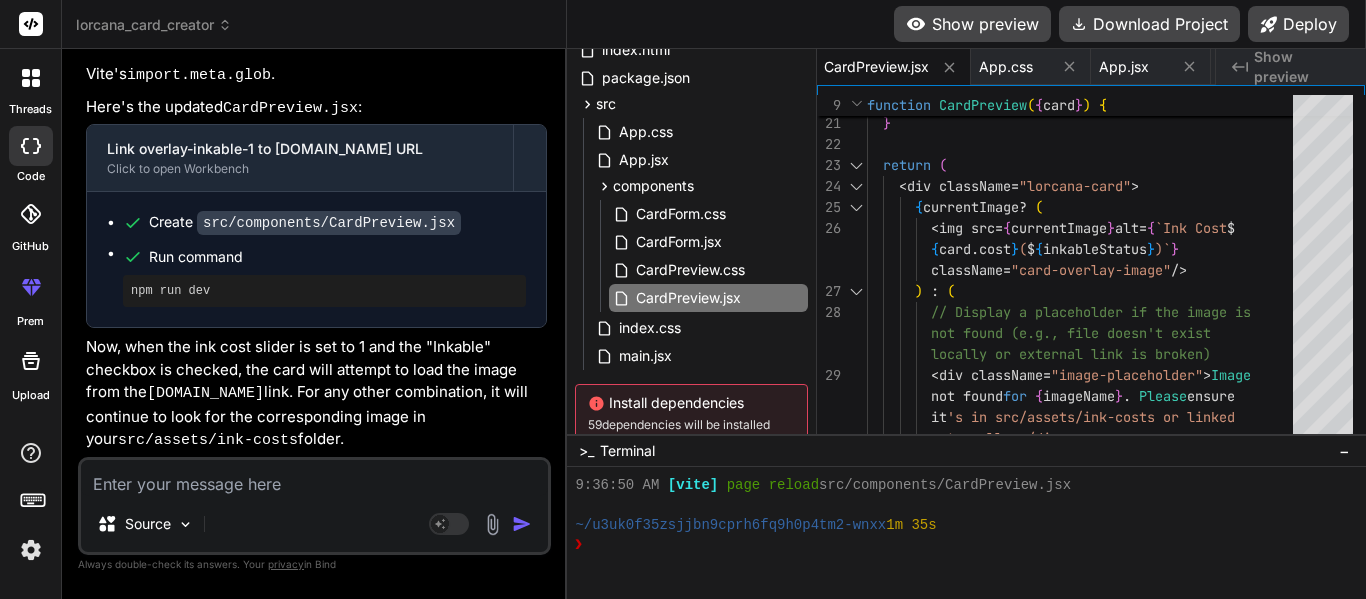 click at bounding box center (314, 478) 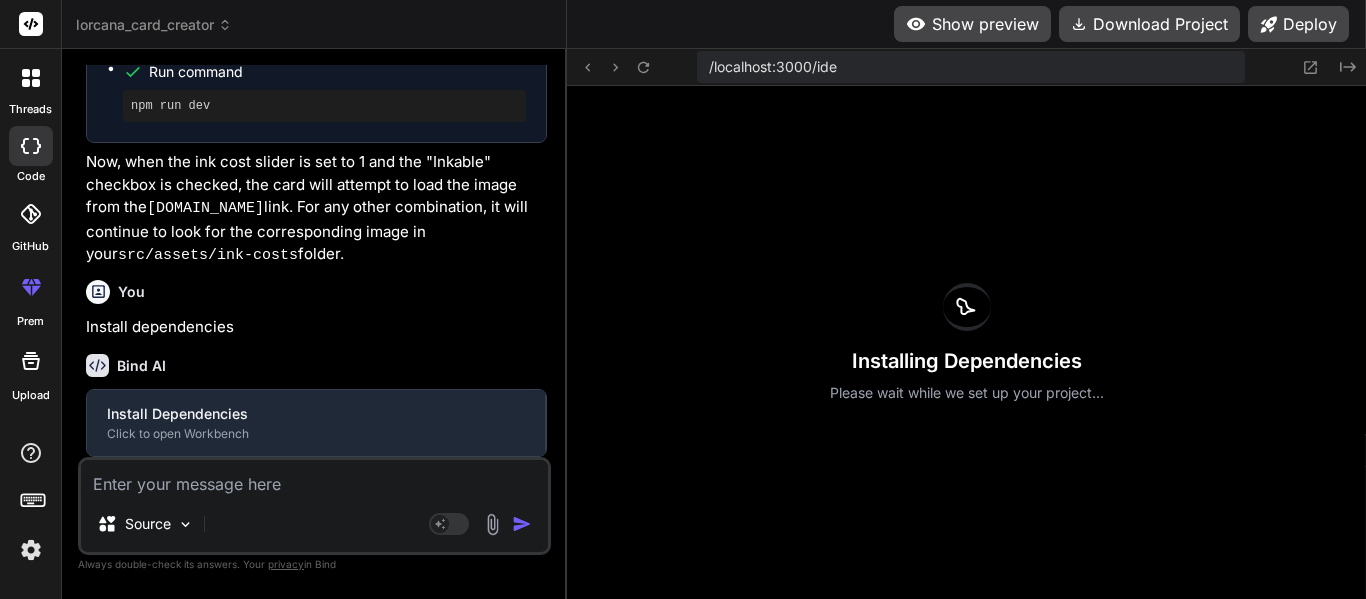 scroll, scrollTop: 16120, scrollLeft: 0, axis: vertical 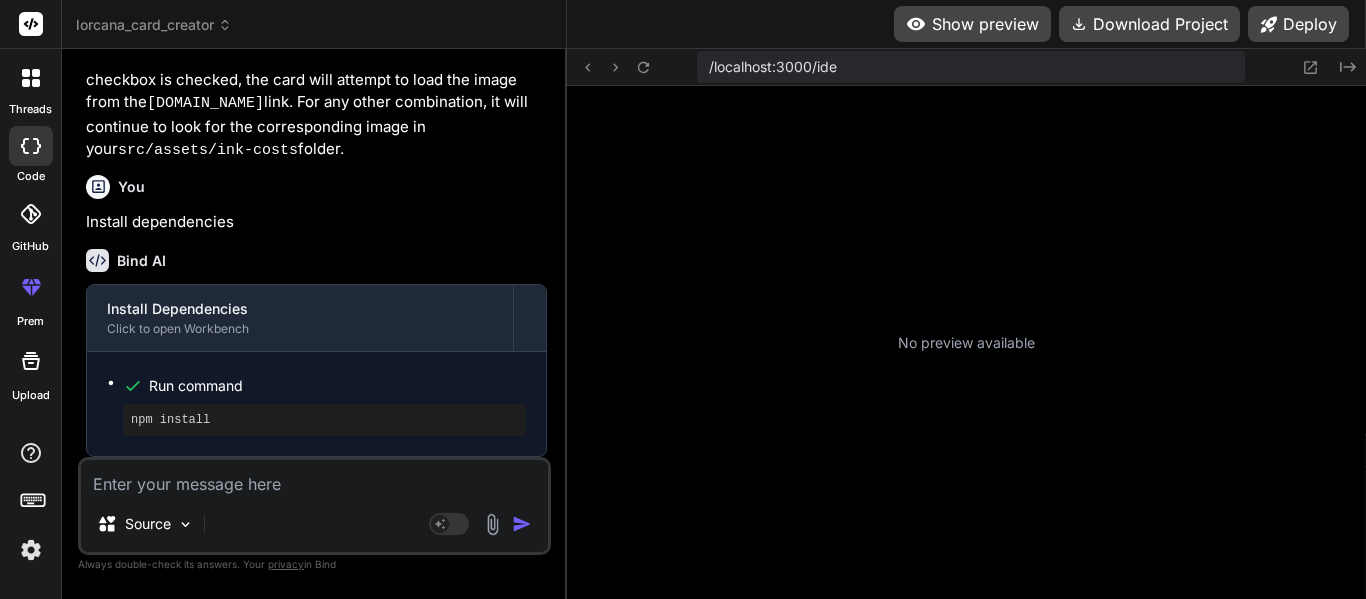click on "Source Agent Mode. When this toggle is activated, AI automatically makes decisions, reasons, creates files, and runs terminal commands. Almost full autopilot." at bounding box center [314, 506] 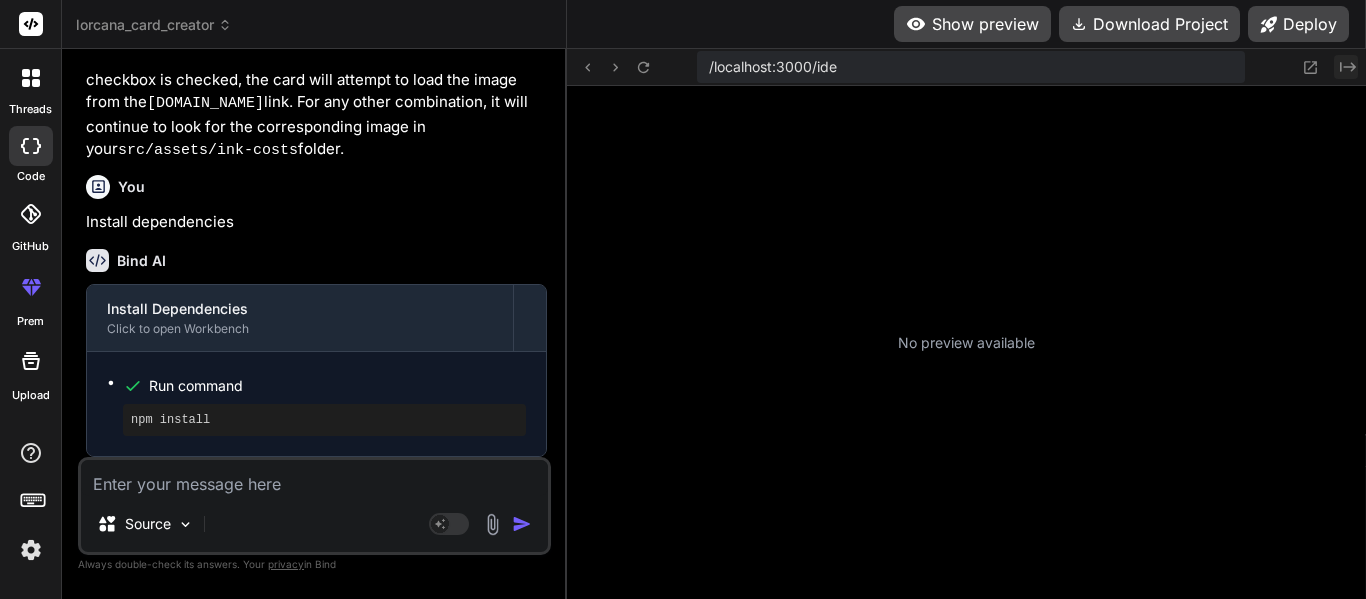 click 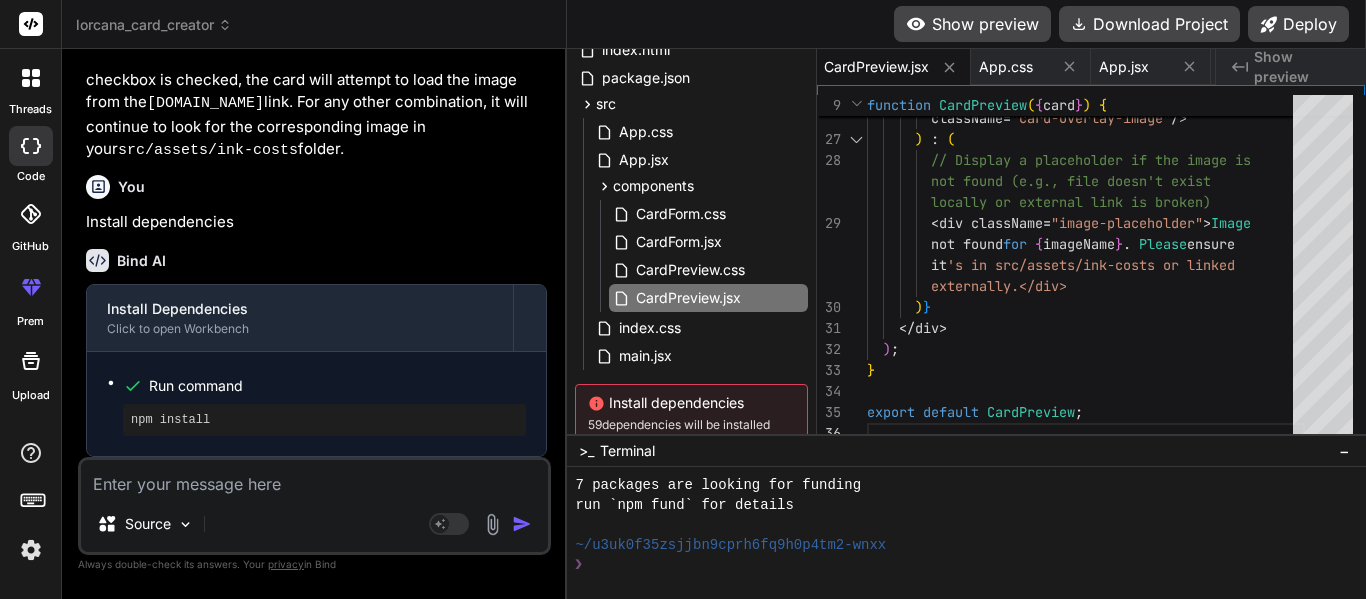 click at bounding box center (314, 478) 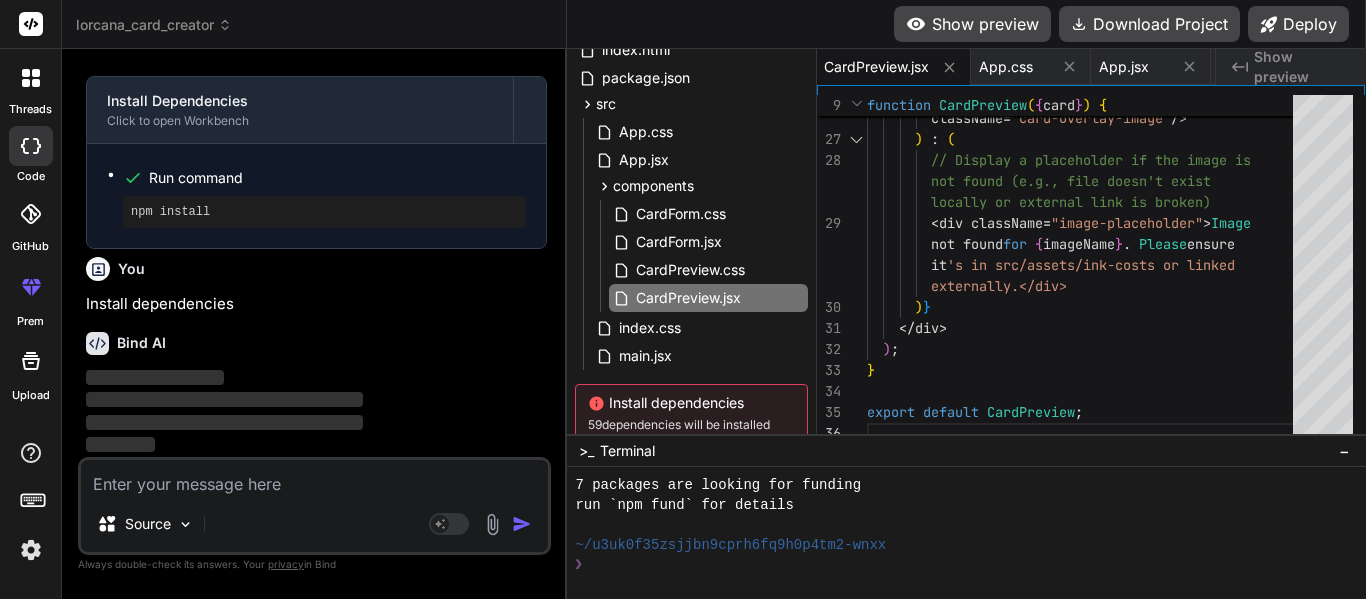 scroll, scrollTop: 16432, scrollLeft: 0, axis: vertical 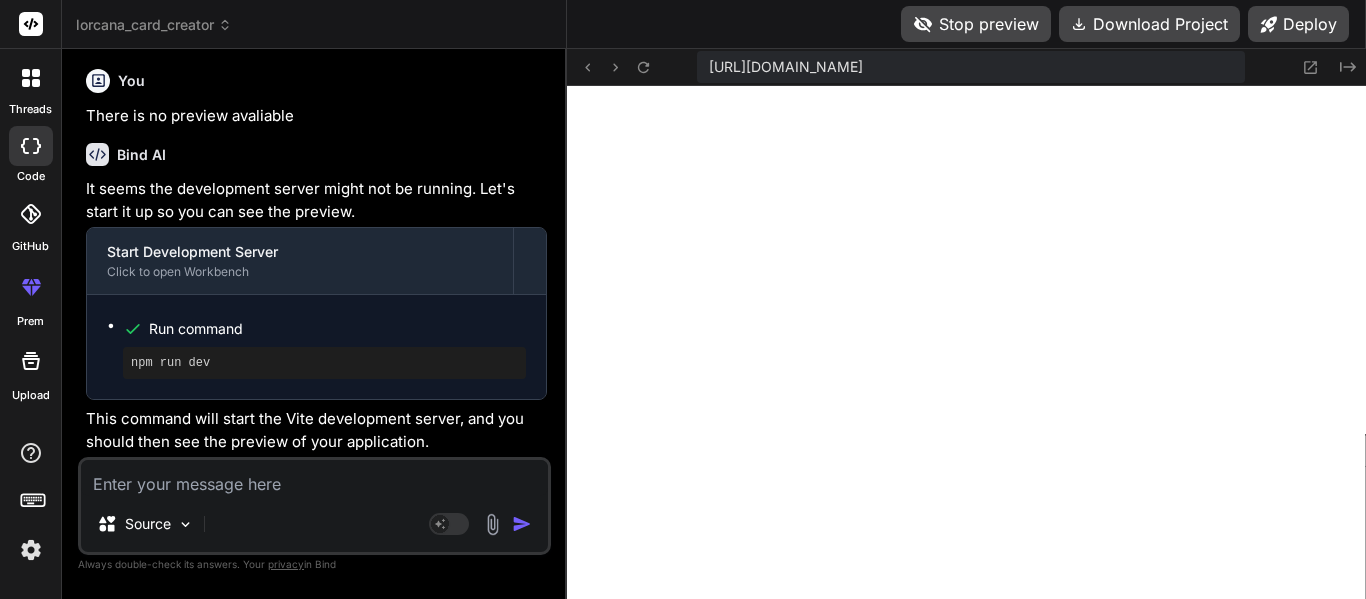 click at bounding box center (314, 478) 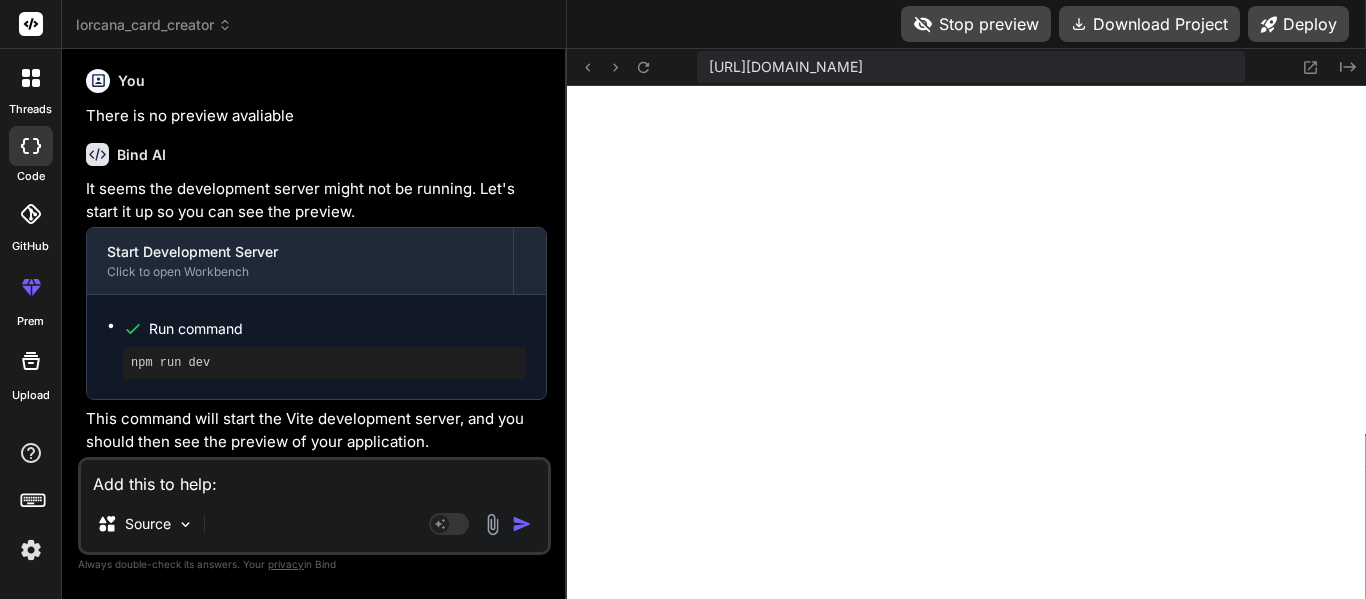 paste on "<script async src="//[DOMAIN_NAME]/sdk/pup.js" data-url="[URL][DOMAIN_NAME]"></script>" 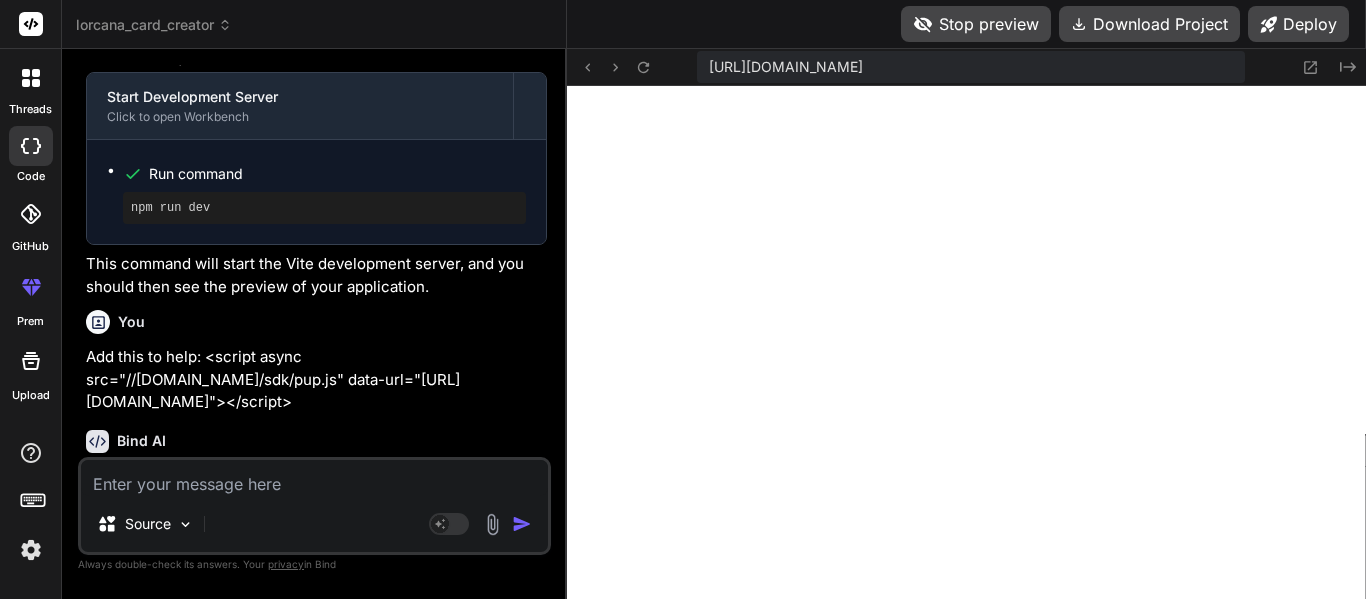scroll, scrollTop: 17164, scrollLeft: 0, axis: vertical 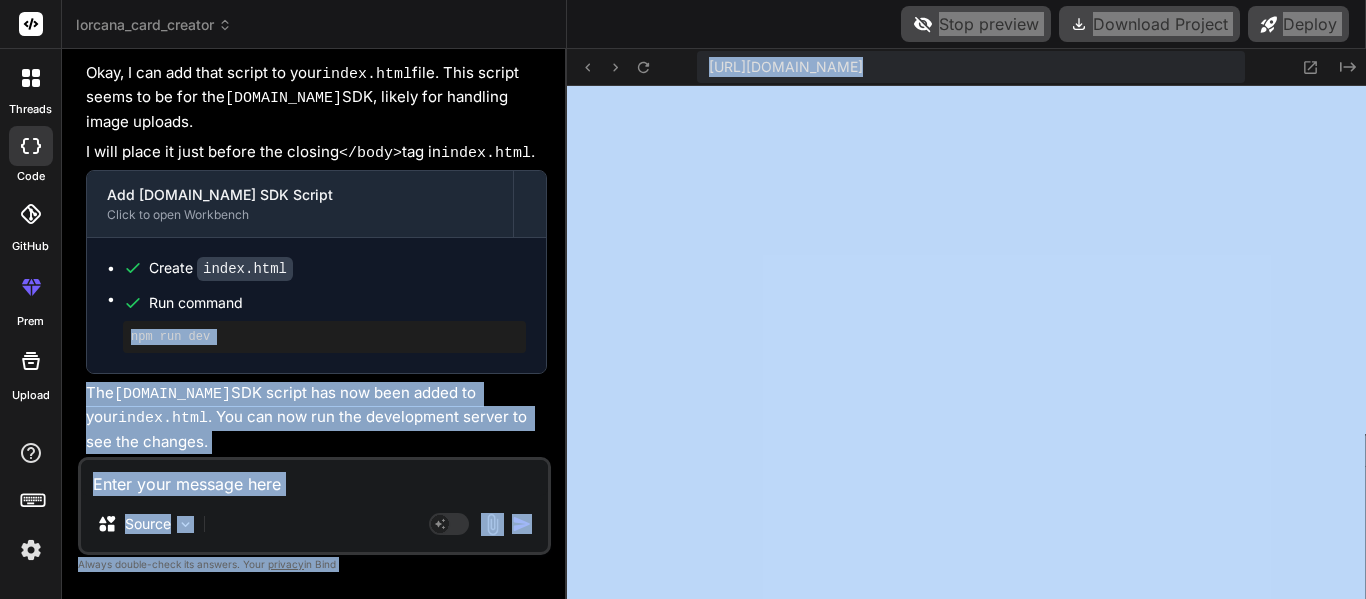 click on "Bind AI Web Search Created with Pixso. Code Generator You Make me a Lorcana card creator. Bind AI Certainly! I can help you create a basic [PERSON_NAME] card creator using React and Vite. This application will allow you to input card details and see a preview of your custom card.
Lorcana Card Creator Click to open Workbench Create   package.json Create   index.html Create   src/main.jsx Create   src/index.css Create   src/App.jsx Create   src/App.css Create   src/components/CardForm.jsx Create   src/components/CardForm.css Create   src/components/CardPreview.css Run command npm run dev
This setup provides a basic Lorcana card creator. You can input card details, select an ink color, and upload an image to see it reflected in the card preview. The styling is an approximation of Lorcana cards, focusing on the layout and key elements.
After the commands run, you can open the provided local server URL in your browser to start creating your custom Lorcana cards! You Bind AI It seems the previous  npm install" at bounding box center [314, 323] 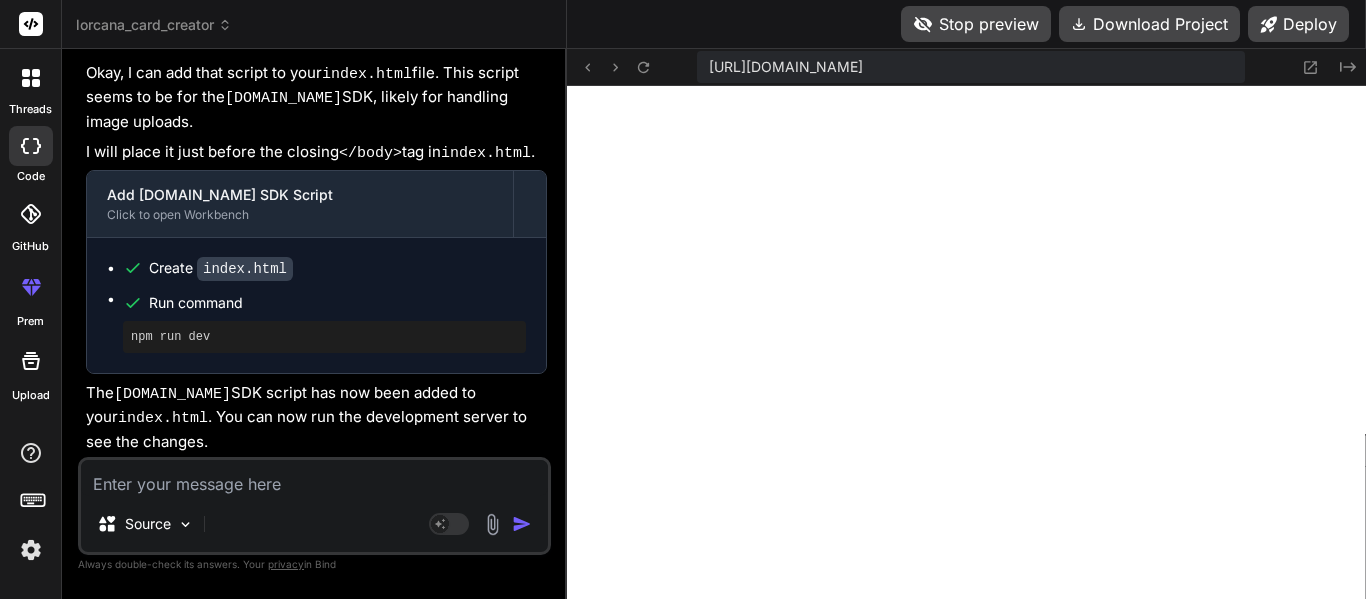 click at bounding box center [314, 478] 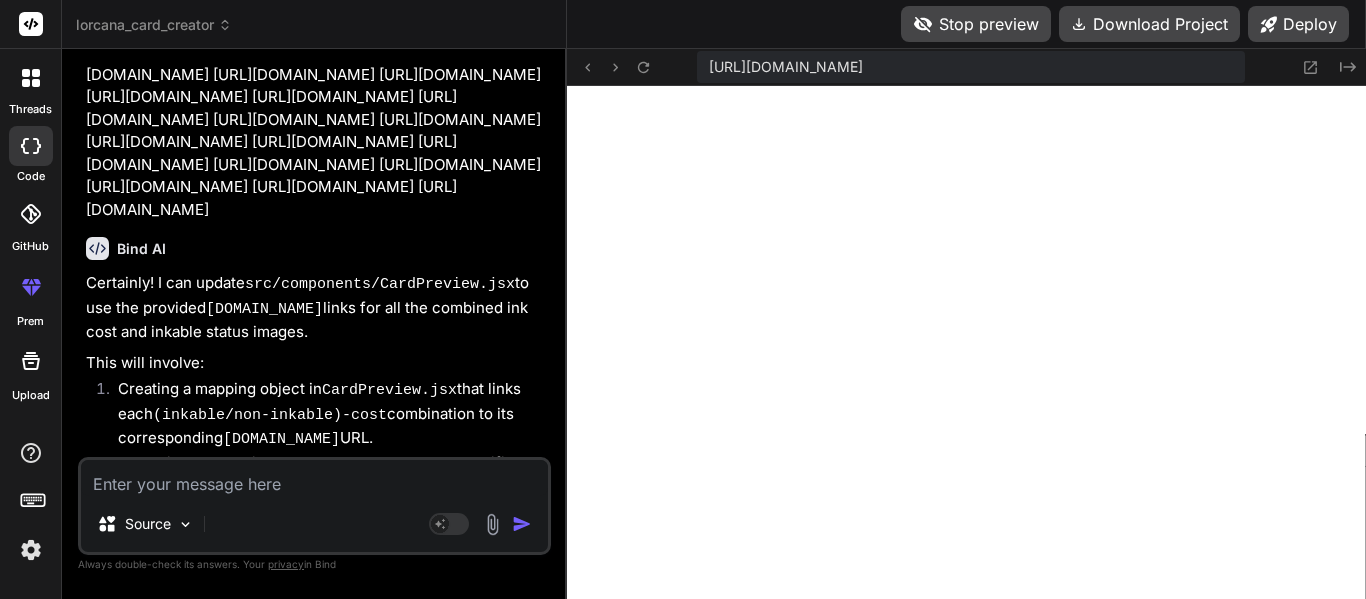 scroll, scrollTop: 13665, scrollLeft: 0, axis: vertical 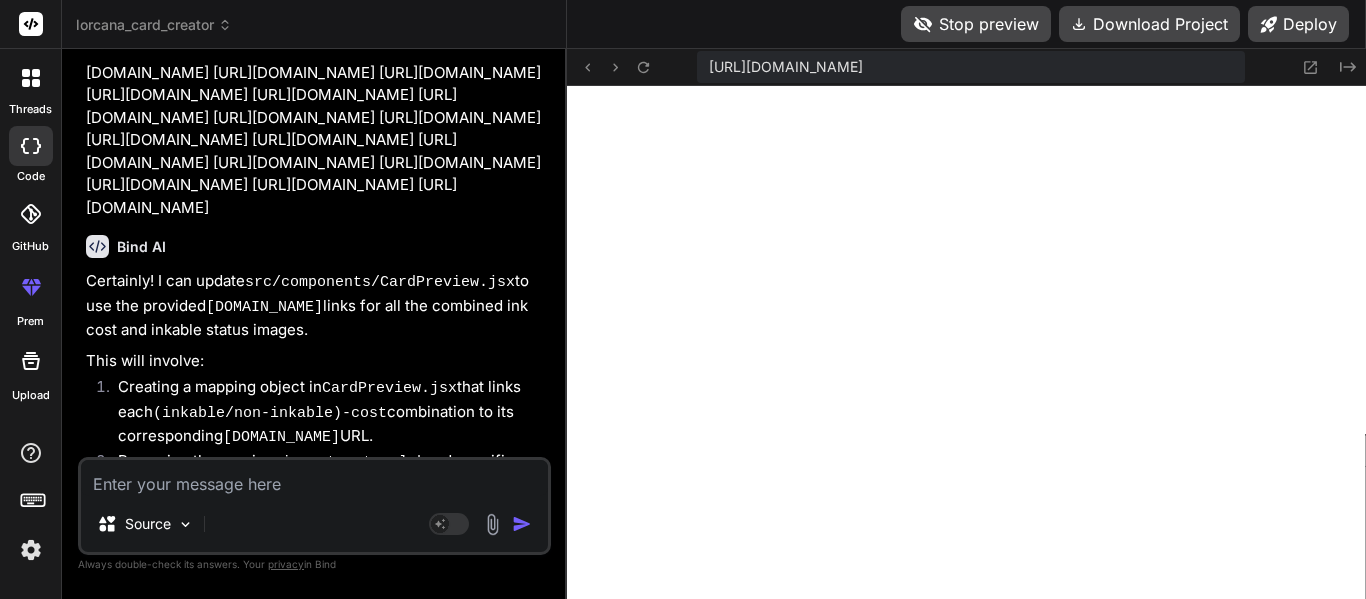 click on "Bind AI Certainly! I can update  src/components/CardPreview.jsx  to use the provided  [DOMAIN_NAME]  links for all the combined ink cost and inkable status images.
This will involve:
Creating a mapping object in  CardPreview.jsx  that links each  (inkable/non-inkable)-cost  combination to its corresponding  [DOMAIN_NAME]  URL.
Removing the previous  import.meta.glob  and specific conditional logic for Google Drive and local file paths.
Dynamically selecting the image URL from this new mapping object based on the  card.cost  and  card.isInkable  state.
Here's the updated  CardPreview.jsx :
Update Ink Cost Images to [DOMAIN_NAME] Links Click to open Workbench Create   src/components/CardPreview.jsx Run command npm run dev
Now, your card preview will dynamically load the appropriate image from  [DOMAIN_NAME]  based on the ink cost and inkable status you select in the form." at bounding box center (316, 551) 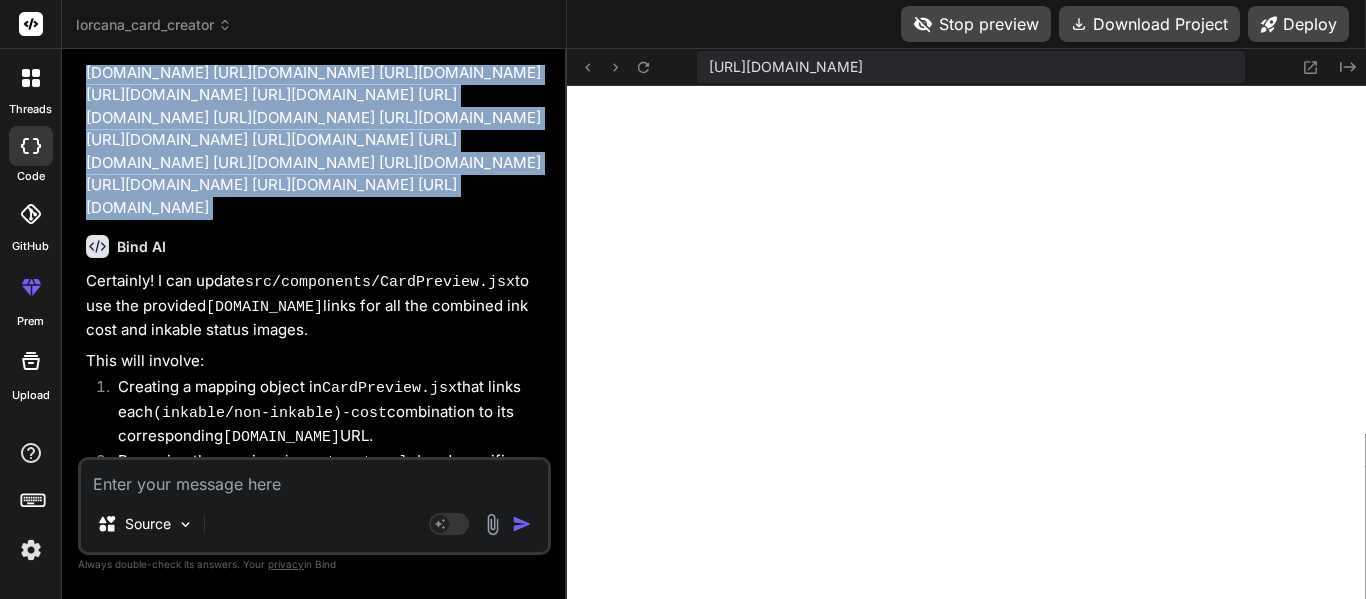 click on "Use this for the image cost links [URL][DOMAIN_NAME]
[URL][DOMAIN_NAME]
[URL][DOMAIN_NAME]
[URL][DOMAIN_NAME]
[URL][DOMAIN_NAME]
[URL][DOMAIN_NAME]
[URL][DOMAIN_NAME]
[URL][DOMAIN_NAME]
[URL][DOMAIN_NAME]
[URL][DOMAIN_NAME]
[URL][DOMAIN_NAME]
[URL][DOMAIN_NAME]
[URL][DOMAIN_NAME]
[URL][DOMAIN_NAME]
[URL][DOMAIN_NAME]
[URL][DOMAIN_NAME]
[URL][DOMAIN_NAME]
[URL][DOMAIN_NAME]
[URL][DOMAIN_NAME]
[URL][DOMAIN_NAME]
[URL][DOMAIN_NAME]
[URL][DOMAIN_NAME]" at bounding box center [316, 106] 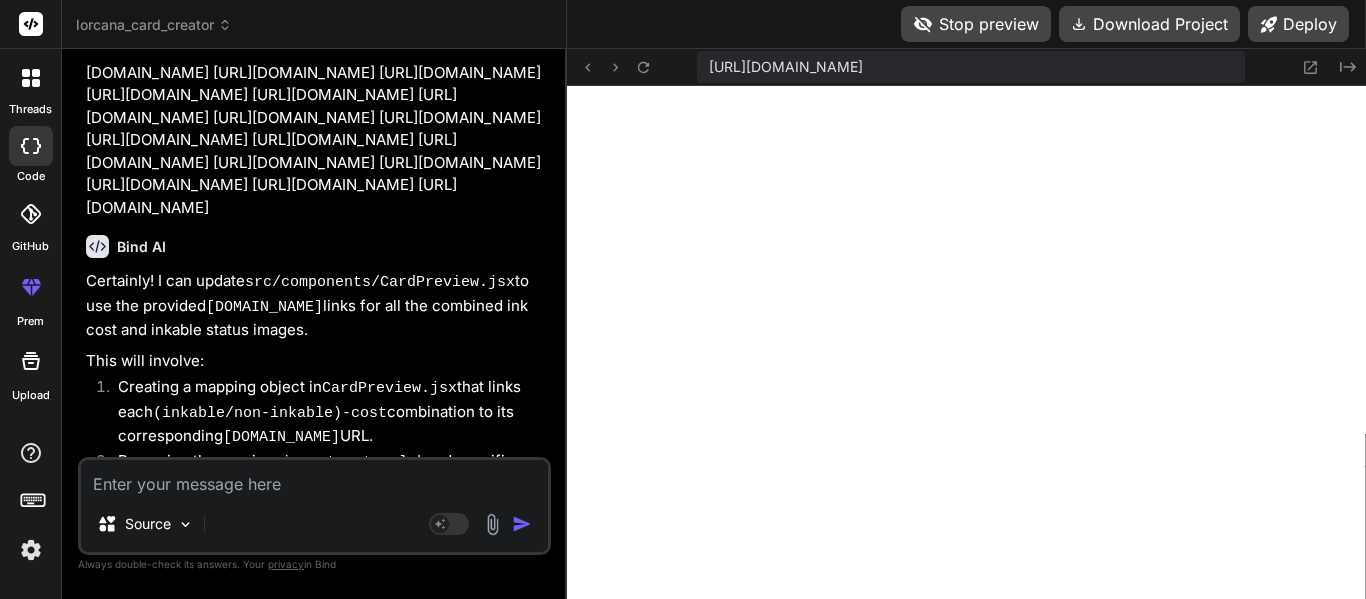 drag, startPoint x: 336, startPoint y: 392, endPoint x: 88, endPoint y: 392, distance: 248 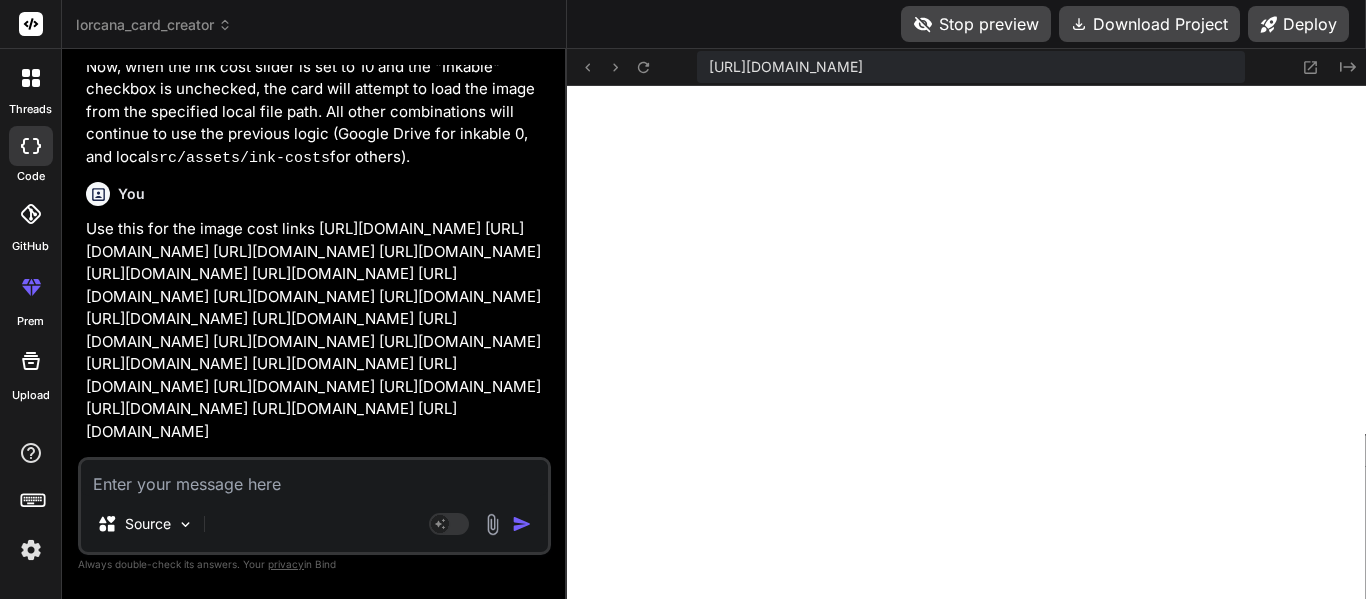 scroll, scrollTop: 13385, scrollLeft: 0, axis: vertical 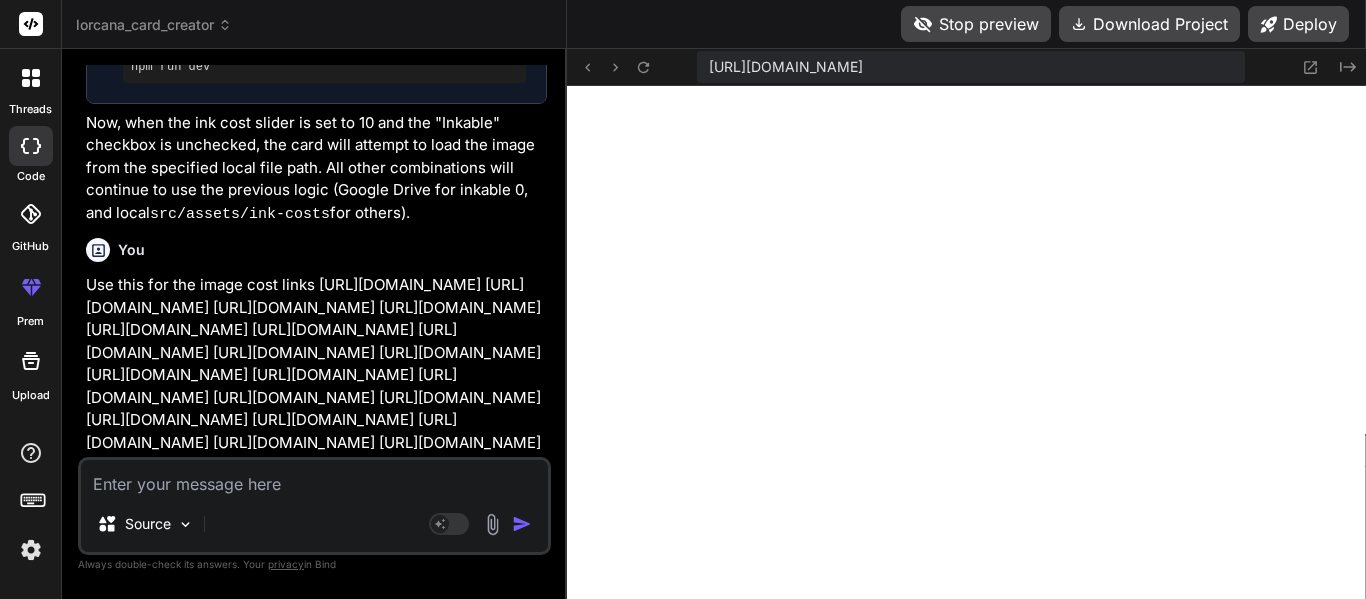 drag, startPoint x: 336, startPoint y: 395, endPoint x: 86, endPoint y: 206, distance: 313.40228 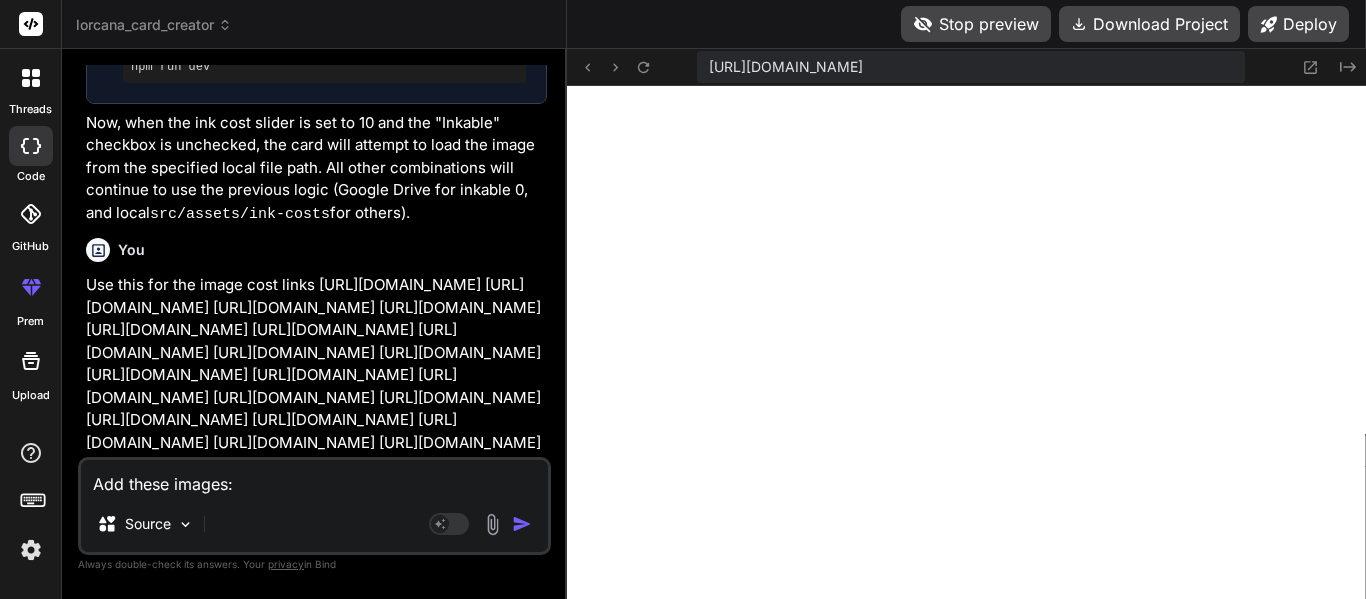 paste on "[URL][DOMAIN_NAME] [URL][DOMAIN_NAME] [URL][DOMAIN_NAME] [URL][DOMAIN_NAME] [URL][DOMAIN_NAME] [URL][DOMAIN_NAME] [URL][DOMAIN_NAME] [URL][DOMAIN_NAME] [URL][DOMAIN_NAME] [URL][DOMAIN_NAME] [URL][DOMAIN_NAME] [URL][DOMAIN_NAME] [URL][DOMAIN_NAME] [URL][DOMAIN_NAME] [URL][DOMAIN_NAME] [URL][DOMAIN_NAME] [URL][DOMAIN_NAME] [URL][DOMAIN_NAME] [URL][DOMAIN_NAME] [URL][DOMAIN_NAME] [URL][DOMAIN_NAME] [URL][DOMAIN_NAME]" 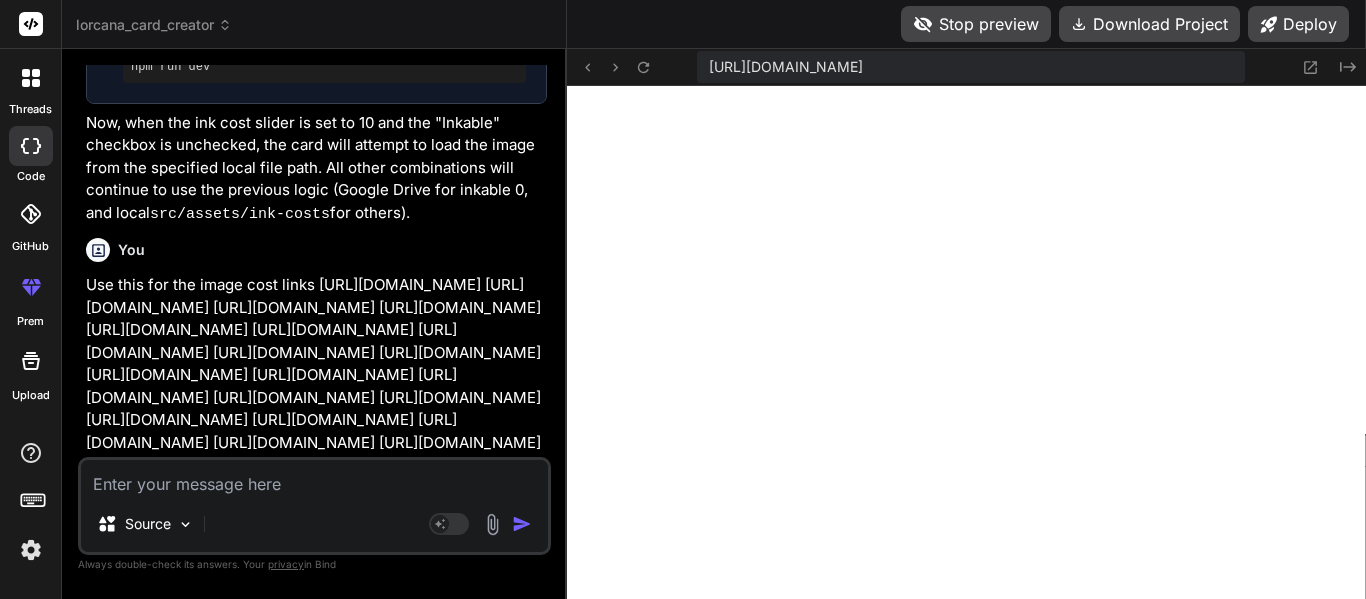 scroll, scrollTop: 0, scrollLeft: 0, axis: both 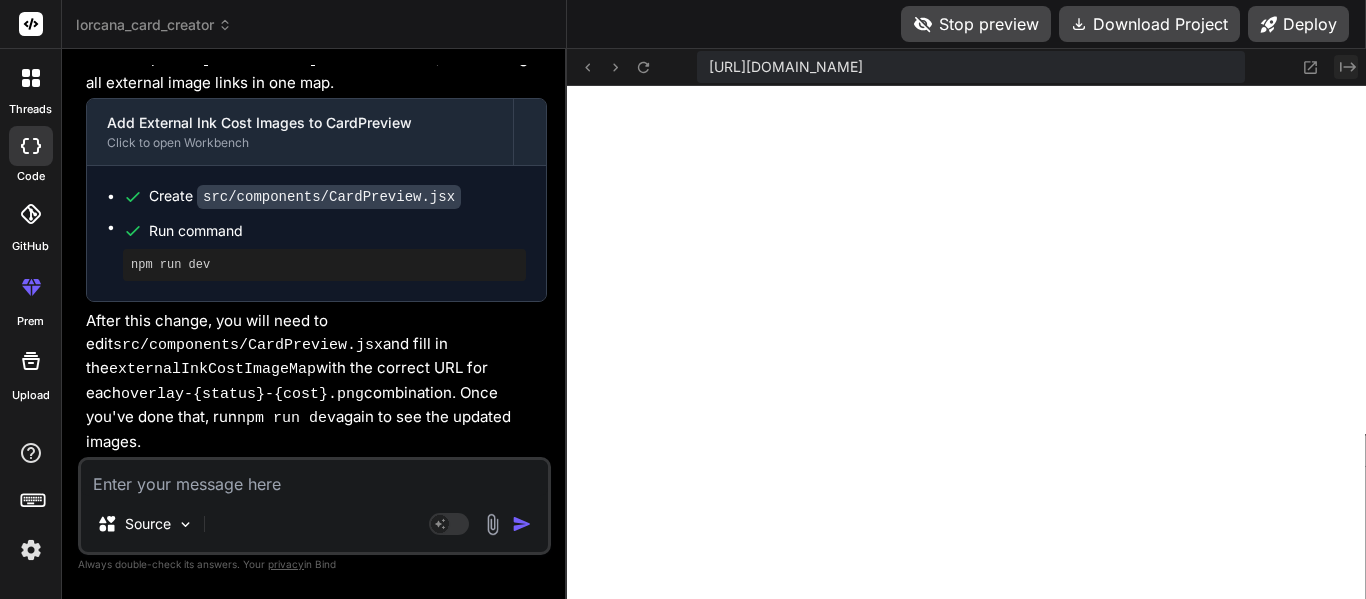 click on "Created with Pixso." 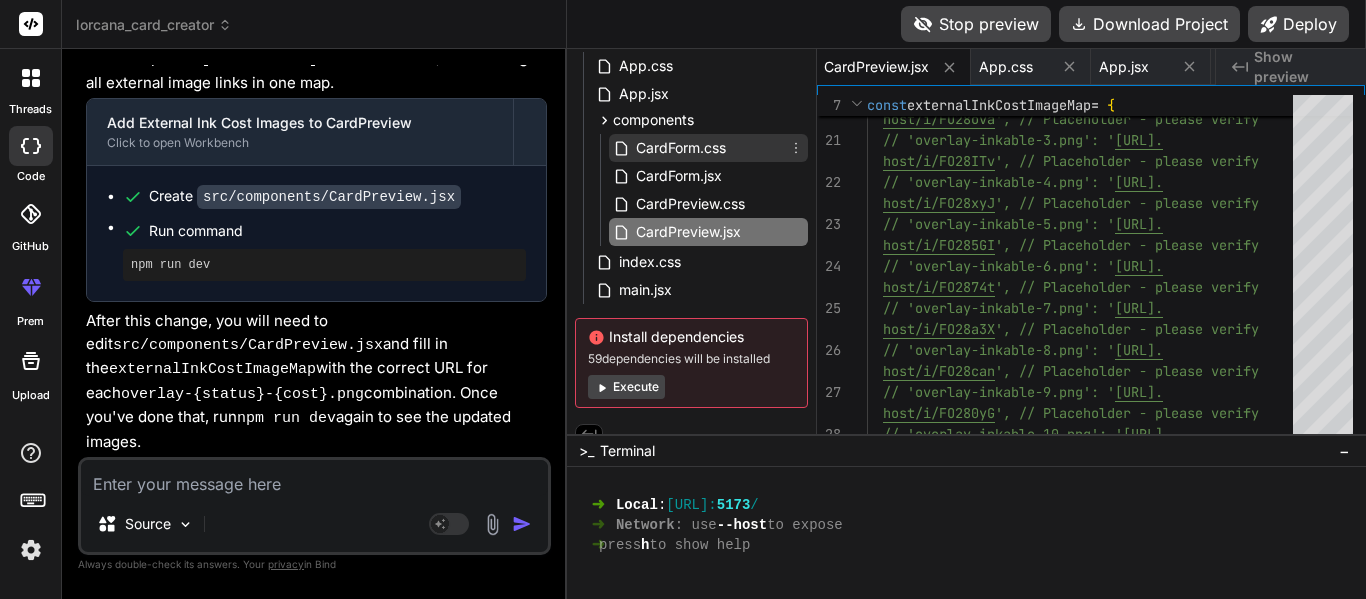 scroll, scrollTop: 169, scrollLeft: 0, axis: vertical 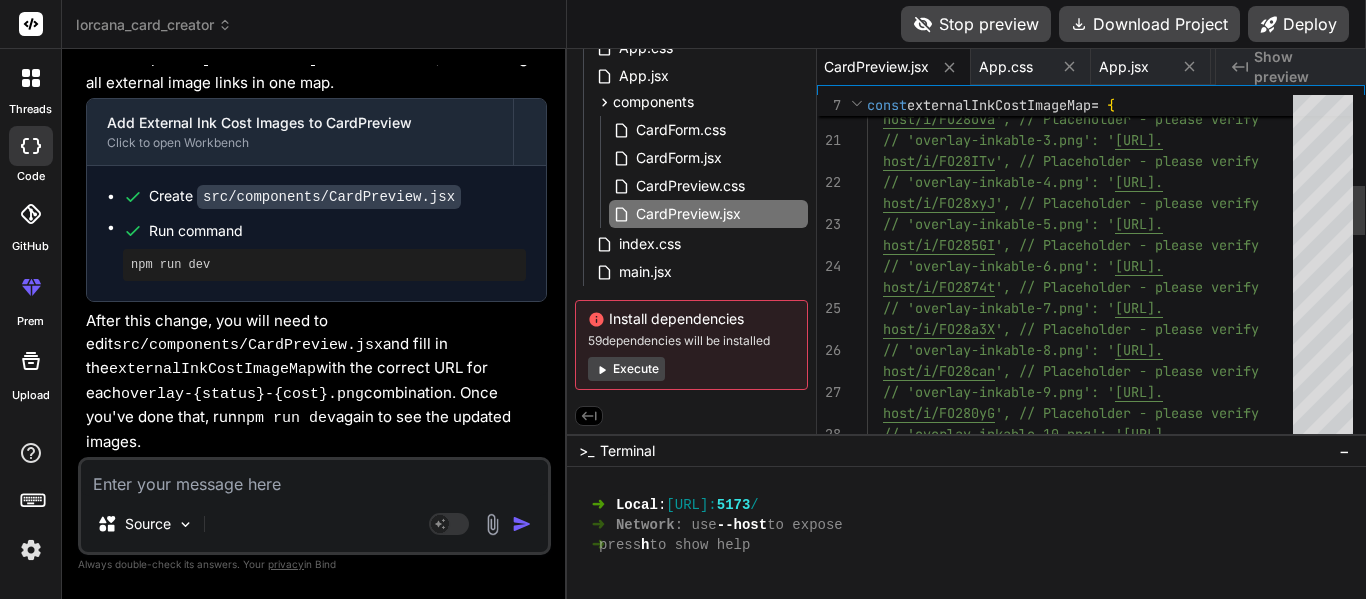 click on "// 'overlay-inkable-2.png': ' [URL].    host/i/FO28ova ', // Placeholder - please verify    // 'overlay-inkable-3.png': ' [URL].    host/i/FO28ITv ', // Placeholder - please verify    // 'overlay-inkable-4.png': ' [URL].    host/i/FO28xyJ ', // Placeholder - please verify    // 'overlay-inkable-5.png': ' [URL].    host/i/FO285GI ', // Placeholder - please verify    // 'overlay-inkable-6.png': ' [URL].    host/i/FO2874t ', // Placeholder - please verify    // 'overlay-inkable-7.png': ' [URL].    host/i/FO28a3X ', // Placeholder - please verify    // 'overlay-inkable-8.png': ' [URL].    host/i/FO28can ', // Placeholder - please verify    // 'overlay-inkable-9.png': ' [URL].    host/i/FO280yG ', // Placeholder - please verify    // 'overlay-inkable-10.png': ' [URL]." at bounding box center (1086, 686) 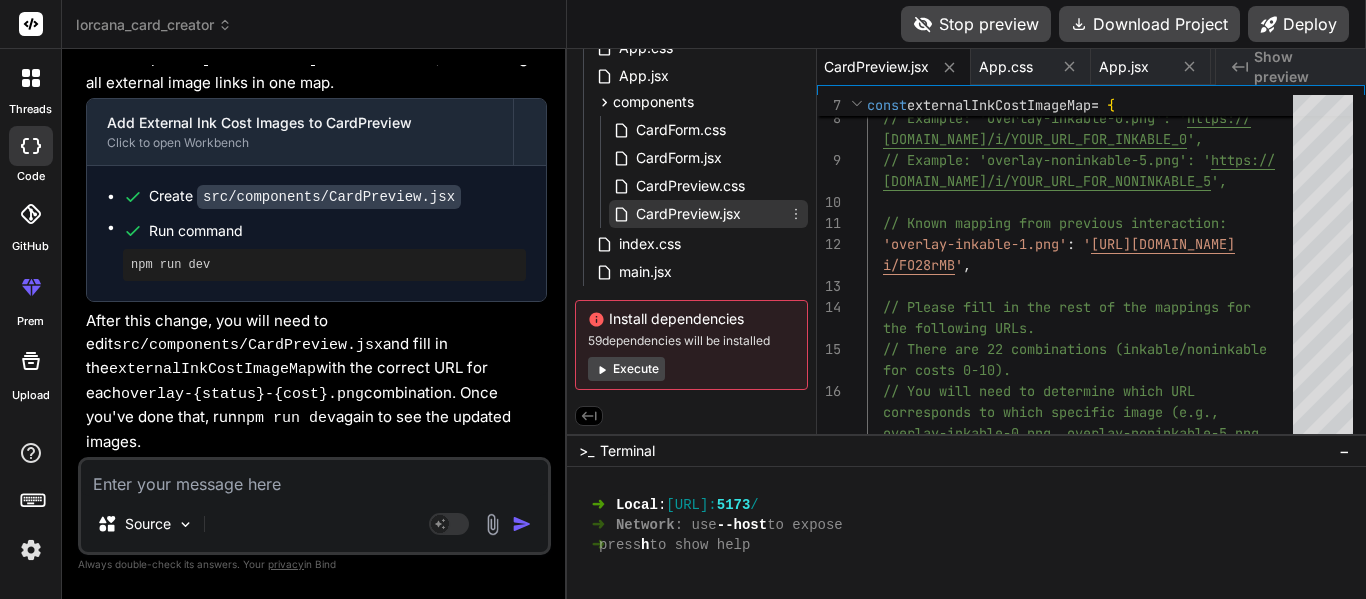 click on "CardPreview.jsx" at bounding box center [688, 214] 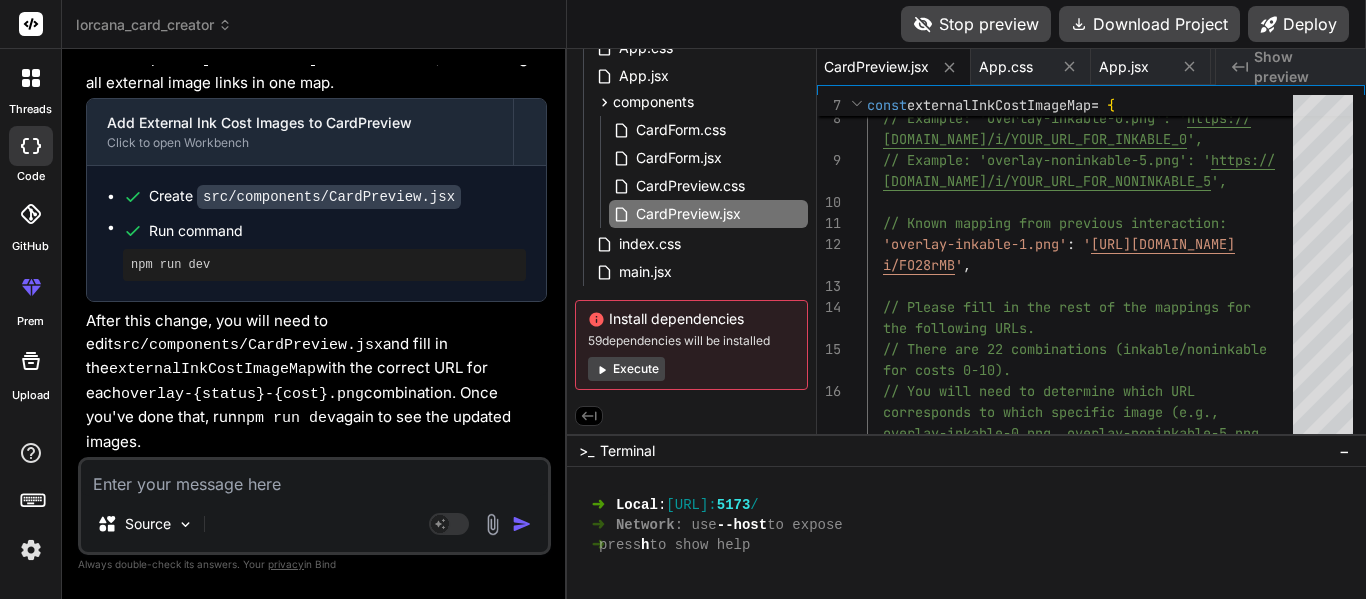 click at bounding box center (492, 524) 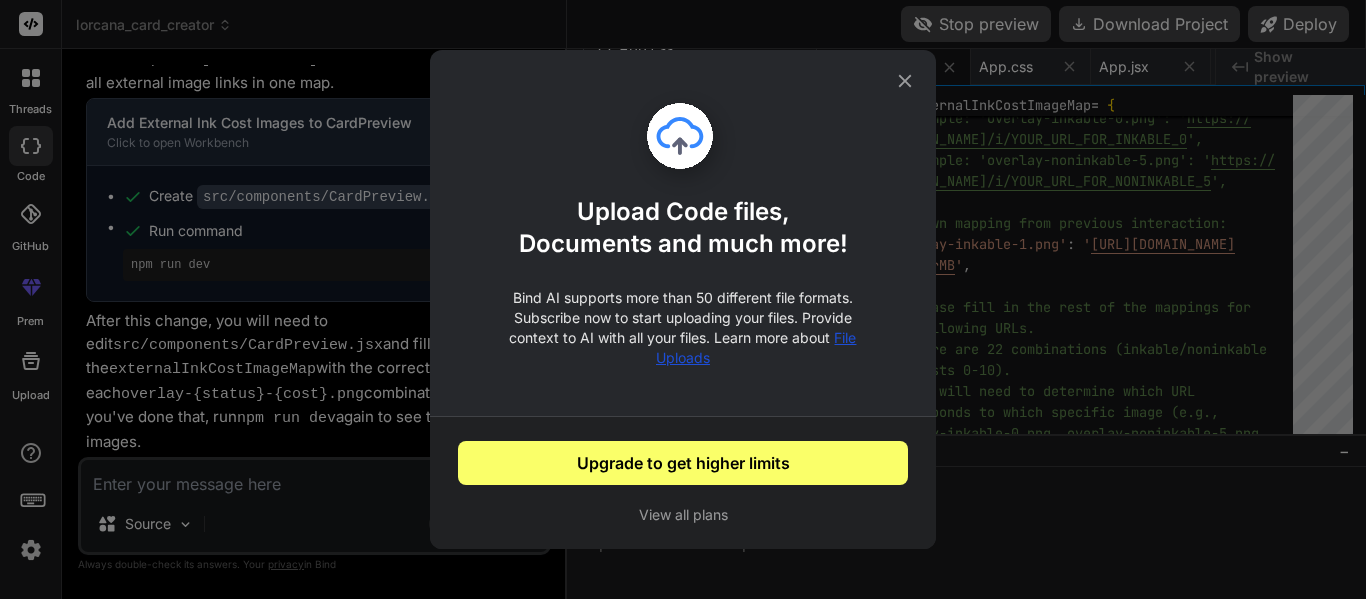 click 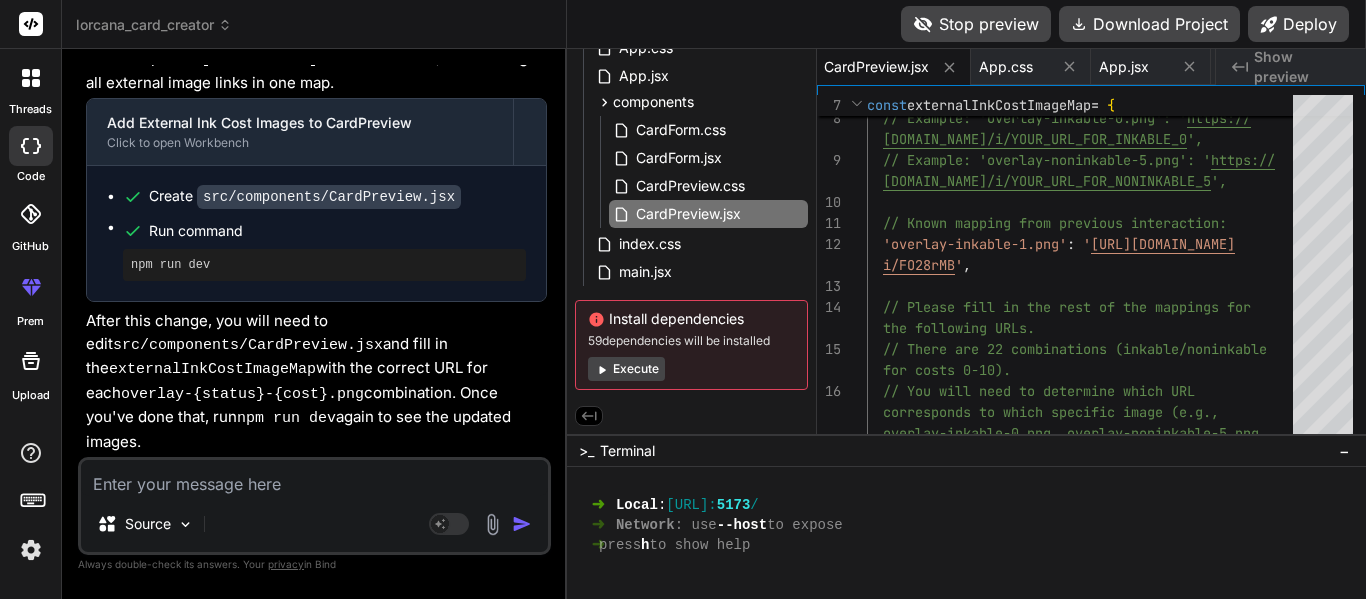 click at bounding box center (31, 78) 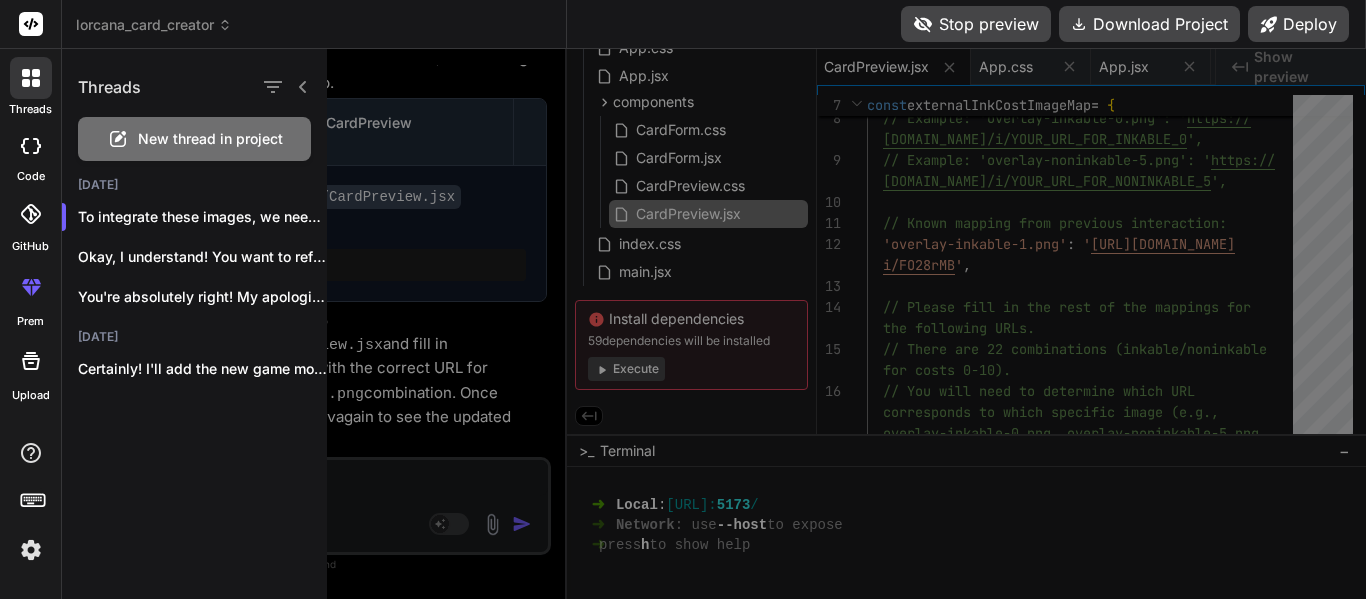 click on "New thread in project" at bounding box center (210, 139) 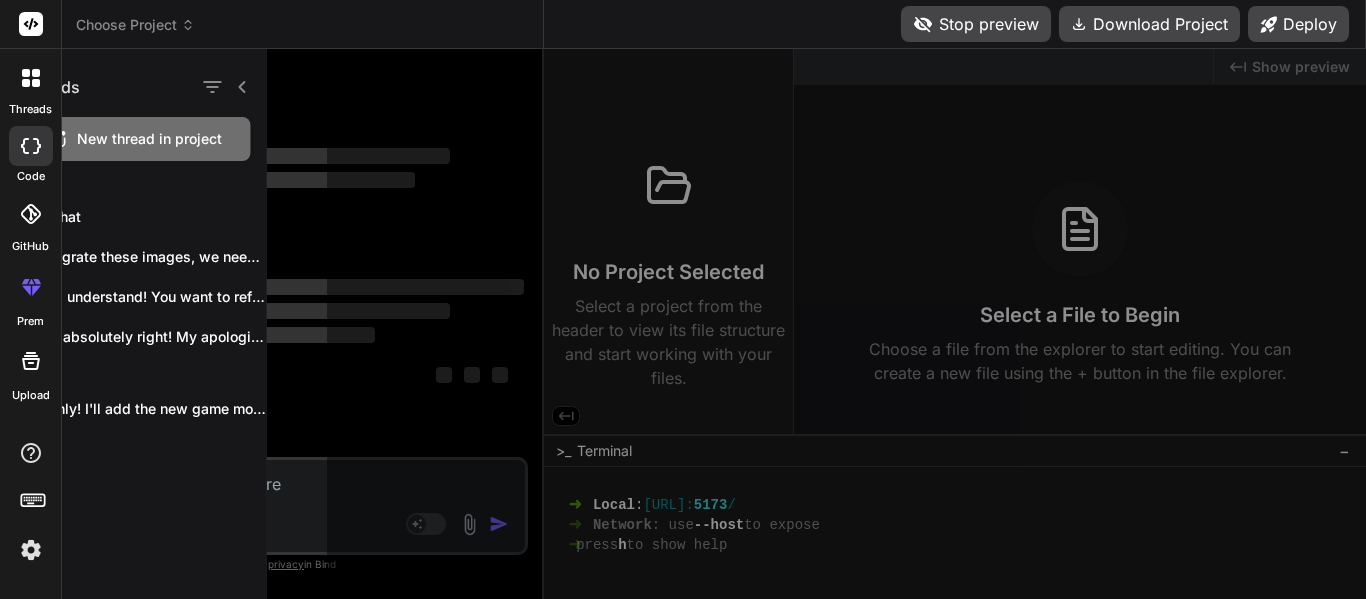 scroll, scrollTop: 51, scrollLeft: 0, axis: vertical 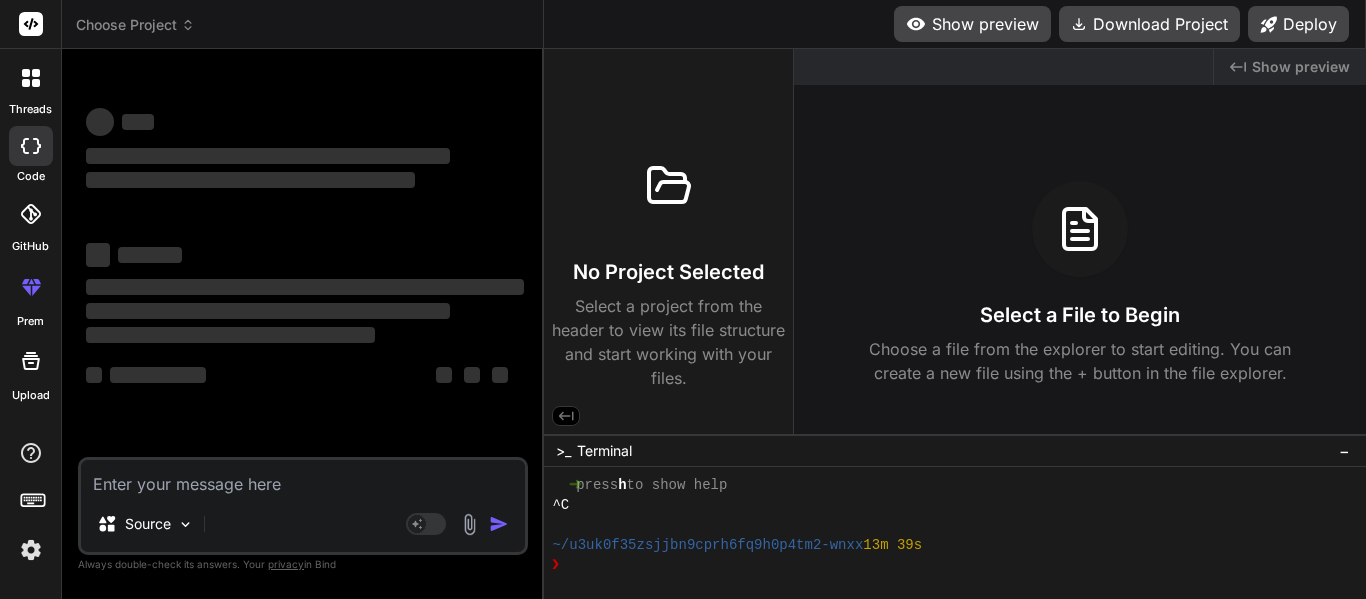 click at bounding box center (303, 478) 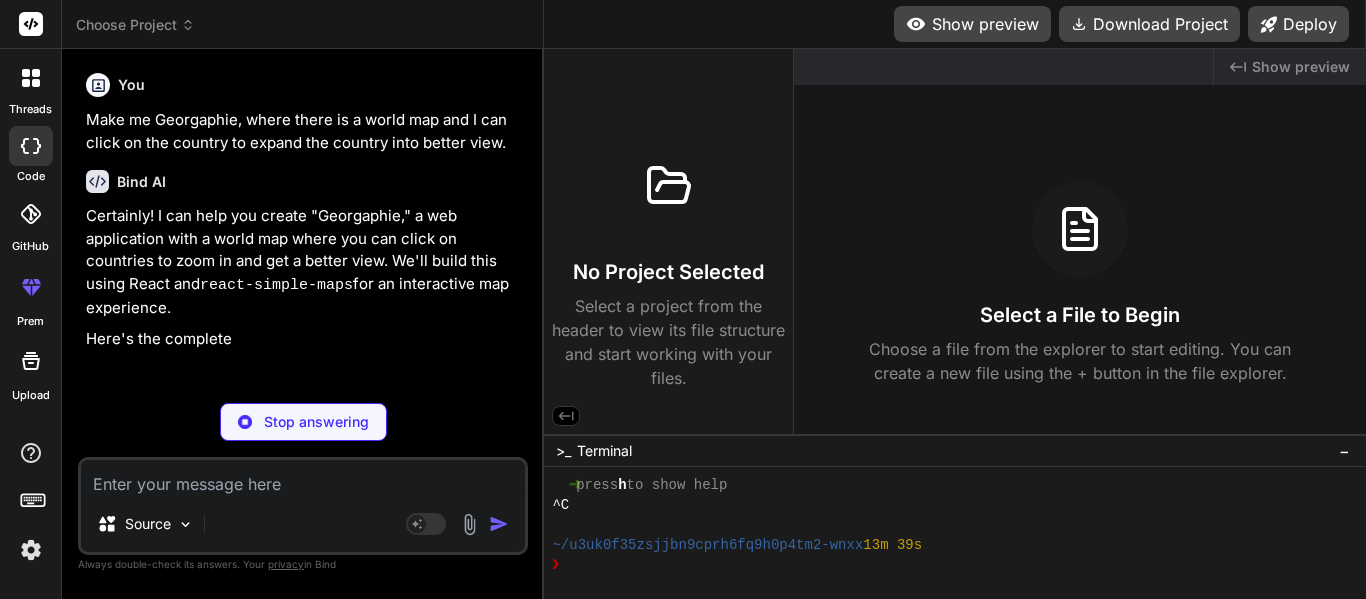 scroll, scrollTop: 0, scrollLeft: 0, axis: both 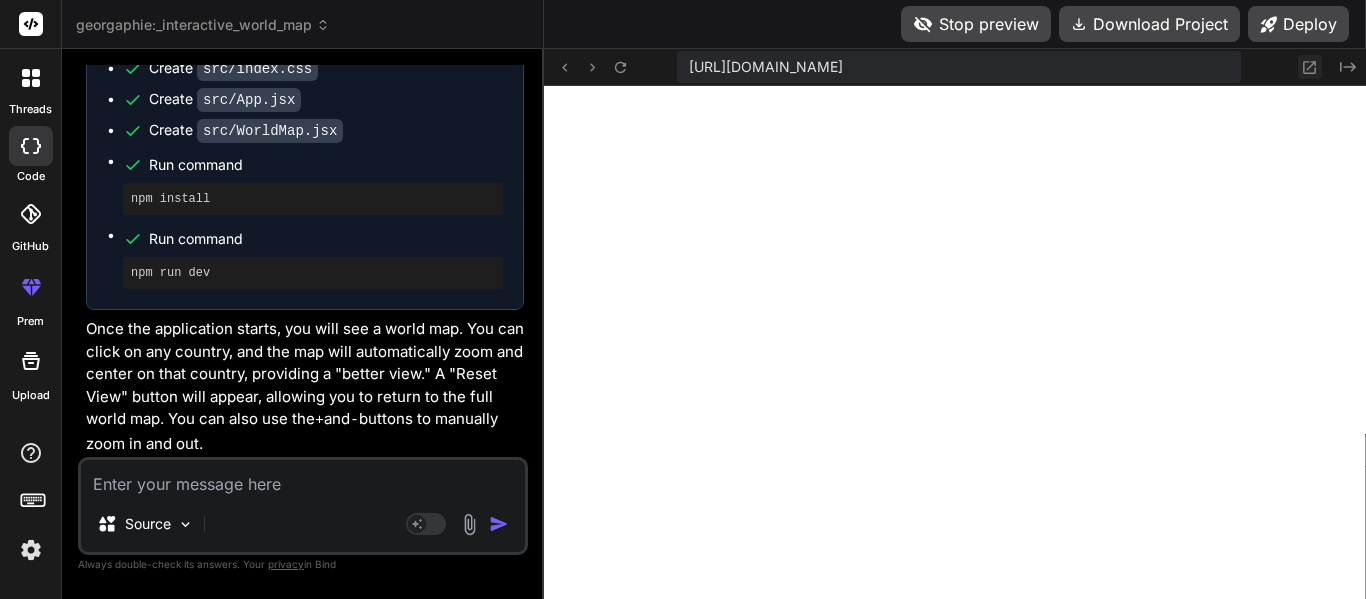 click 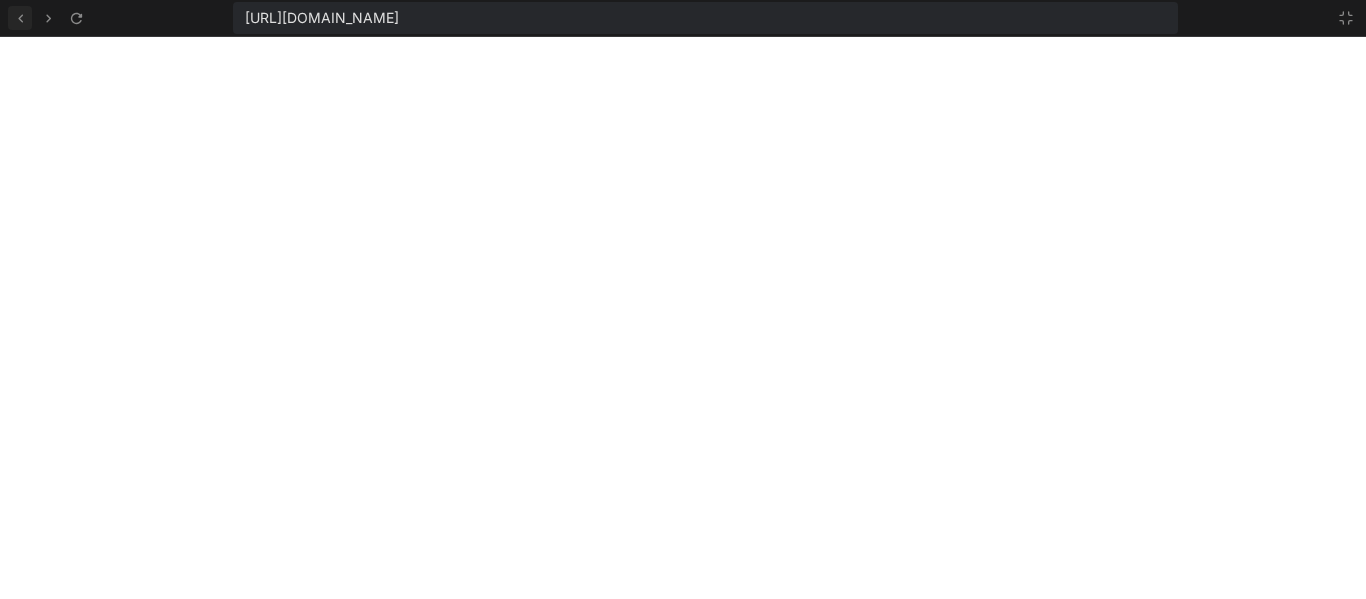 click 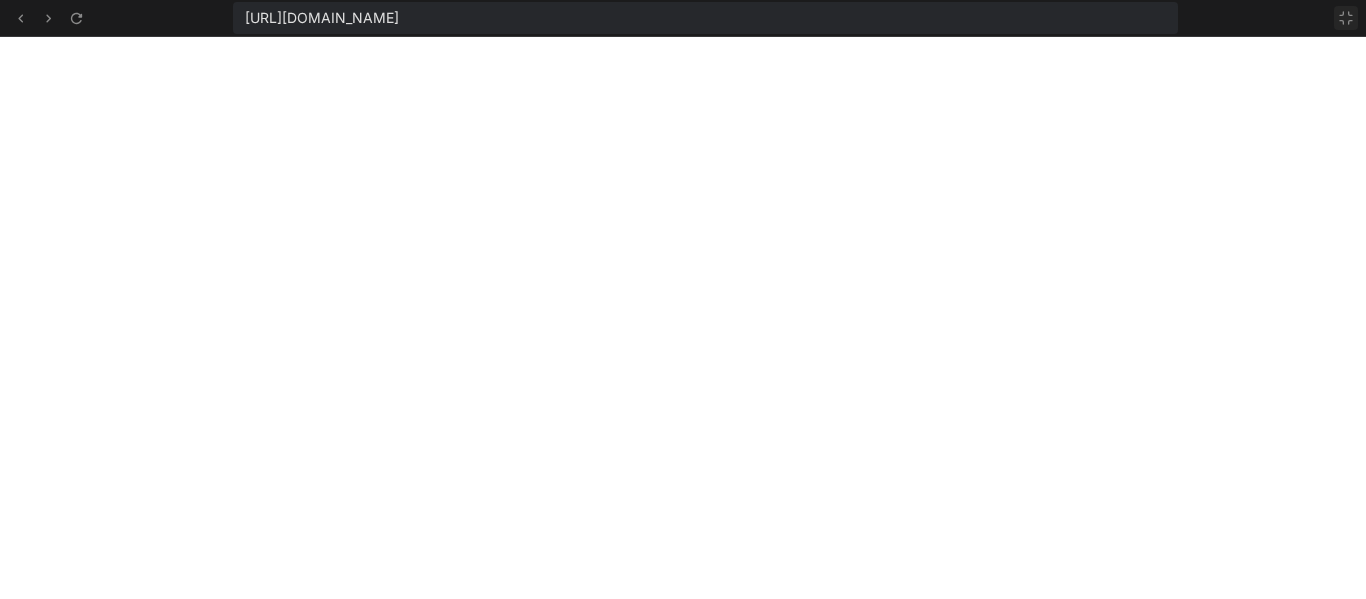 click at bounding box center [1346, 18] 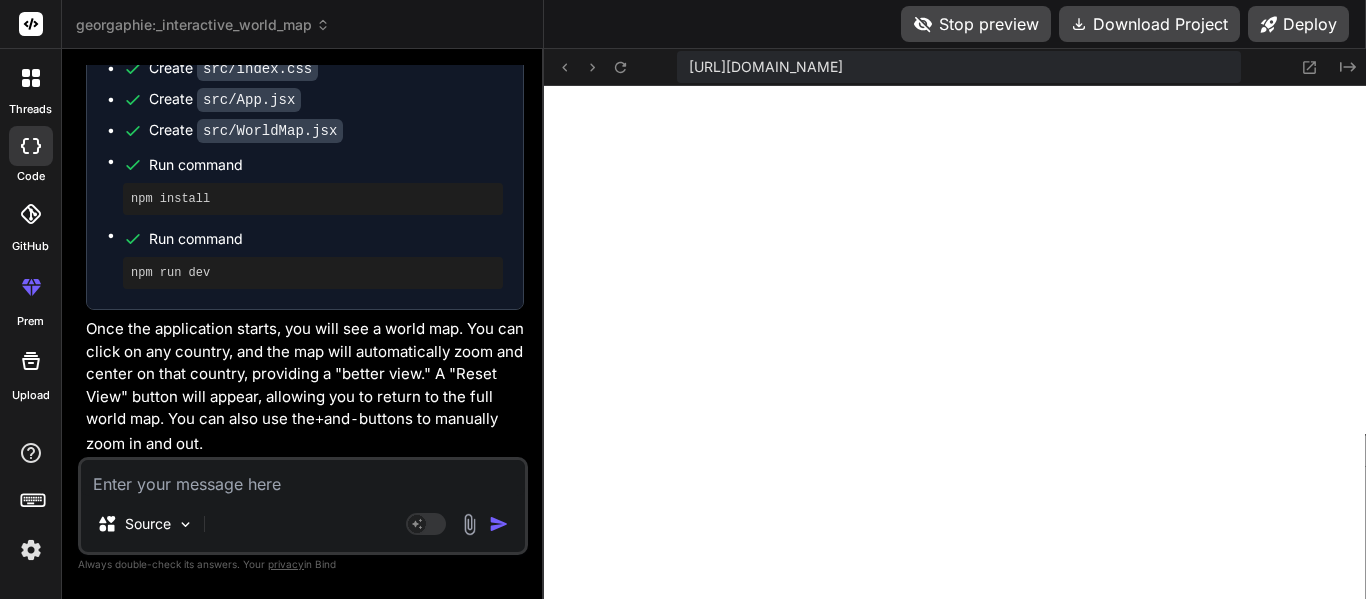 click on "Source Agent Mode. When this toggle is activated, AI automatically makes decisions, reasons, creates files, and runs terminal commands. Almost full autopilot." at bounding box center (303, 506) 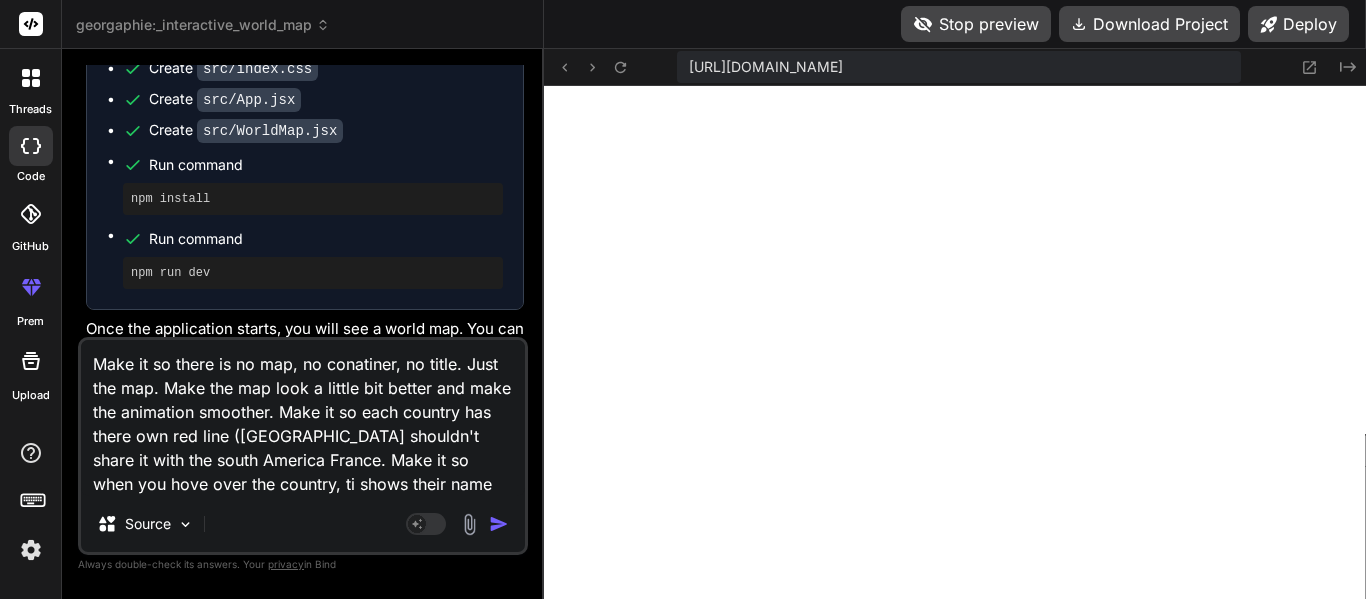 click on "Make it so there is no map, no conatiner, no title. Just the map. Make the map look a little bit better and make the animation smoother. Make it so each country has there own red line ([GEOGRAPHIC_DATA] shouldn't share it with the south America France. Make it so when you hove over the country, ti shows their name" at bounding box center [303, 418] 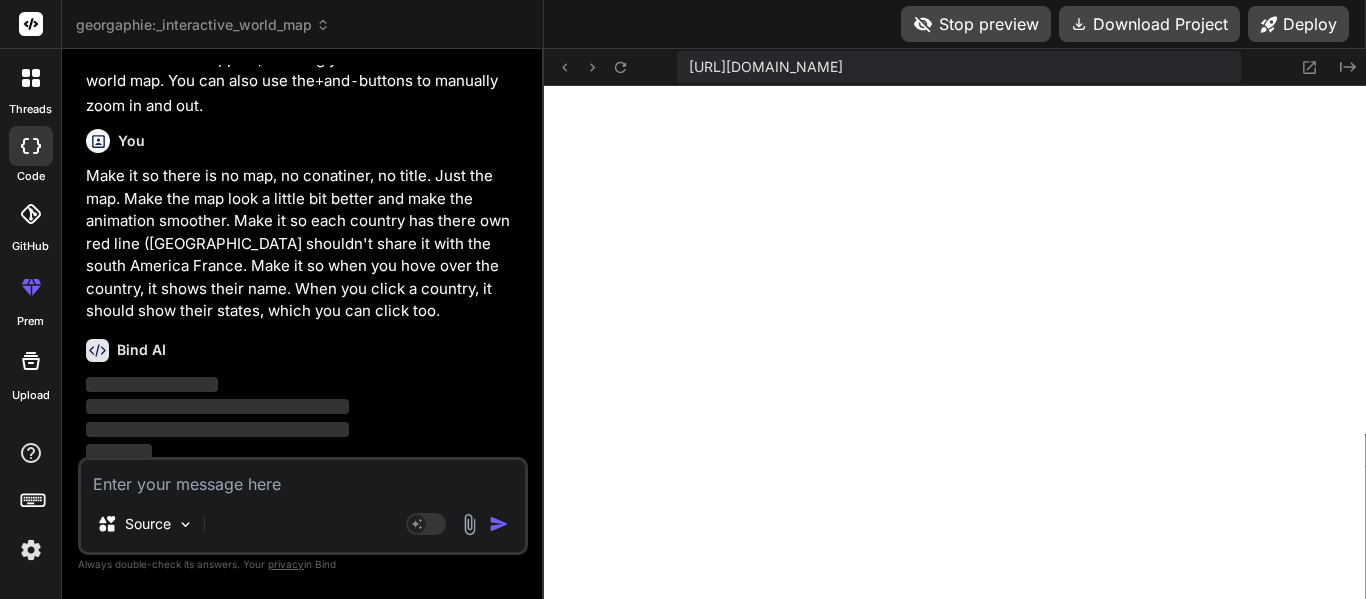 scroll, scrollTop: 820, scrollLeft: 0, axis: vertical 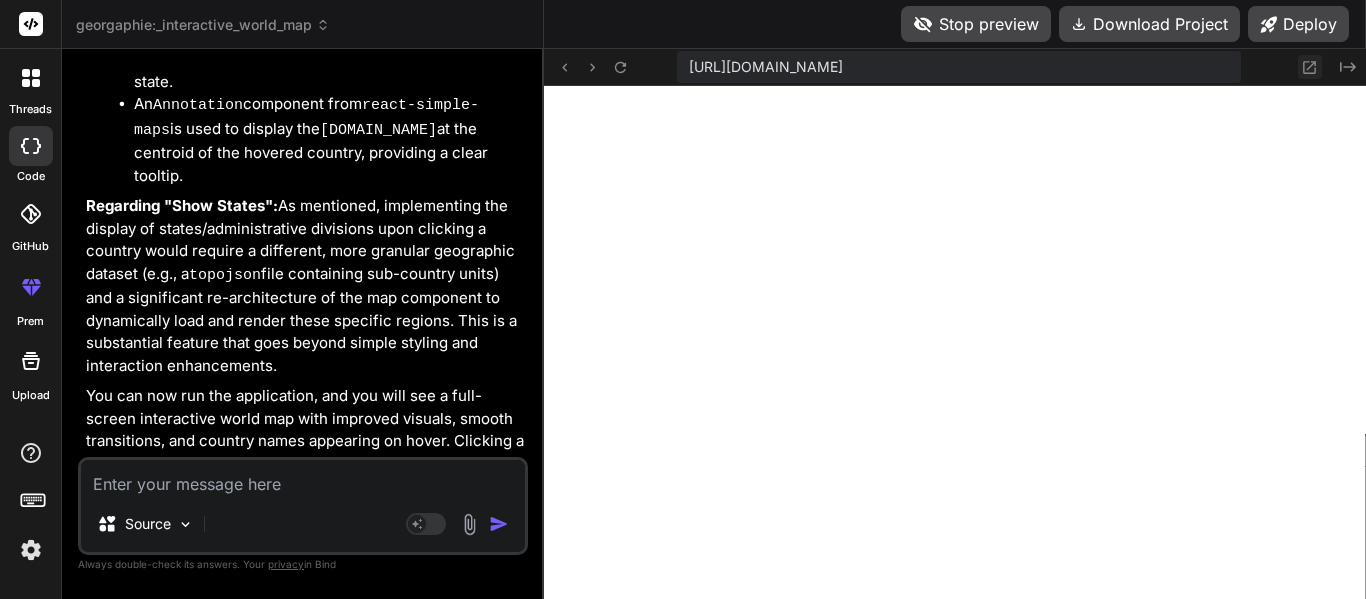 click 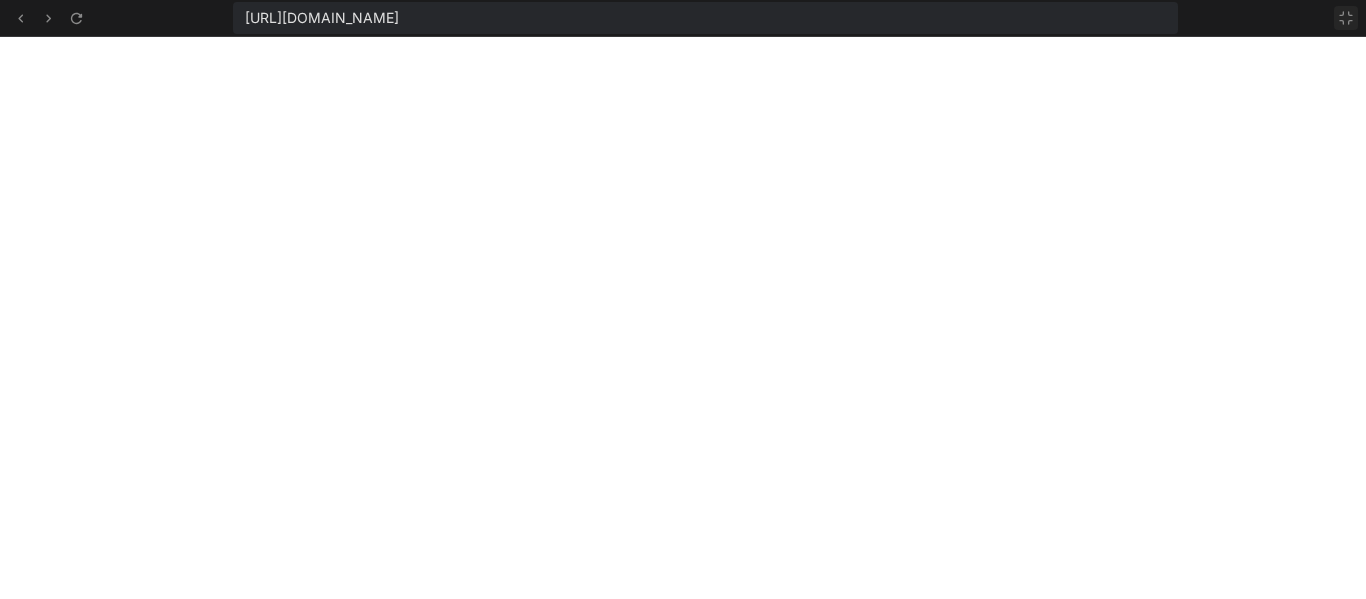 click at bounding box center (1346, 18) 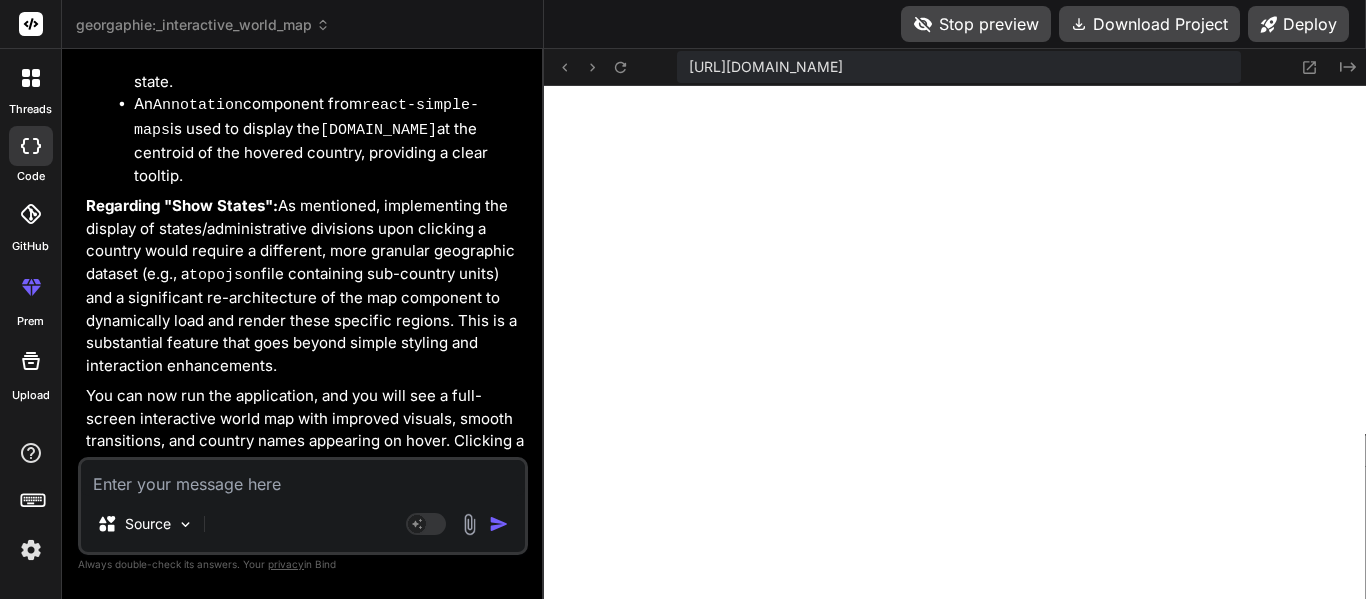 click at bounding box center [303, 478] 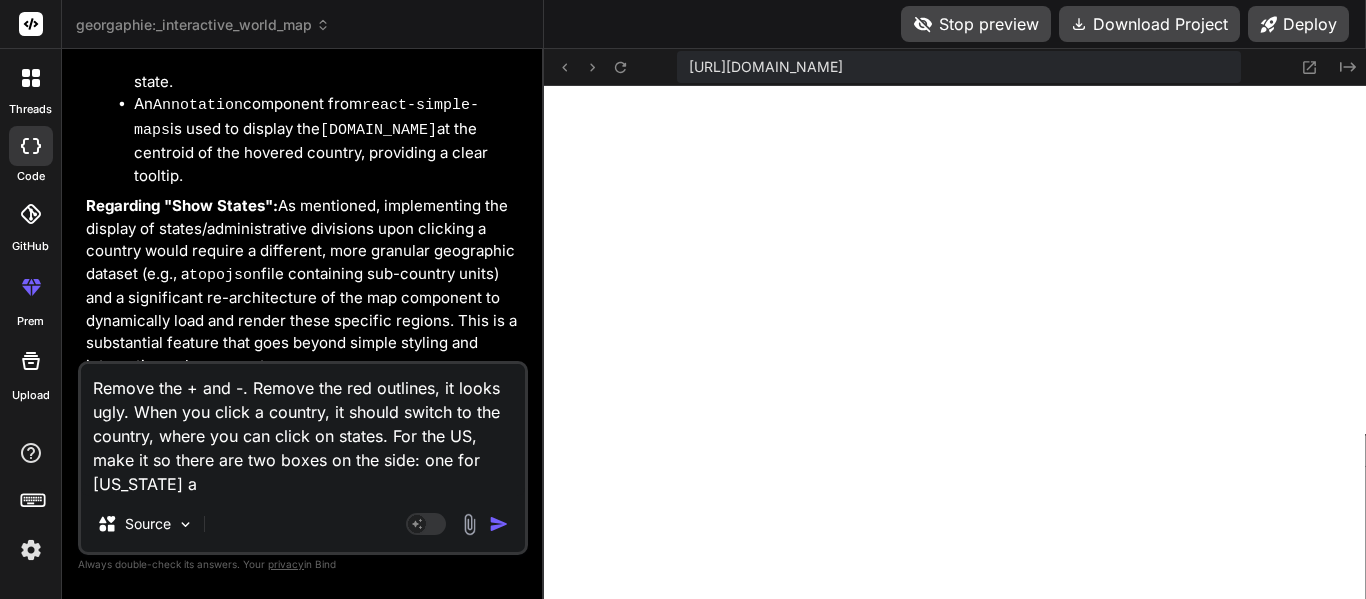 scroll, scrollTop: 0, scrollLeft: 0, axis: both 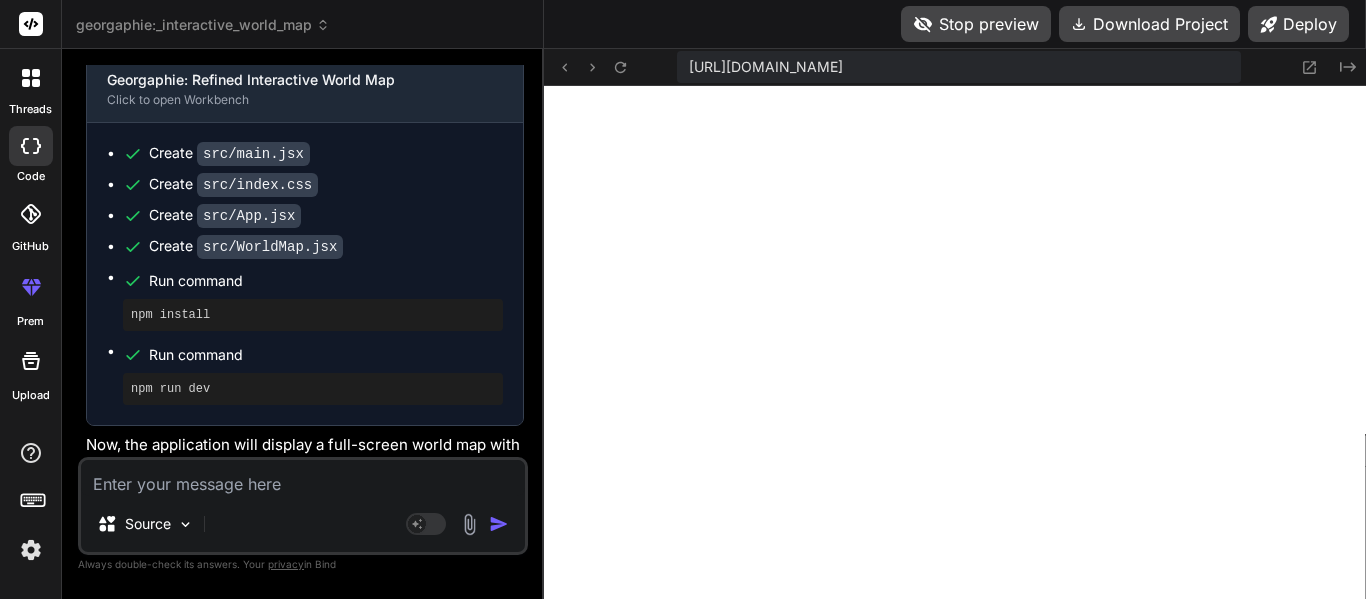 click at bounding box center [303, 478] 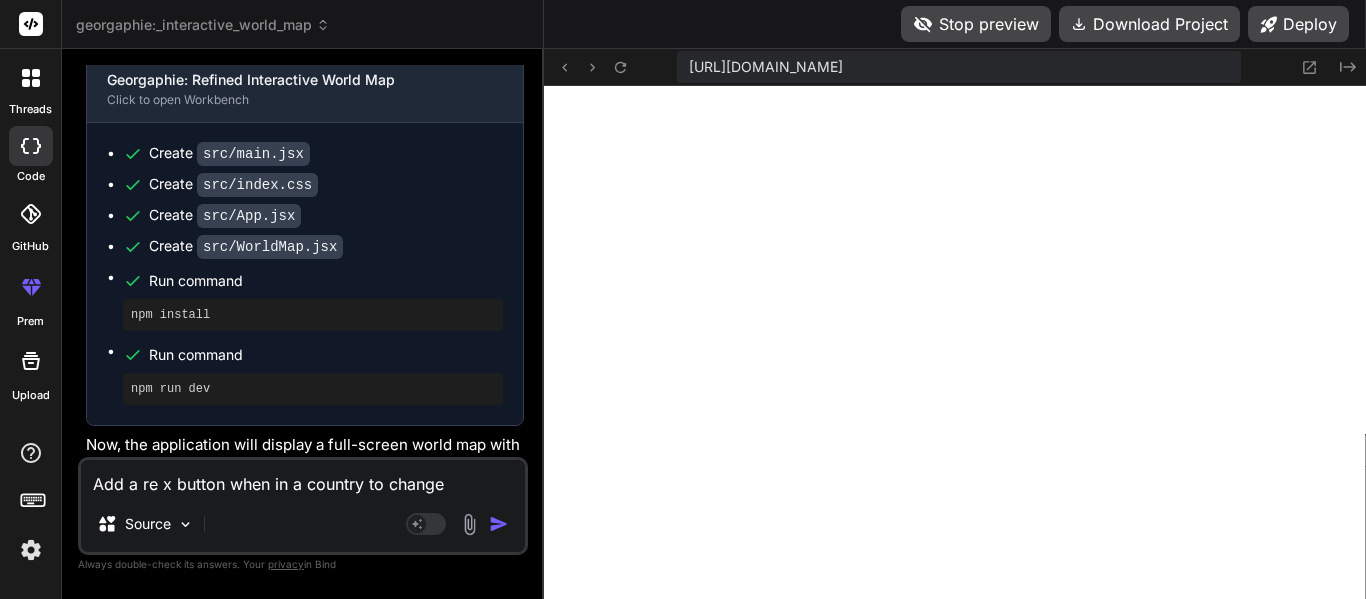 click on "Add a re x button when in a country to change" at bounding box center [303, 478] 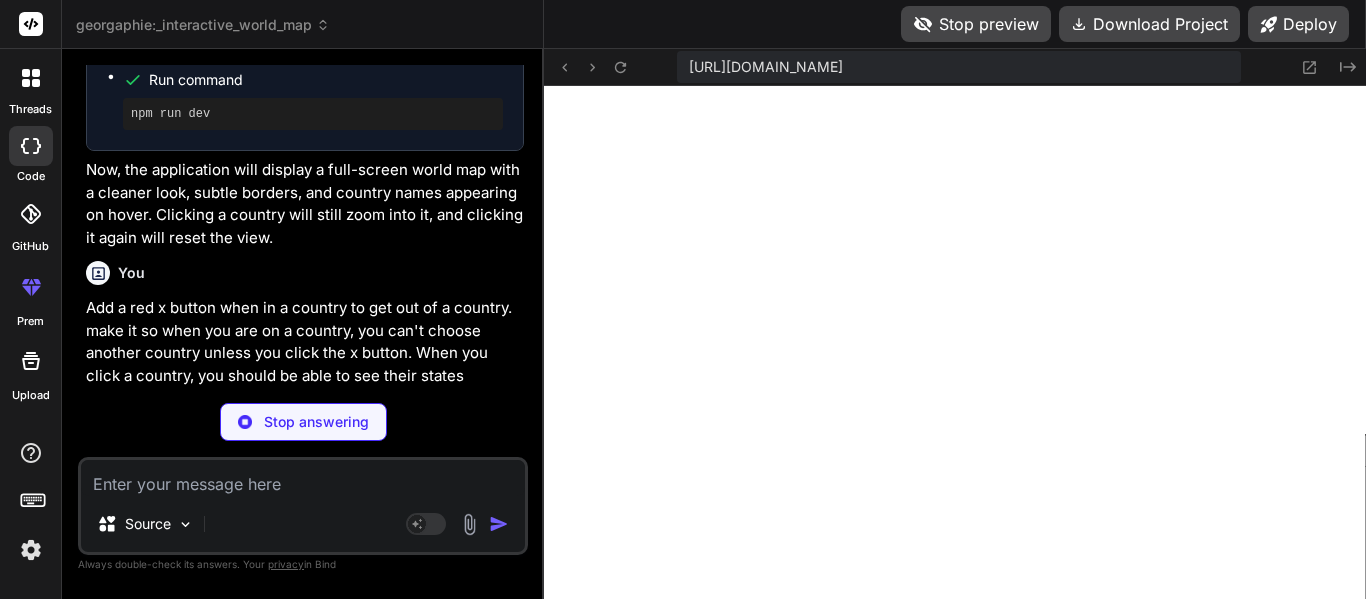 scroll, scrollTop: 4448, scrollLeft: 0, axis: vertical 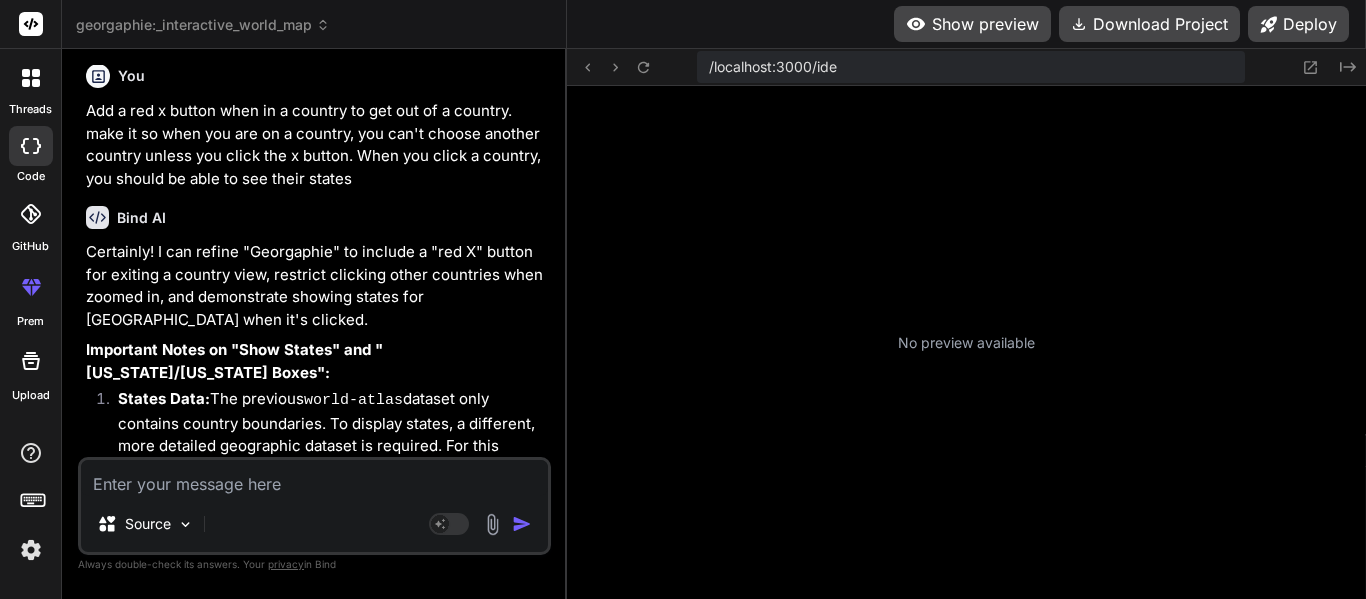 click on "No preview available" at bounding box center [966, 343] 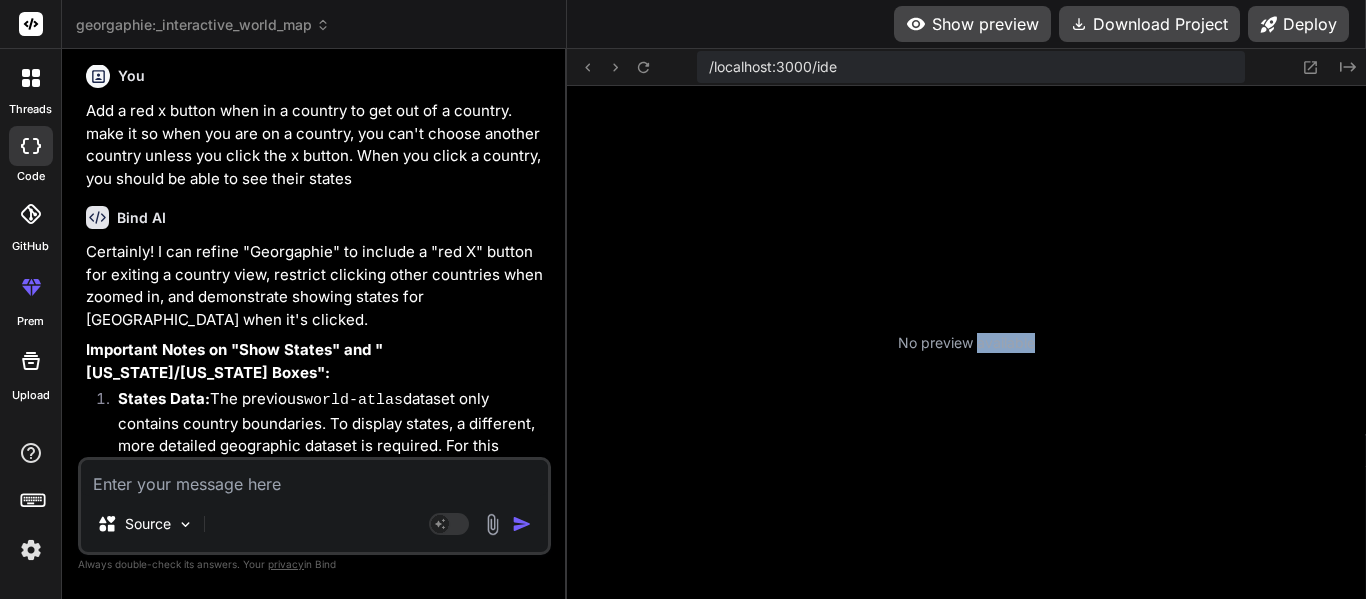 click on "No preview available" at bounding box center (966, 343) 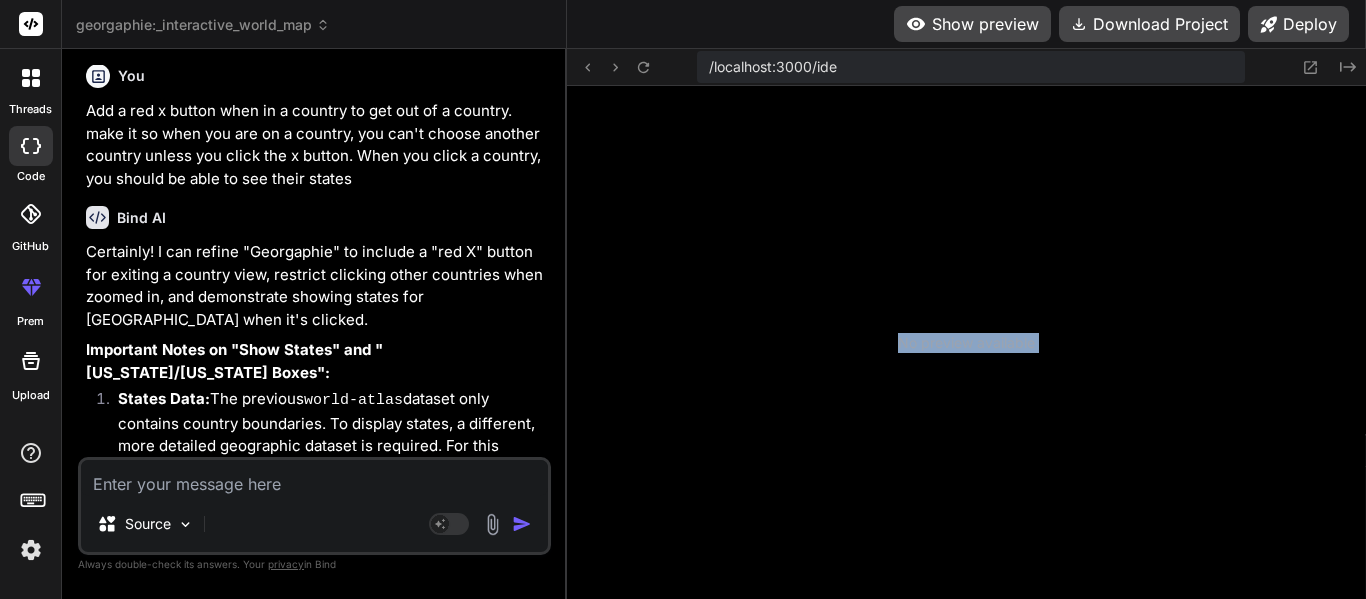 scroll, scrollTop: 12360, scrollLeft: 0, axis: vertical 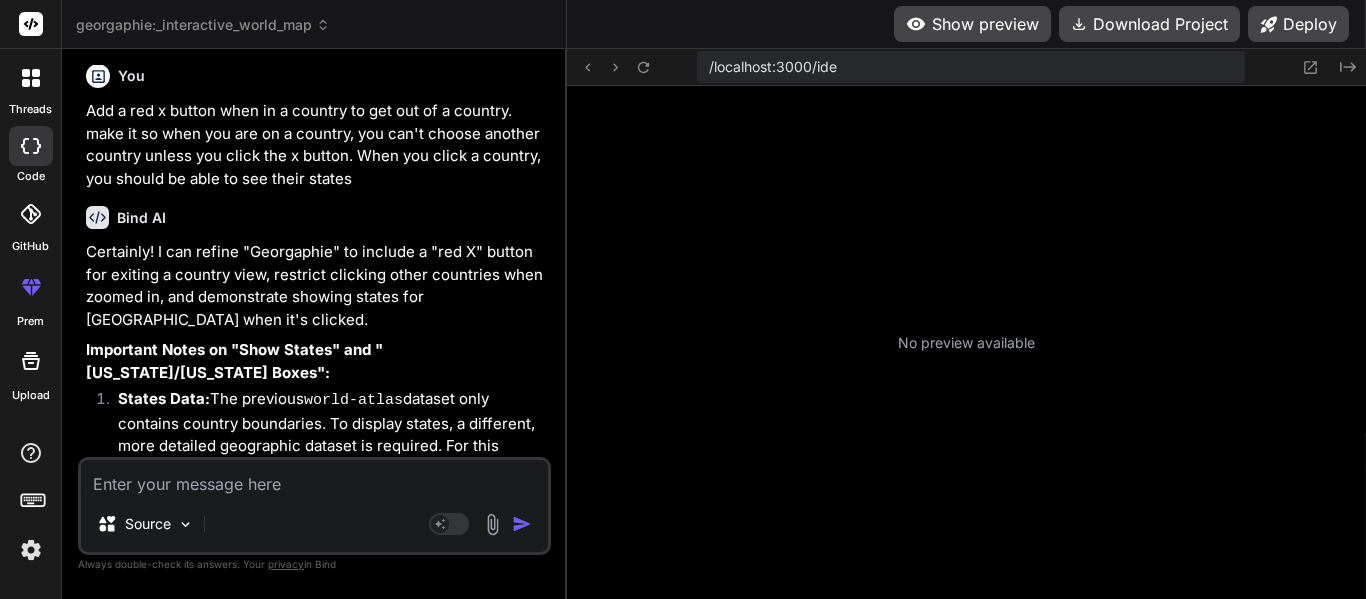 click at bounding box center (314, 478) 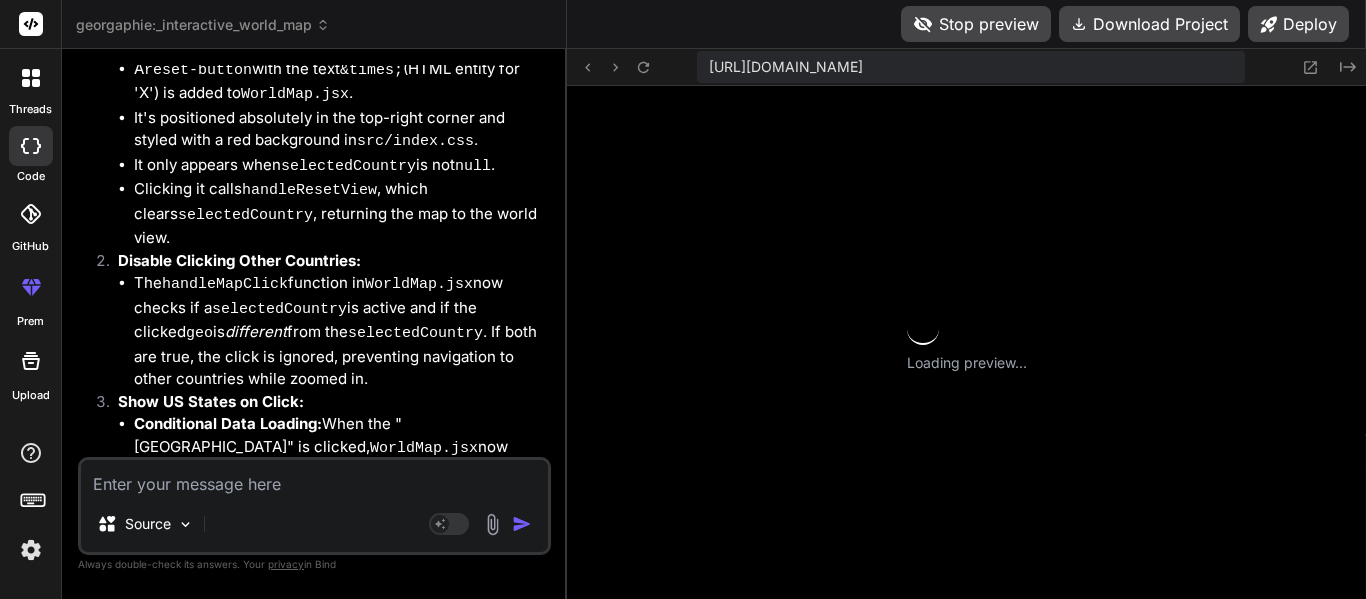 scroll, scrollTop: 6755, scrollLeft: 0, axis: vertical 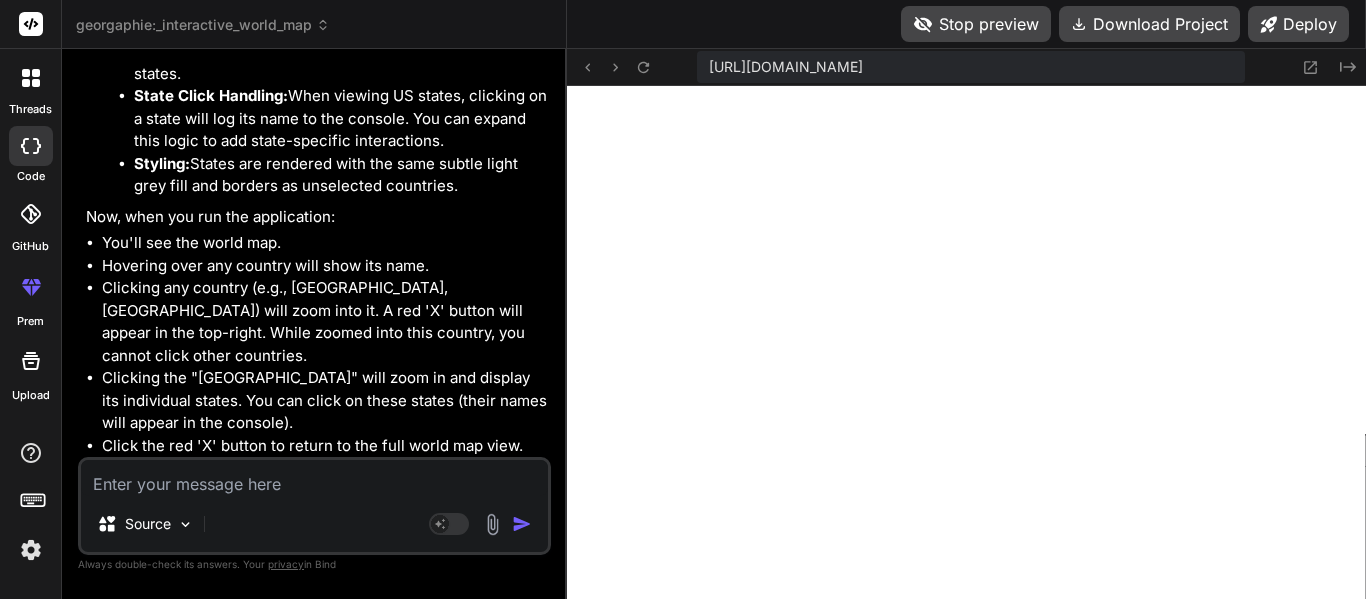 click at bounding box center (314, 478) 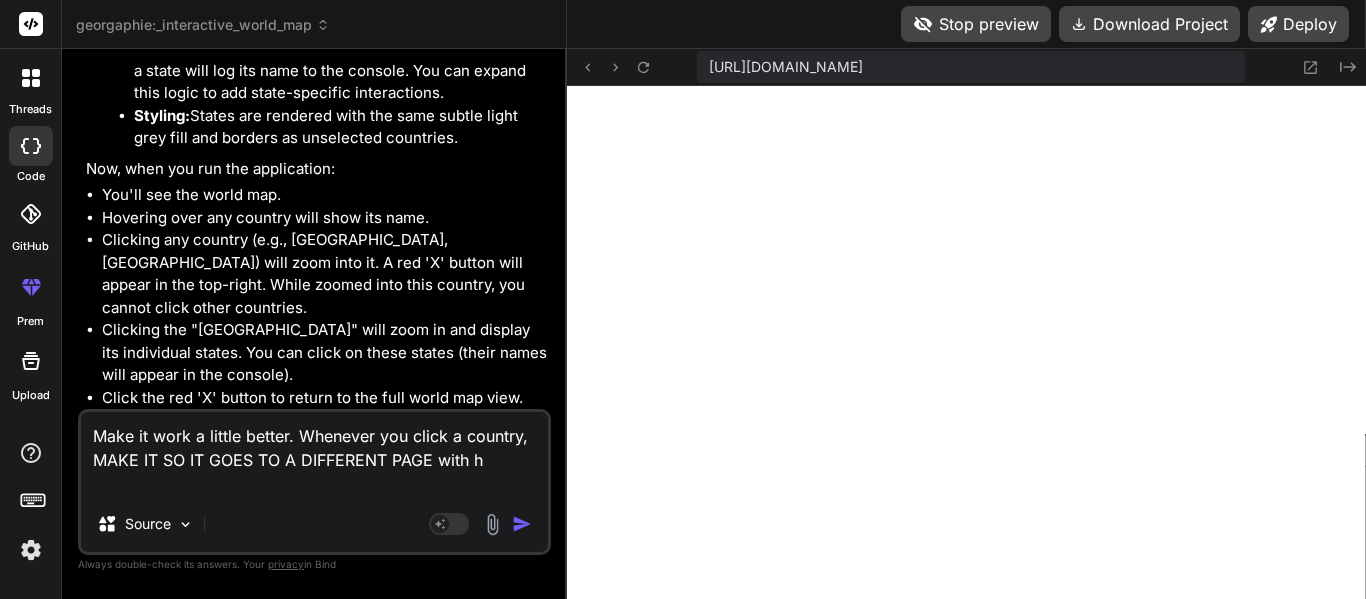 scroll, scrollTop: 0, scrollLeft: 0, axis: both 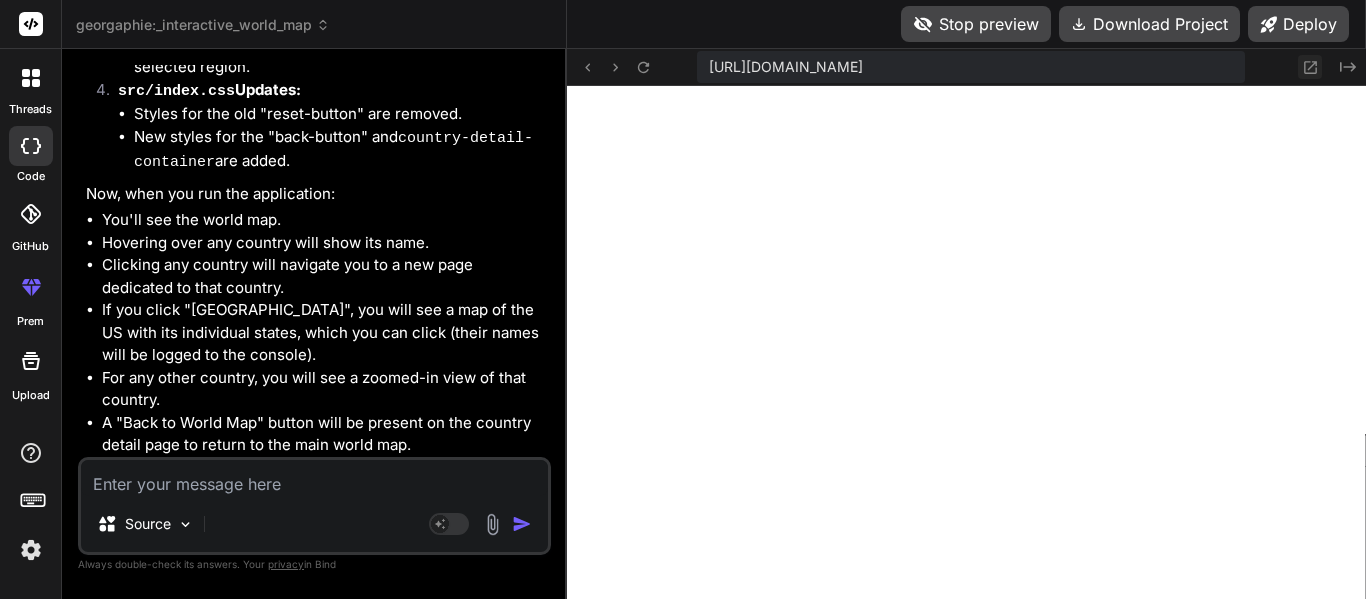 click at bounding box center [1310, 67] 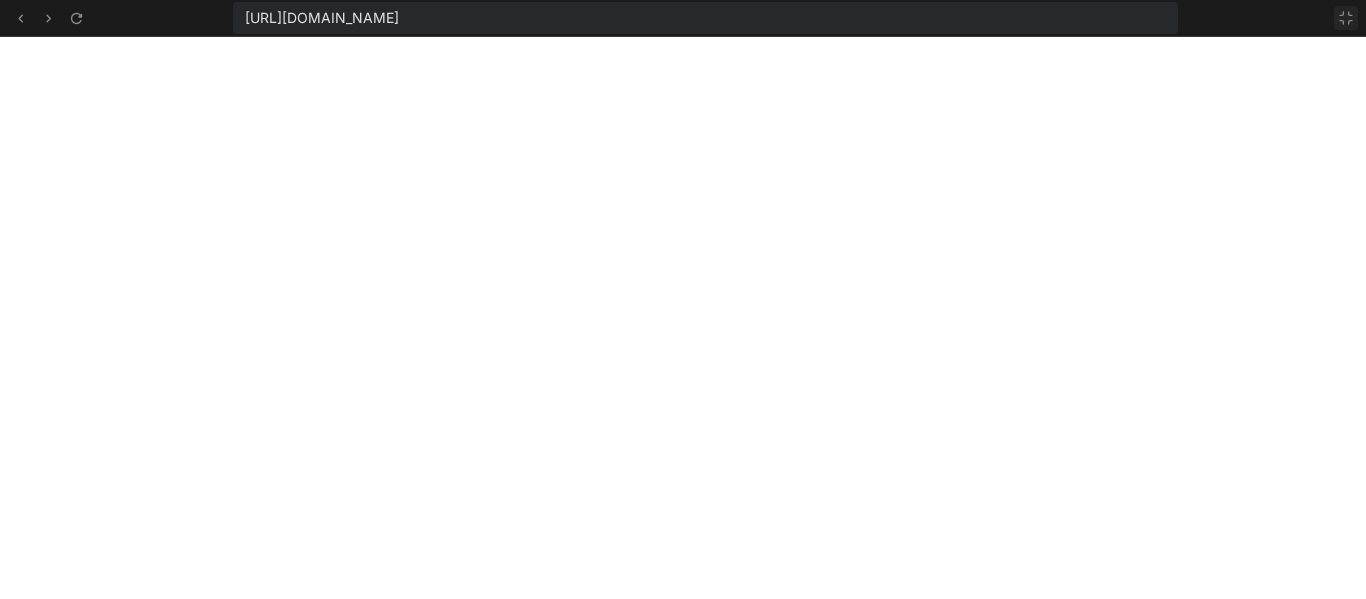 click at bounding box center (1346, 18) 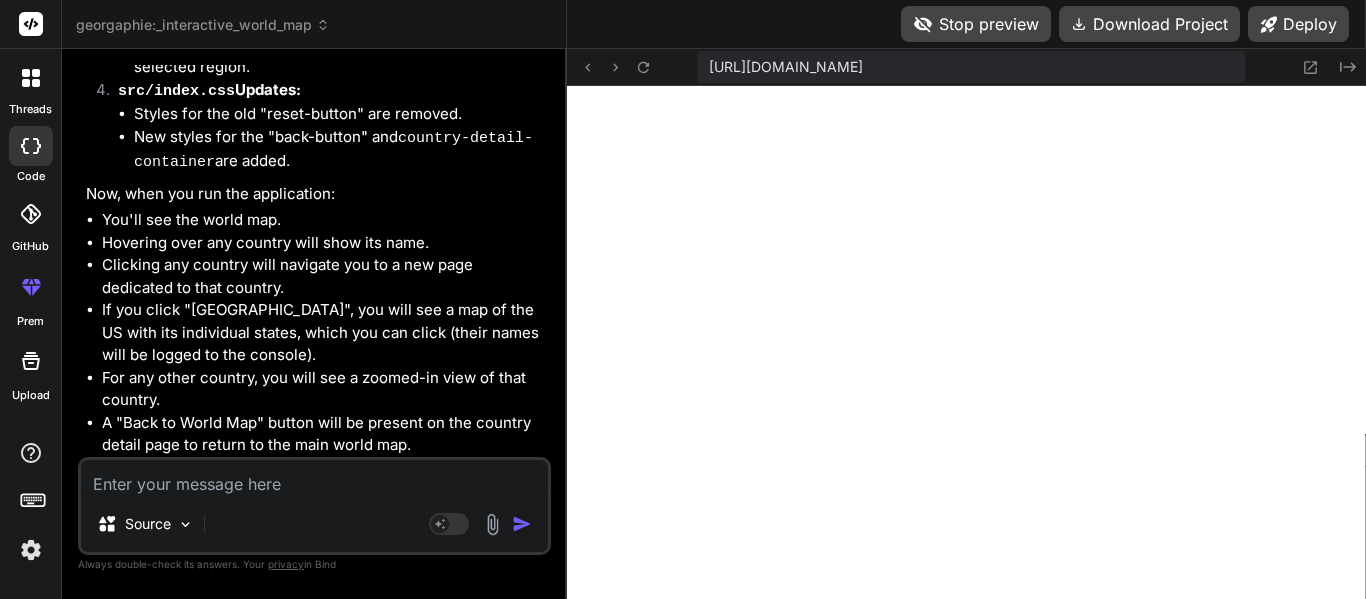 click on "Source" at bounding box center (314, 528) 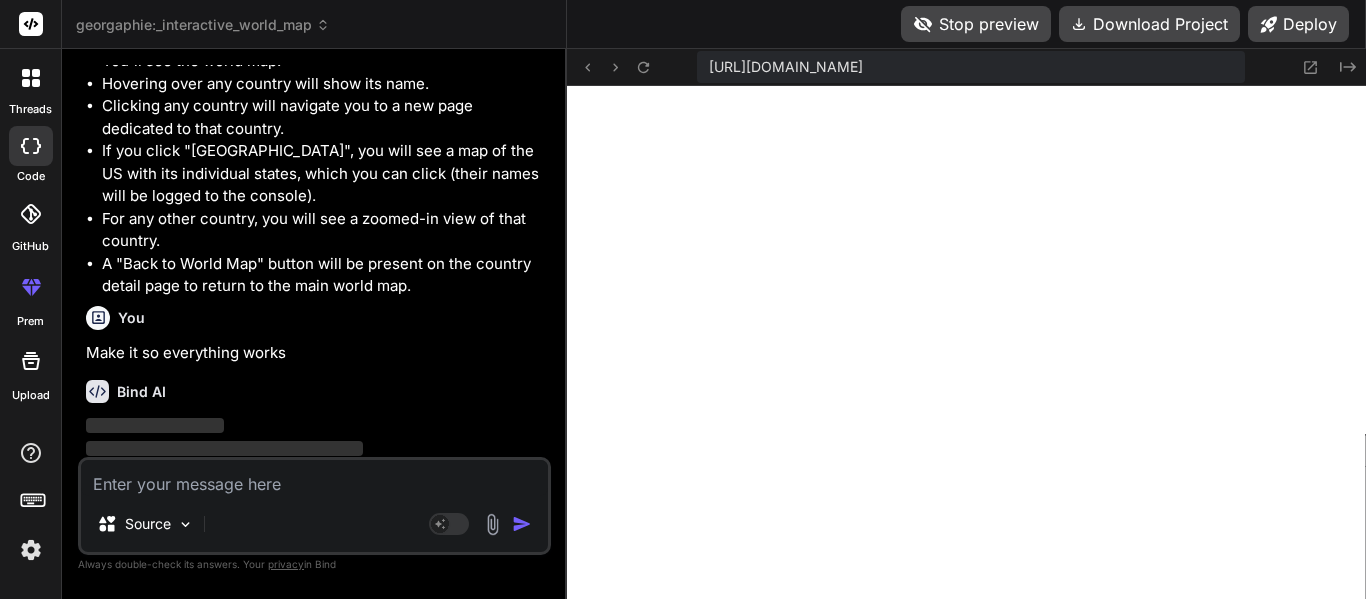 scroll, scrollTop: 9532, scrollLeft: 0, axis: vertical 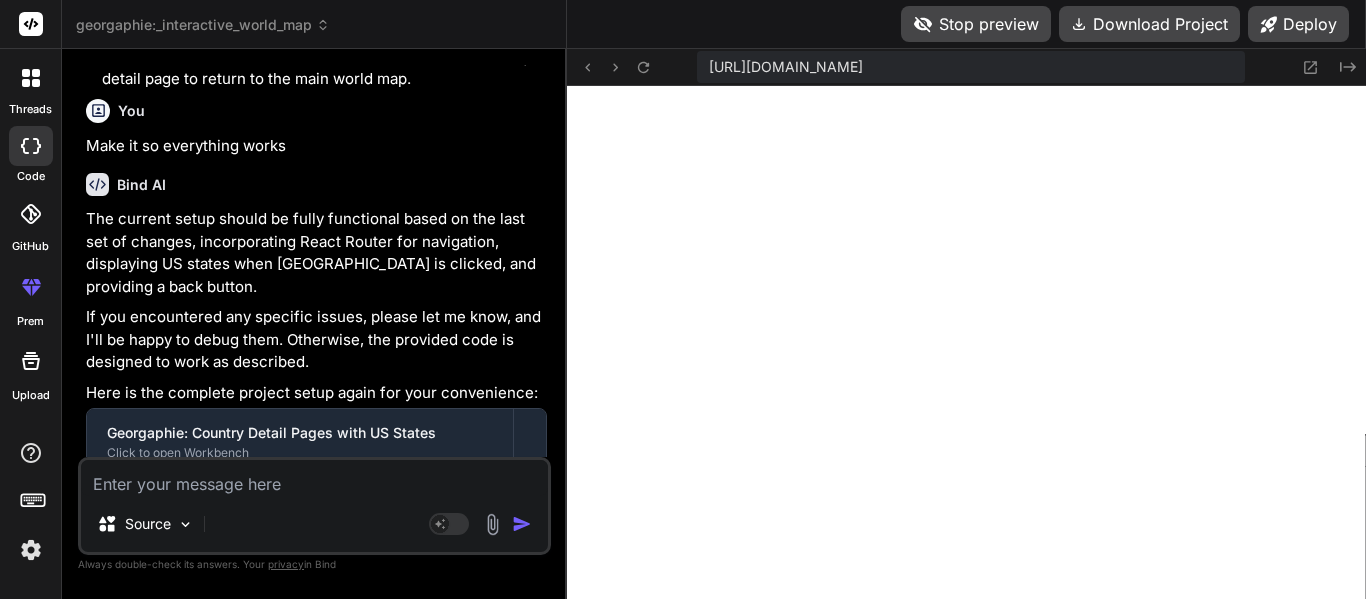 click on "Source Agent Mode. When this toggle is activated, AI automatically makes decisions, reasons, creates files, and runs terminal commands. Almost full autopilot." at bounding box center (314, 506) 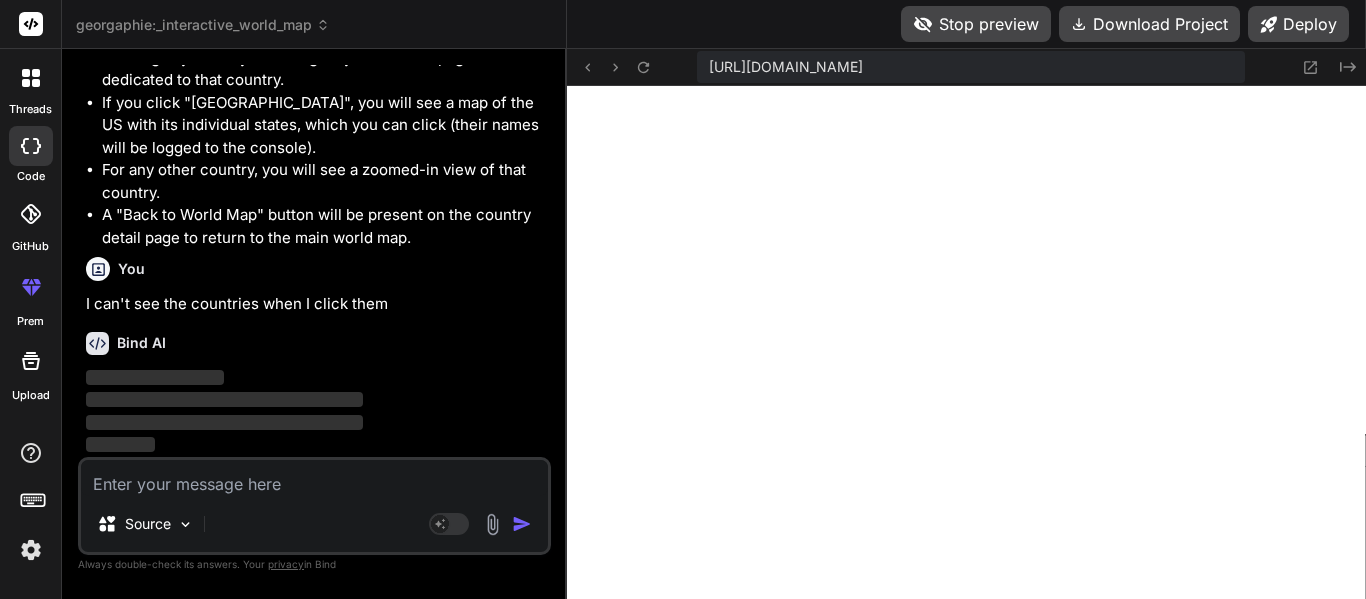 scroll, scrollTop: 10587, scrollLeft: 0, axis: vertical 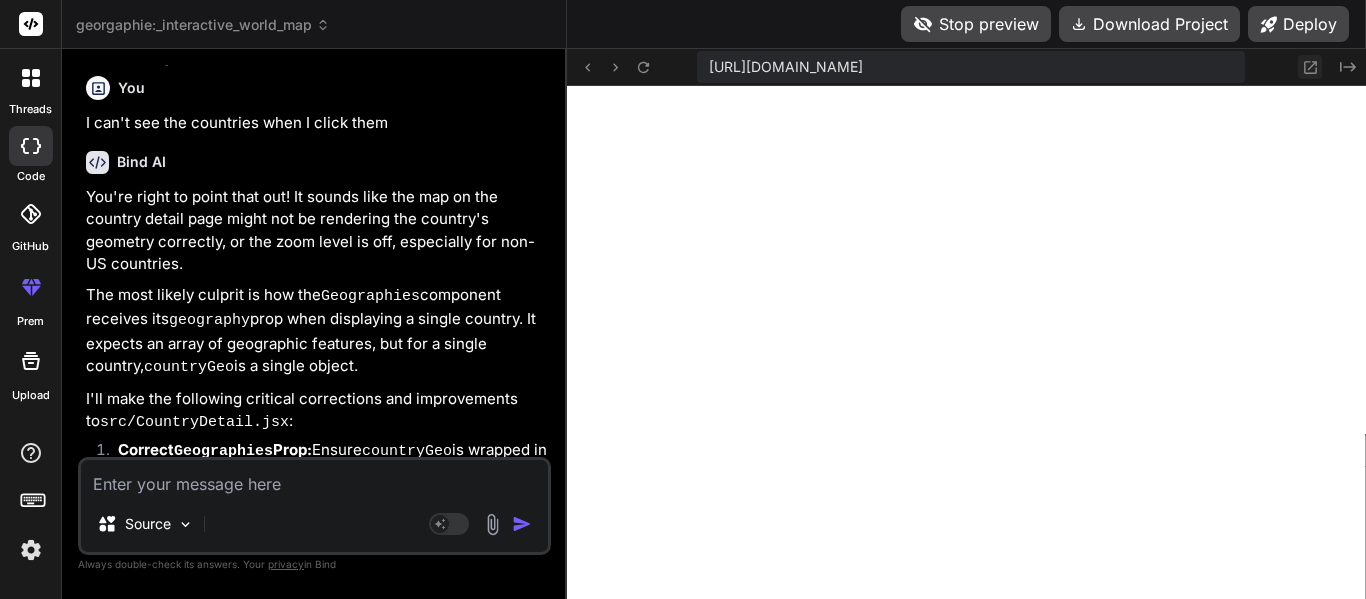 click 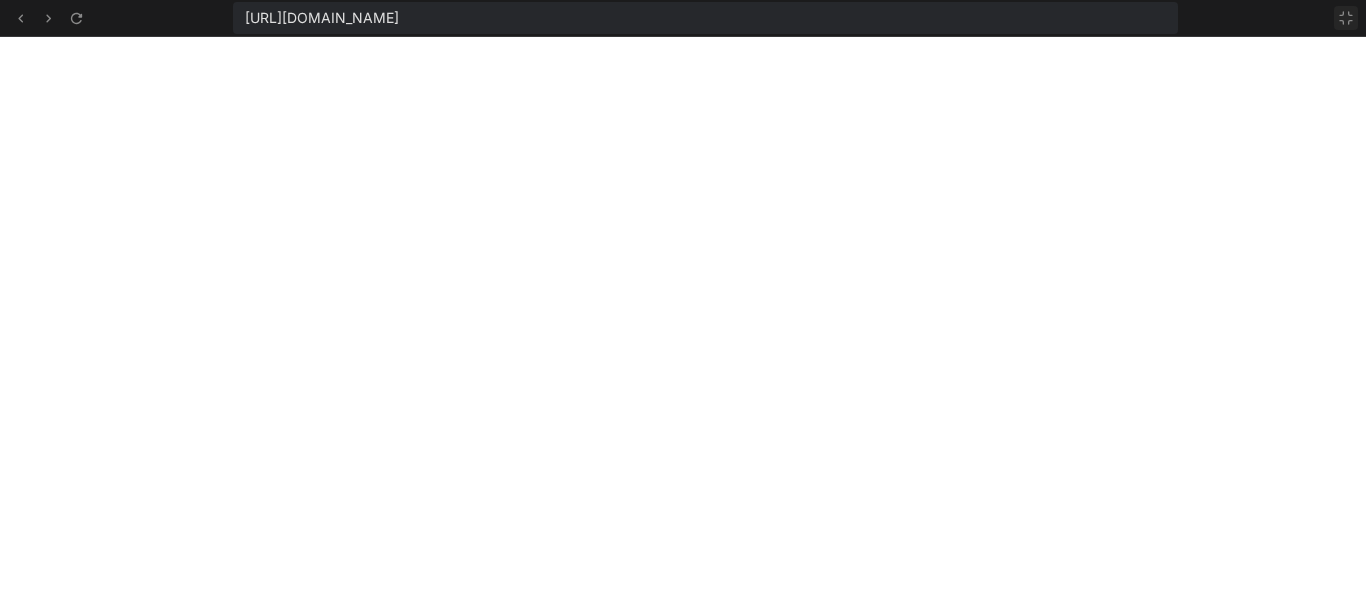 click at bounding box center [1346, 18] 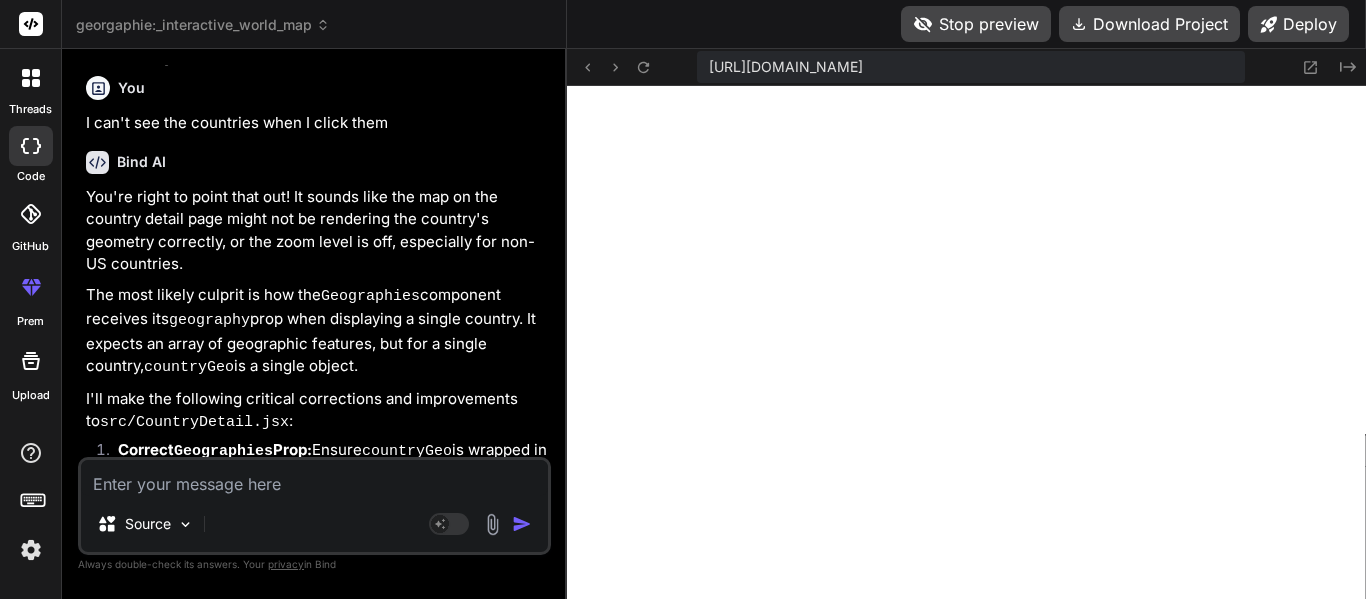 click at bounding box center (314, 478) 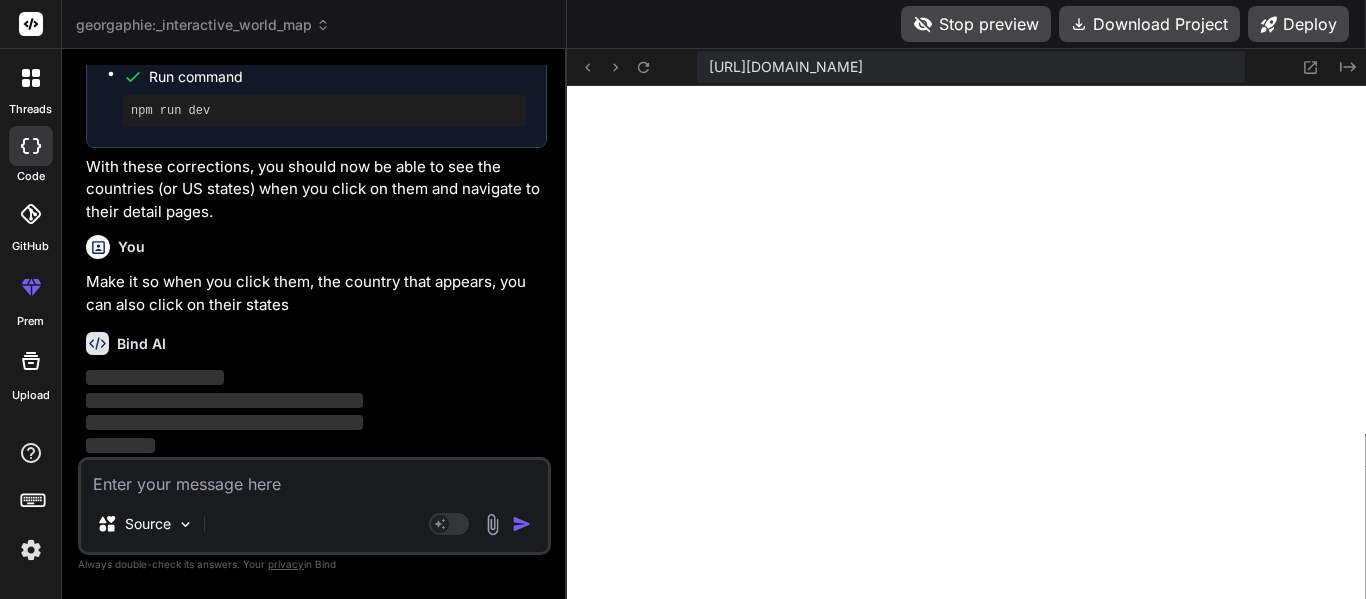 scroll, scrollTop: 11880, scrollLeft: 0, axis: vertical 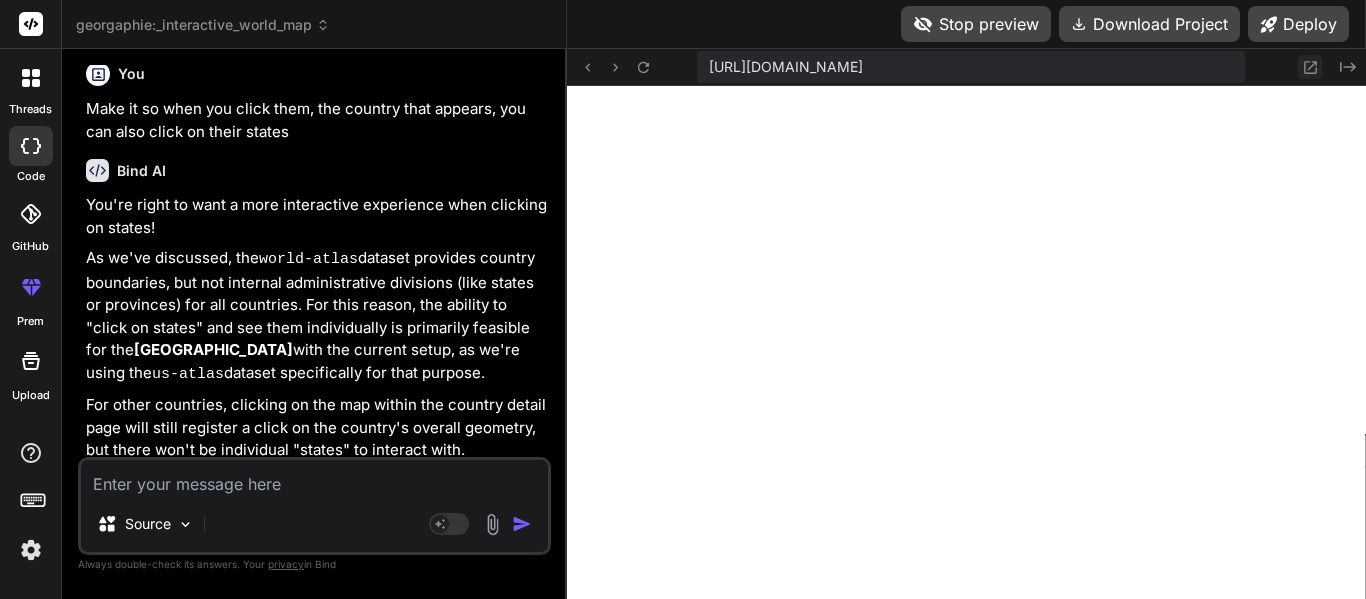 click 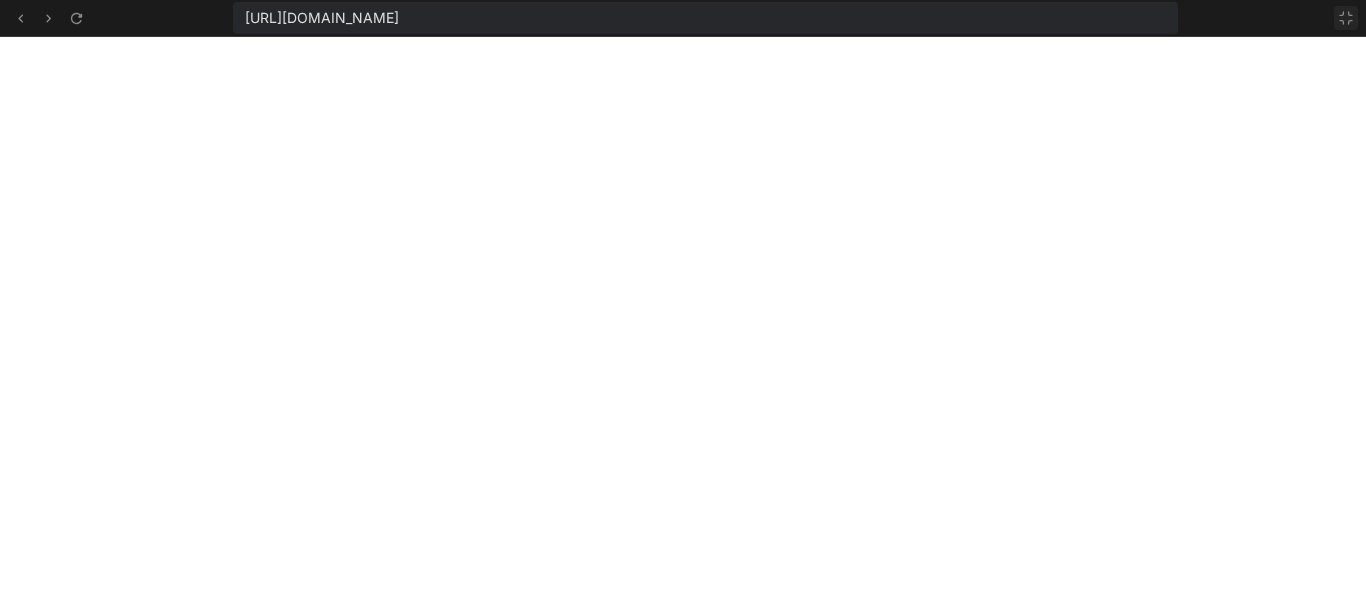 click at bounding box center (1346, 18) 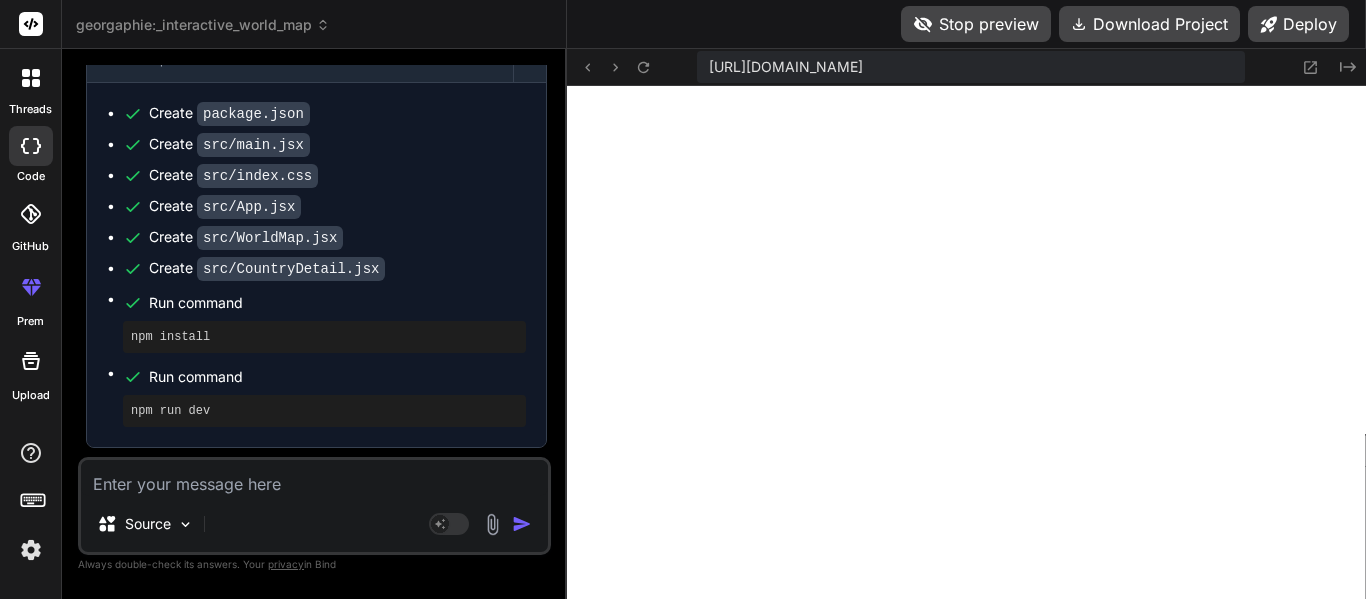 scroll, scrollTop: 13495, scrollLeft: 0, axis: vertical 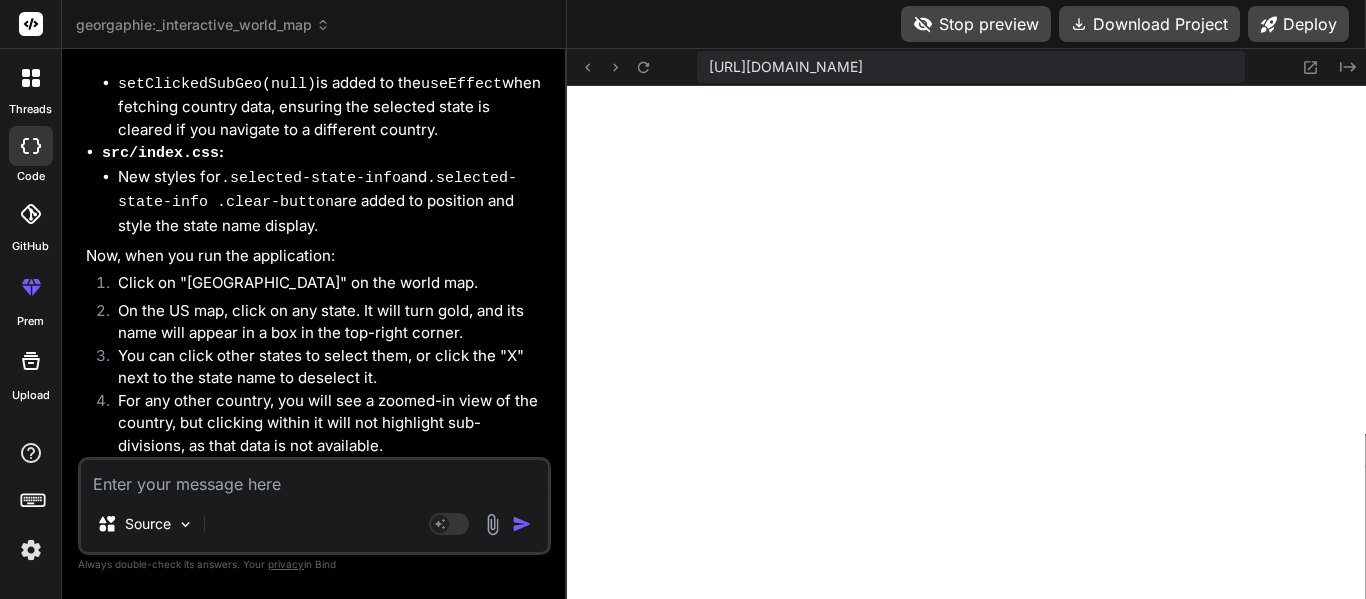 click on "For any other country, you will see a zoomed-in view of the country, but clicking within it will not highlight sub-divisions, as that data is not available." at bounding box center (324, 424) 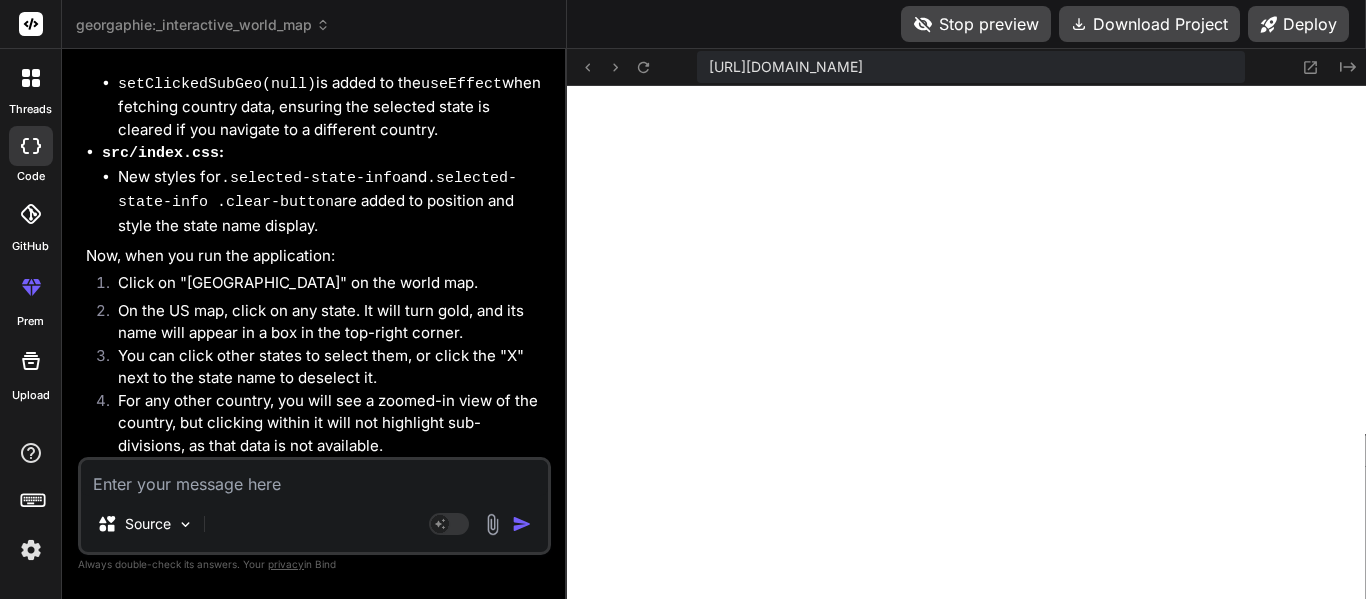 click at bounding box center [314, 478] 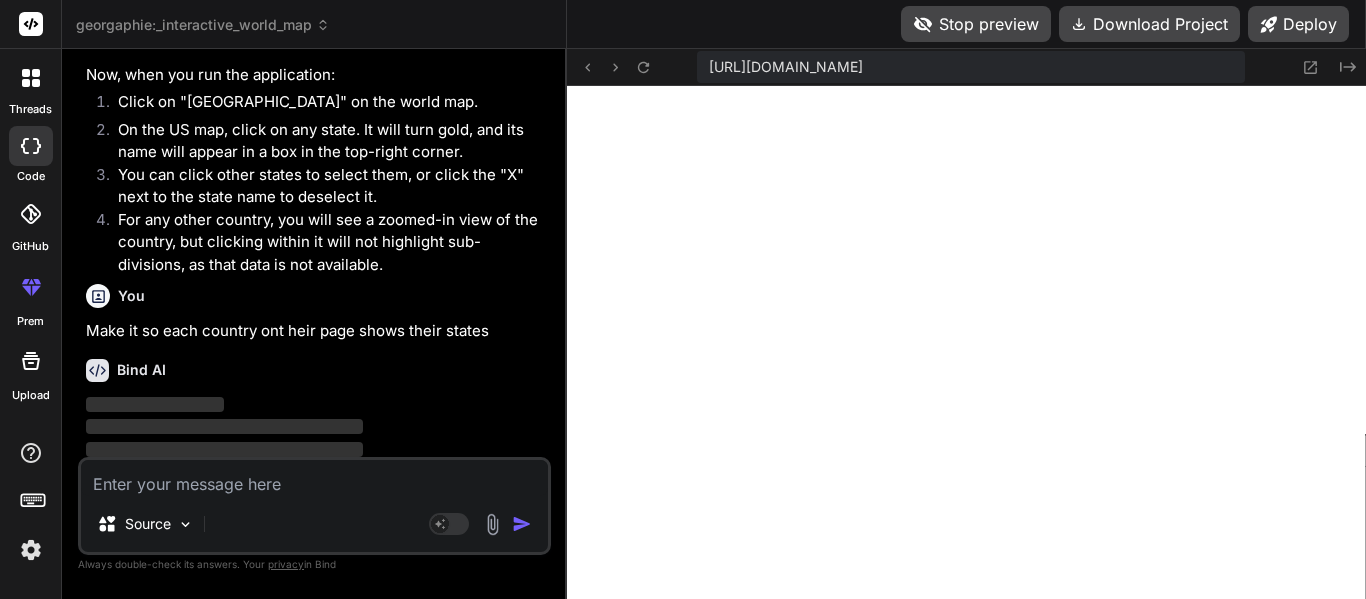 scroll, scrollTop: 13703, scrollLeft: 0, axis: vertical 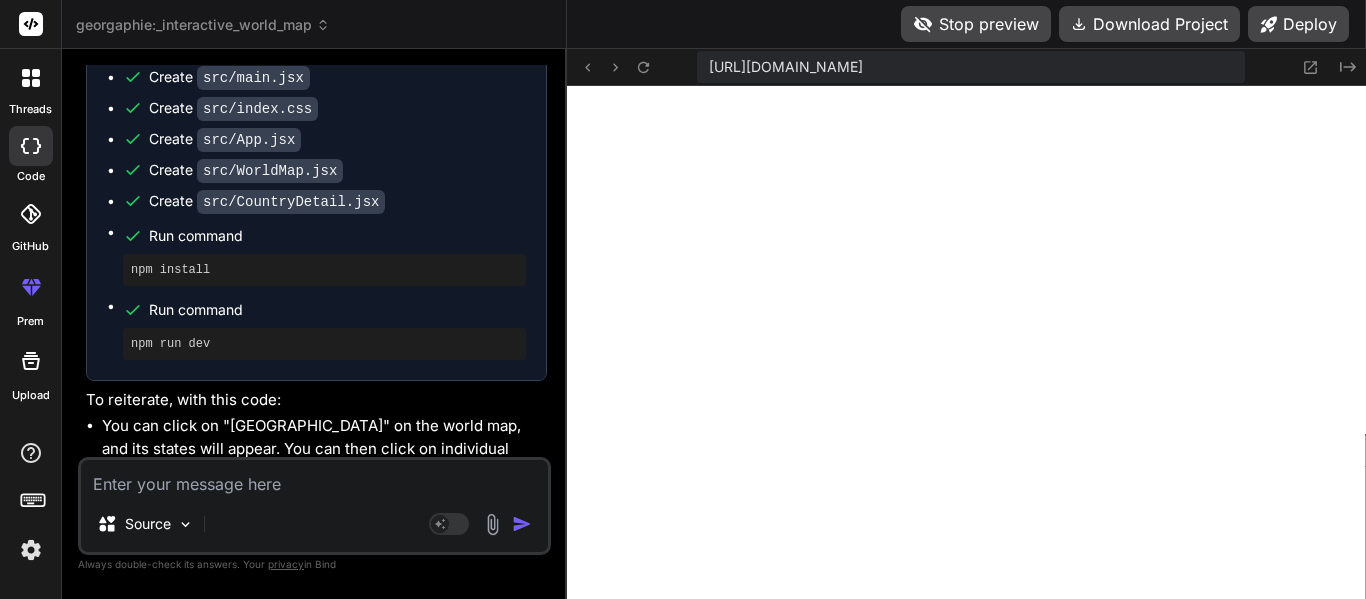 click at bounding box center (31, 78) 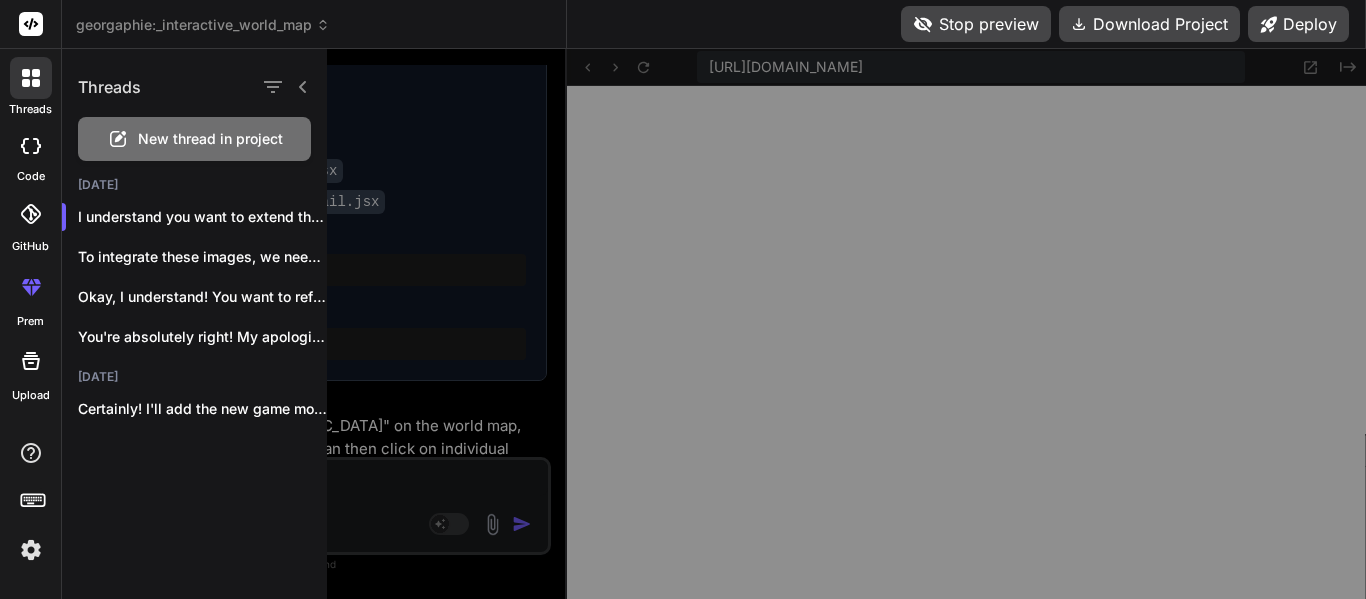 click on "New thread in project" at bounding box center [210, 139] 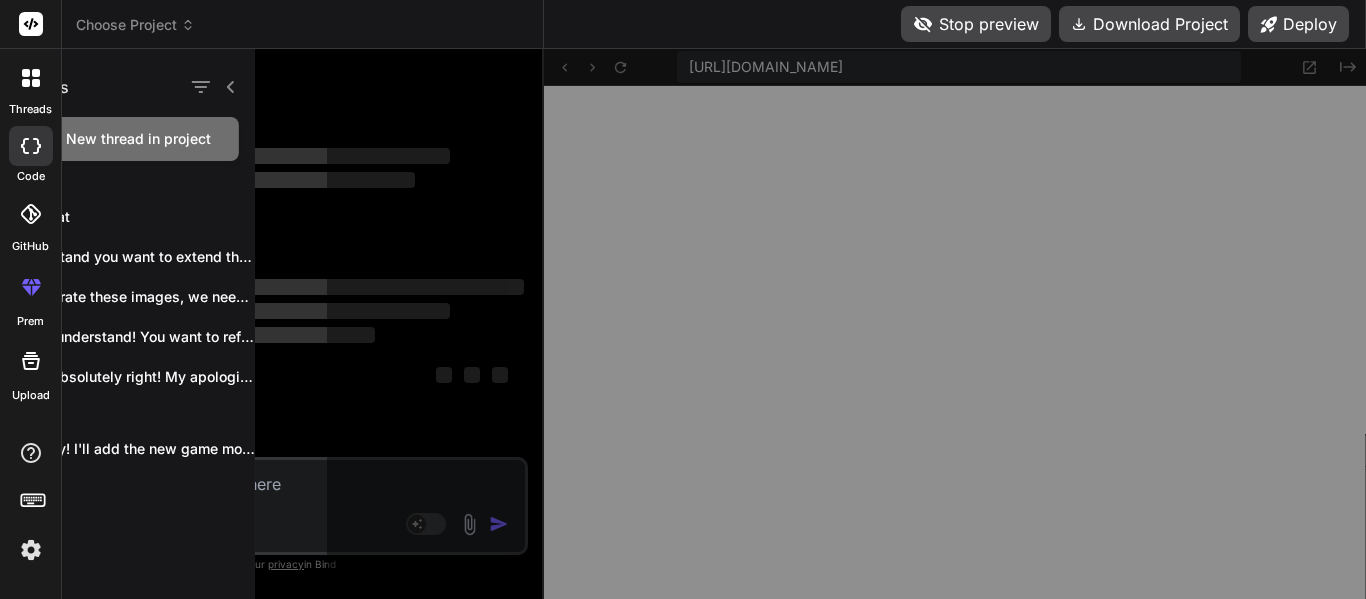 scroll, scrollTop: 0, scrollLeft: 0, axis: both 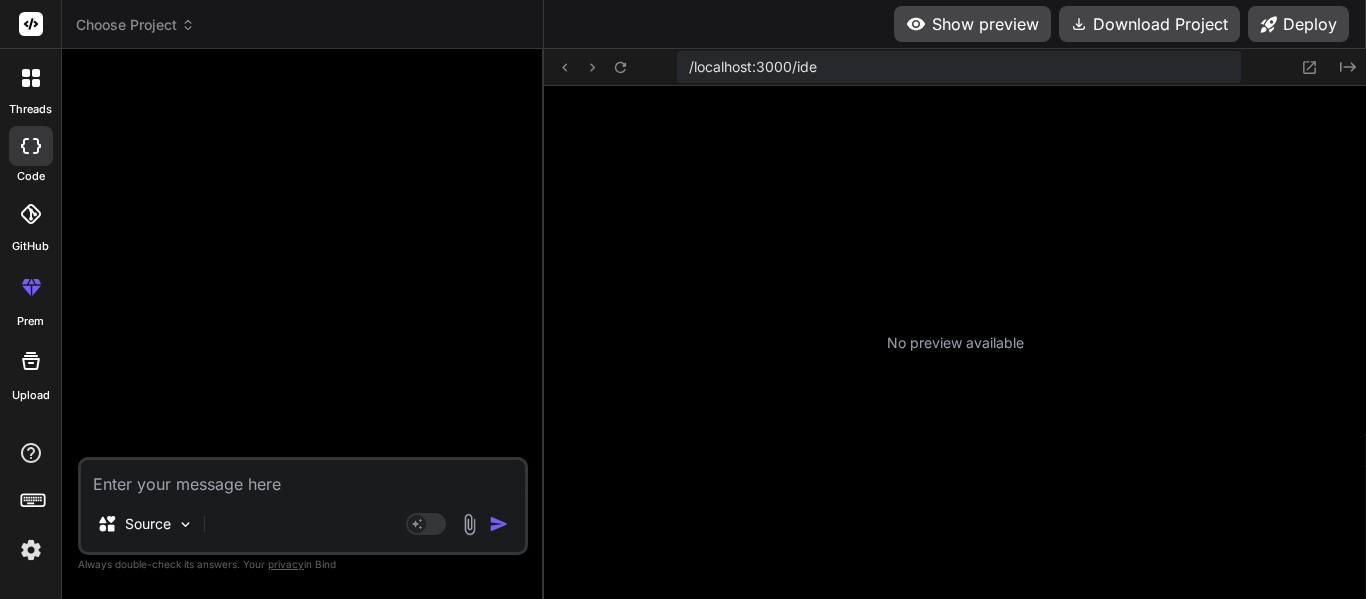 click on "threads" at bounding box center [30, 109] 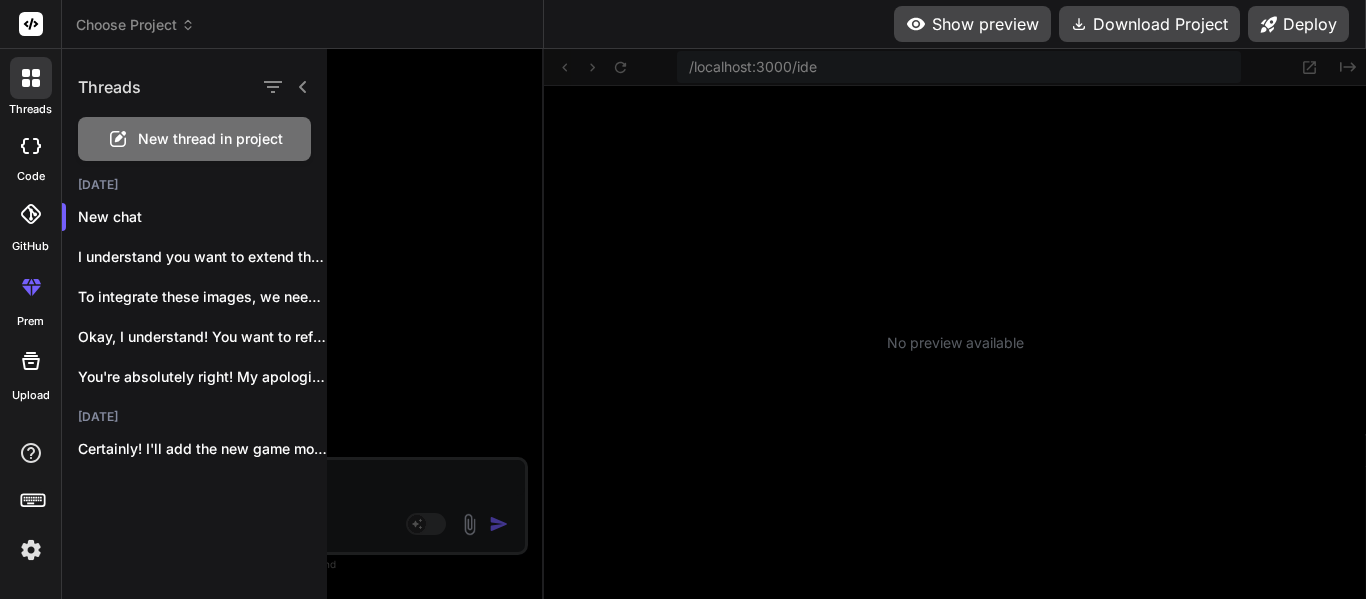 click at bounding box center [877, 324] 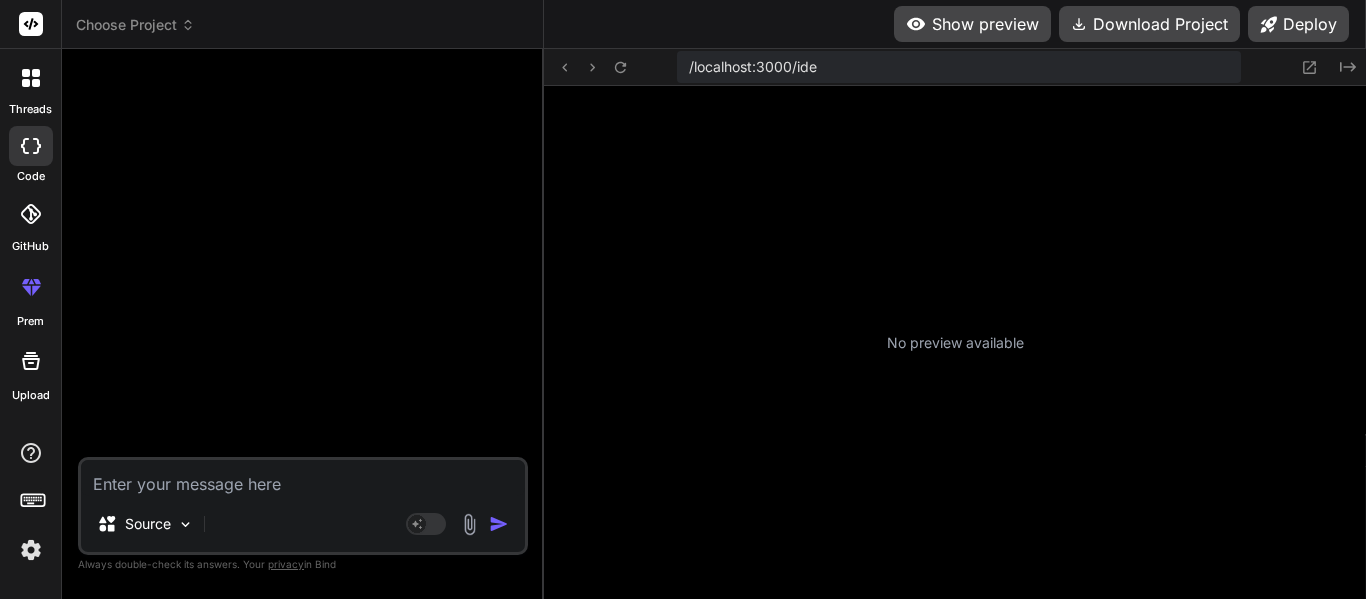 click on "Show preview" at bounding box center [972, 24] 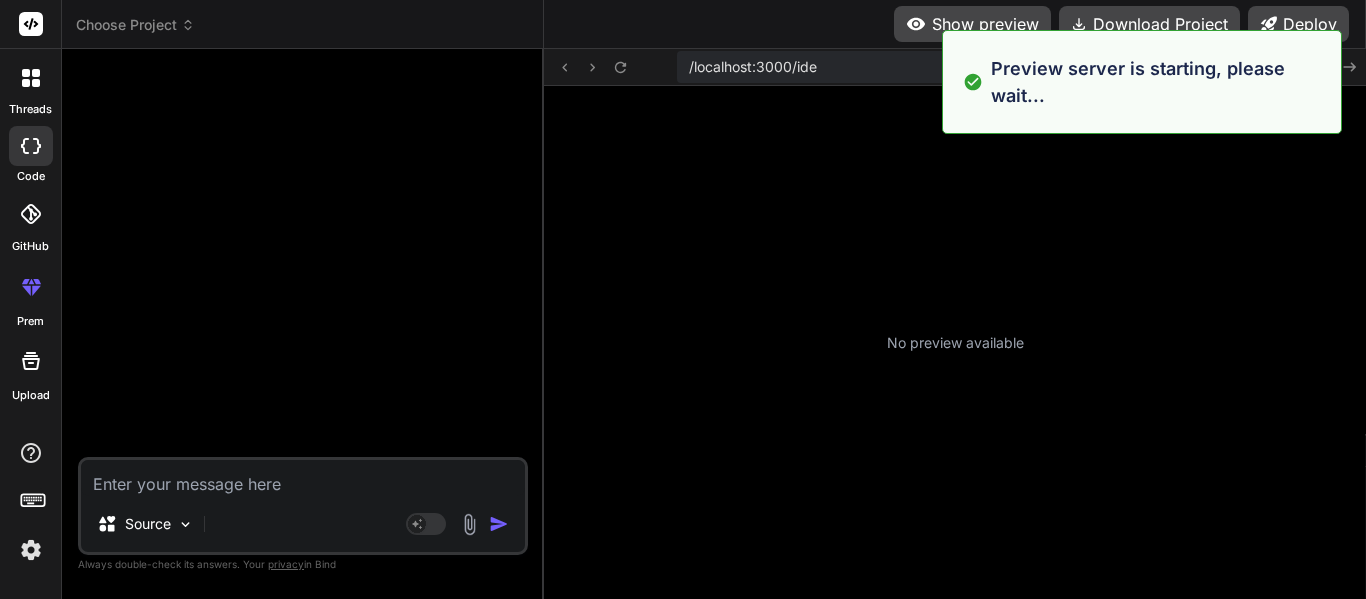 scroll, scrollTop: 18340, scrollLeft: 0, axis: vertical 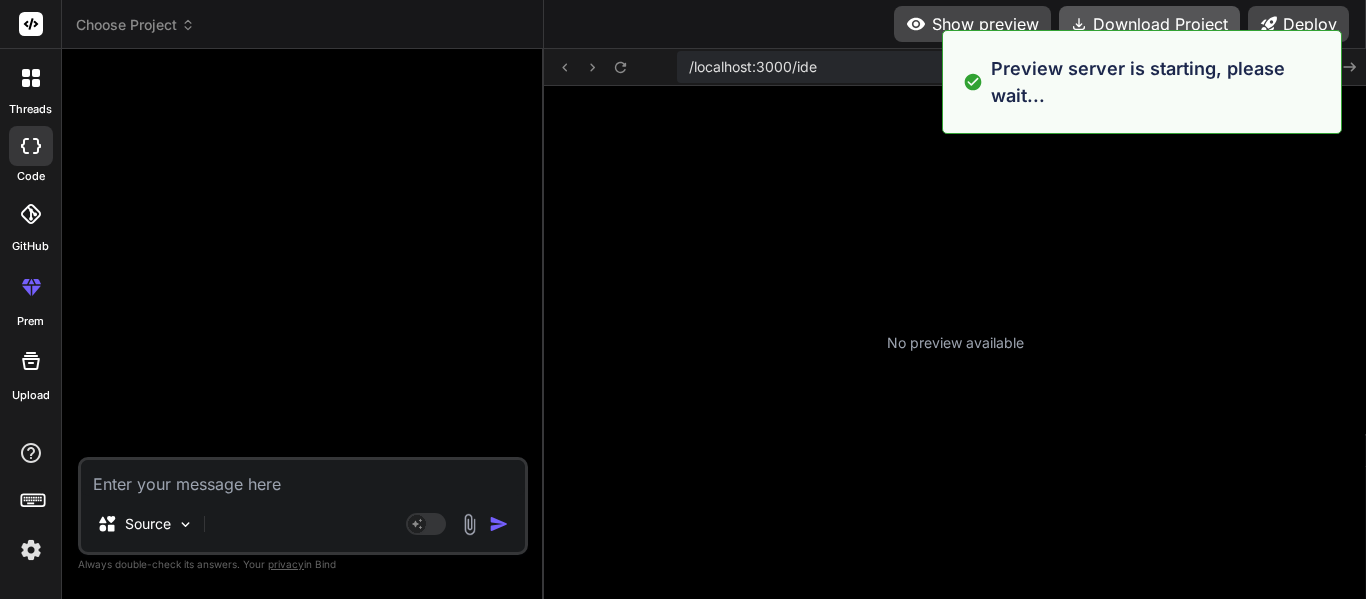 click on "Download Project" at bounding box center [1149, 24] 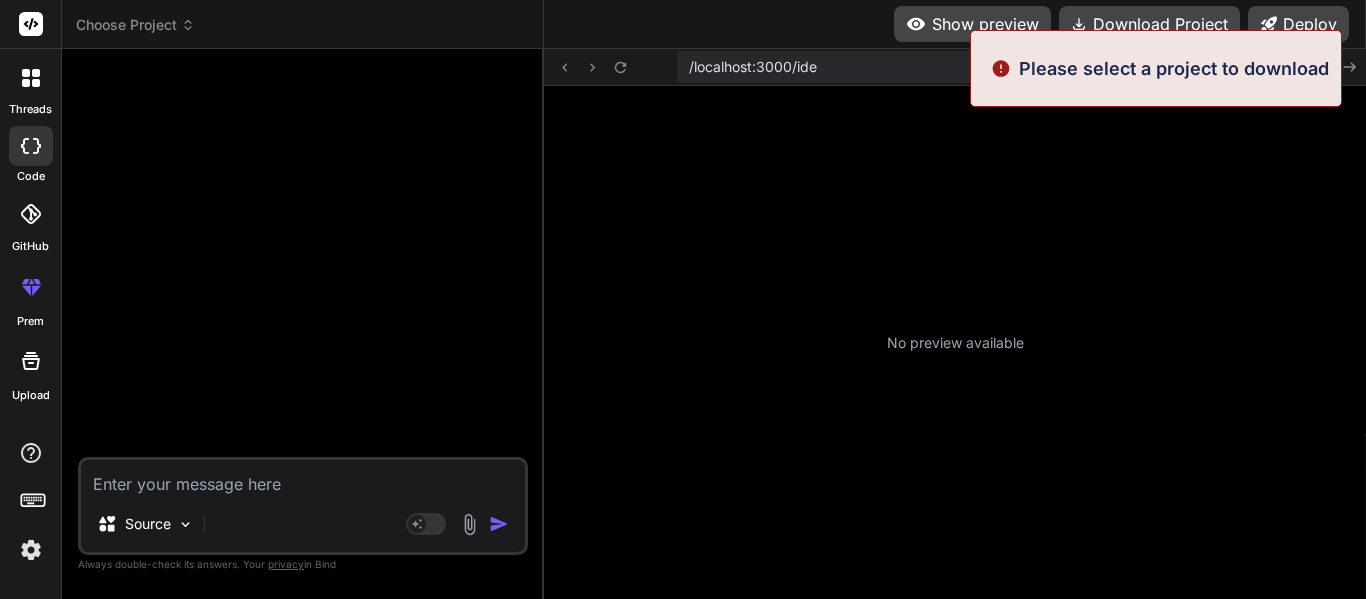 click on "No preview available" at bounding box center [955, 342] 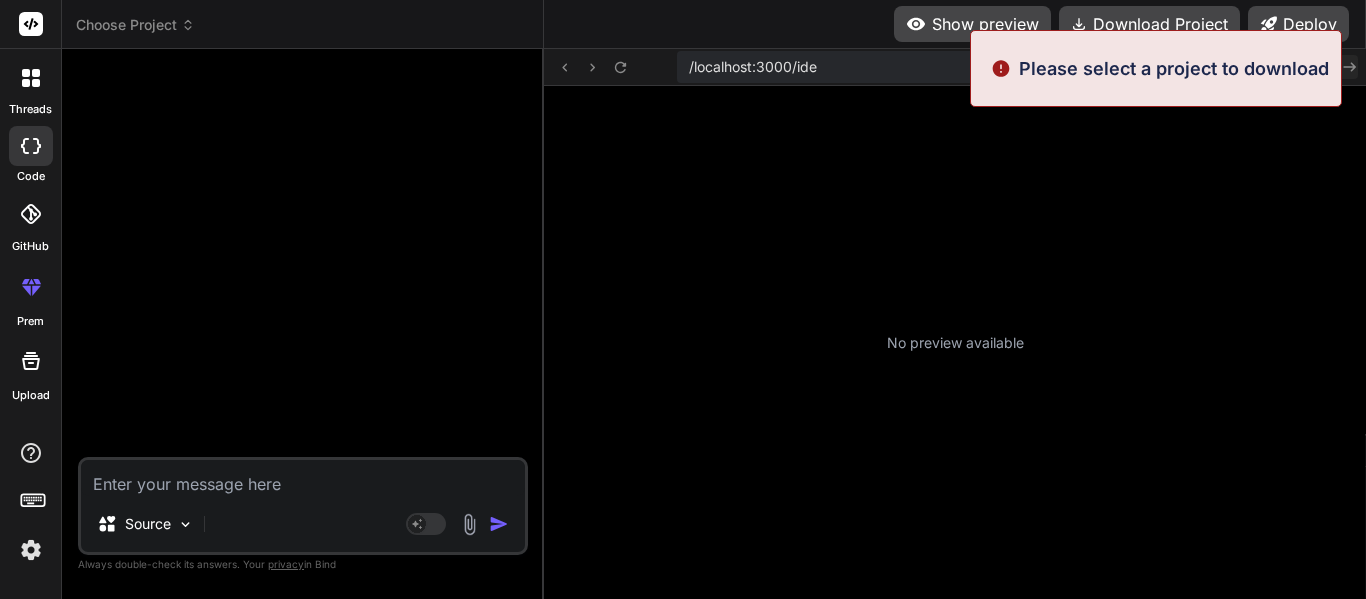 click on "Created with Pixso." 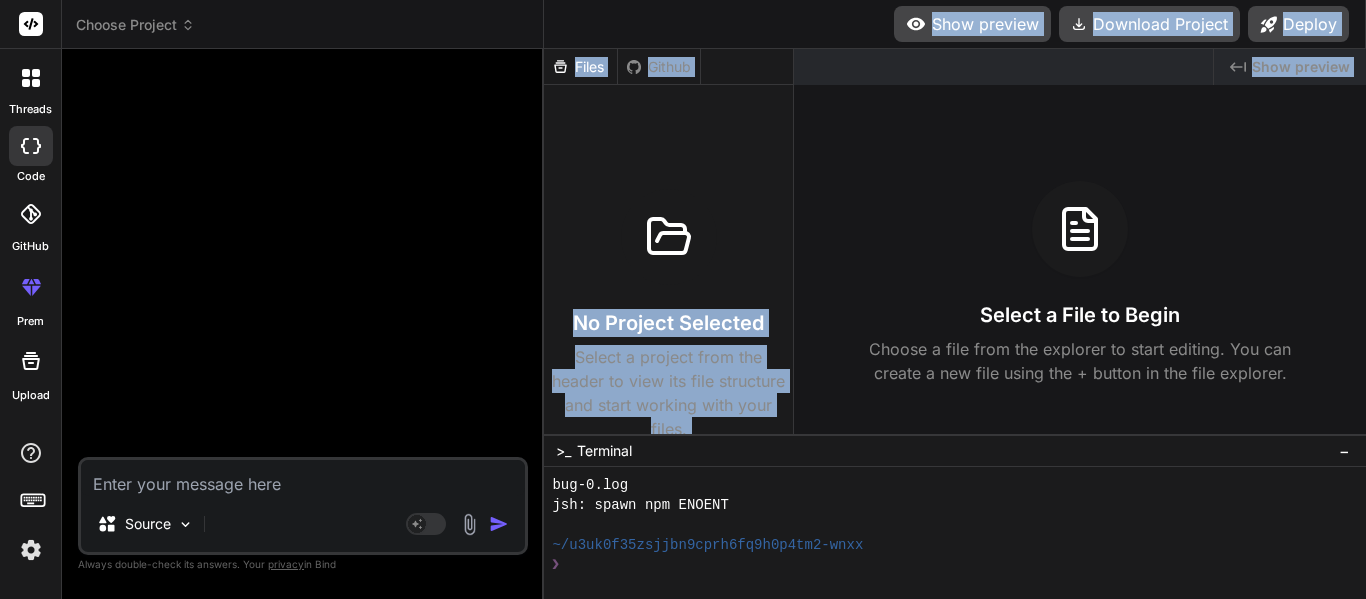 drag, startPoint x: 1056, startPoint y: 234, endPoint x: 1040, endPoint y: -69, distance: 303.42215 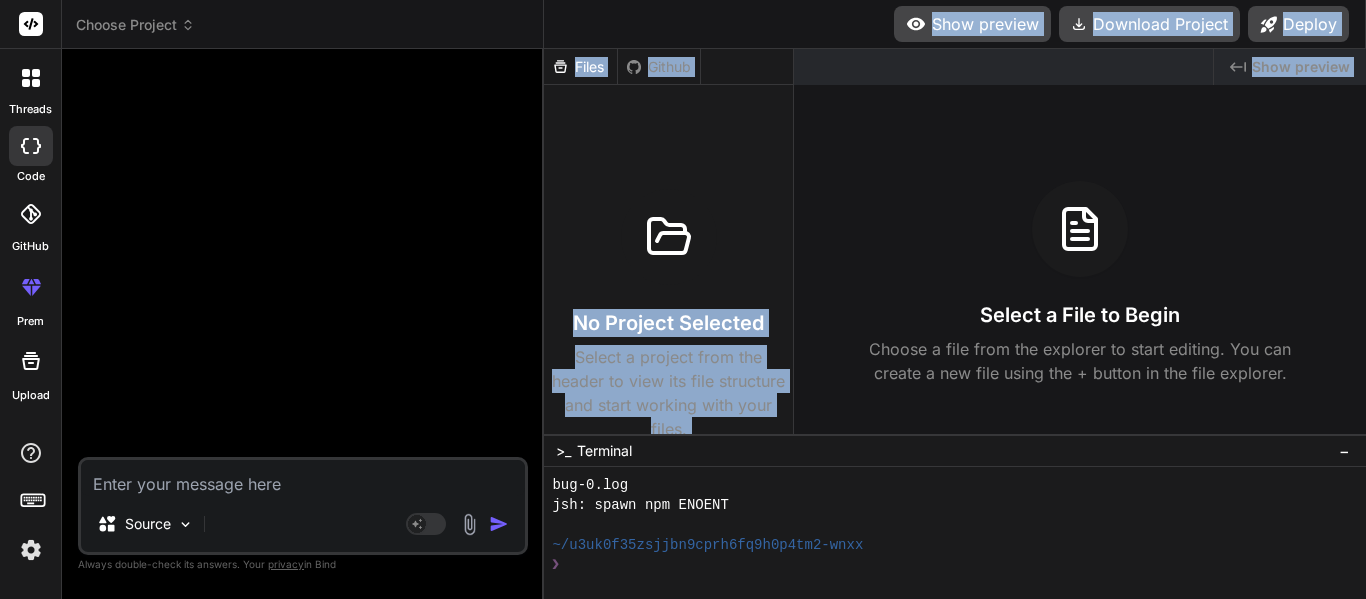 click on "No Project Selected Select a project from the header to view its file structure and start working with your files." at bounding box center (668, 267) 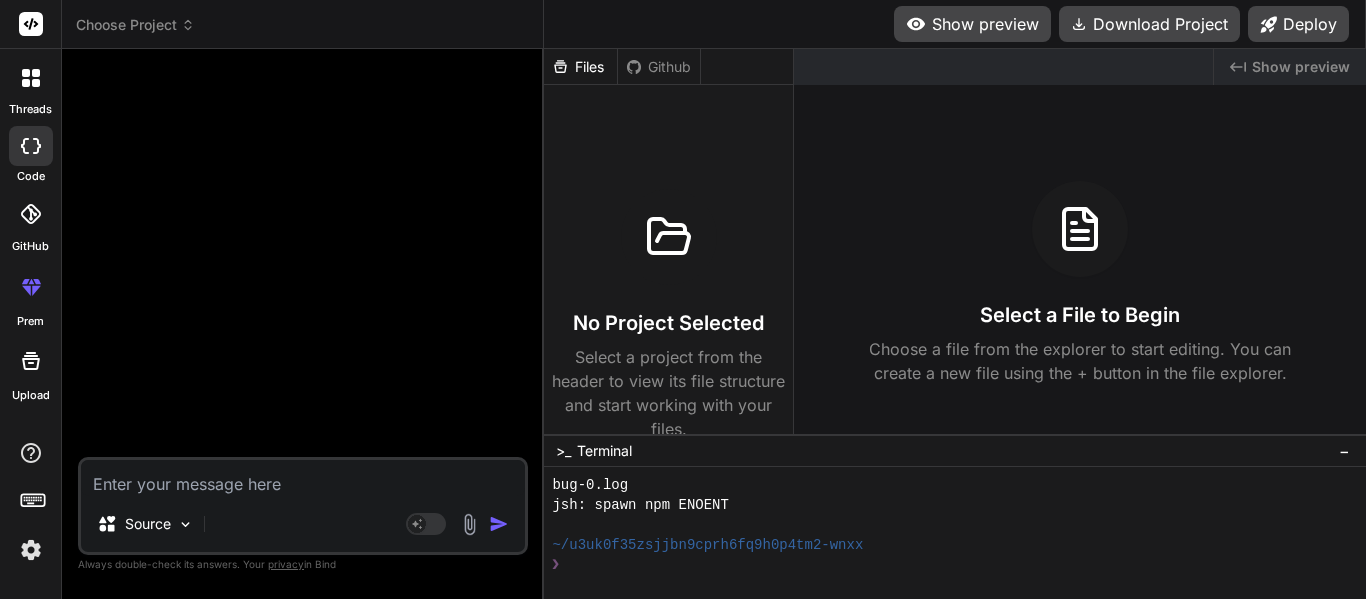 click on "No Project Selected Select a project from the header to view its file structure and start working with your files." at bounding box center (668, 267) 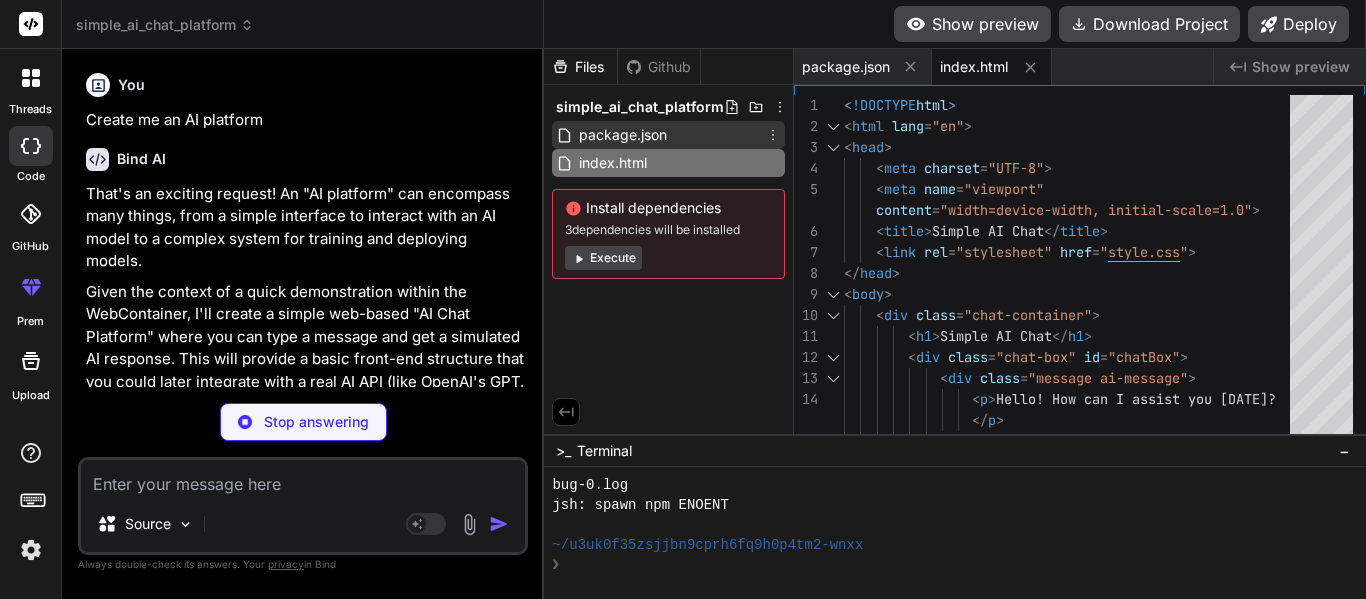 click on "package.json" at bounding box center (668, 135) 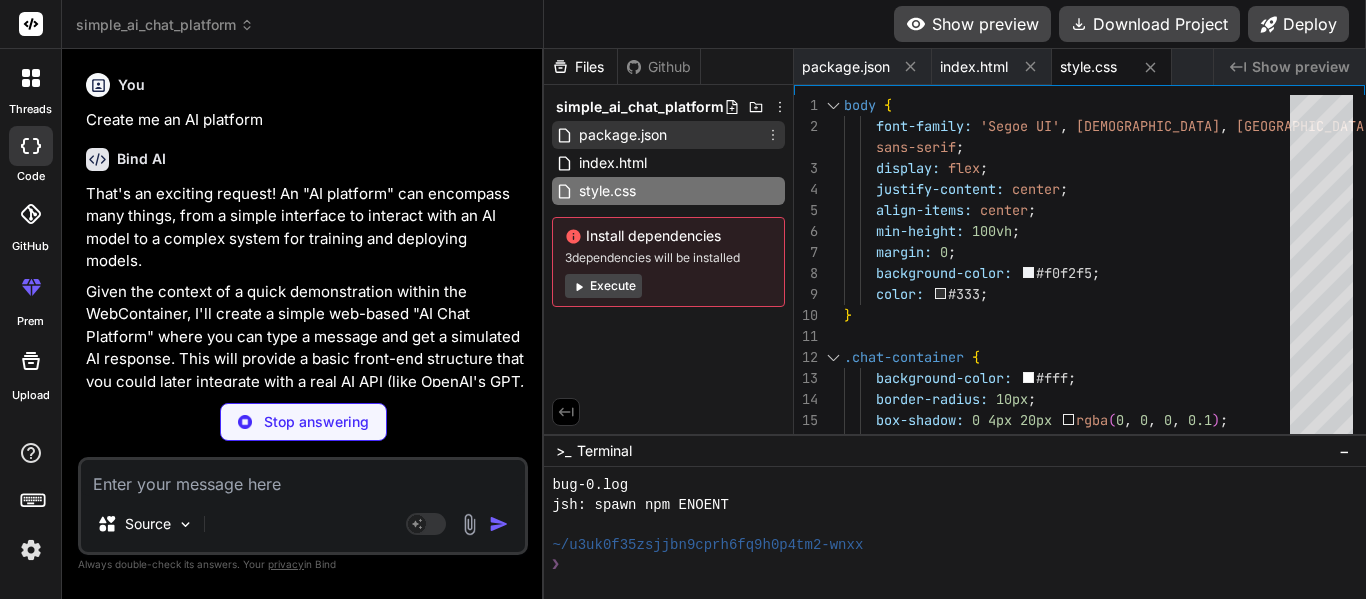 click on "package.json" at bounding box center [668, 135] 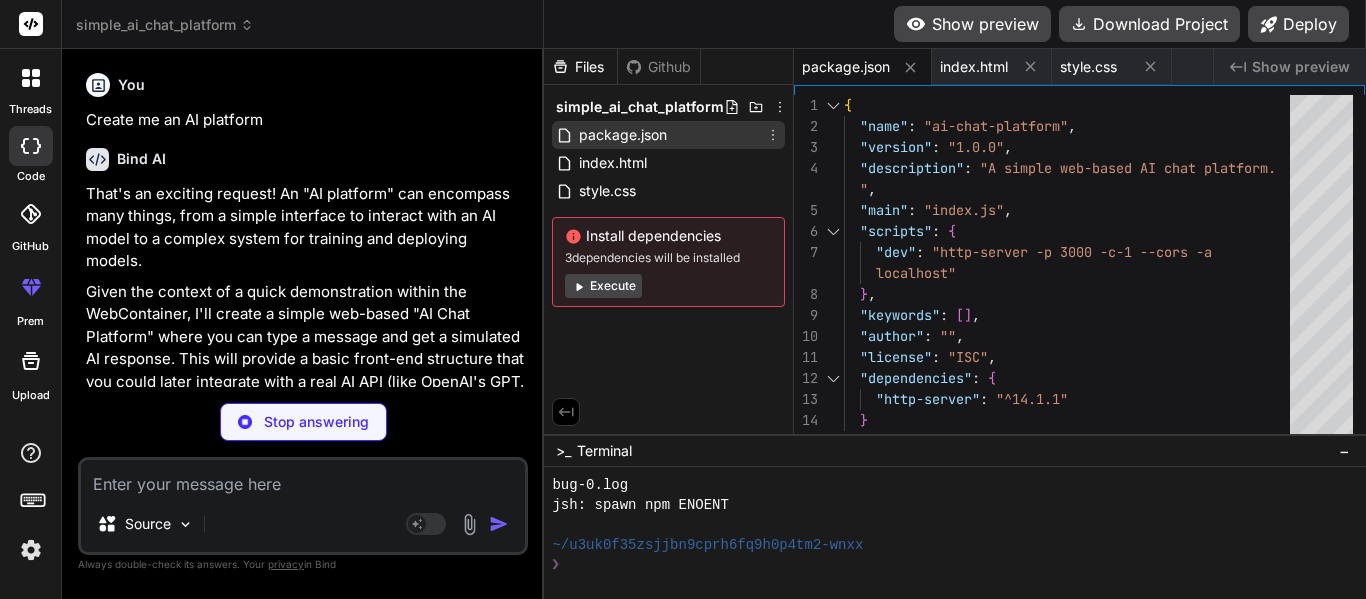 scroll, scrollTop: 0, scrollLeft: 77, axis: horizontal 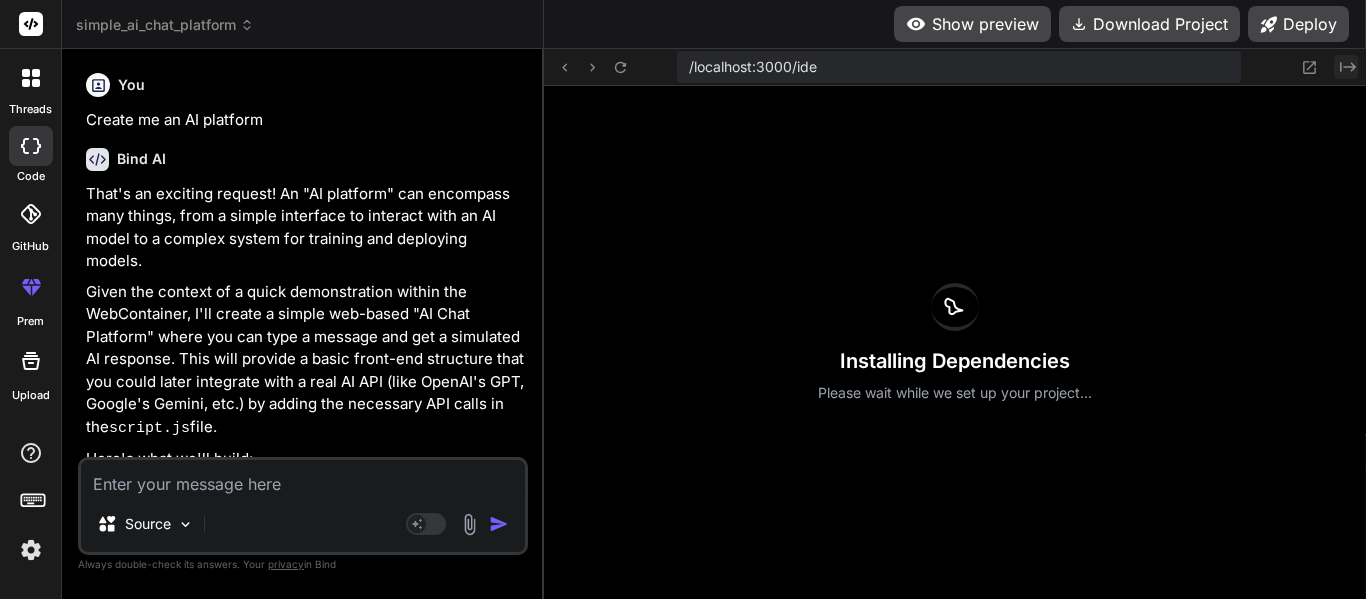 click on "Created with Pixso." 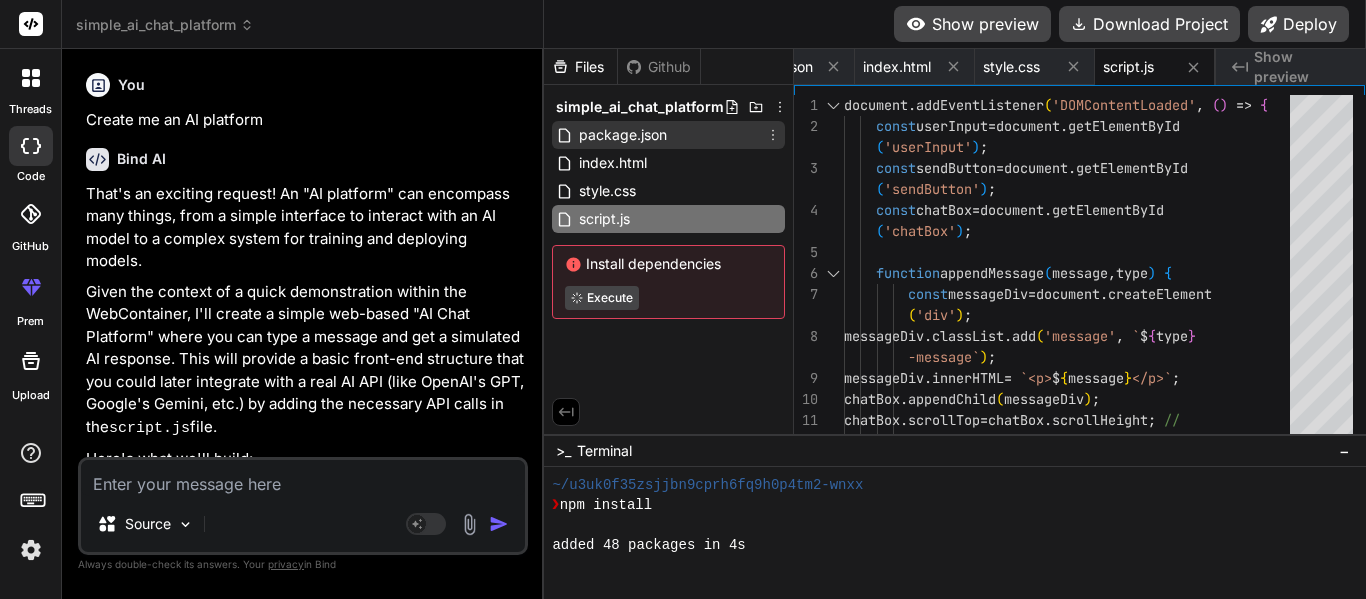 scroll, scrollTop: 18580, scrollLeft: 0, axis: vertical 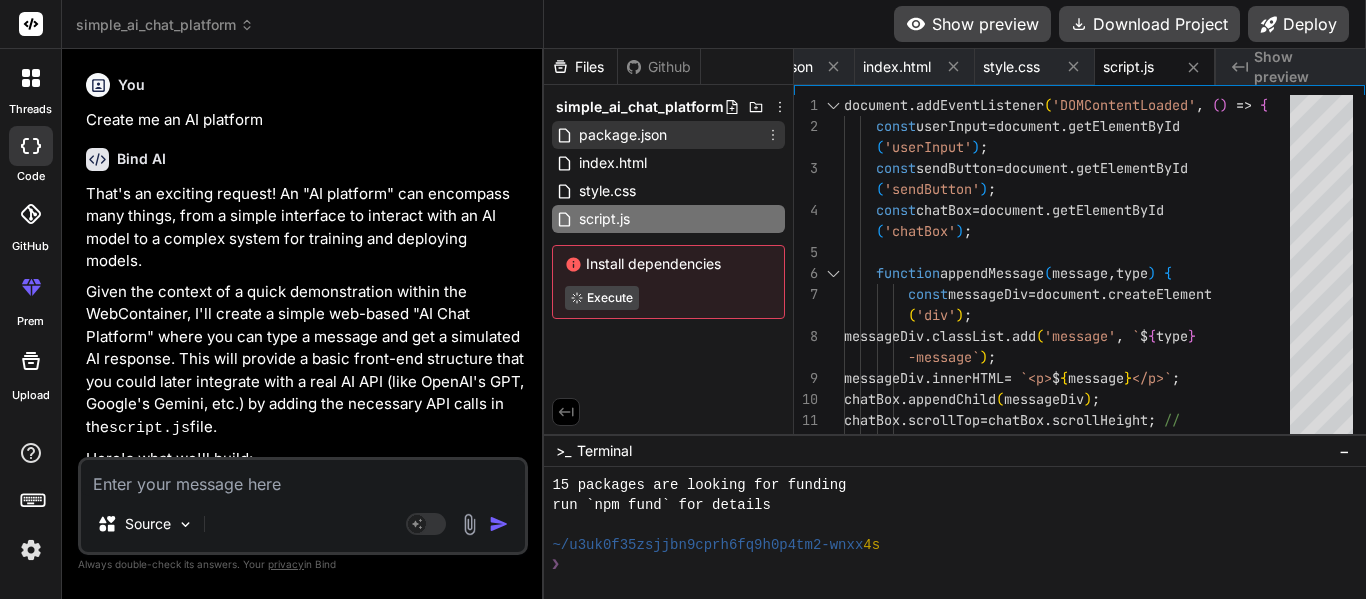 click 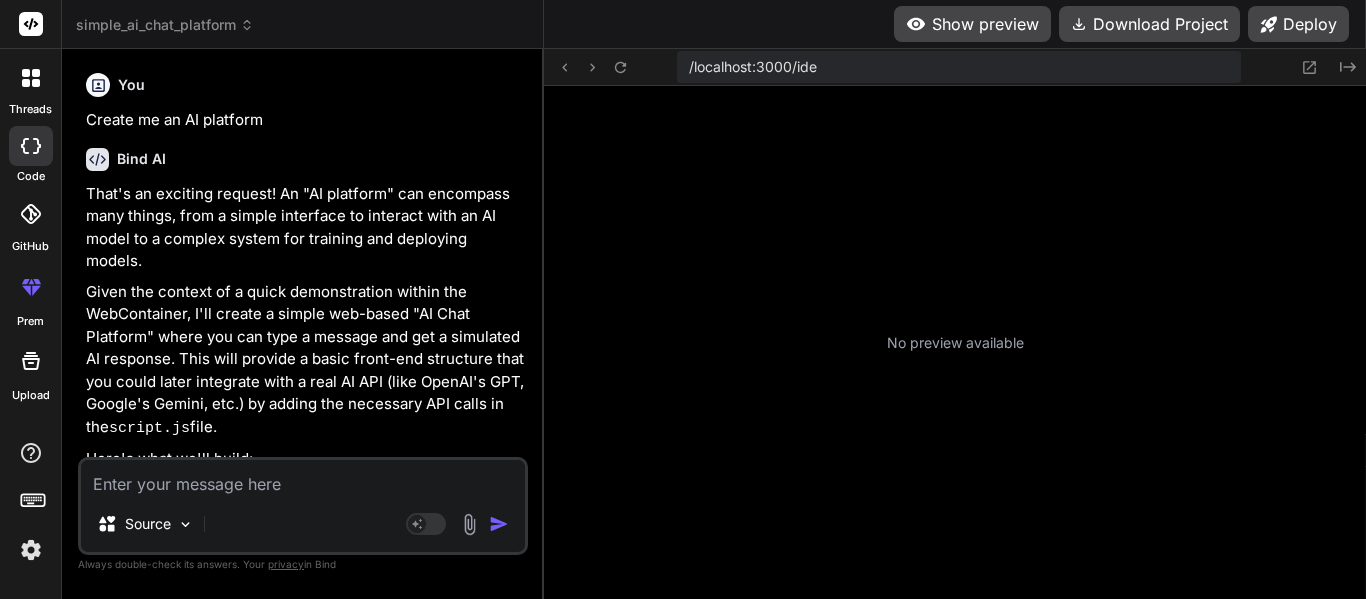 click on "No preview available" at bounding box center [955, 342] 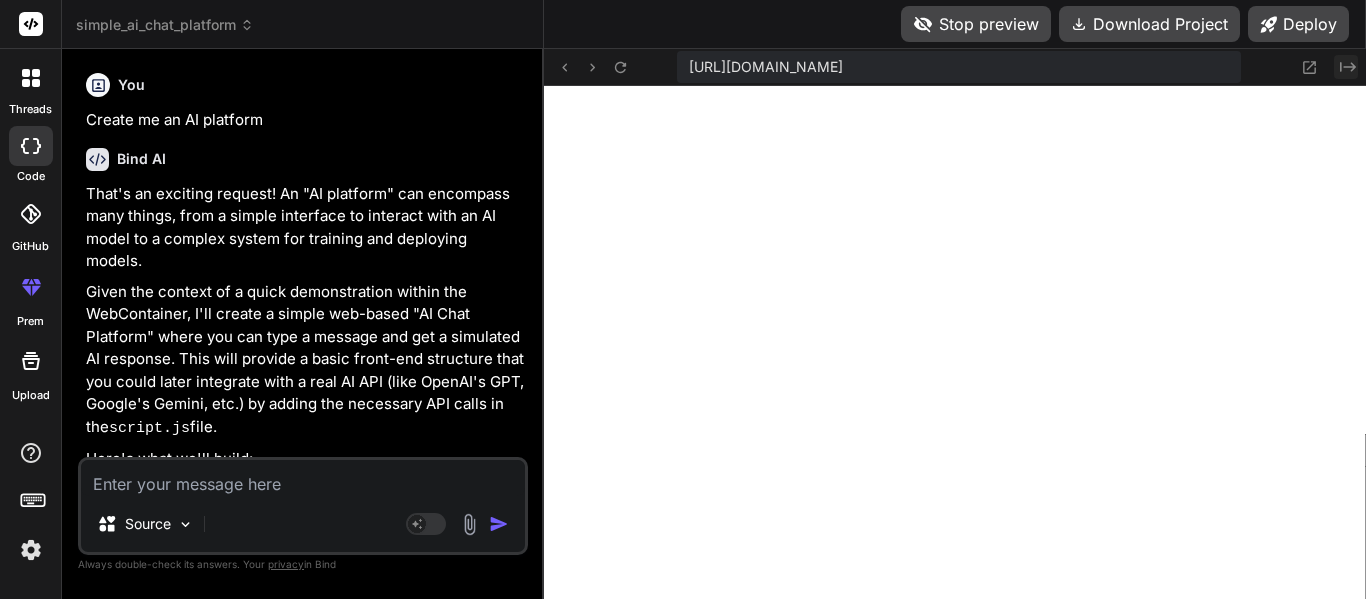 scroll, scrollTop: 19400, scrollLeft: 0, axis: vertical 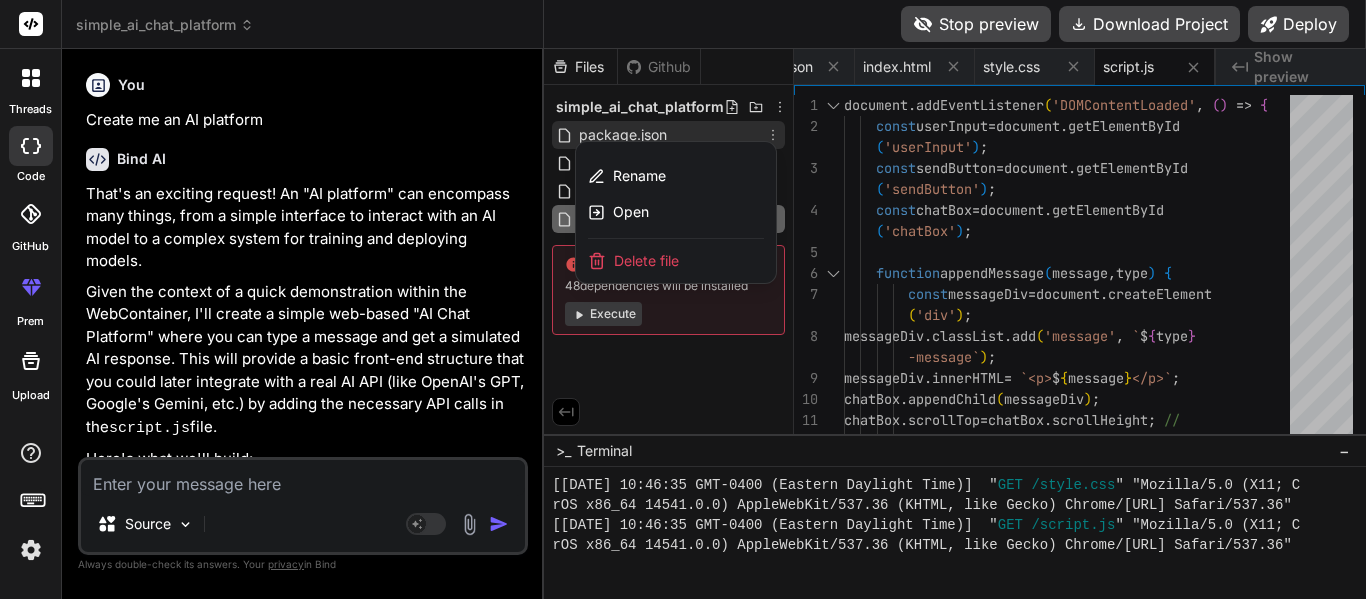 click at bounding box center (955, 324) 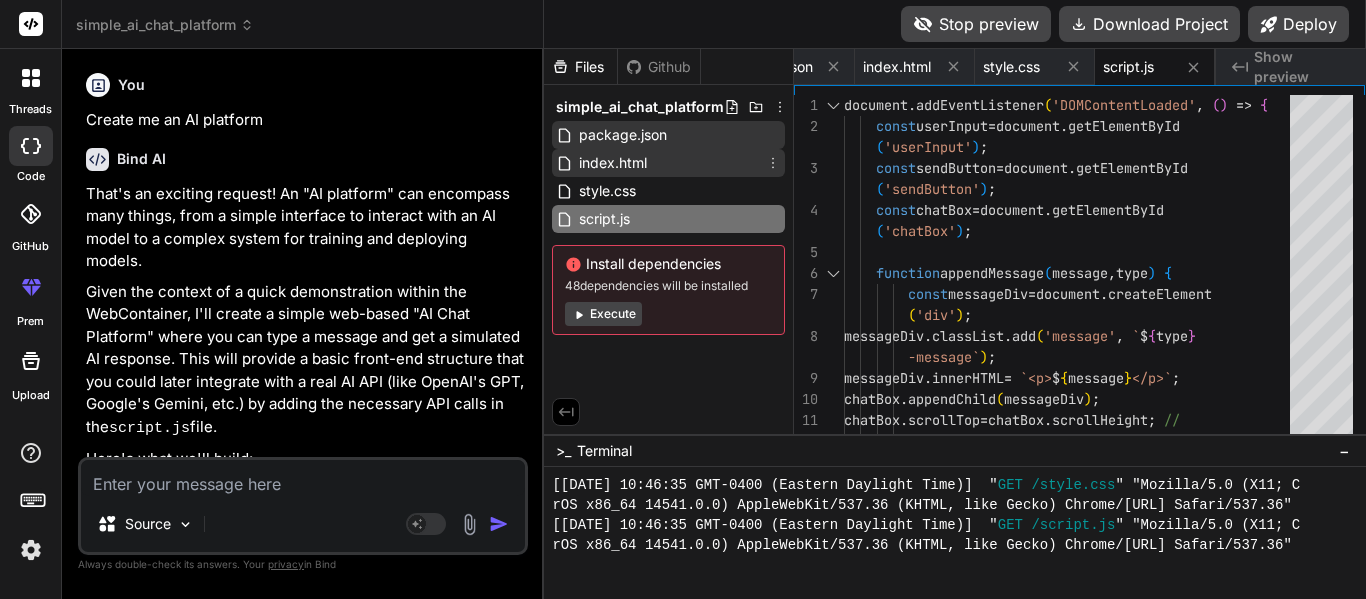 click on "index.html" at bounding box center [602, 163] 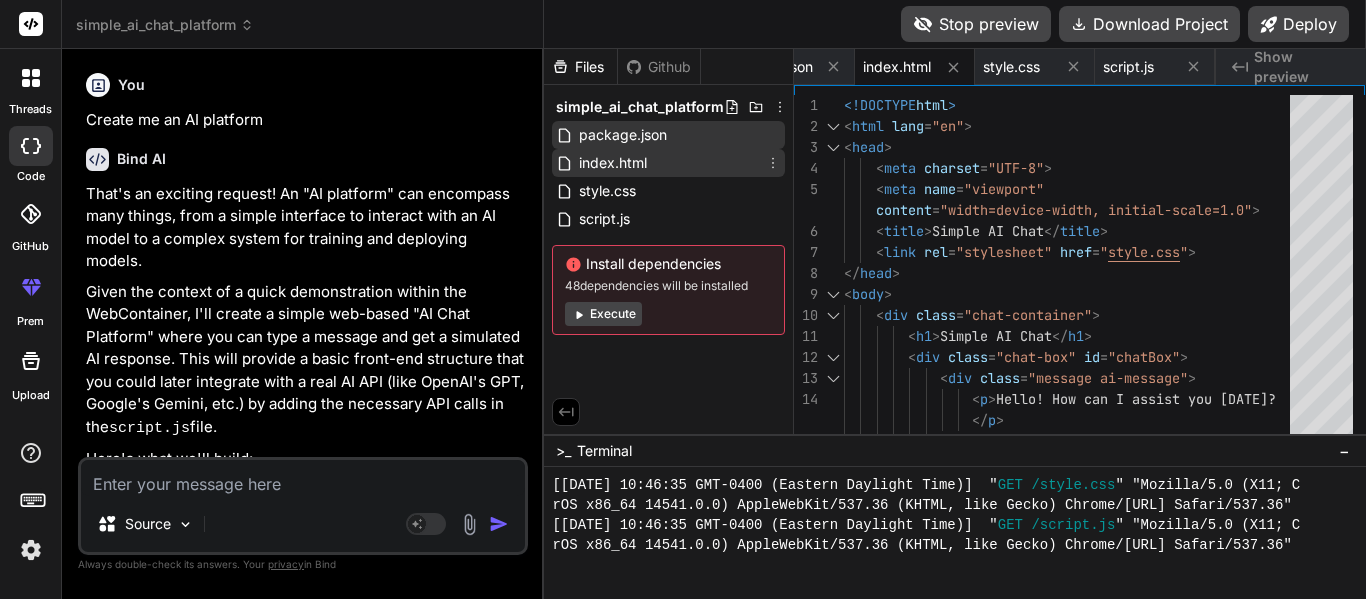 click on "index.html" at bounding box center (668, 163) 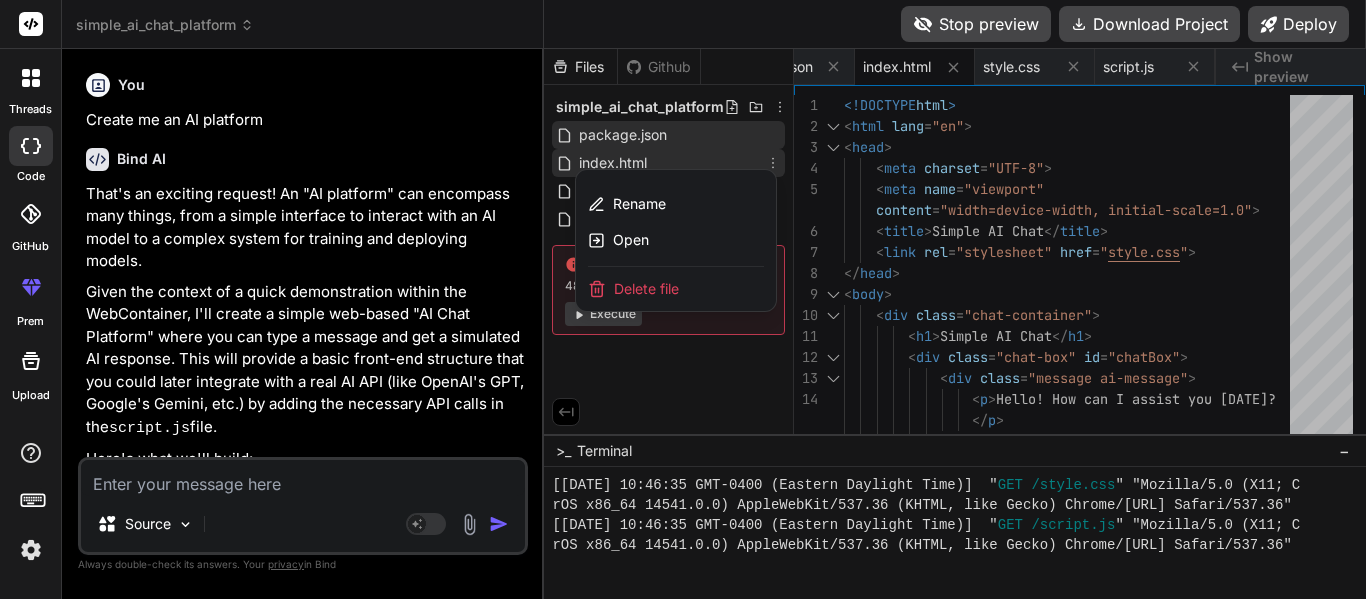 click on "Delete file" at bounding box center [676, 289] 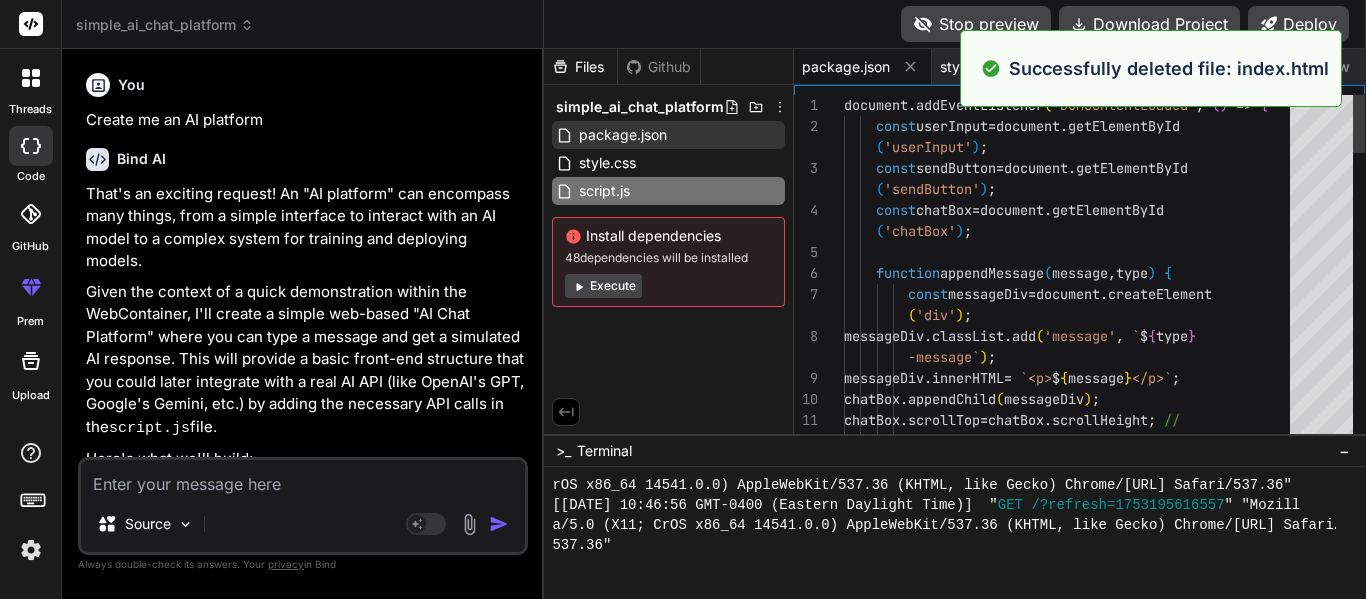 scroll, scrollTop: 0, scrollLeft: 0, axis: both 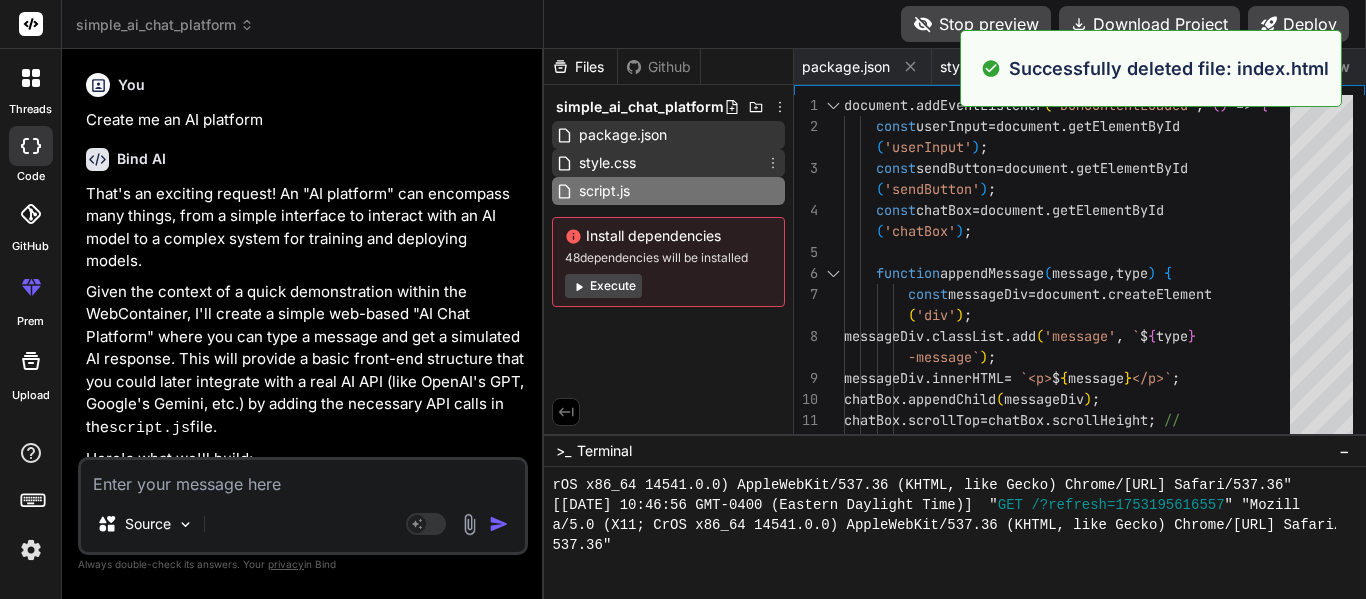 click 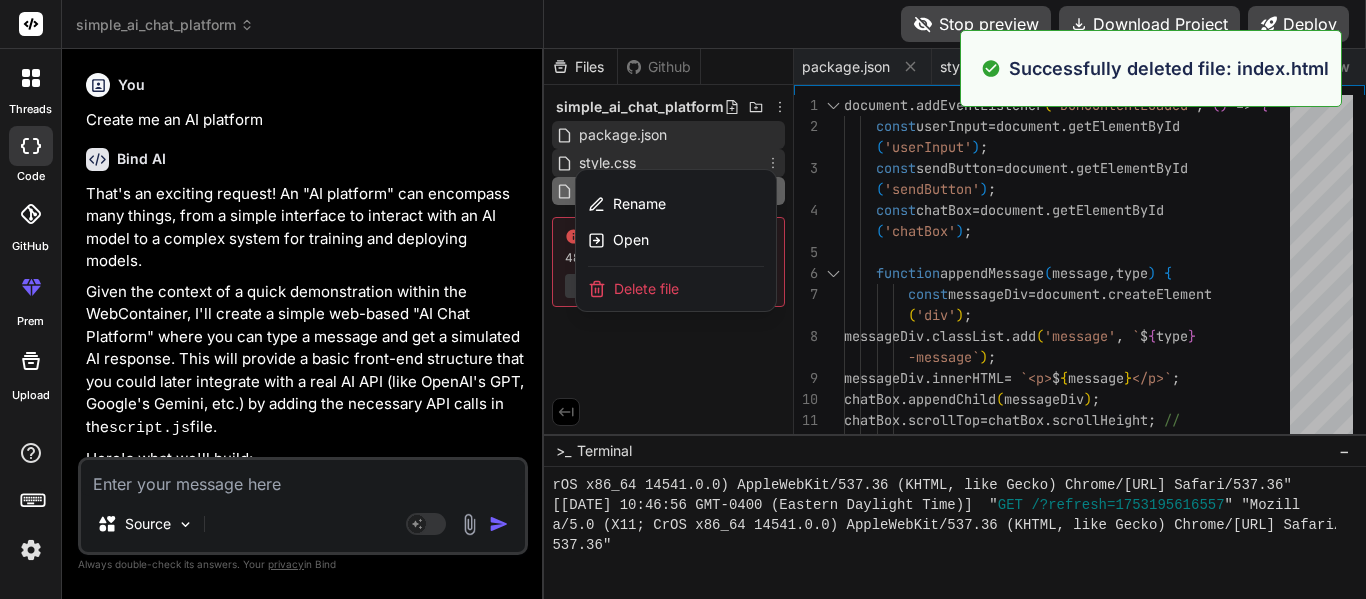 click on "Delete file" at bounding box center (676, 289) 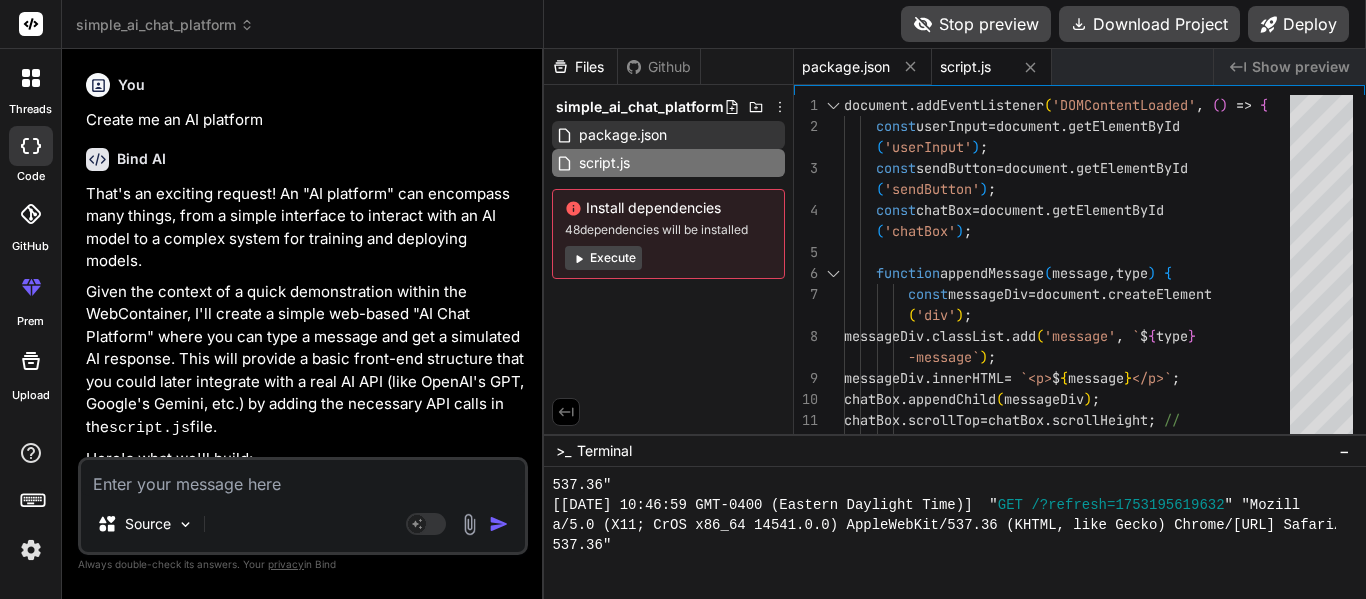 scroll, scrollTop: 19520, scrollLeft: 0, axis: vertical 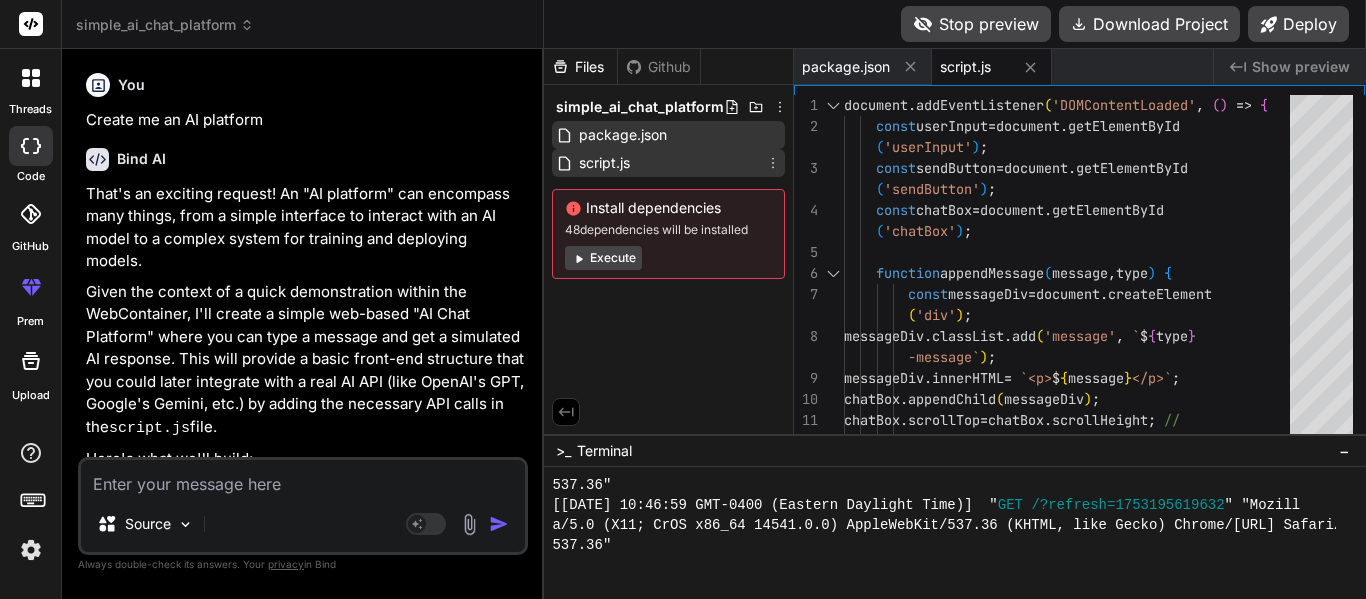 click 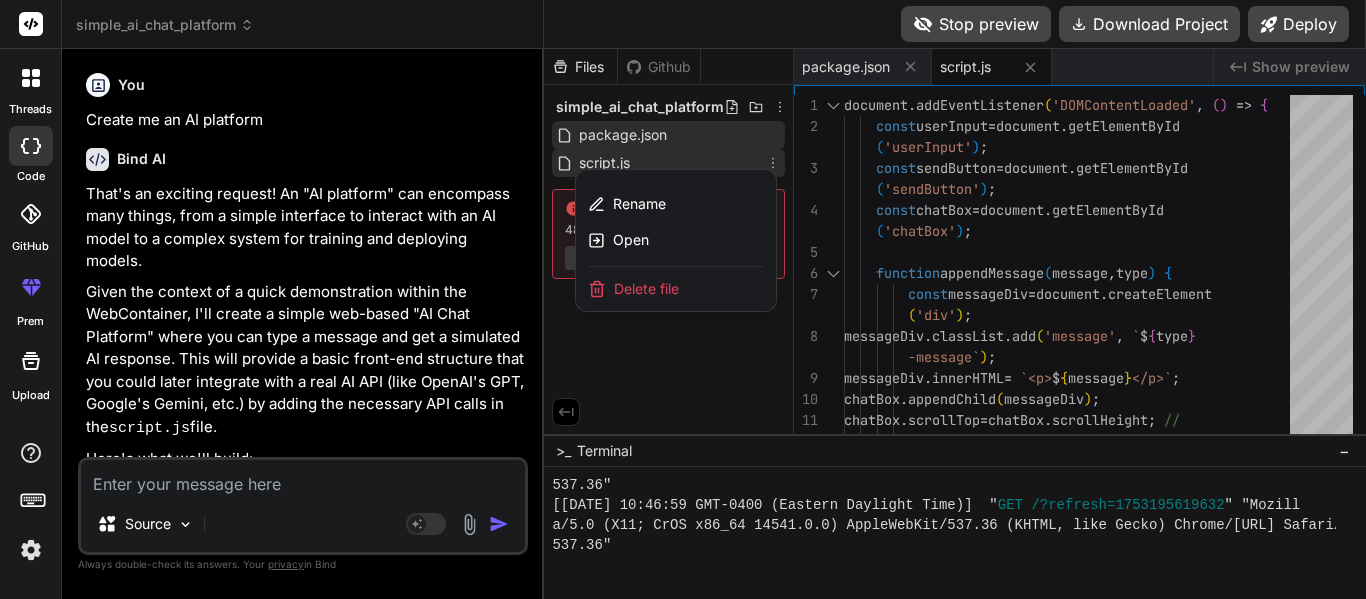 click on "Delete file" at bounding box center [646, 289] 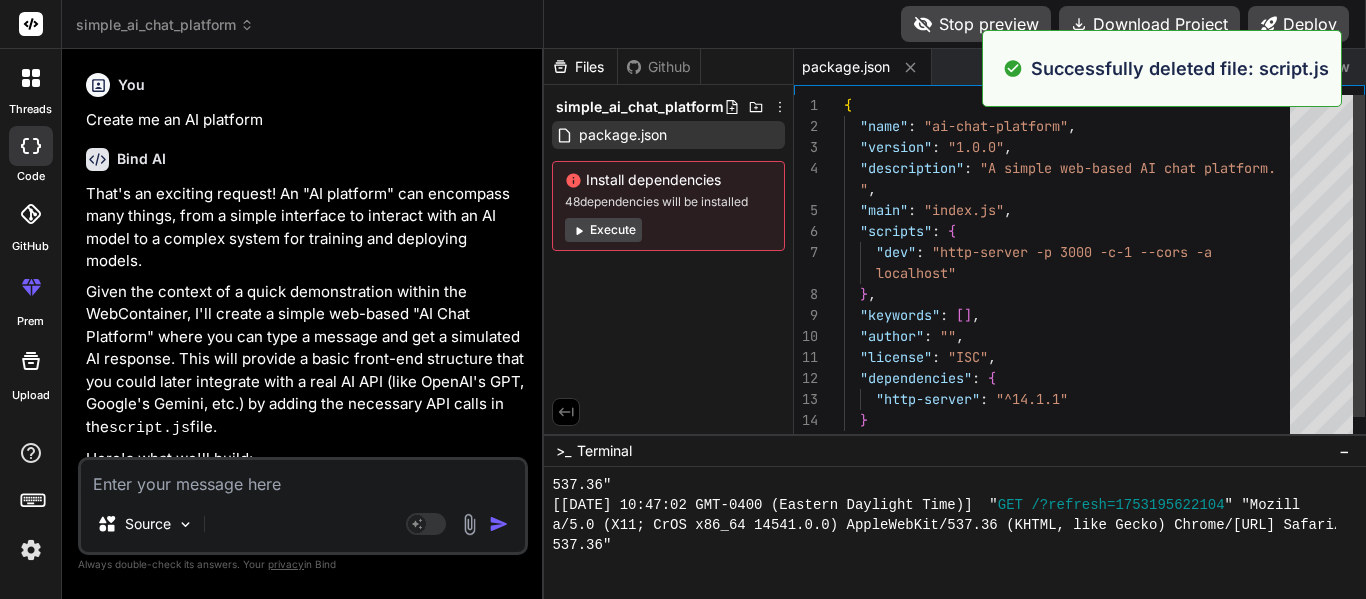 scroll, scrollTop: 19580, scrollLeft: 0, axis: vertical 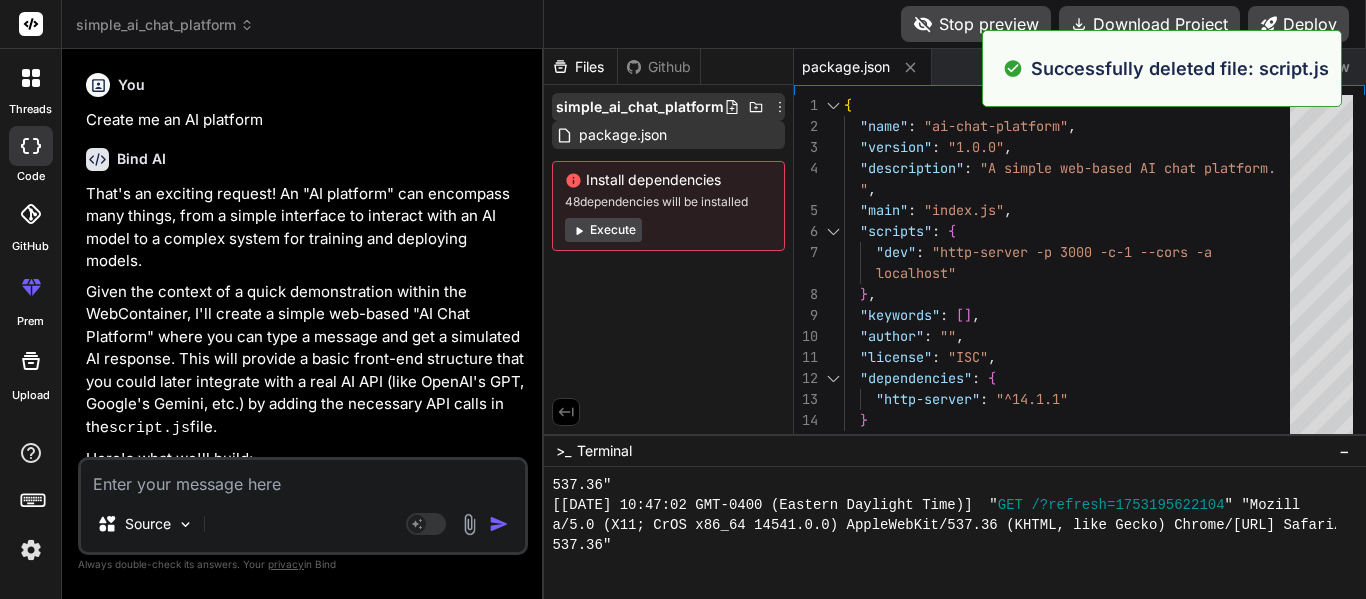 click 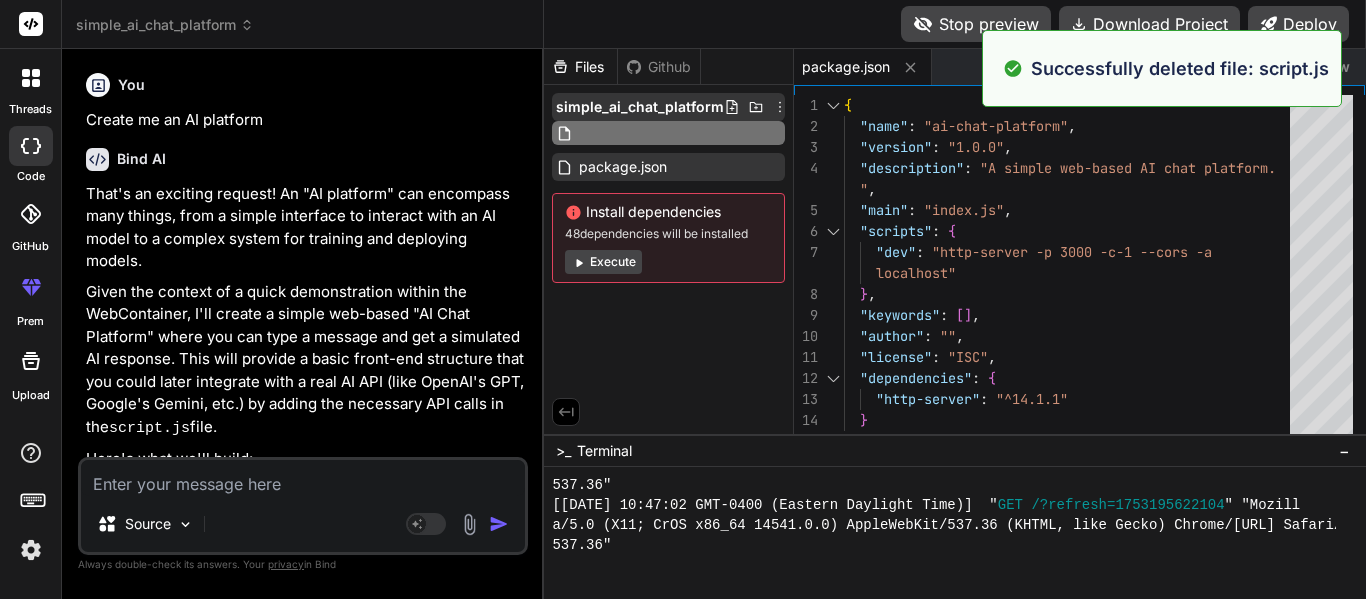 click 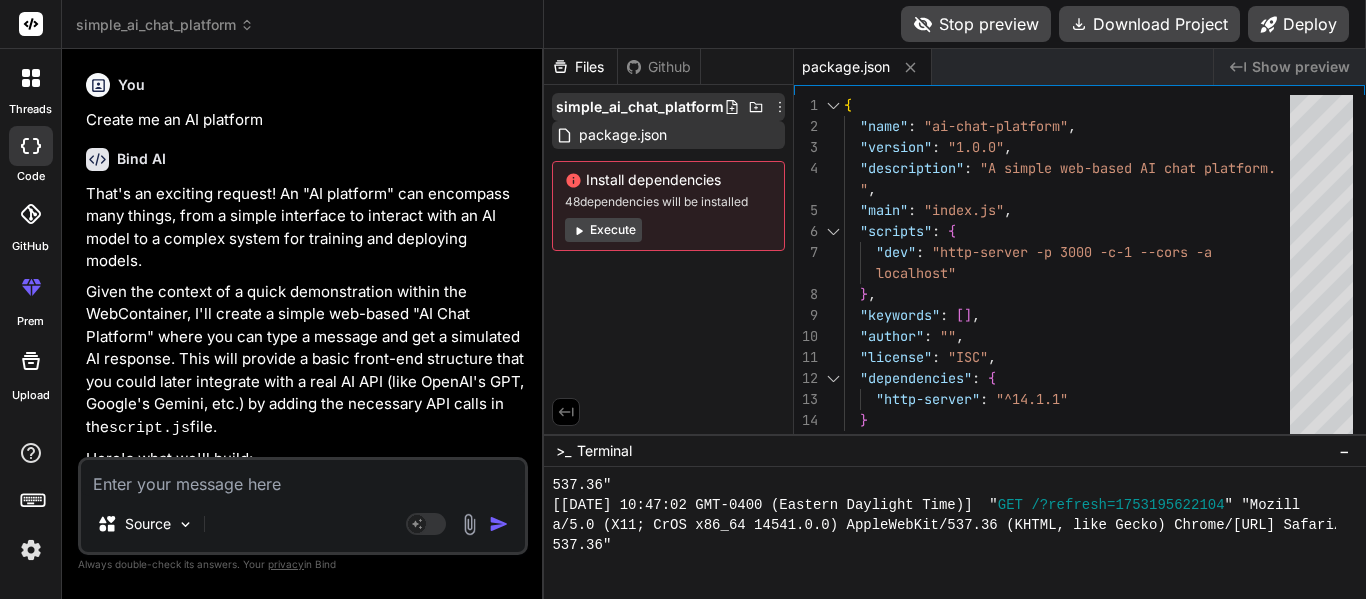 click 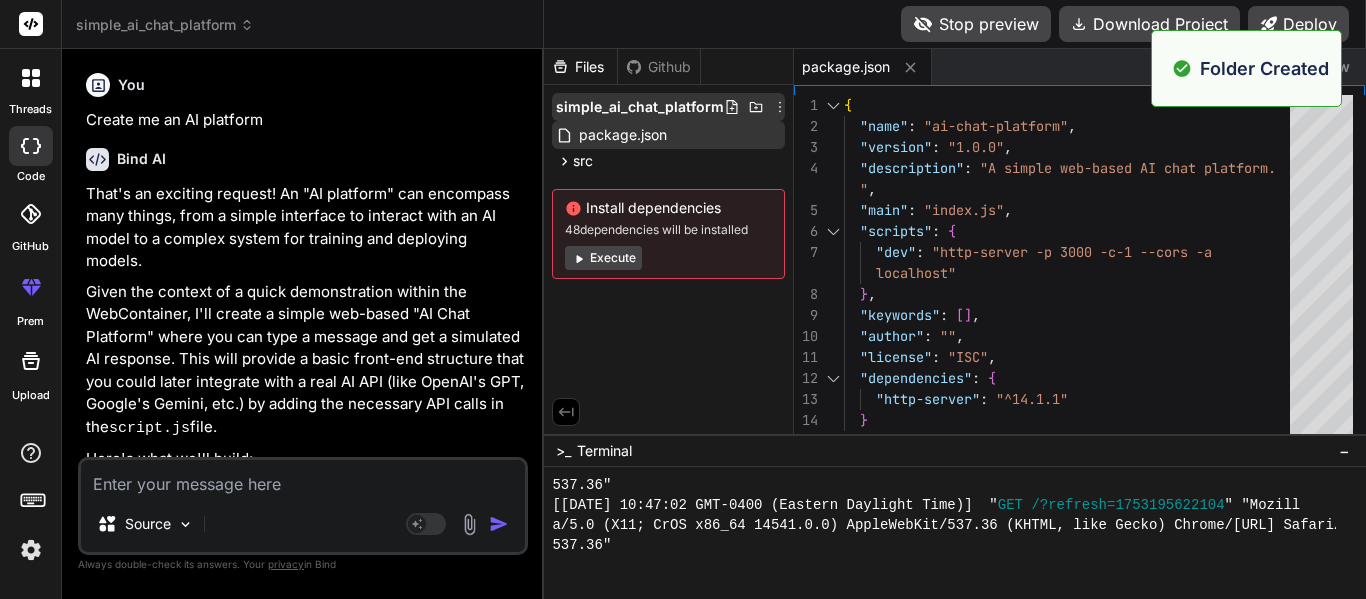 click 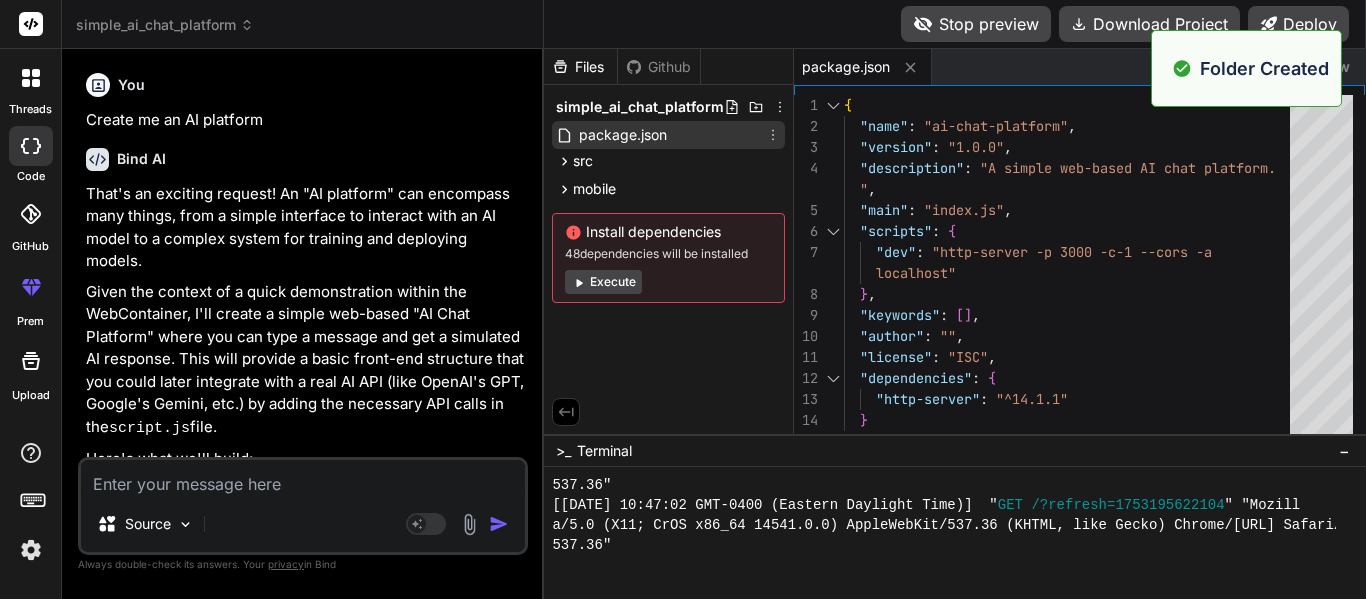 click on "package.json" at bounding box center [623, 135] 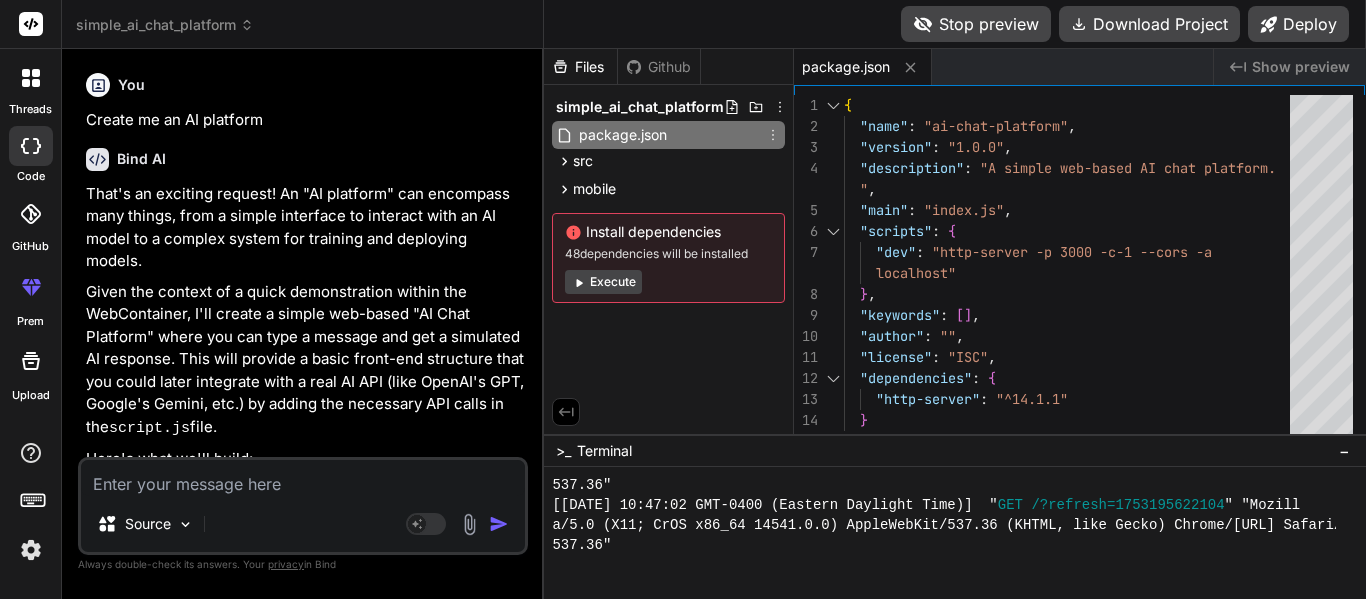 click 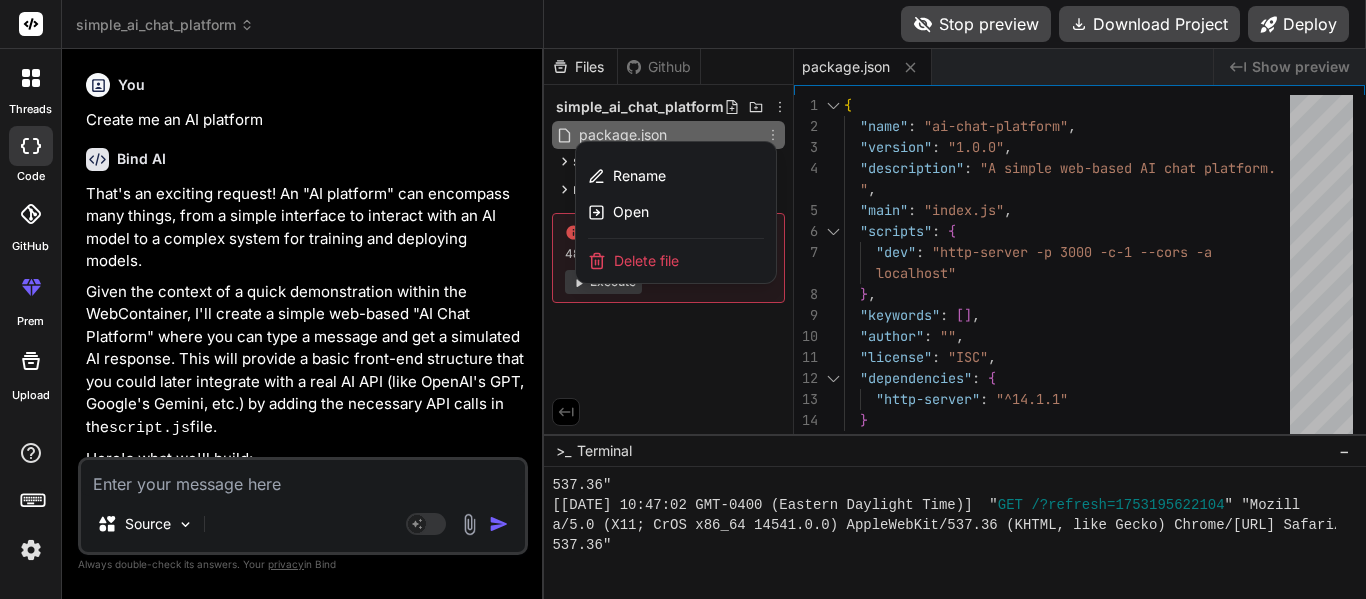 click on "Delete file" at bounding box center (676, 261) 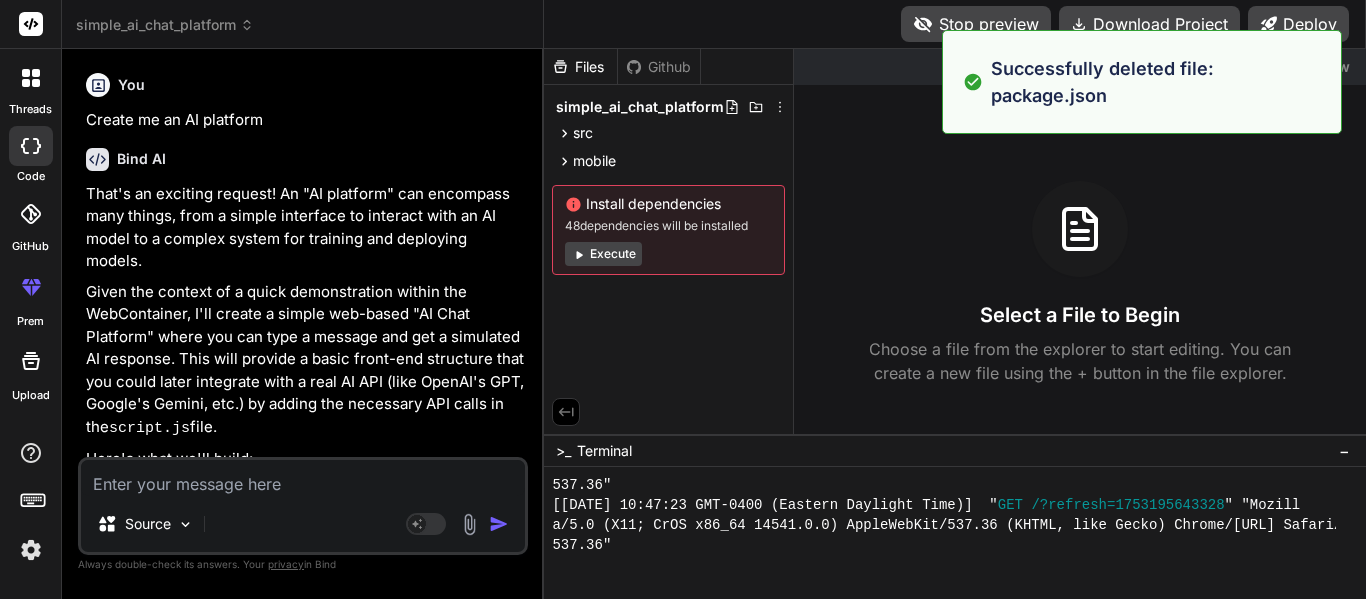 scroll, scrollTop: 19700, scrollLeft: 0, axis: vertical 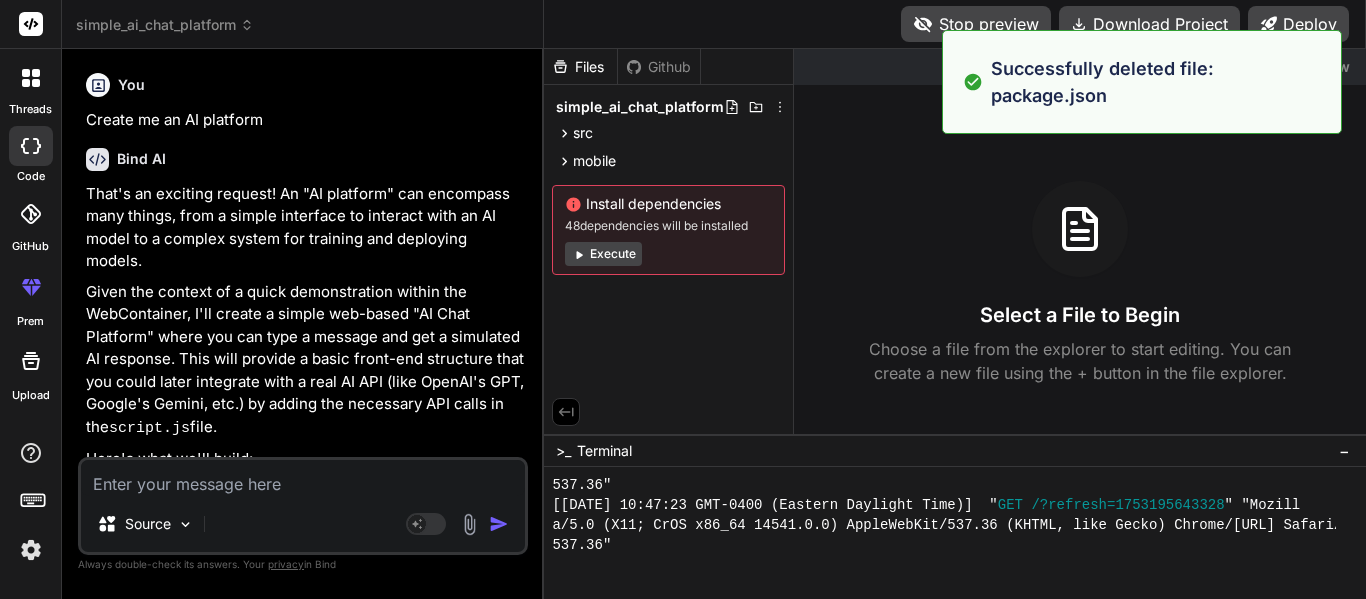 click on "Files Github simple_ai_chat_platform src mobile  Install dependencies 48  dependencies will be installed Execute" at bounding box center (669, 241) 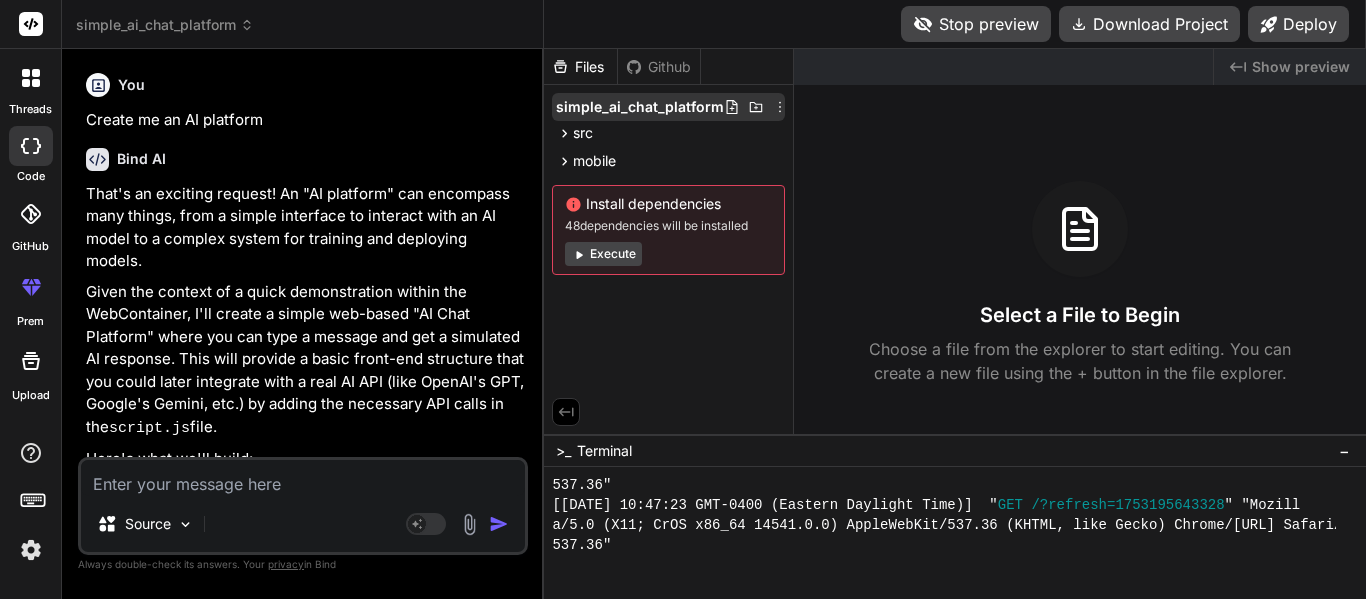 click 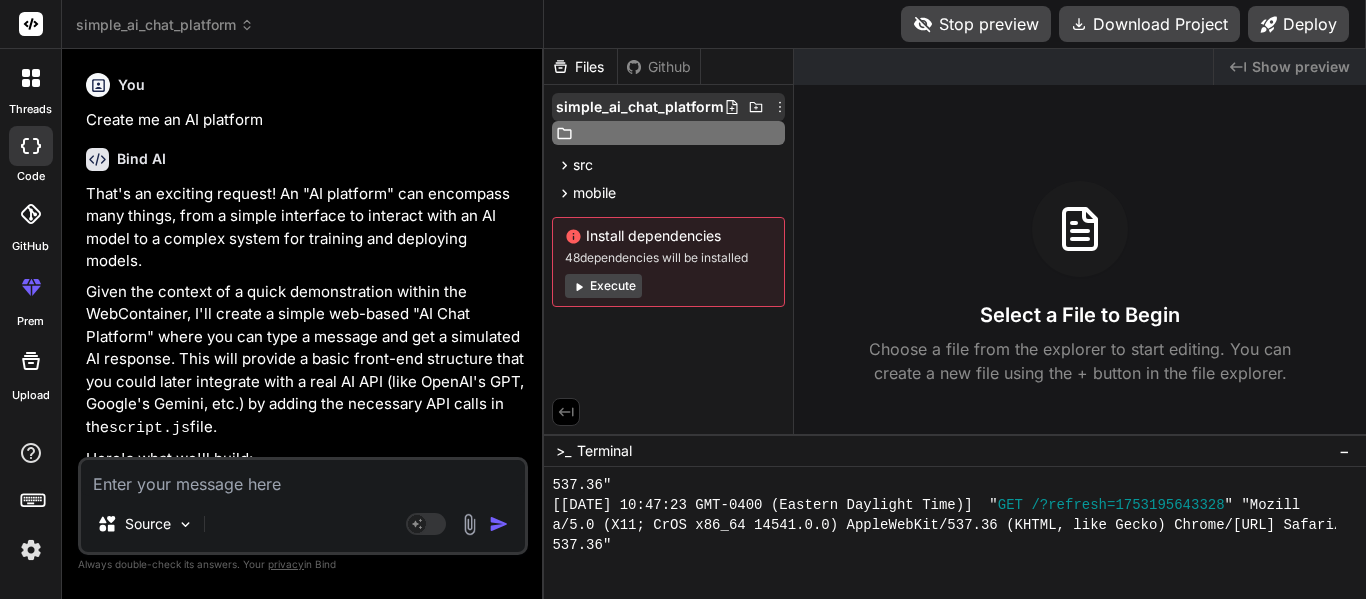 click 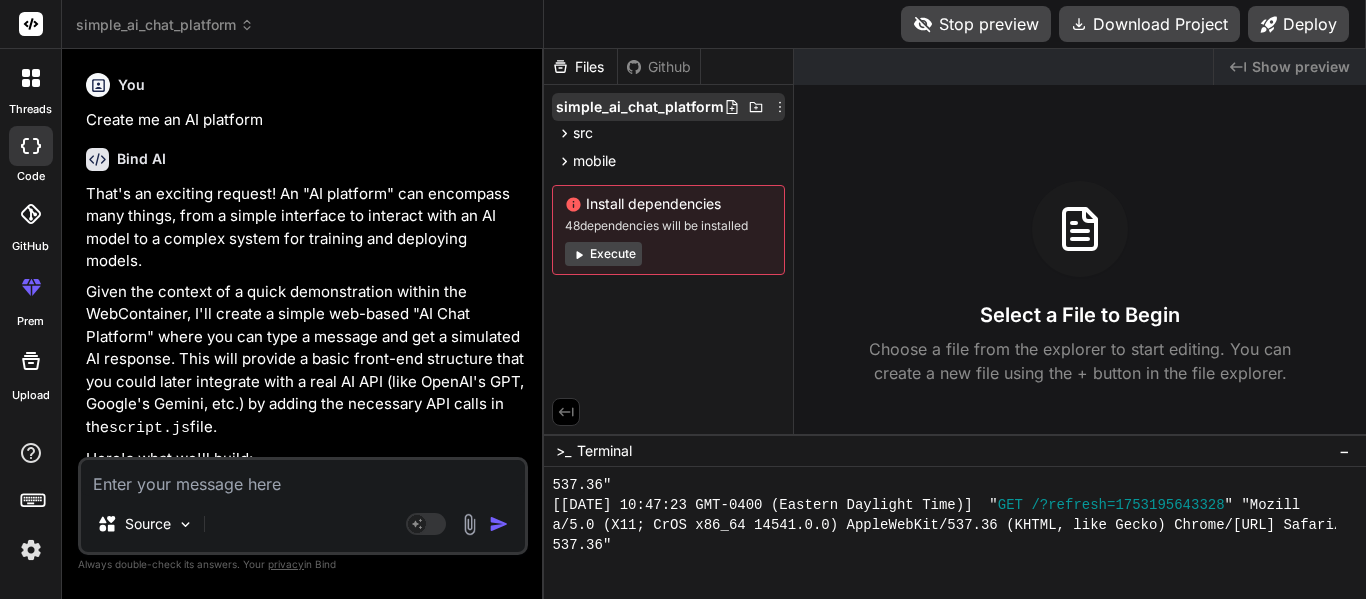 click 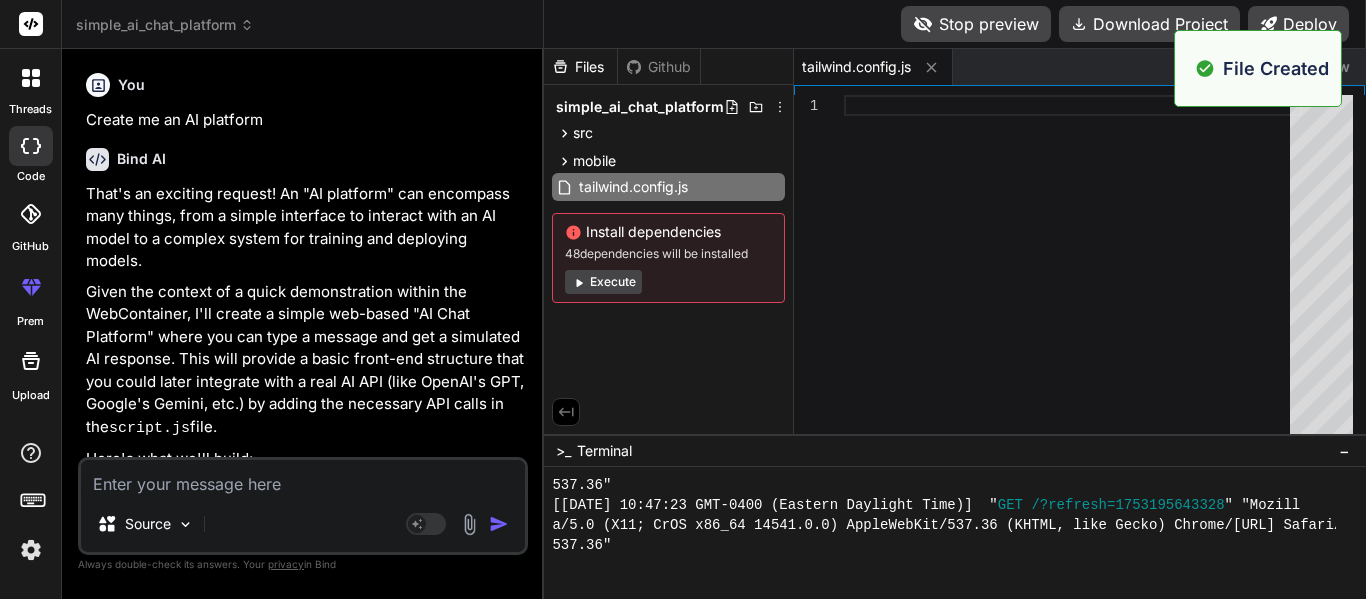 click at bounding box center (1073, 269) 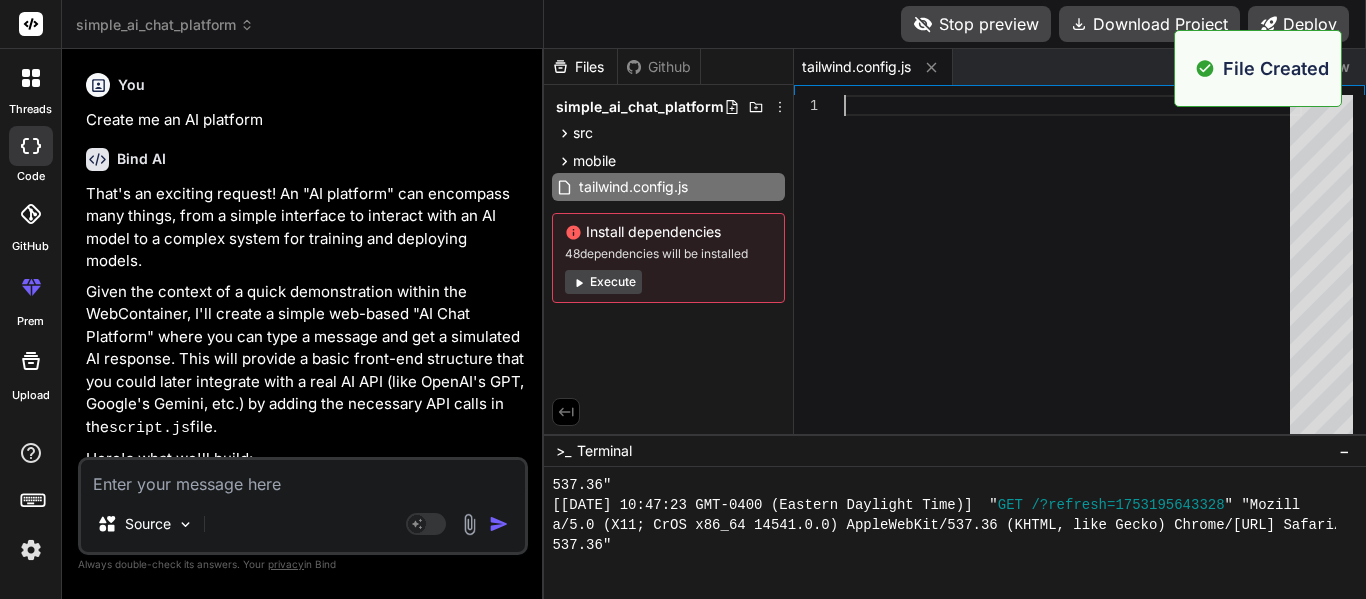 scroll, scrollTop: 0, scrollLeft: 0, axis: both 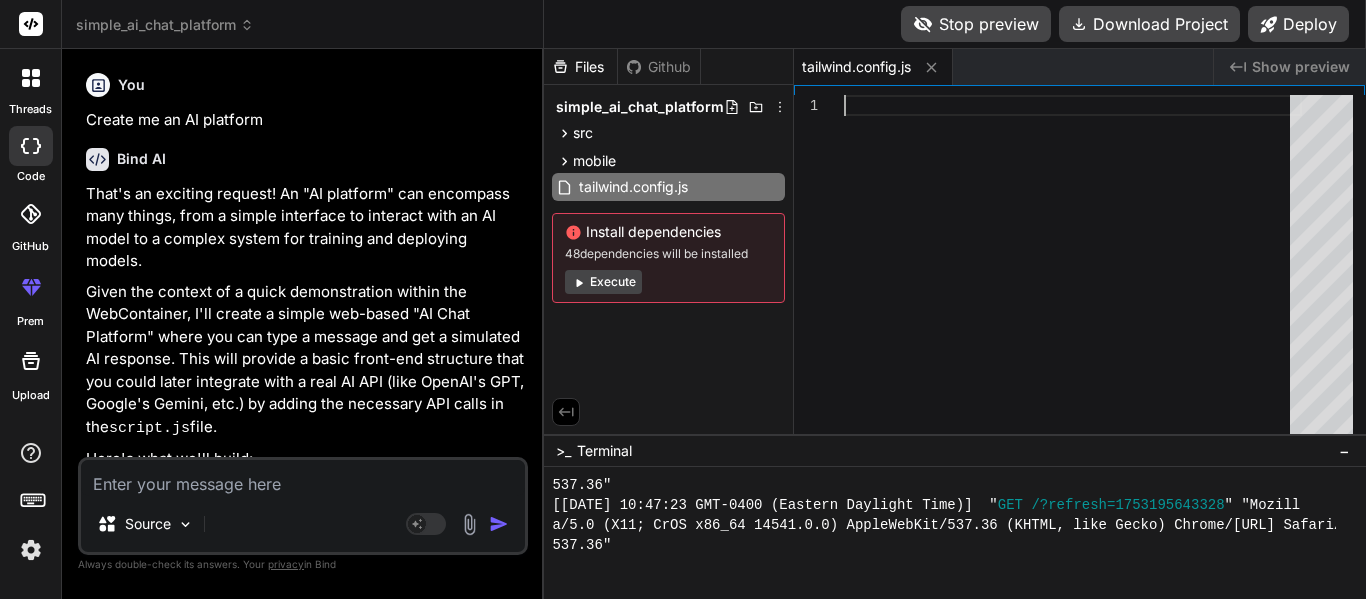 click on "1" at bounding box center (819, 269) 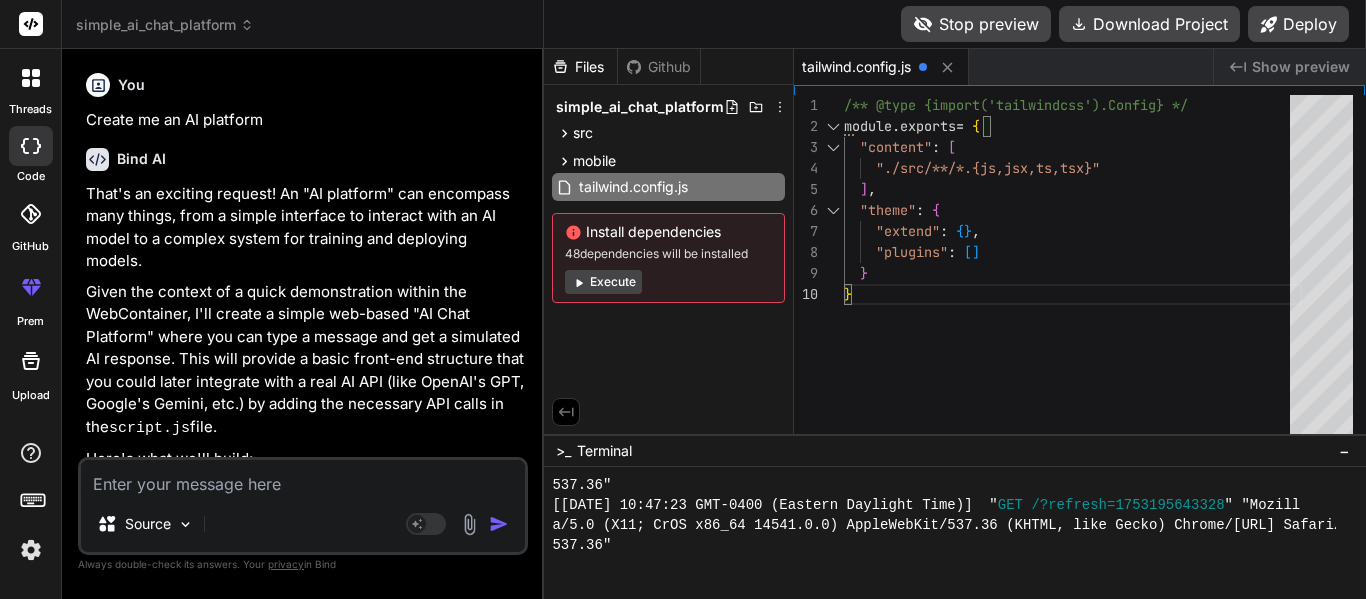 click on "Files Github simple_ai_chat_platform src mobile tailwind.config.js  Install dependencies 48  dependencies will be installed Execute" at bounding box center (669, 241) 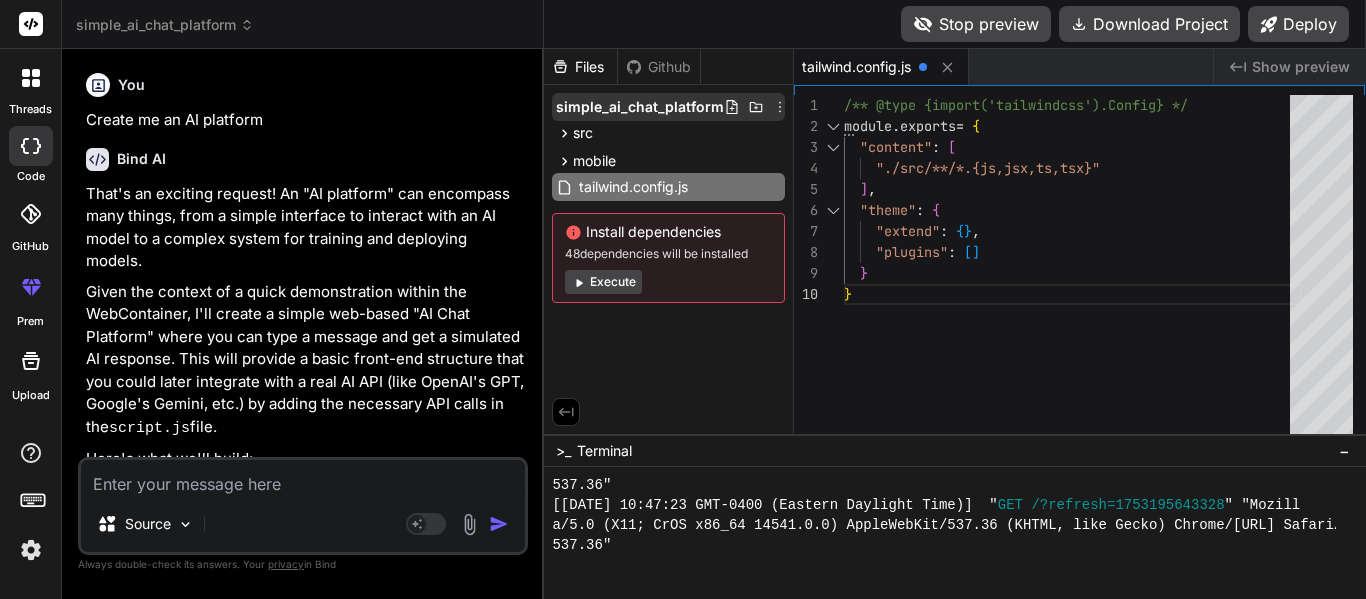 click 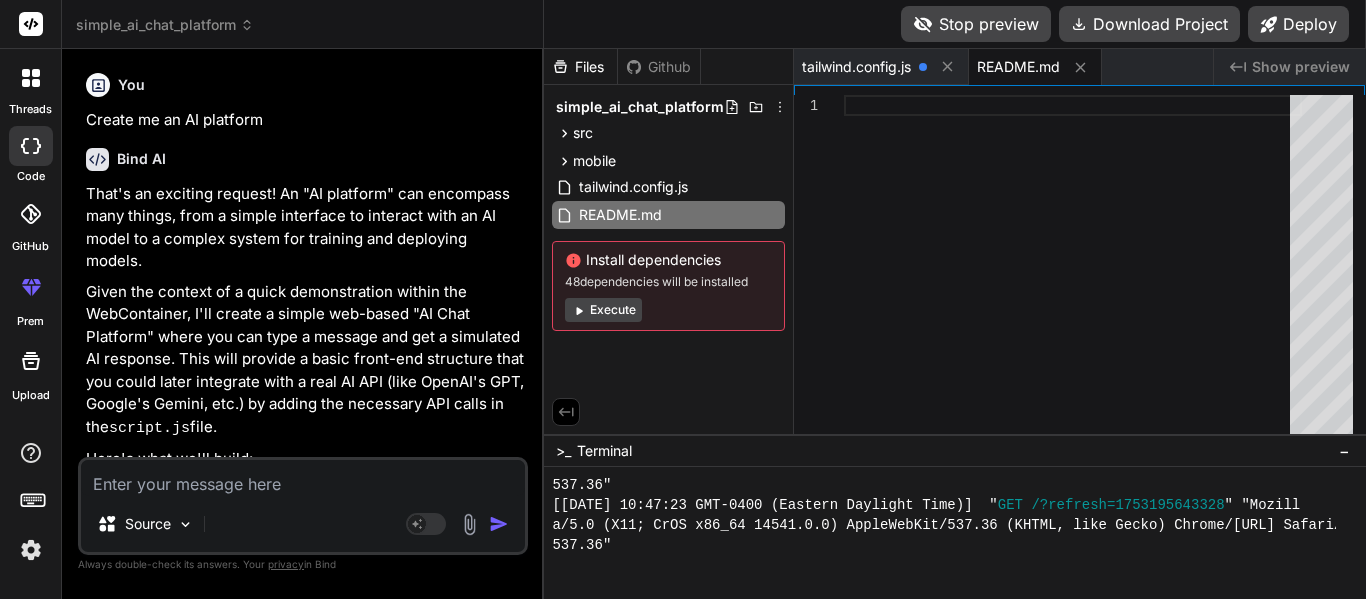 click at bounding box center [1073, 269] 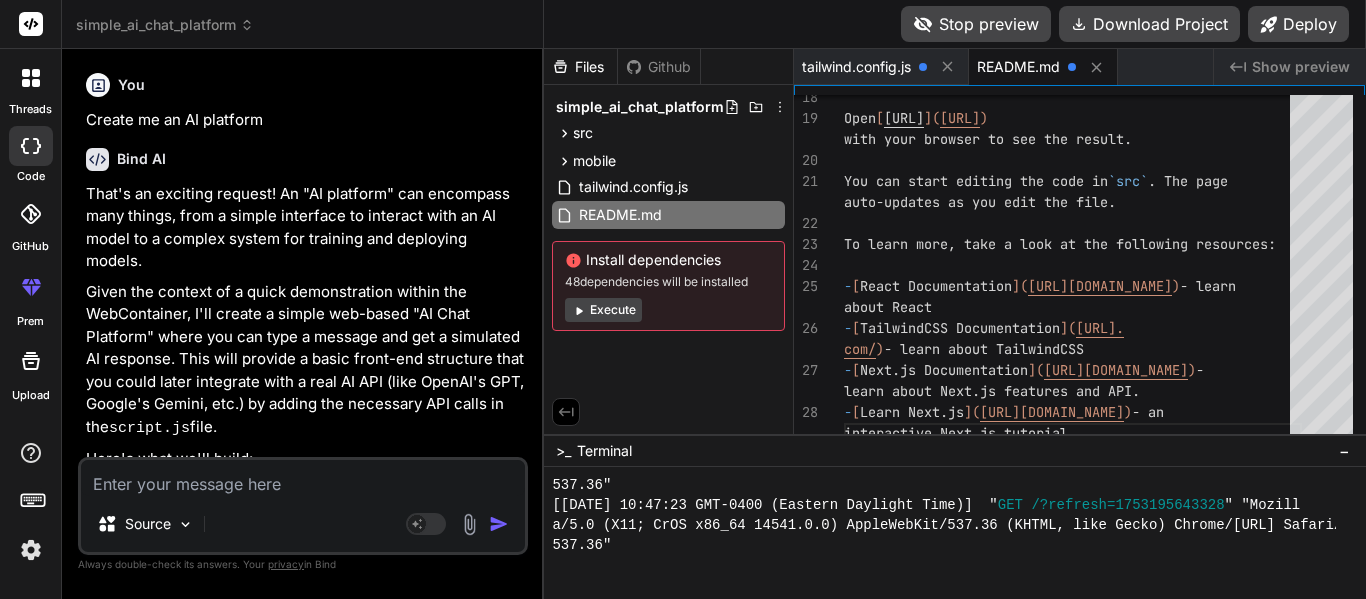 click on "Show preview" at bounding box center [1301, 67] 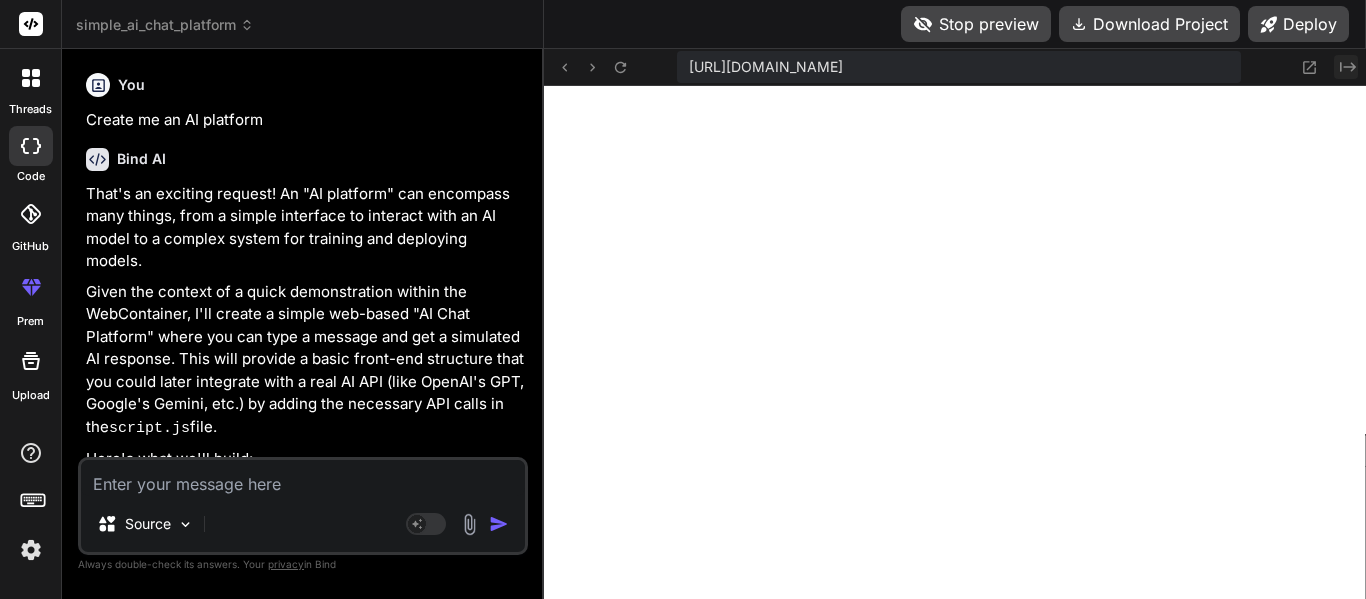 click on "Created with Pixso." 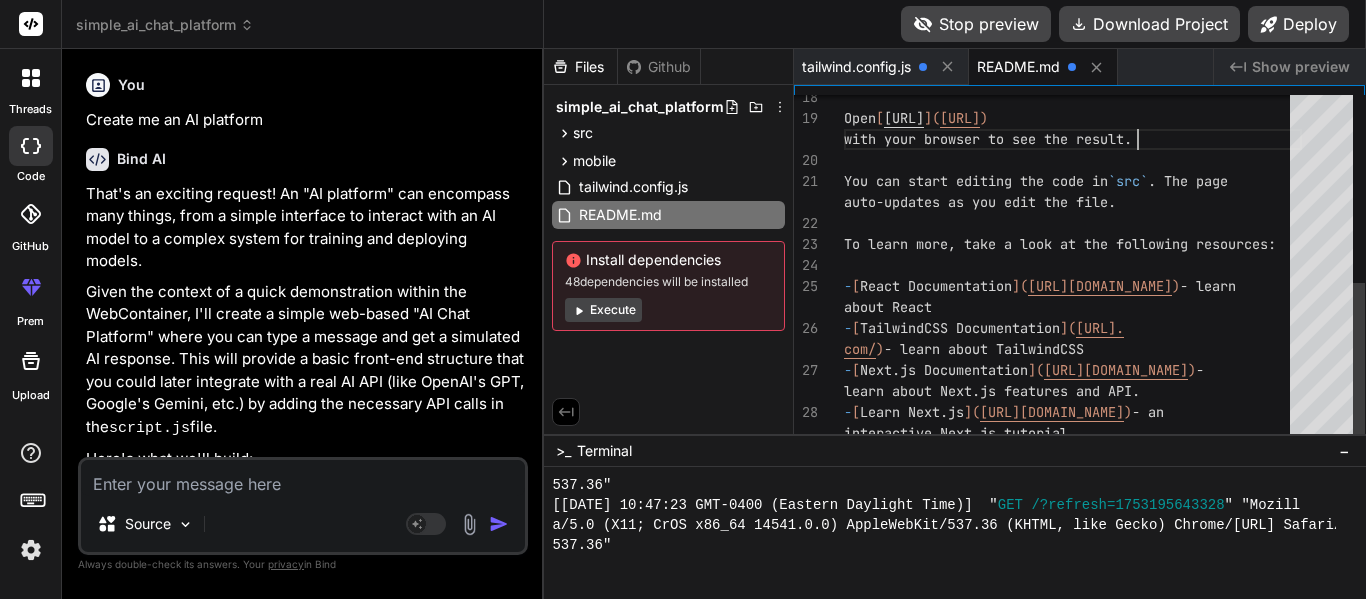 click on "Open  [ [URL] ]( [URL] )   with your browser to see the result. You can start editing the code in  `src` . The page  auto-updates as you edit the file. To learn more, take a look at the following resour ces: -  [ React Documentation ]( [URL][DOMAIN_NAME] )  - learn  about React -  [ TailwindCSS Documentation ]( [URL]. com/ )  - learn about TailwindCSS -  [ Next.js Documentation ]( [URL][DOMAIN_NAME] )  -  learn about Next.js features and API. -  [ Learn Next.js ]( [URL][DOMAIN_NAME] )  - an  interactive Next.js tutorial." at bounding box center [1073, 66] 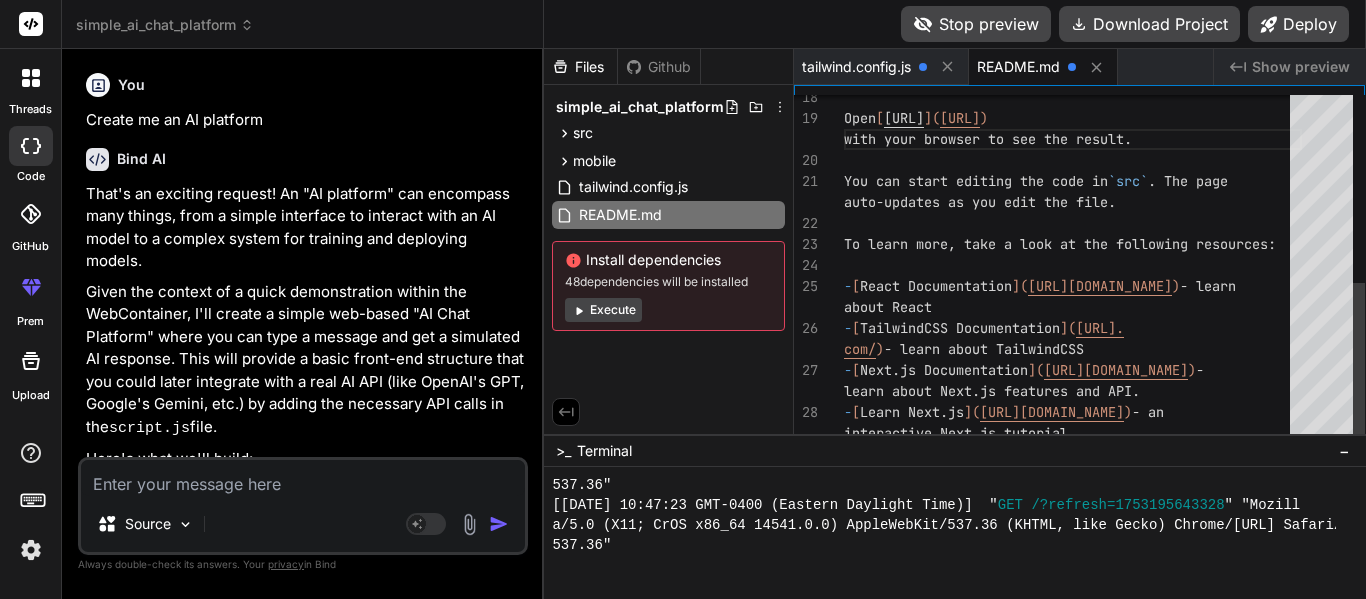 click on "Open  [ [URL] ]( [URL] )   with your browser to see the result. You can start editing the code in  `src` . The page  auto-updates as you edit the file. To learn more, take a look at the following resour ces: -  [ React Documentation ]( [URL][DOMAIN_NAME] )  - learn  about React -  [ TailwindCSS Documentation ]( [URL]. com/ )  - learn about TailwindCSS -  [ Next.js Documentation ]( [URL][DOMAIN_NAME] )  -  learn about Next.js features and API. -  [ Learn Next.js ]( [URL][DOMAIN_NAME] )  - an  interactive Next.js tutorial." at bounding box center (1073, 66) 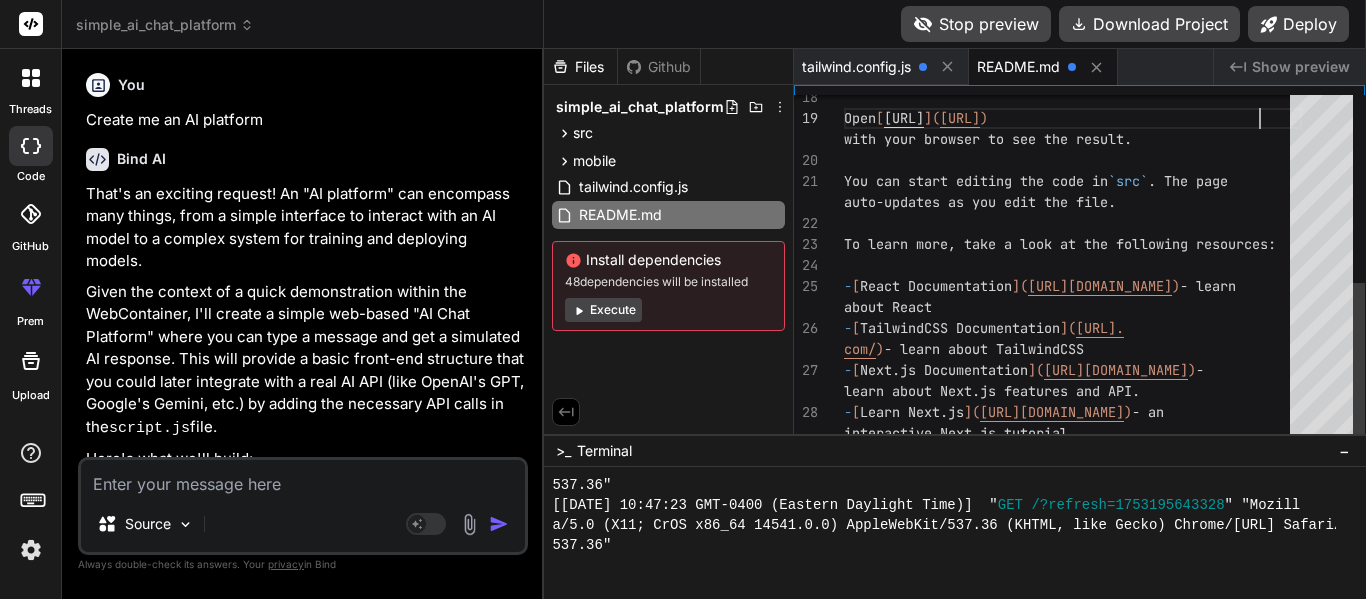 click on "Open  [ [URL] ]( [URL] )   with your browser to see the result. You can start editing the code in  `src` . The page  auto-updates as you edit the file. To learn more, take a look at the following resour ces: -  [ React Documentation ]( [URL][DOMAIN_NAME] )  - learn  about React -  [ TailwindCSS Documentation ]( [URL]. com/ )  - learn about TailwindCSS -  [ Next.js Documentation ]( [URL][DOMAIN_NAME] )  -  learn about Next.js features and API. -  [ Learn Next.js ]( [URL][DOMAIN_NAME] )  - an  interactive Next.js tutorial." at bounding box center [1073, 66] 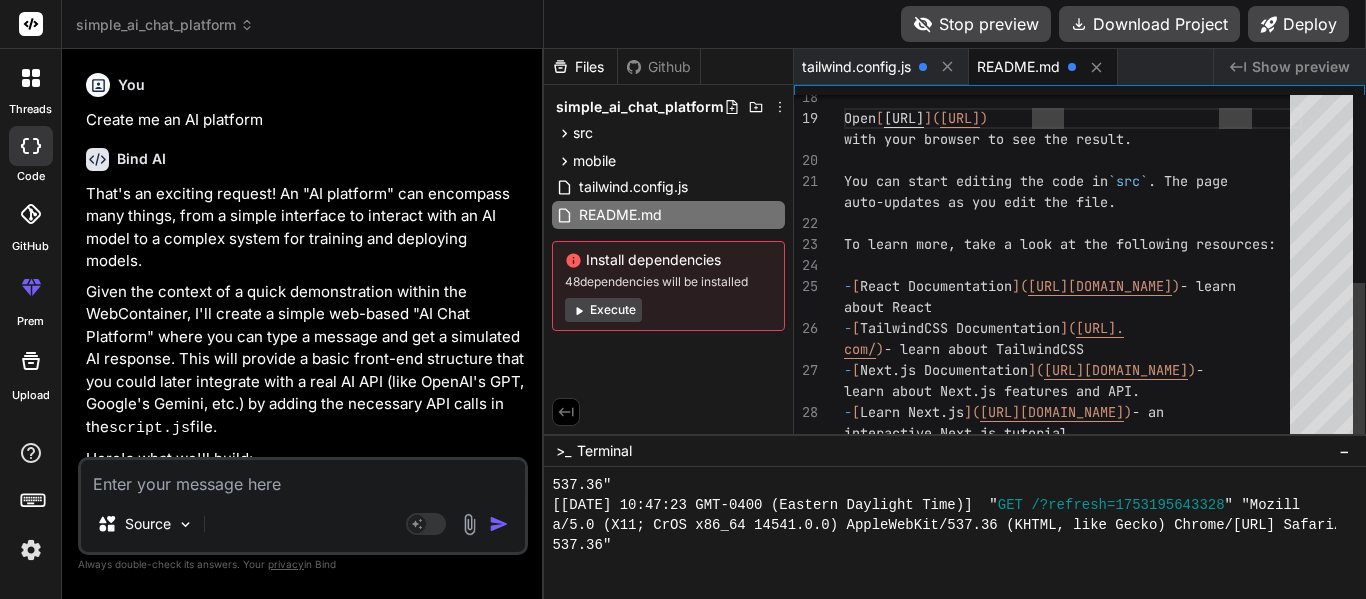 click on "Open  [ [URL] ]( [URL] )   with your browser to see the result. You can start editing the code in  `src` . The page  auto-updates as you edit the file. To learn more, take a look at the following resour ces: -  [ React Documentation ]( [URL][DOMAIN_NAME] )  - learn  about React -  [ TailwindCSS Documentation ]( [URL]. com/ )  - learn about TailwindCSS -  [ Next.js Documentation ]( [URL][DOMAIN_NAME] )  -  learn about Next.js features and API. -  [ Learn Next.js ]( [URL][DOMAIN_NAME] )  - an  interactive Next.js tutorial." at bounding box center (1073, 66) 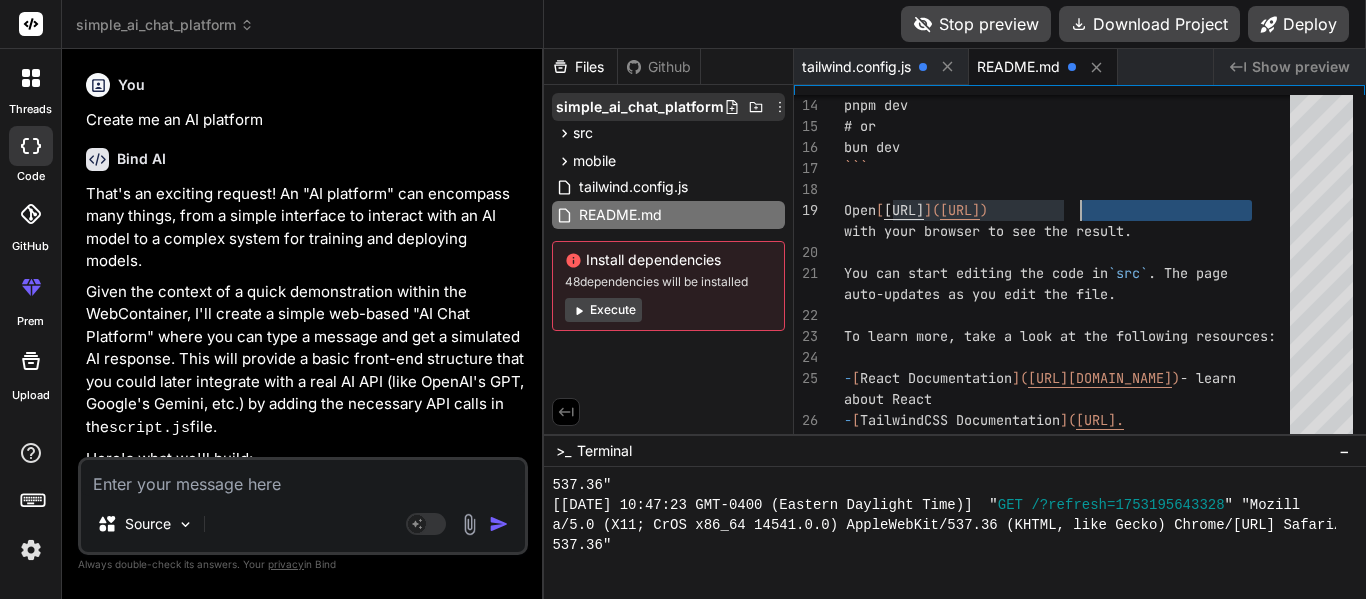 click 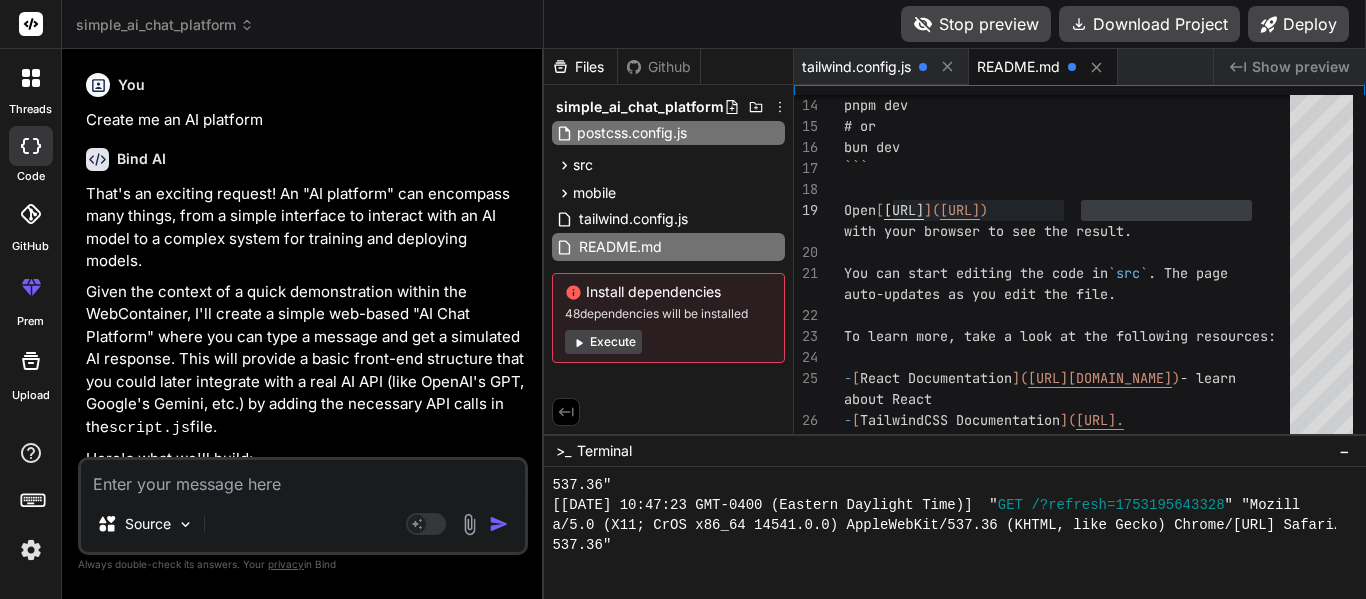 scroll, scrollTop: 0, scrollLeft: 68, axis: horizontal 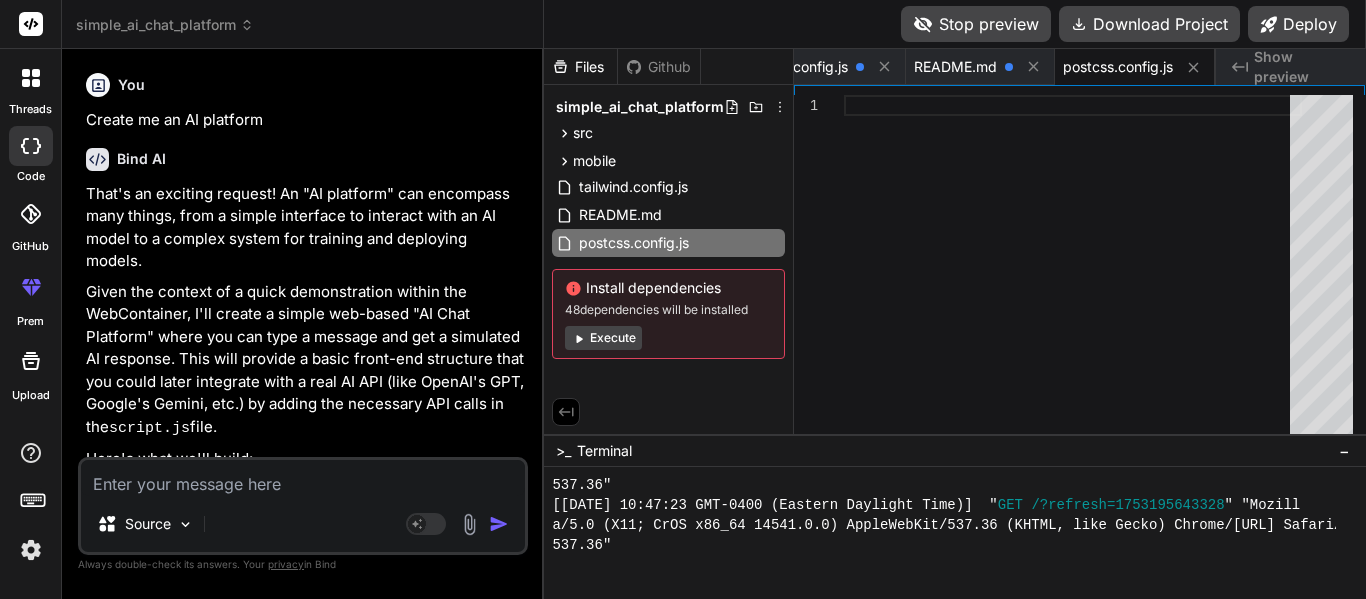 click at bounding box center [1073, 269] 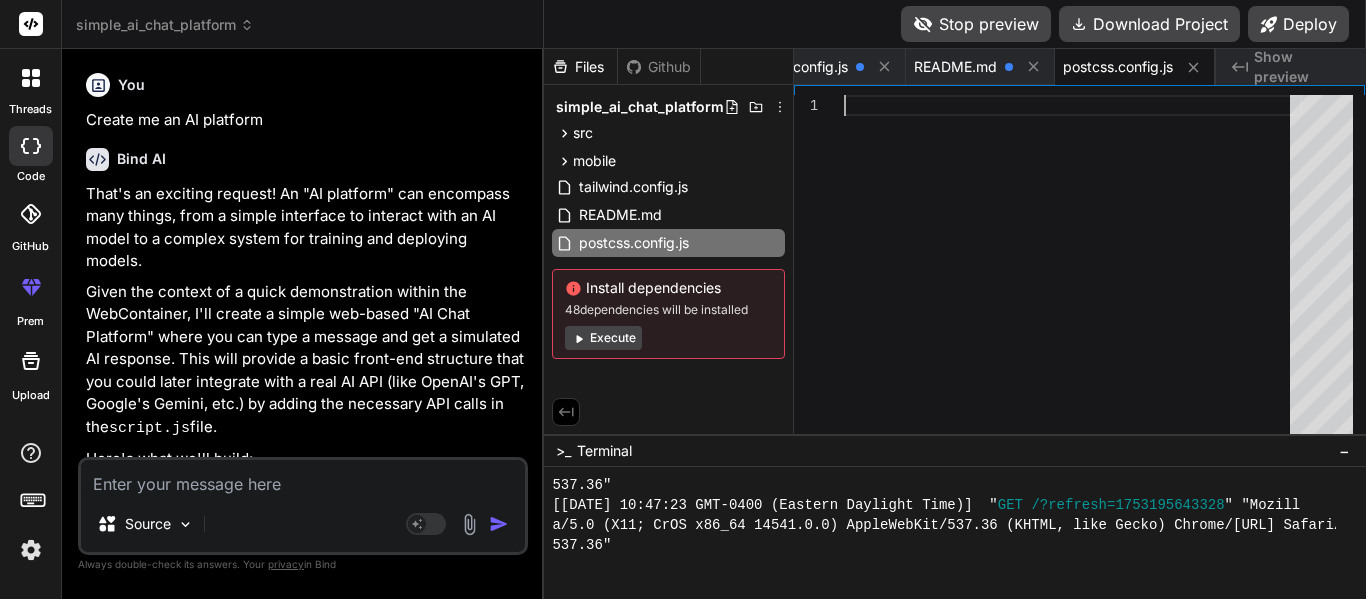 scroll, scrollTop: 0, scrollLeft: 0, axis: both 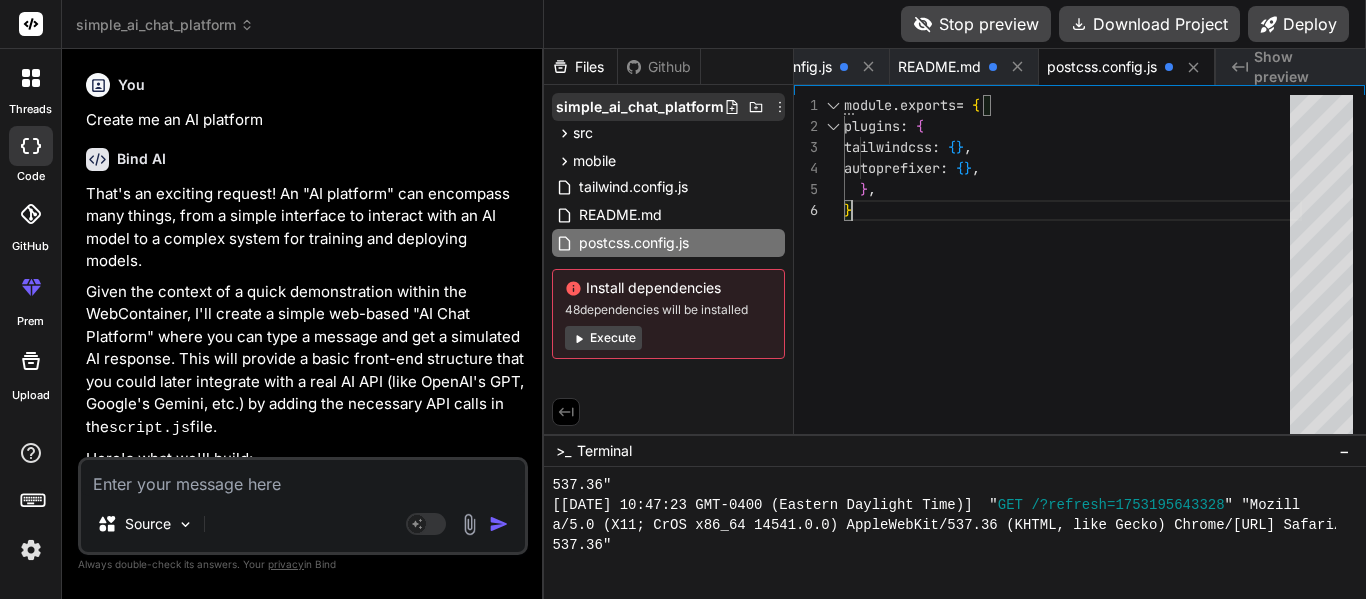 click 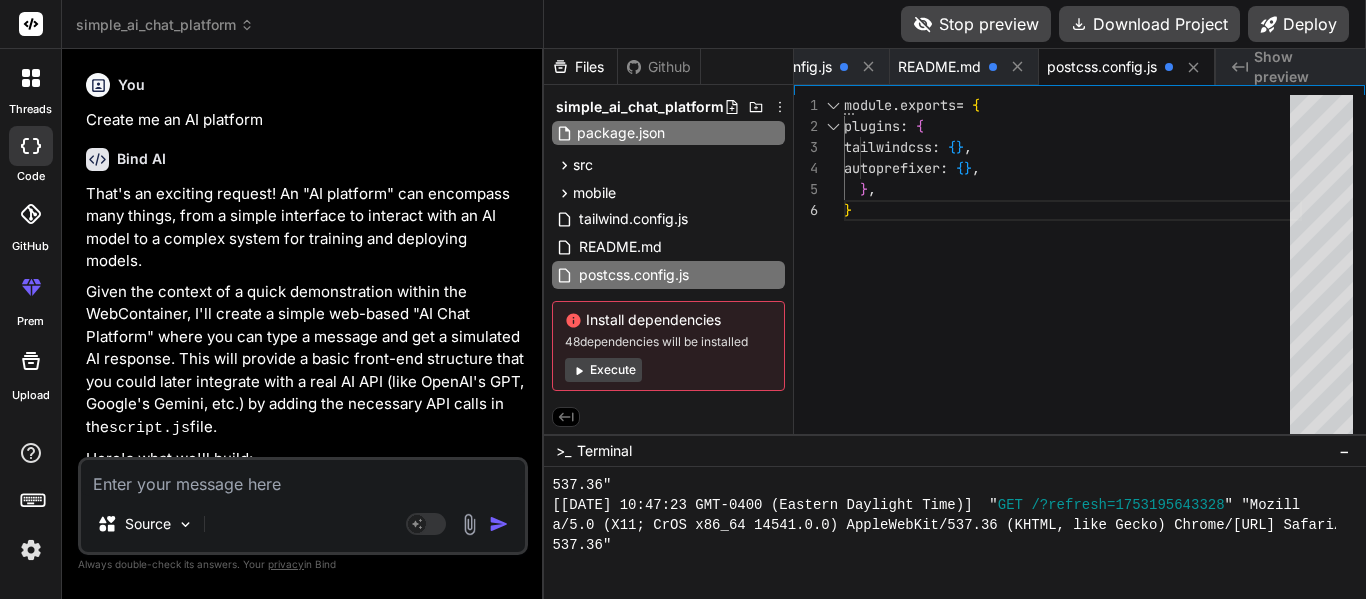 scroll, scrollTop: 0, scrollLeft: 222, axis: horizontal 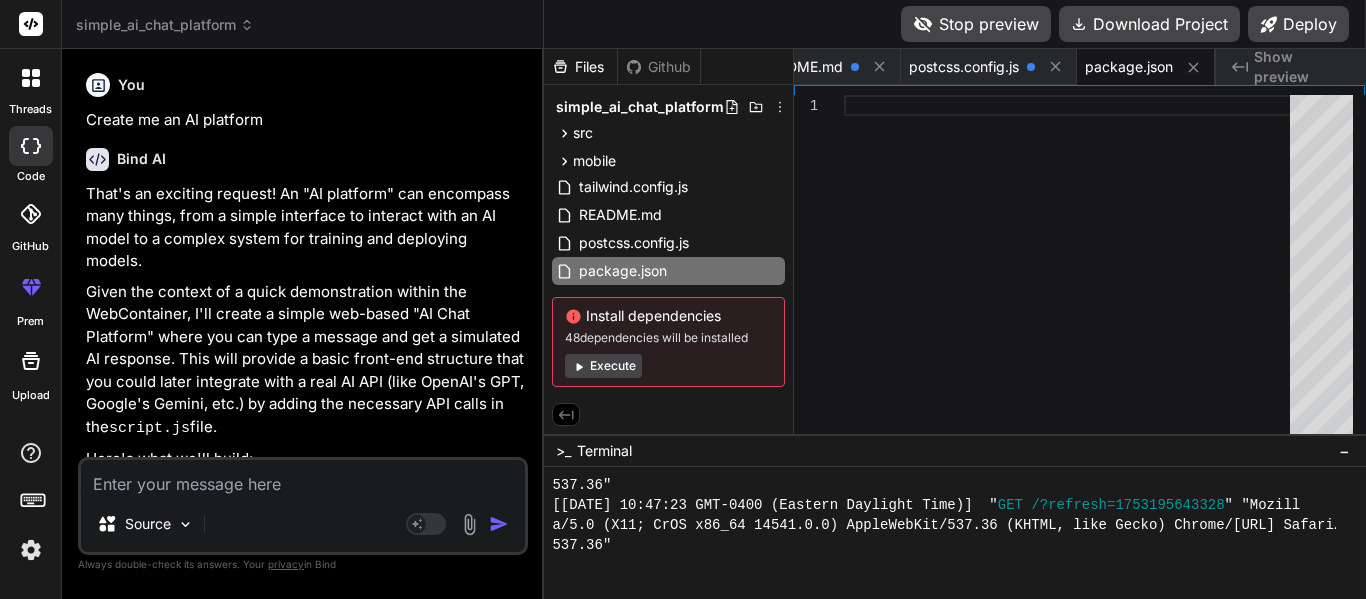 click at bounding box center (1073, 269) 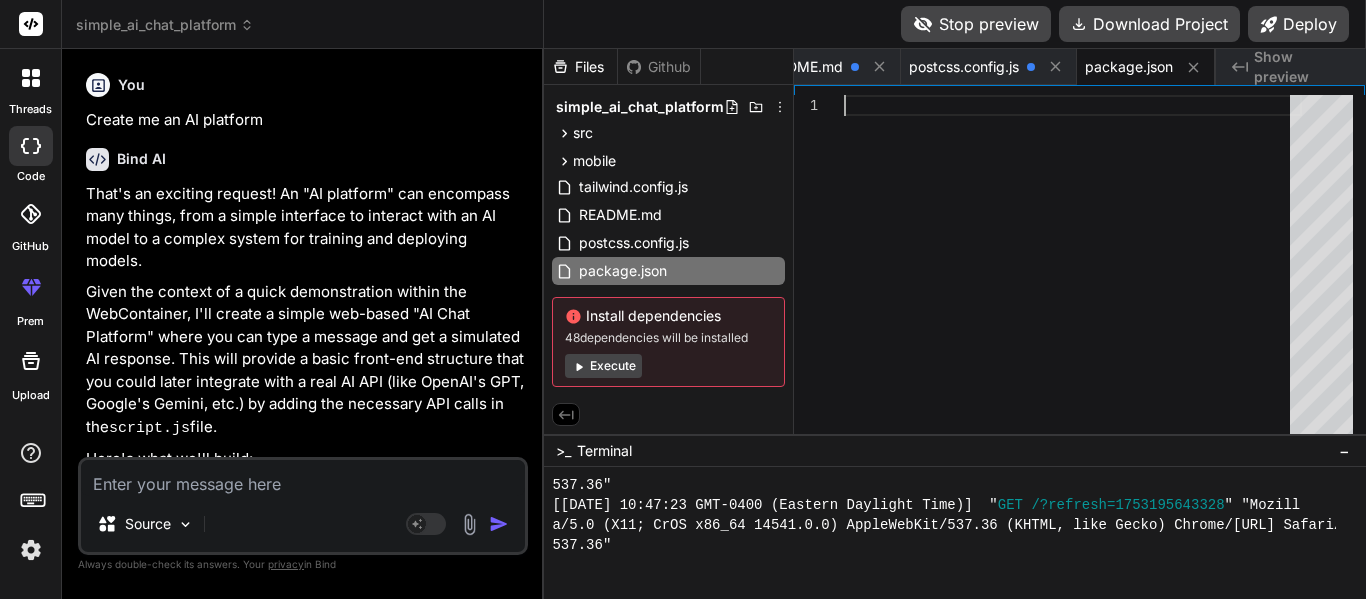 scroll, scrollTop: 0, scrollLeft: 238, axis: horizontal 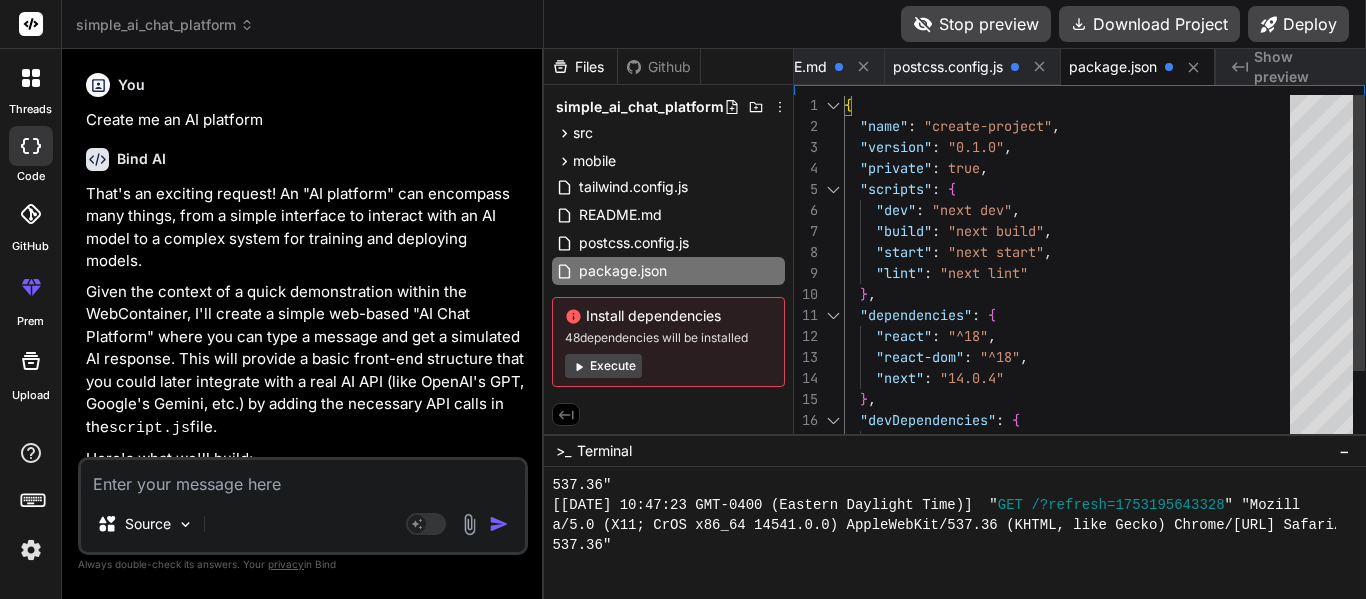 click on ""dev" :   "next dev" ,      "build" :   "next build" ,      "start" :   "next start" ,      "lint" :   "next lint"    } ,    "dependencies" :   {      "react" :   "^18" ,      "react-dom" :   "^18" ,      "next" :   "14.0.4"    } ,    "devDependencies" :   {      "autoprefixer" :   "^10.0.1" ,    "scripts" :   { {    "name" :   "create-project" ,    "version" :   "0.1.0" ,    "private" :   true ," at bounding box center [1073, 315] 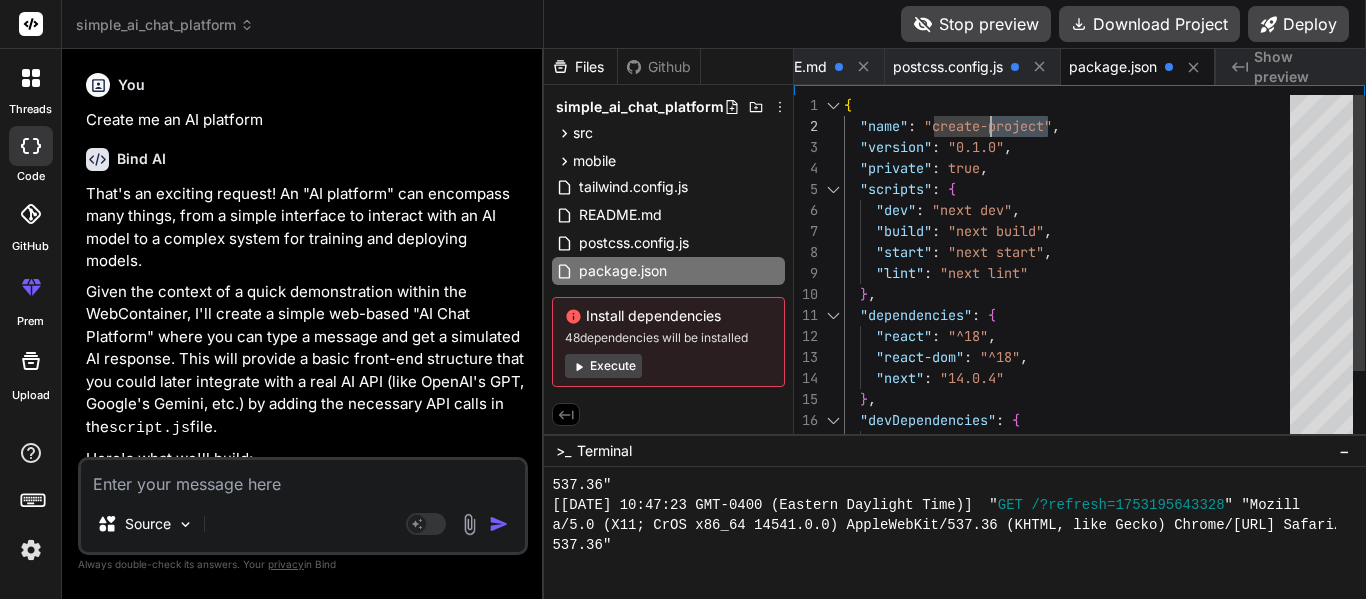 scroll, scrollTop: 22, scrollLeft: 0, axis: vertical 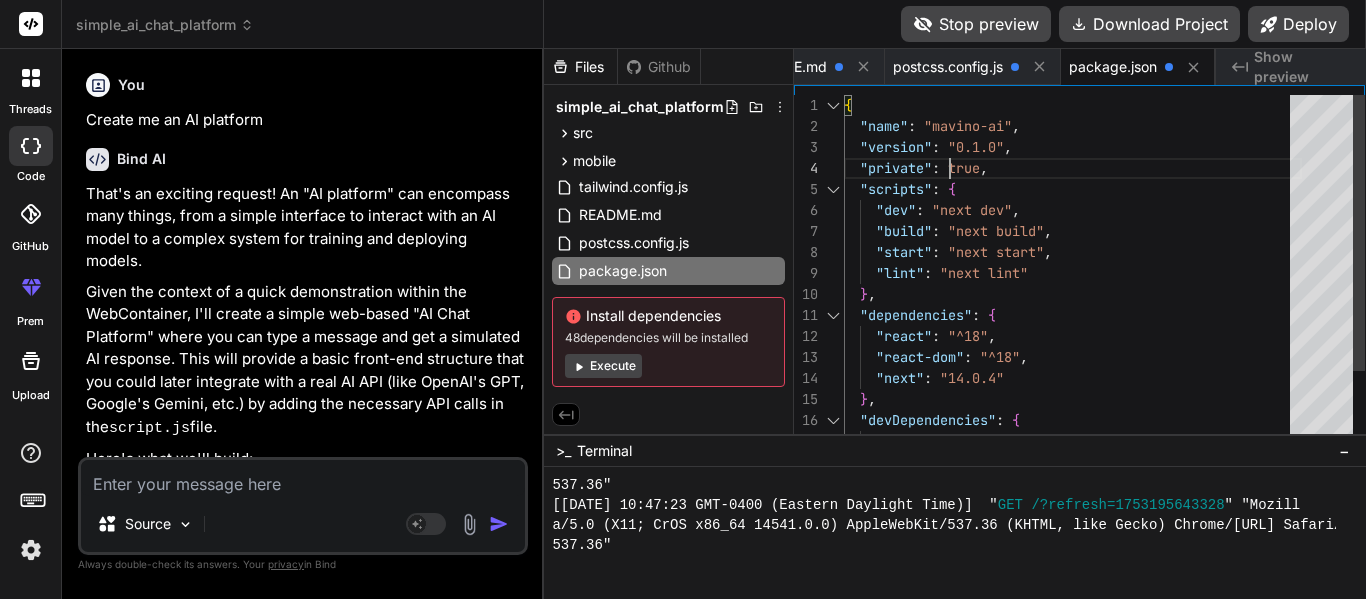 click on ""dev" :   "next dev" ,      "build" :   "next build" ,      "start" :   "next start" ,      "lint" :   "next lint"    } ,    "dependencies" :   {      "react" :   "^18" ,      "react-dom" :   "^18" ,      "next" :   "14.0.4"    } ,    "devDependencies" :   {      "autoprefixer" :   "^10.0.1" ,    "scripts" :   { {    "name" :   "[PERSON_NAME]-ai" ,    "version" :   "0.1.0" ,    "private" :   true ," at bounding box center (1073, 315) 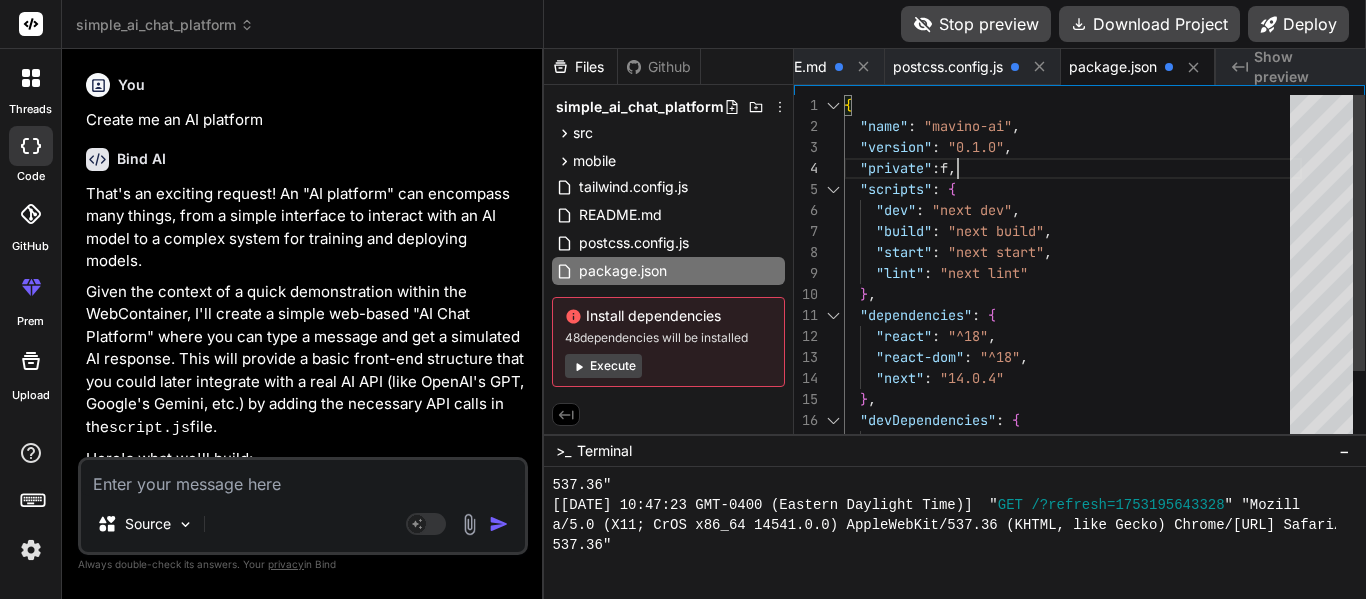 scroll, scrollTop: 64, scrollLeft: 0, axis: vertical 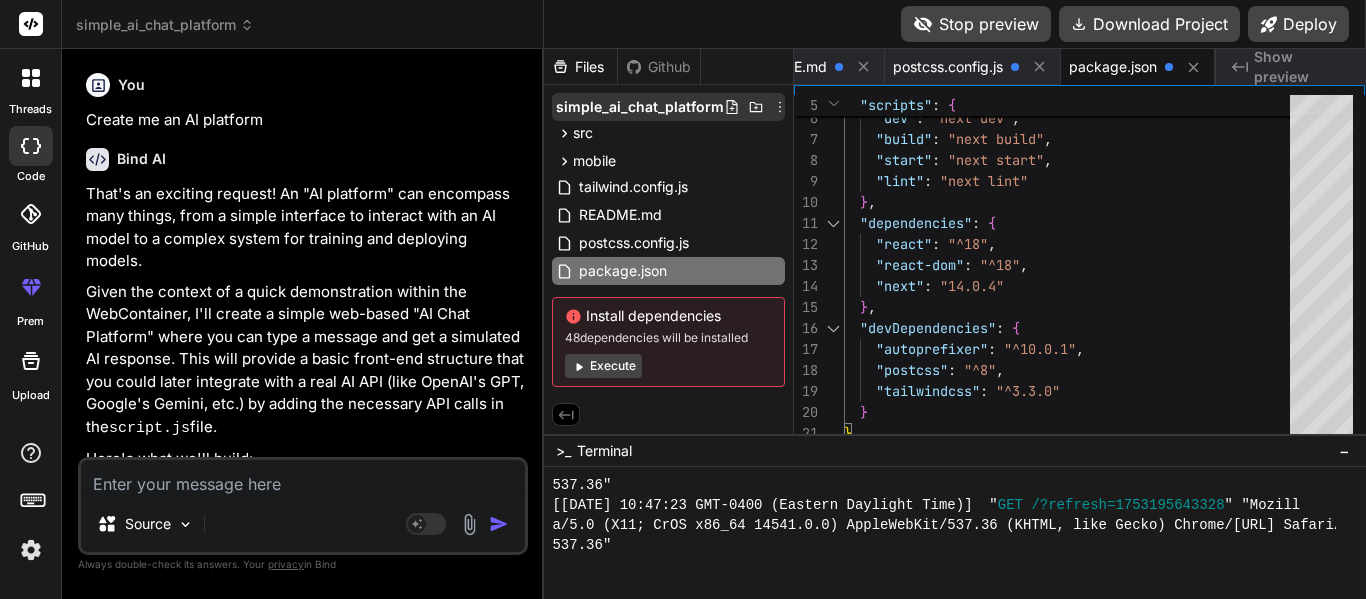 click 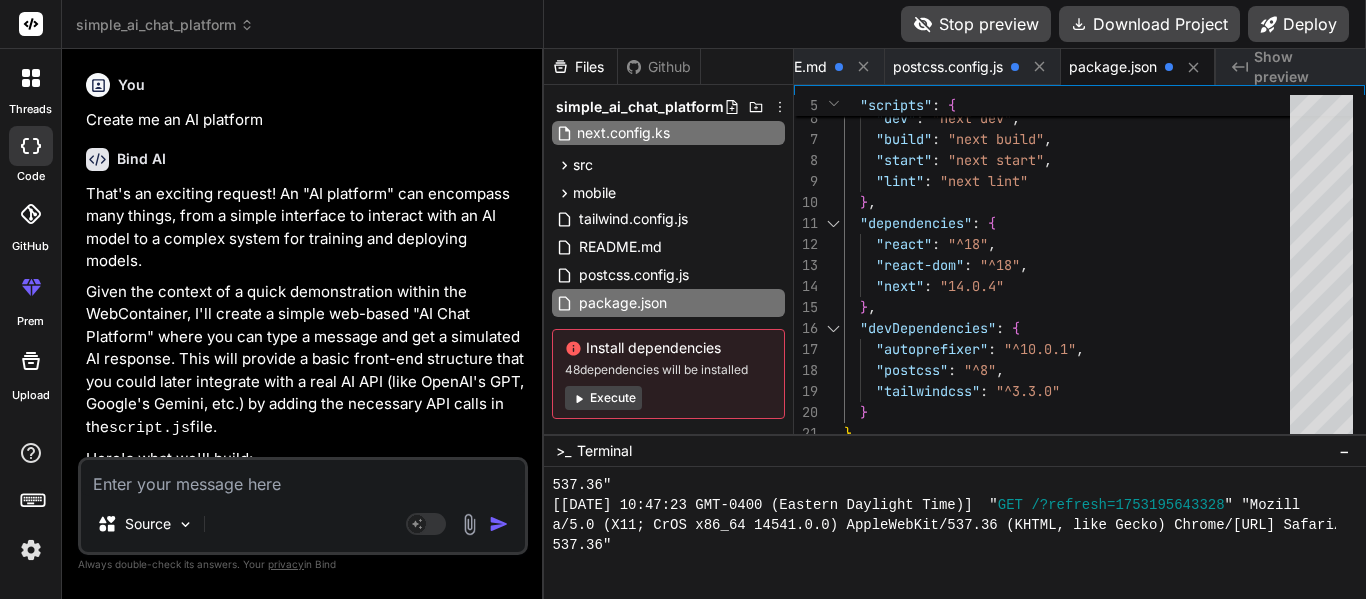 scroll, scrollTop: 0, scrollLeft: 382, axis: horizontal 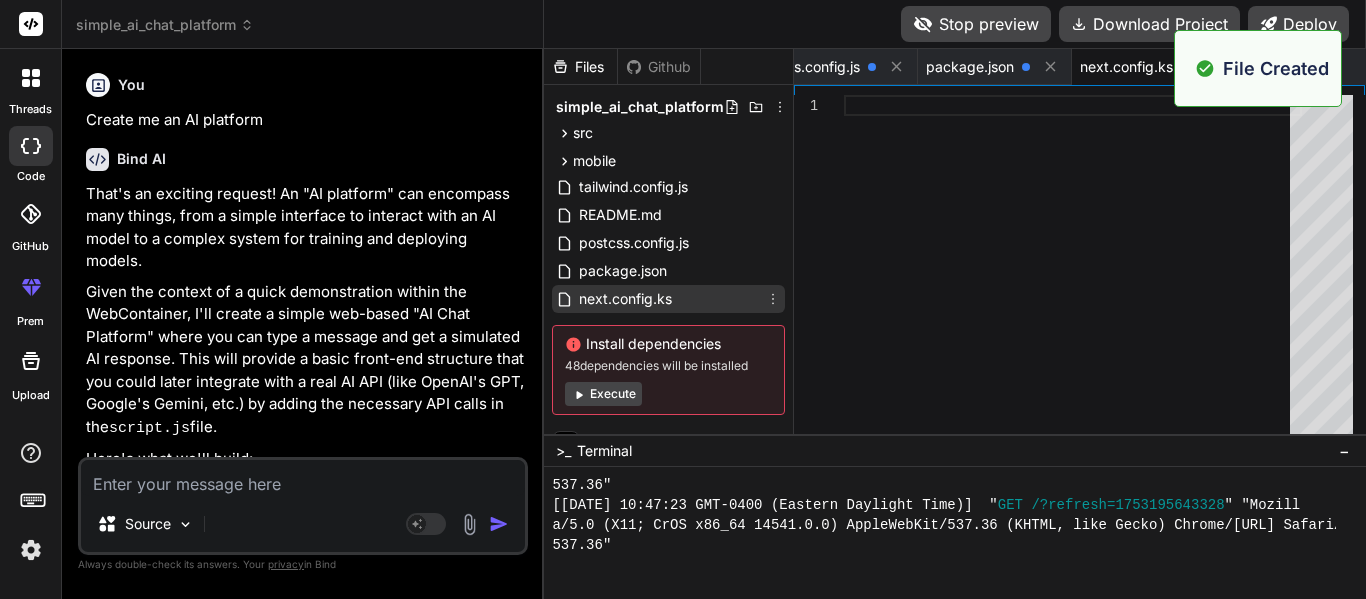 click 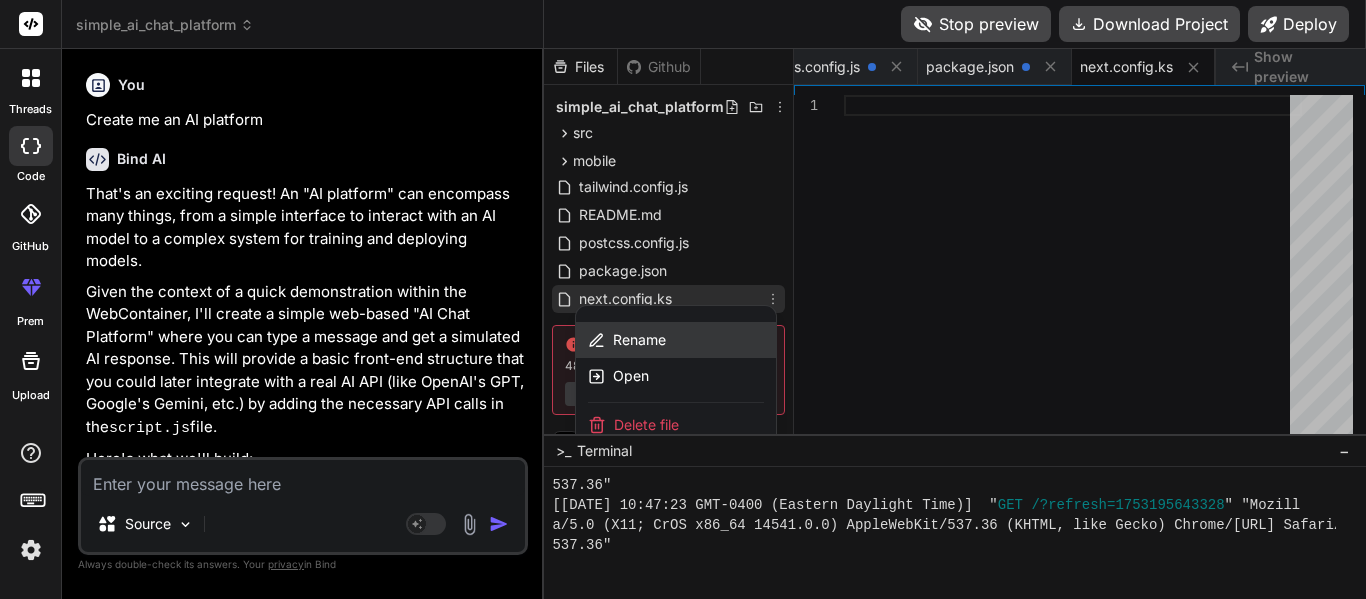 click on "Rename" at bounding box center (676, 340) 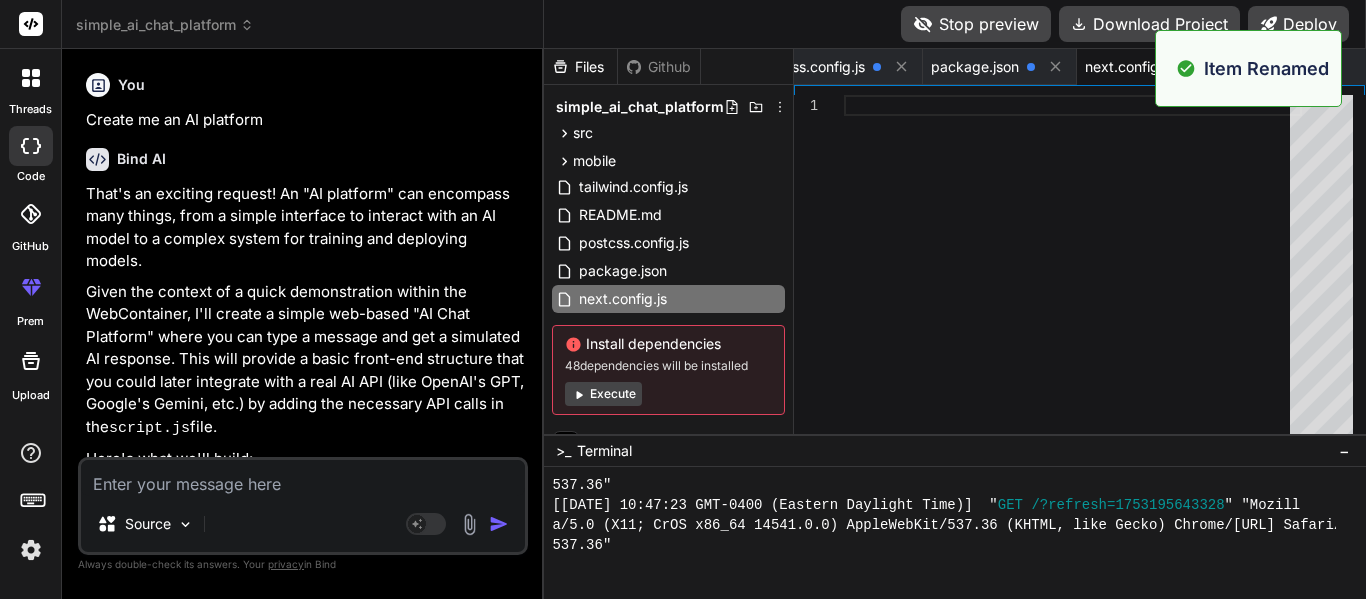 scroll, scrollTop: 0, scrollLeft: 378, axis: horizontal 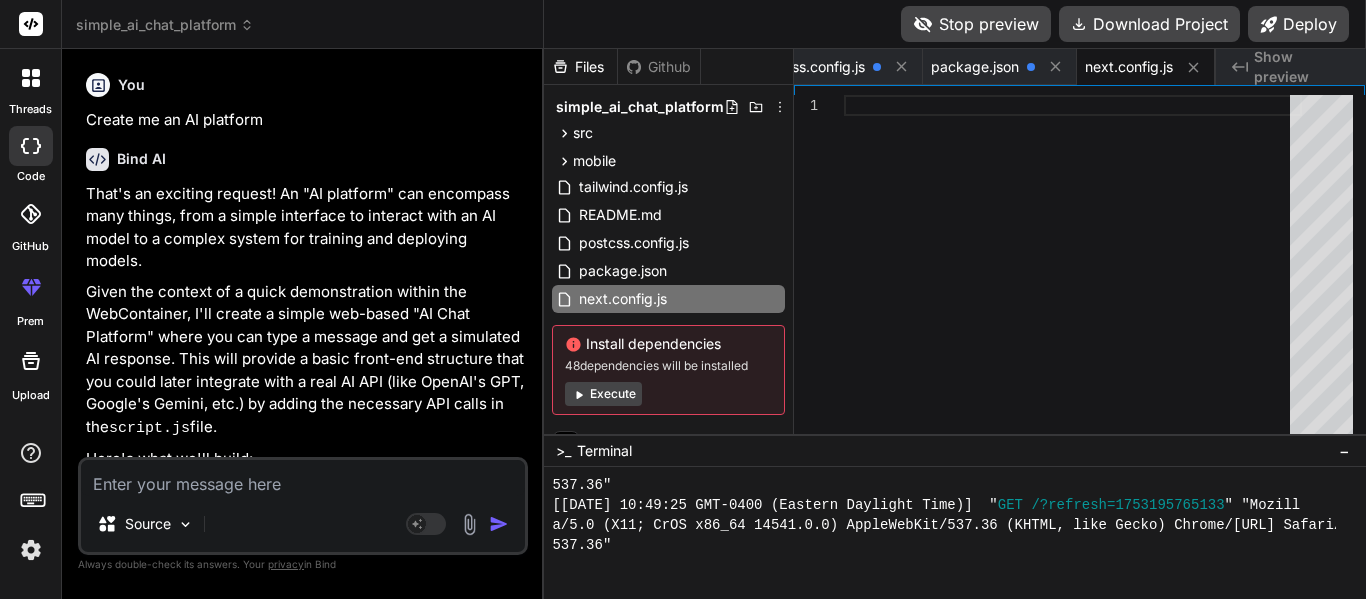 click at bounding box center (1073, 269) 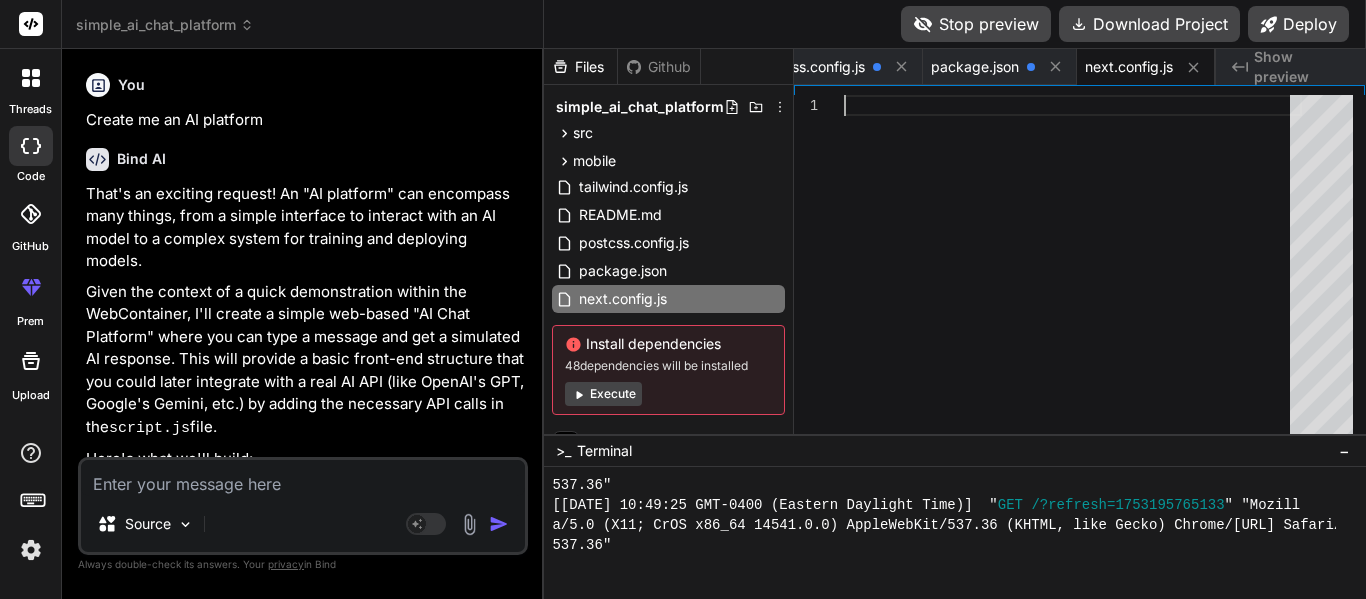 scroll, scrollTop: 0, scrollLeft: 394, axis: horizontal 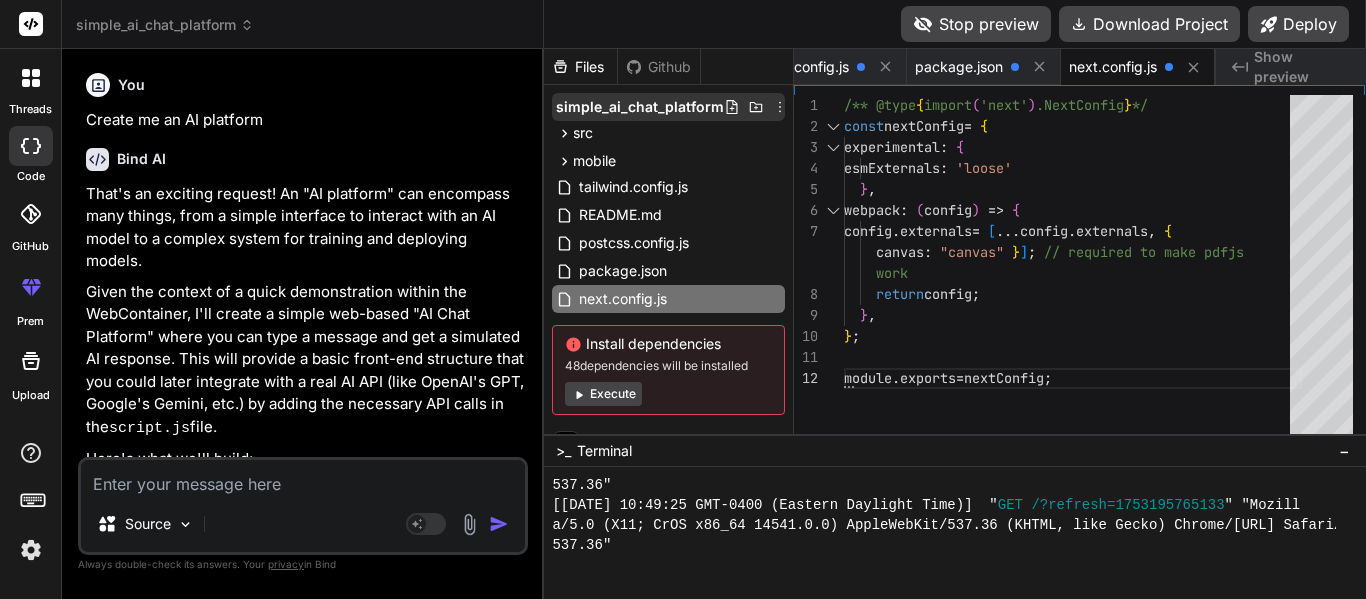 click 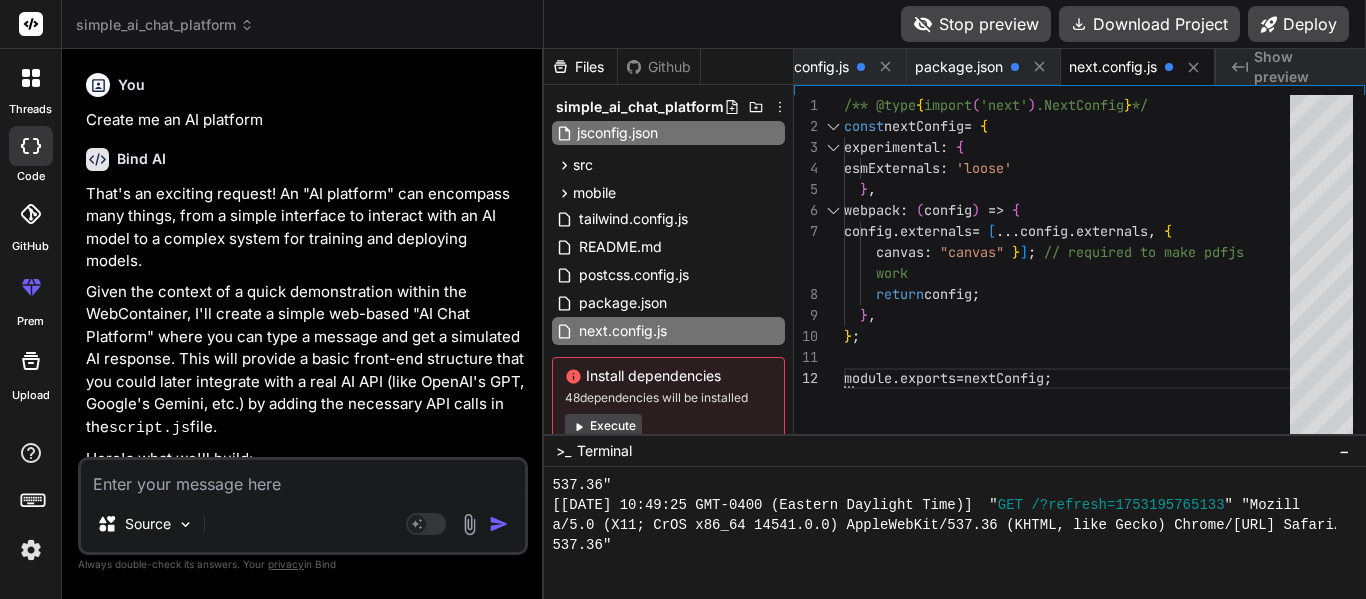 scroll, scrollTop: 0, scrollLeft: 528, axis: horizontal 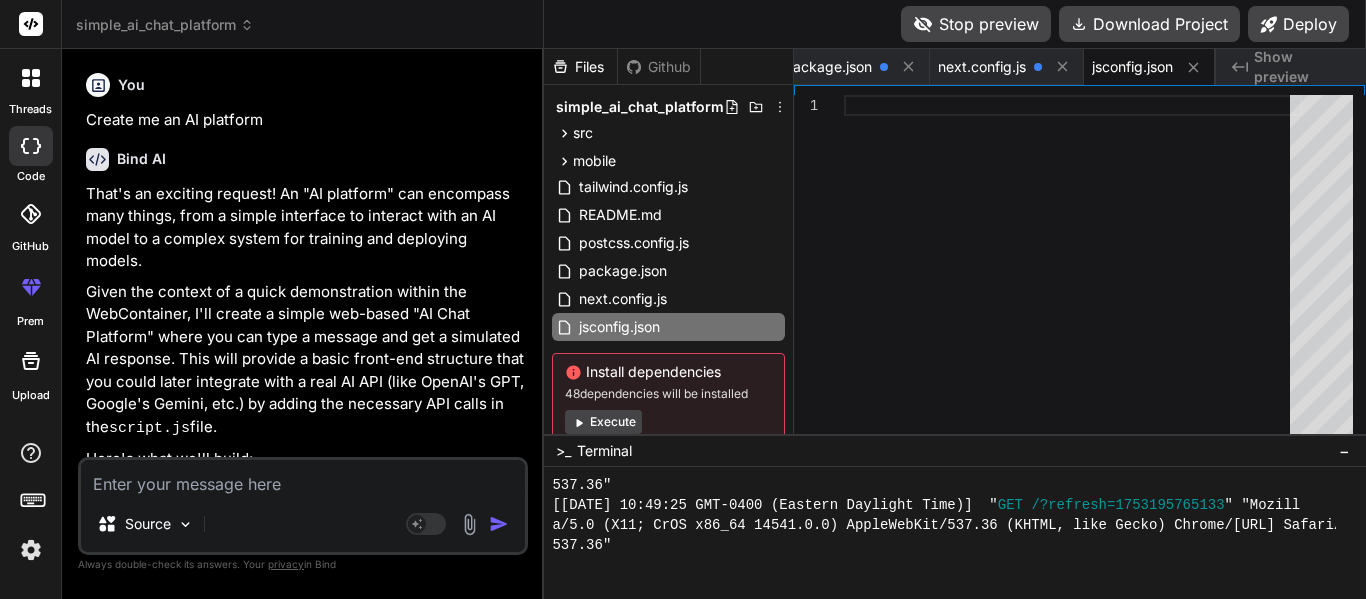 click at bounding box center (1073, 269) 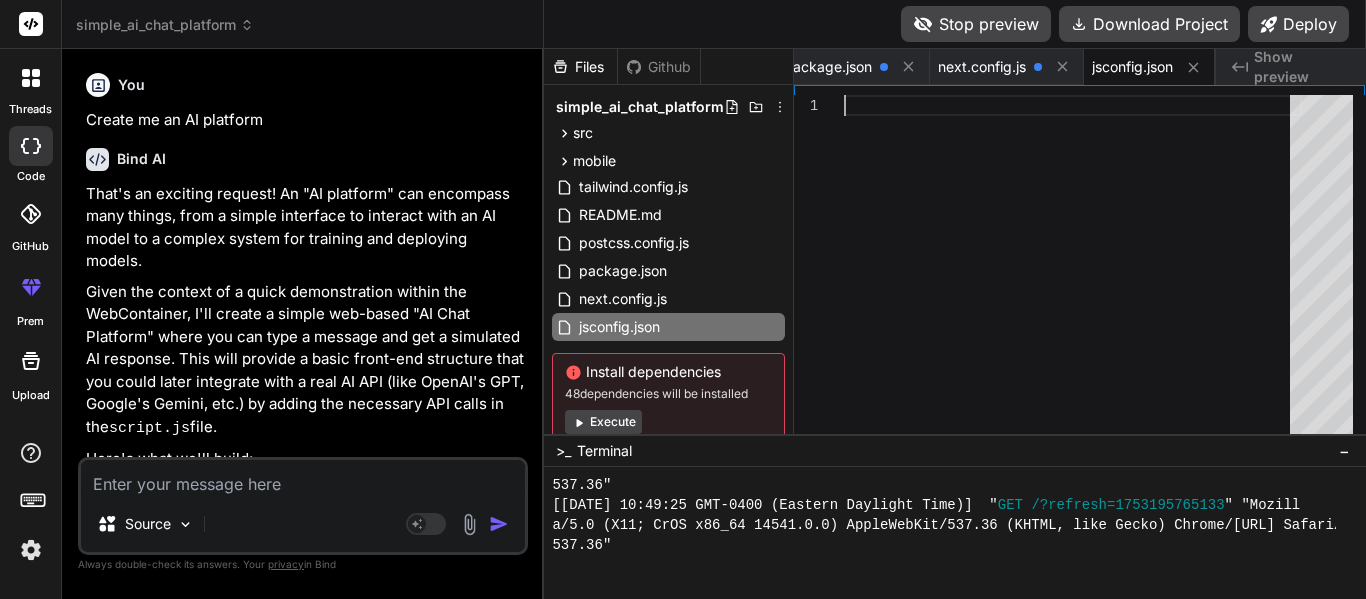 scroll, scrollTop: 0, scrollLeft: 544, axis: horizontal 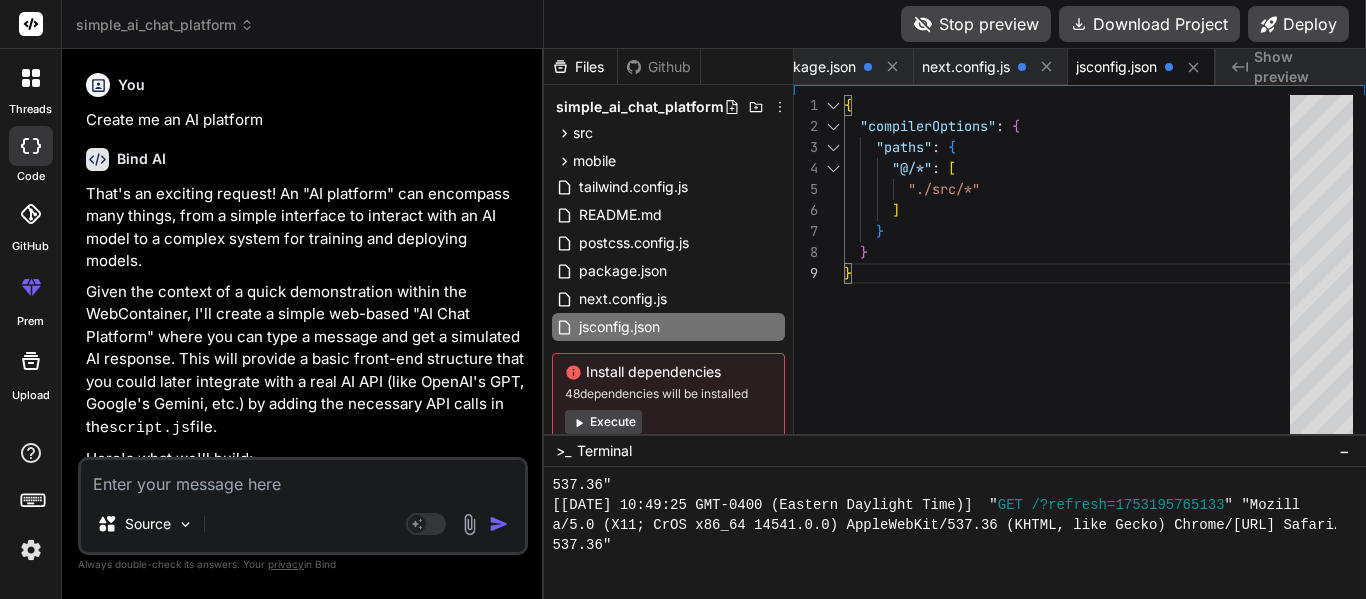 click on "{    "compilerOptions" :   {      "paths" :   {        "@/*" :   [      }          "./src/*"        ]    } }" at bounding box center [1073, 269] 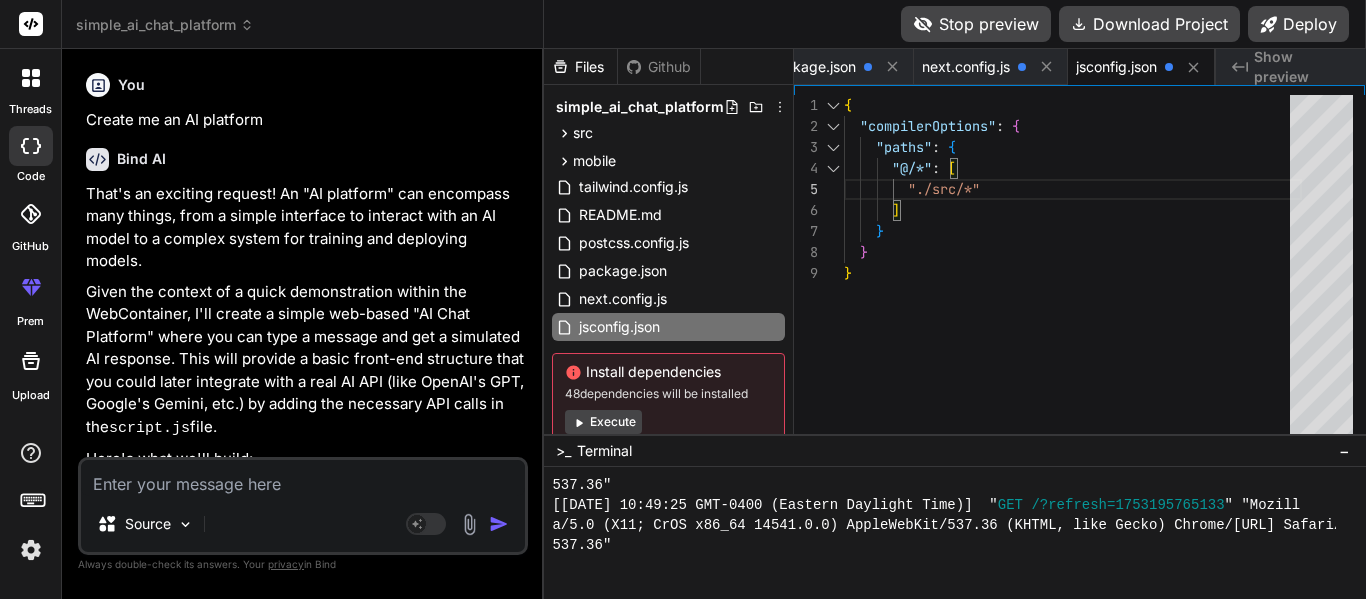 click on "Created with Pixso. Show preview" at bounding box center (1291, 67) 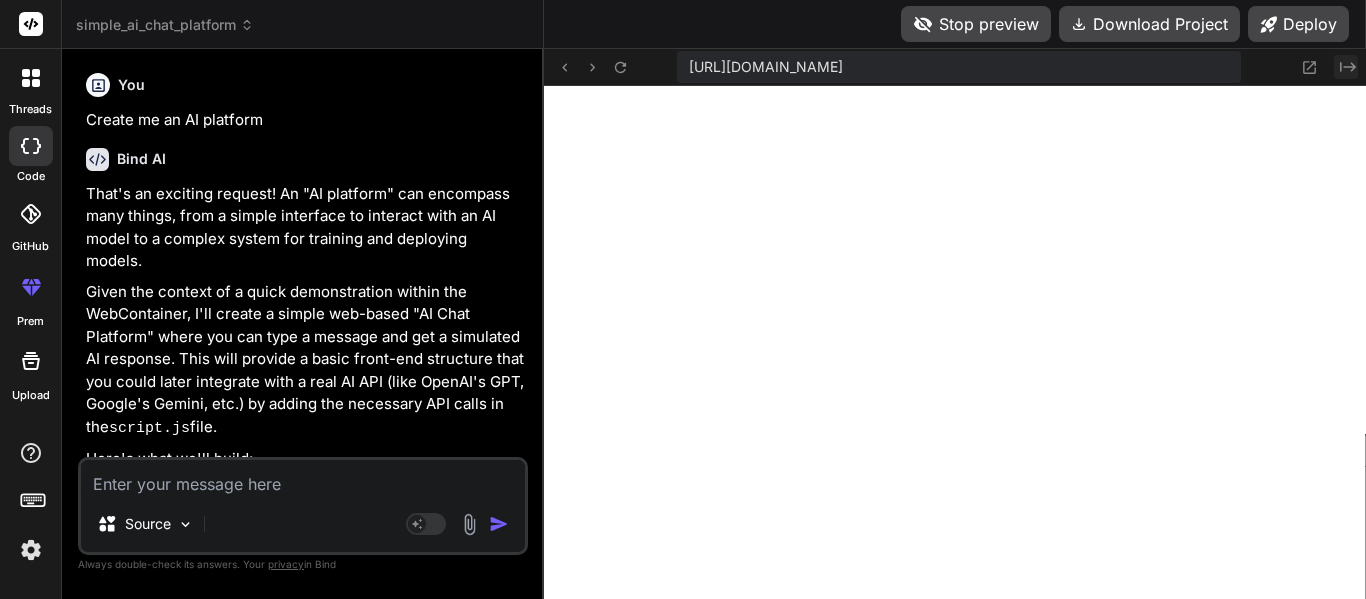 click on "Created with Pixso." 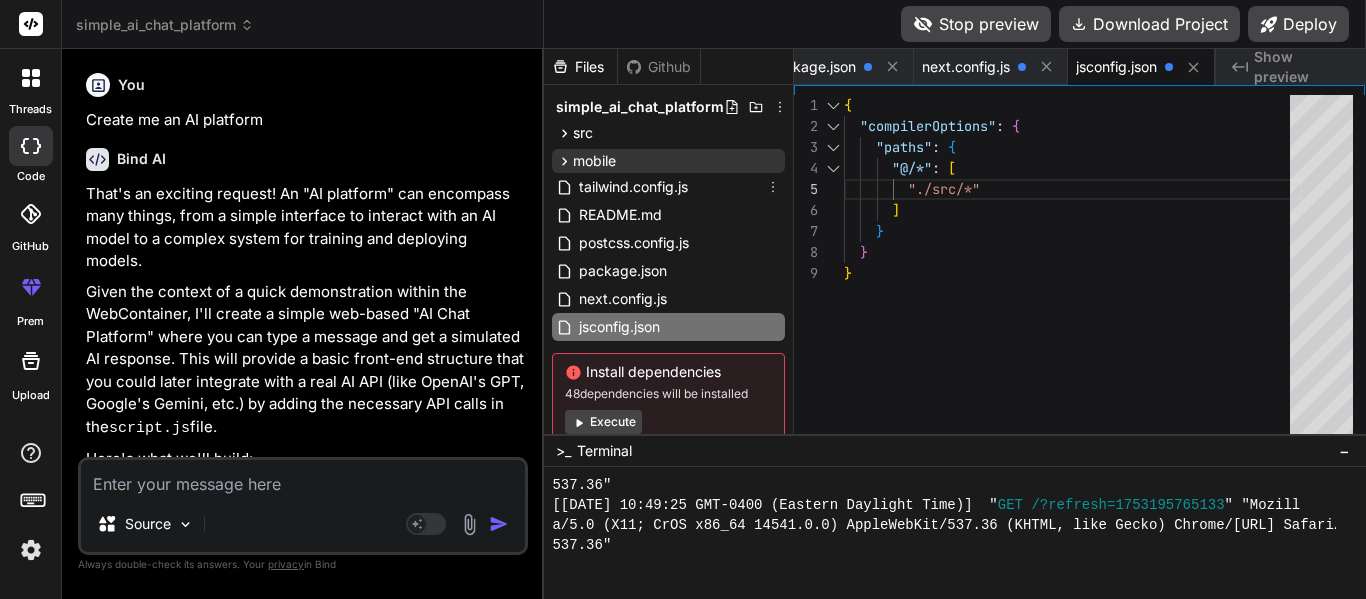 click on "mobile" at bounding box center [668, 161] 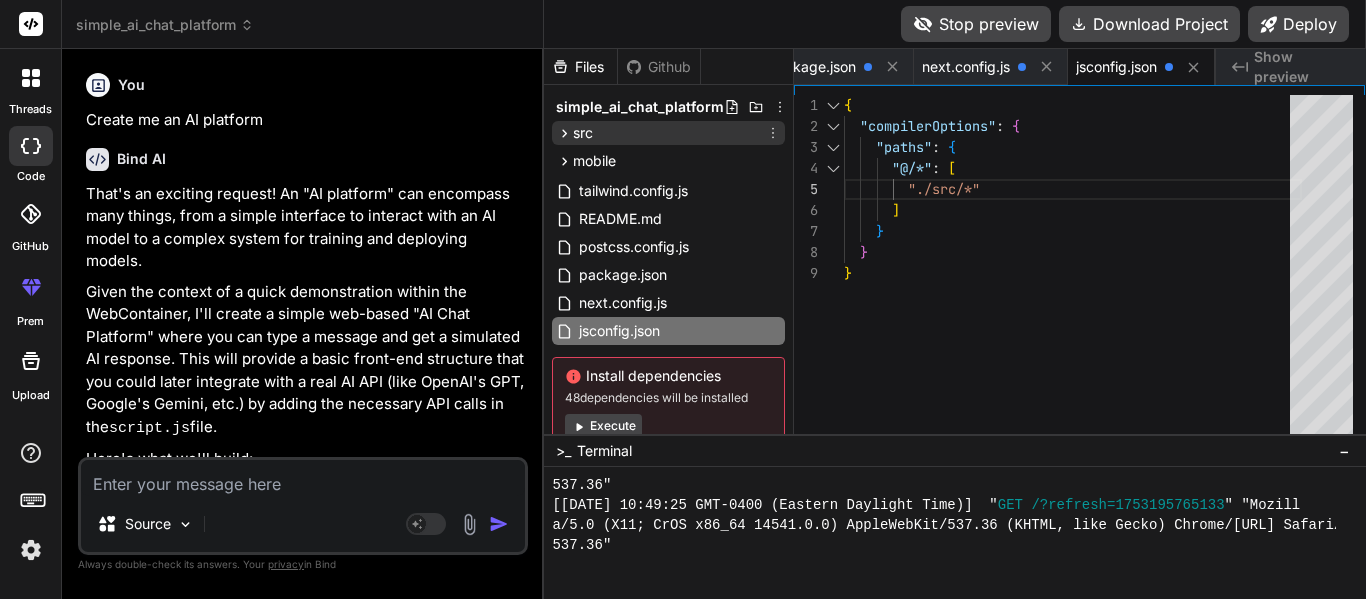 click on "src" at bounding box center [668, 133] 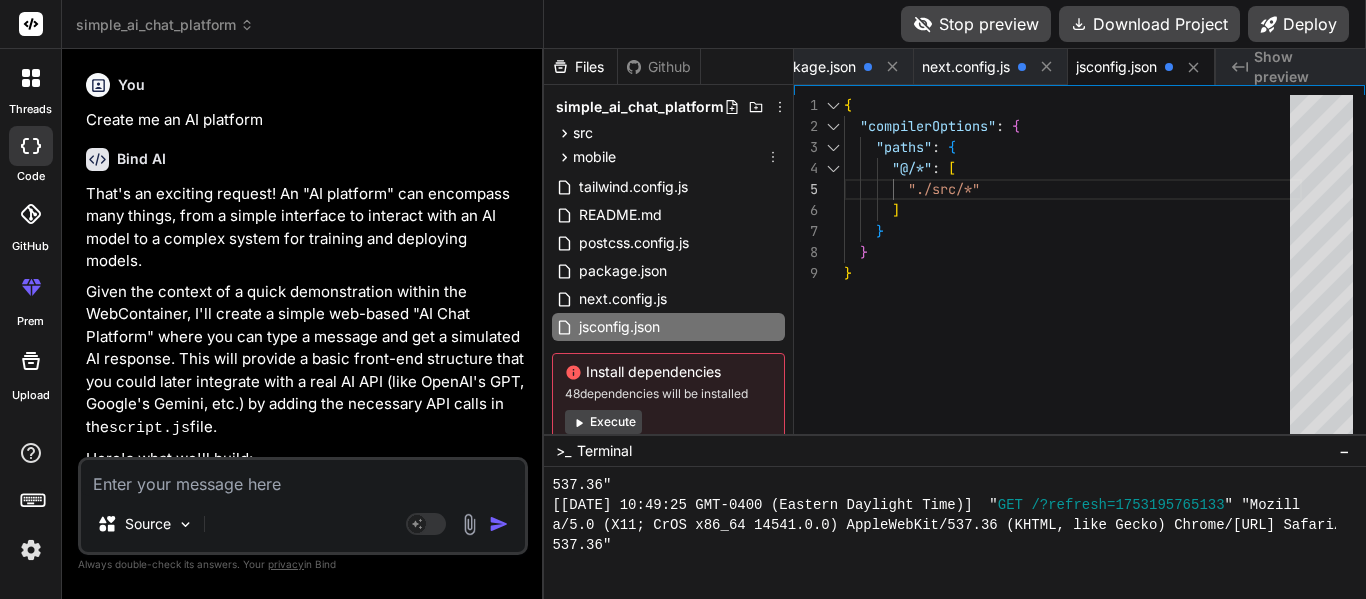 click at bounding box center [668, 171] 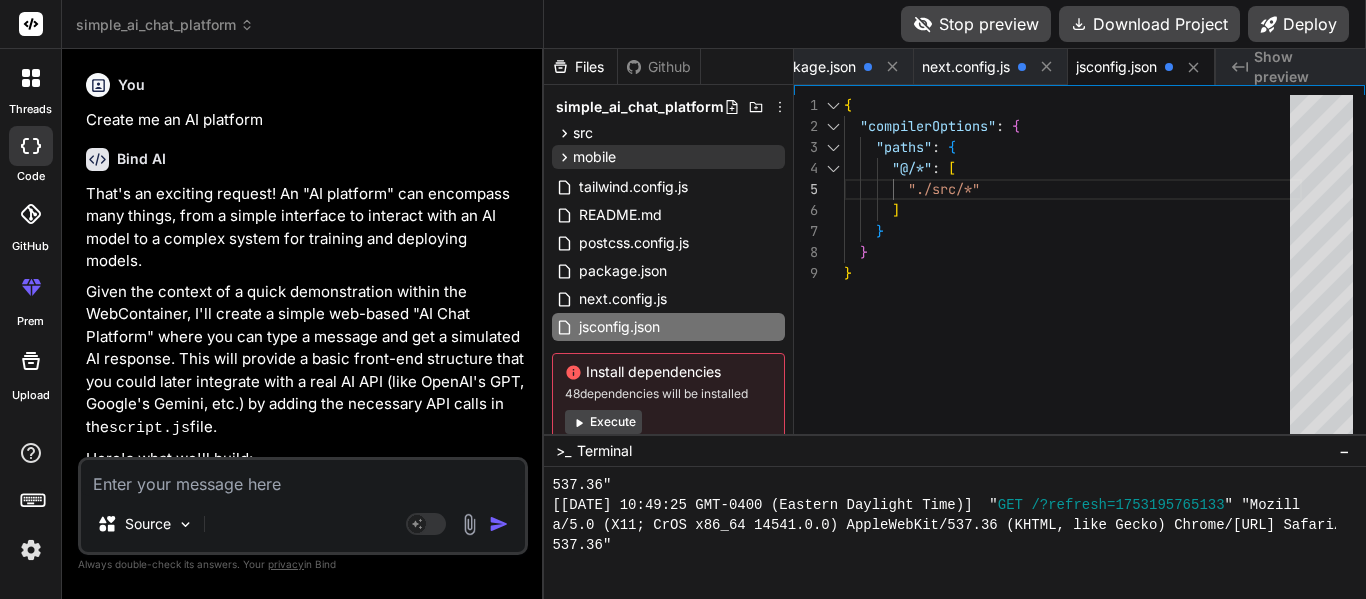 click on "mobile" at bounding box center (668, 157) 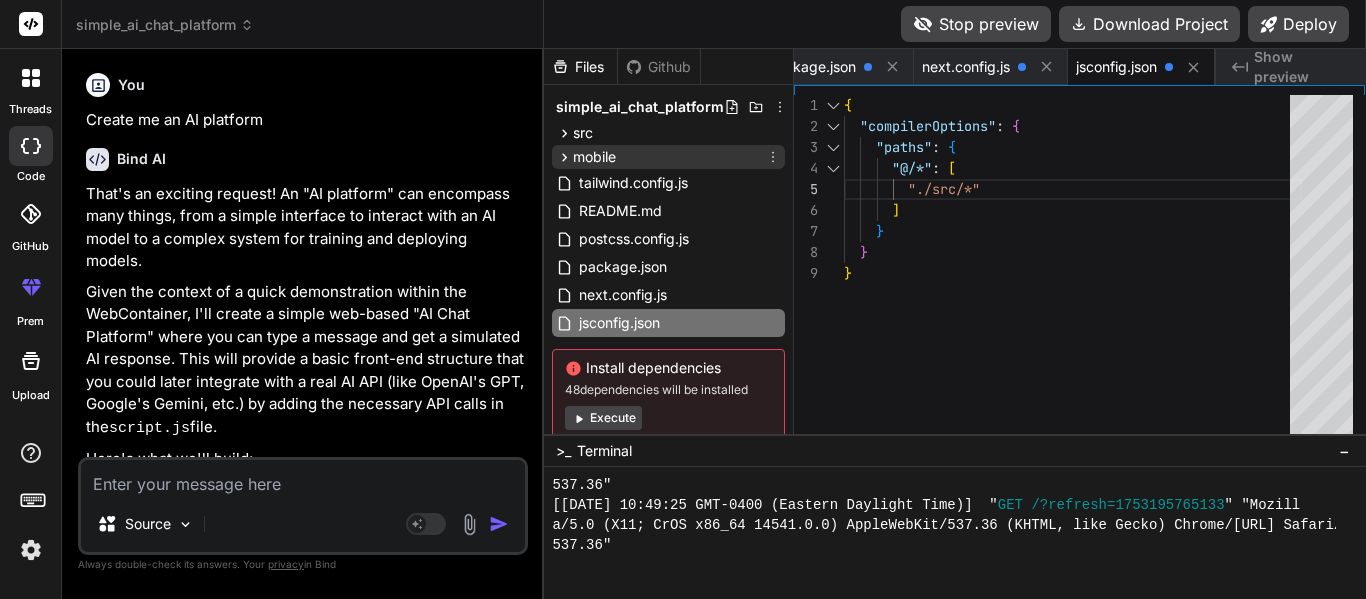 click on "mobile" at bounding box center [668, 157] 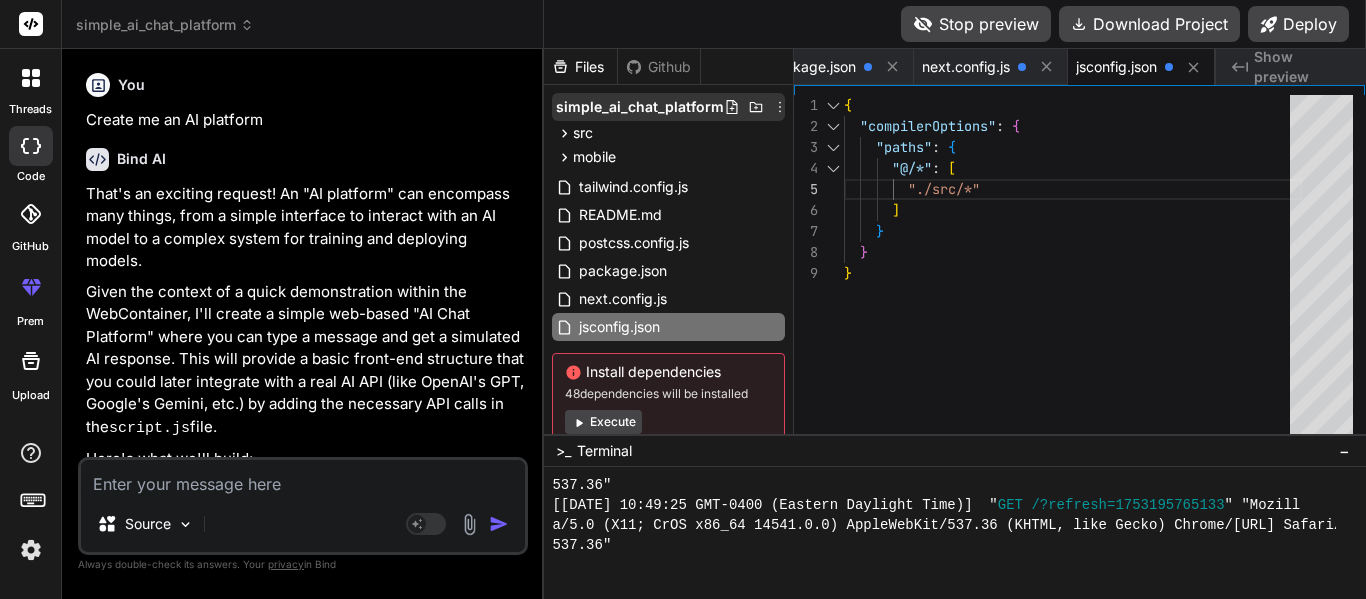 click 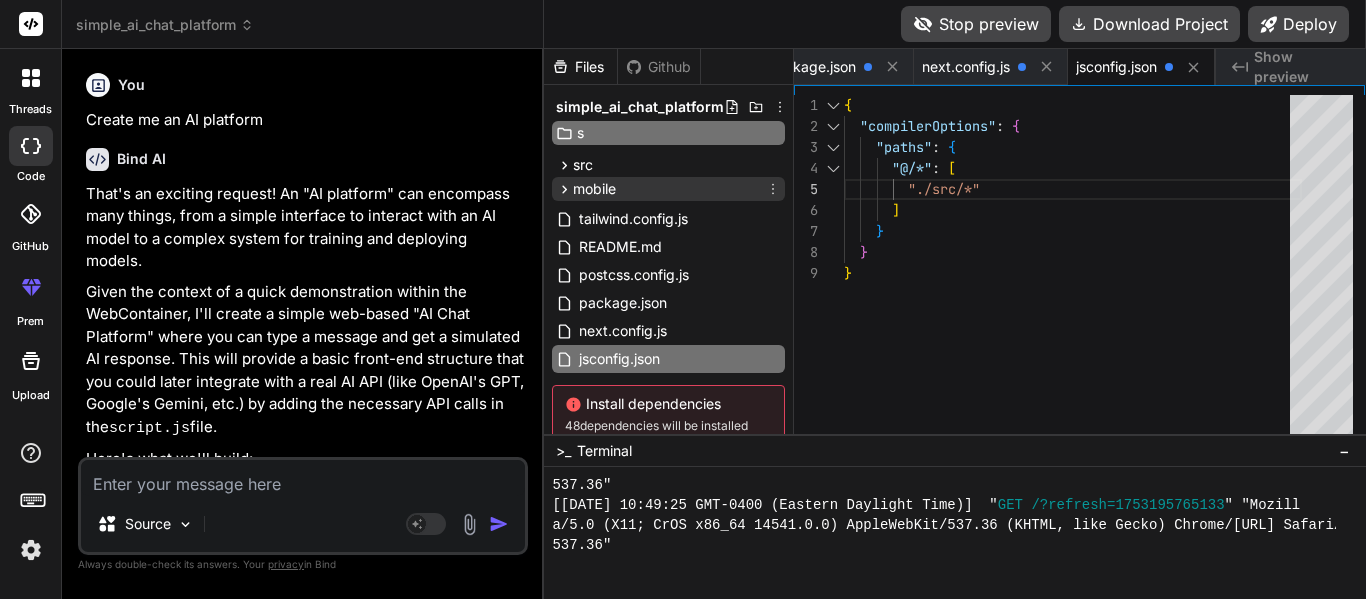 click on "mobile" at bounding box center [594, 189] 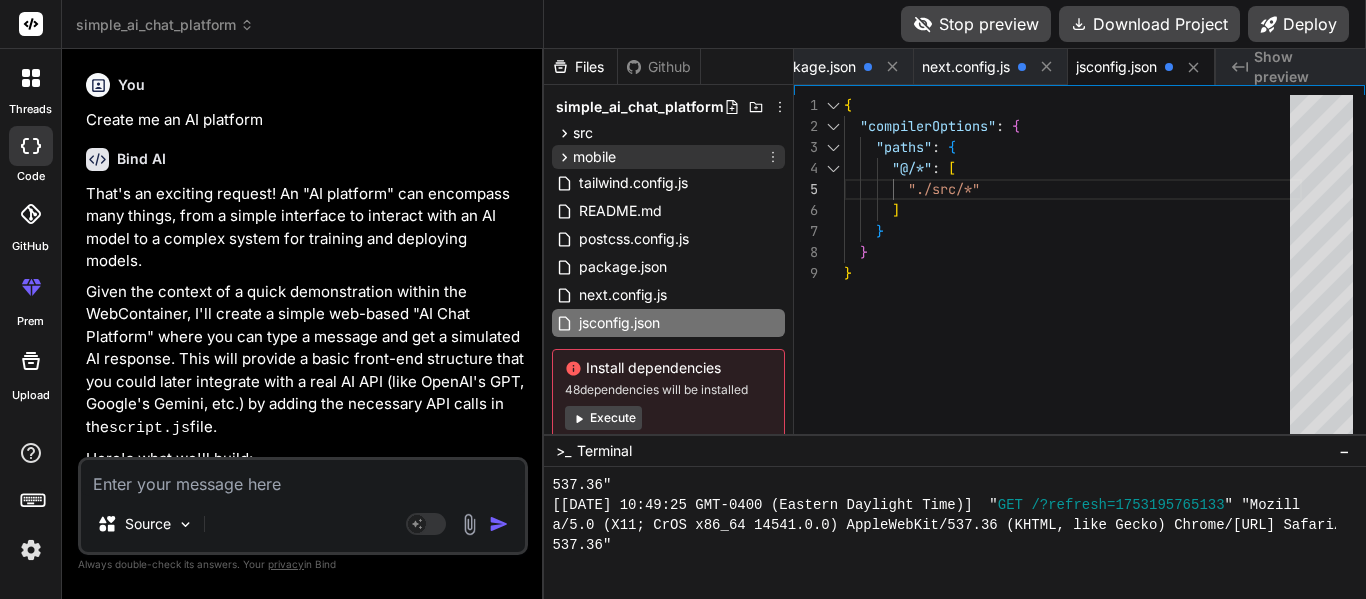 click on "mobile" at bounding box center (668, 157) 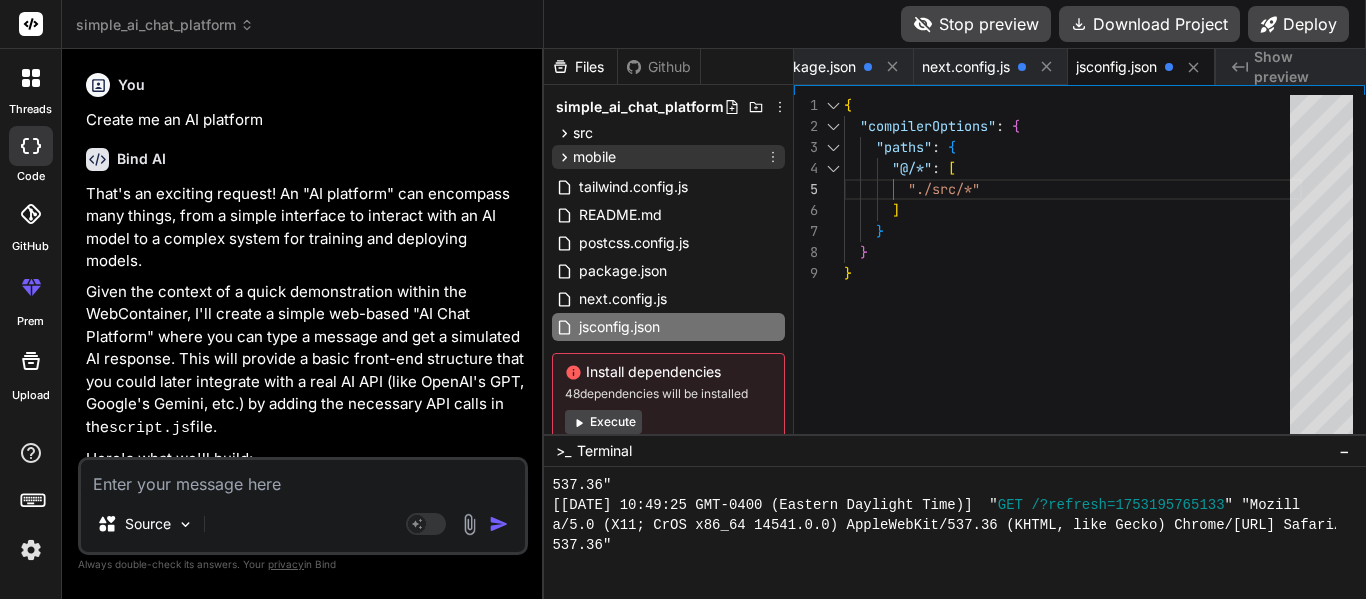 click 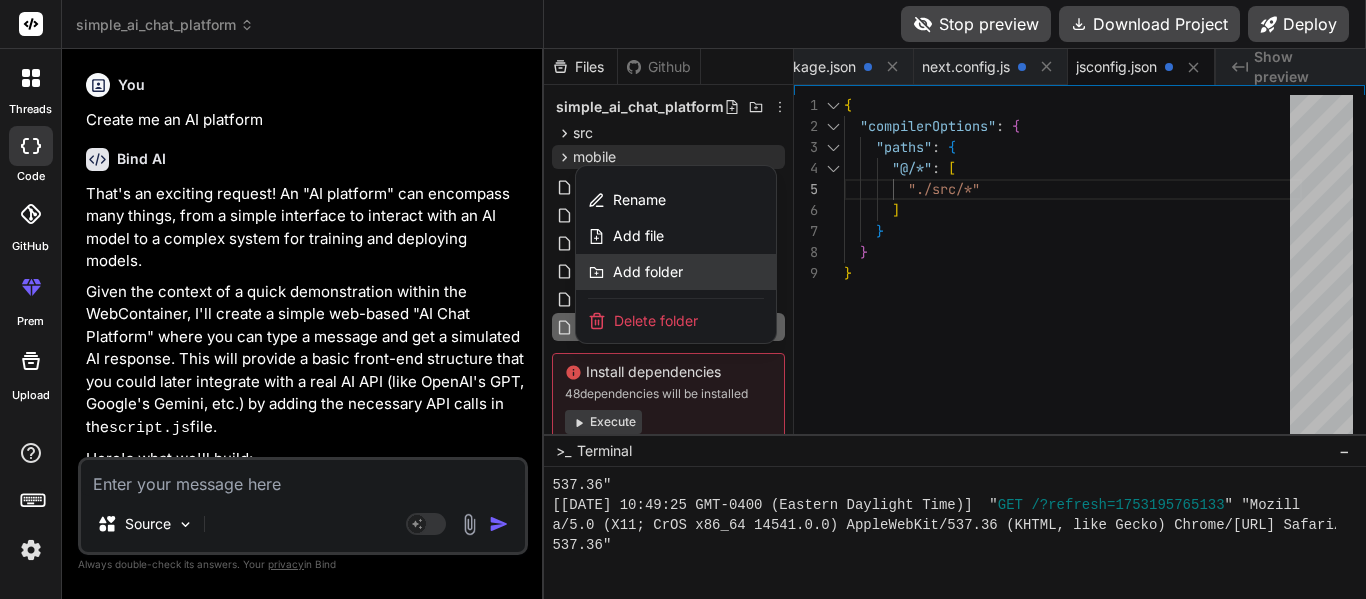 click on "Add folder" at bounding box center (676, 272) 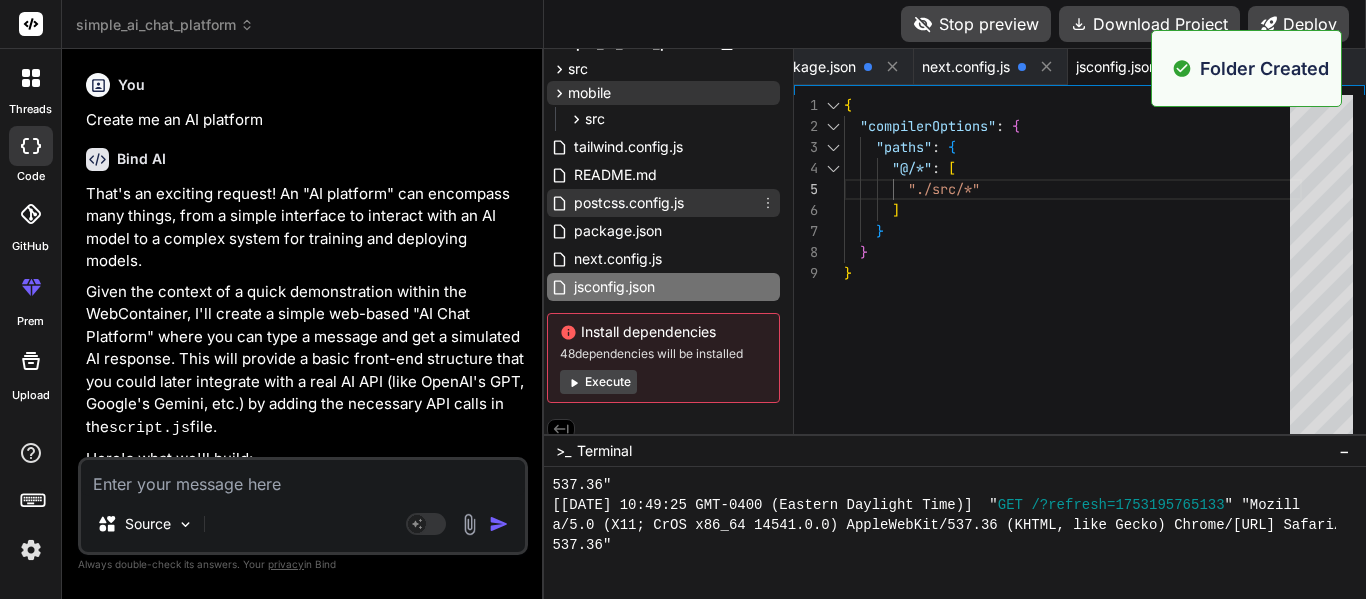 scroll, scrollTop: 0, scrollLeft: 0, axis: both 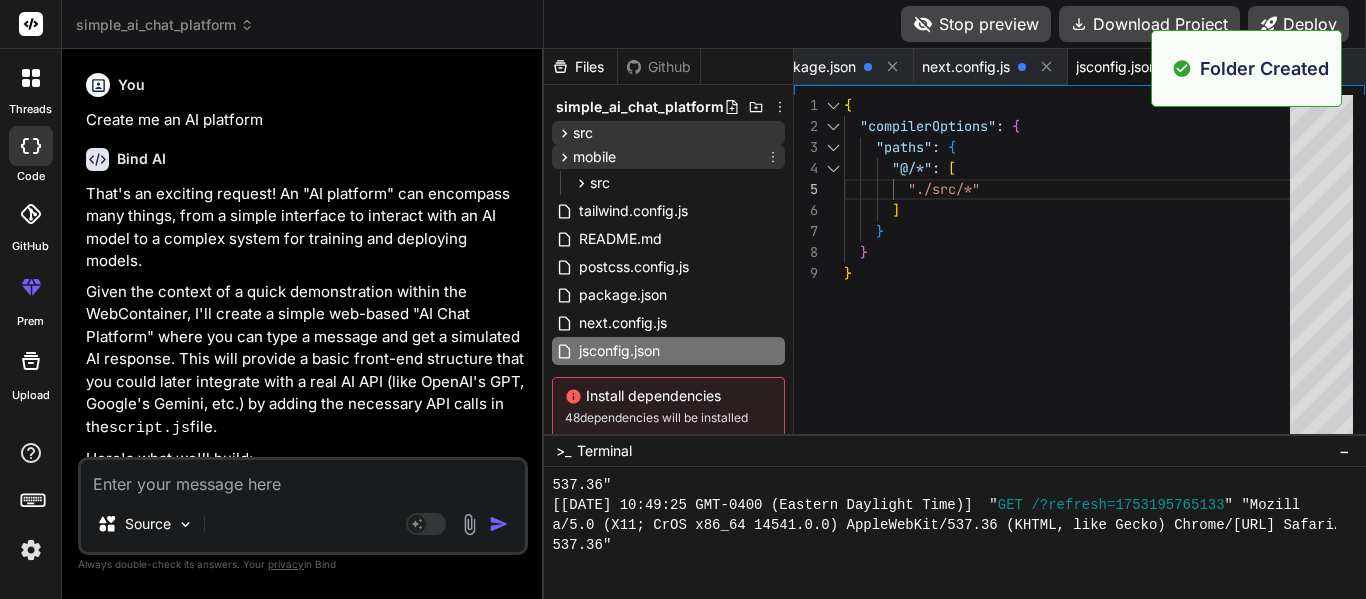 click on "src" at bounding box center (583, 133) 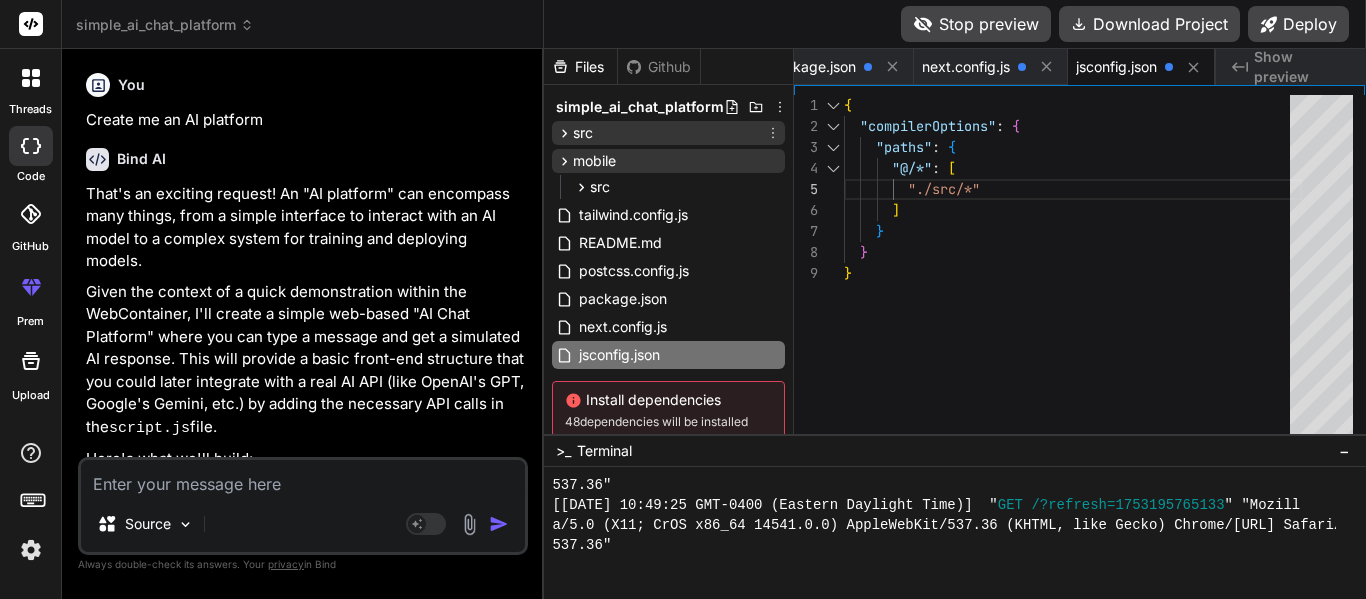 click 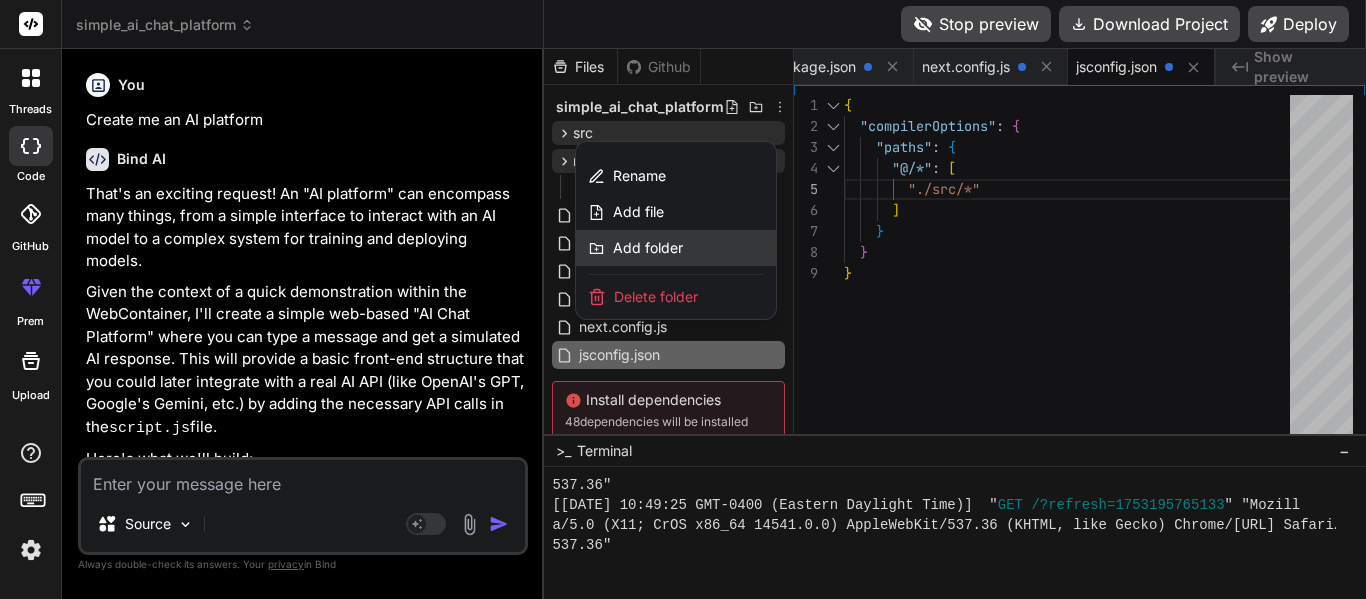 click on "Add folder" at bounding box center [648, 248] 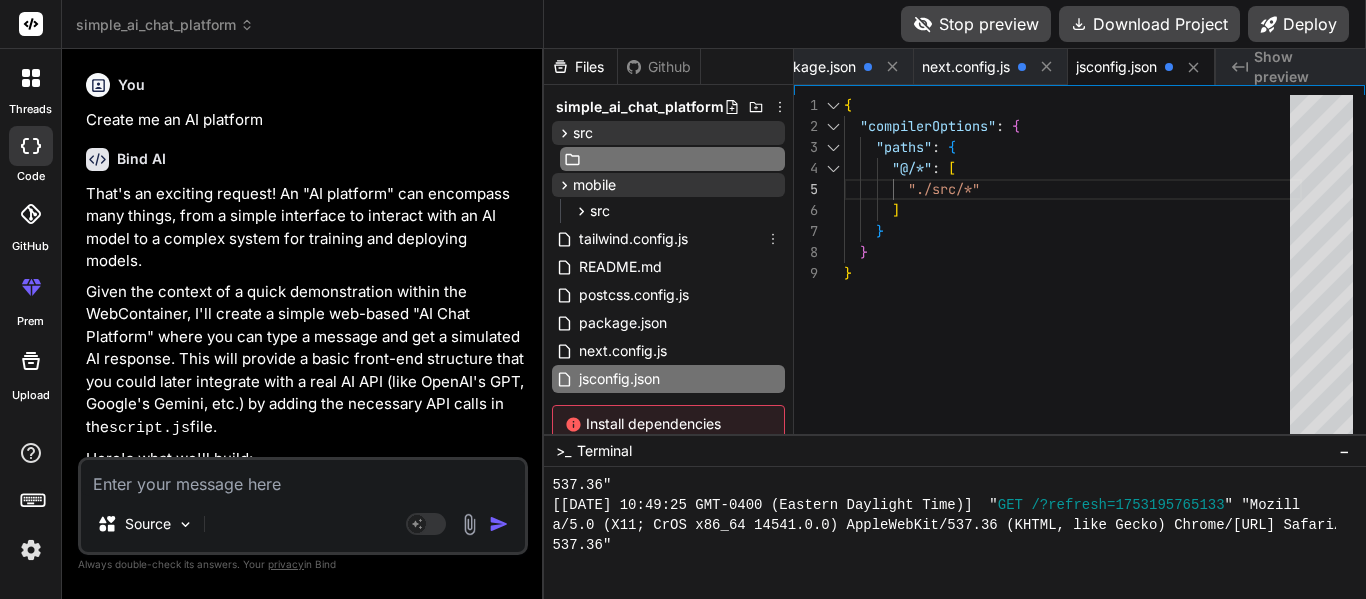 scroll, scrollTop: 0, scrollLeft: 6, axis: horizontal 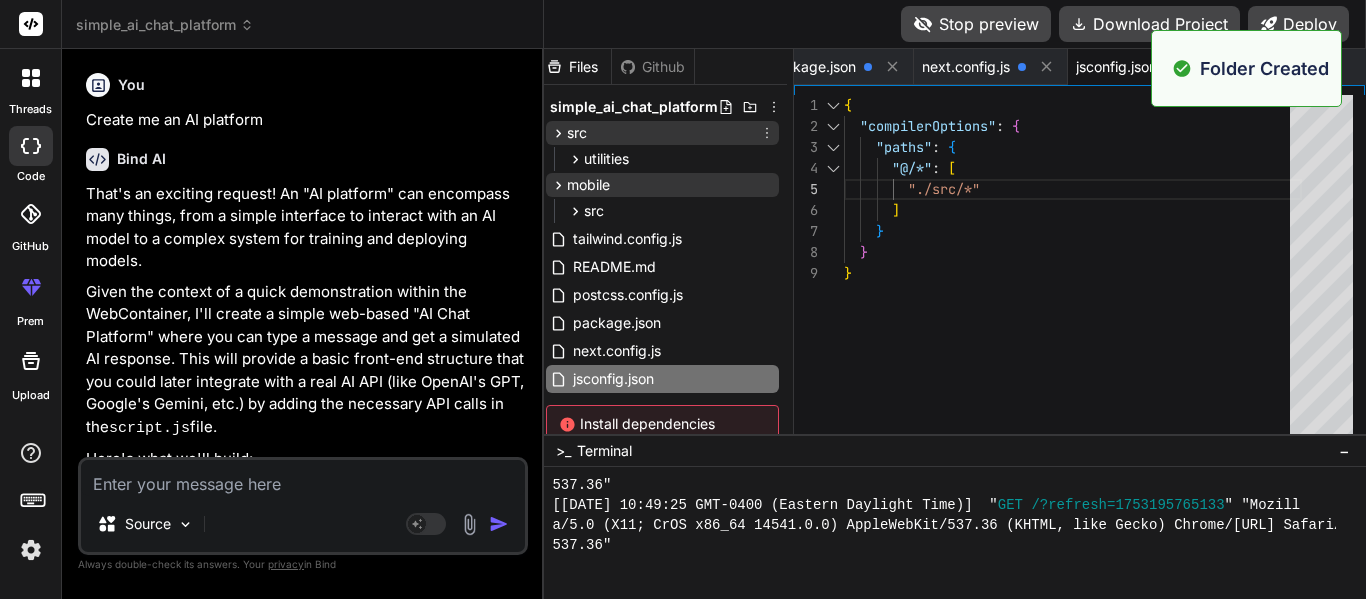 click 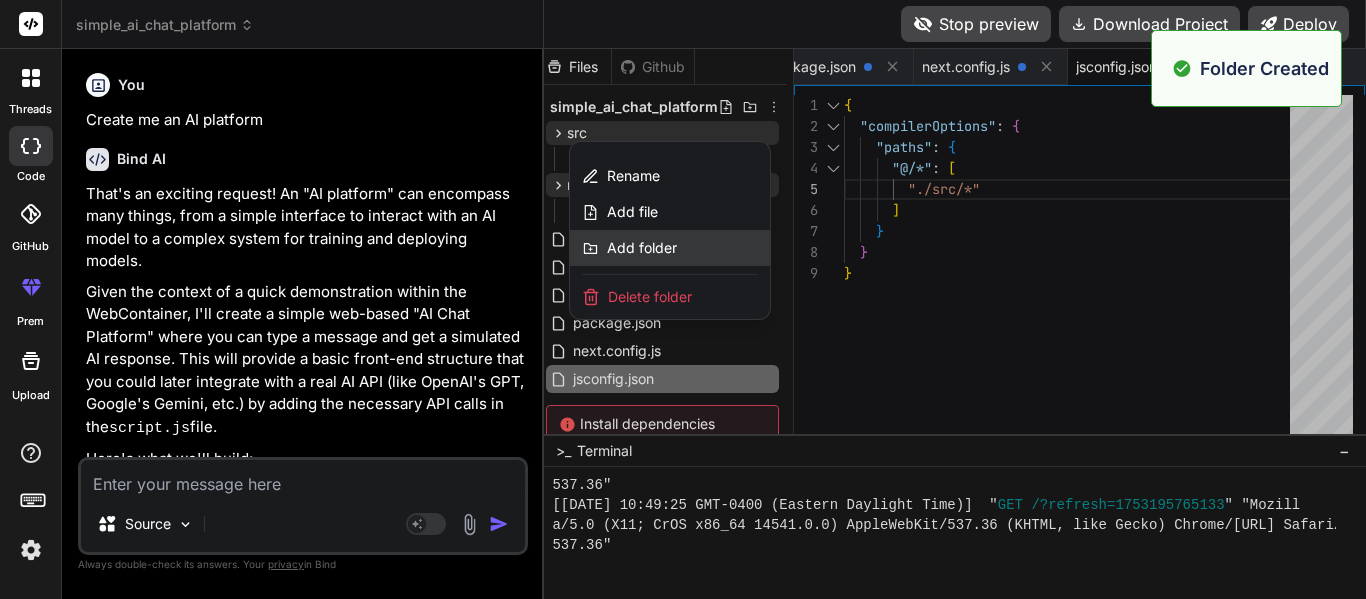 click on "Add folder" at bounding box center [670, 248] 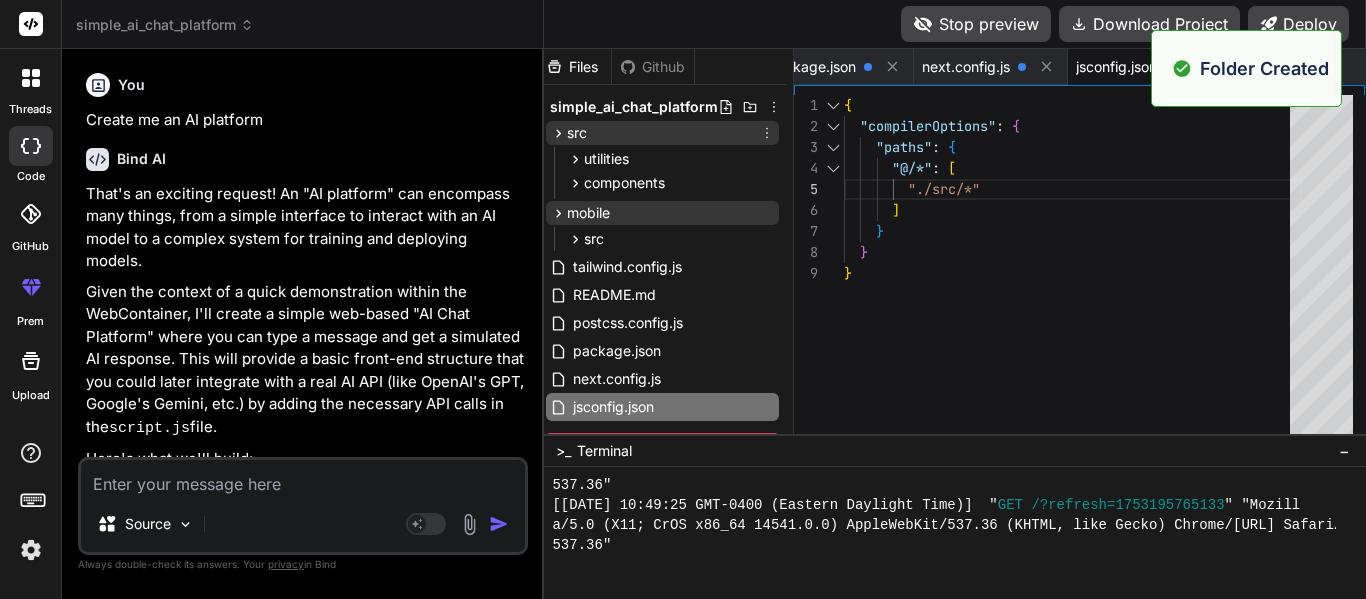 click 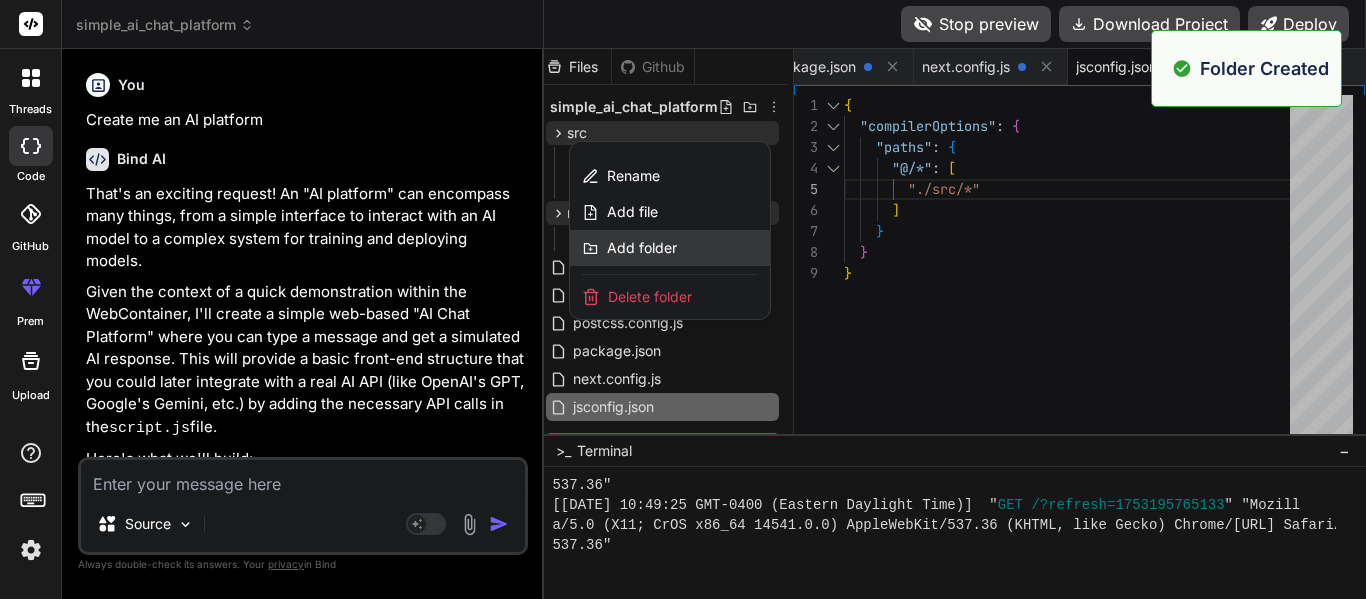 click on "Add folder" at bounding box center (670, 248) 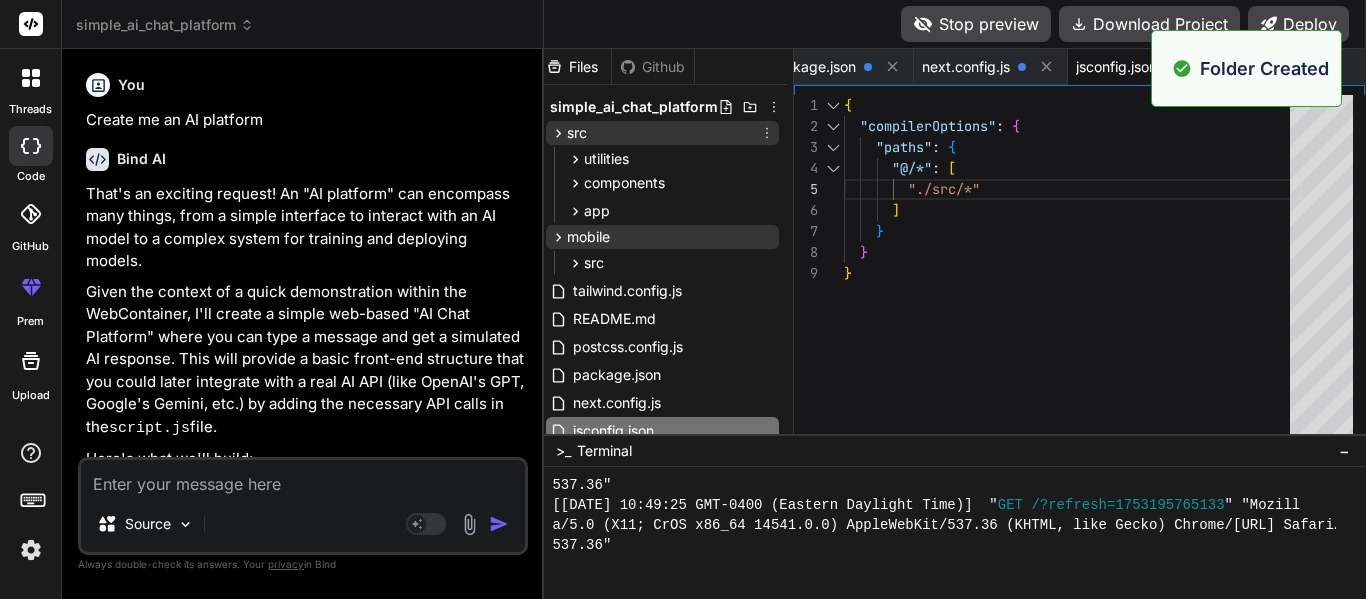 click 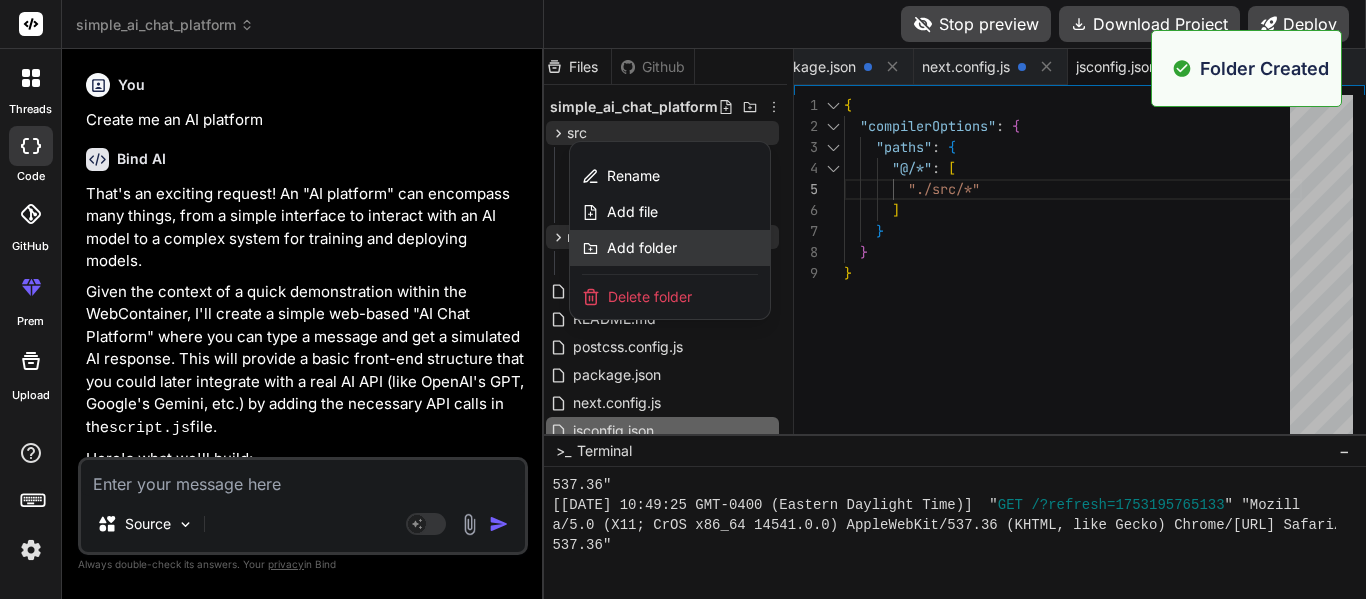 click on "Add folder" at bounding box center [670, 248] 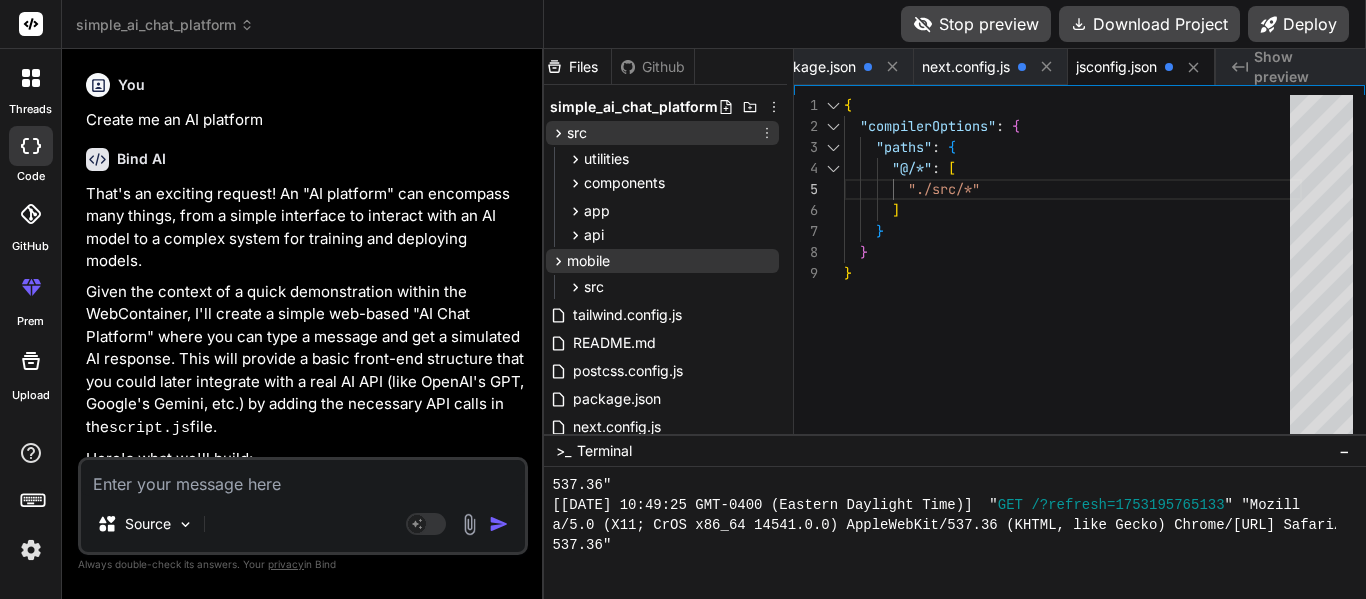 click 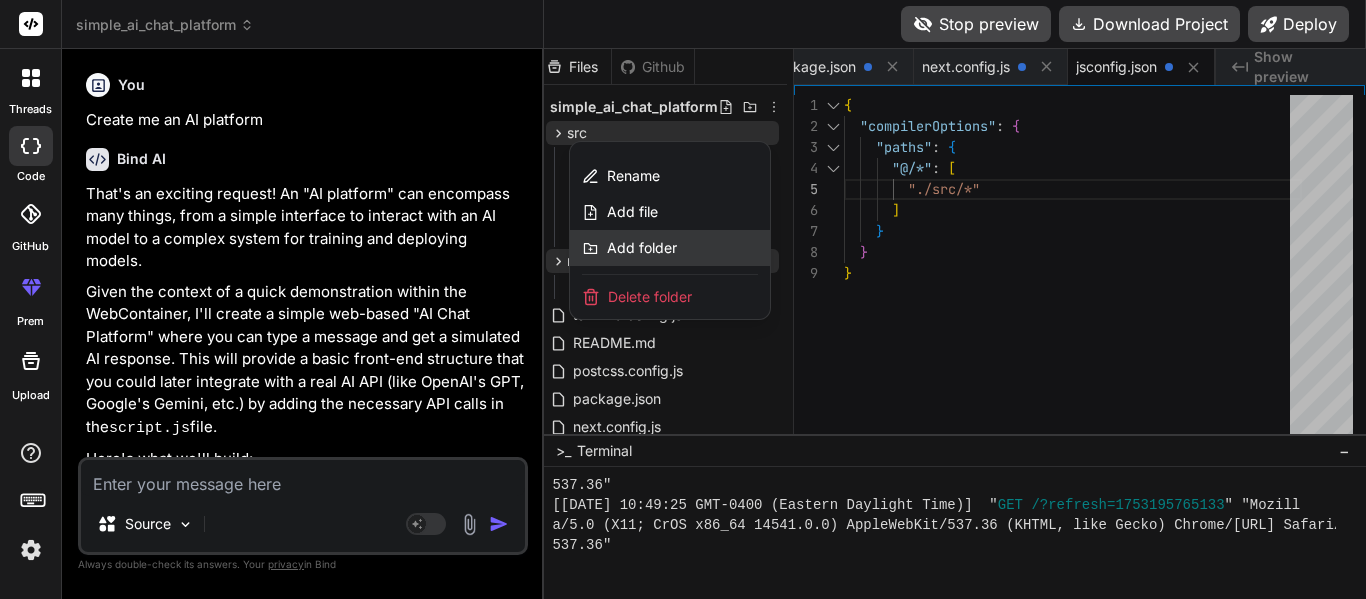 click on "Add folder" at bounding box center [670, 248] 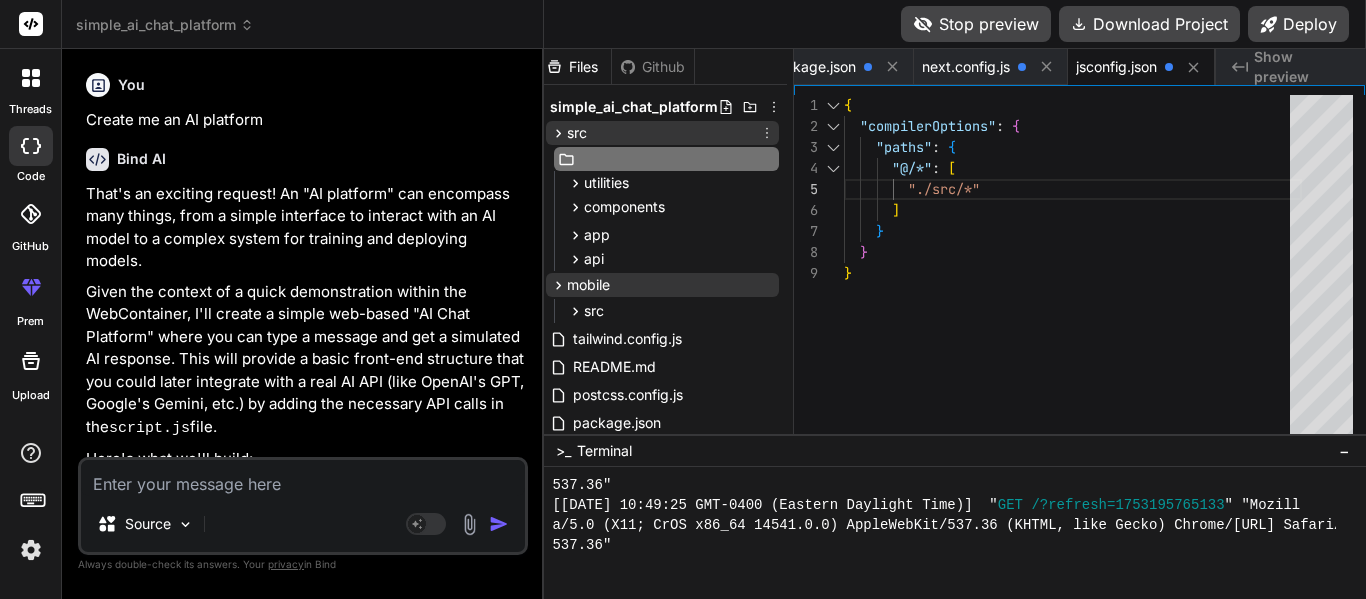 click 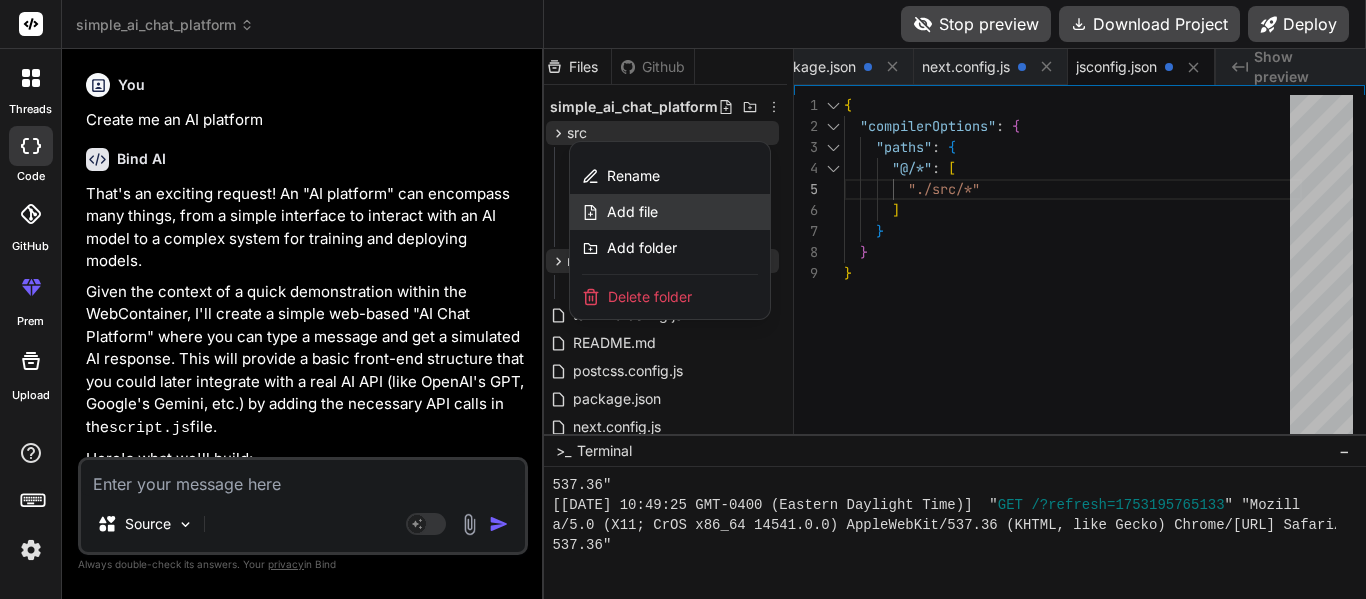 click on "Add file" at bounding box center [670, 212] 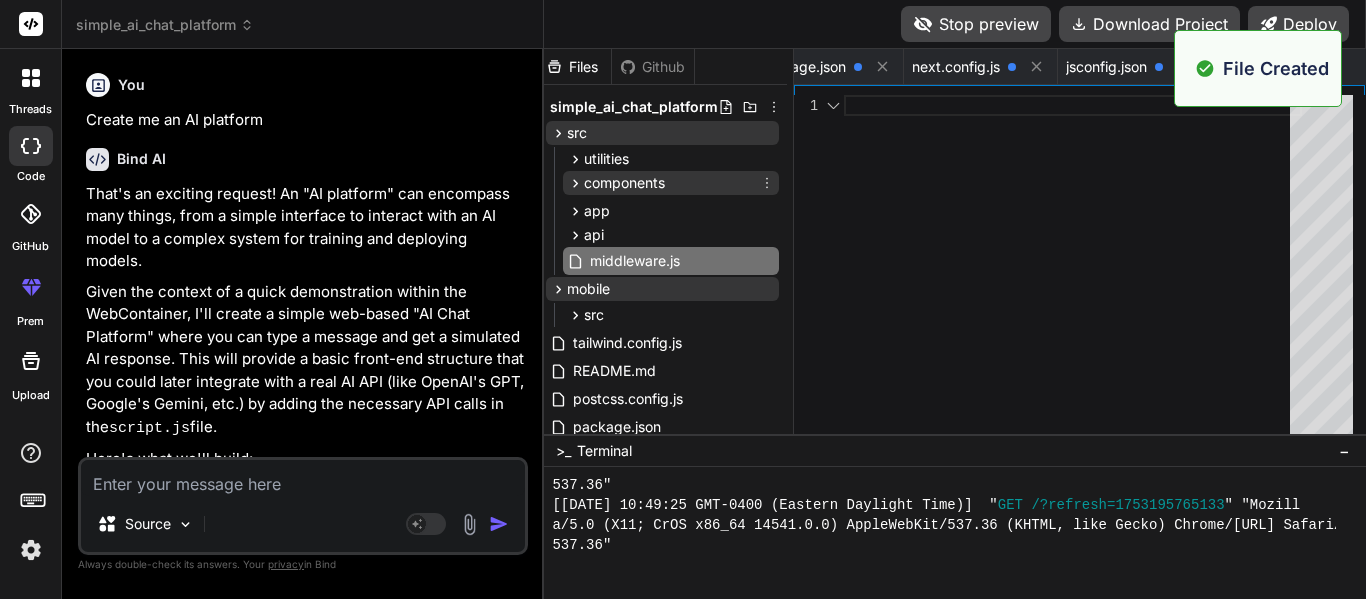 scroll, scrollTop: 0, scrollLeft: 685, axis: horizontal 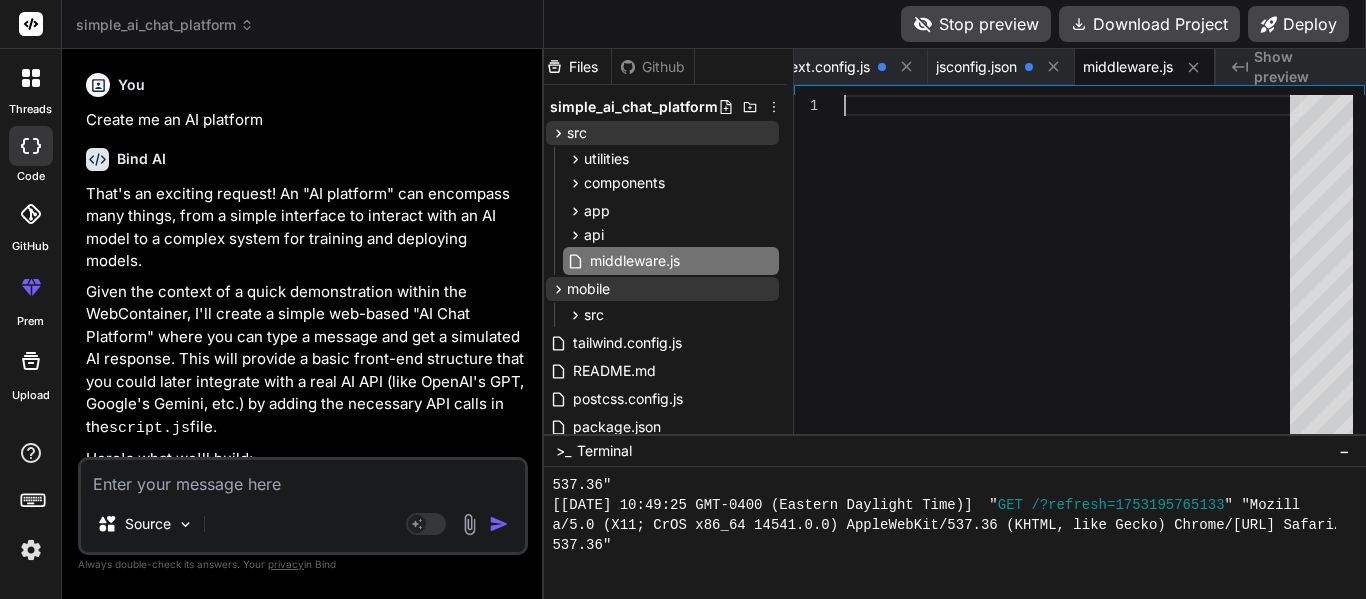 click at bounding box center [1073, 269] 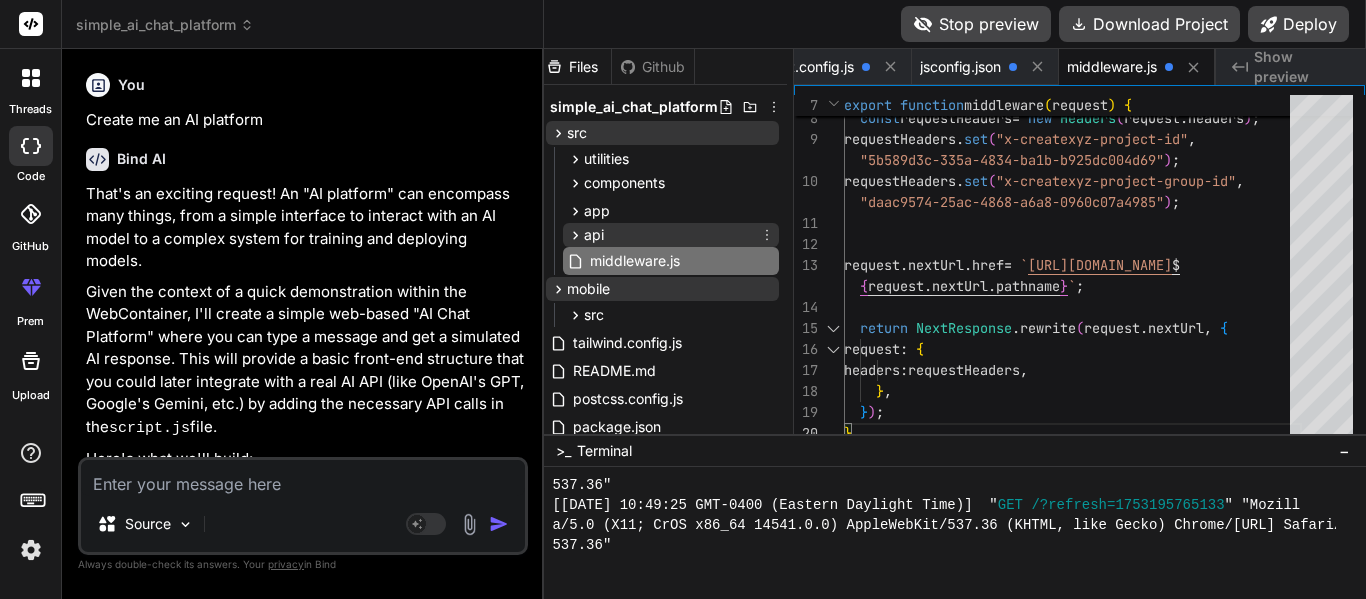click on "api" at bounding box center [671, 235] 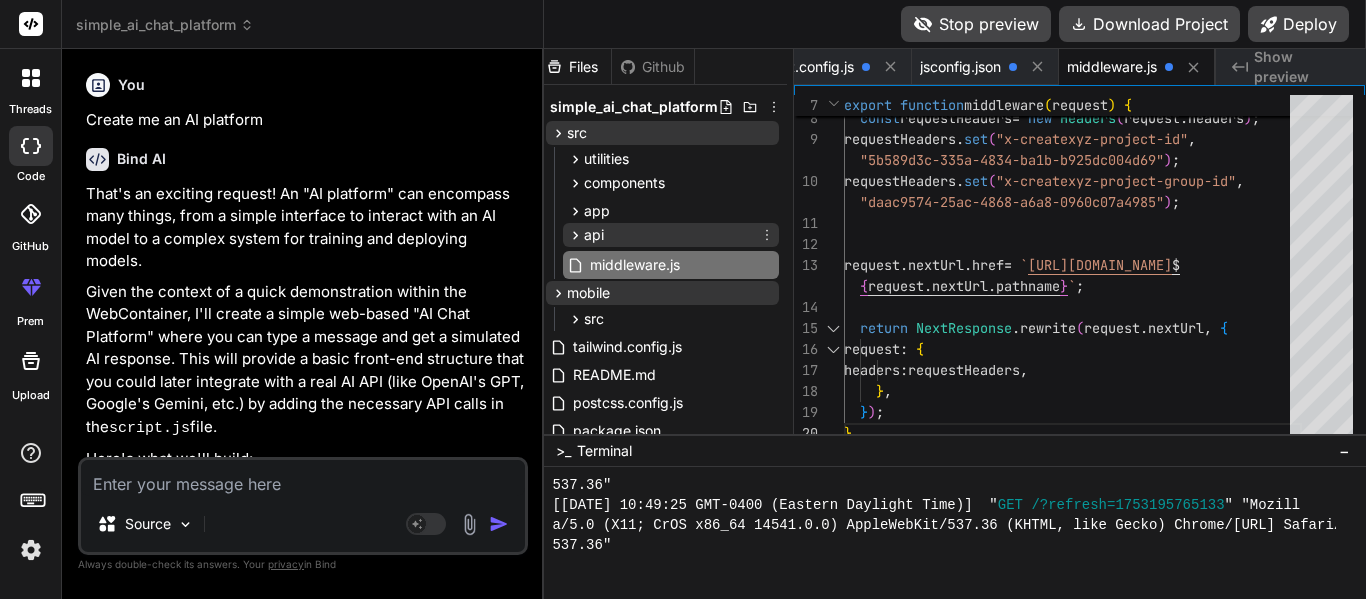 click 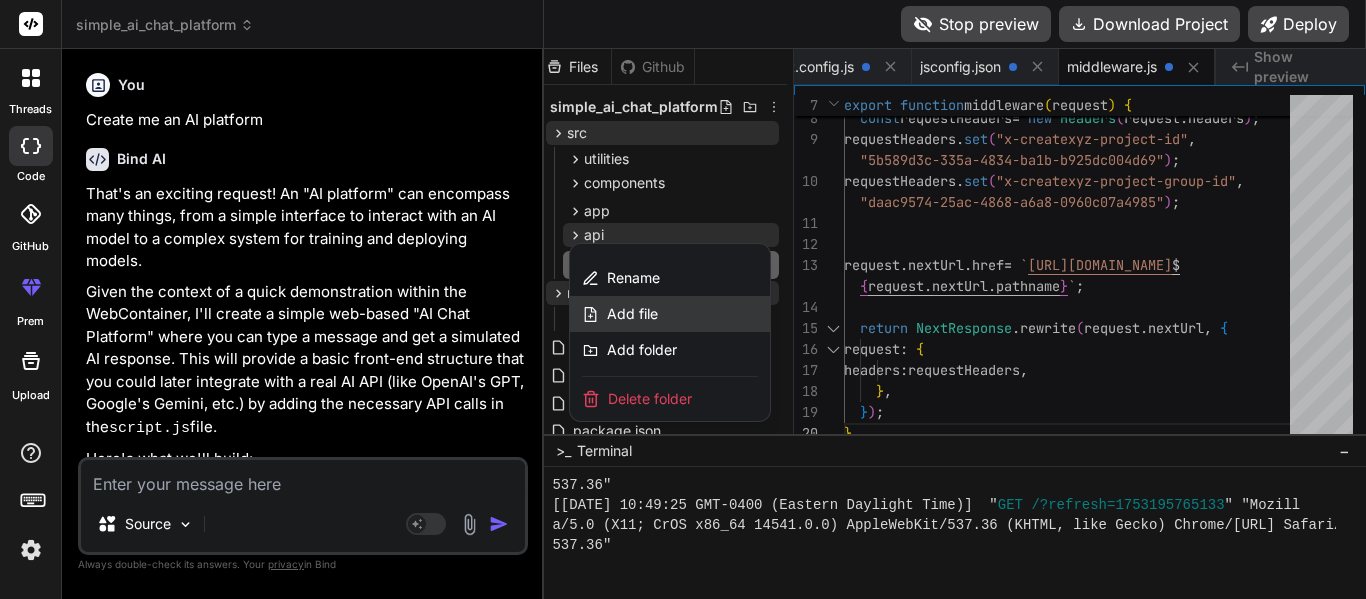 click on "Add file" at bounding box center [632, 314] 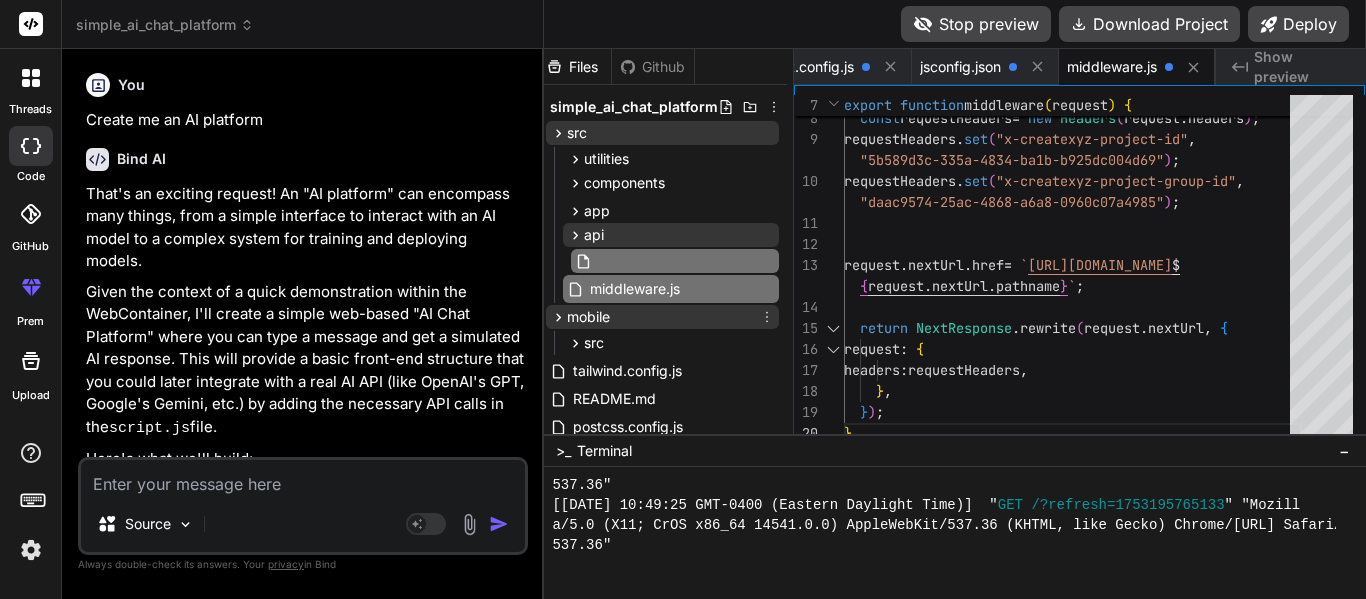 scroll, scrollTop: 0, scrollLeft: 23, axis: horizontal 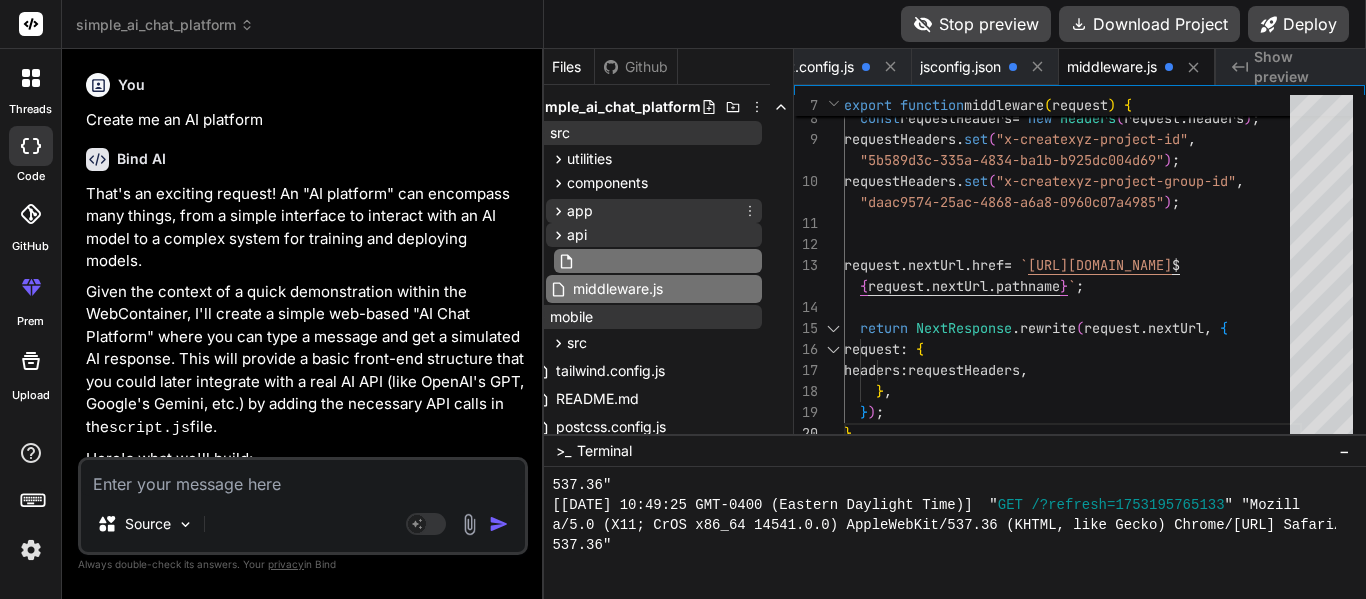 click 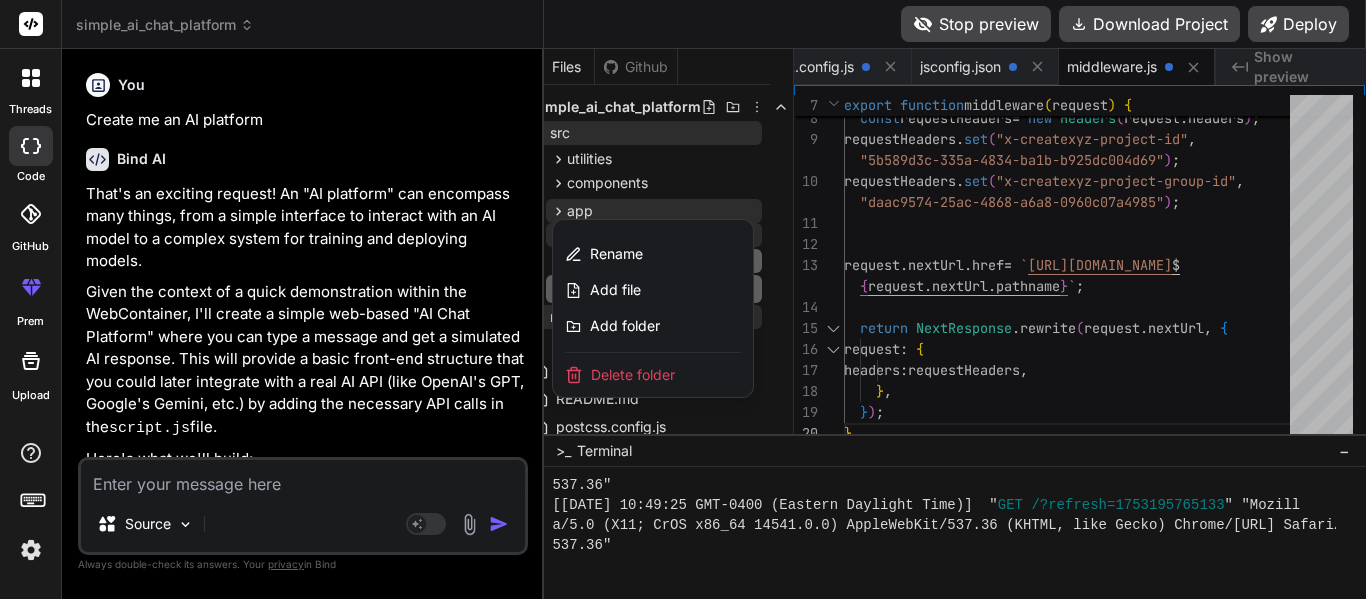 scroll, scrollTop: 0, scrollLeft: 18, axis: horizontal 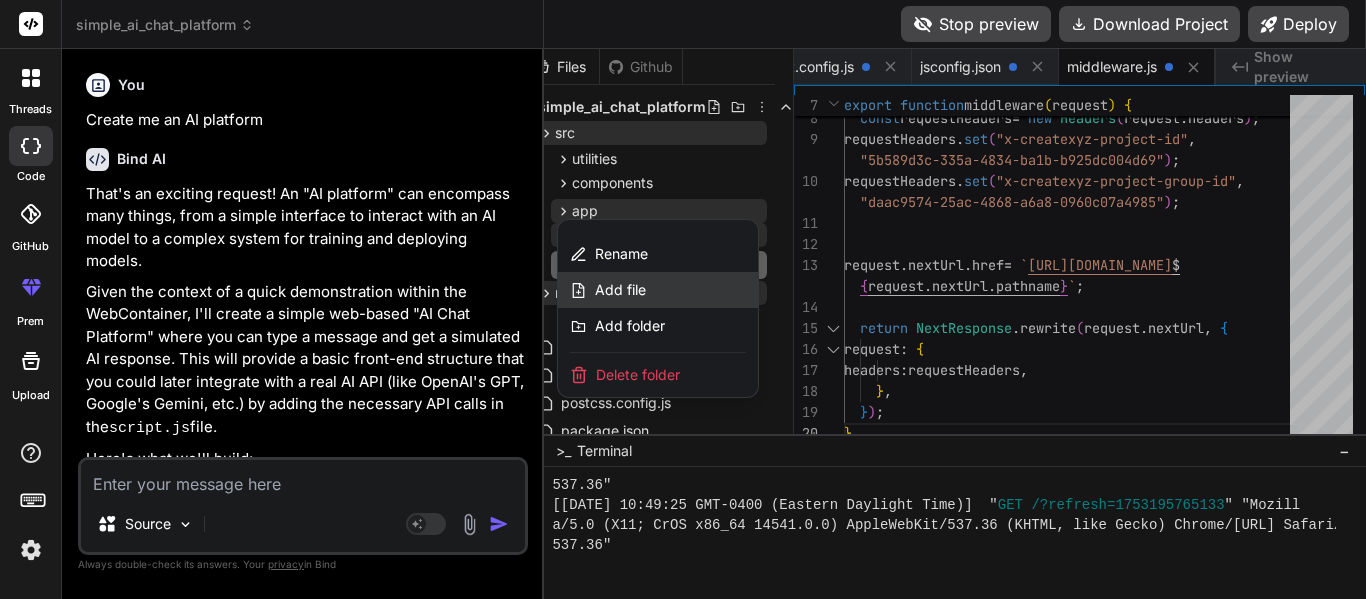 click on "Add file" at bounding box center (620, 290) 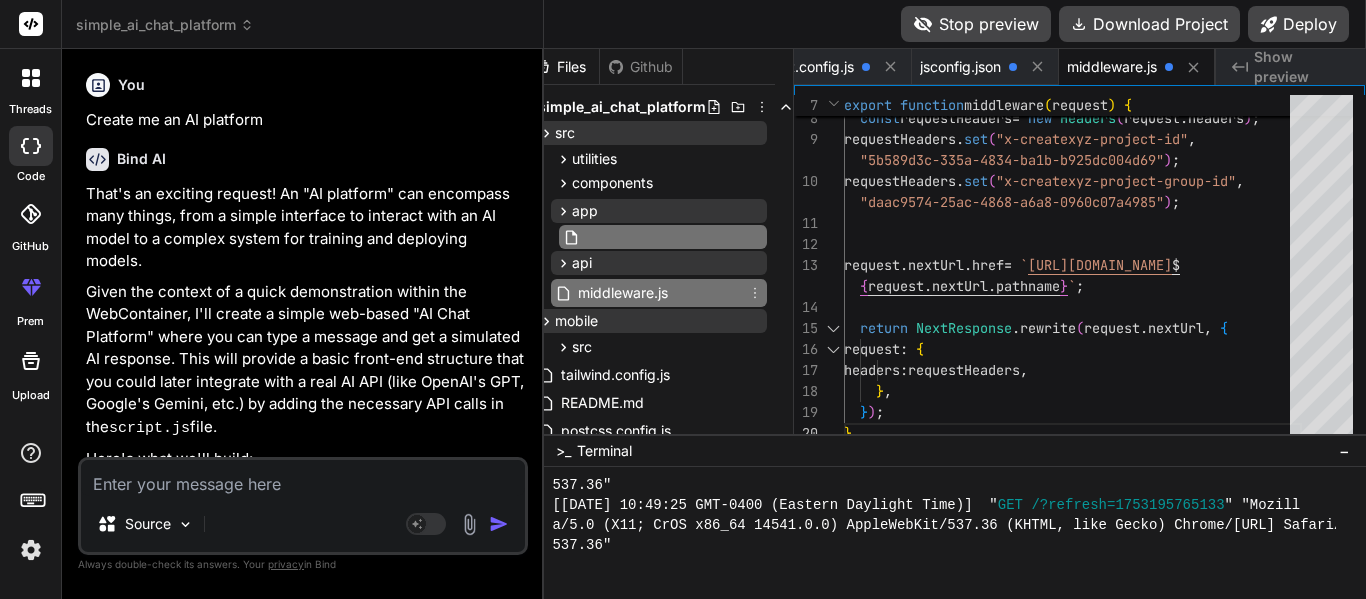 scroll, scrollTop: 0, scrollLeft: 23, axis: horizontal 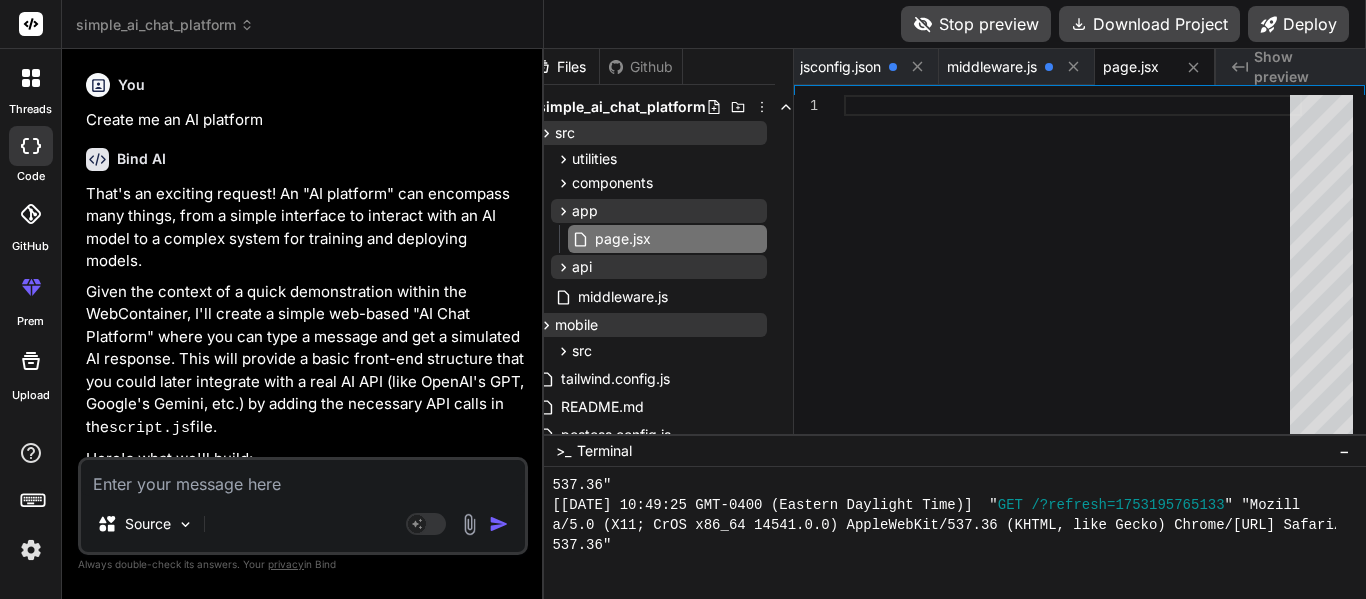 click at bounding box center [1073, 269] 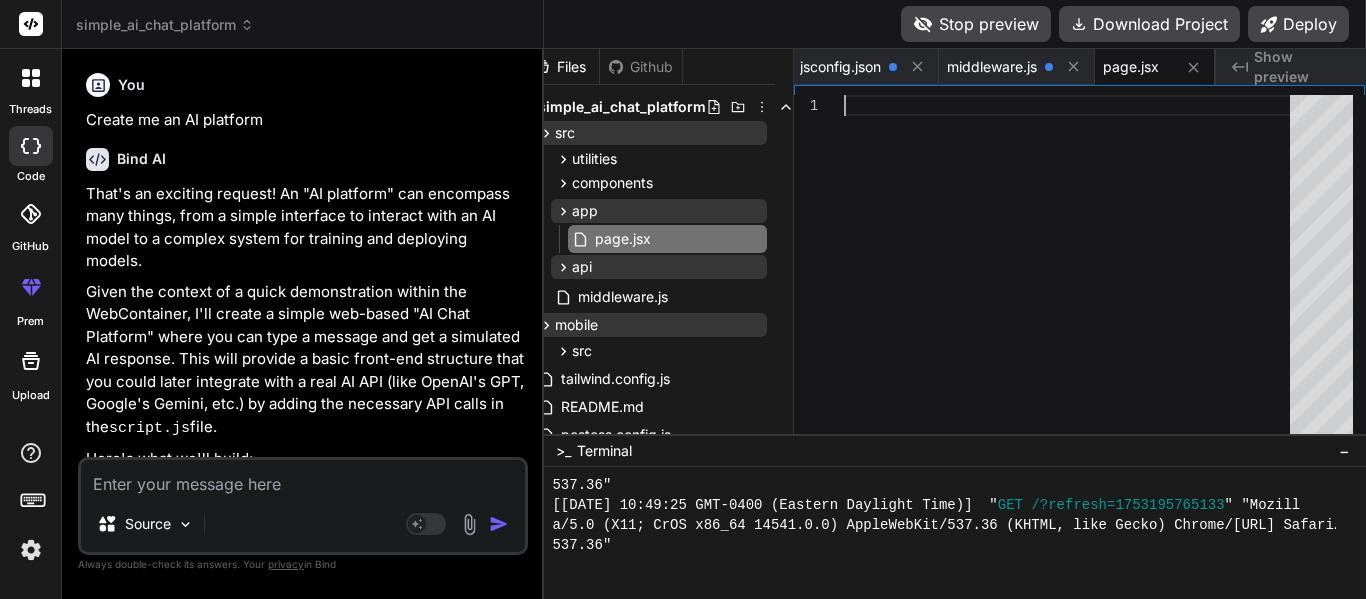scroll, scrollTop: 0, scrollLeft: 823, axis: horizontal 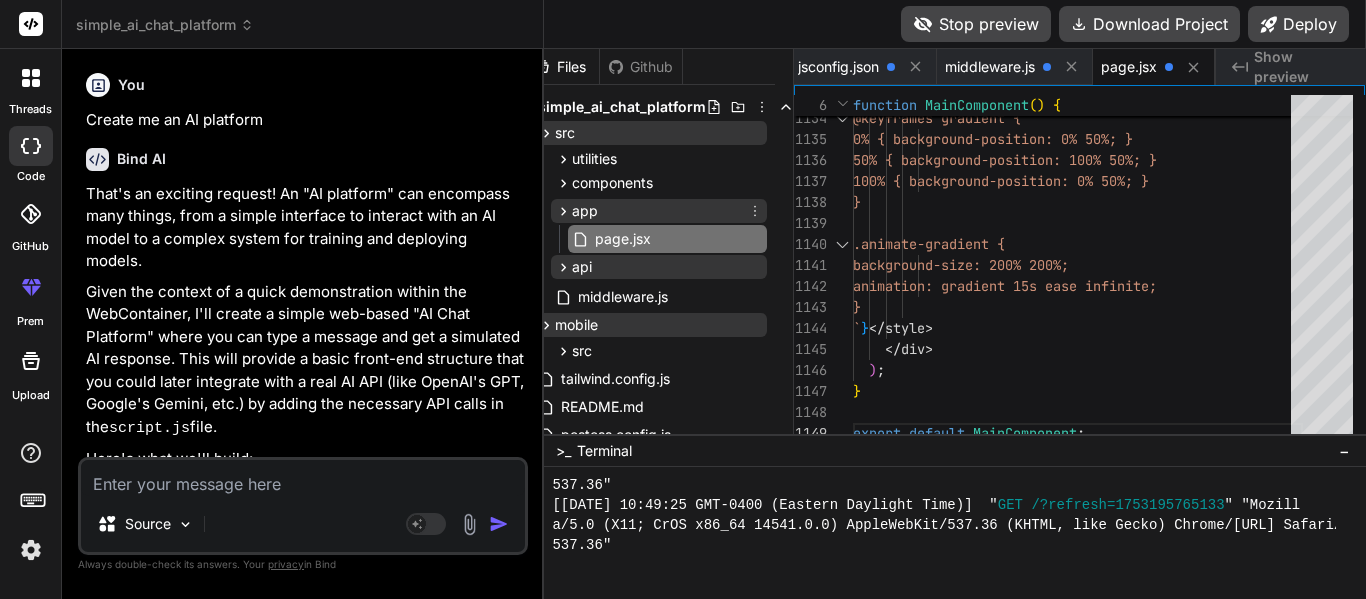 click 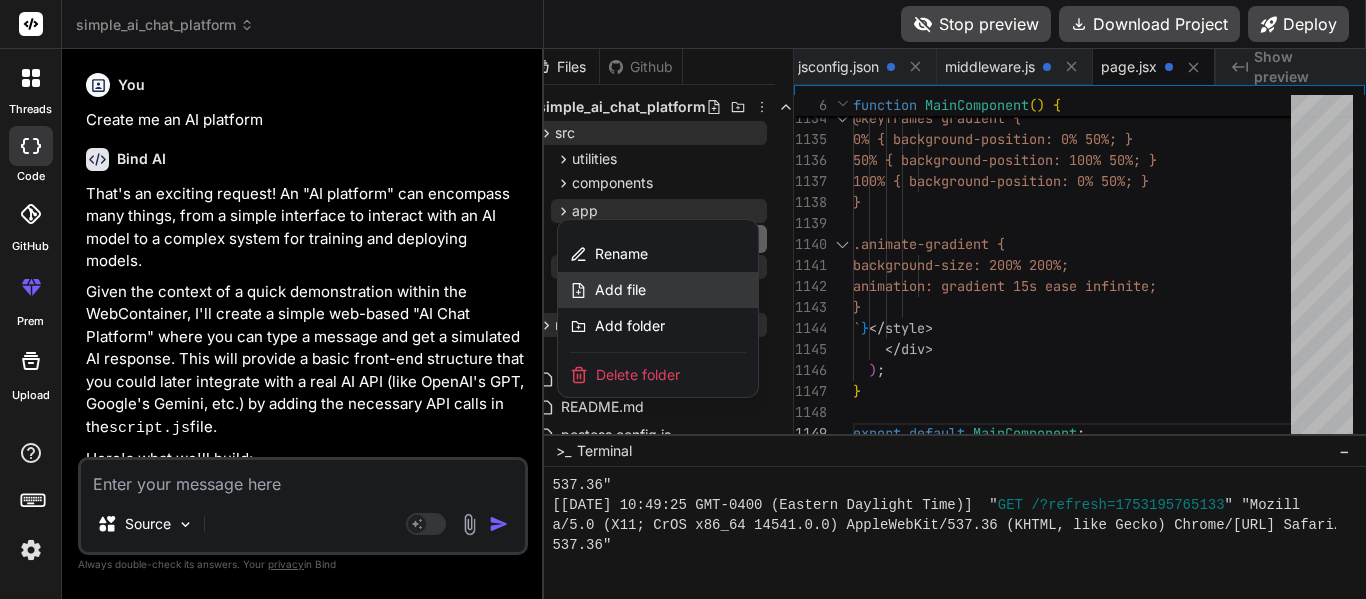 click on "Add file" at bounding box center [620, 290] 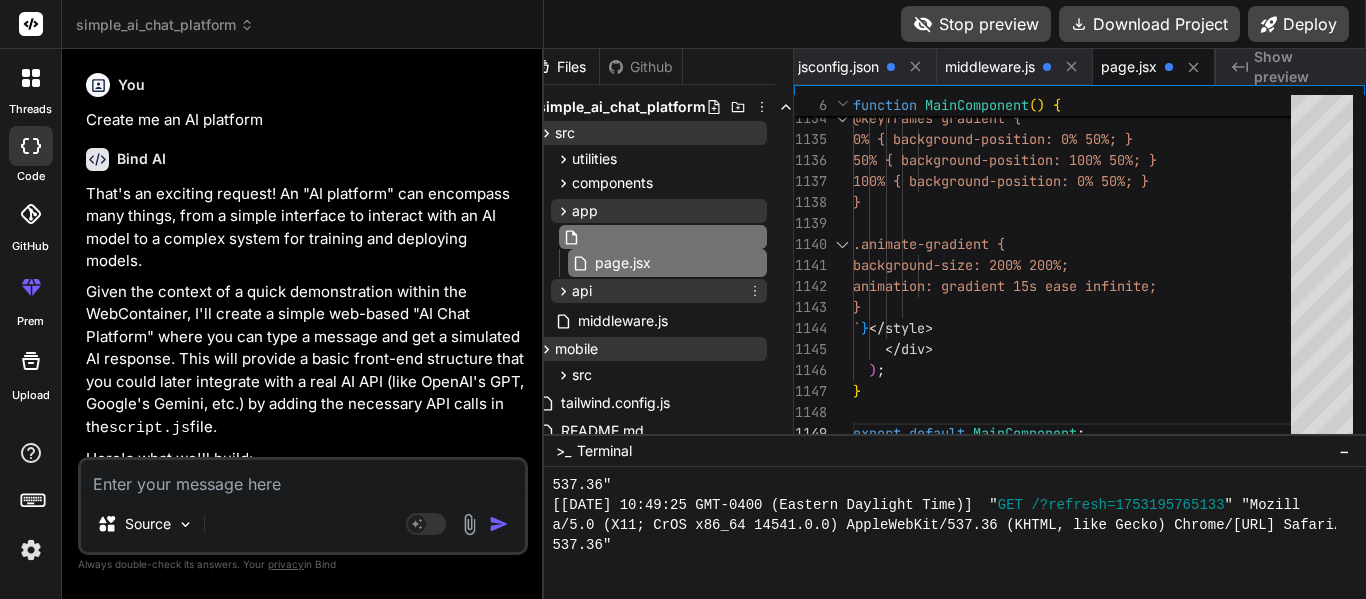scroll, scrollTop: 0, scrollLeft: 23, axis: horizontal 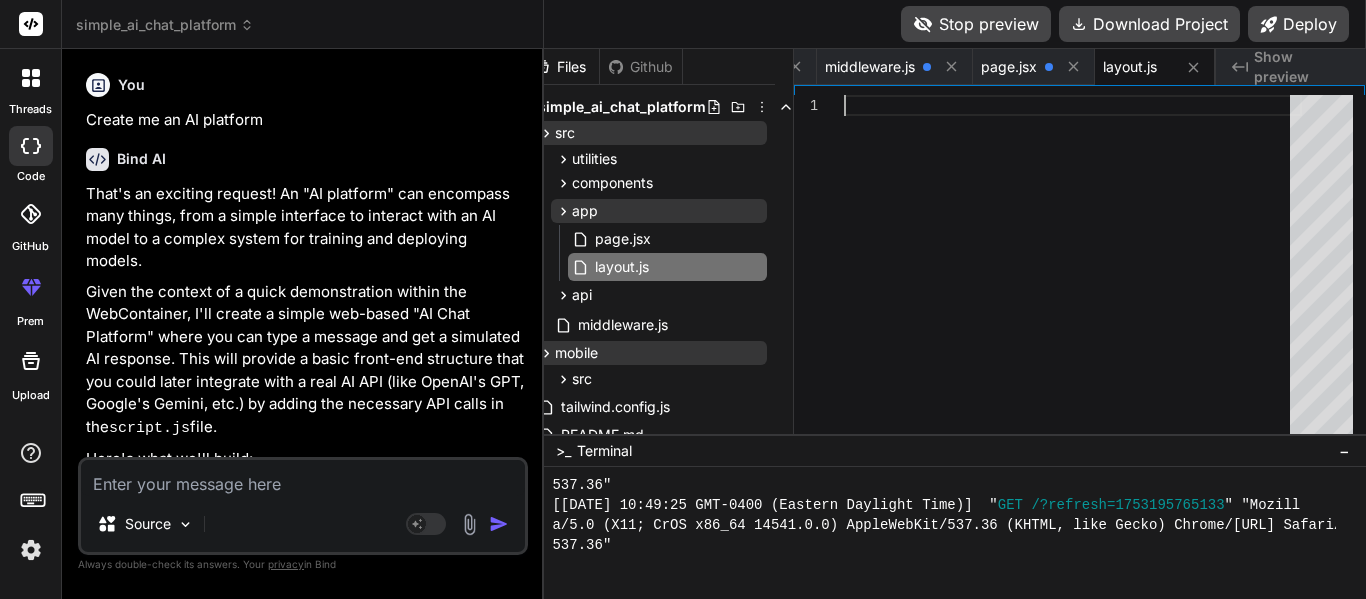 click at bounding box center (1073, 269) 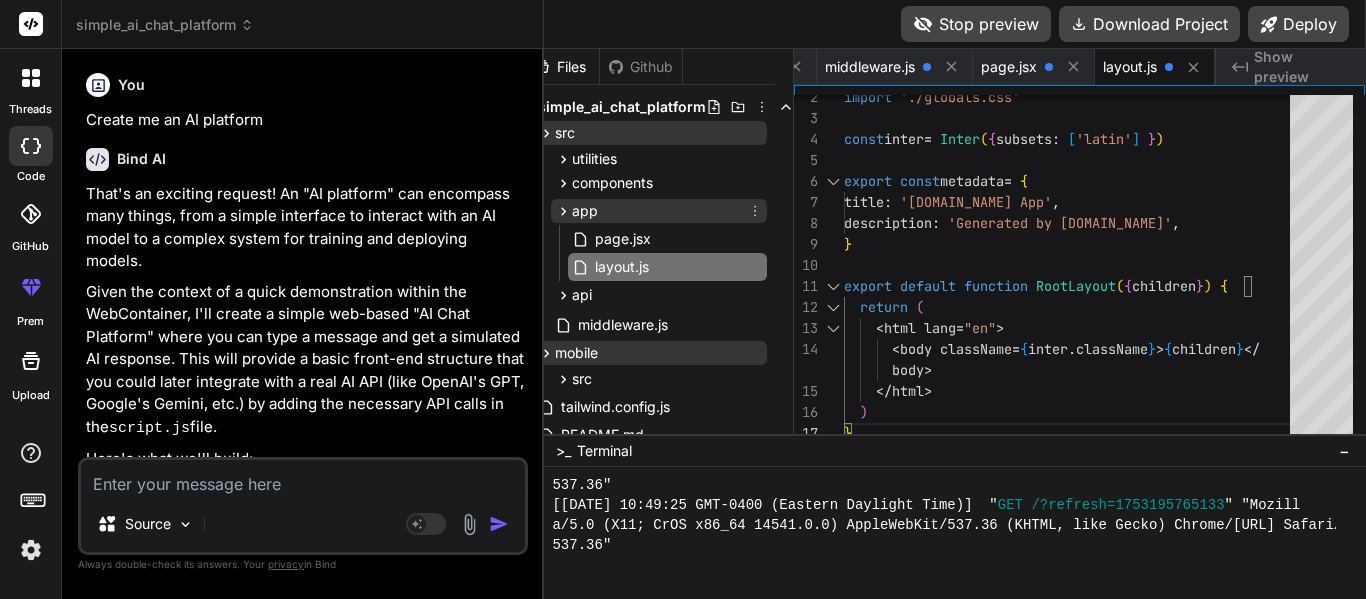 click 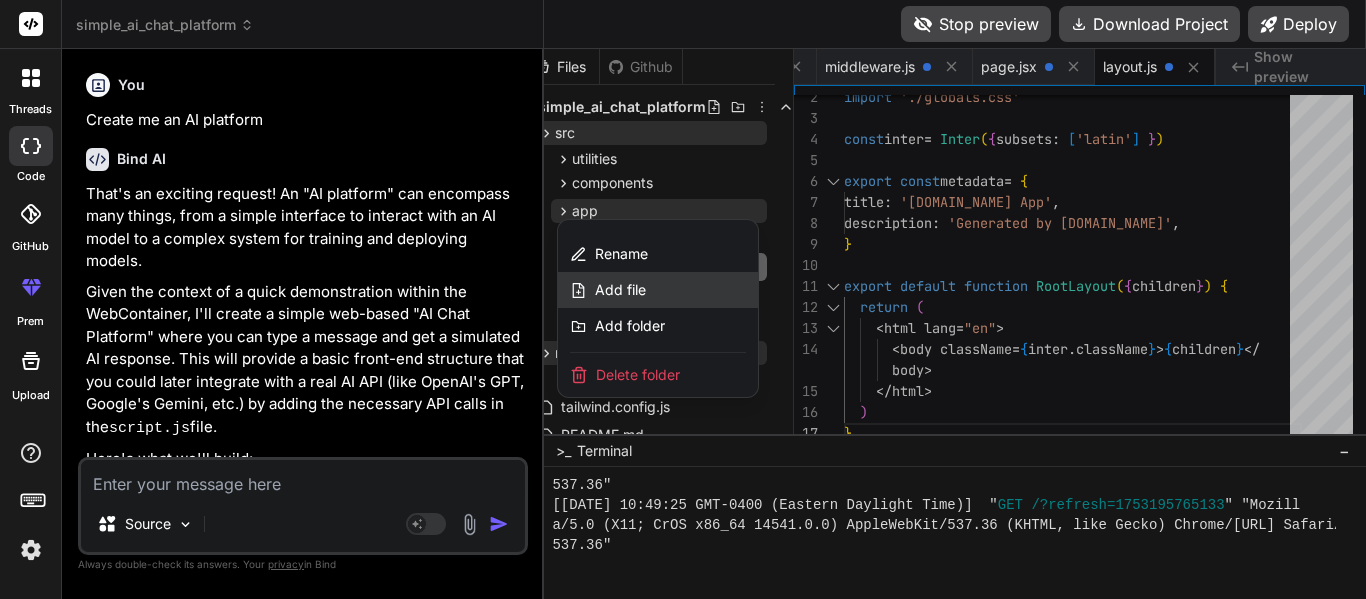 click on "Add file" at bounding box center (620, 290) 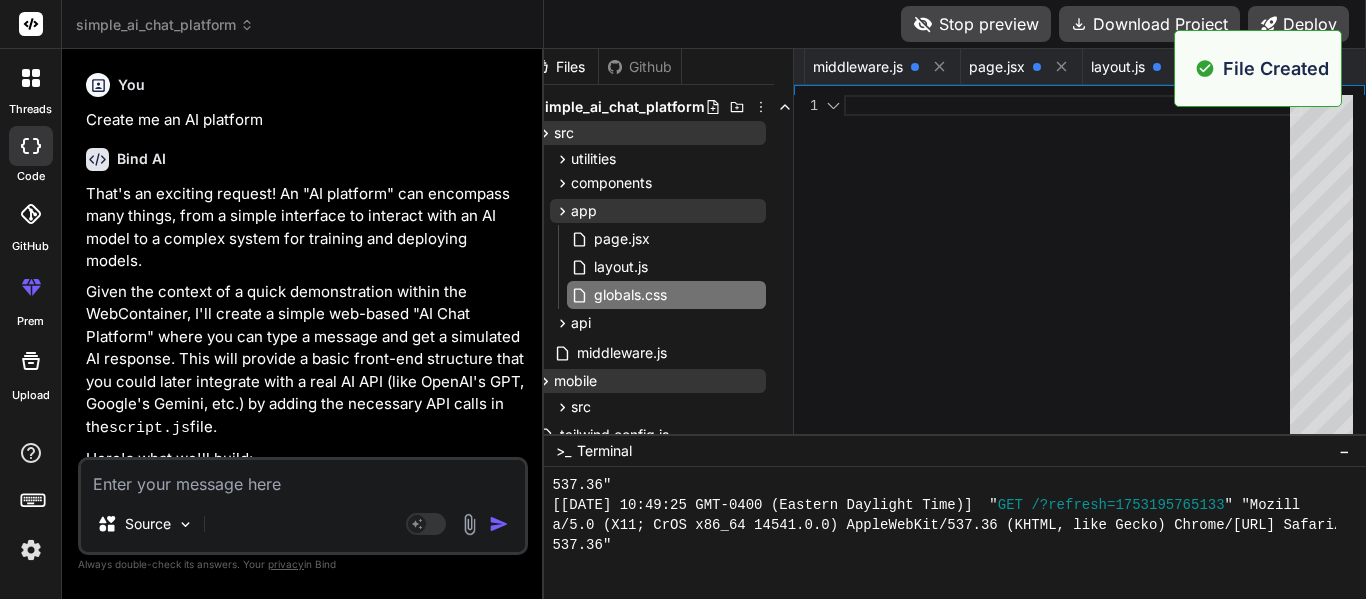 scroll, scrollTop: 0, scrollLeft: 1068, axis: horizontal 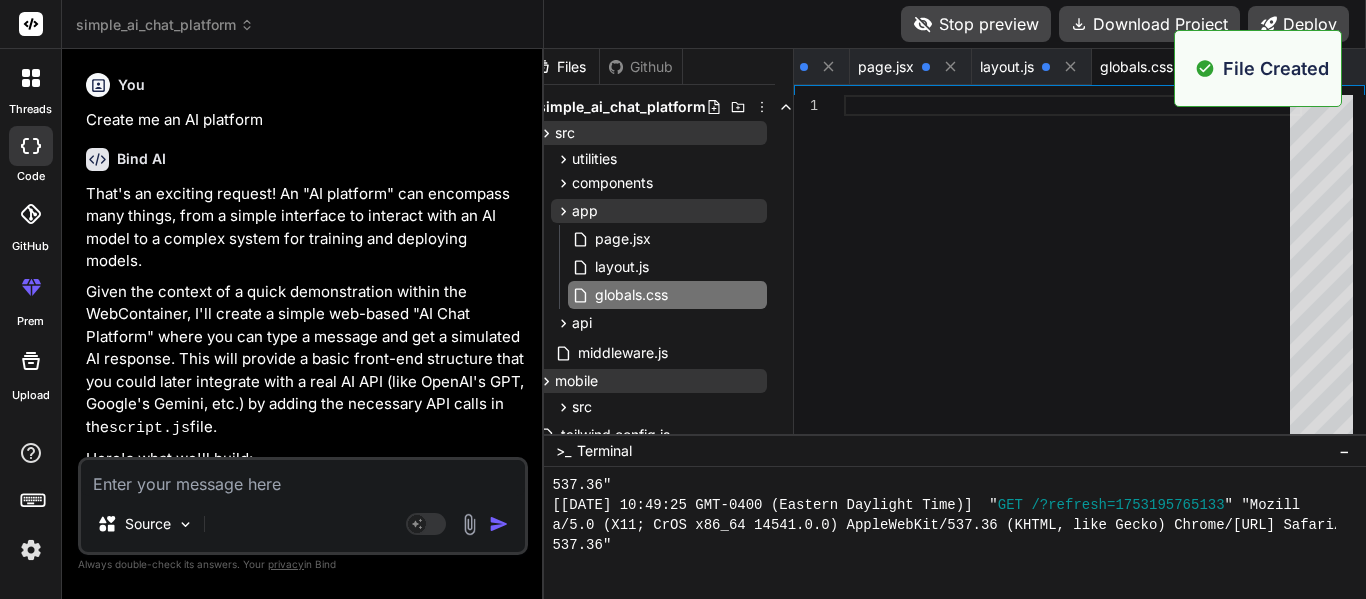 click at bounding box center [1073, 269] 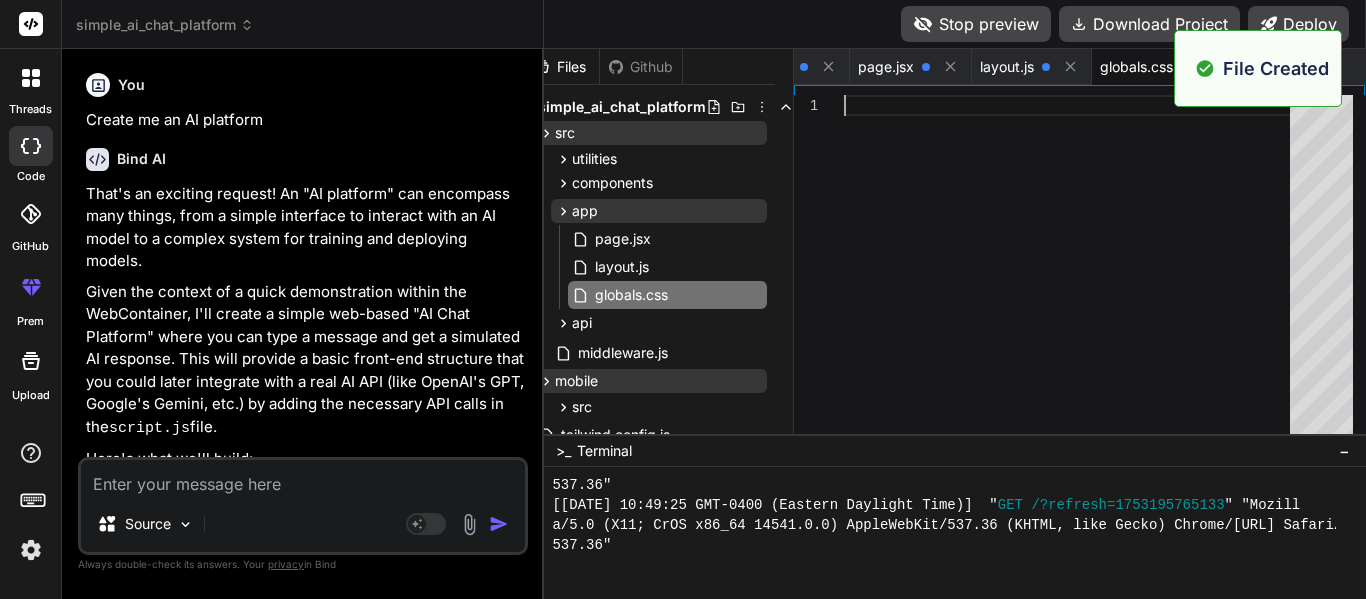 scroll, scrollTop: 20, scrollLeft: 0, axis: vertical 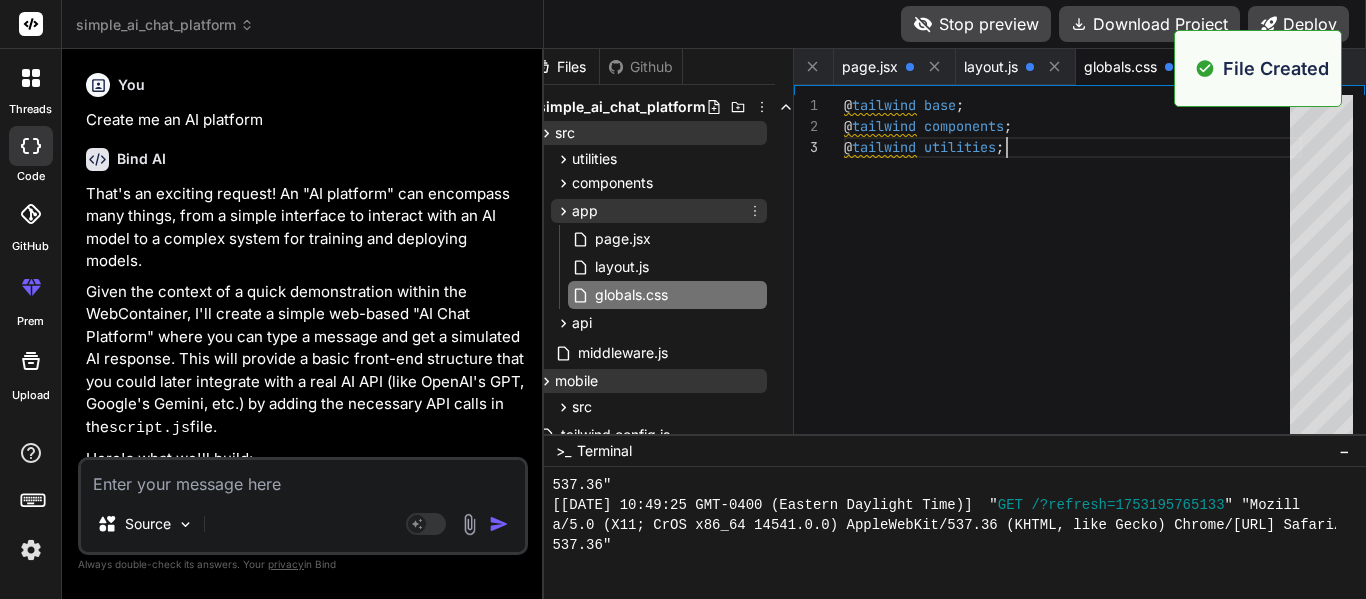 click on "app" at bounding box center (585, 211) 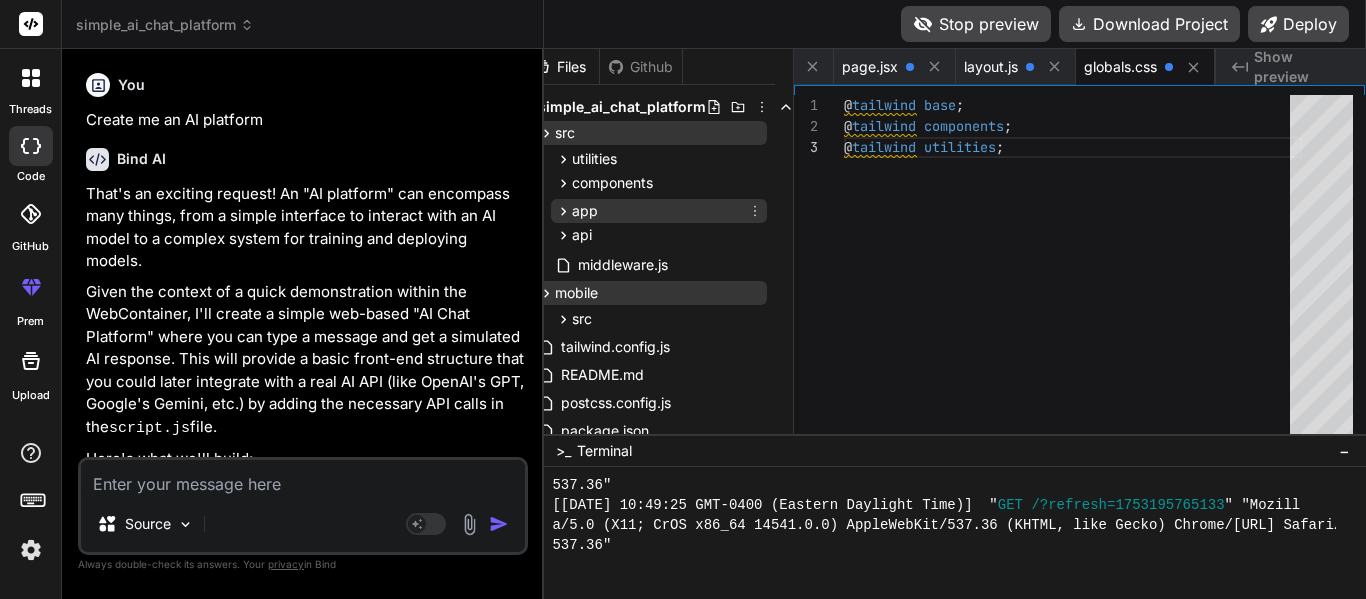 click 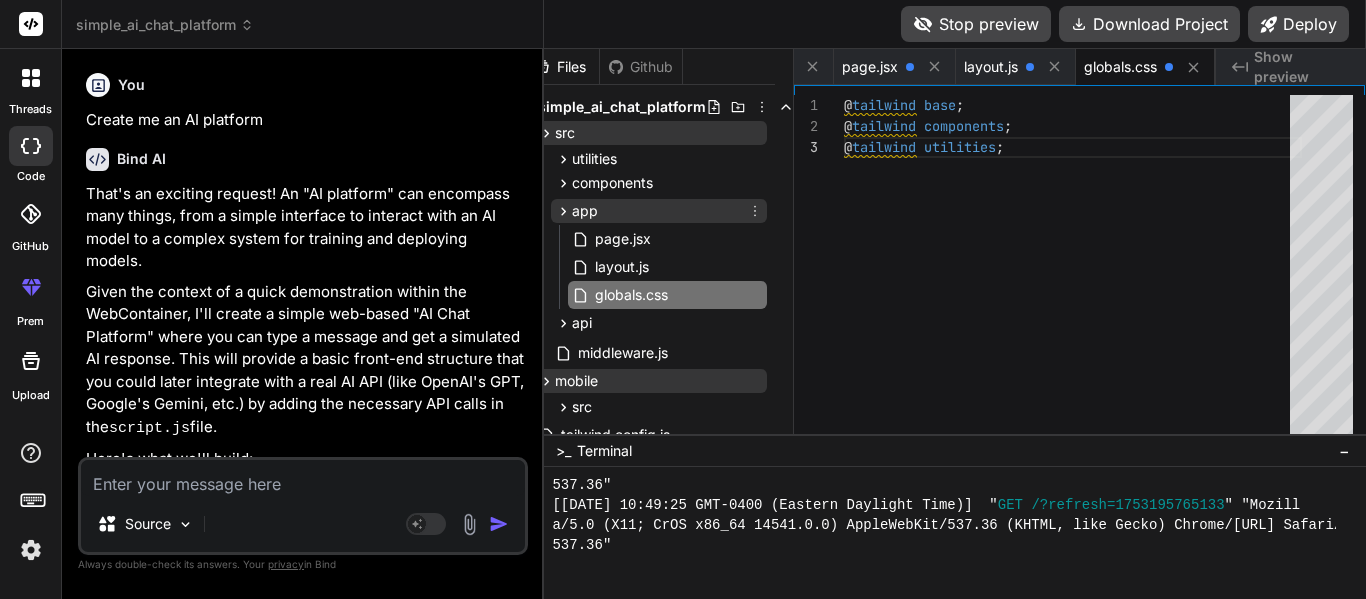 click 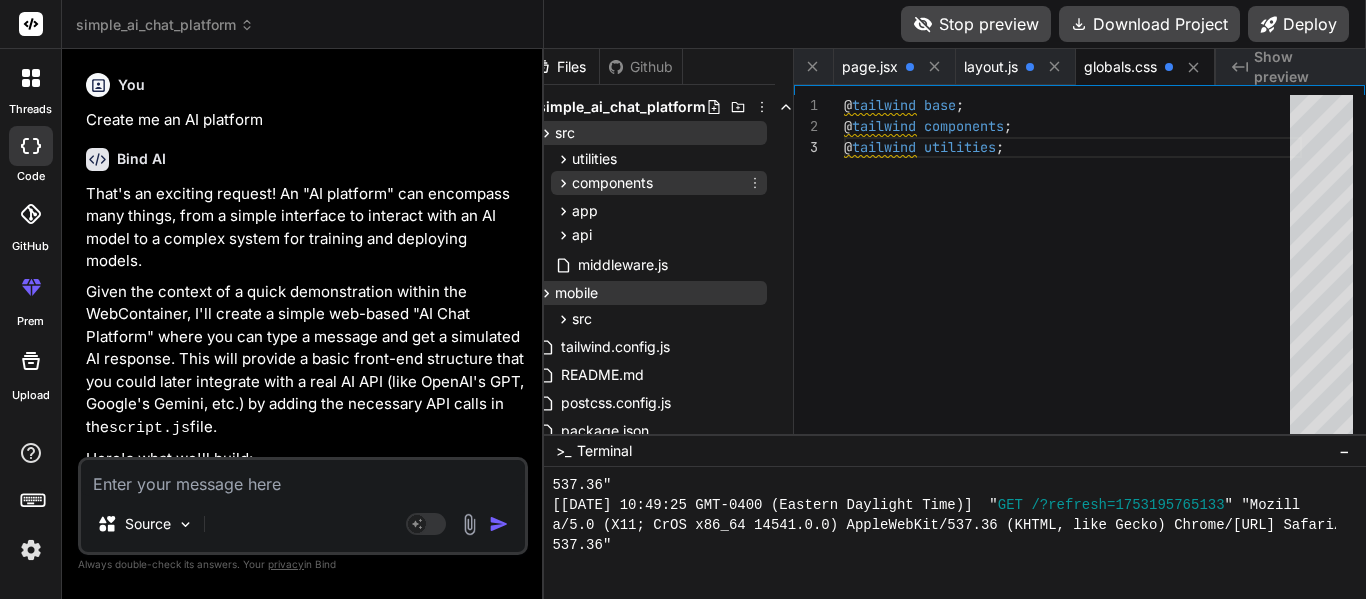 click 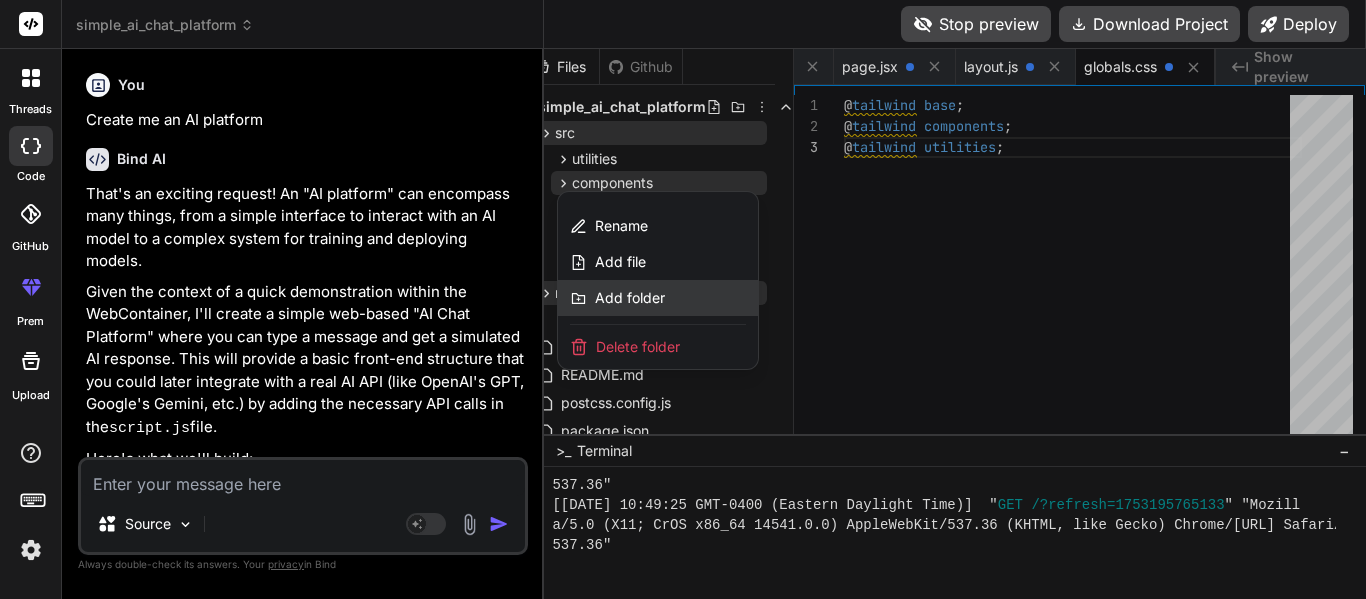 click on "Add folder" at bounding box center [658, 298] 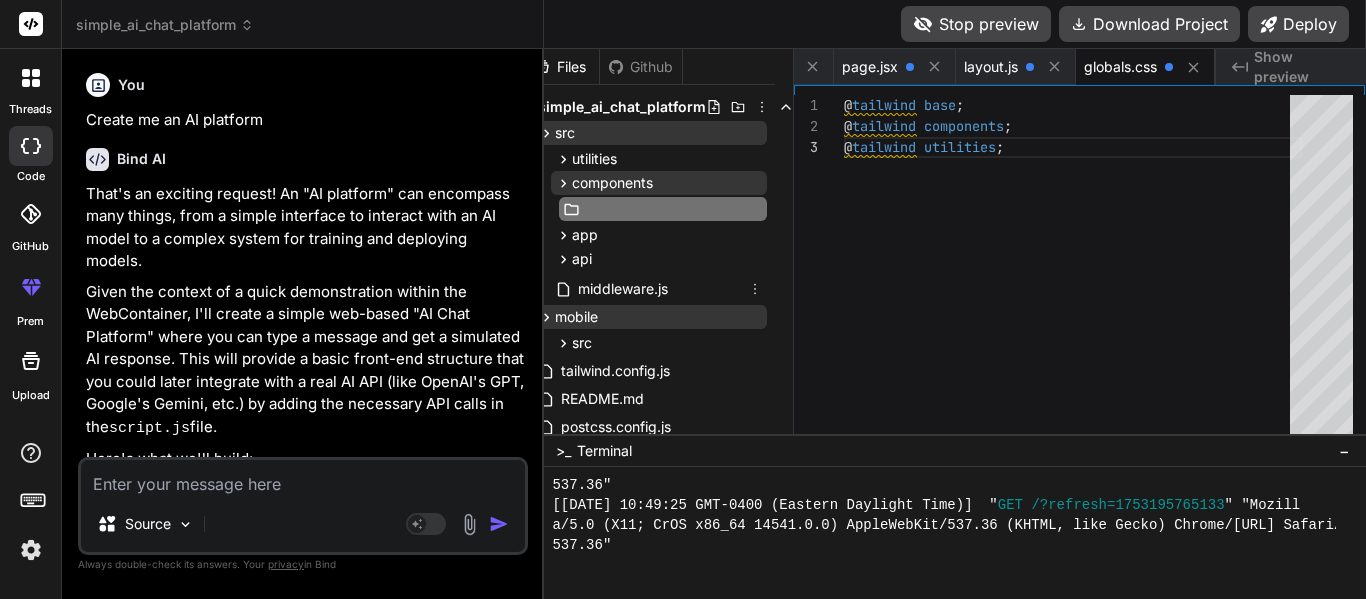 scroll, scrollTop: 0, scrollLeft: 23, axis: horizontal 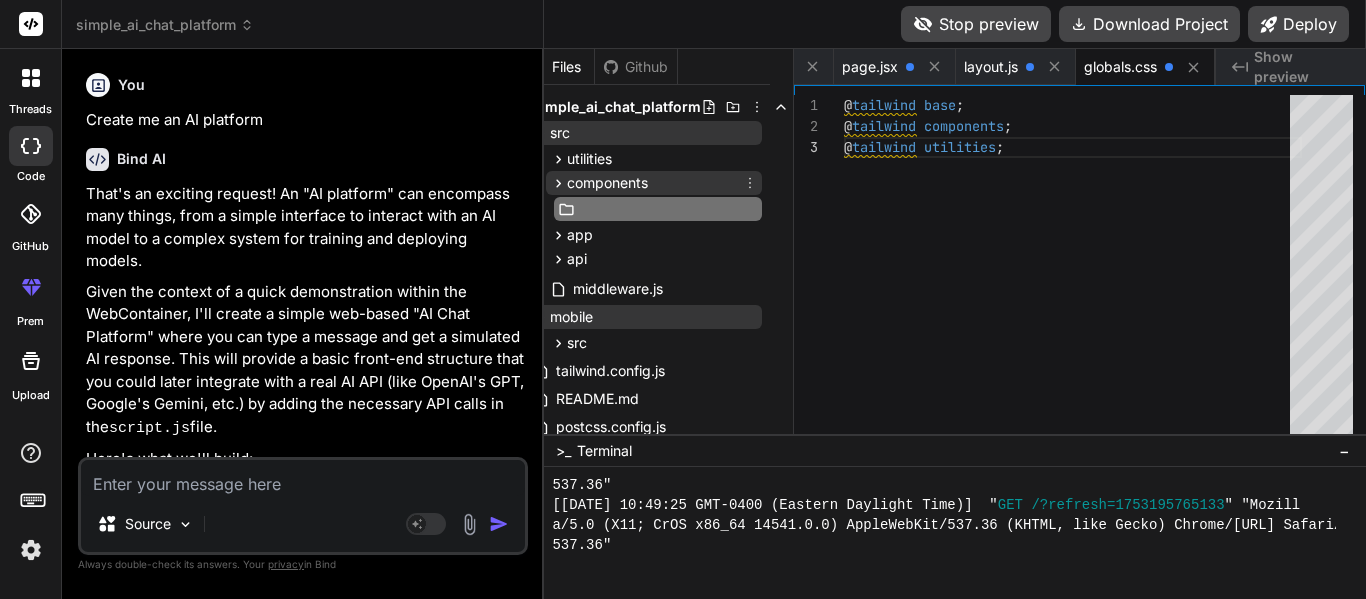click 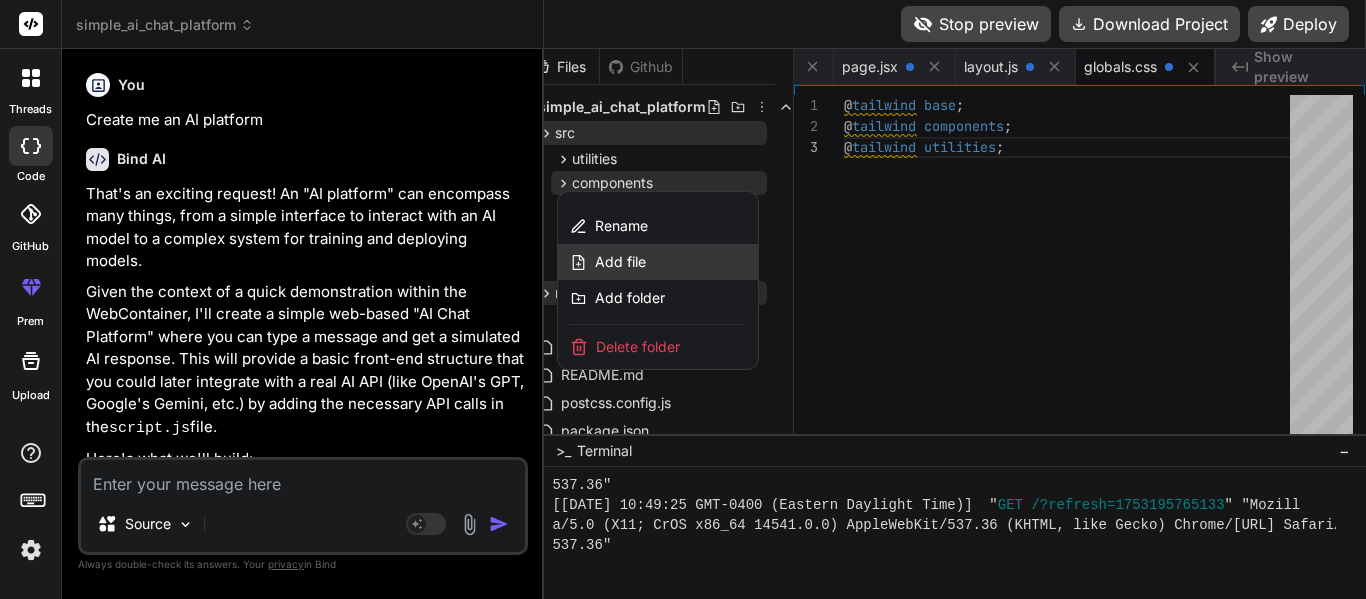 click on "Add file" at bounding box center (620, 262) 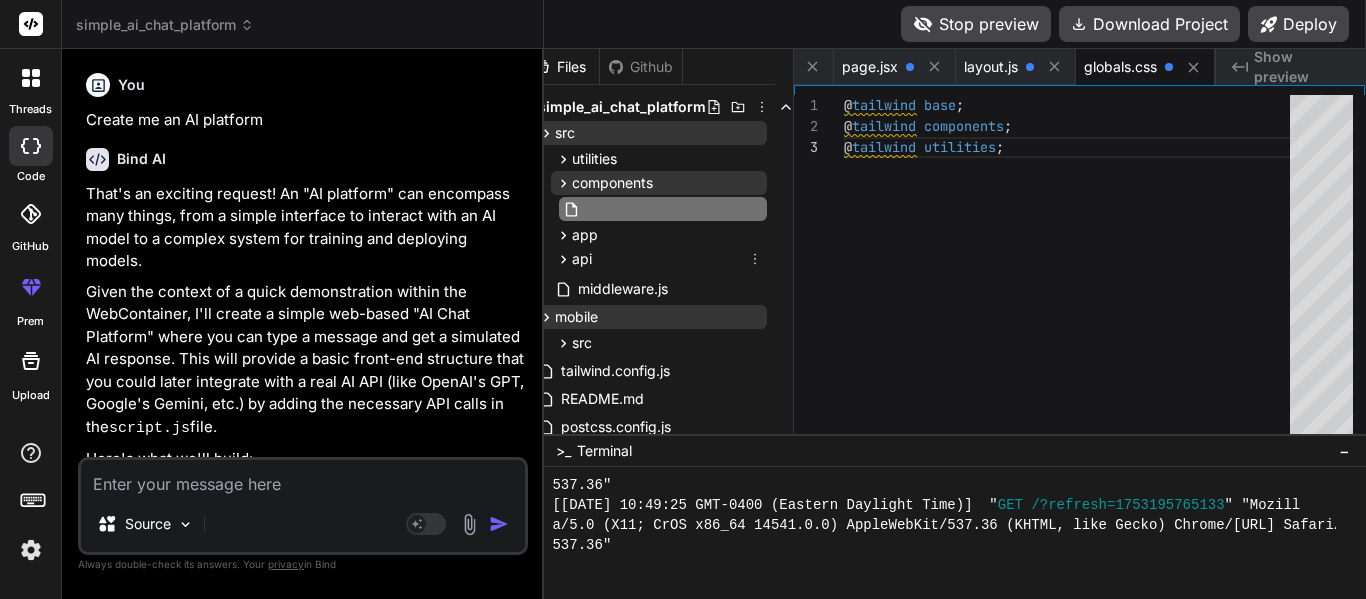 scroll, scrollTop: 0, scrollLeft: 23, axis: horizontal 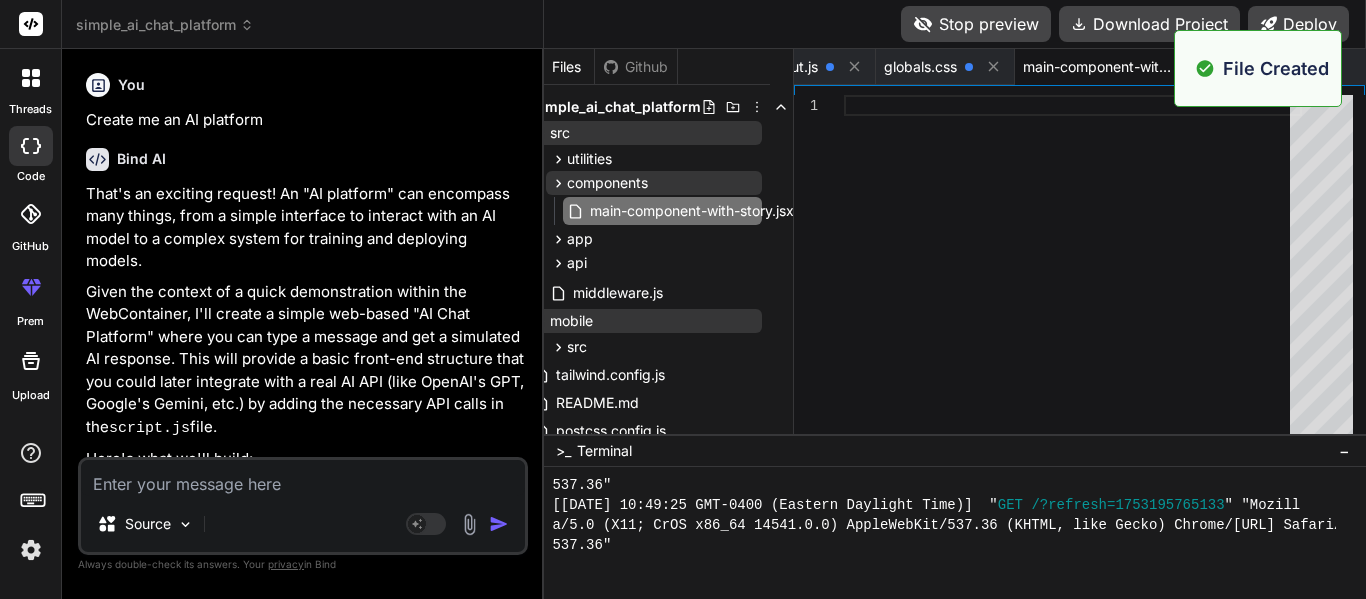 click at bounding box center [1073, 269] 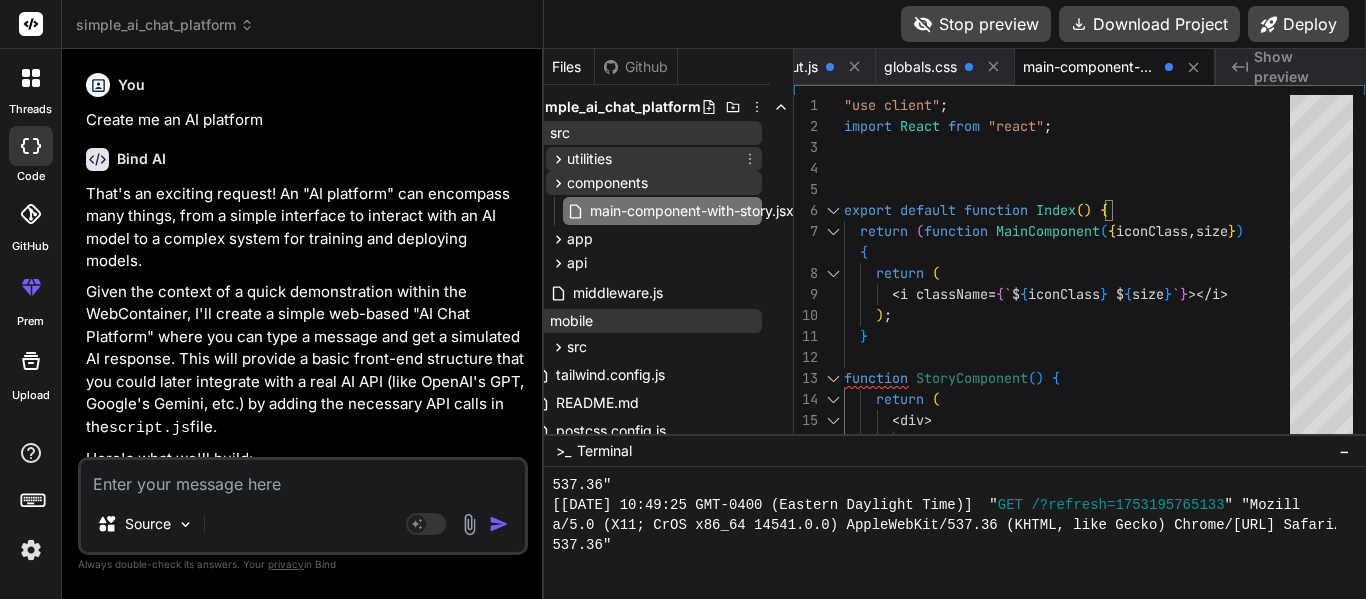 click on "utilities" at bounding box center (589, 159) 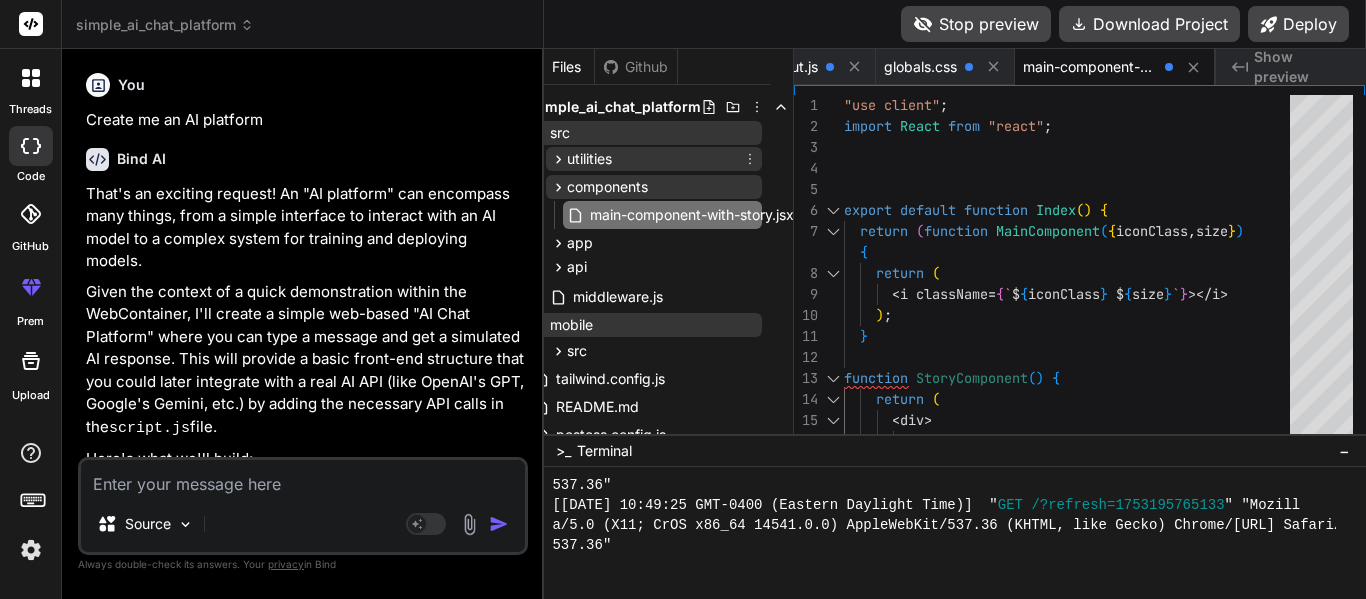 click on "utilities" at bounding box center (654, 159) 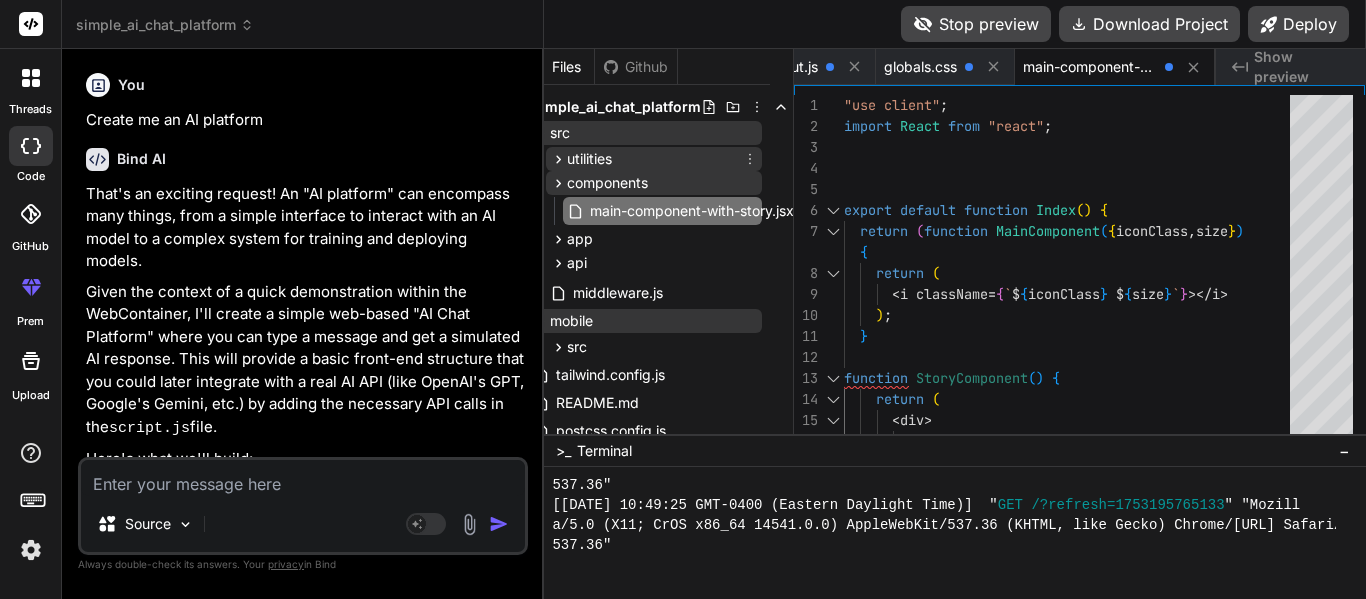 click 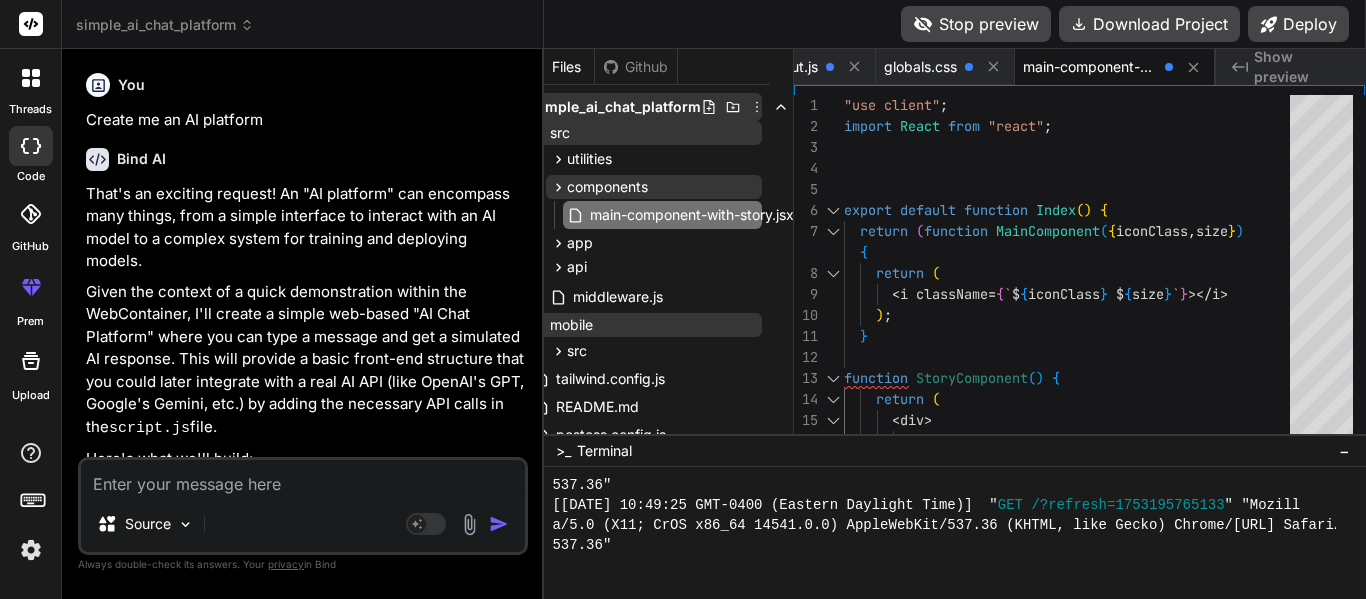 click 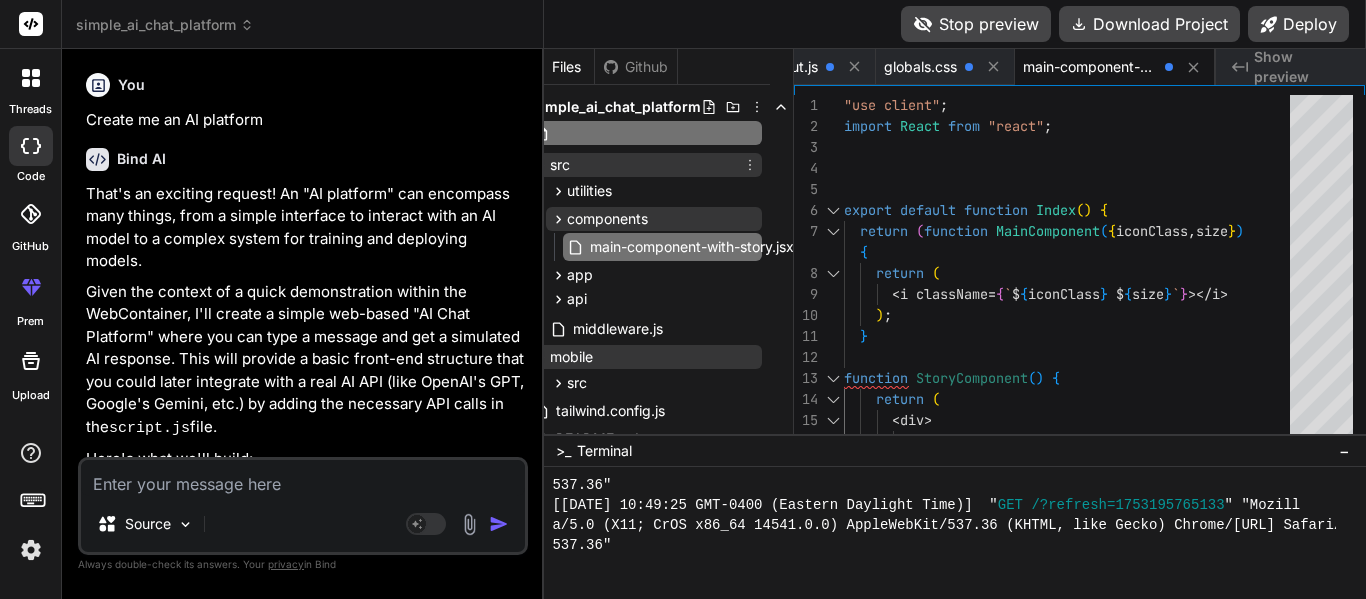 click on "src" at bounding box center [645, 165] 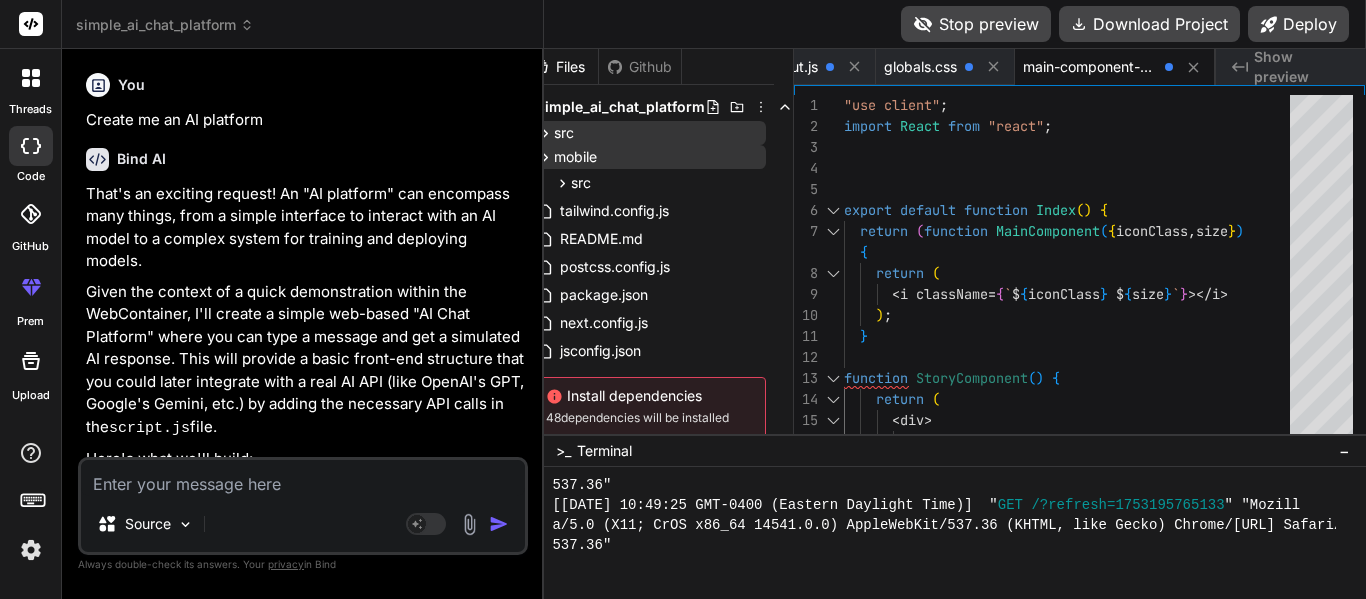 scroll, scrollTop: 0, scrollLeft: 18, axis: horizontal 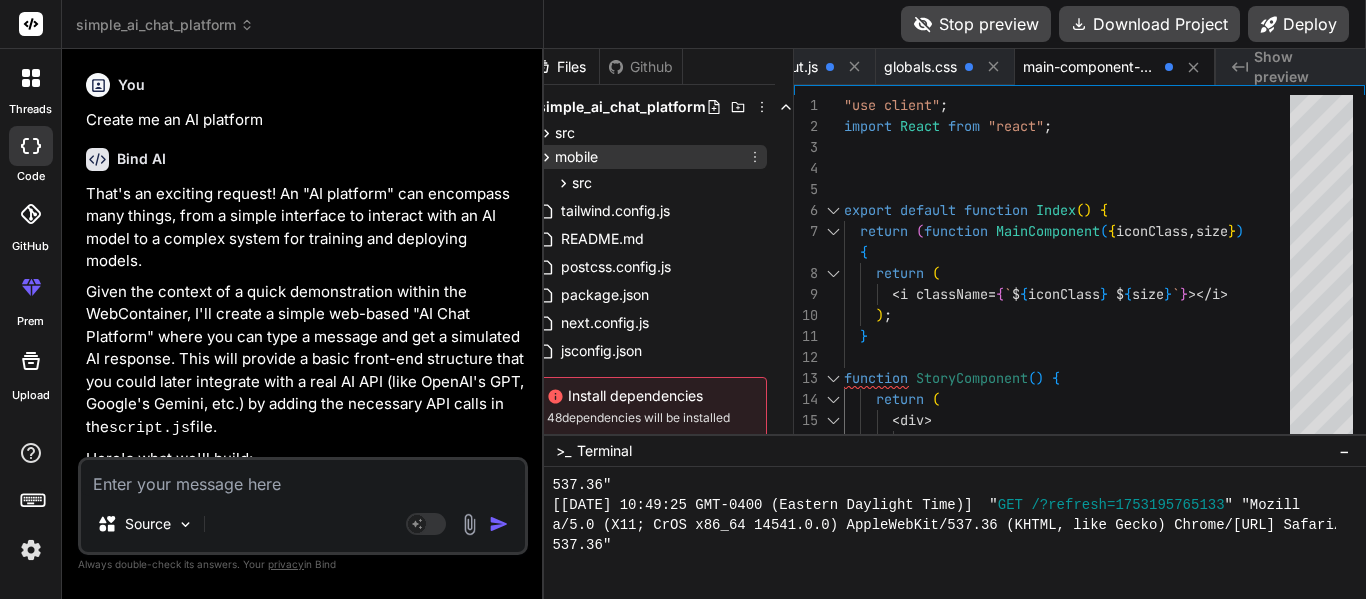 click on "mobile" at bounding box center (650, 157) 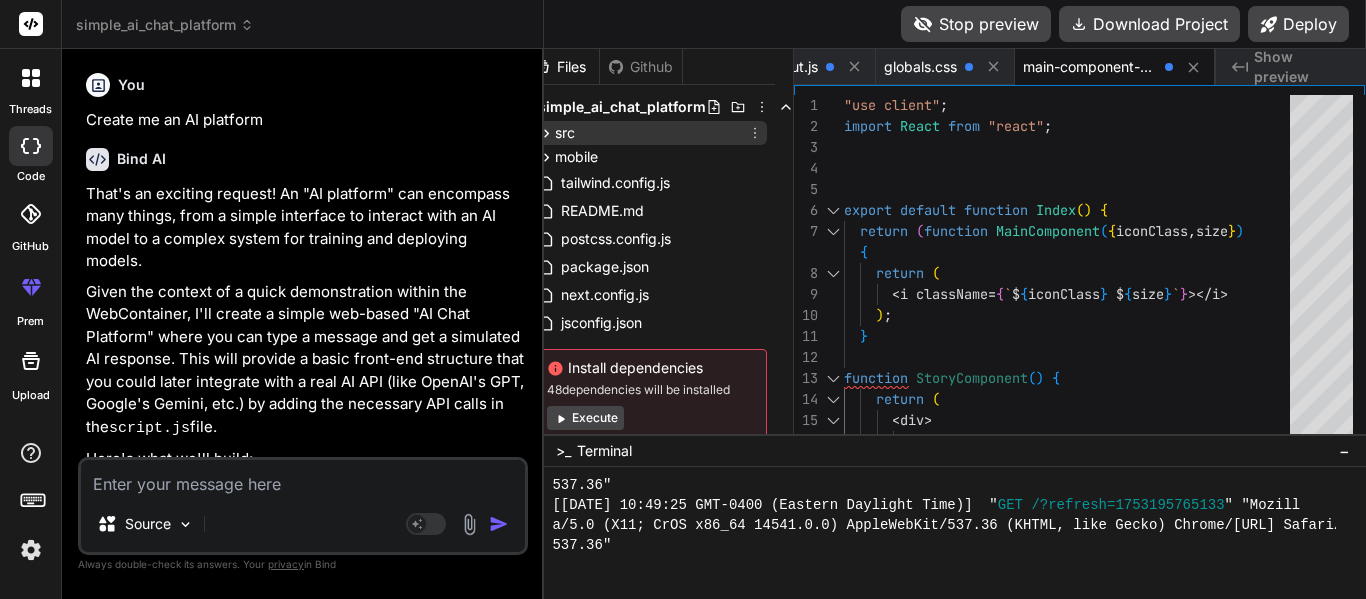 click on "src" at bounding box center [650, 133] 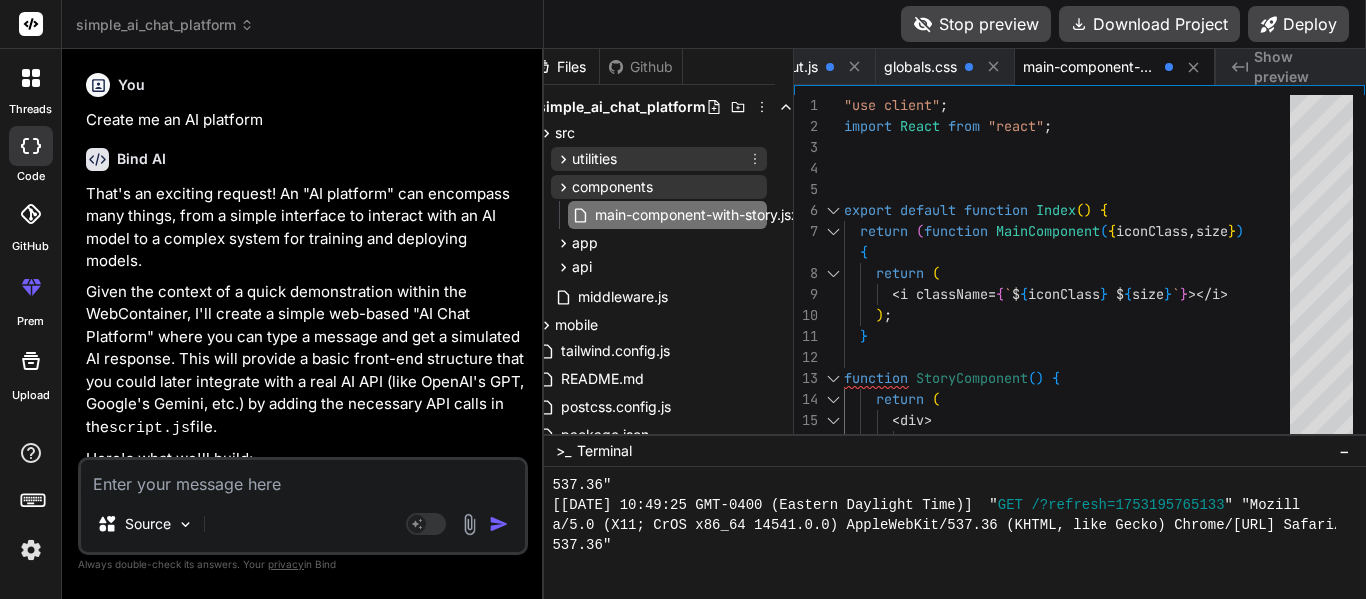 click on "utilities" at bounding box center [659, 159] 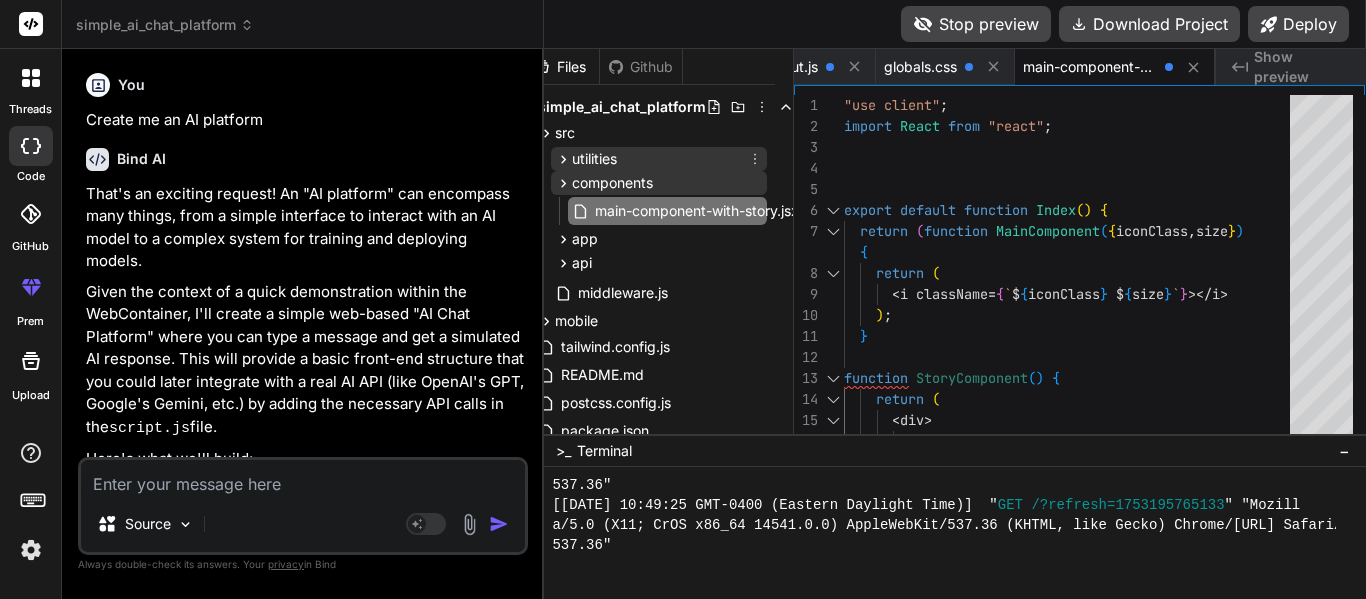 click 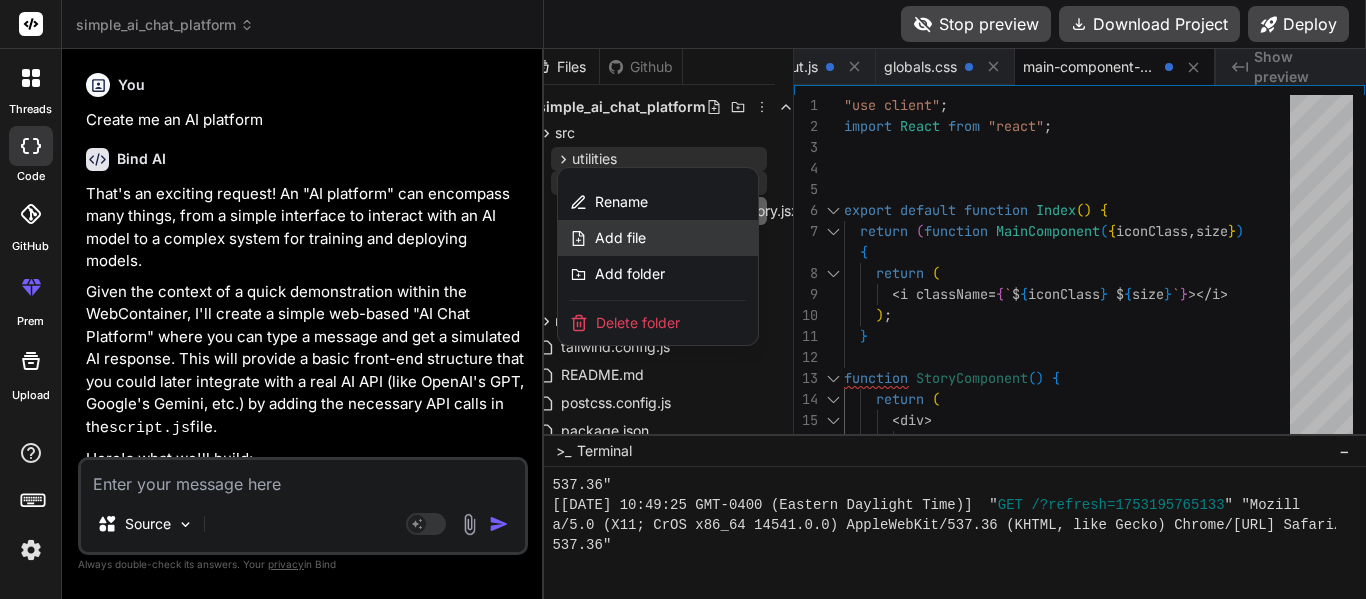 click on "Add file" at bounding box center [658, 238] 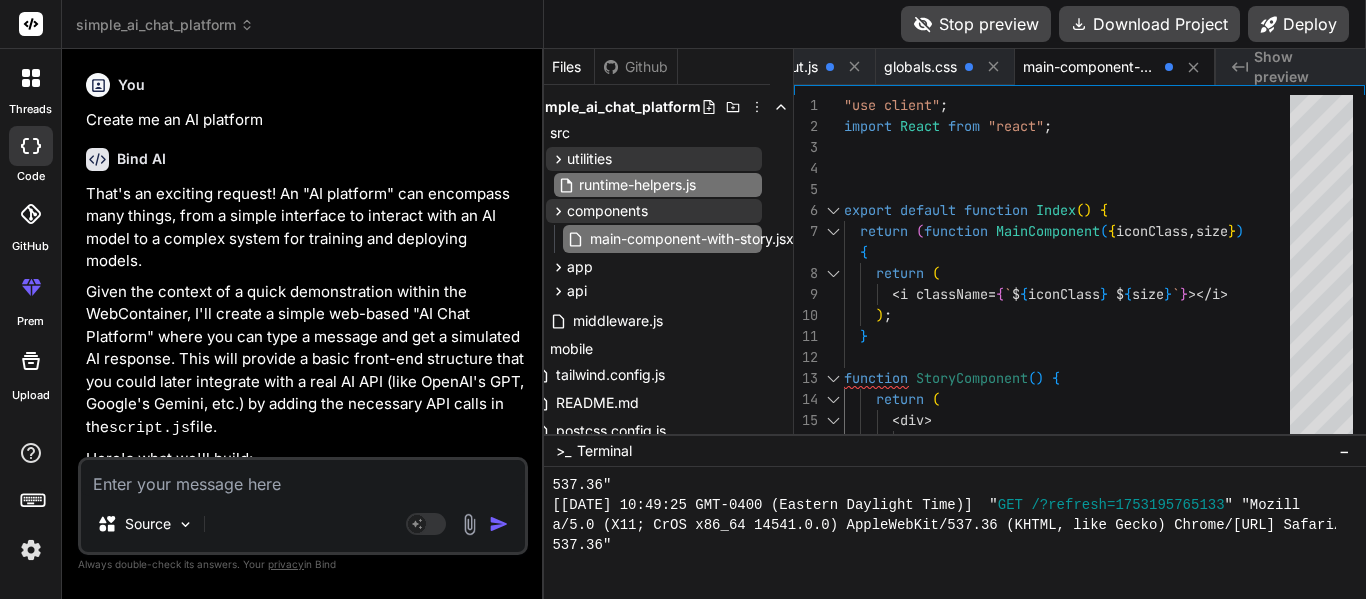 scroll, scrollTop: 0, scrollLeft: 1455, axis: horizontal 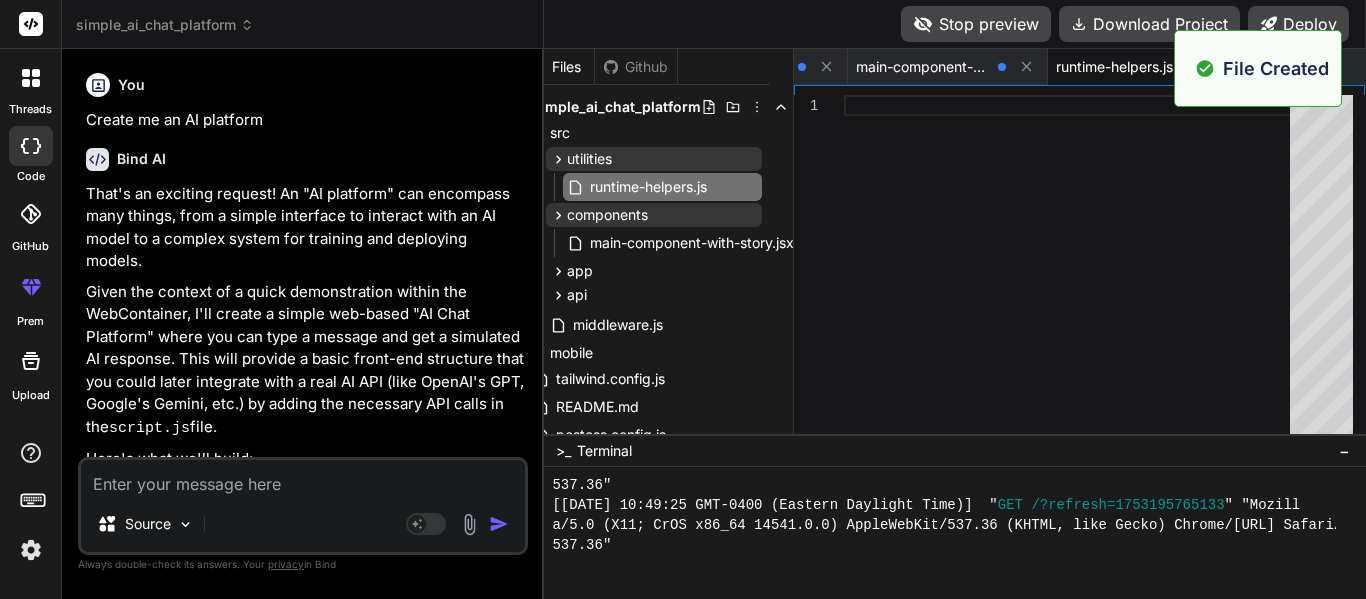 click on "Files Github simple_ai_chat_platform src utilities runtime-helpers.js components main-component-with-story.jsx app page.jsx layout.js globals.css api middleware.js mobile src tailwind.config.js README.md postcss.config.js package.json next.config.js jsconfig.json  Install dependencies 48  dependencies will be installed Execute" at bounding box center [669, 241] 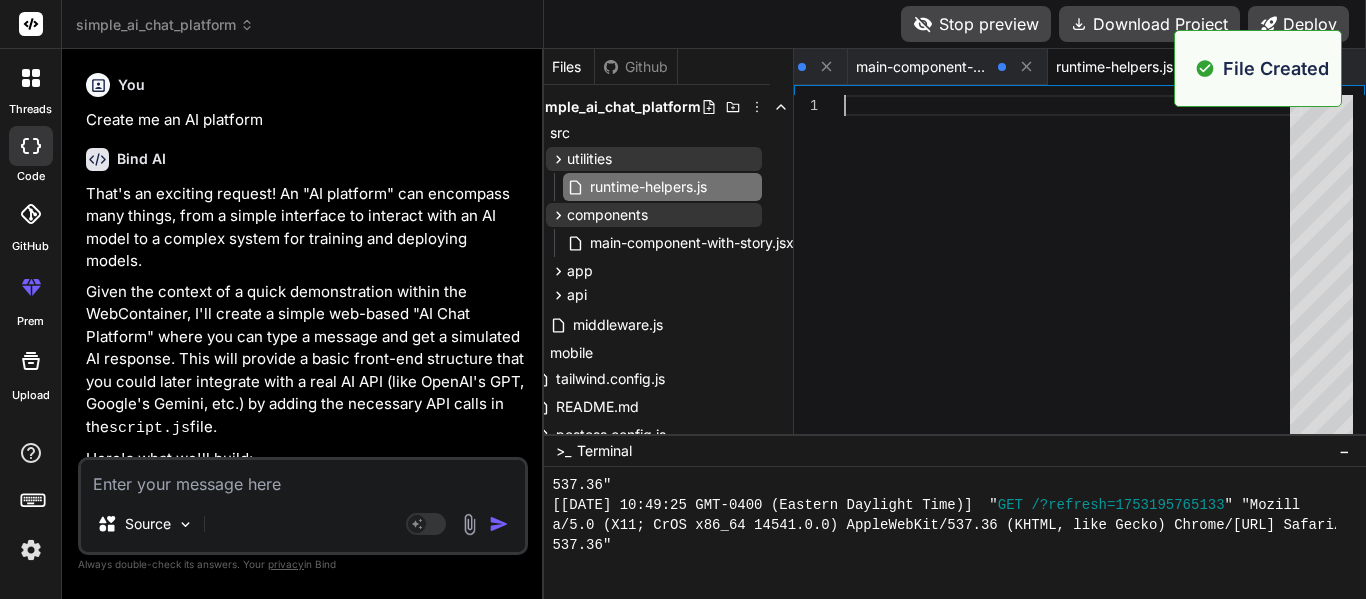 scroll, scrollTop: 0, scrollLeft: 1471, axis: horizontal 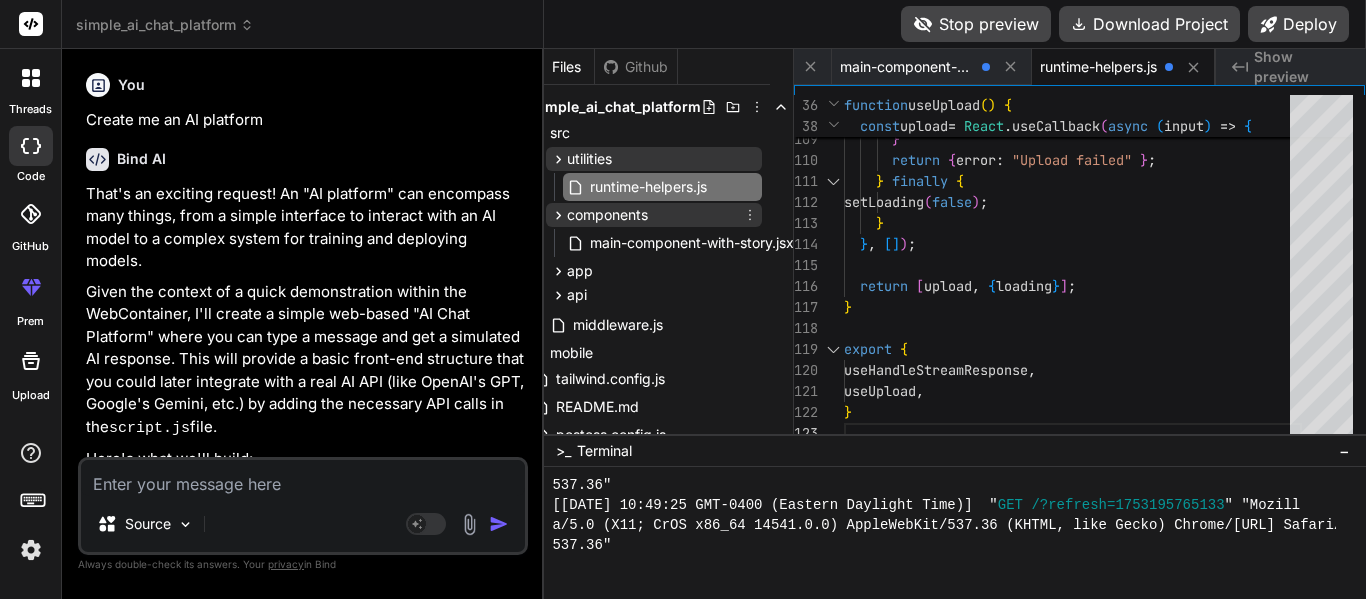 click 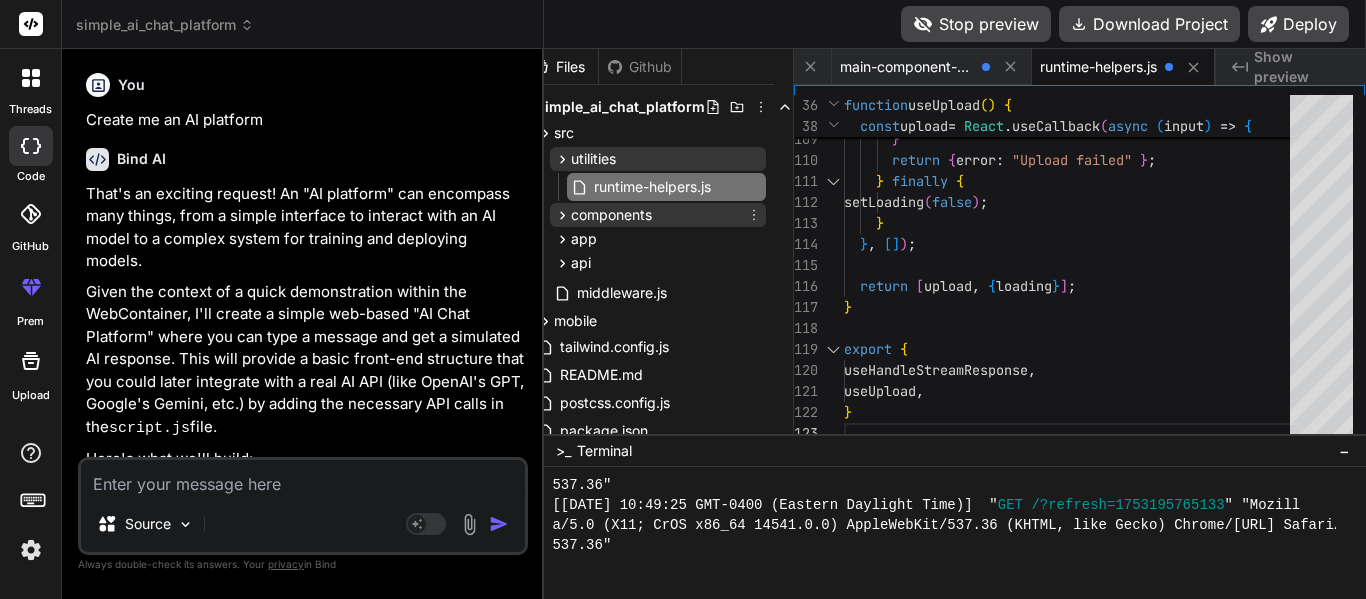 scroll, scrollTop: 0, scrollLeft: 18, axis: horizontal 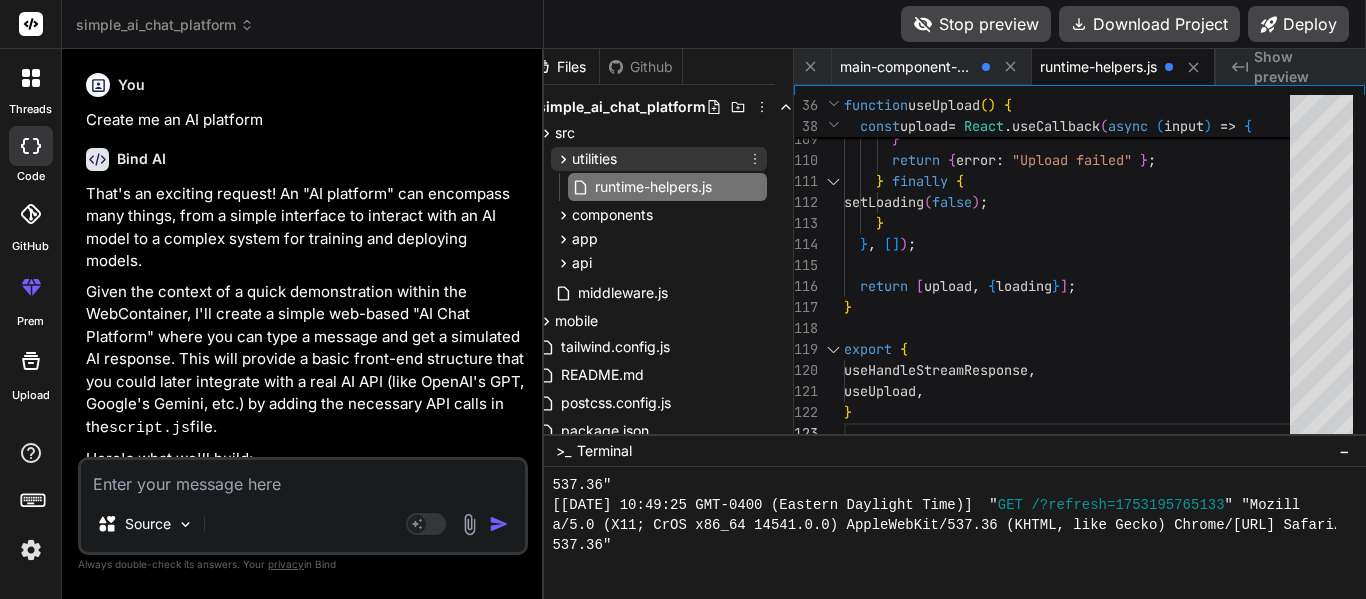 click 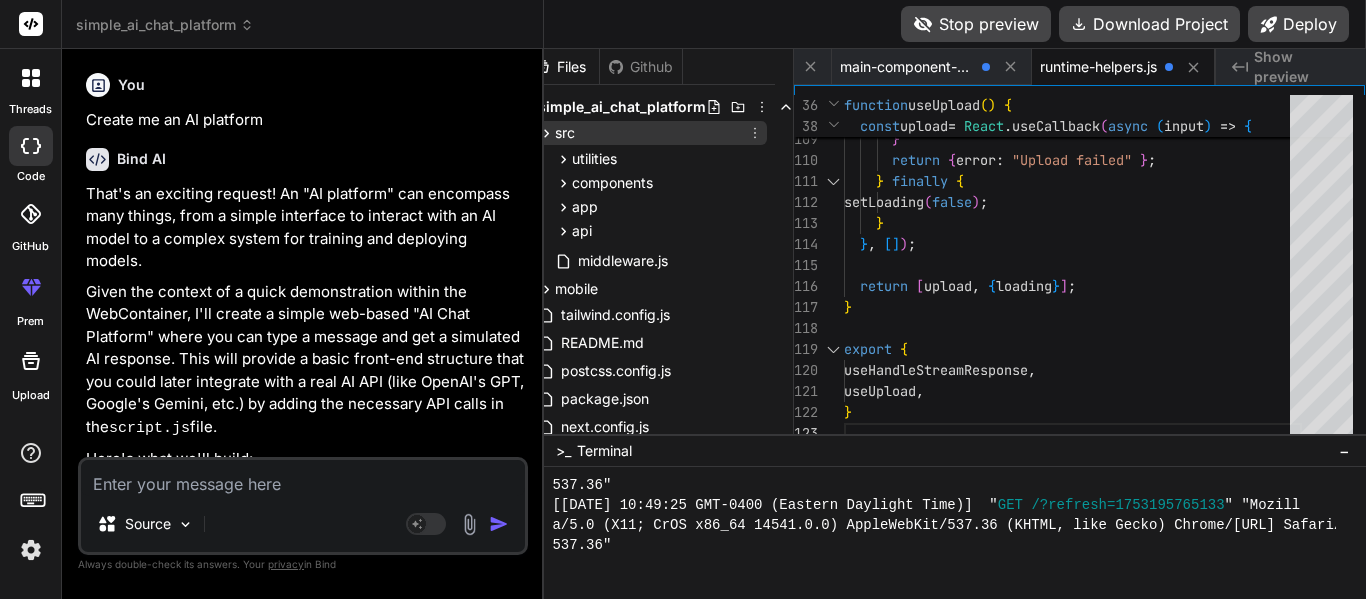 click on "src" at bounding box center (650, 133) 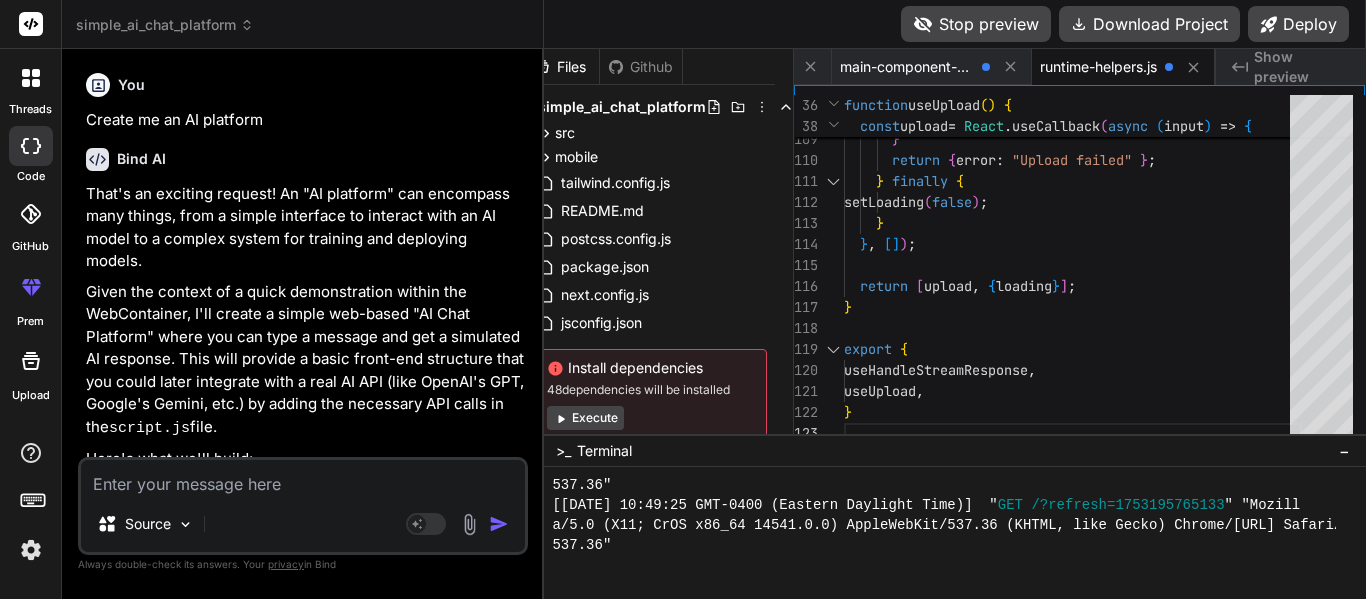 click on "Show preview" at bounding box center (1302, 67) 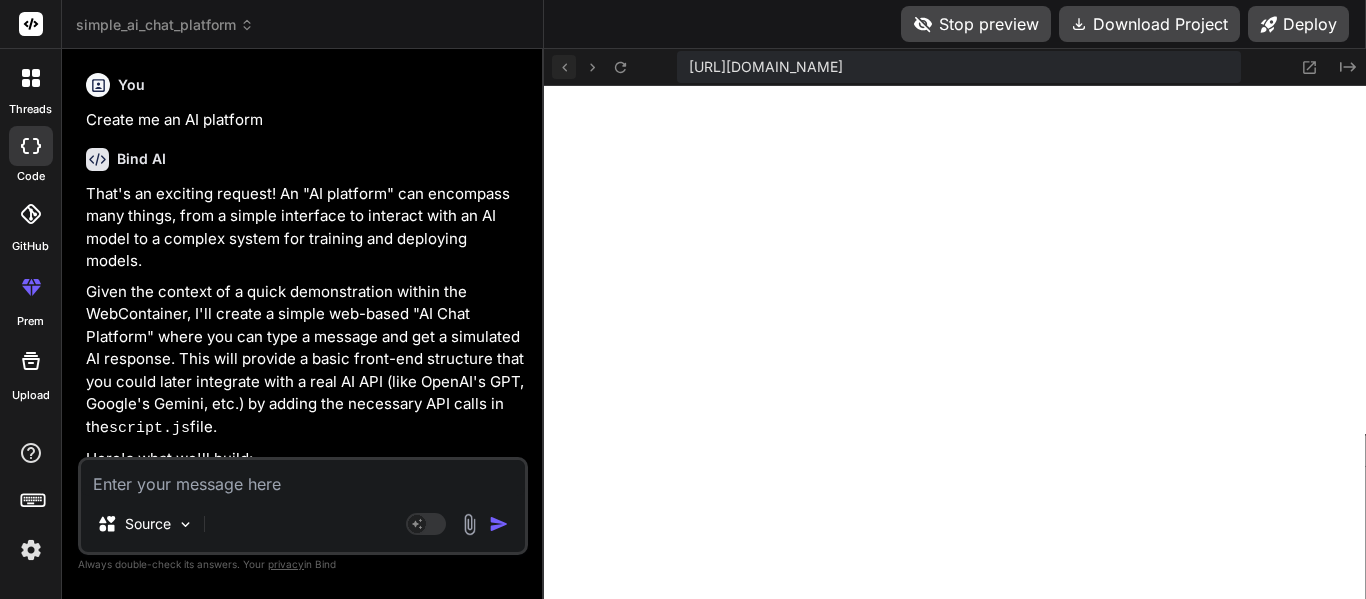 click 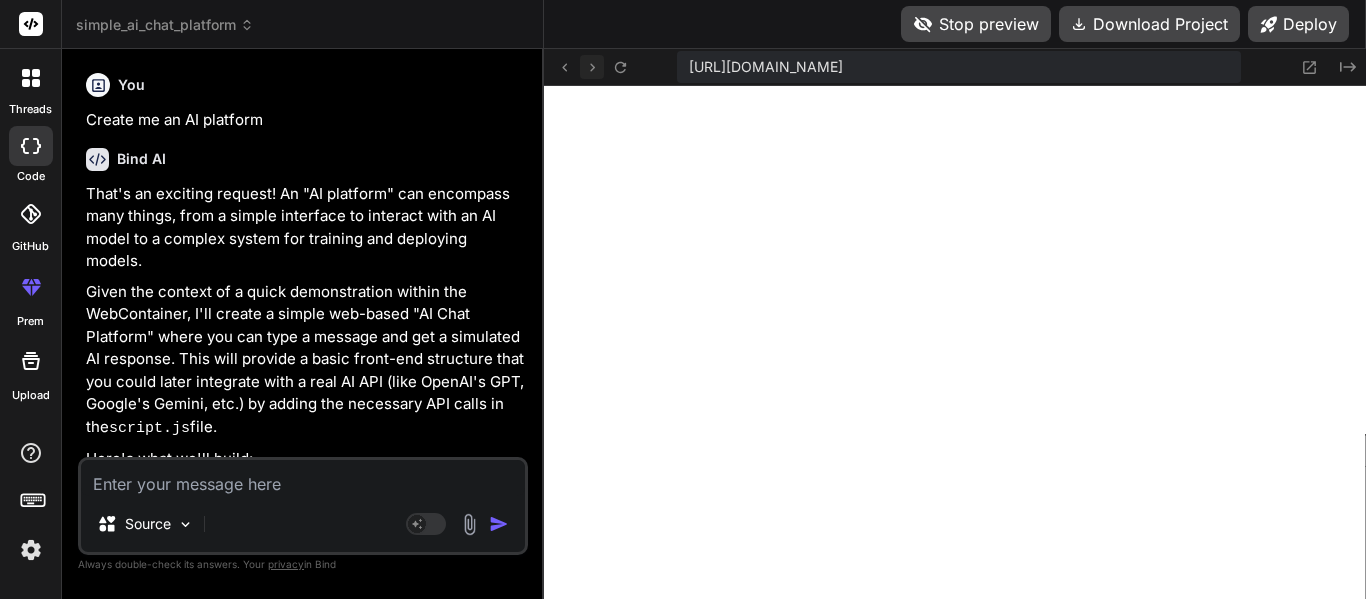 click at bounding box center [592, 67] 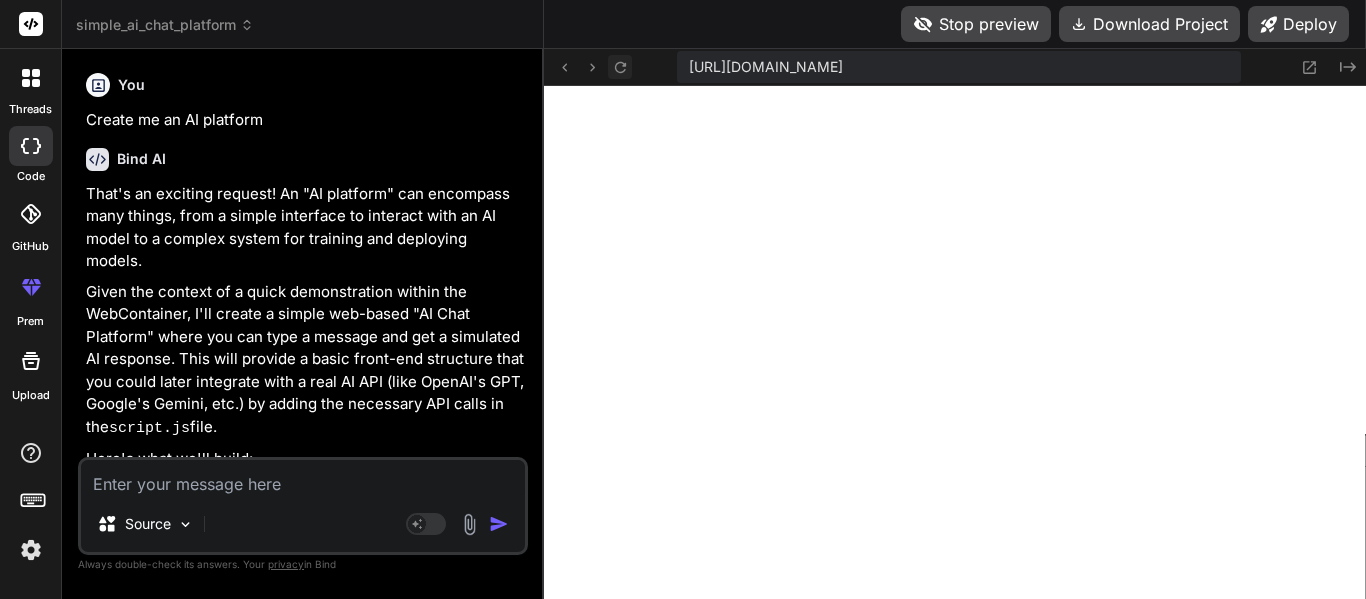 click 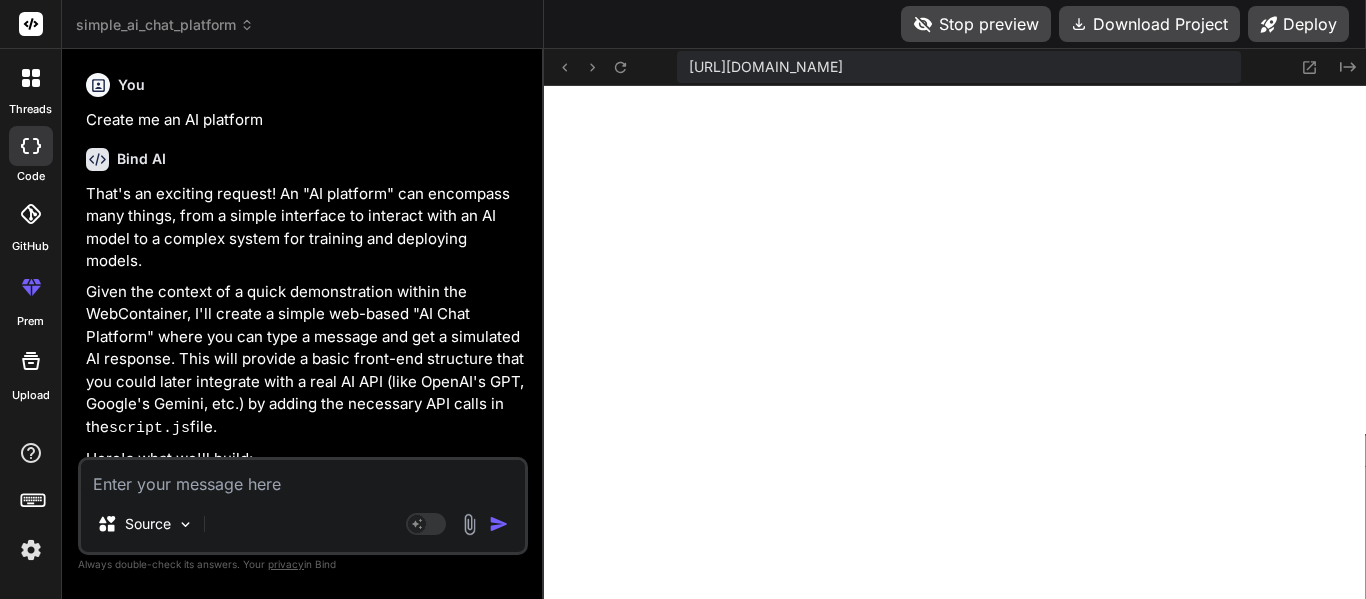 scroll, scrollTop: 19880, scrollLeft: 0, axis: vertical 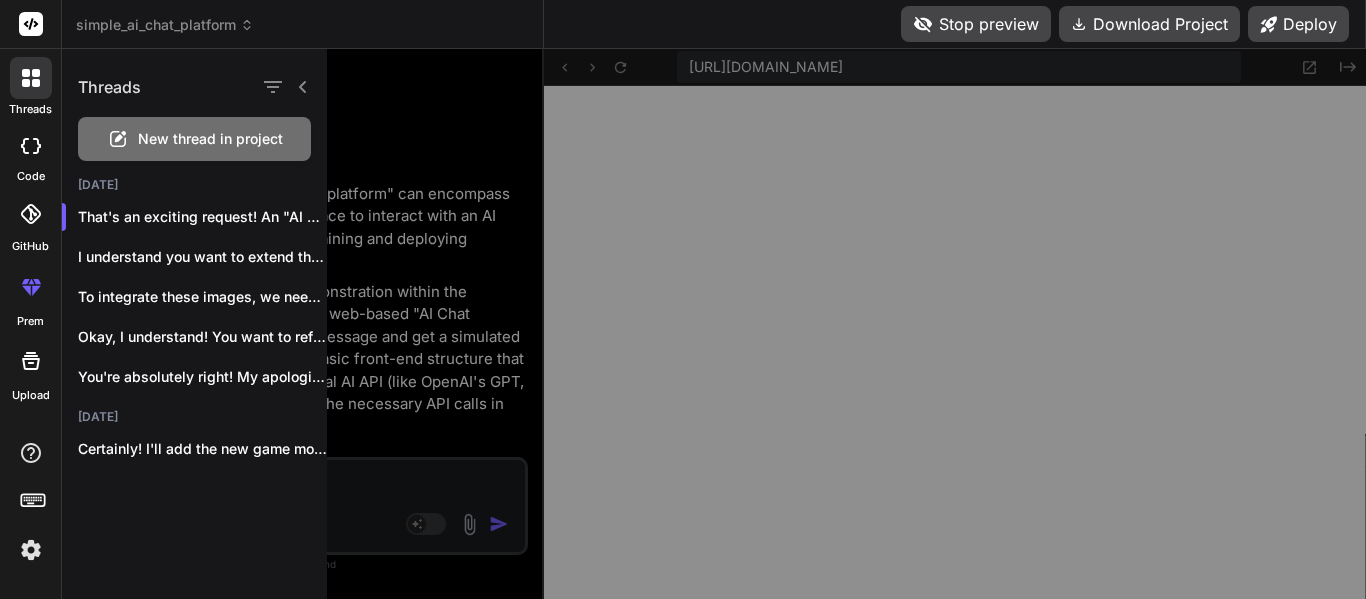 click 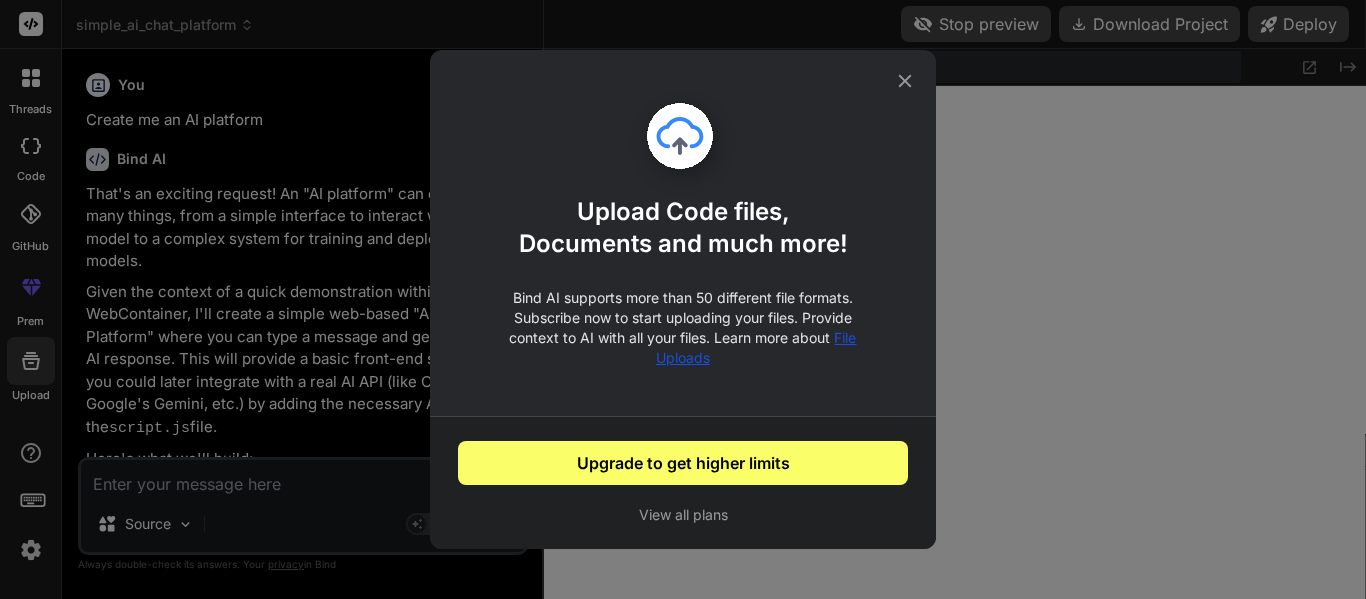 click 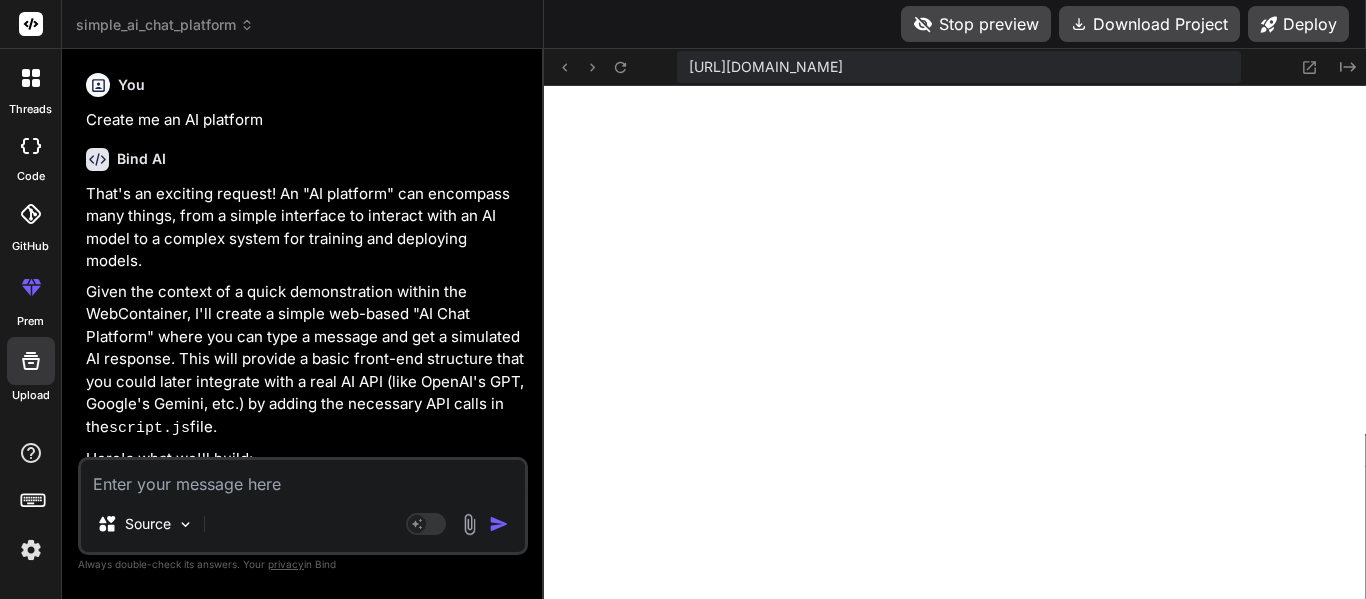 click on "prem" at bounding box center [30, 321] 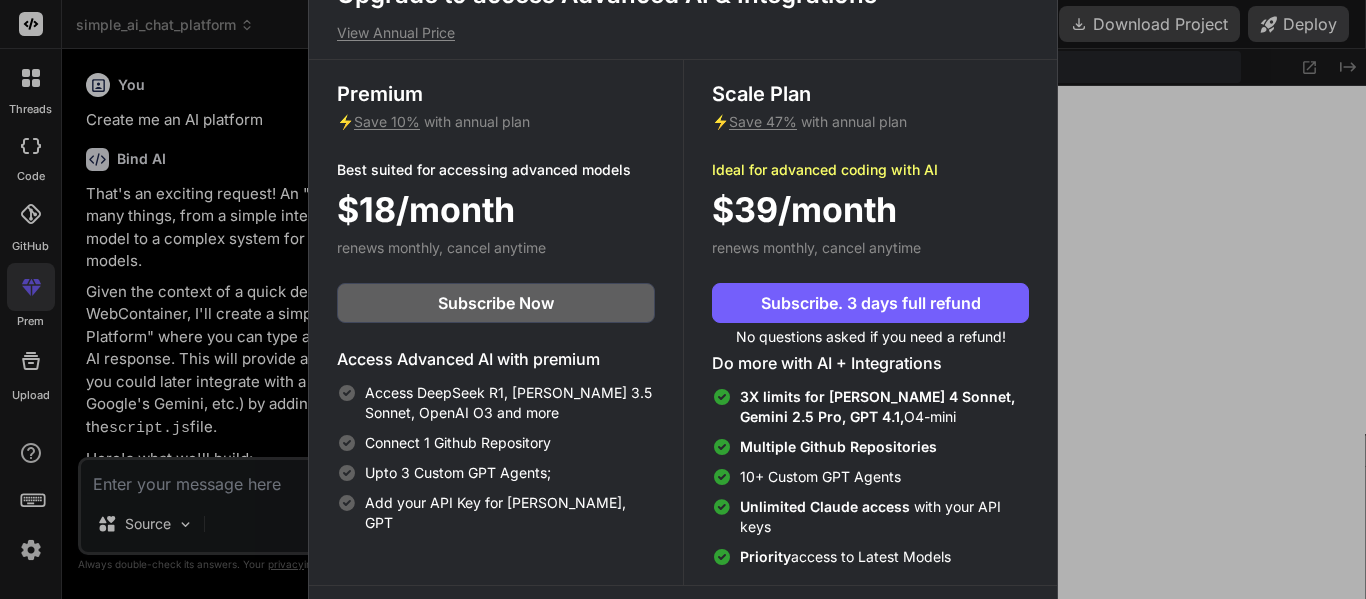 click on "Upgrade to access Advanced AI & Integrations  View Annual Price Premium   ⚡ Save 10%   with annual plan Best suited for accessing advanced models $18/month renews monthly, cancel anytime Subscribe Now Access Advanced AI with premium Access DeepSeek R1, [PERSON_NAME] 3.5 Sonnet, OpenAI O3 and more Connect 1 Github Repository Upto 3 Custom GPT Agents; Add your API Key for [PERSON_NAME], GPT Scale Plan   ⚡ Save 47%   with annual plan Ideal for advanced coding with AI $39/month renews monthly, cancel anytime Subscribe. 3 days full refund No questions asked if you need a refund! Do more with AI + Integrations 3X limits for [PERSON_NAME] 4 Sonnet, Gemini 2.5 Pro, GPT 4.1, O4-mini Multiple Github Repositories 10+ Custom GPT Agents Unlimited [PERSON_NAME] access   with your API keys Priority  access to Latest Models Compare plans   to learn more" at bounding box center (683, 299) 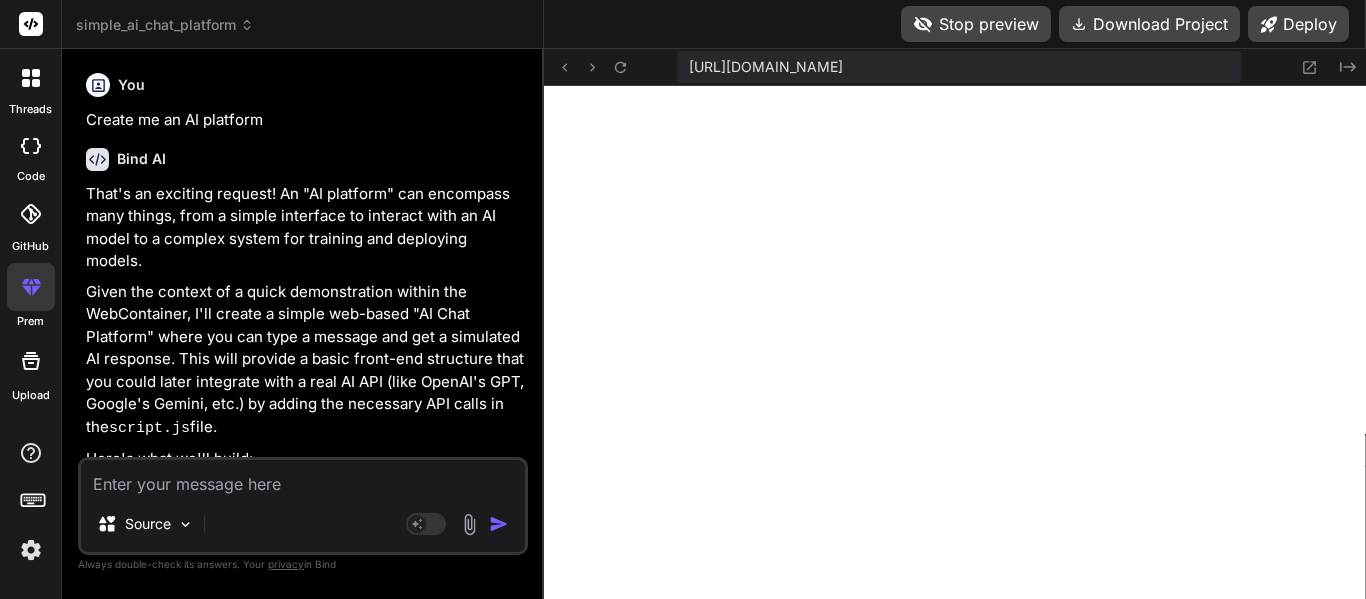 click 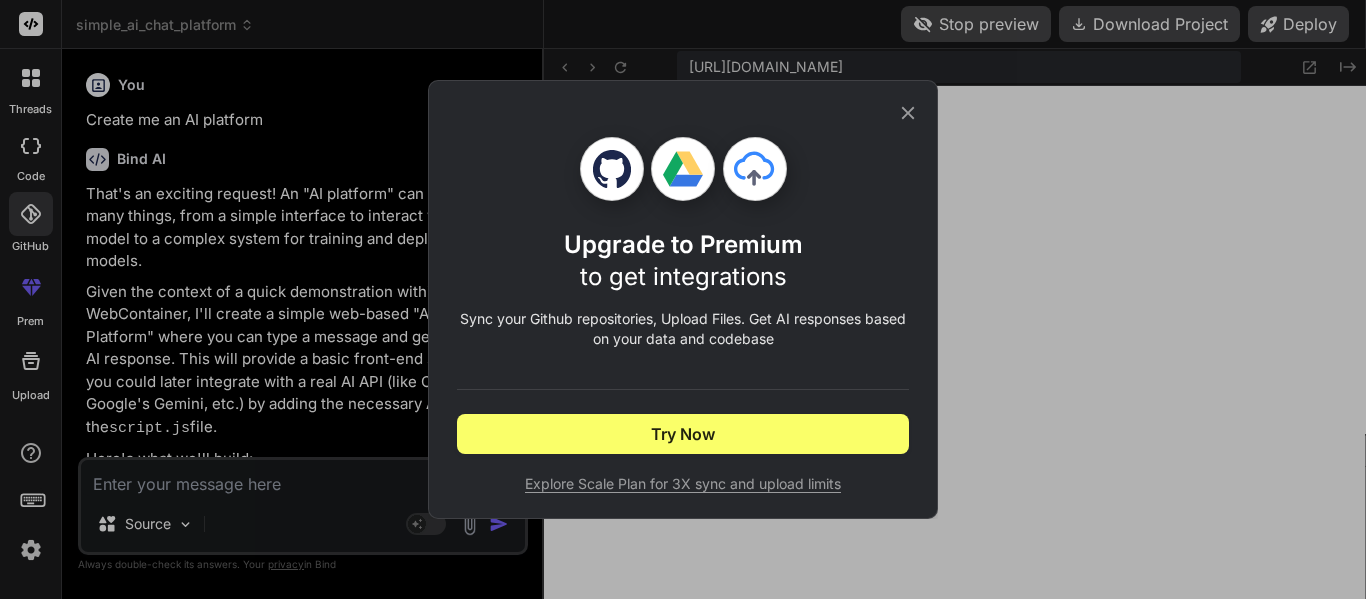 click 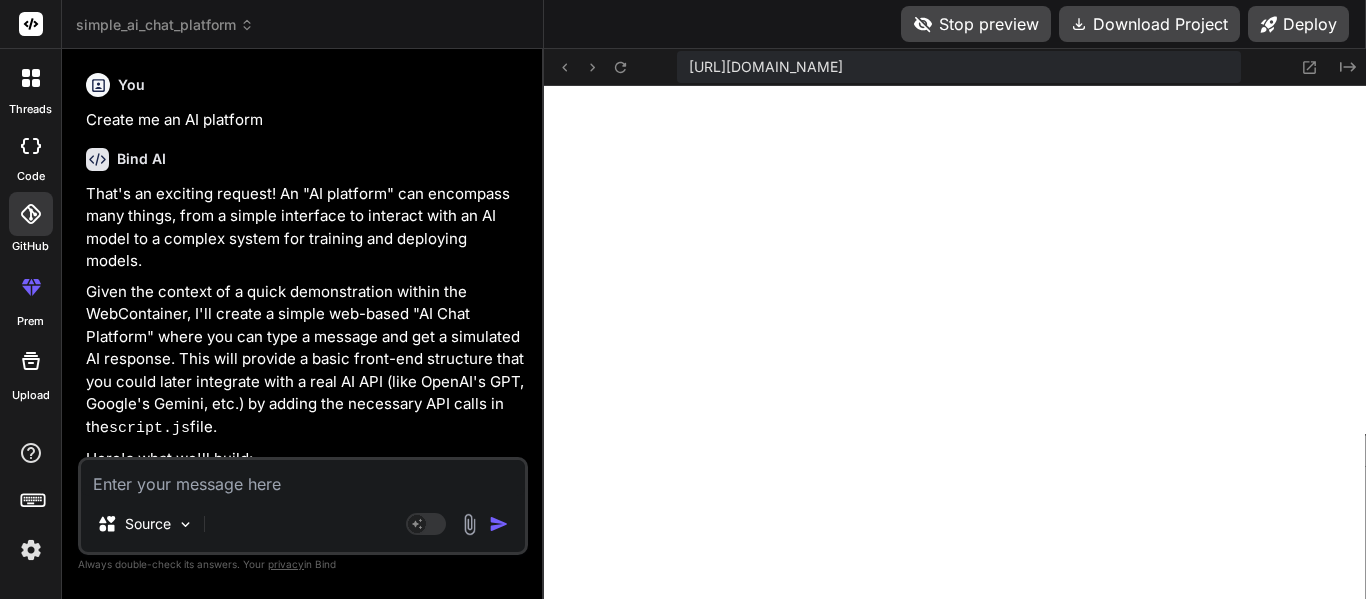 click 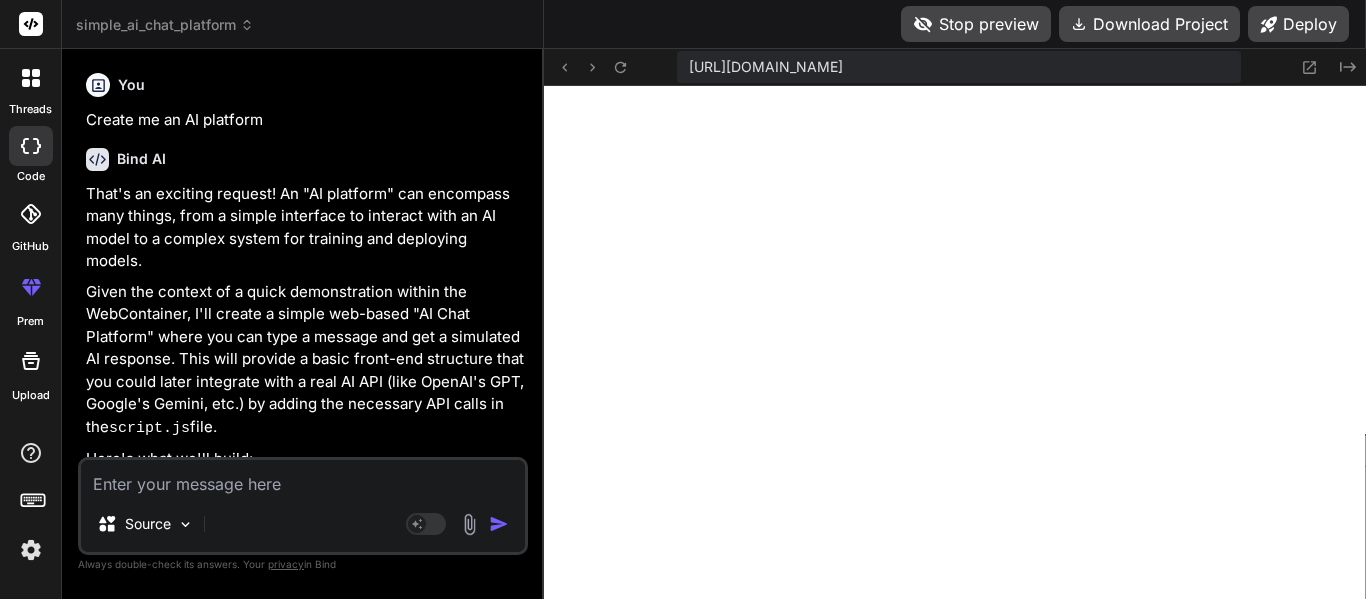 click on "threads" at bounding box center [30, 109] 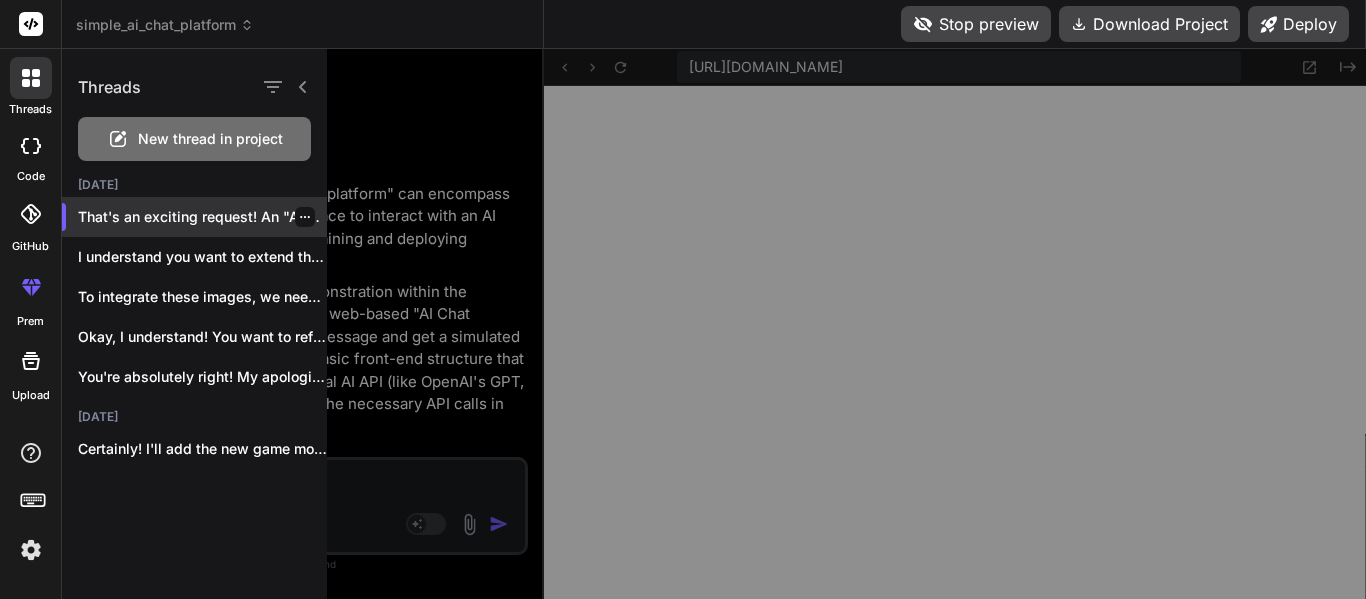 click at bounding box center (305, 217) 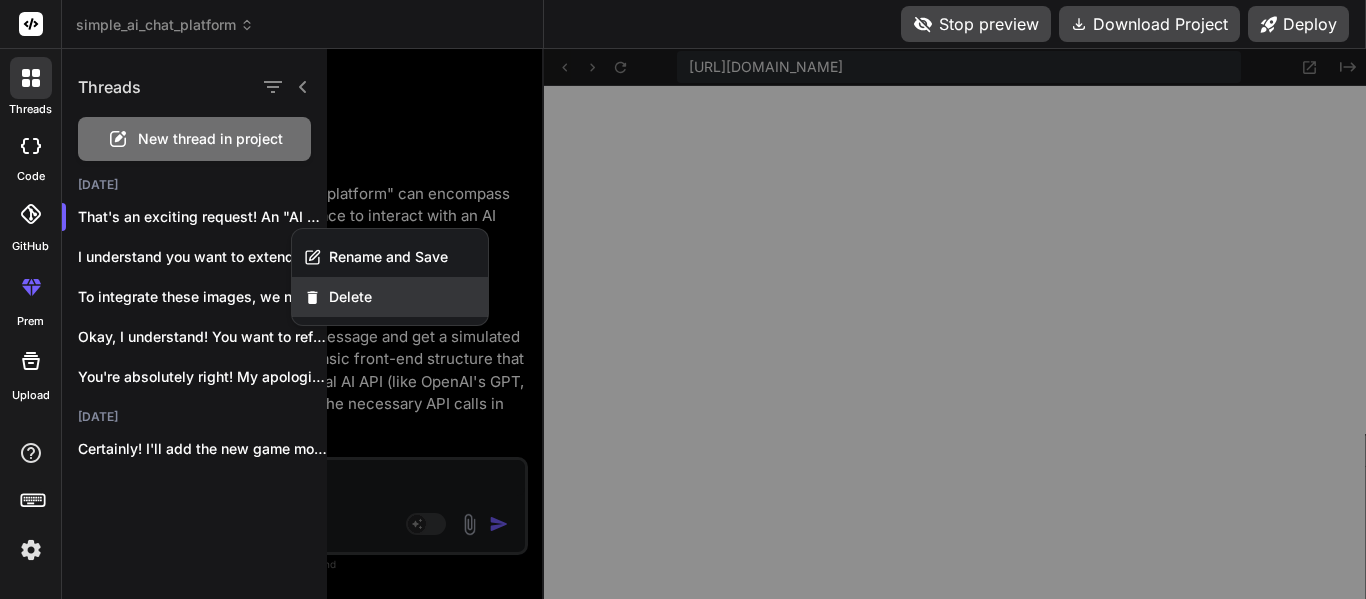click on "Delete" at bounding box center [350, 297] 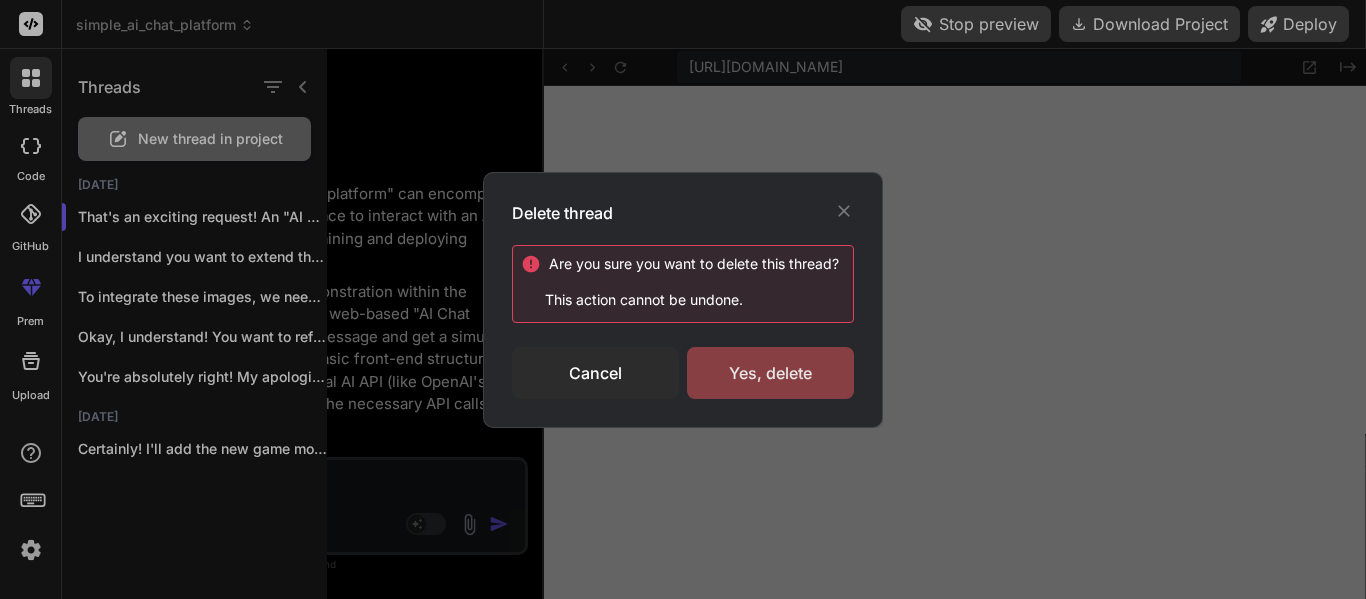 click on "Yes, delete" at bounding box center [770, 373] 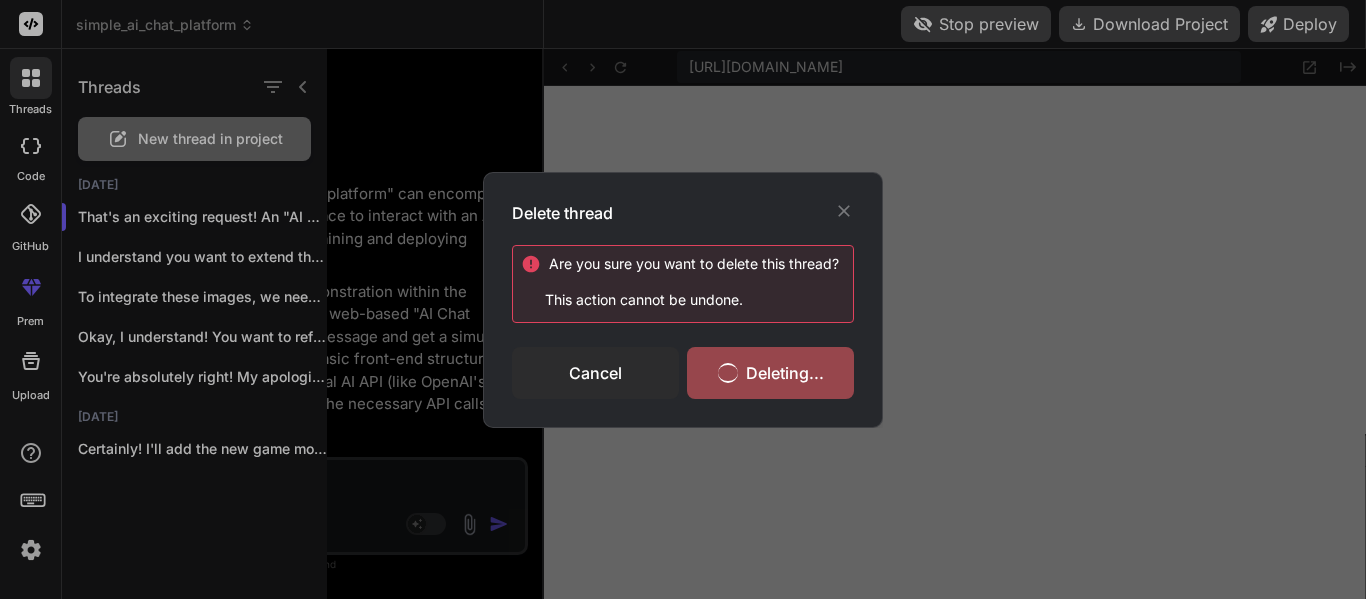 scroll, scrollTop: 0, scrollLeft: 0, axis: both 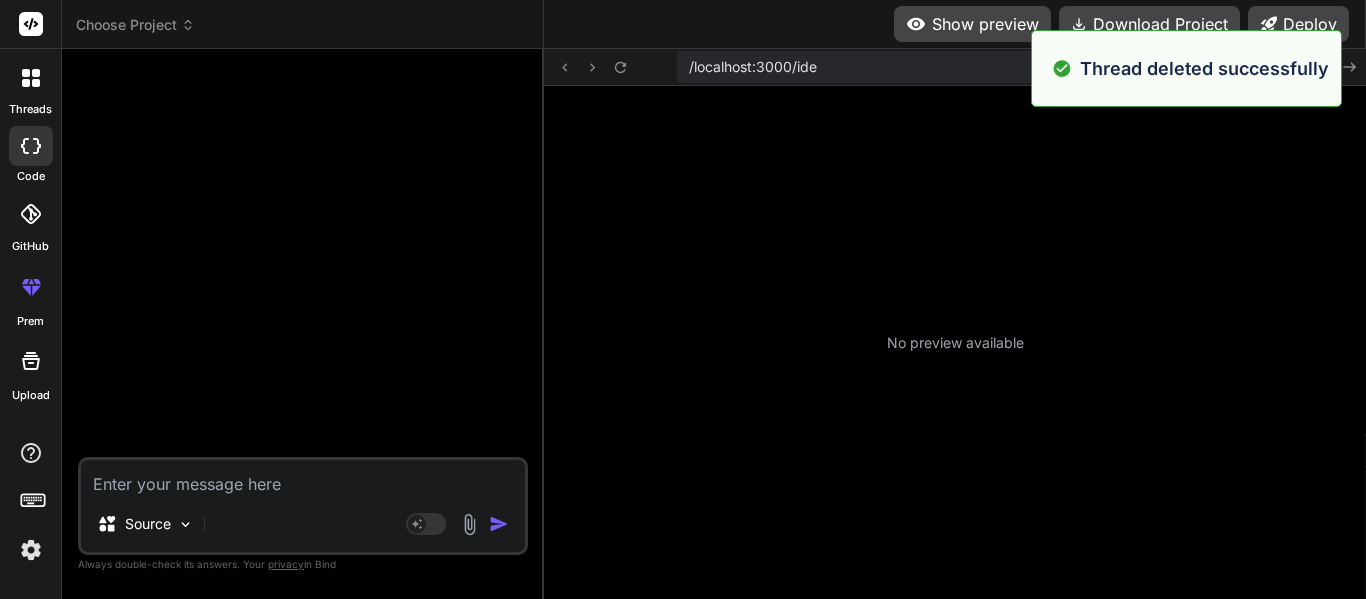 click at bounding box center (303, 478) 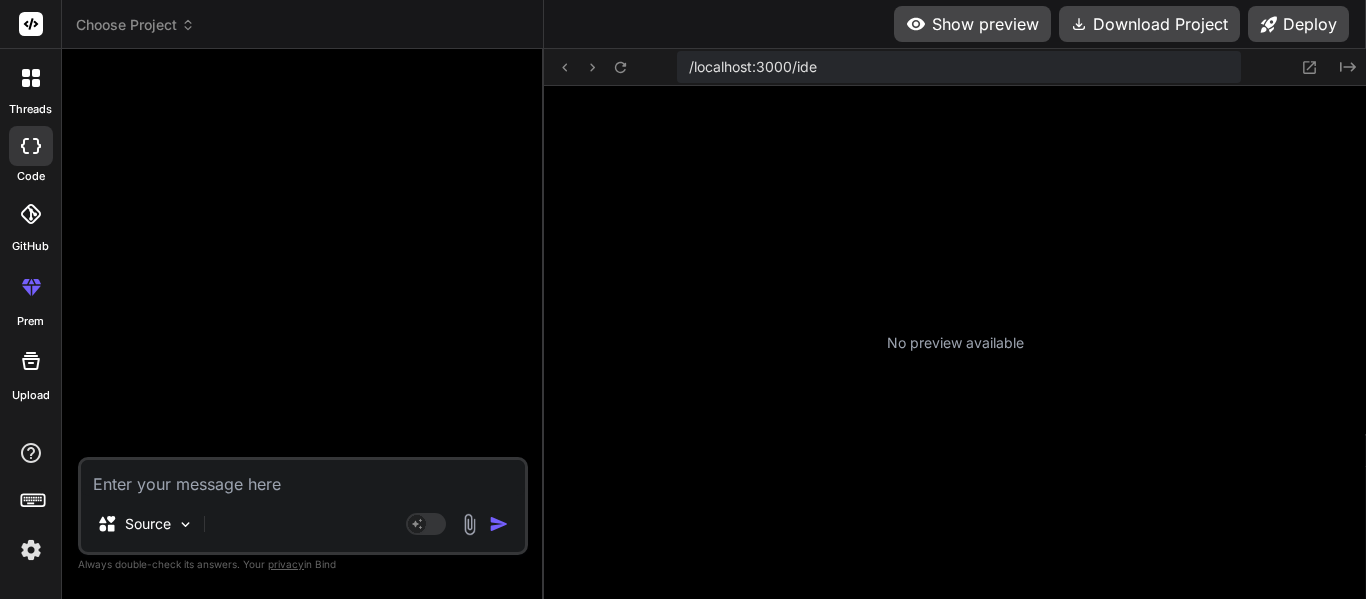 click 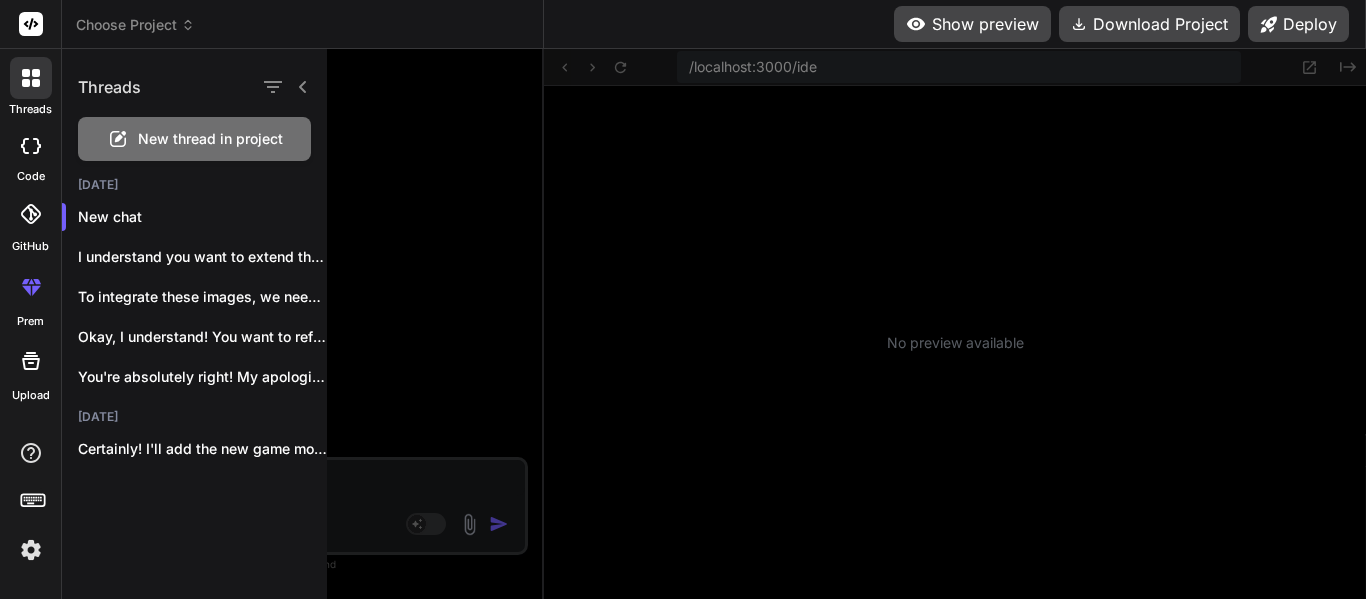click at bounding box center (877, 324) 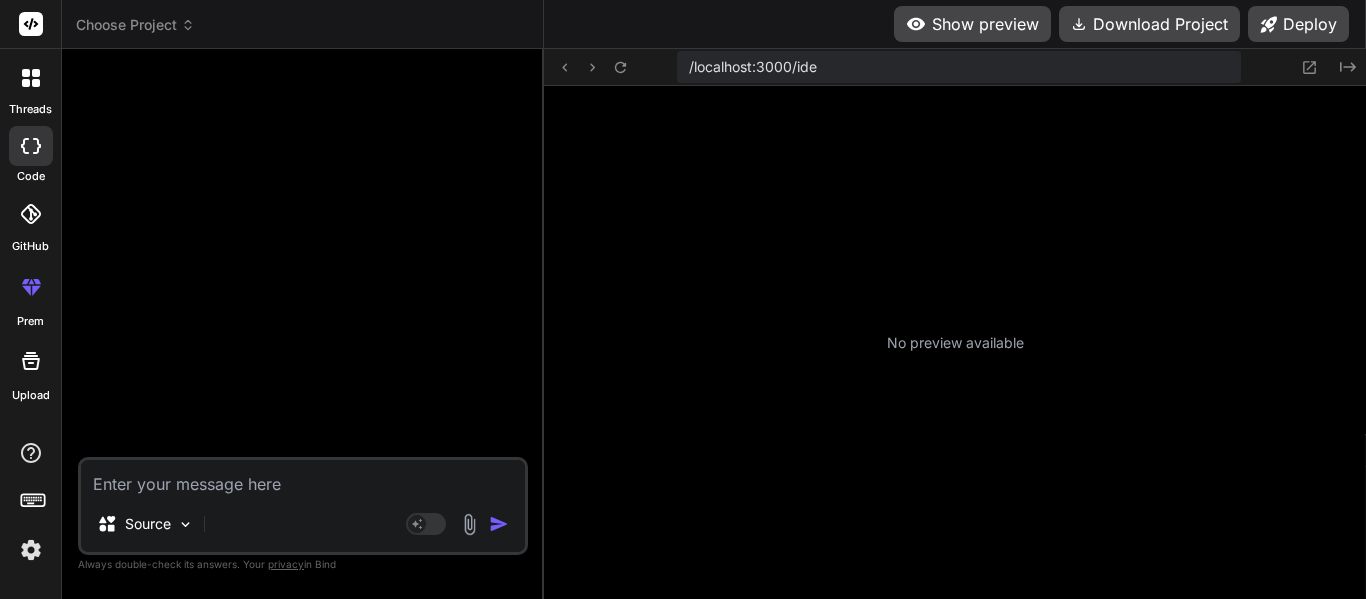 click at bounding box center (303, 478) 